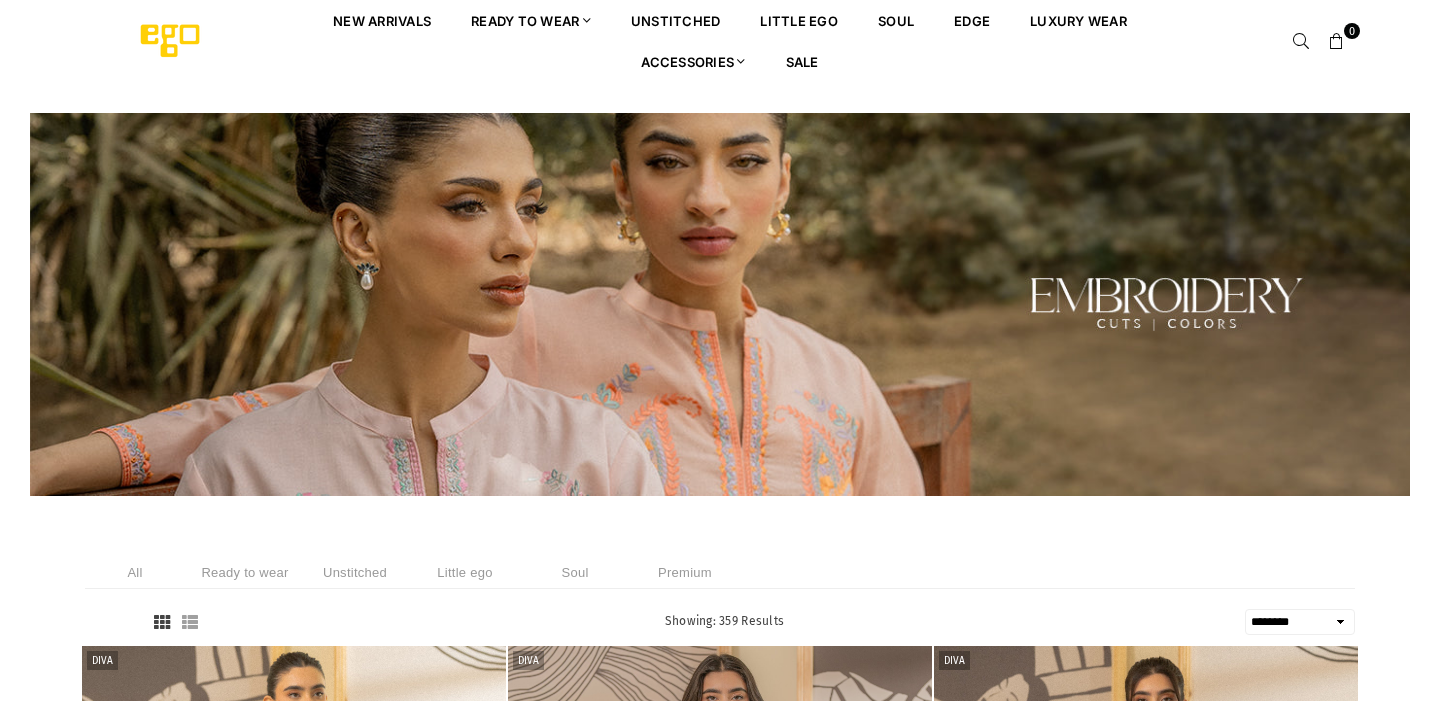 select on "******" 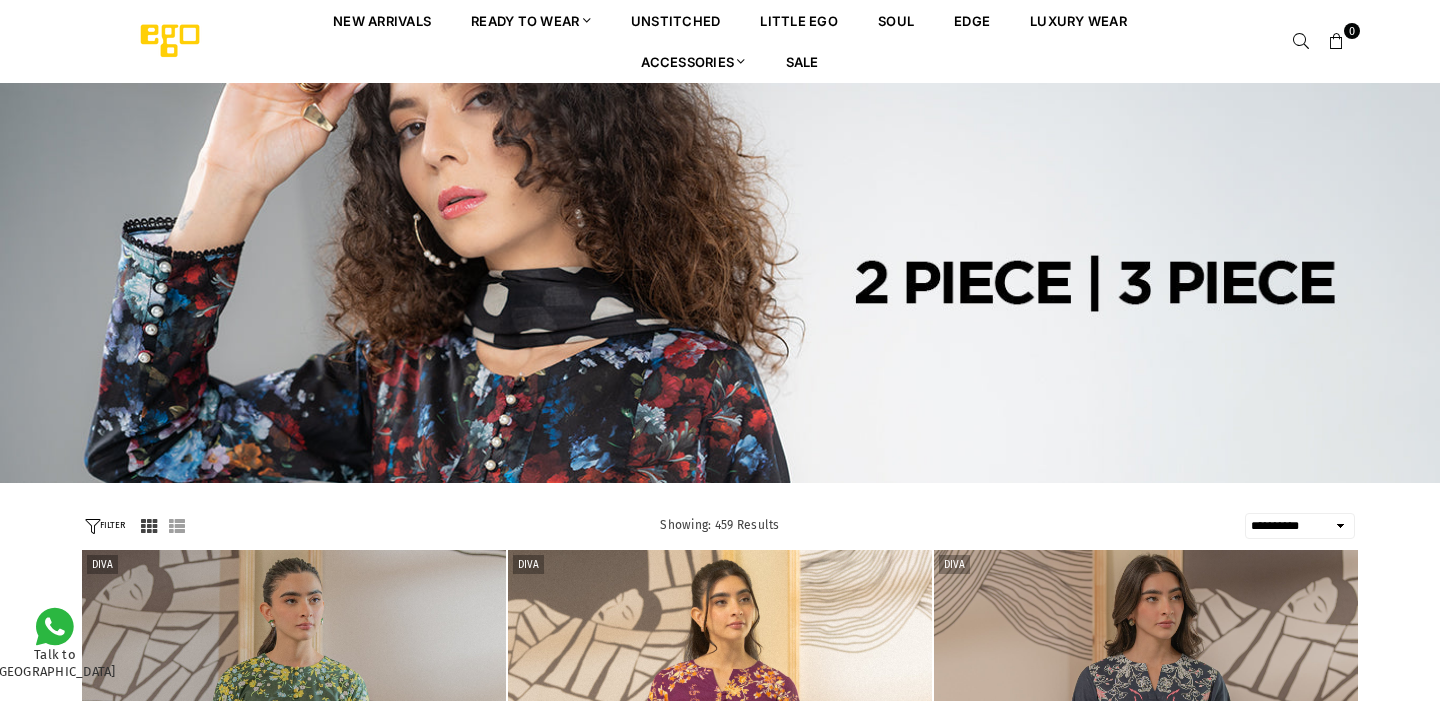 select on "**********" 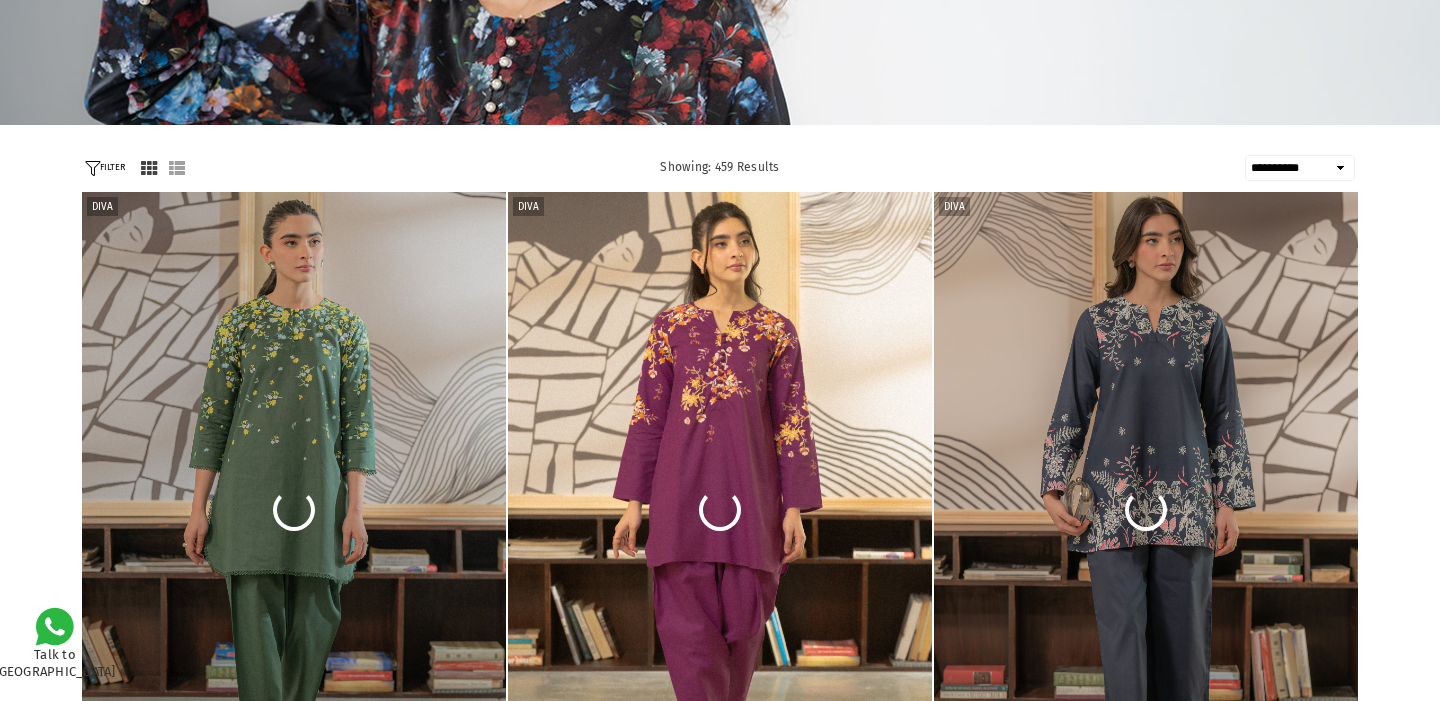scroll, scrollTop: 0, scrollLeft: 0, axis: both 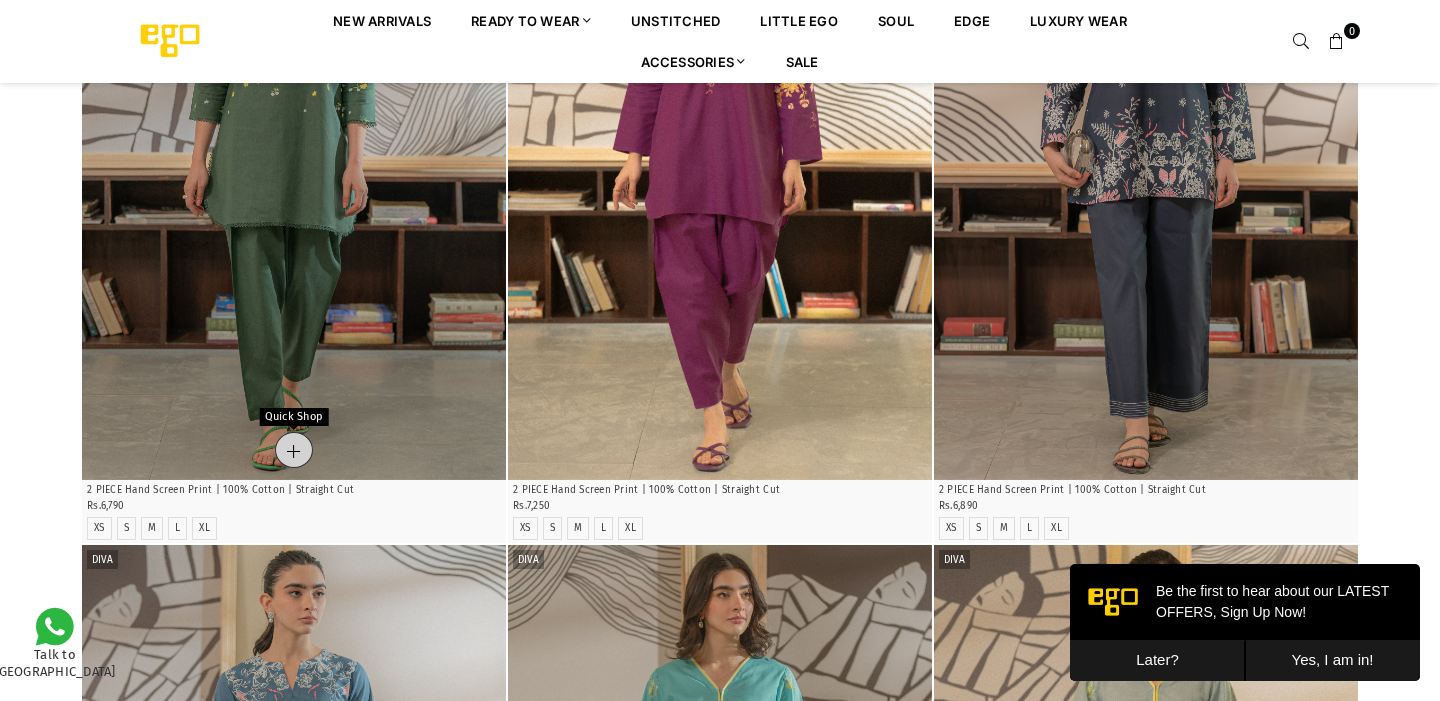 click on "Quick Shop" at bounding box center [294, 450] 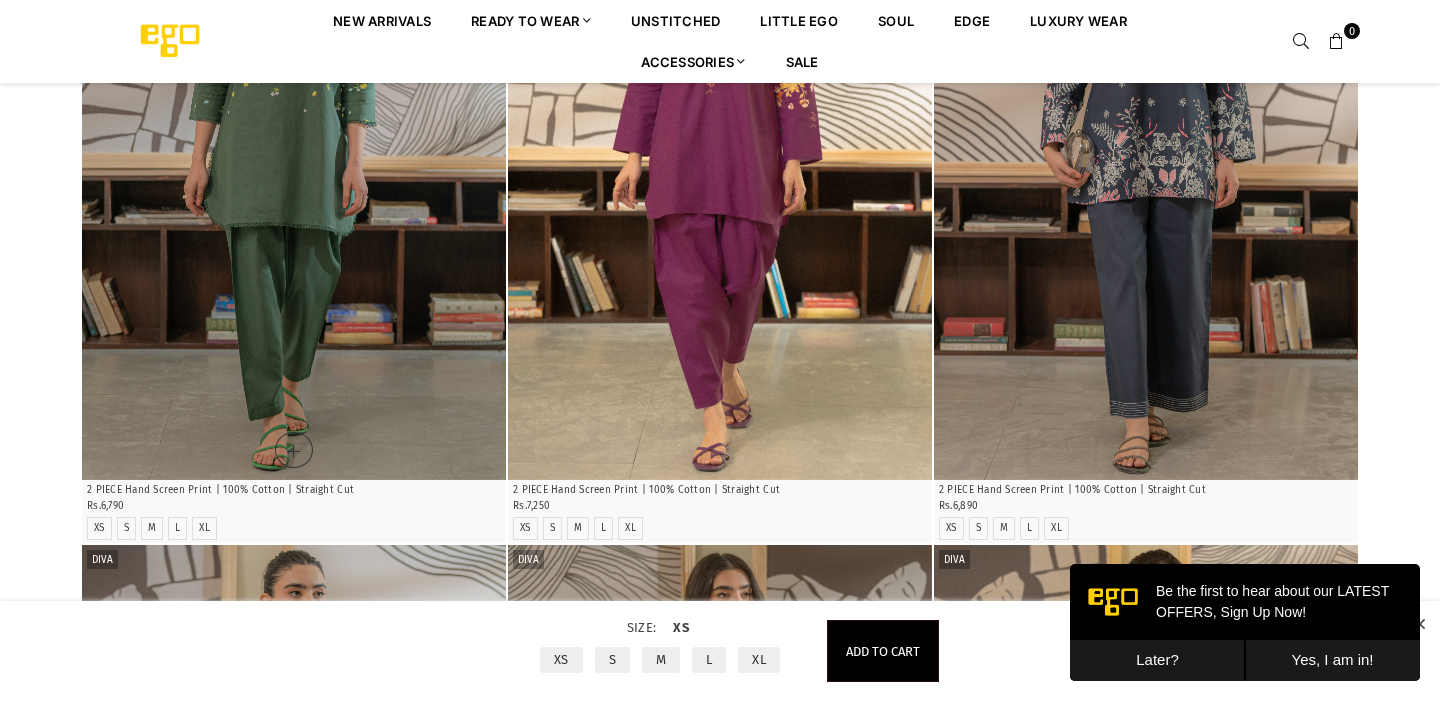 click at bounding box center [294, 162] 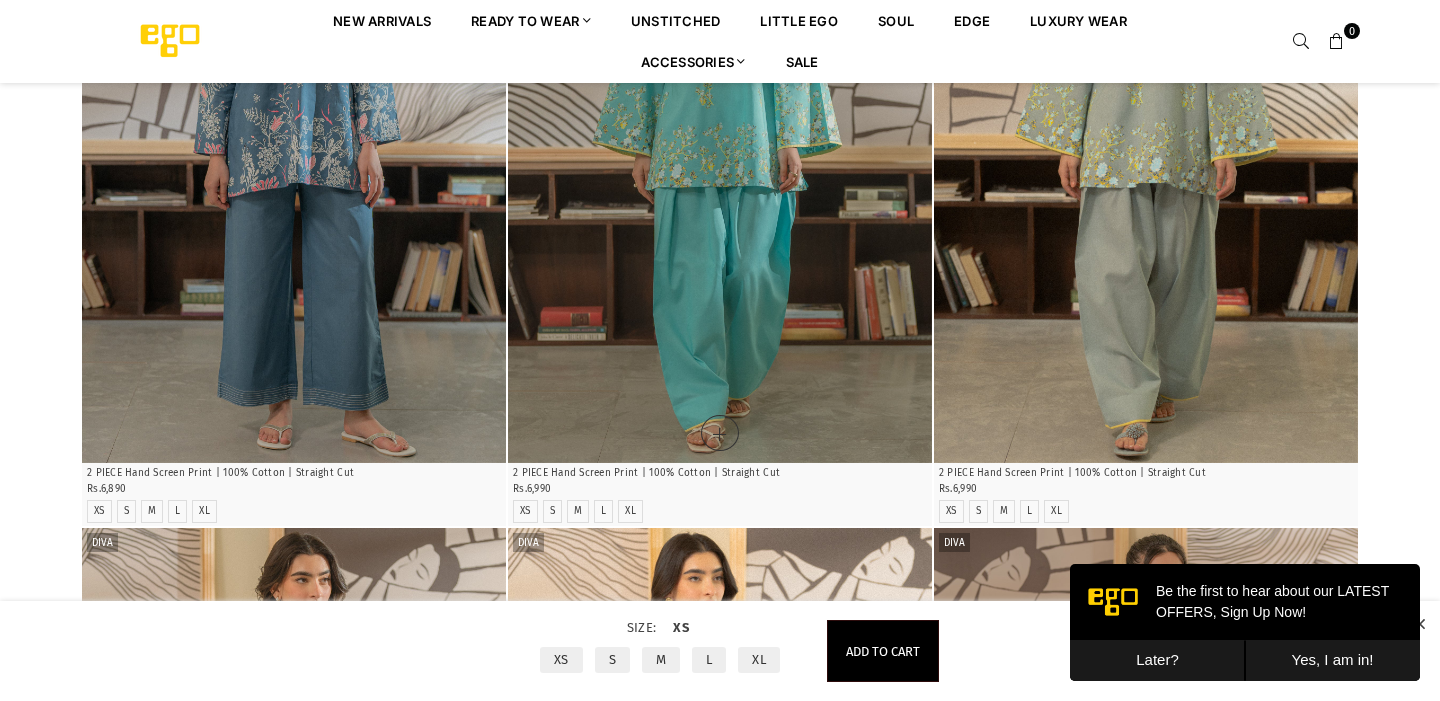 scroll, scrollTop: 1424, scrollLeft: 0, axis: vertical 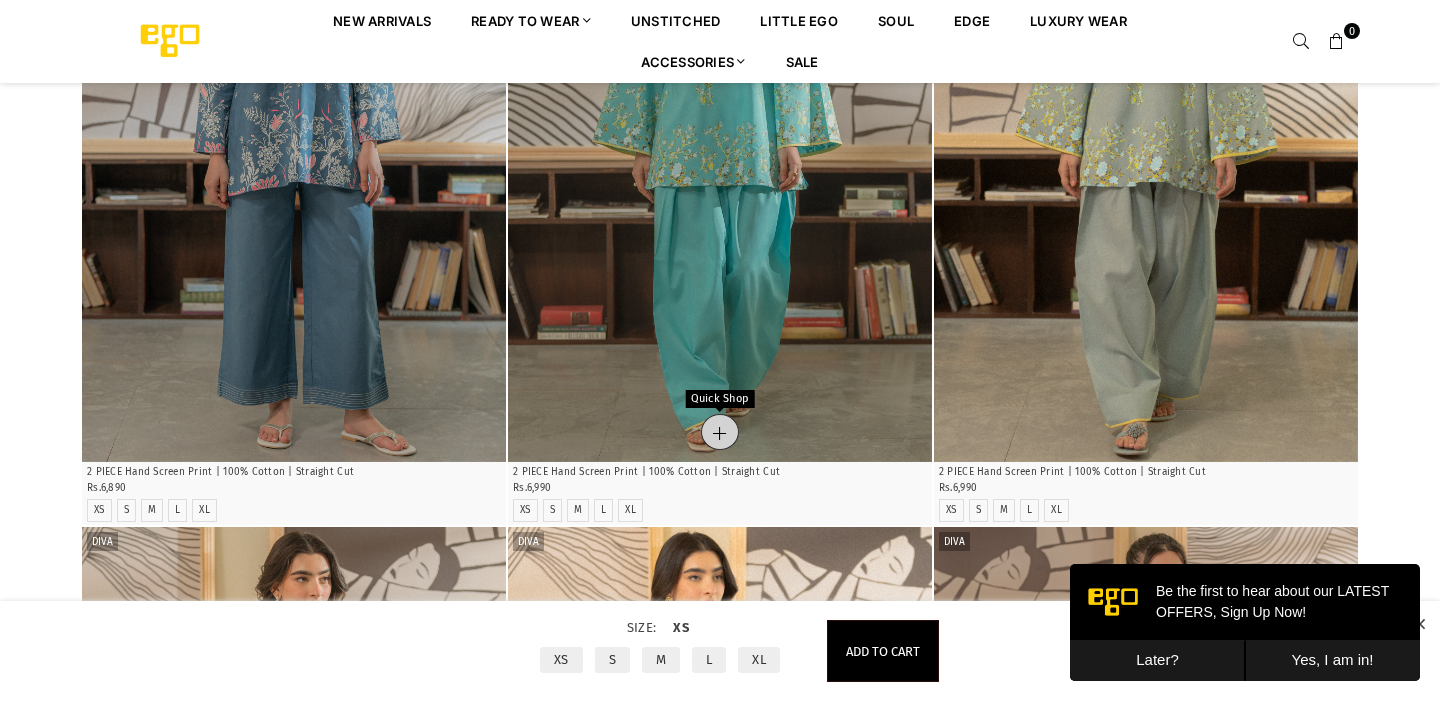 click on "Quick Shop" at bounding box center (720, 432) 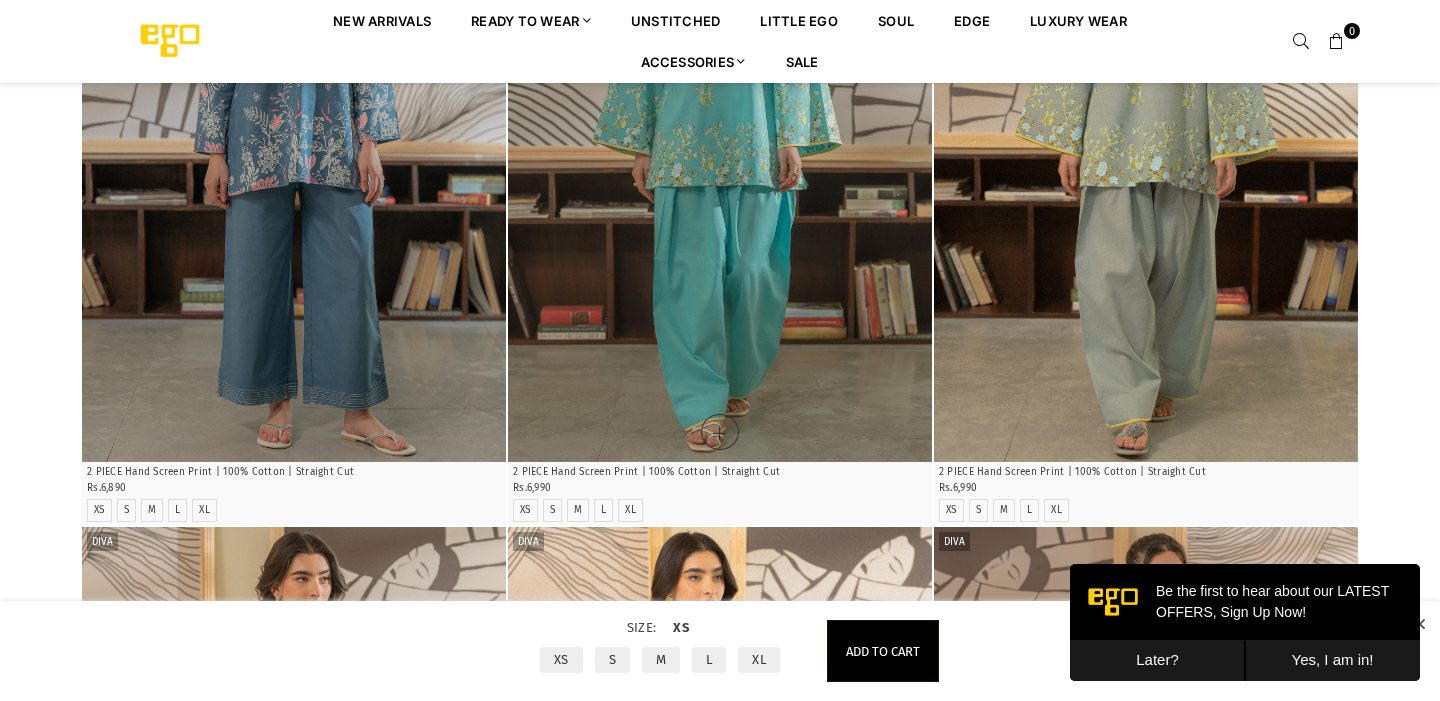 click on "XL" at bounding box center [759, 660] 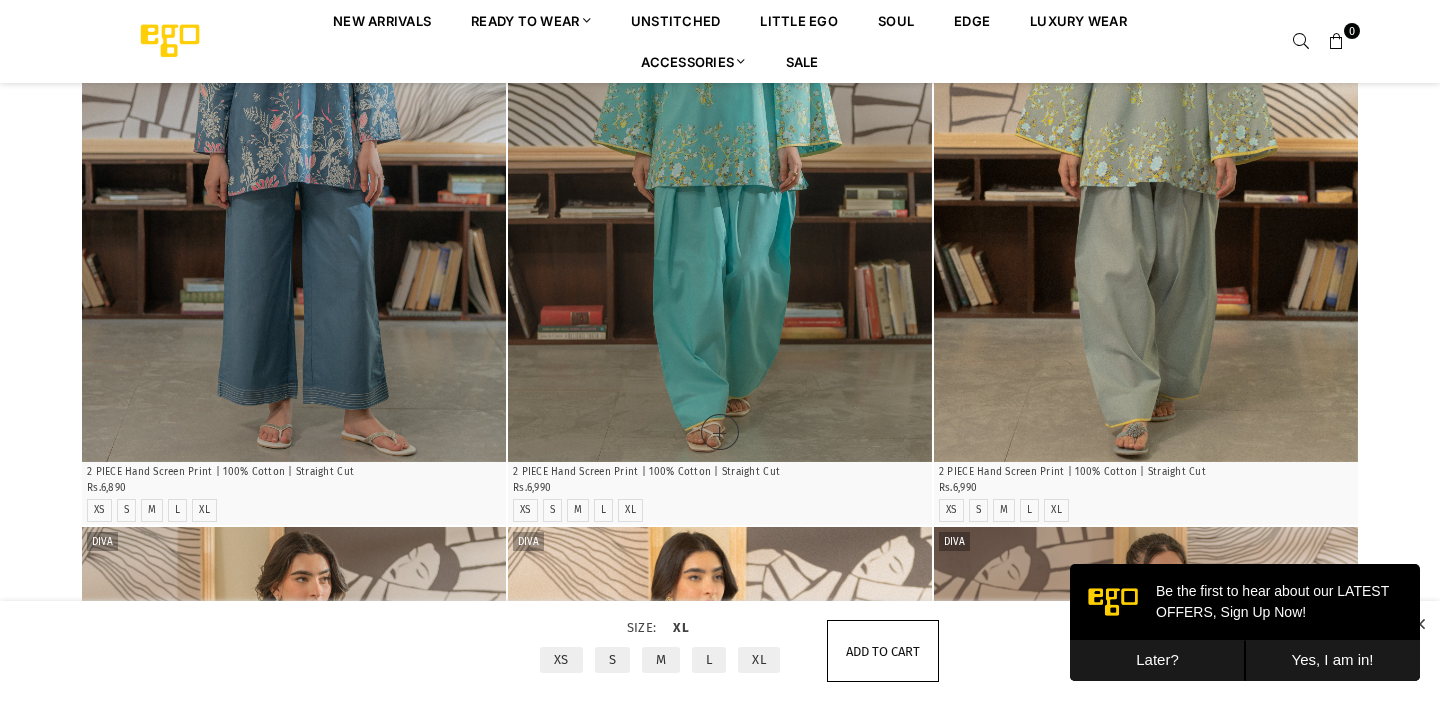 click on "Add to cart" at bounding box center (883, 651) 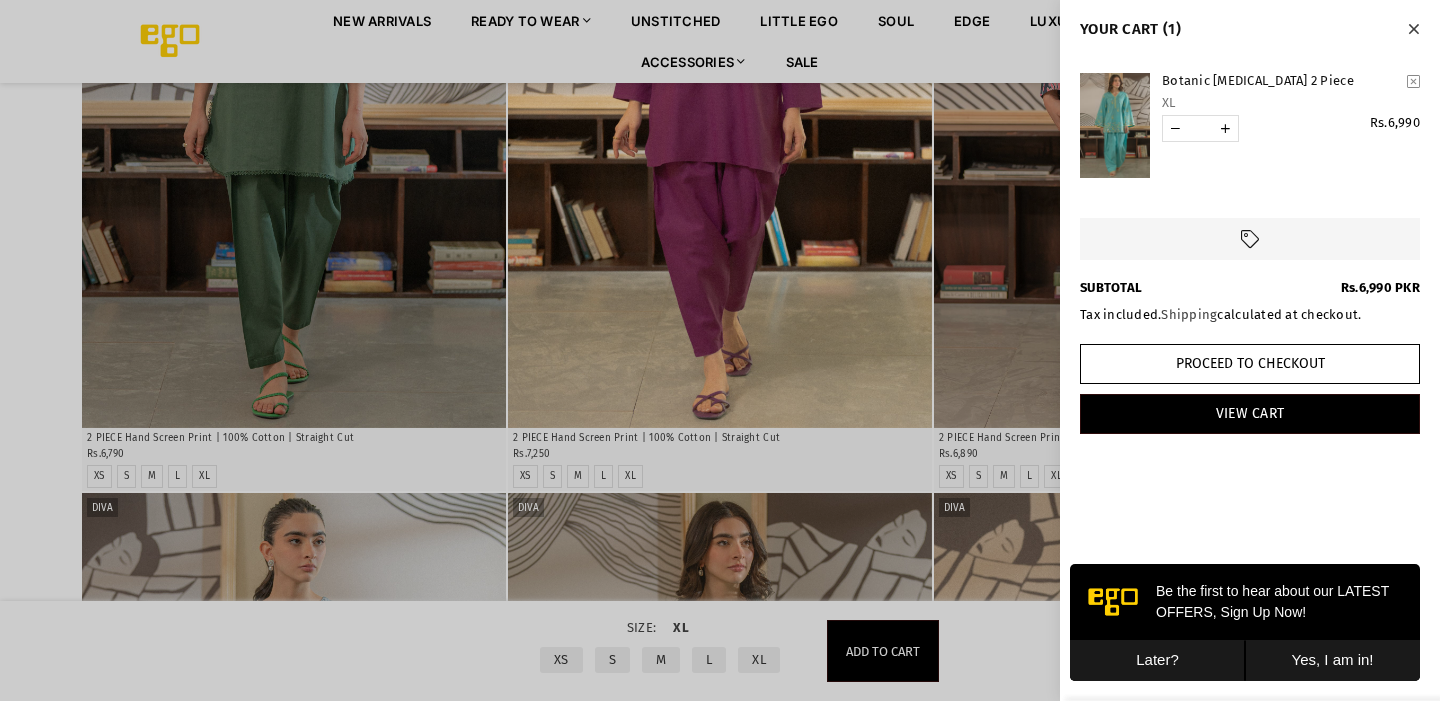 scroll, scrollTop: 716, scrollLeft: 0, axis: vertical 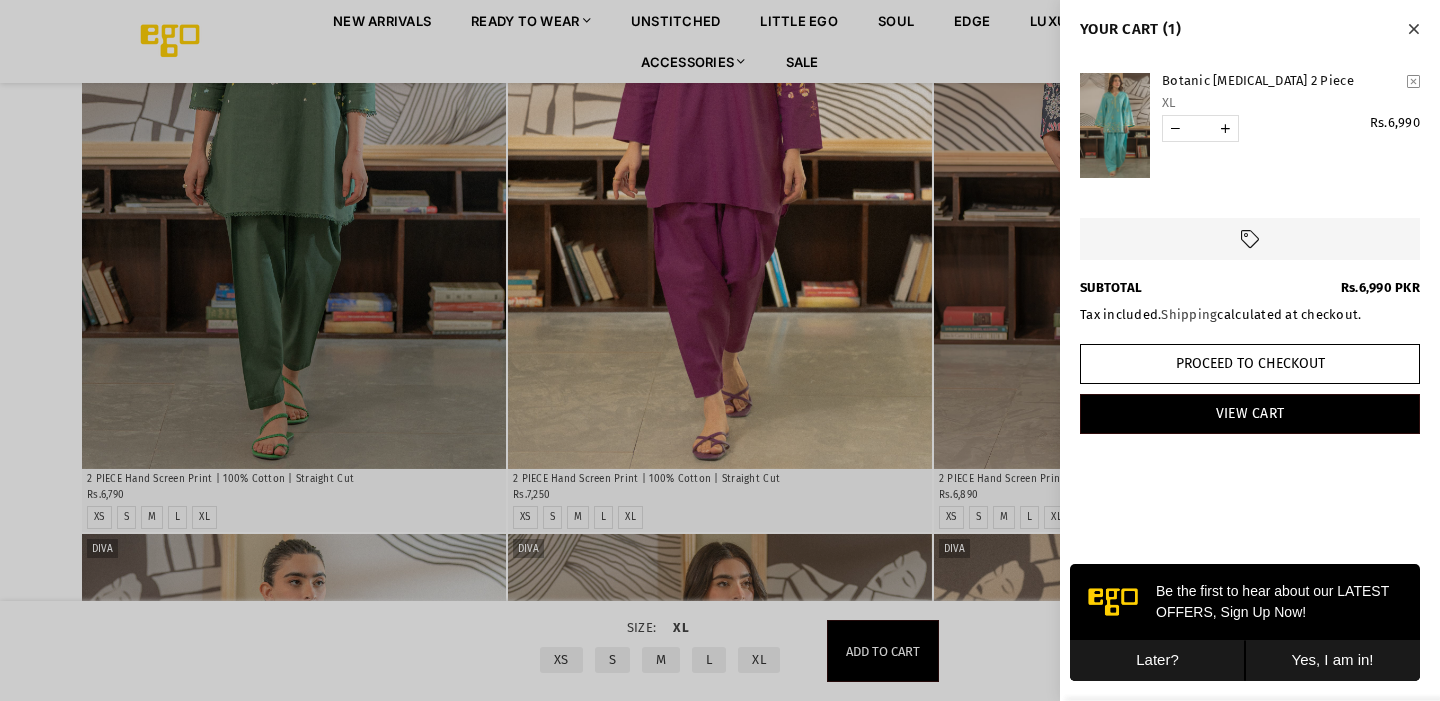click at bounding box center [720, 350] 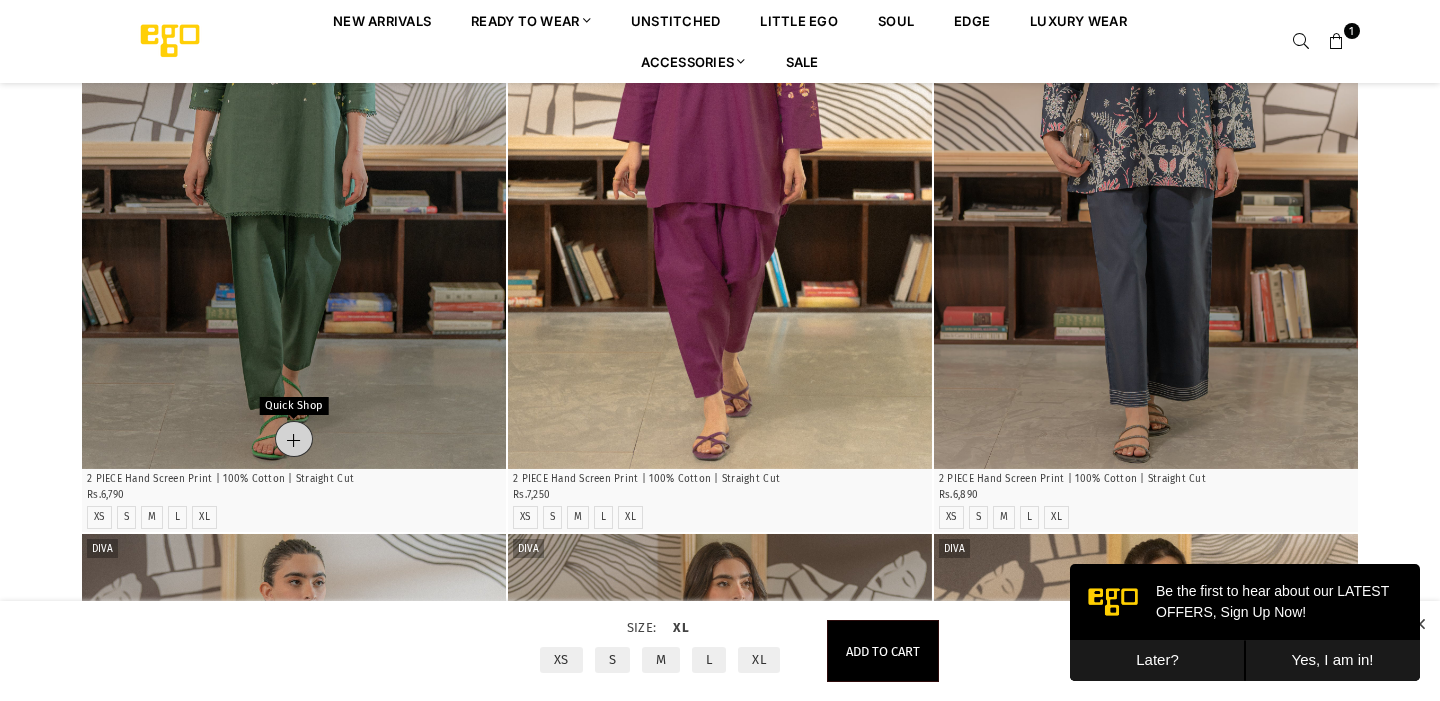 click on "Quick Shop" at bounding box center [294, 439] 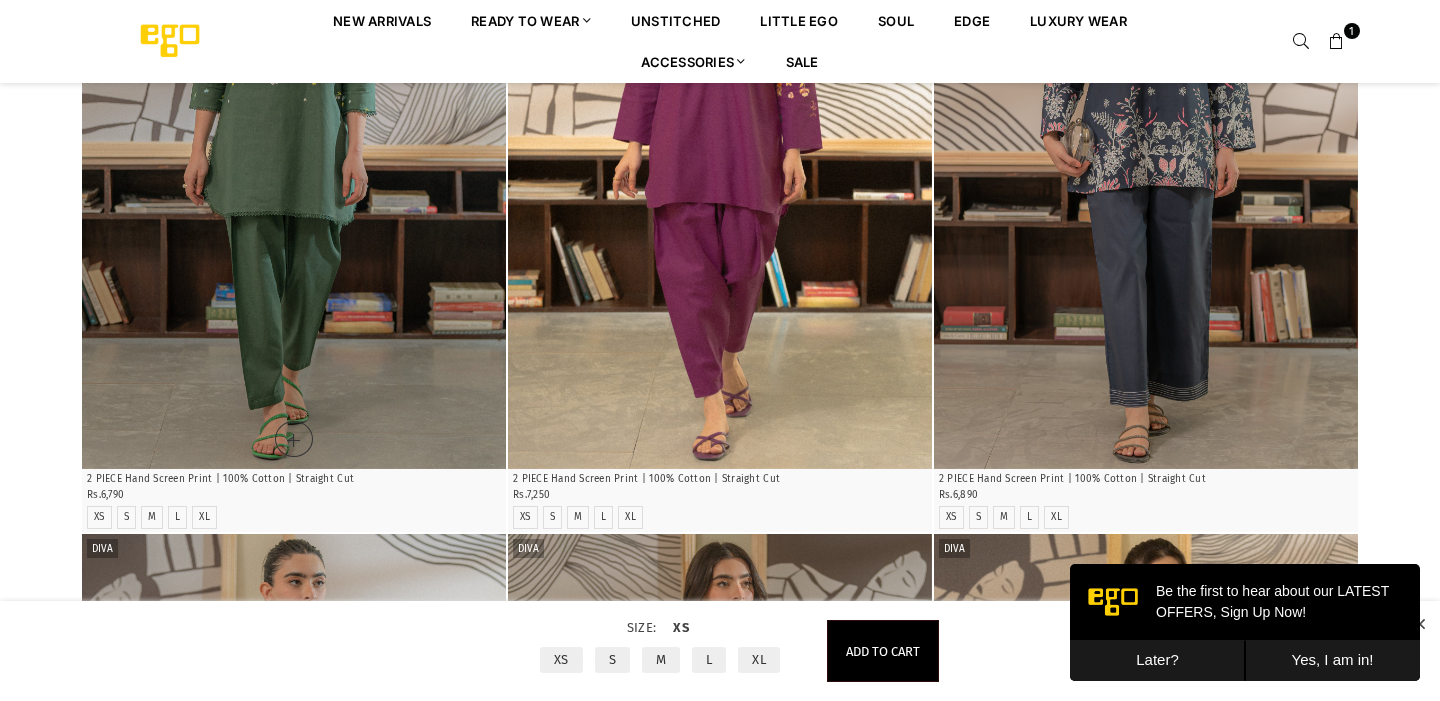 click on "XL" at bounding box center (759, 660) 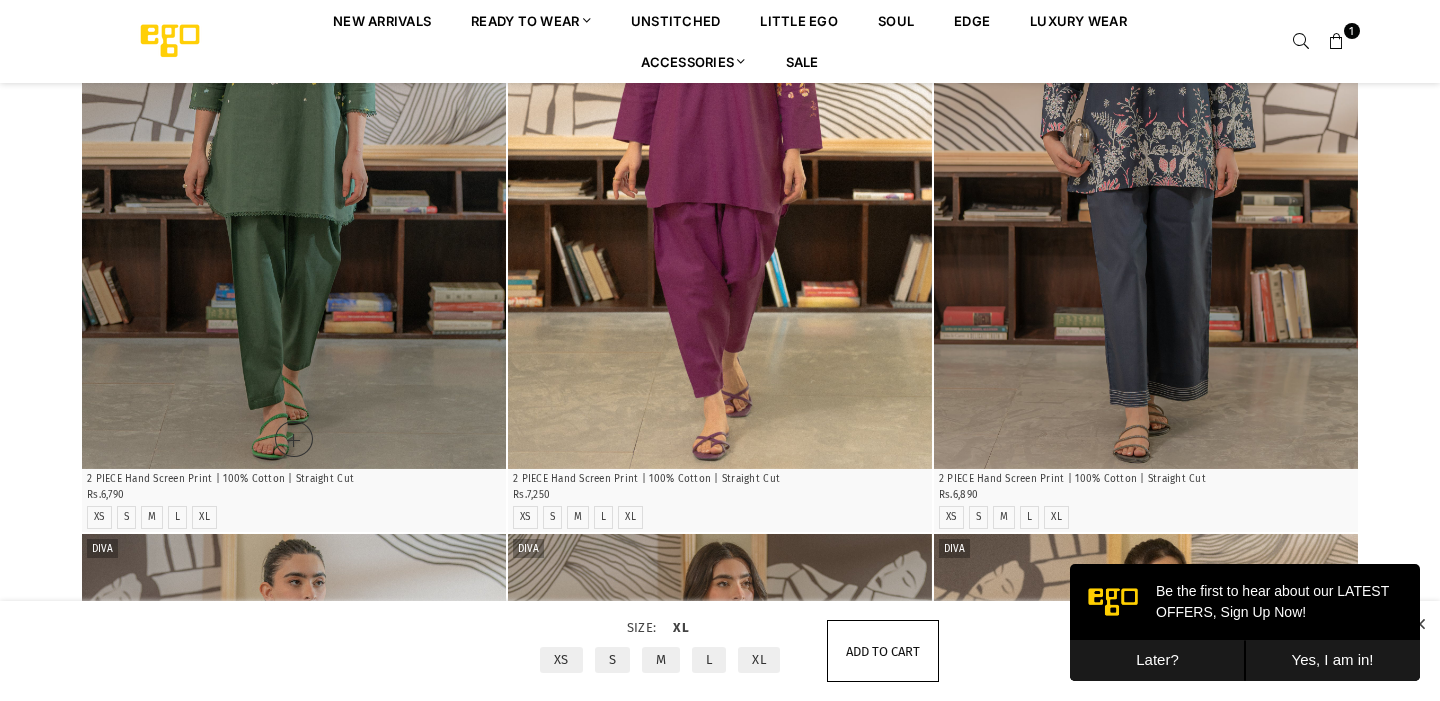 click on "Add to cart" at bounding box center (883, 651) 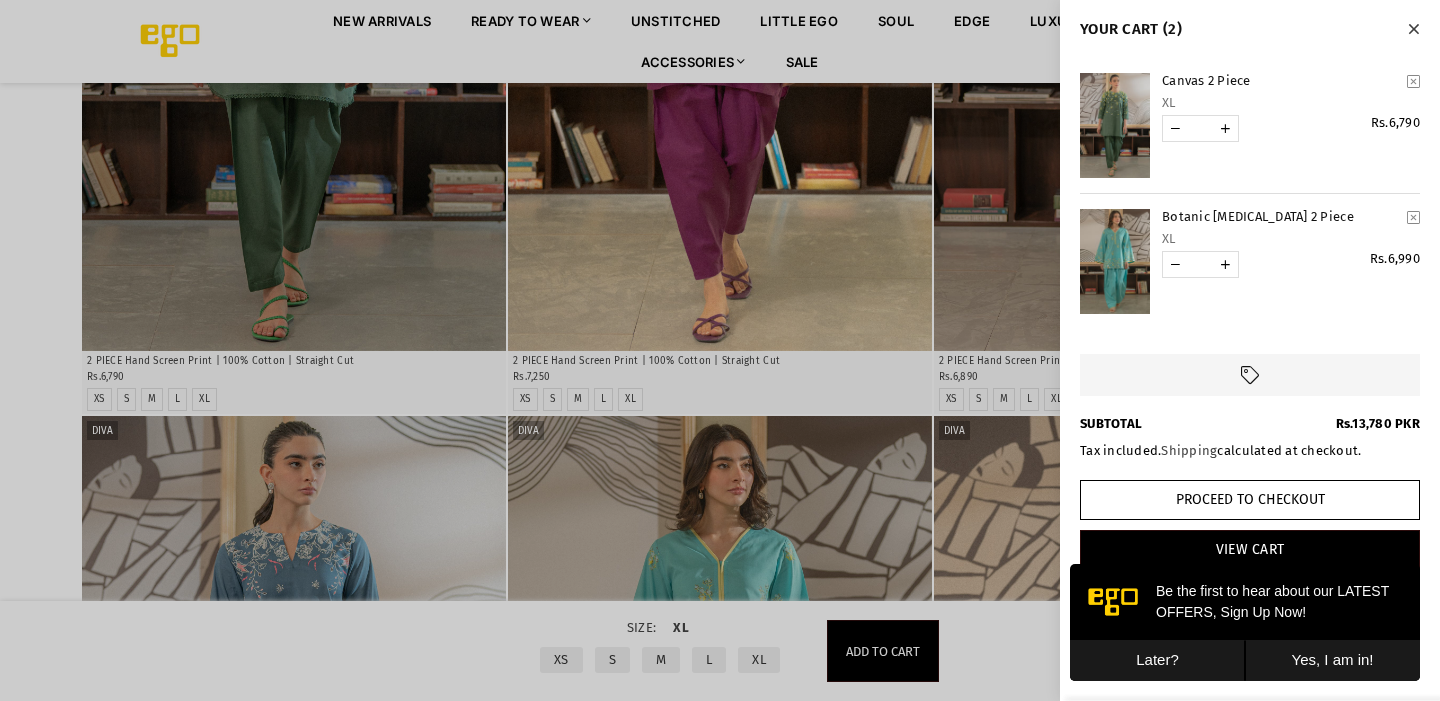 scroll, scrollTop: 838, scrollLeft: 0, axis: vertical 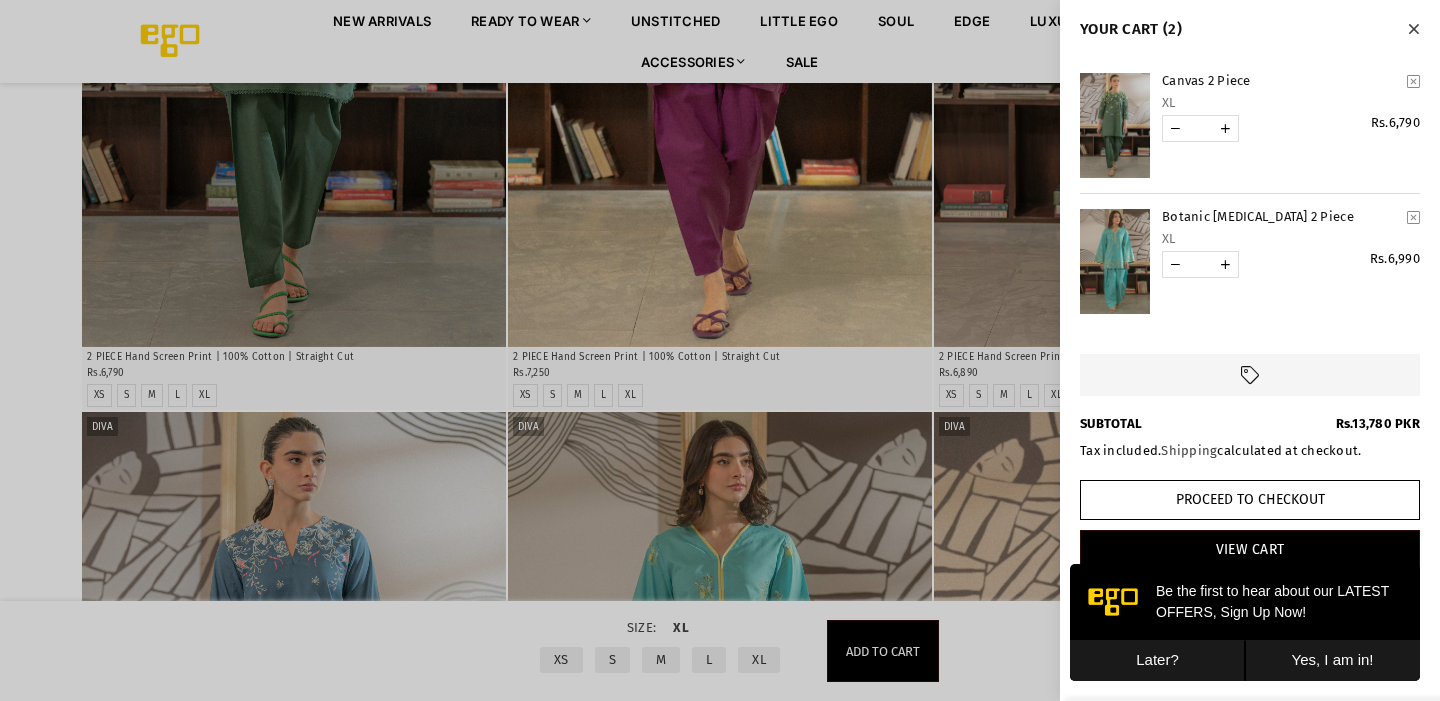click at bounding box center [720, 350] 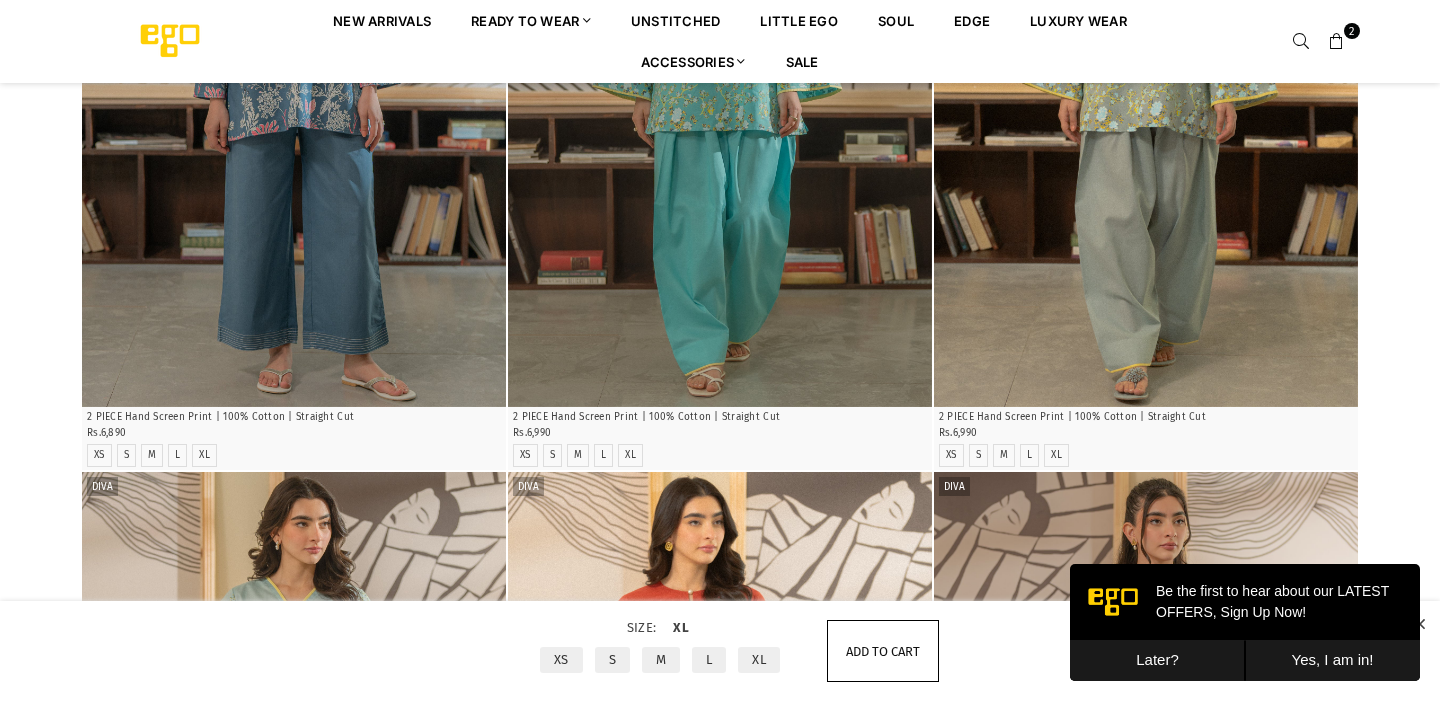 scroll, scrollTop: 1480, scrollLeft: 0, axis: vertical 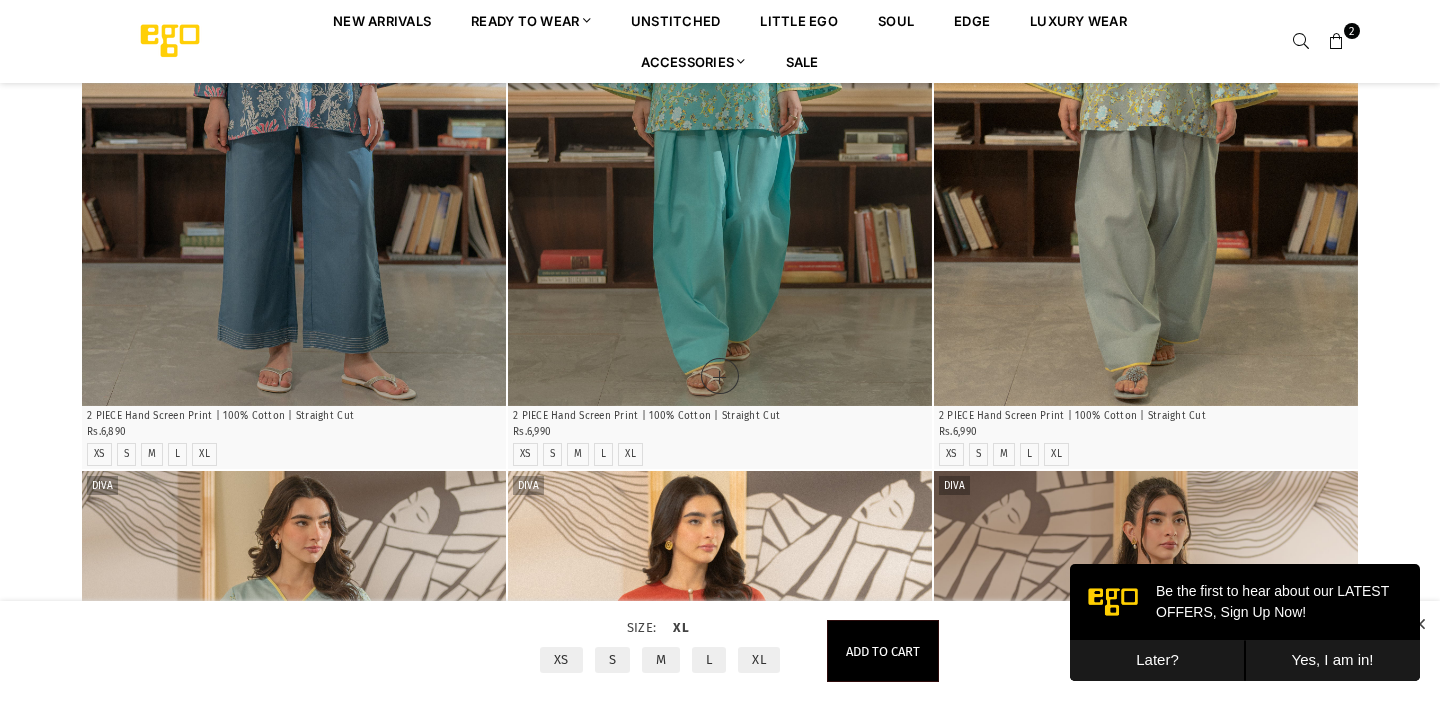 click at bounding box center (720, 88) 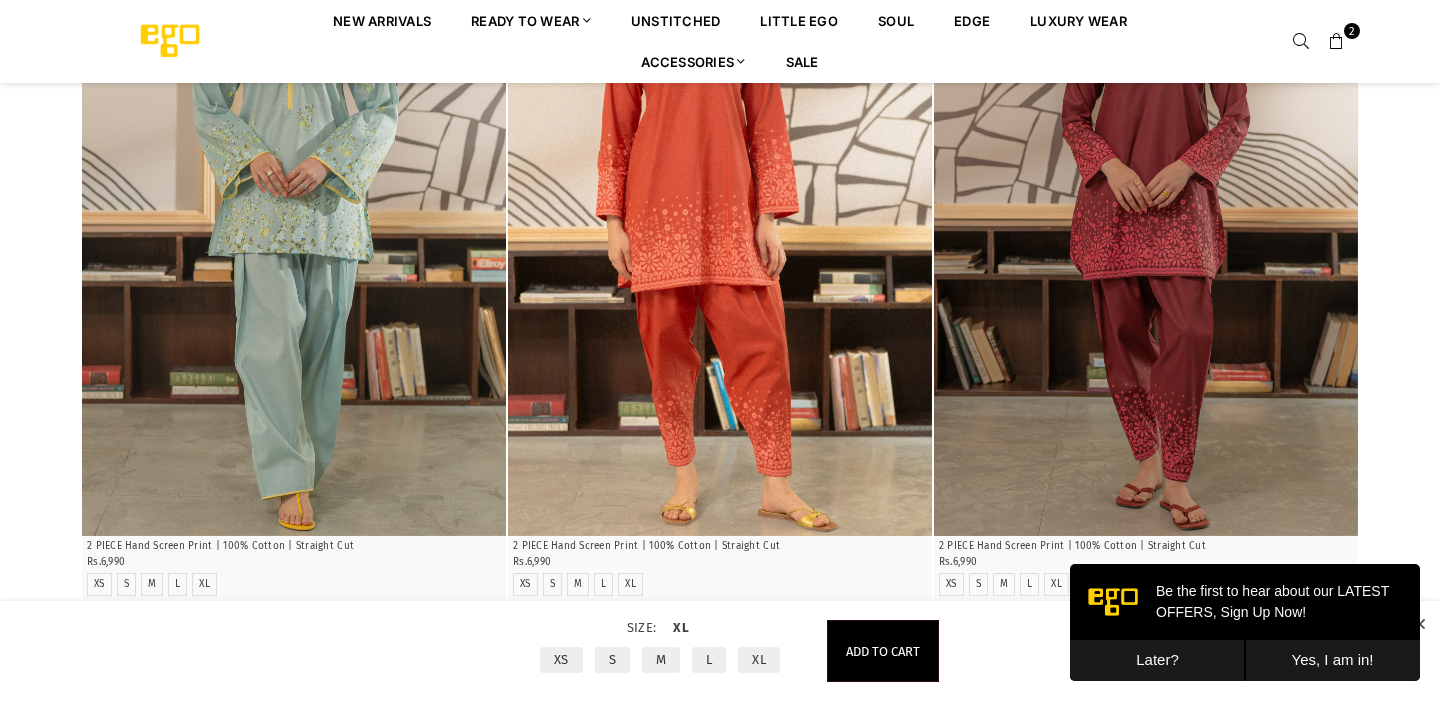 scroll, scrollTop: 2123, scrollLeft: 0, axis: vertical 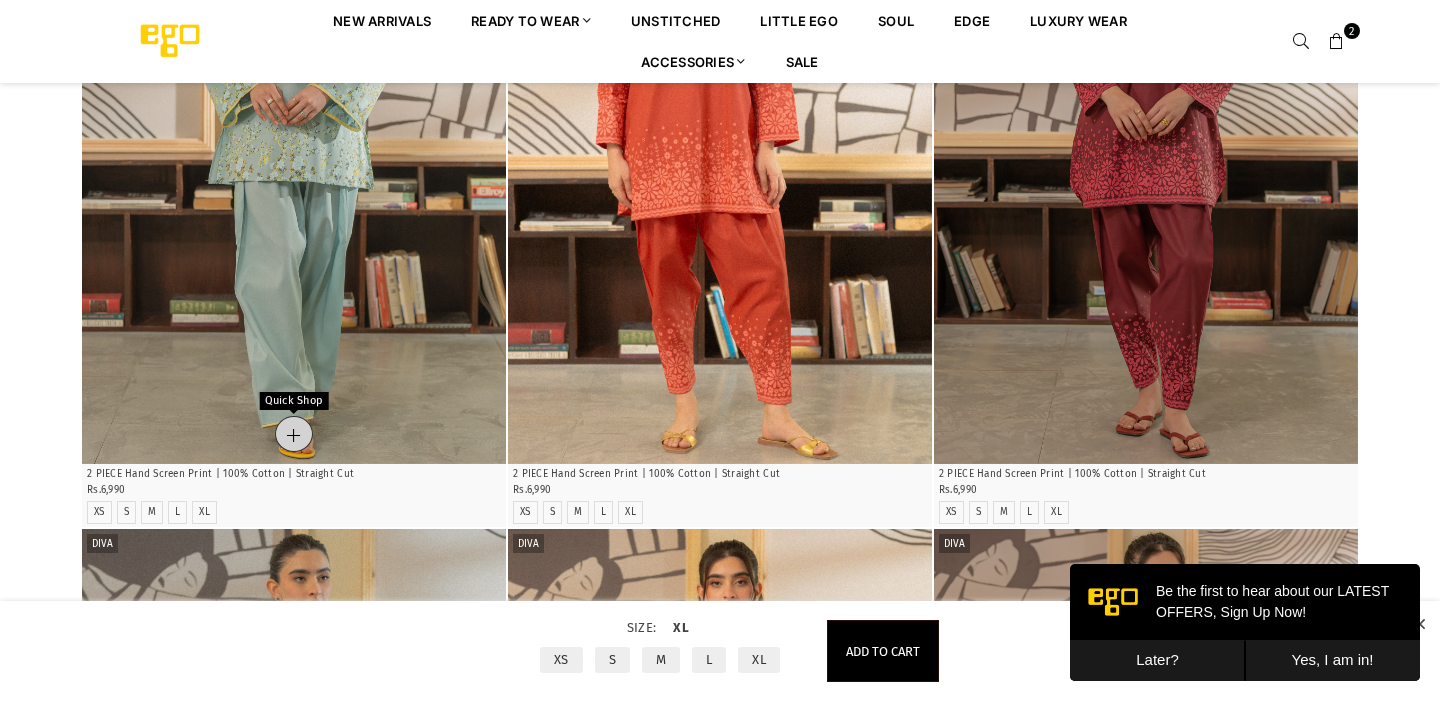 click at bounding box center [293, 435] 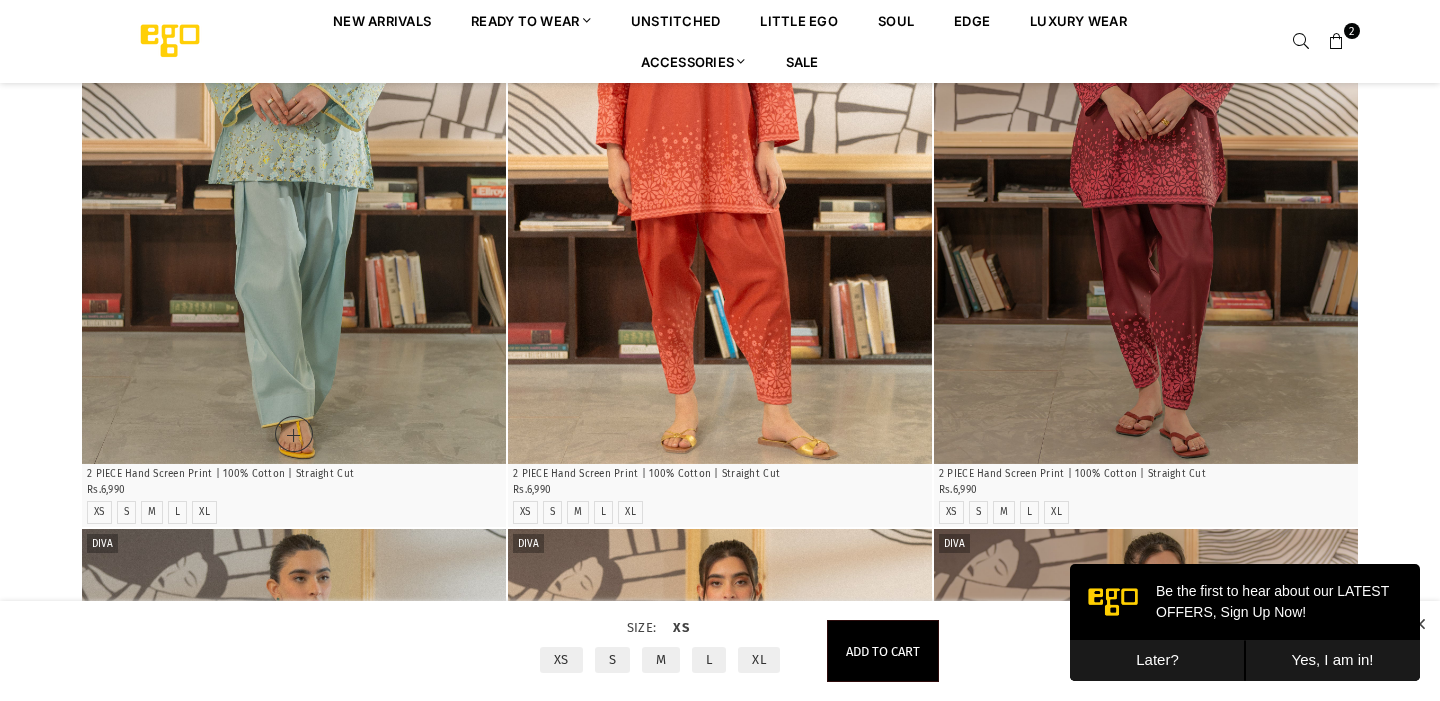 click on "XL" at bounding box center (759, 660) 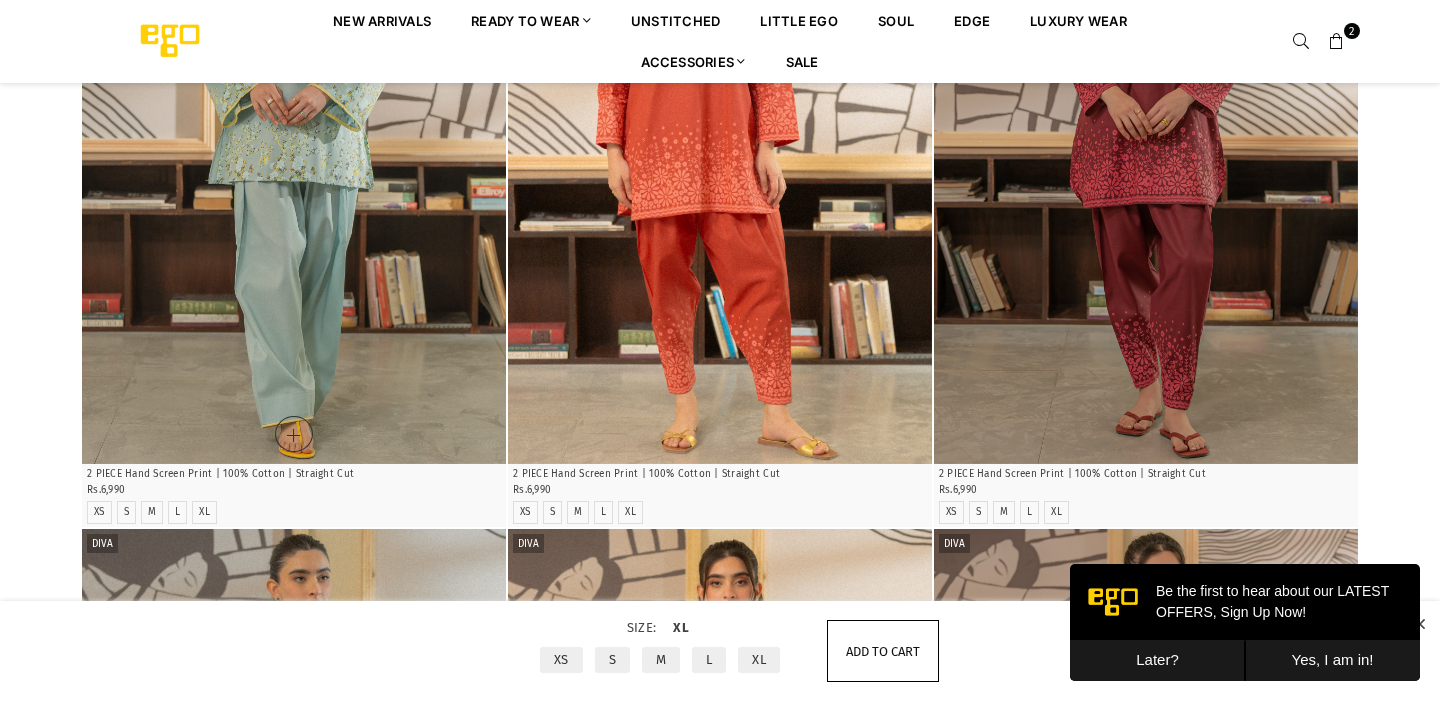 click on "Add to cart" at bounding box center (883, 651) 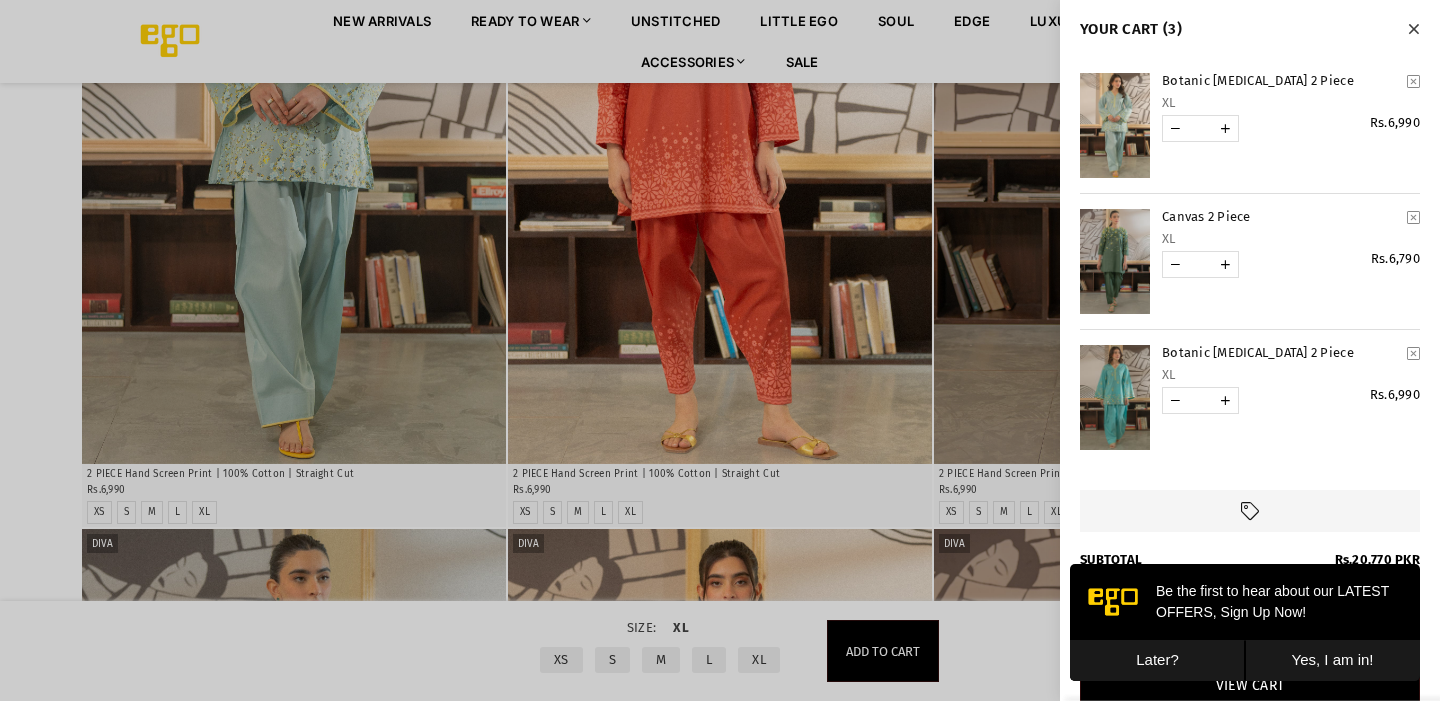 click at bounding box center (720, 350) 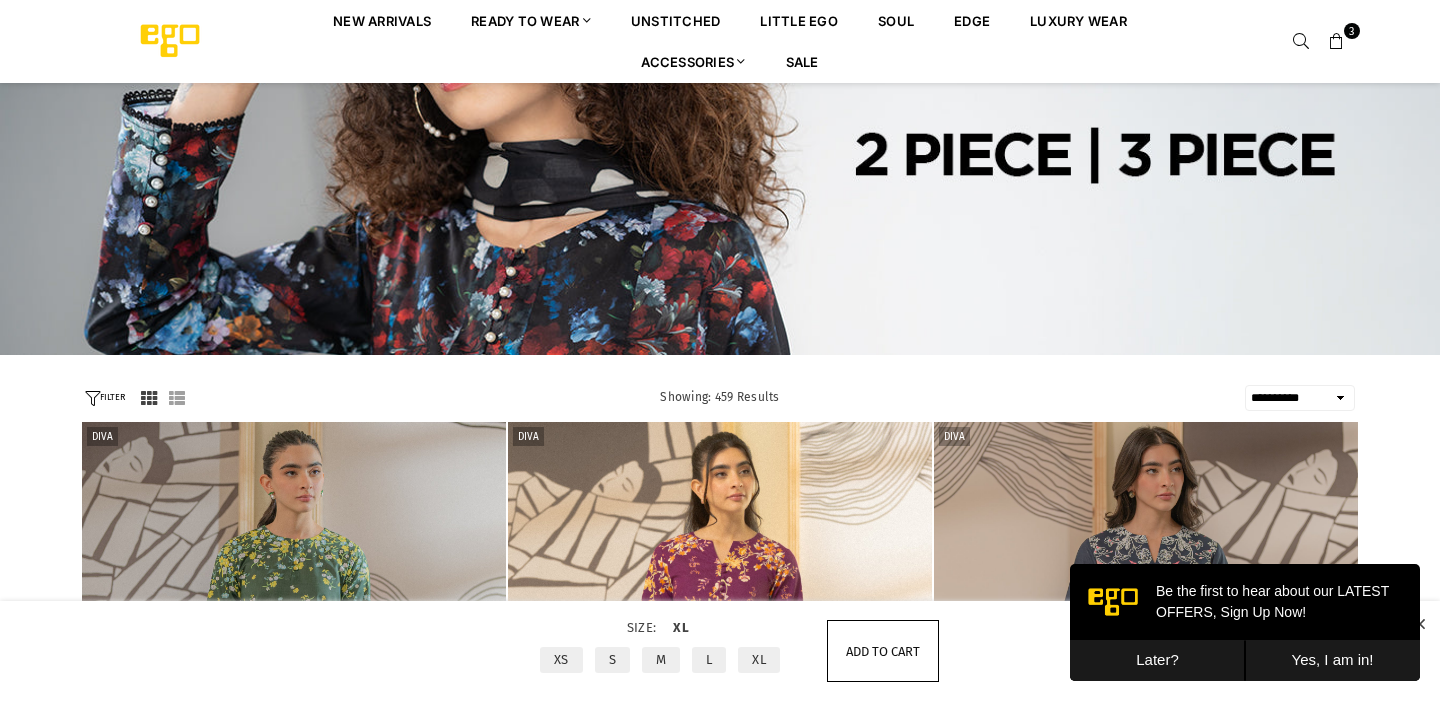 scroll, scrollTop: 0, scrollLeft: 0, axis: both 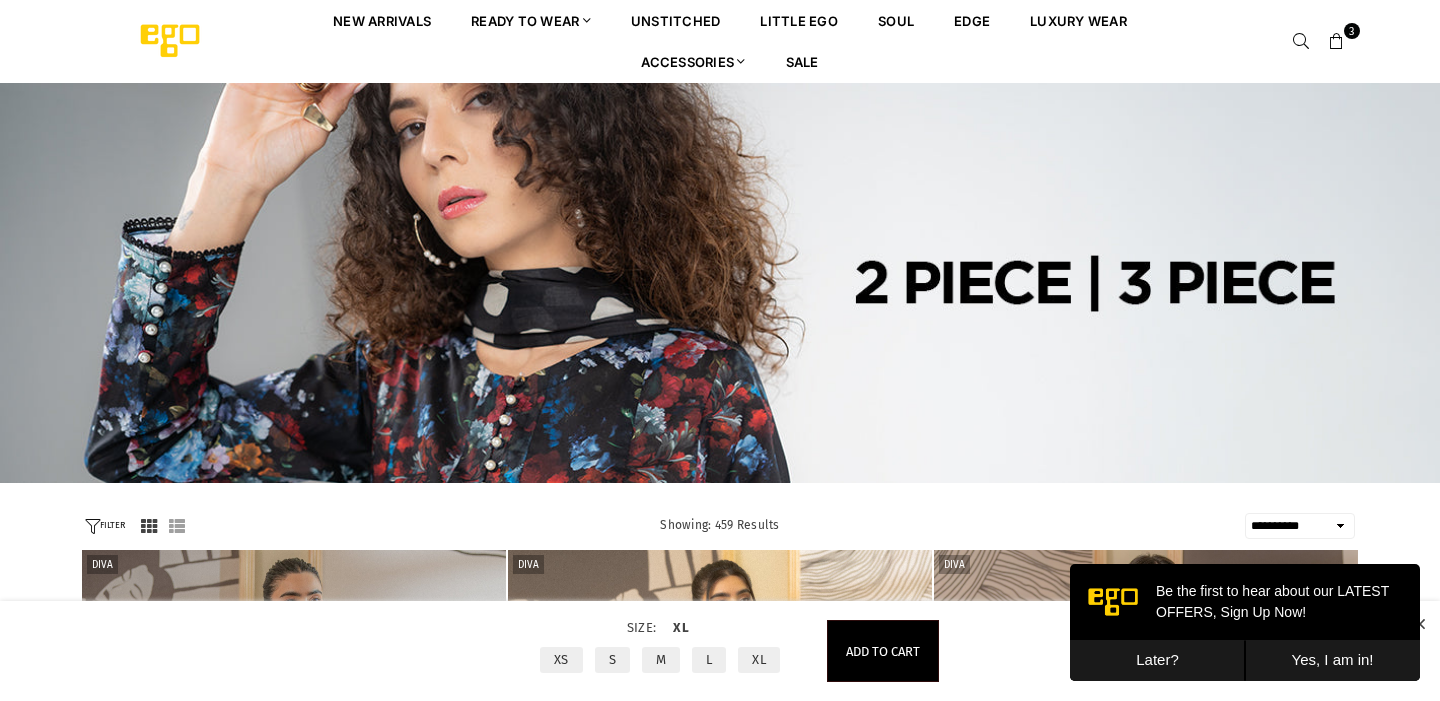 click on "FILTER" at bounding box center (105, 525) 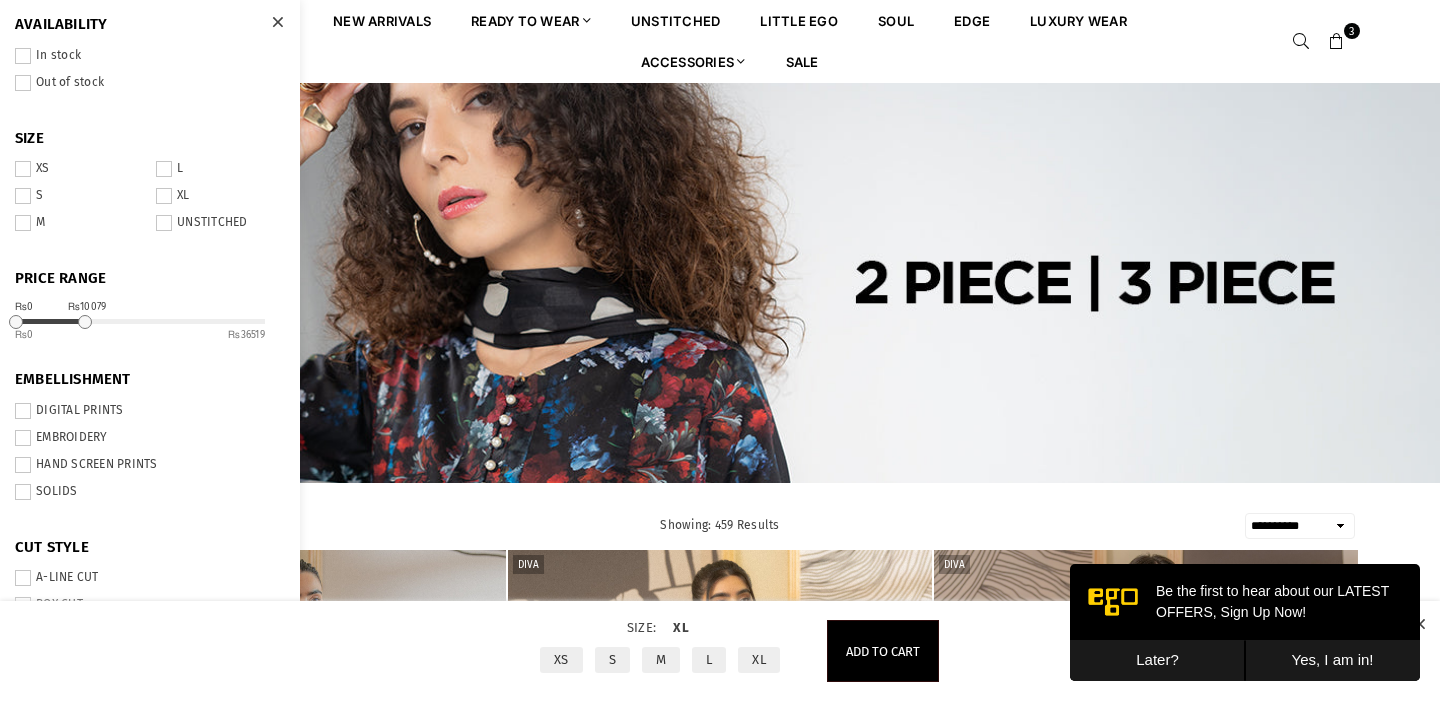 drag, startPoint x: 264, startPoint y: 323, endPoint x: 85, endPoint y: 326, distance: 179.02513 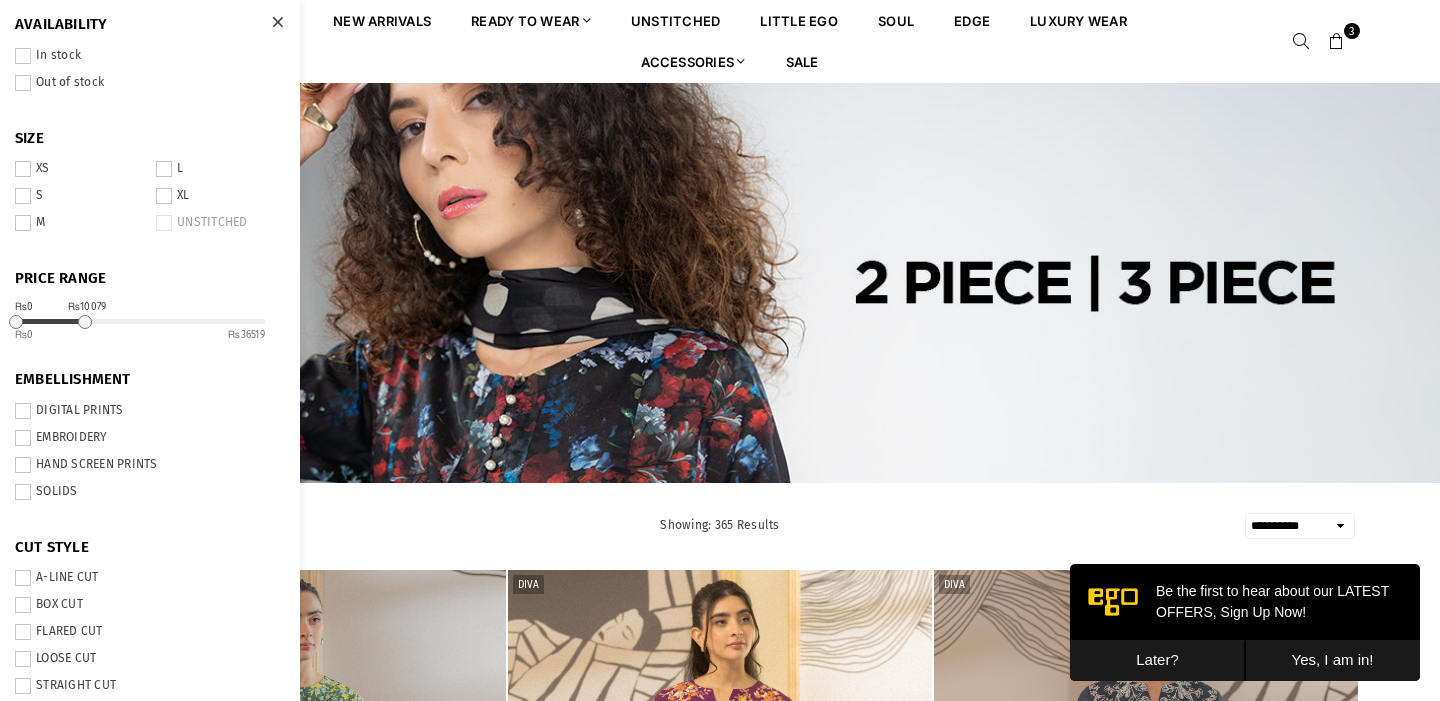 click at bounding box center [164, 169] 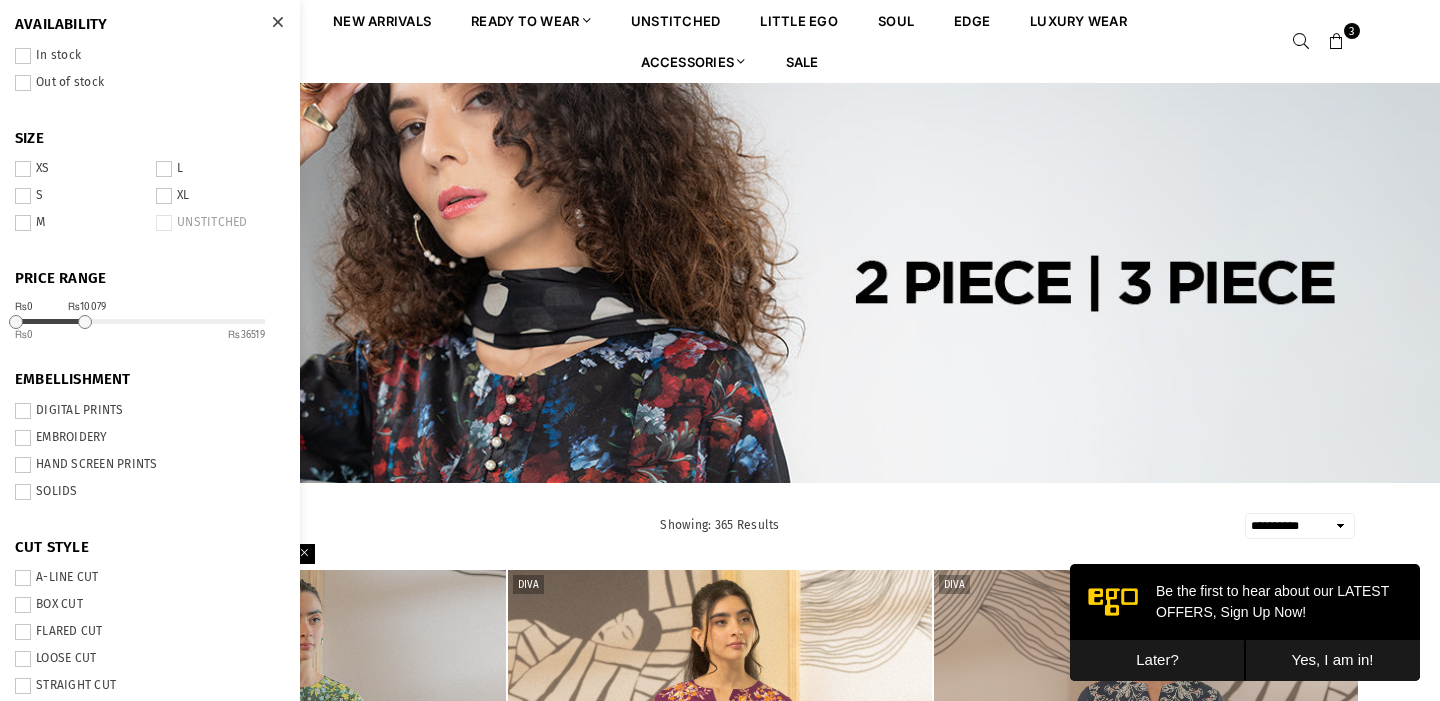 click at bounding box center [277, 22] 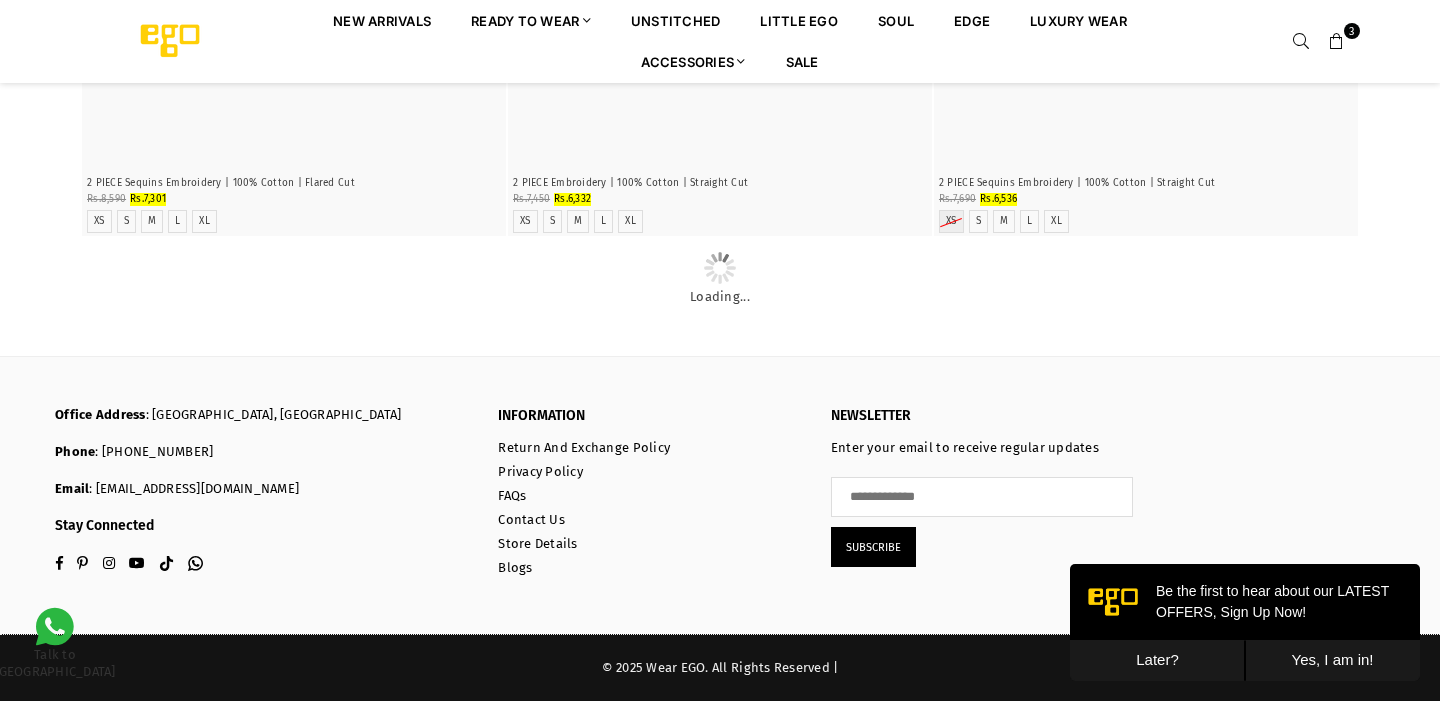 scroll, scrollTop: 14840, scrollLeft: 0, axis: vertical 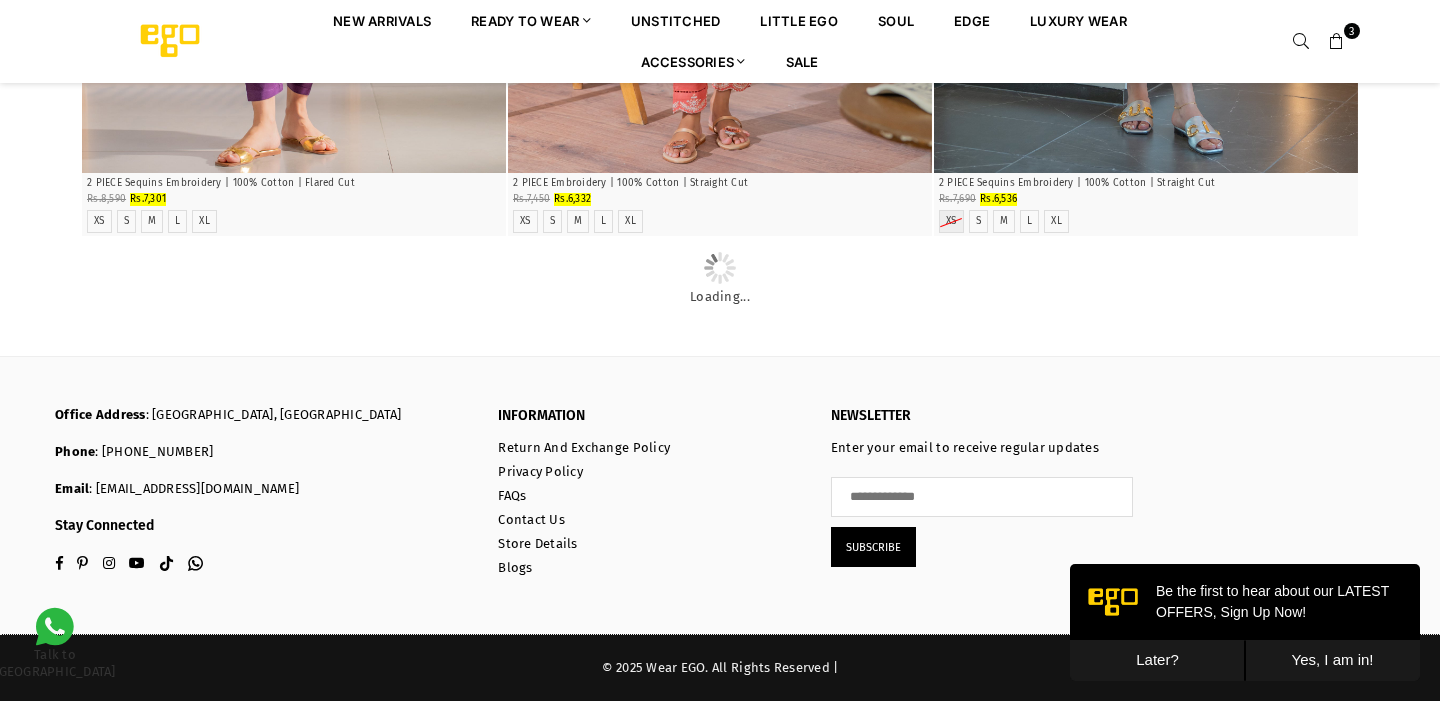 click on "Quick Shop" at bounding box center (1146, -1960) 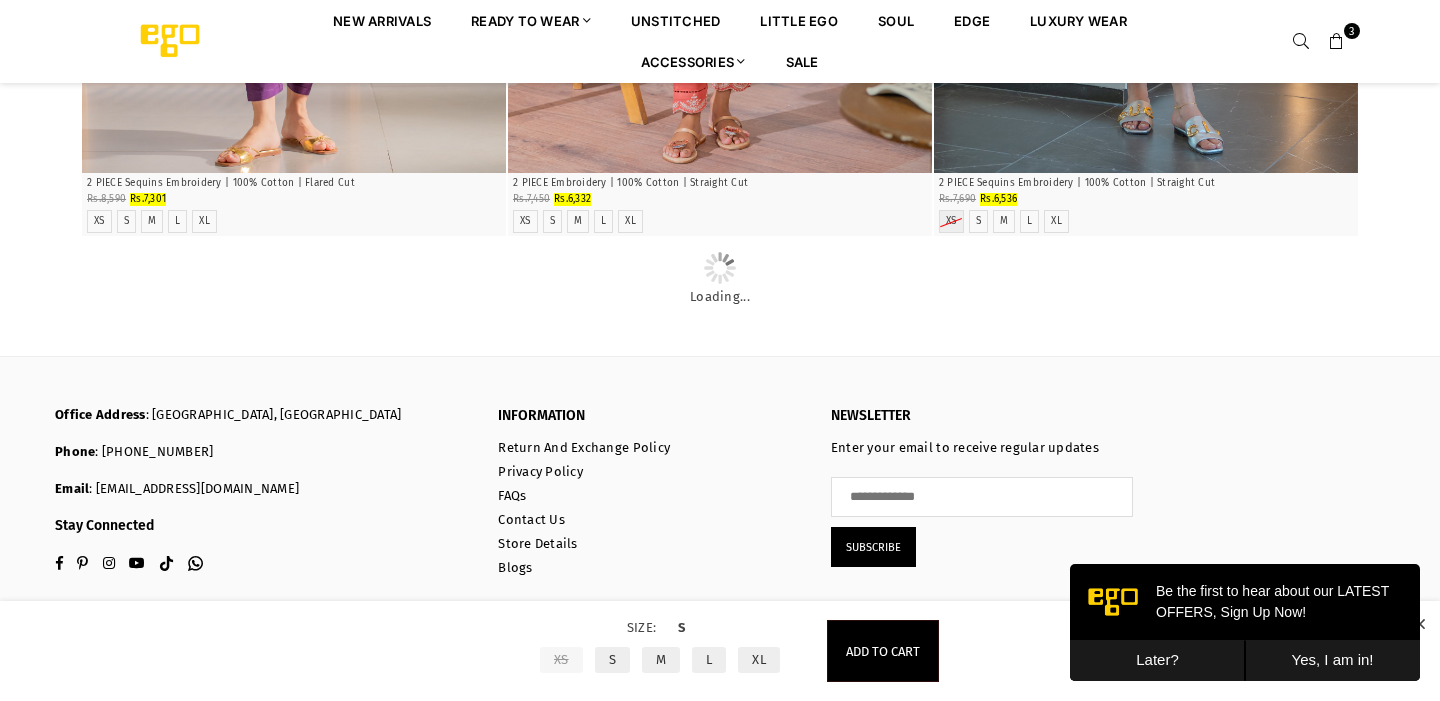 click on "XL" at bounding box center (759, 660) 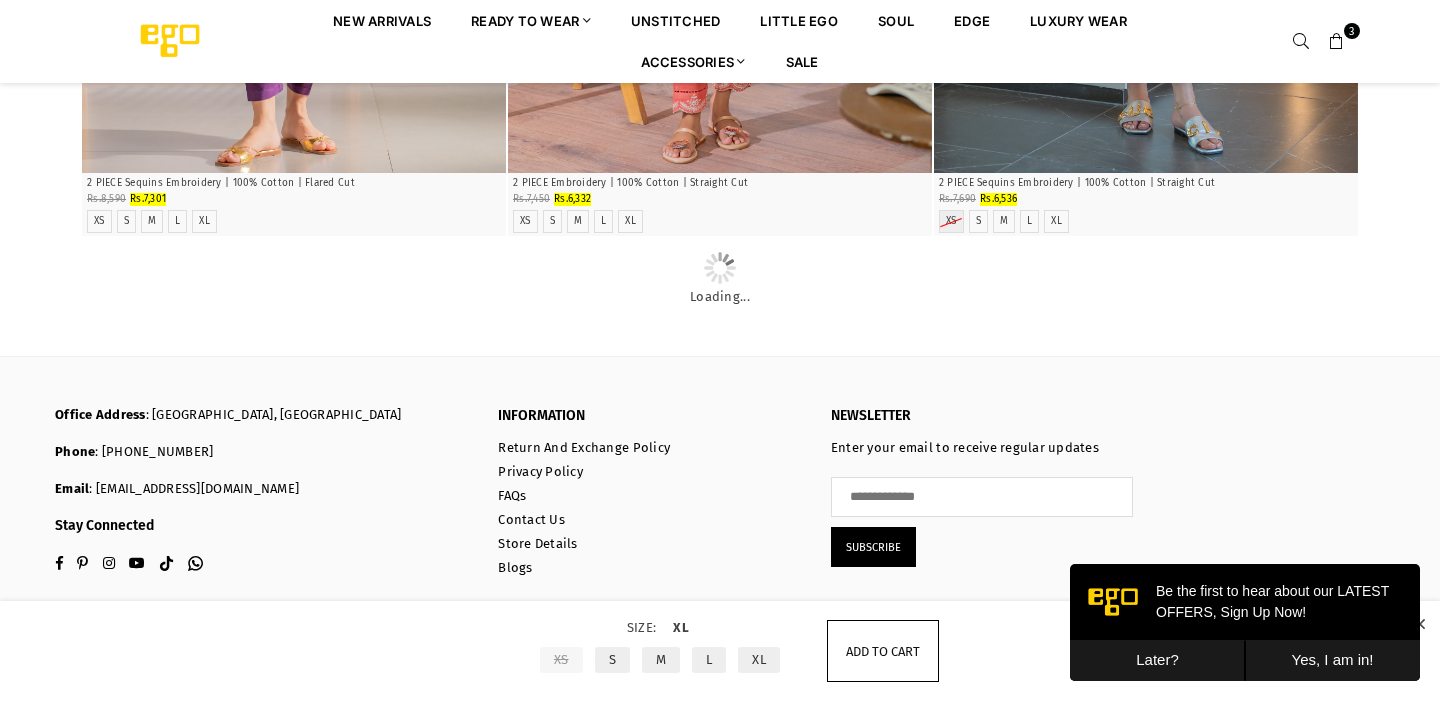 click on "Add to cart" at bounding box center [883, 651] 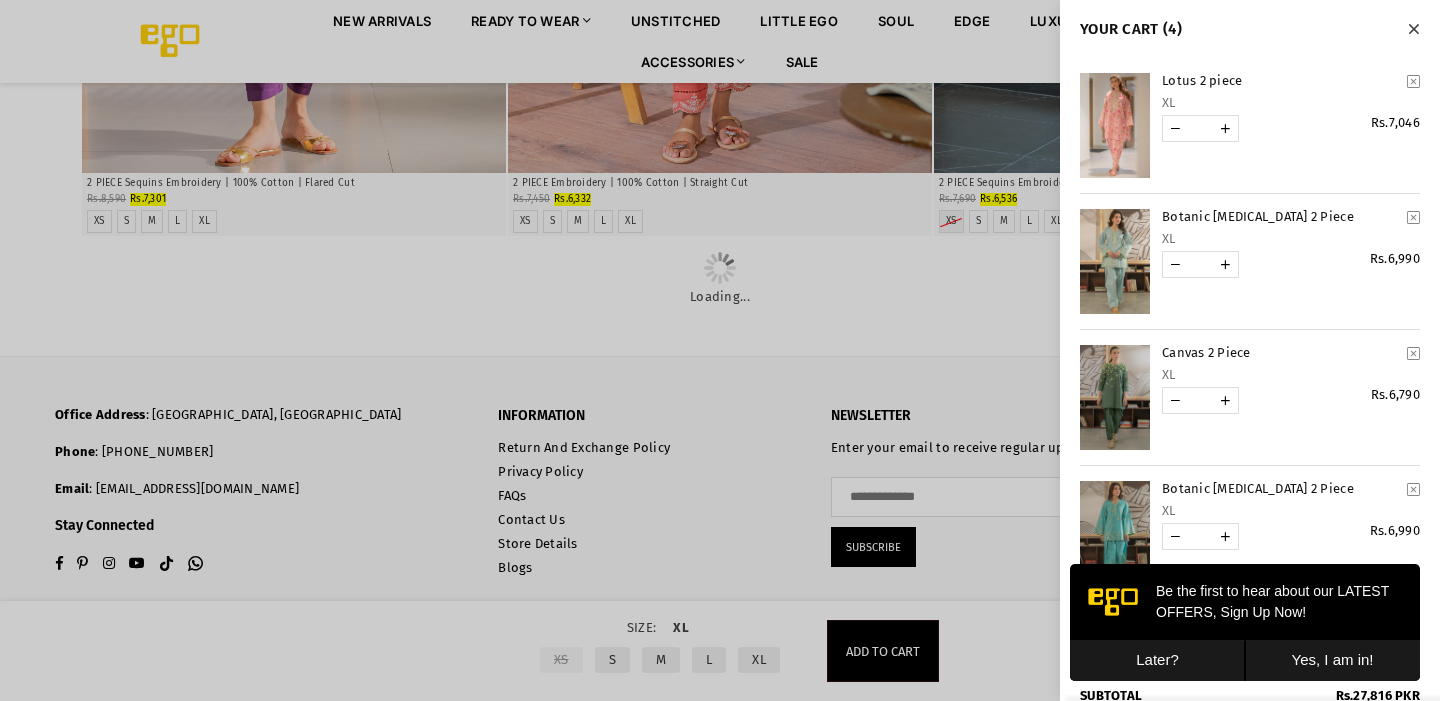 click at bounding box center (720, 350) 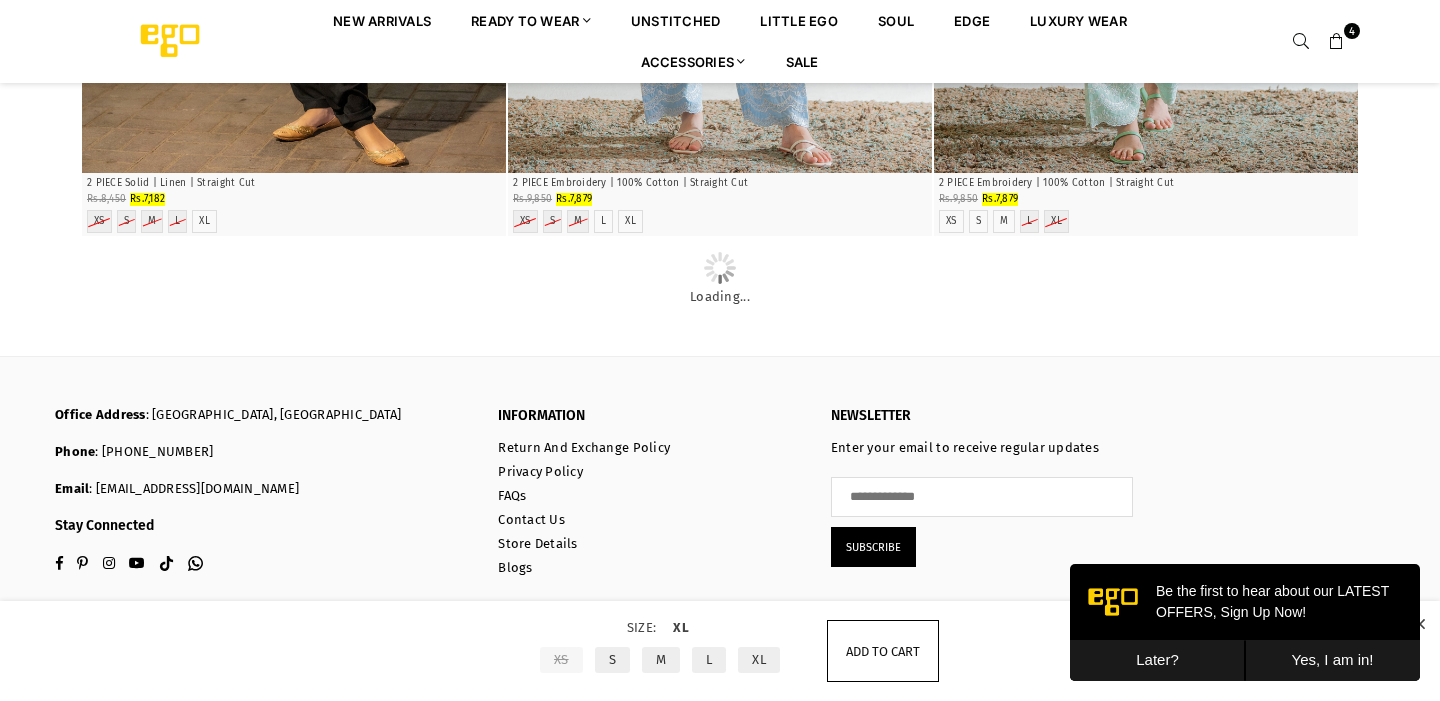 scroll, scrollTop: 17547, scrollLeft: 0, axis: vertical 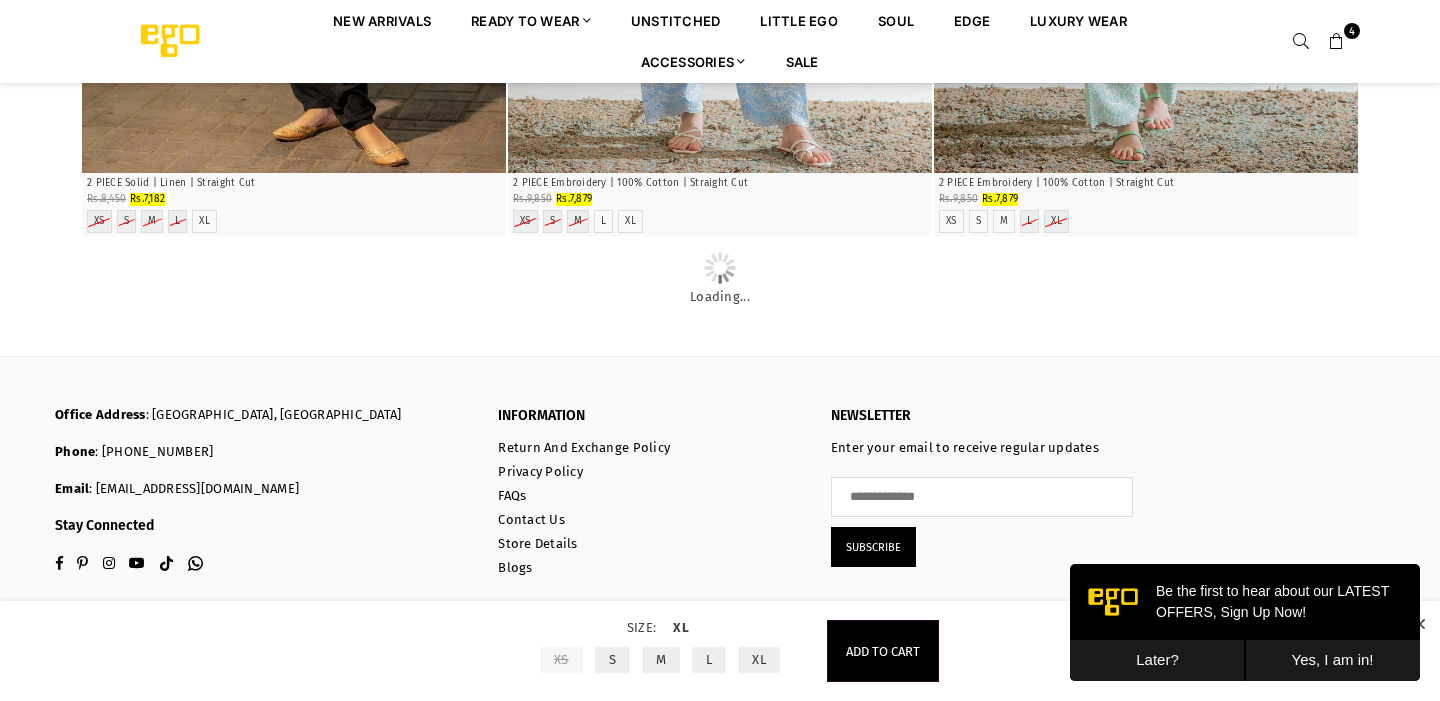 click at bounding box center (293, -2219) 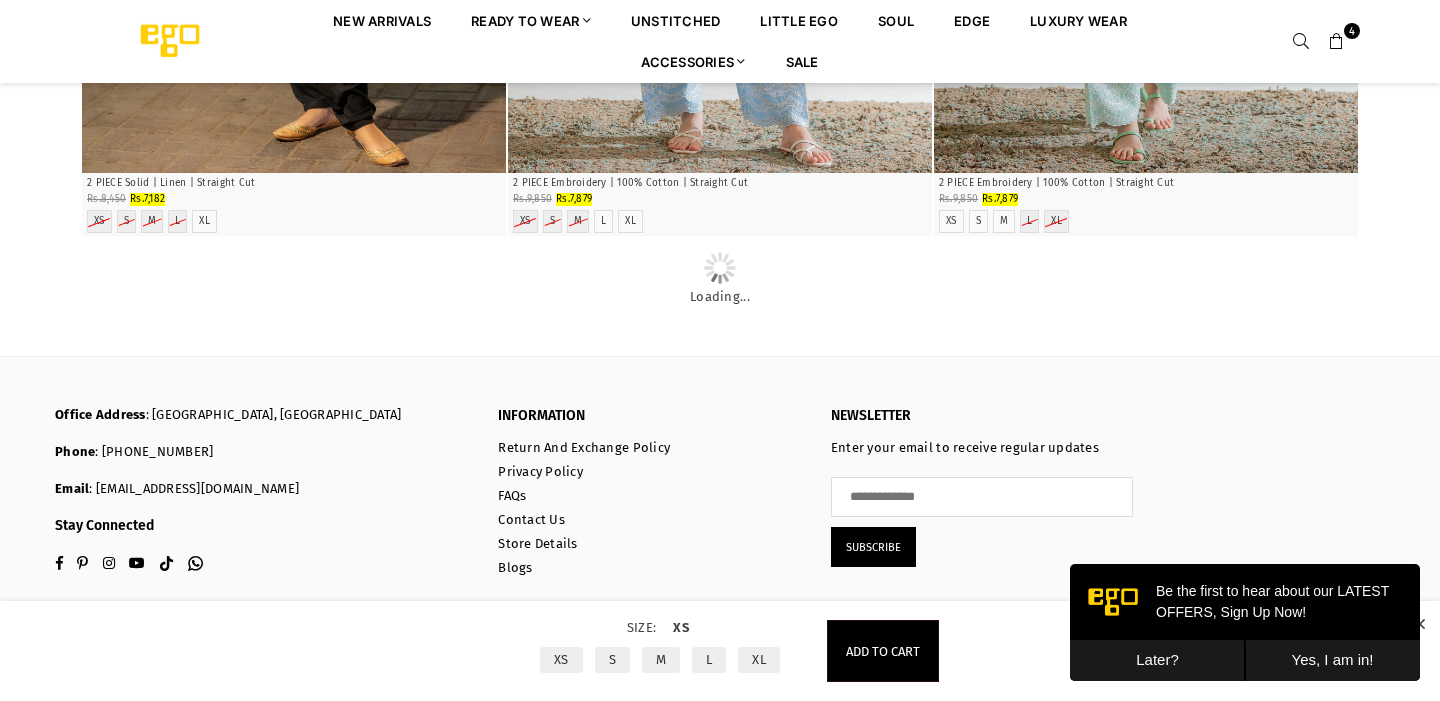 click on "XL" at bounding box center [759, 660] 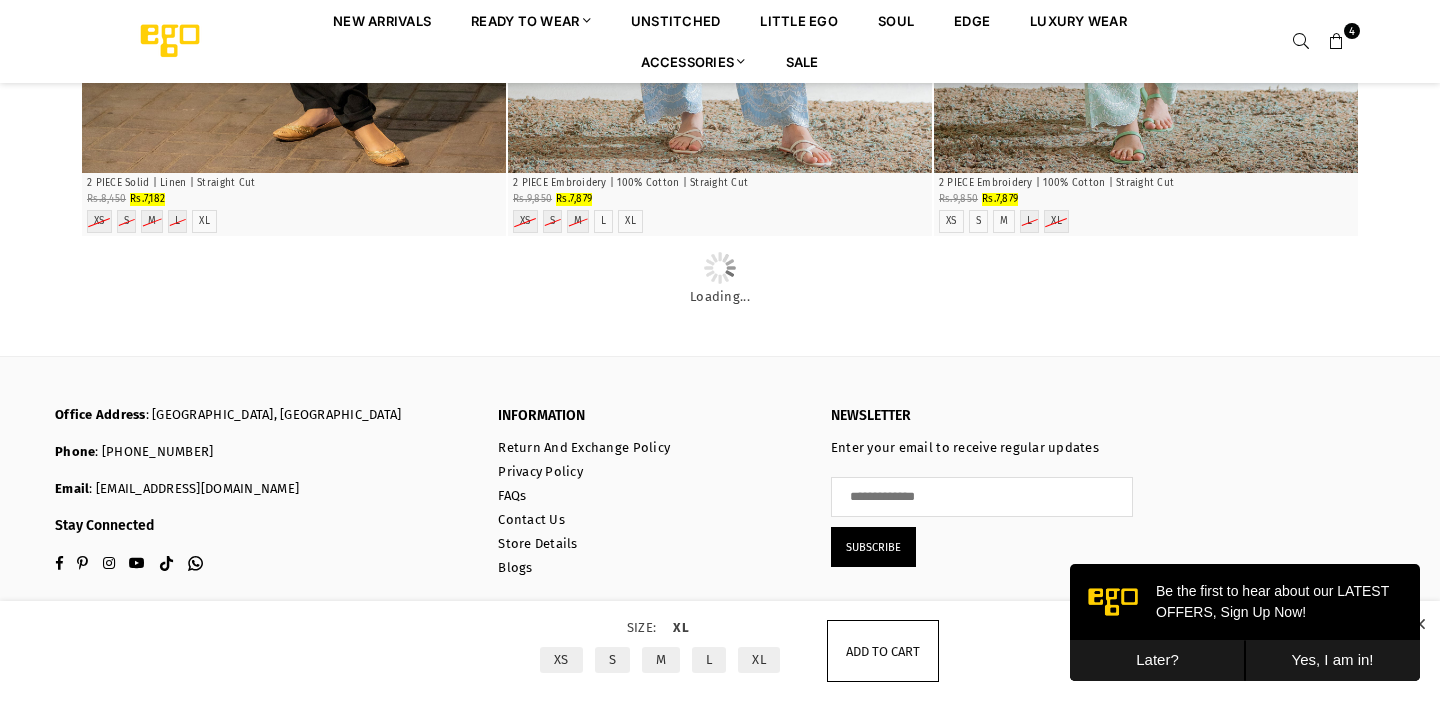 click on "Add to cart" at bounding box center [883, 651] 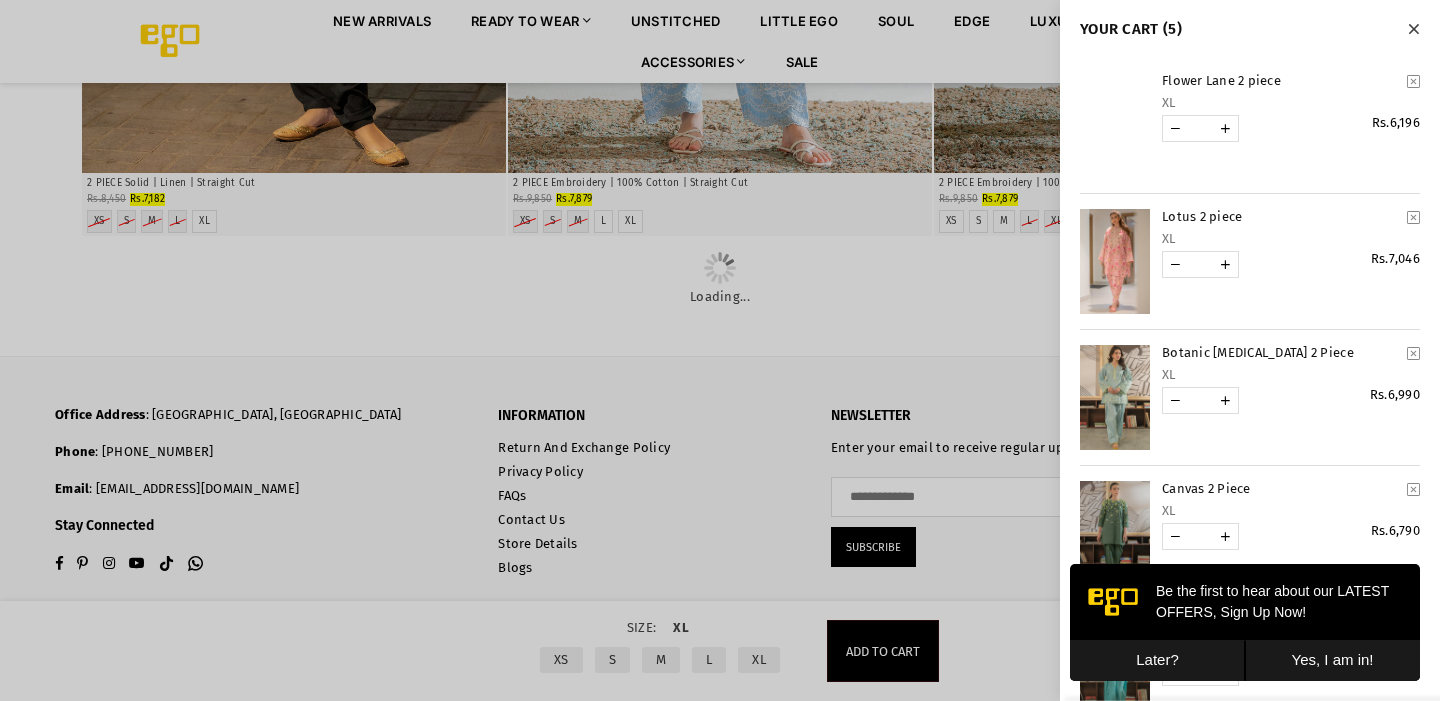 click at bounding box center (720, 350) 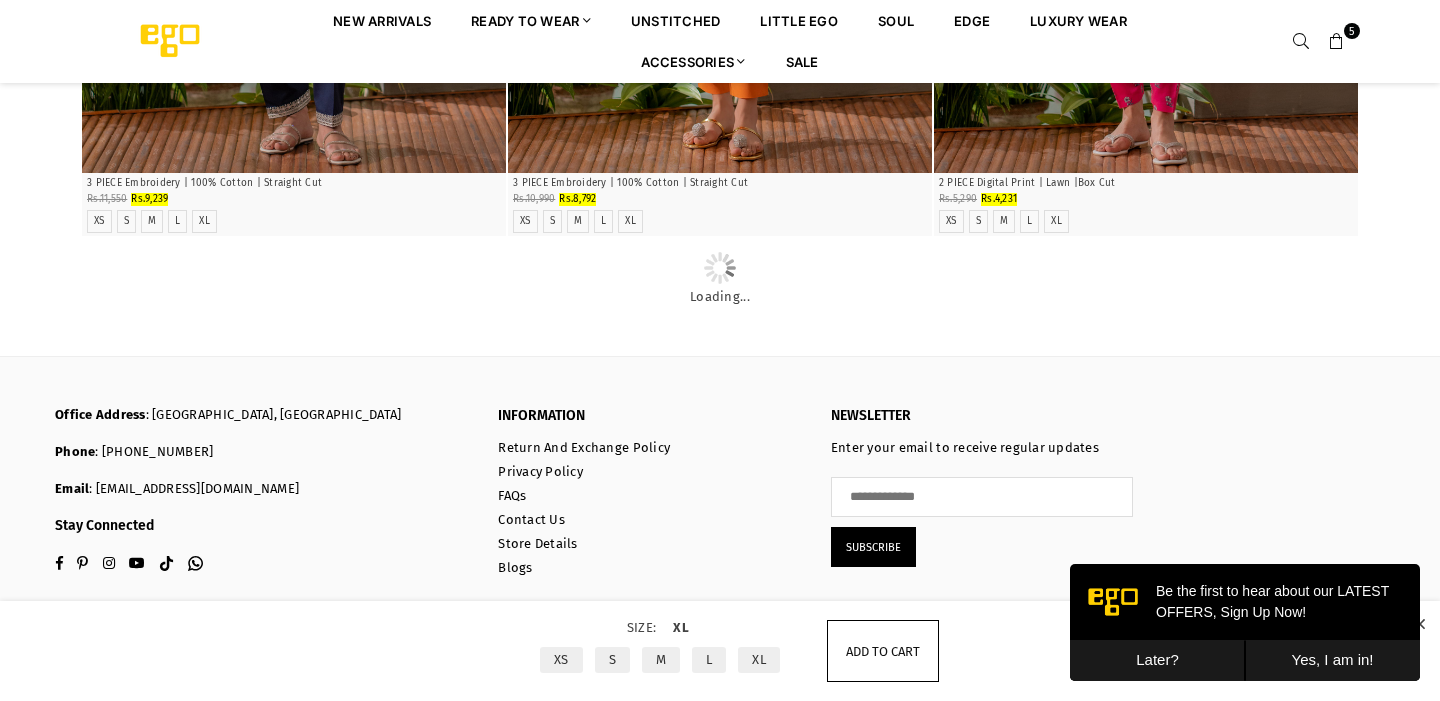 scroll, scrollTop: 22507, scrollLeft: 0, axis: vertical 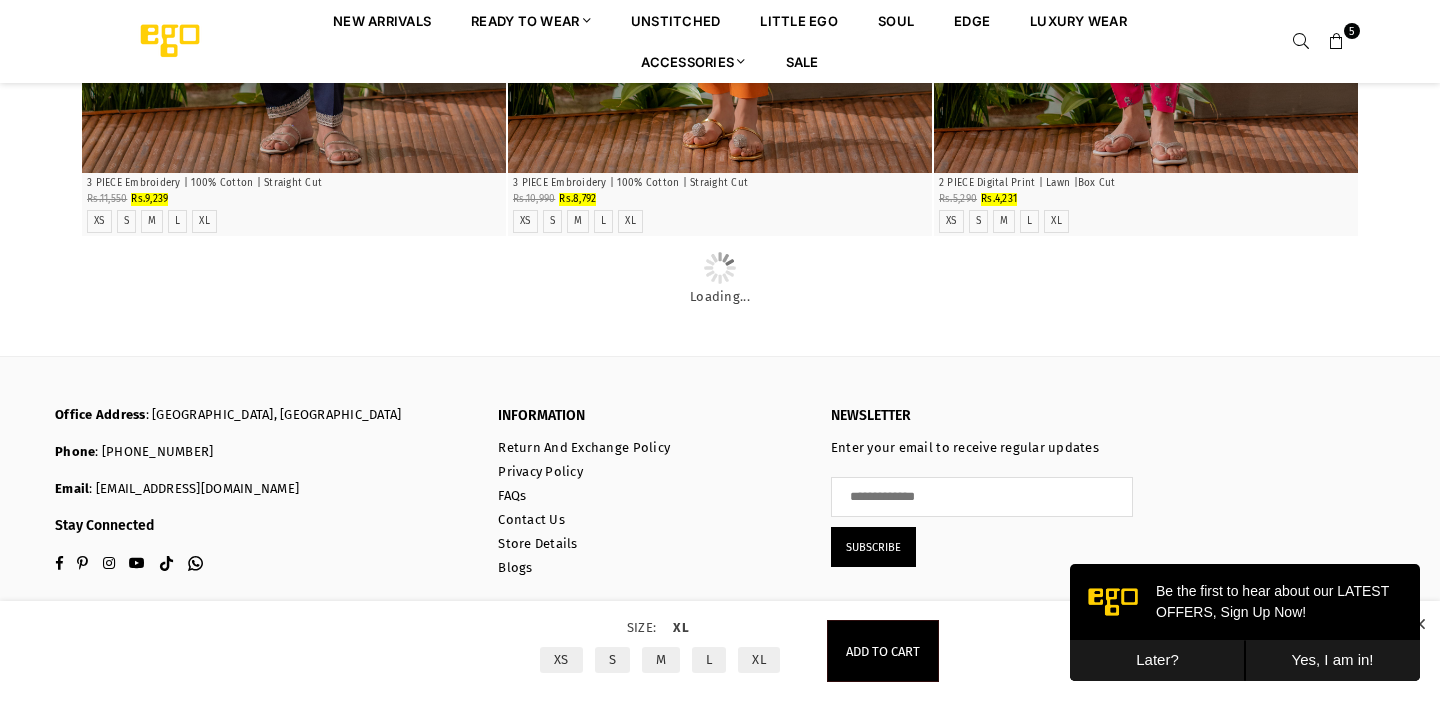 click at bounding box center [719, -2284] 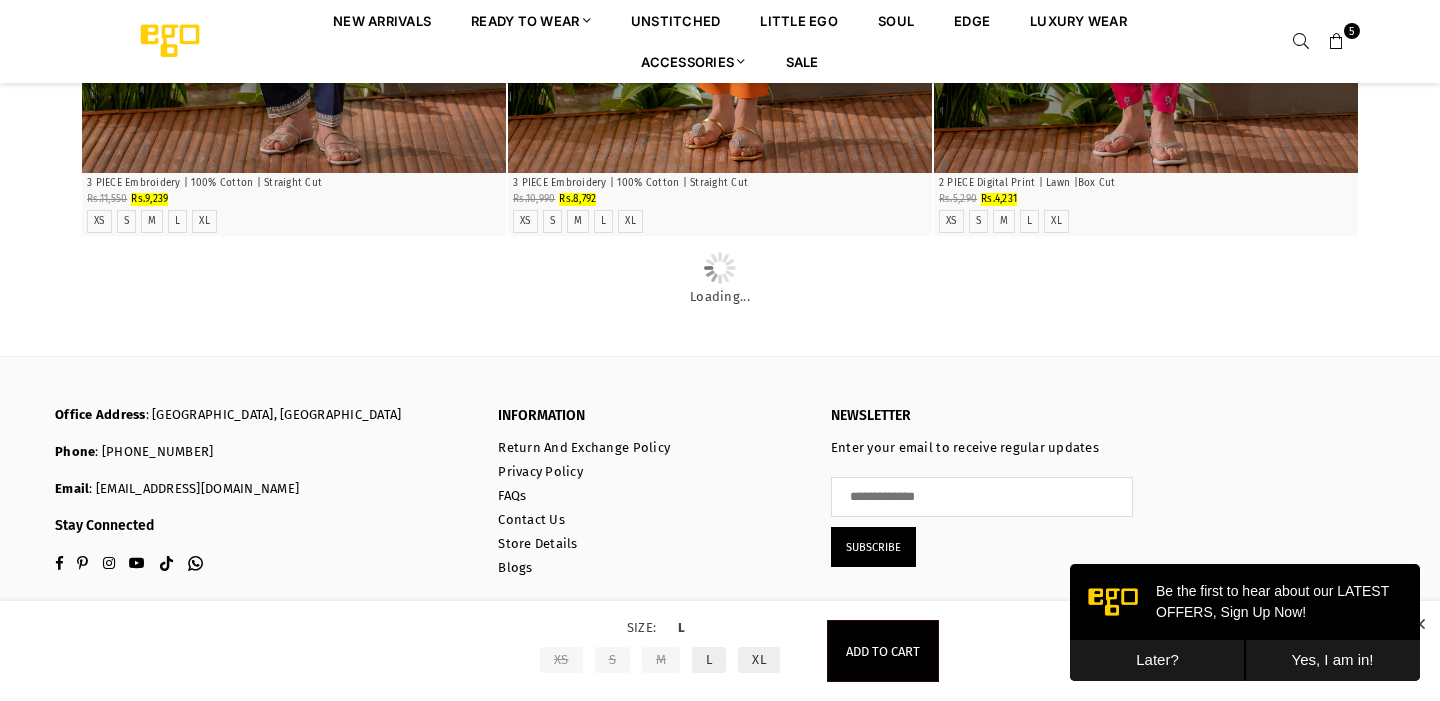 click on "XL" at bounding box center (759, 660) 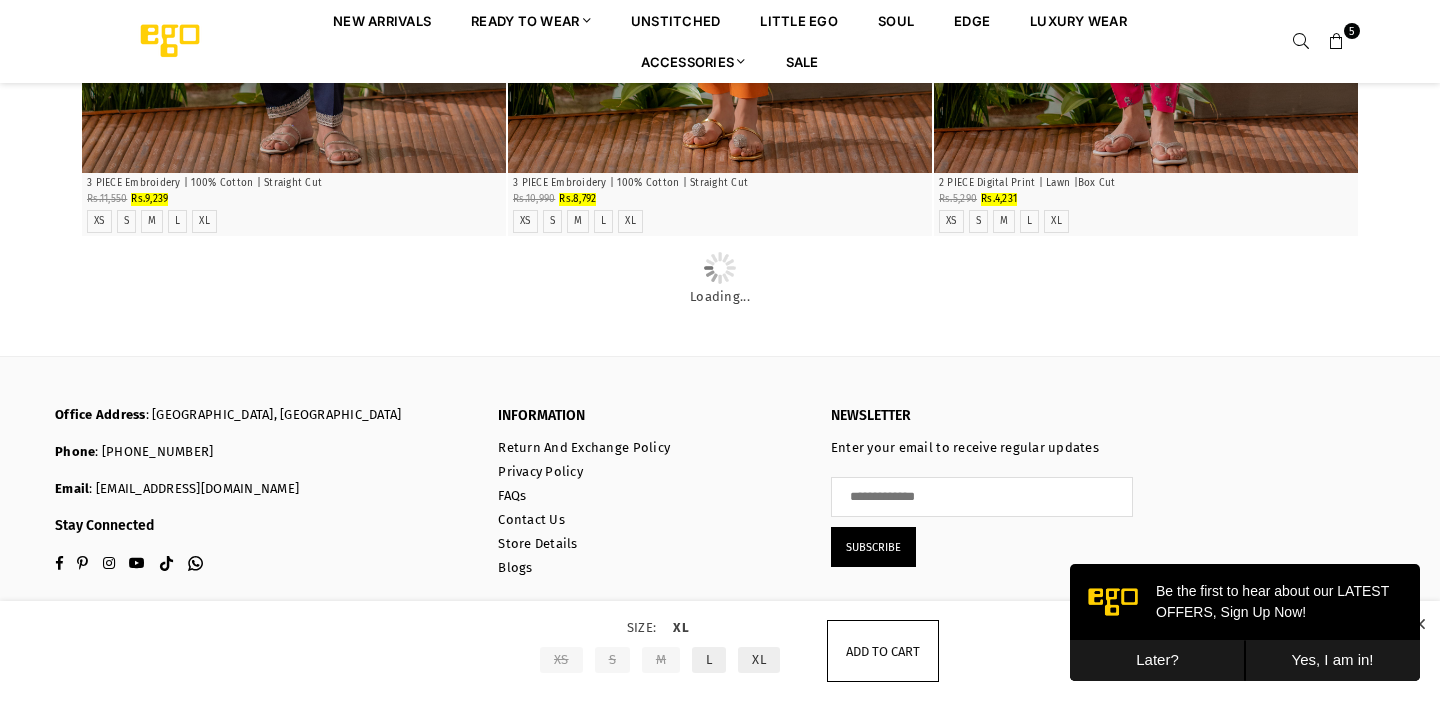 click on "Add to cart" at bounding box center (883, 651) 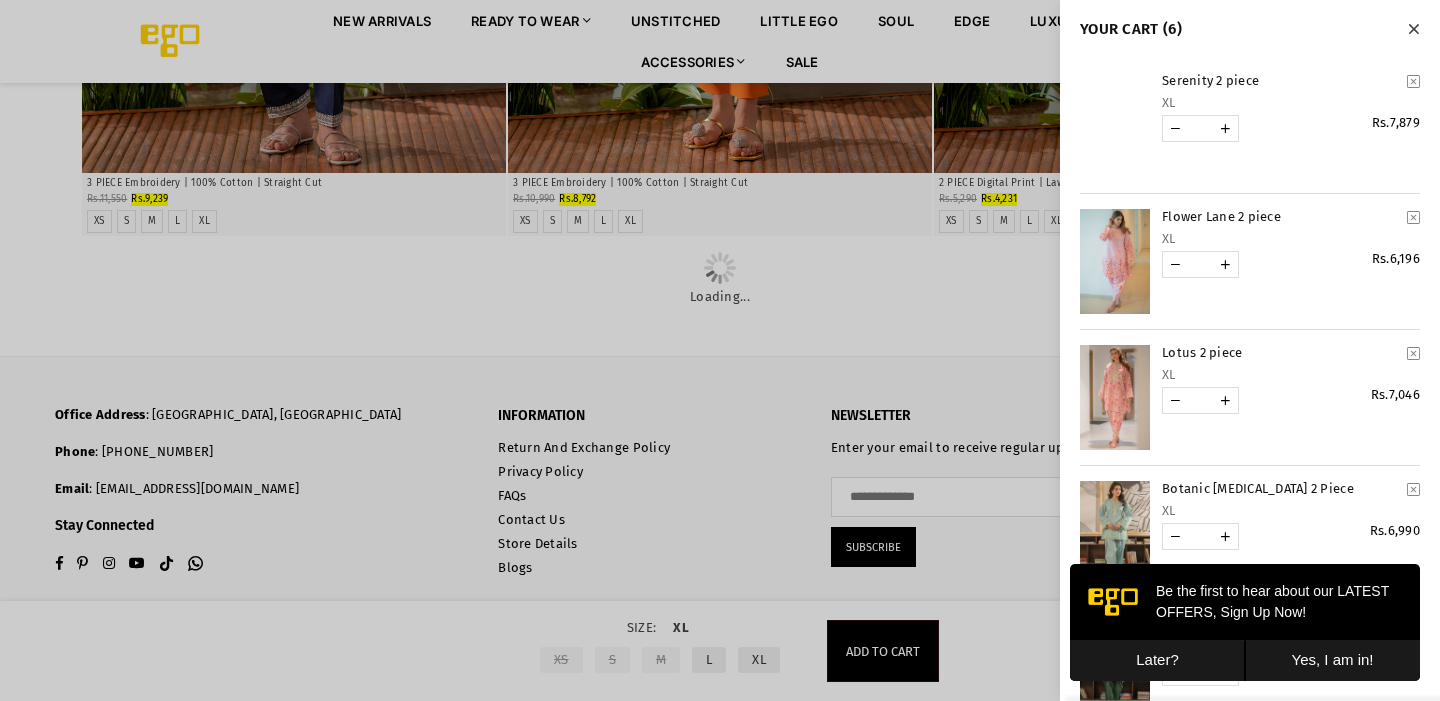 click at bounding box center [720, 350] 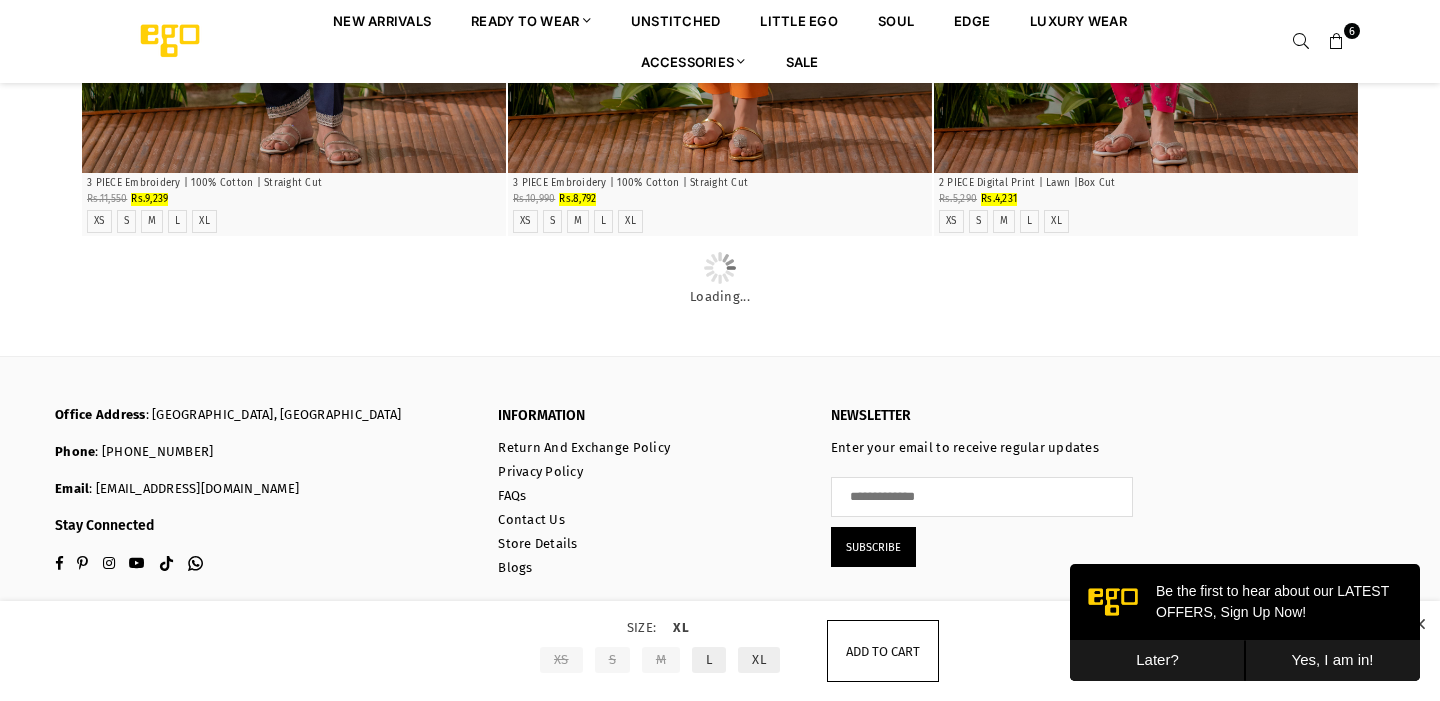 scroll, scrollTop: 23777, scrollLeft: 0, axis: vertical 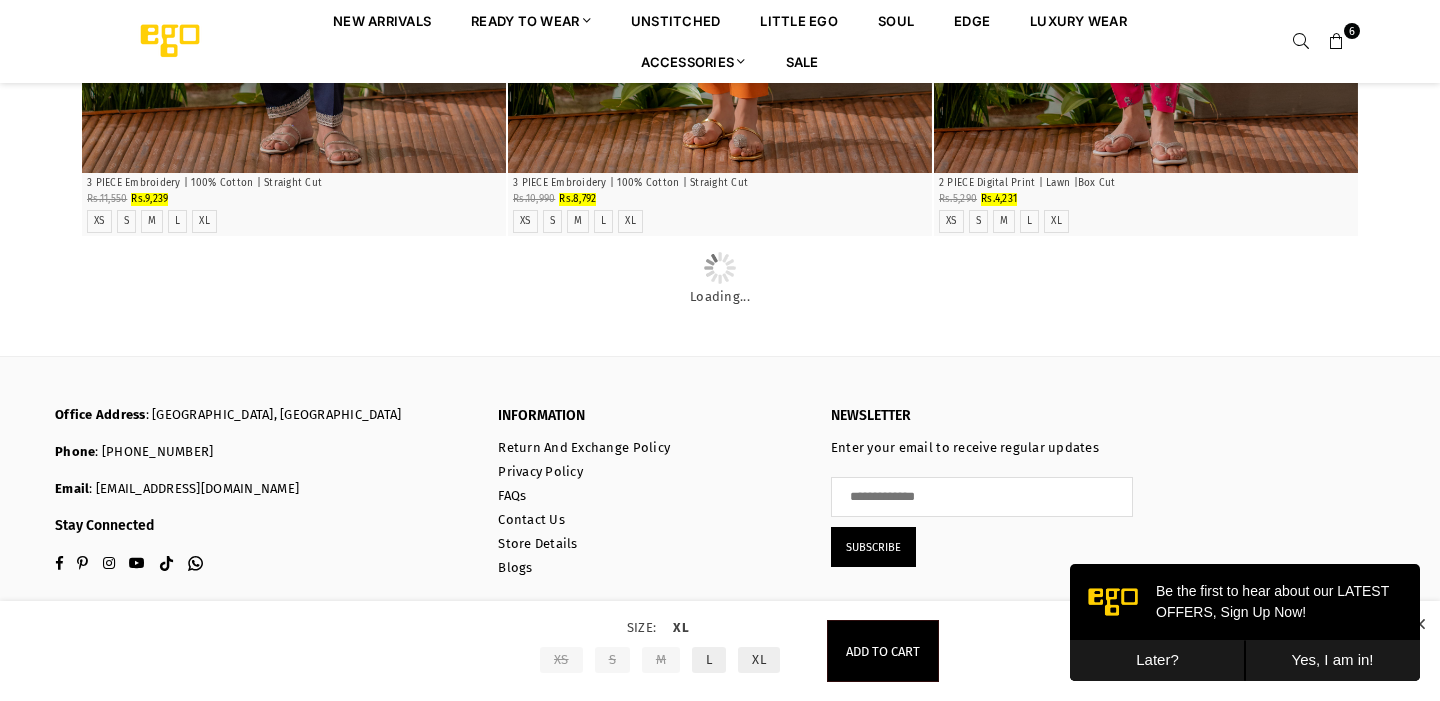 click at bounding box center (719, -2154) 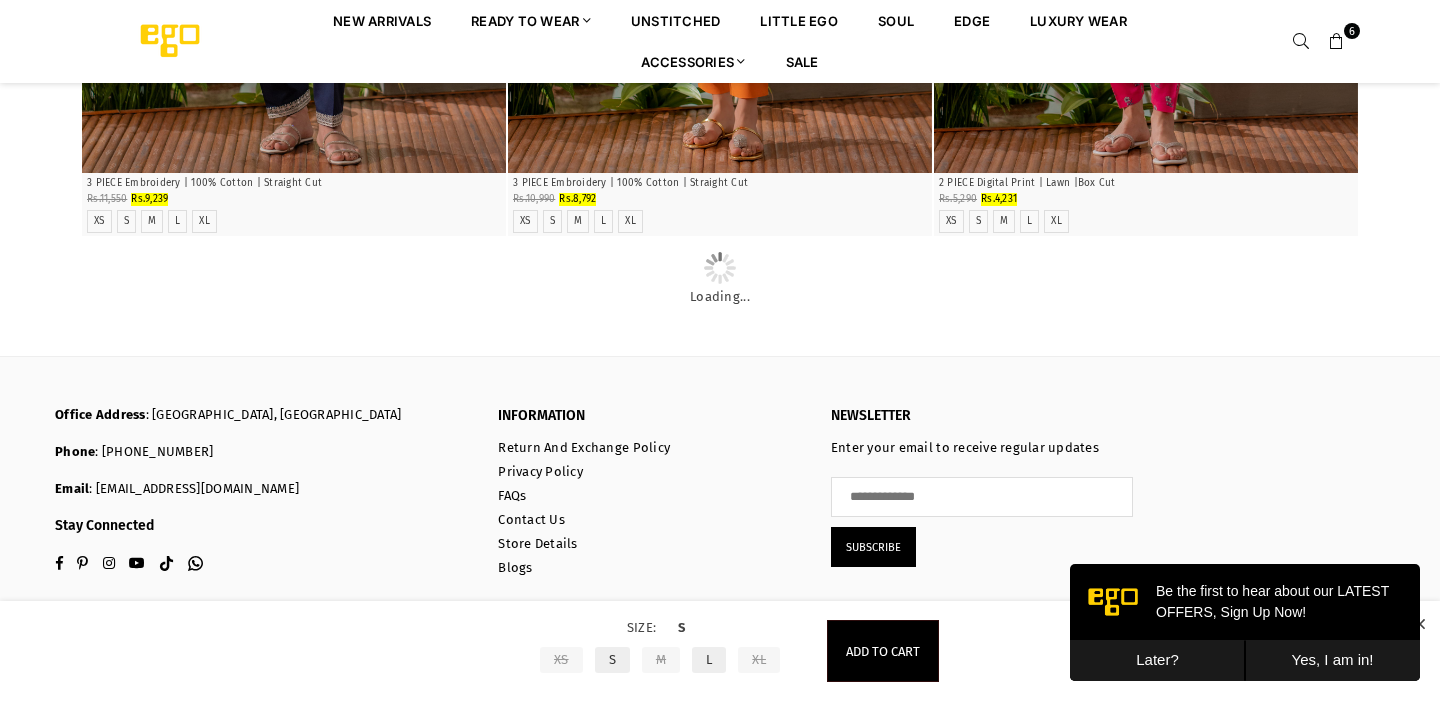 click on "**********" at bounding box center [720, -9022] 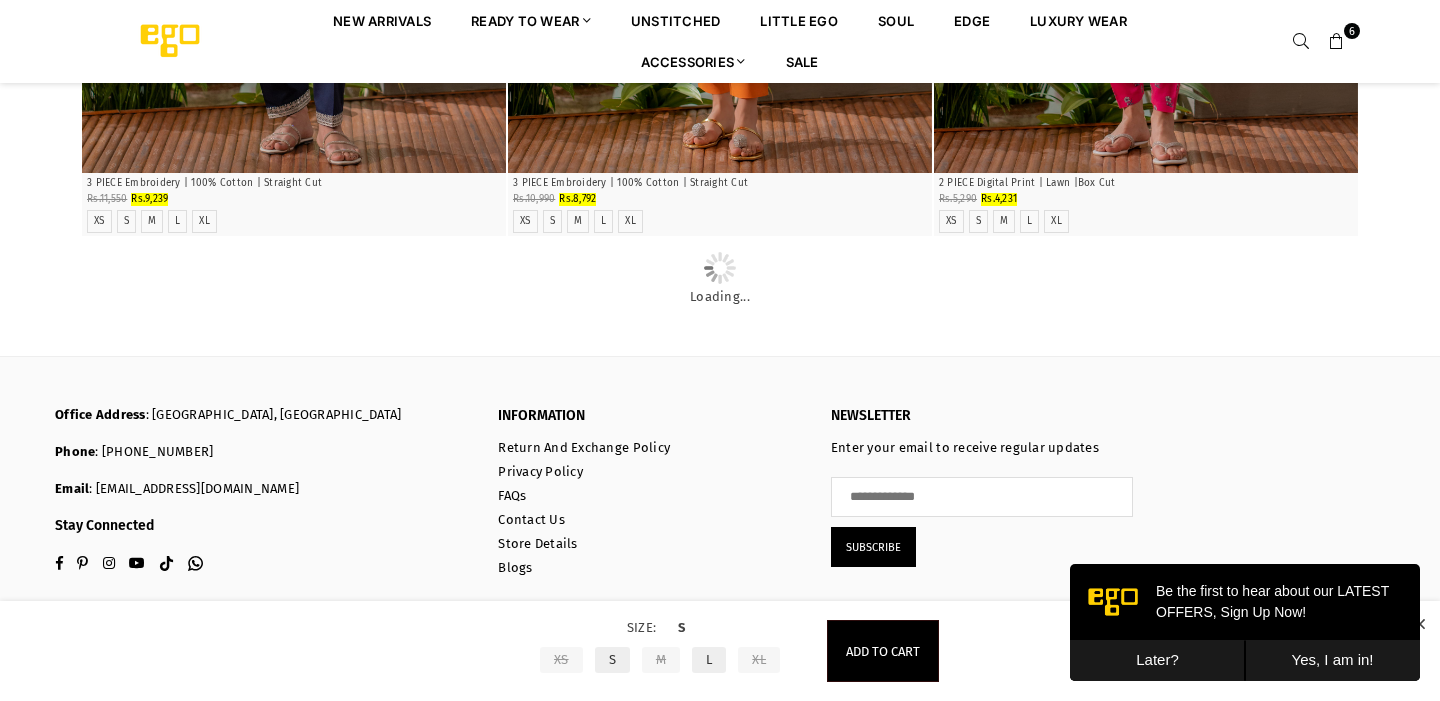 scroll, scrollTop: 25971, scrollLeft: 0, axis: vertical 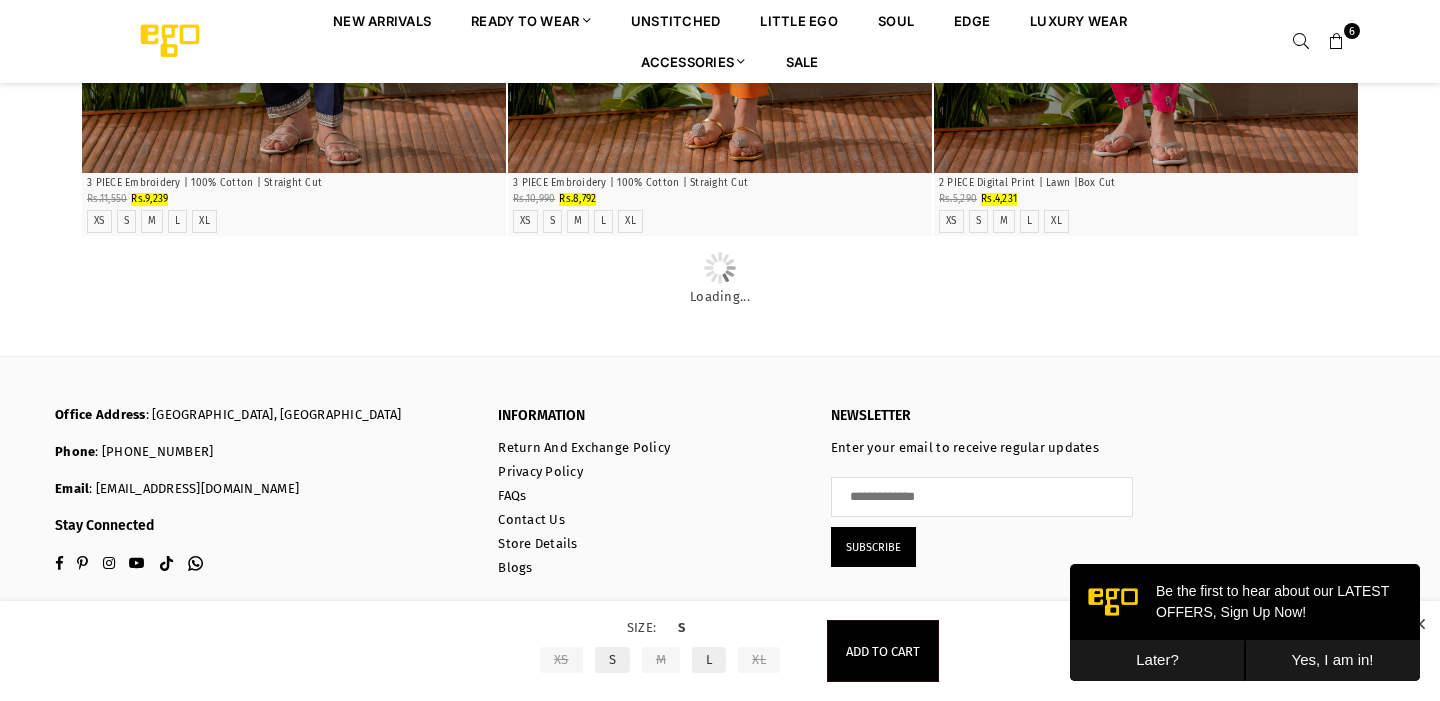 click on "Quick Shop" at bounding box center [720, -1960] 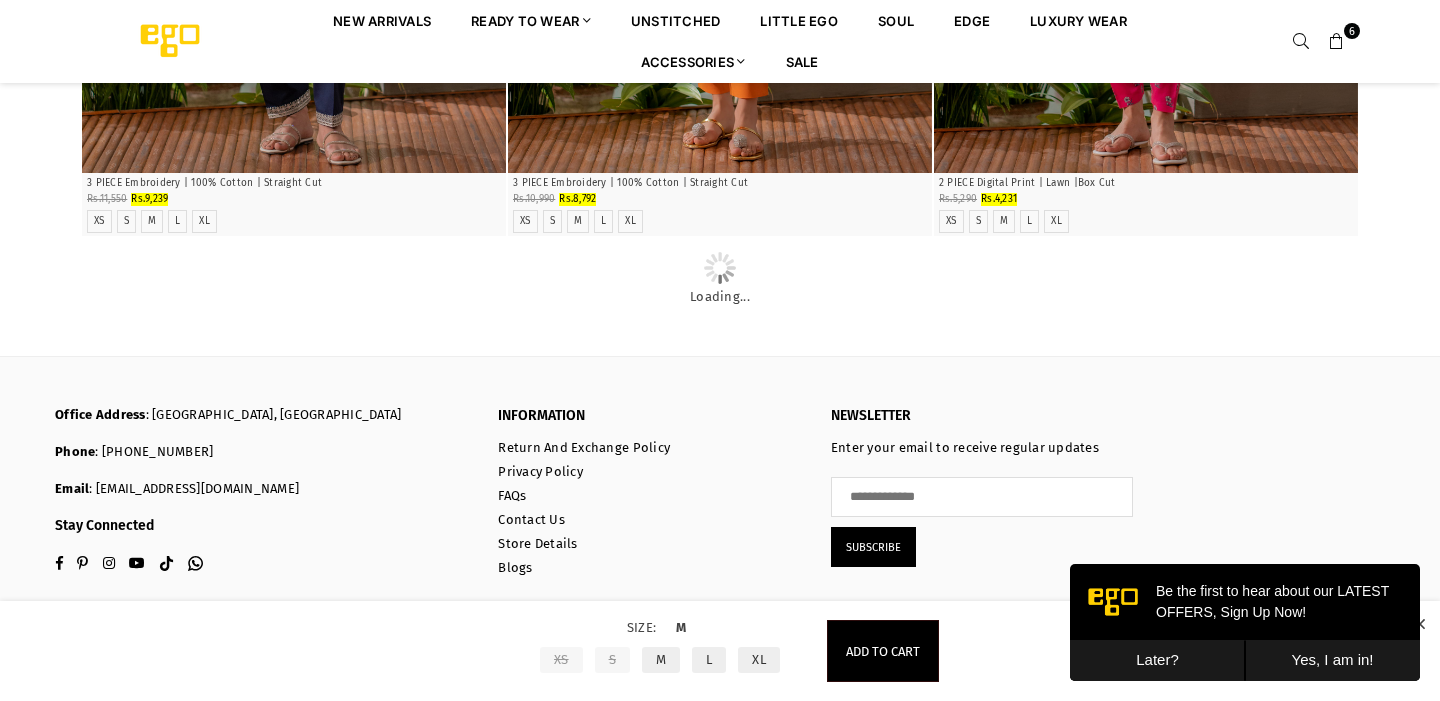 click on "XL" at bounding box center [759, 660] 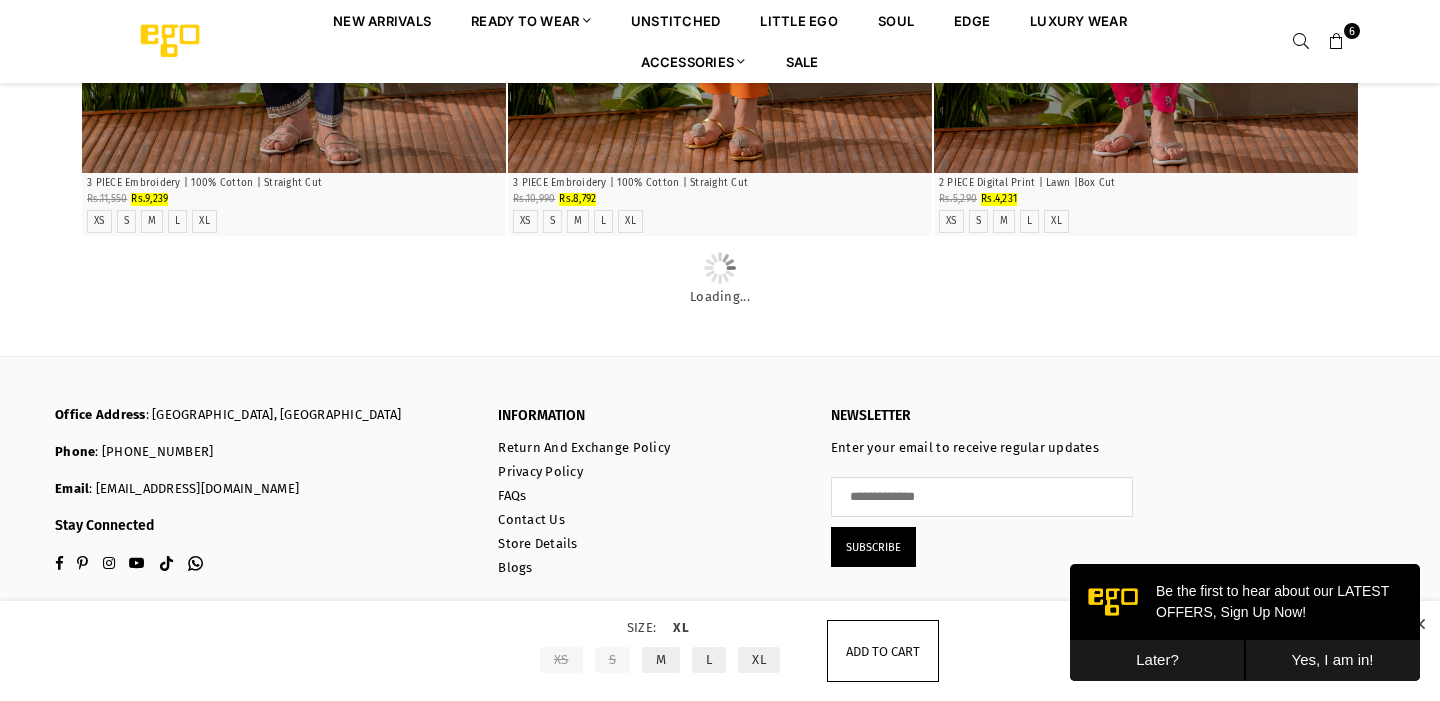 click on "Add to cart" at bounding box center [883, 651] 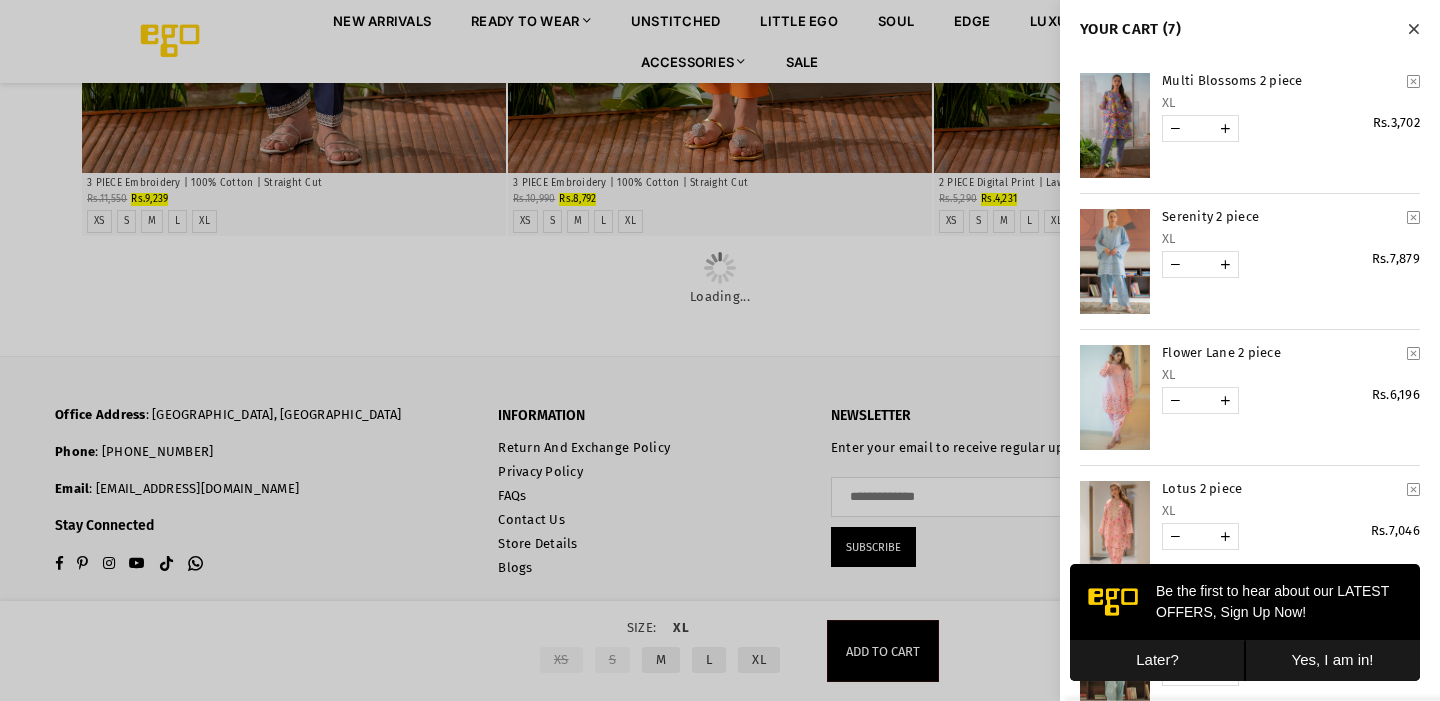 click at bounding box center [720, 350] 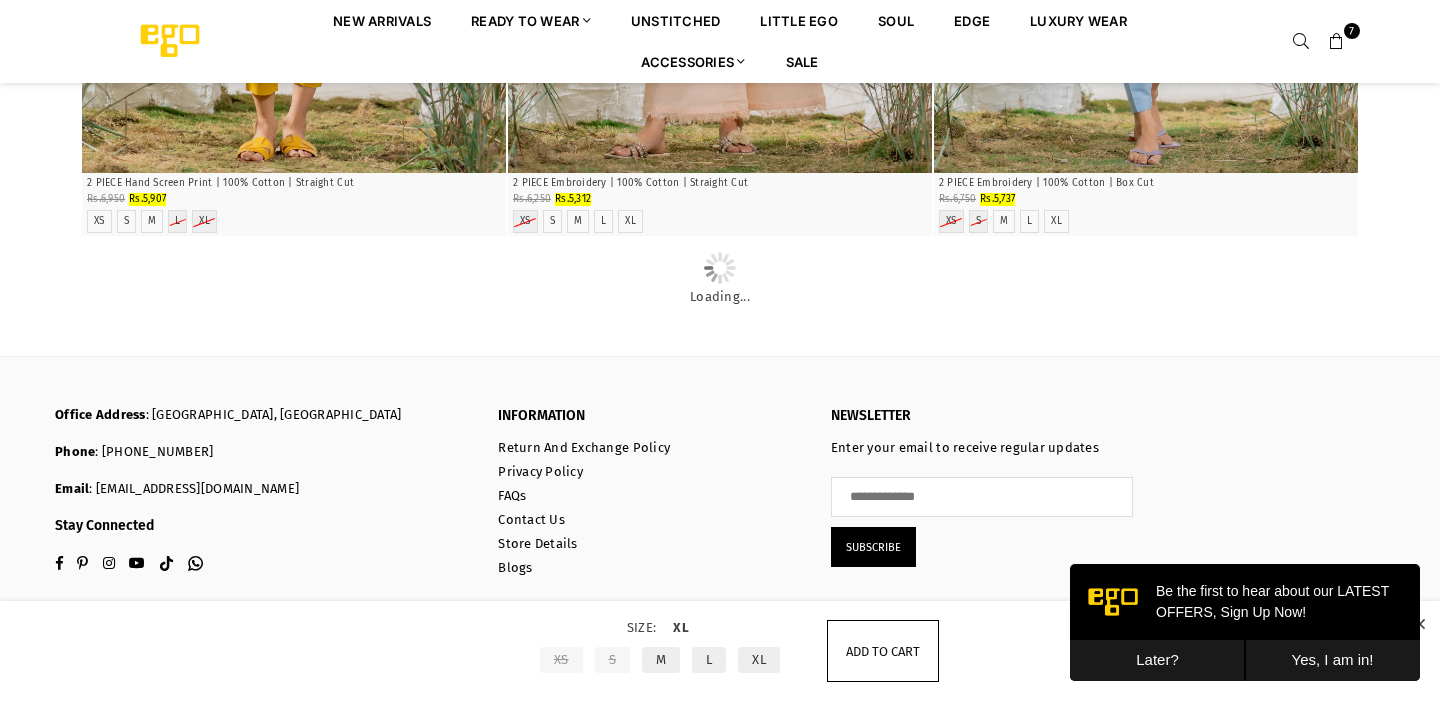 scroll, scrollTop: 30163, scrollLeft: 0, axis: vertical 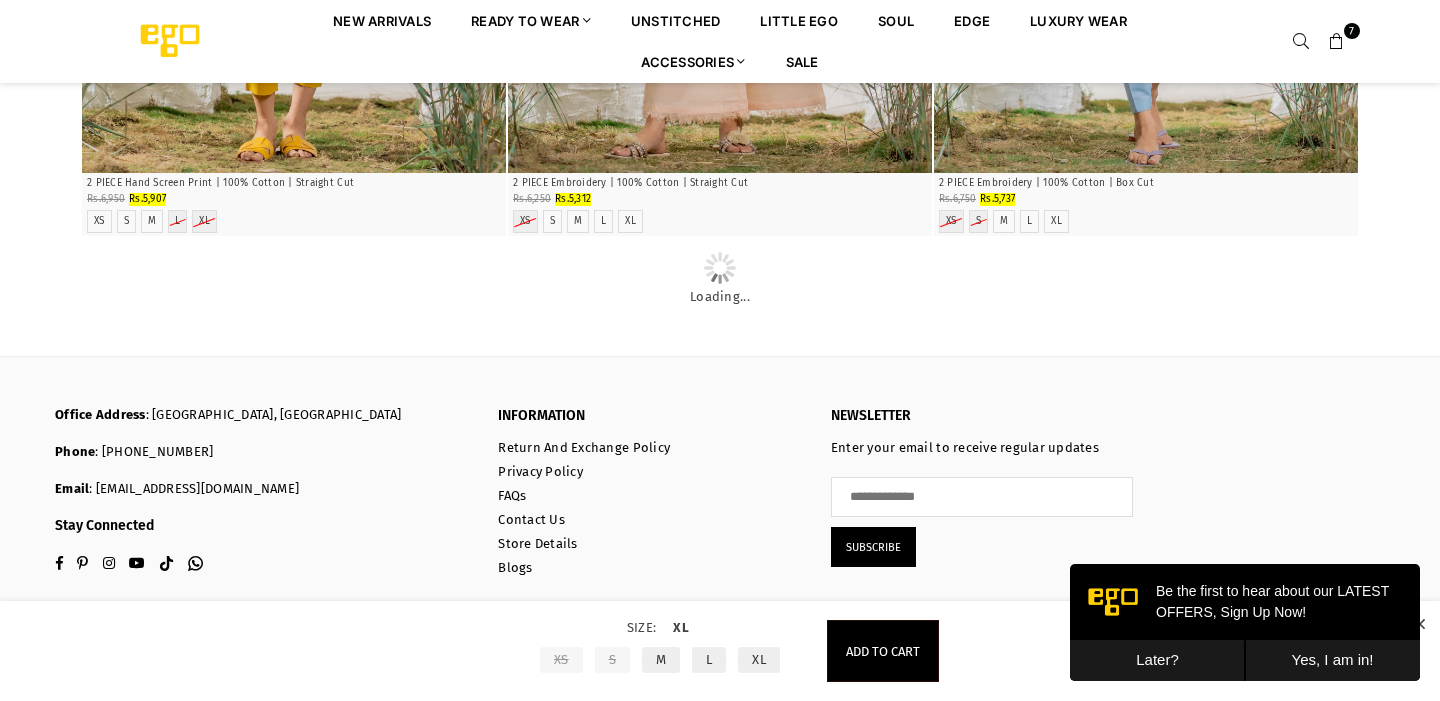 click at bounding box center (719, -2089) 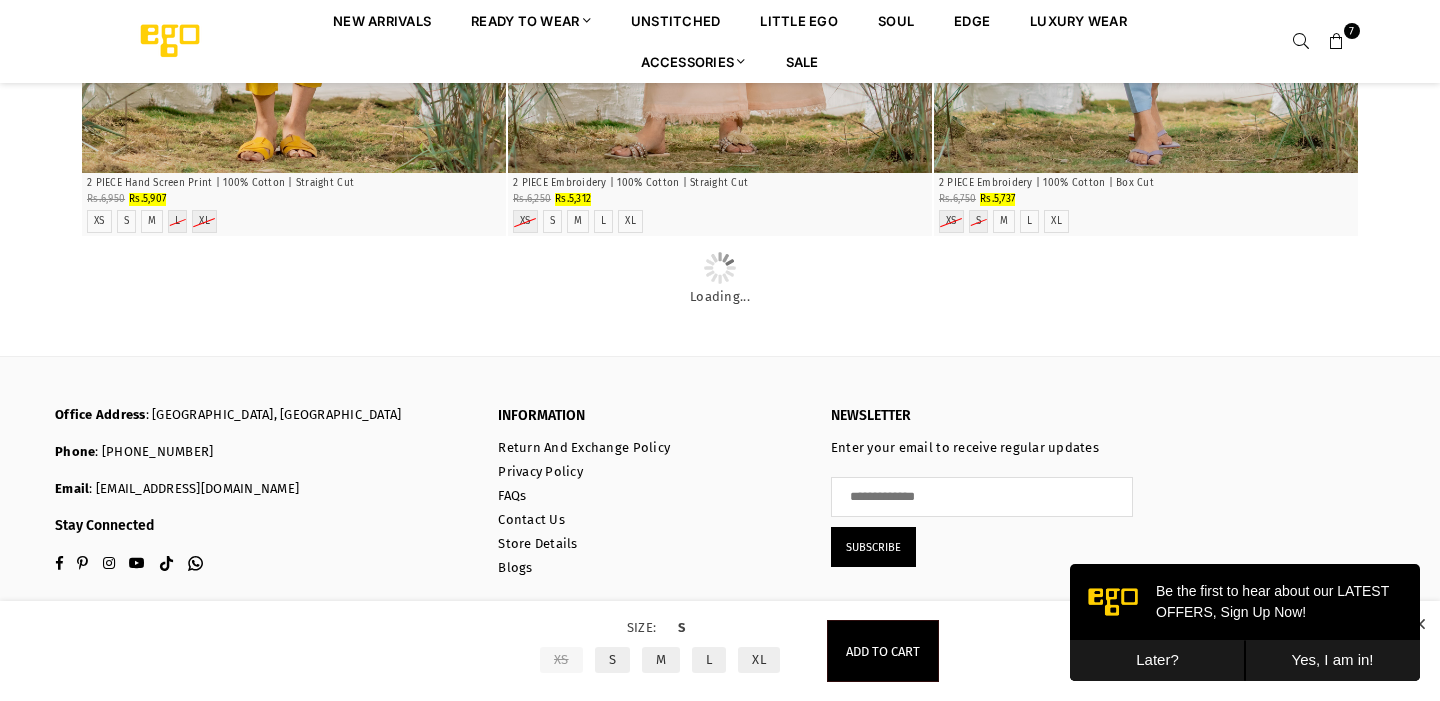 click on "XL" at bounding box center [759, 660] 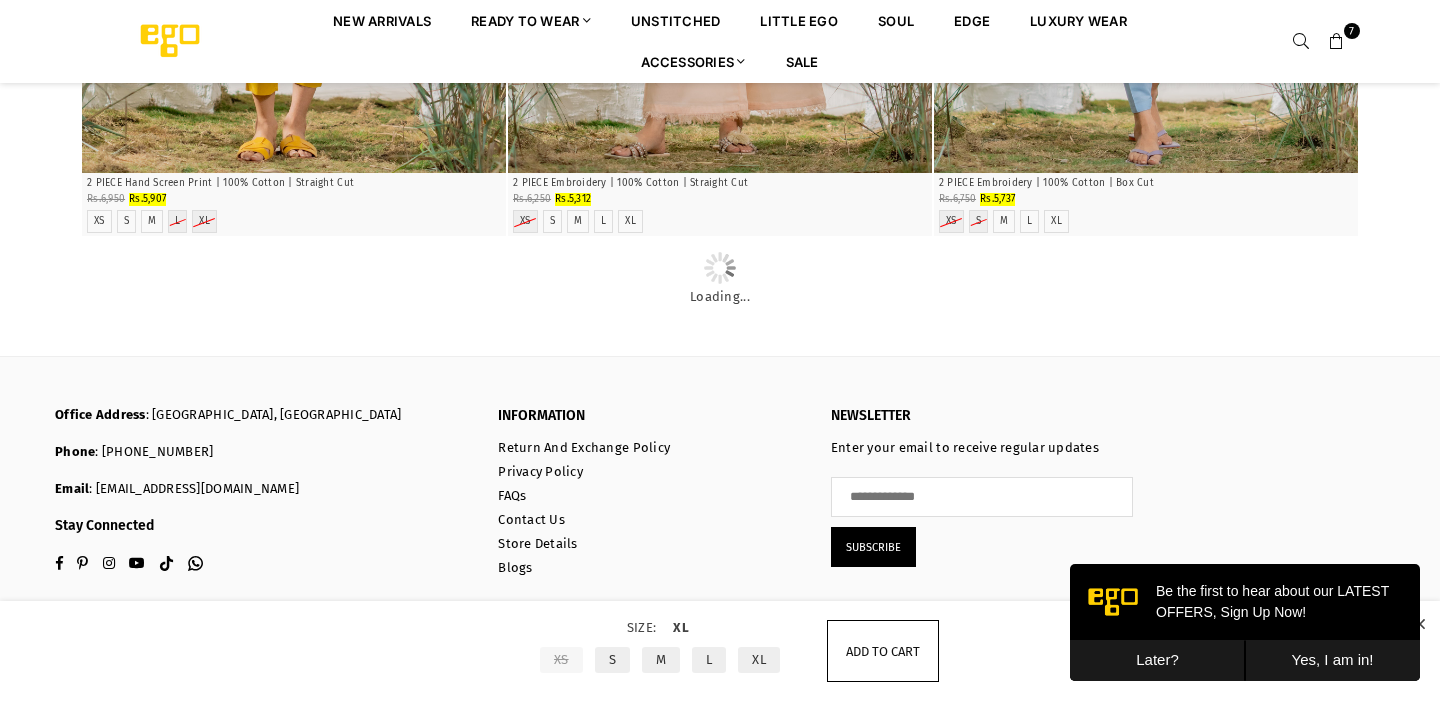 click on "Add to cart" at bounding box center (883, 651) 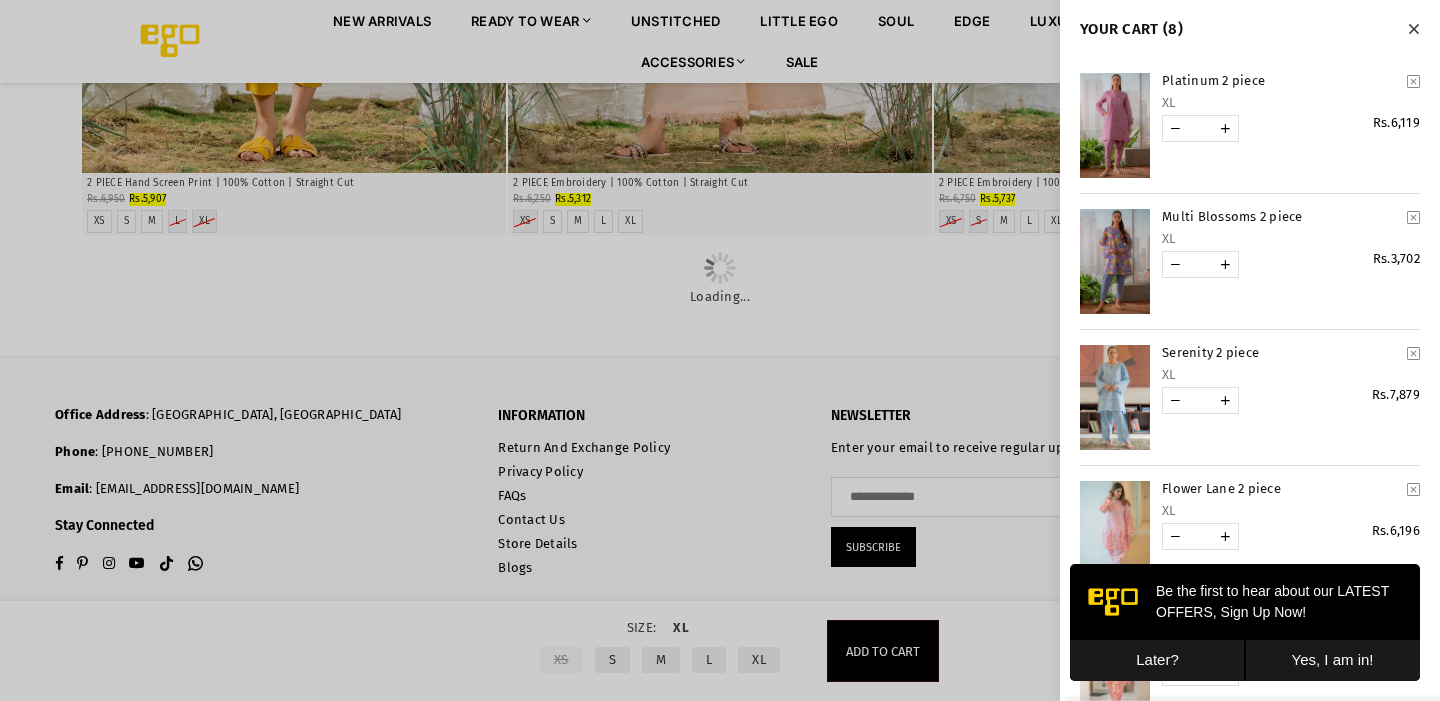 click at bounding box center (720, 350) 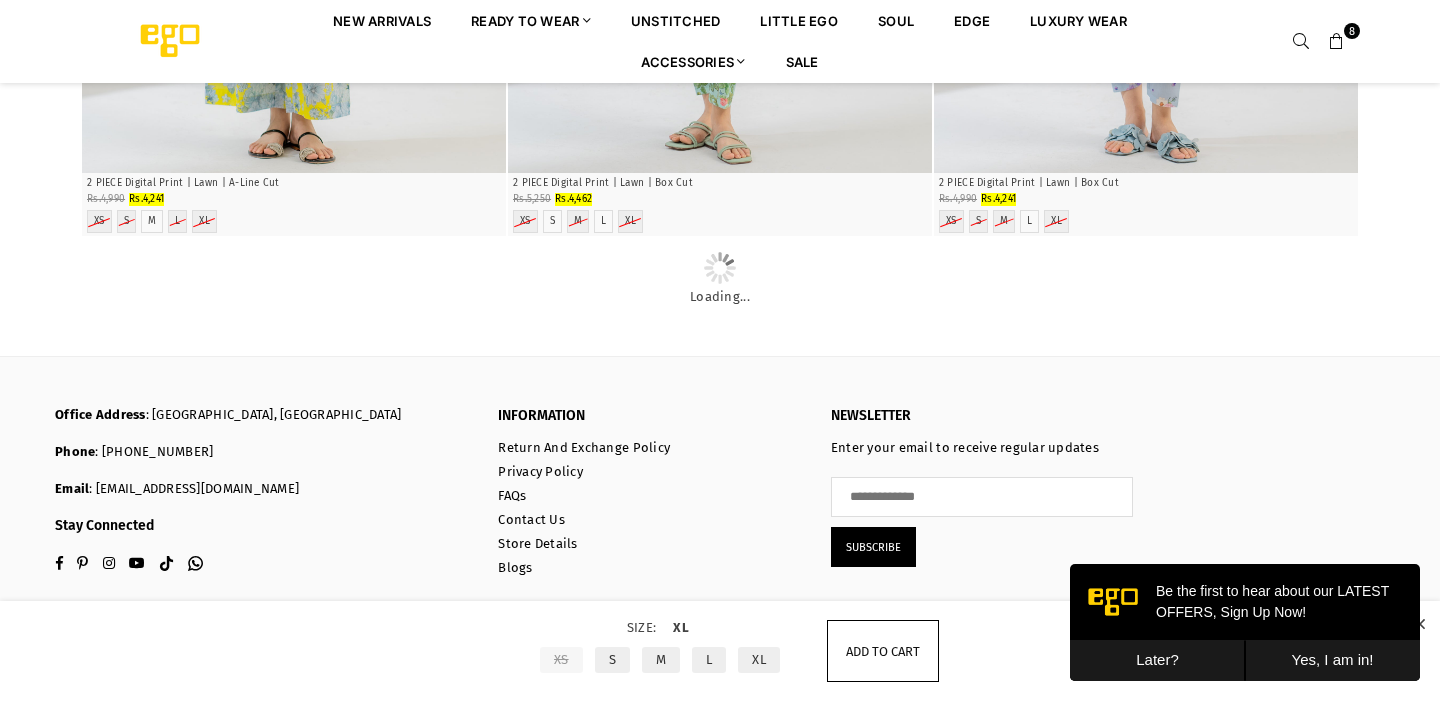scroll, scrollTop: 33677, scrollLeft: 0, axis: vertical 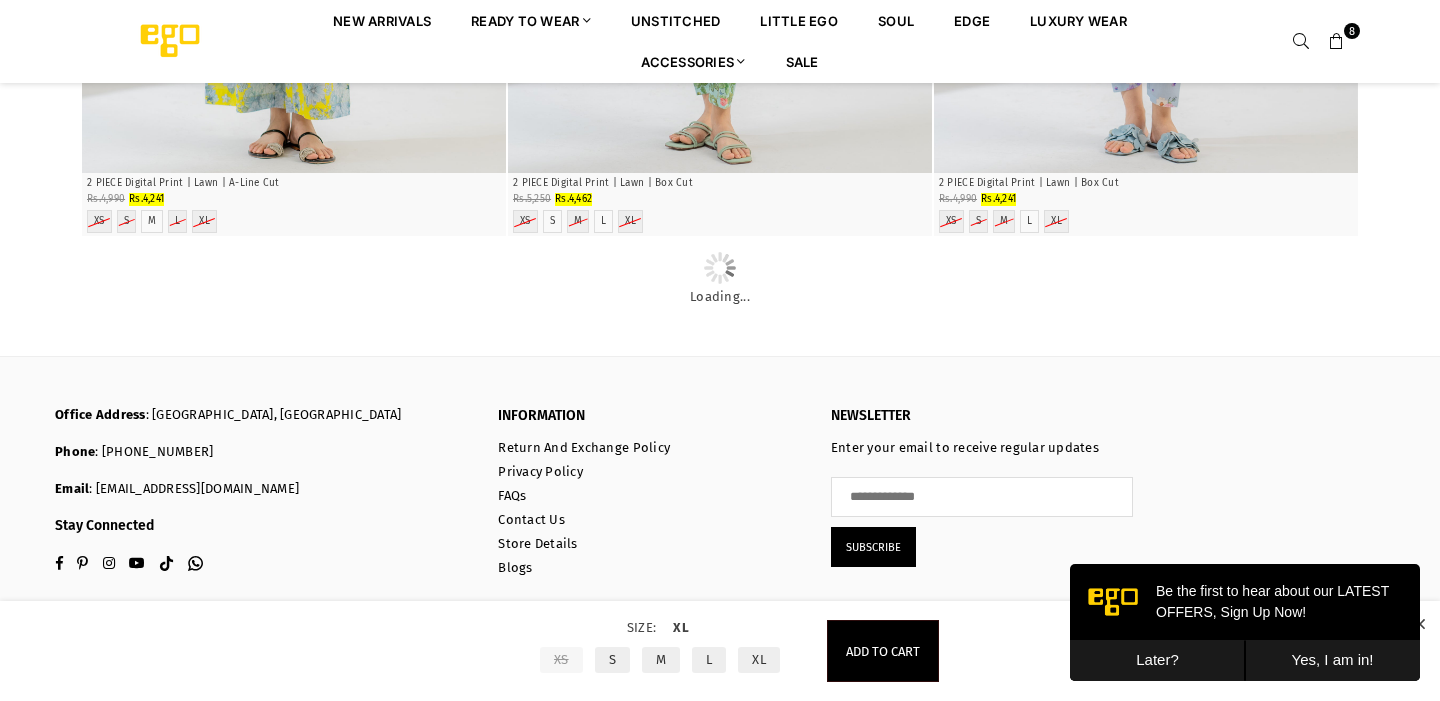 click at bounding box center [1145, -2024] 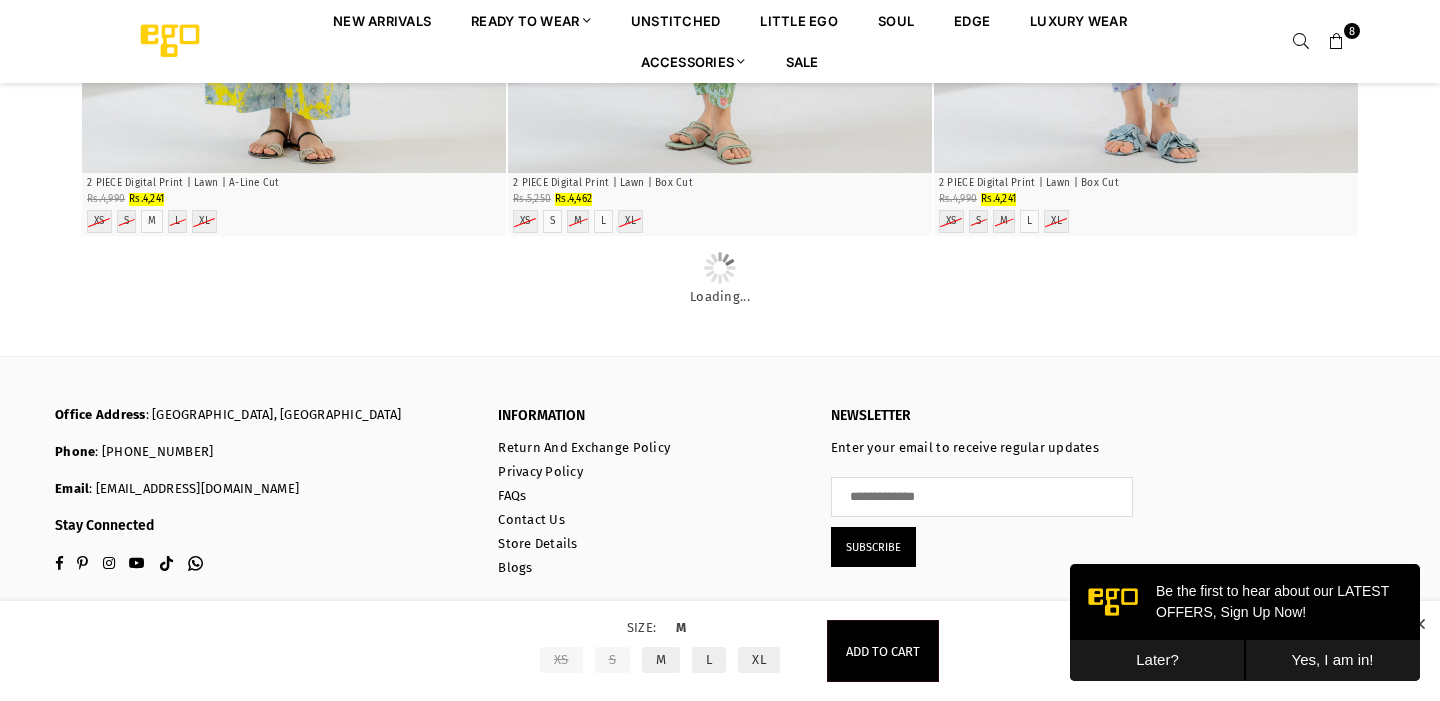 click on "XL" at bounding box center [759, 660] 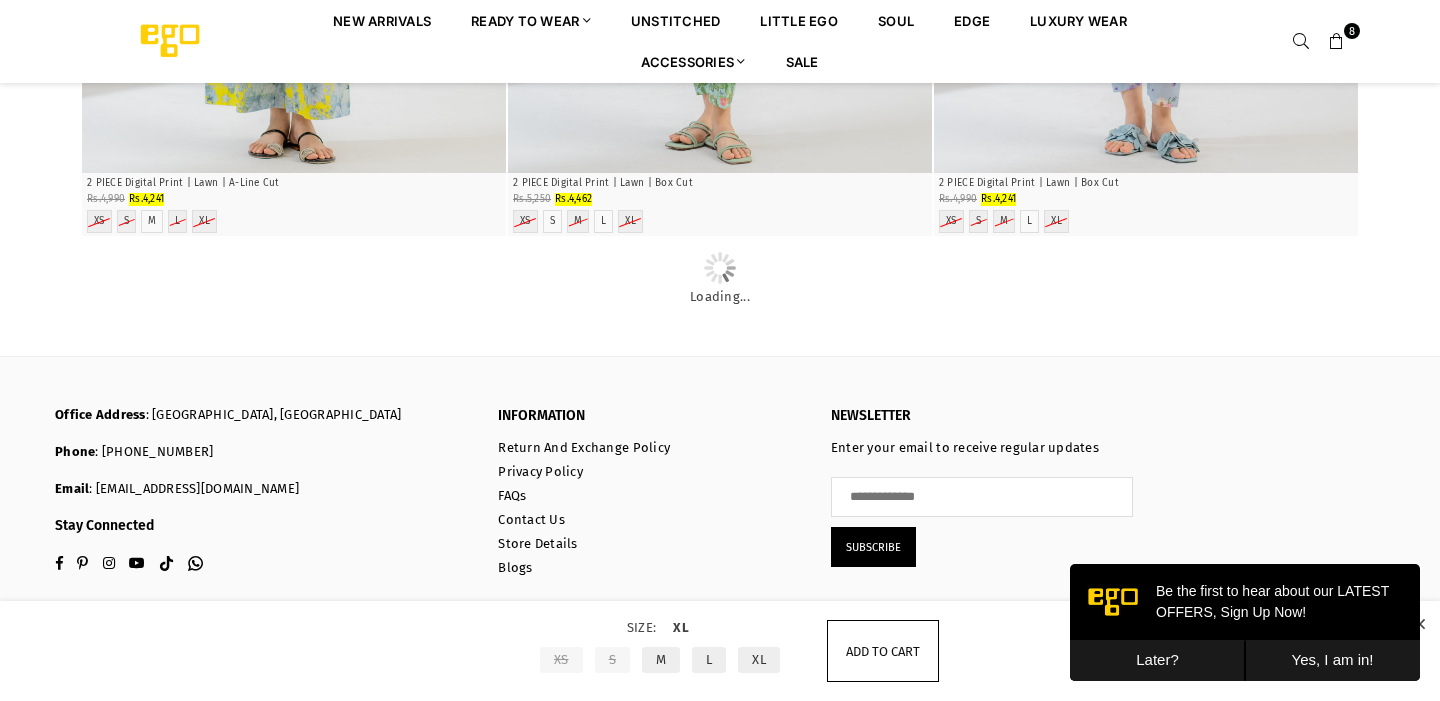click on "Add to cart" at bounding box center [883, 651] 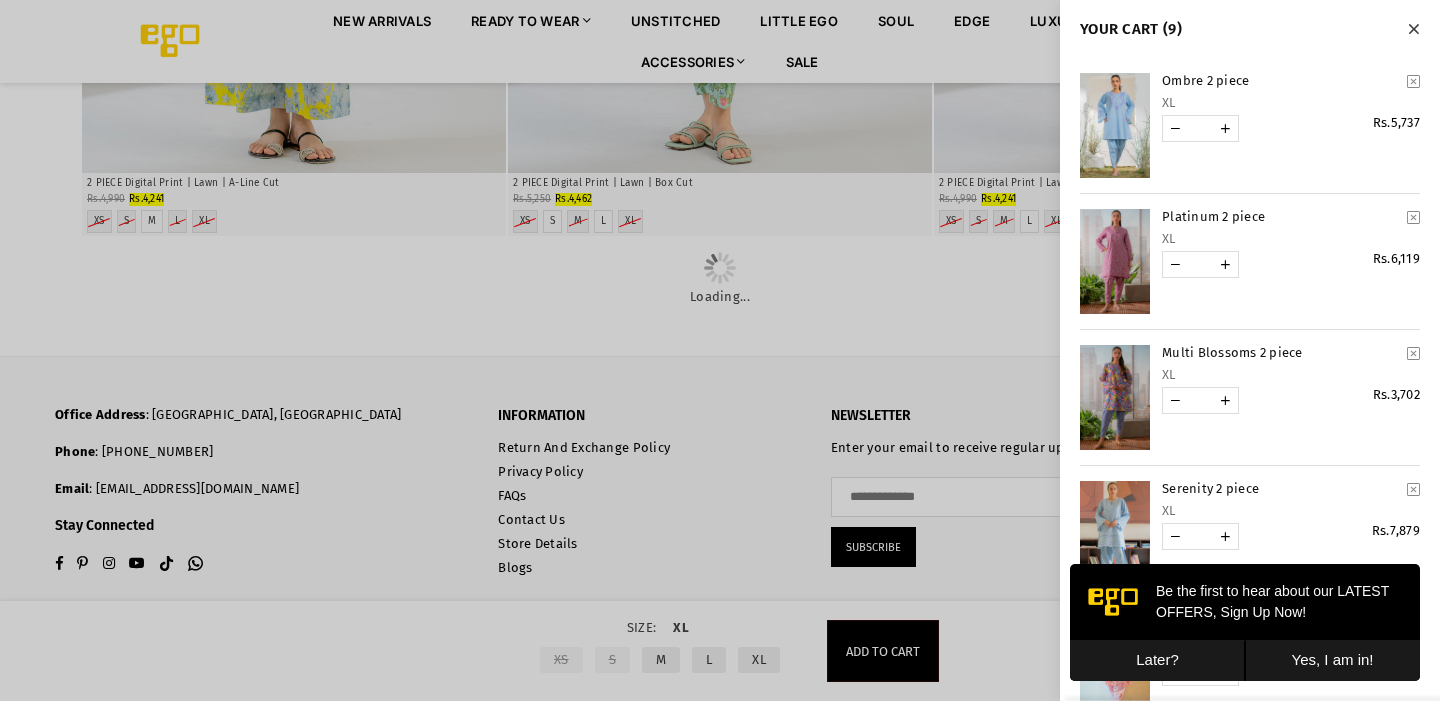 click at bounding box center [720, 350] 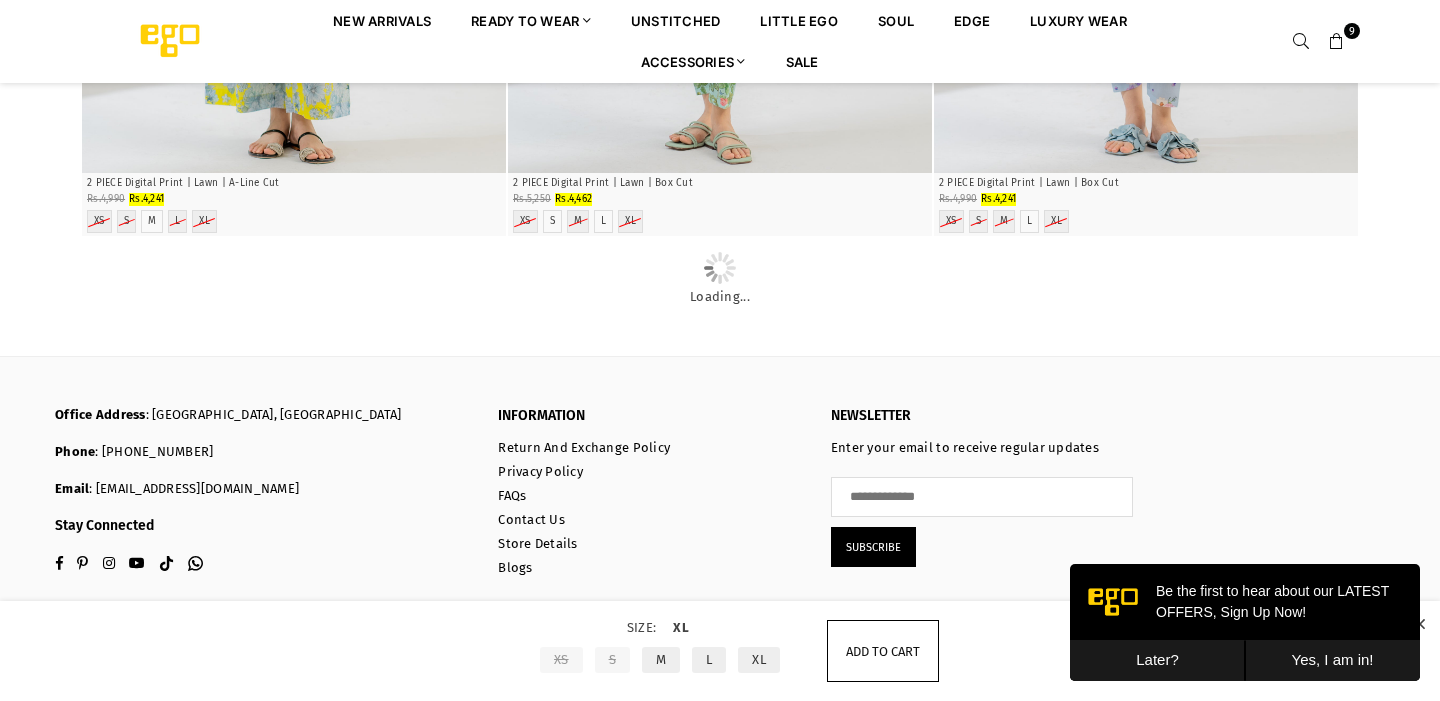 scroll, scrollTop: 34950, scrollLeft: 0, axis: vertical 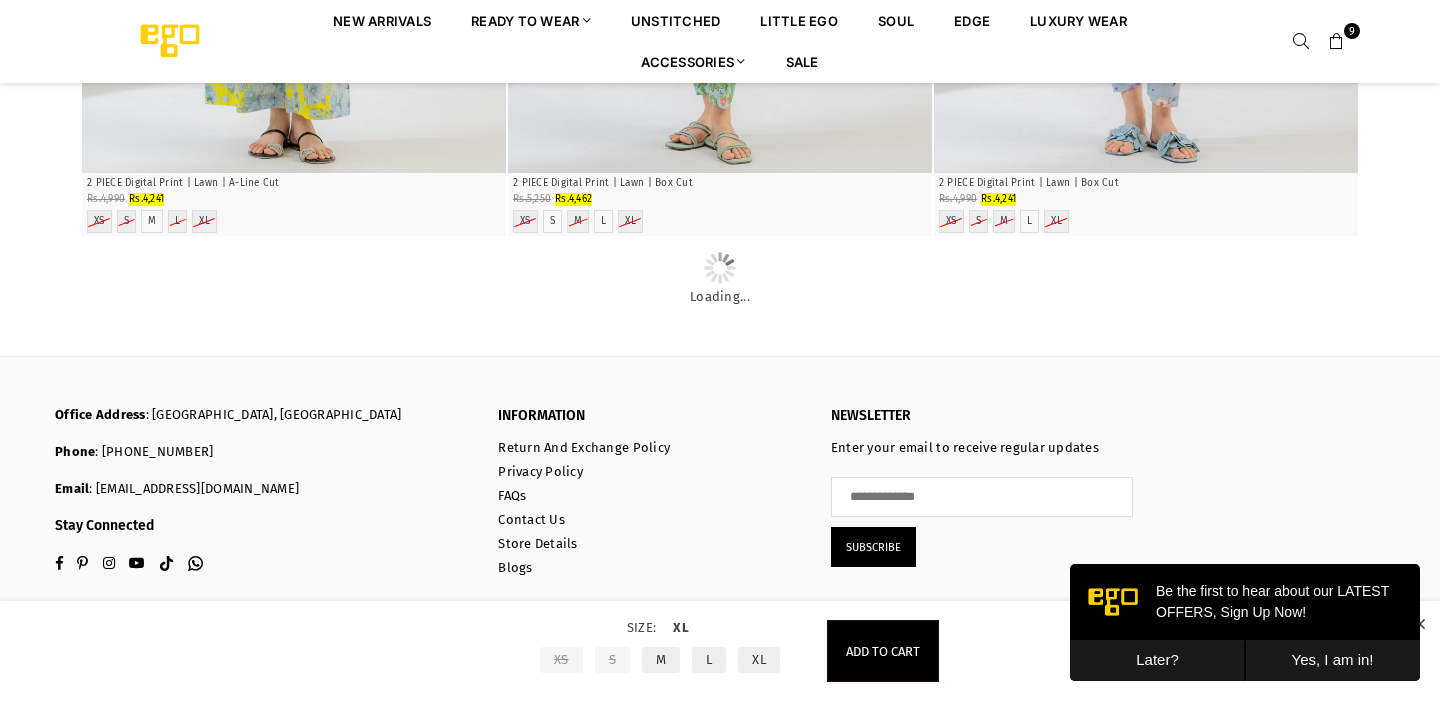 click at bounding box center [1146, -1547] 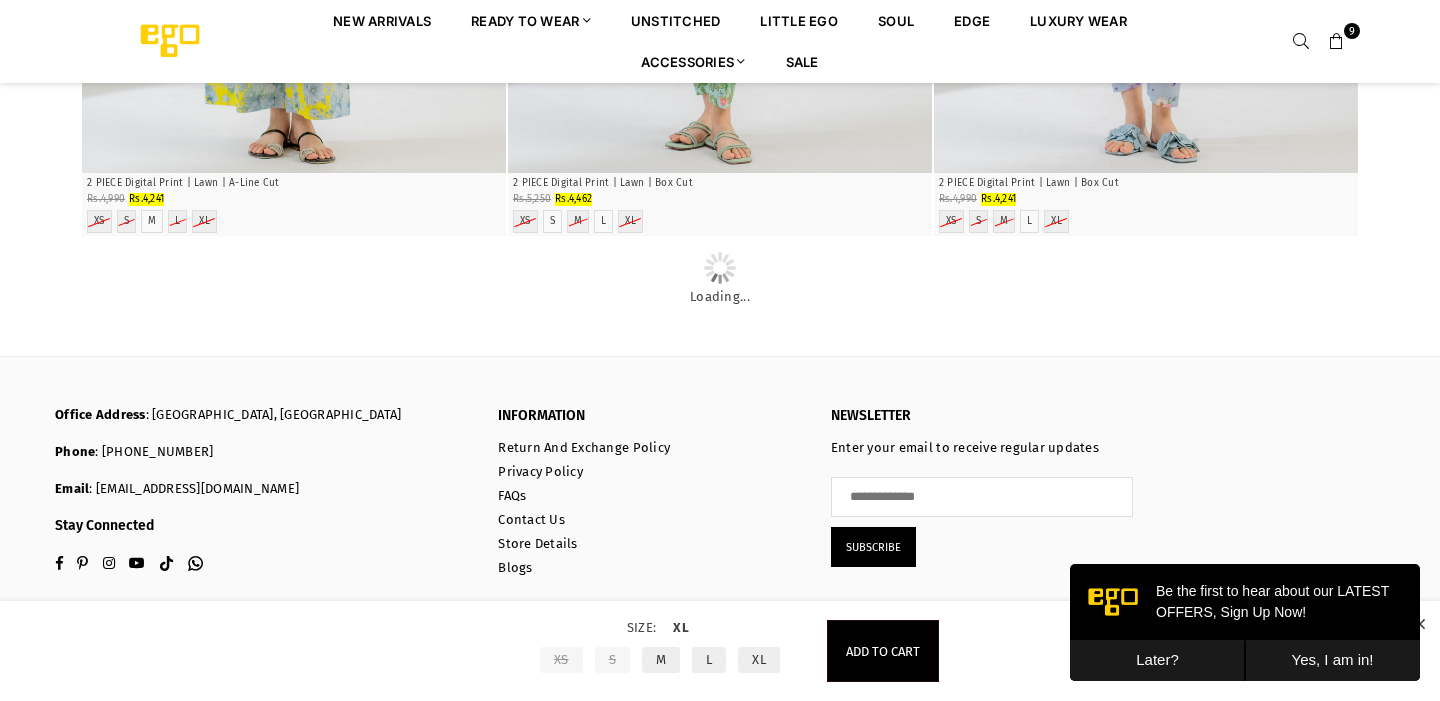 scroll, scrollTop: 35814, scrollLeft: 0, axis: vertical 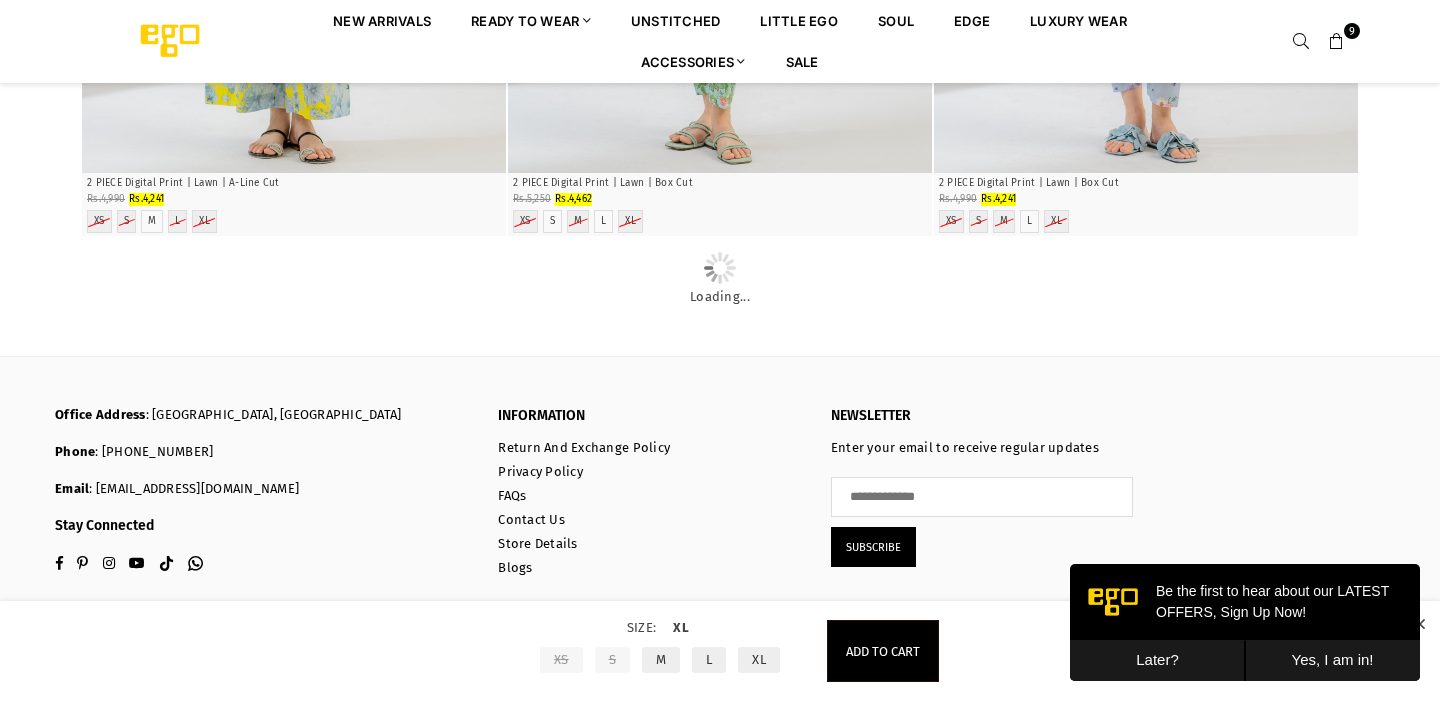 click on "Diva 15% off Quick Shop Neon Flower 2 piece   2 PIECE Hand Screen Print | 100% Cotton | A-Line Cut   Regular price Rs.6,990 Rs.5,941   XS   S   M   L   XL" at bounding box center (294, -815) 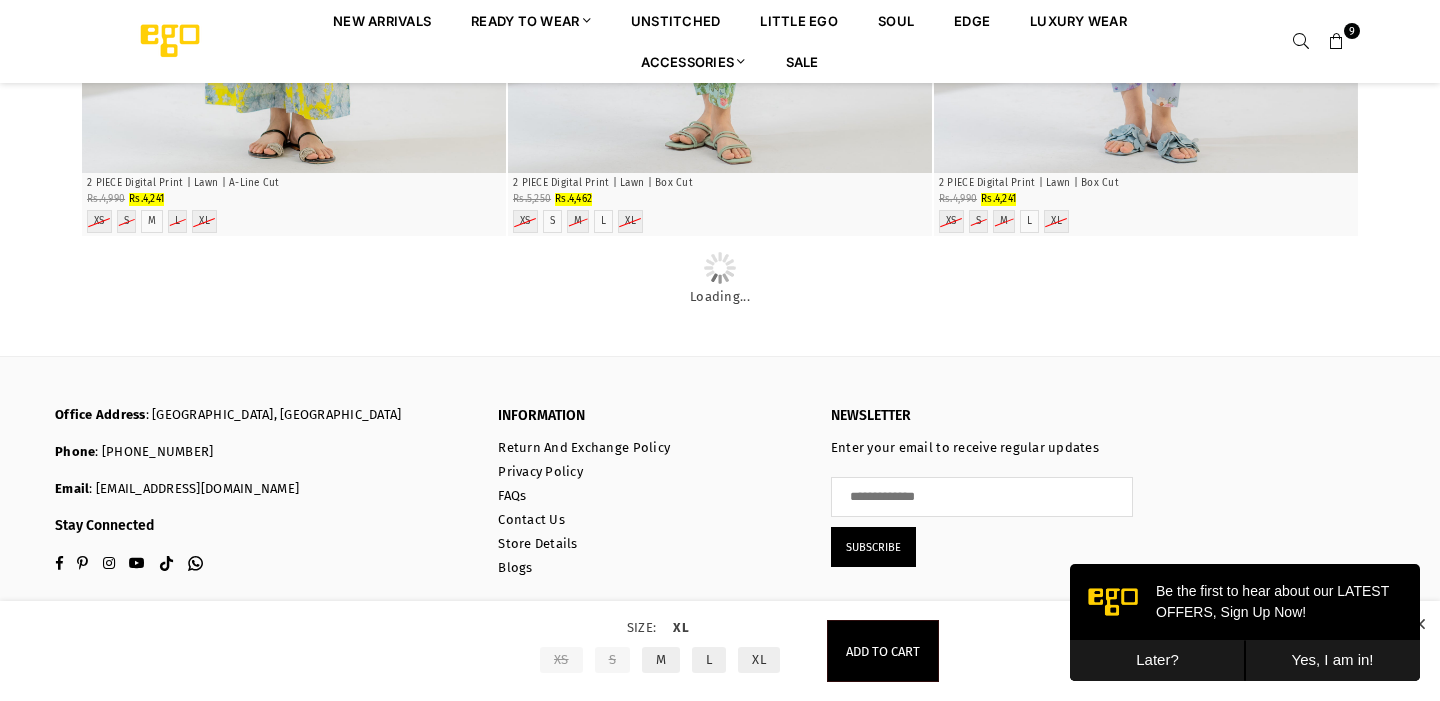 click on "Diva 15% off Quick Shop Neon Flower 2 piece   2 PIECE Hand Screen Print | 100% Cotton | A-Line Cut   Regular price Rs.6,990 Rs.5,941   XS   S   M   L   XL" at bounding box center (294, -815) 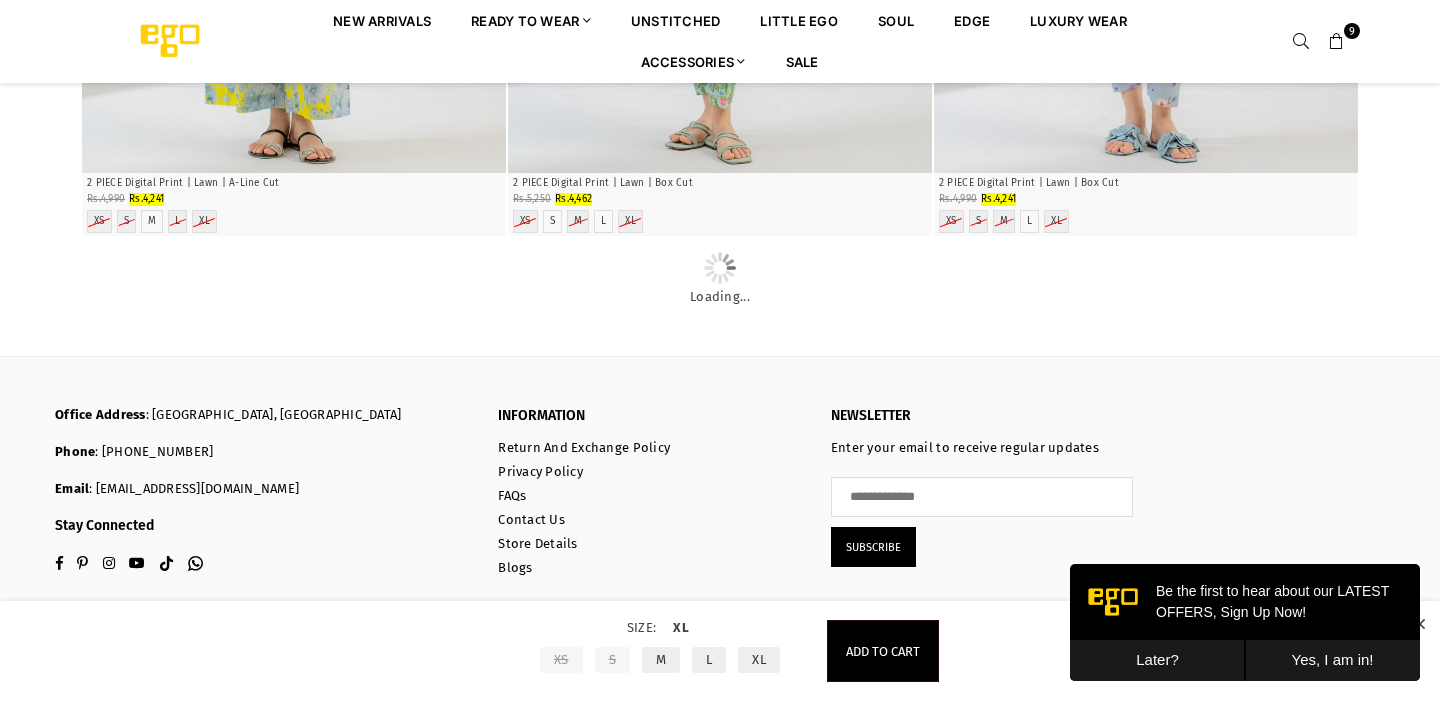 click at bounding box center (720, -846) 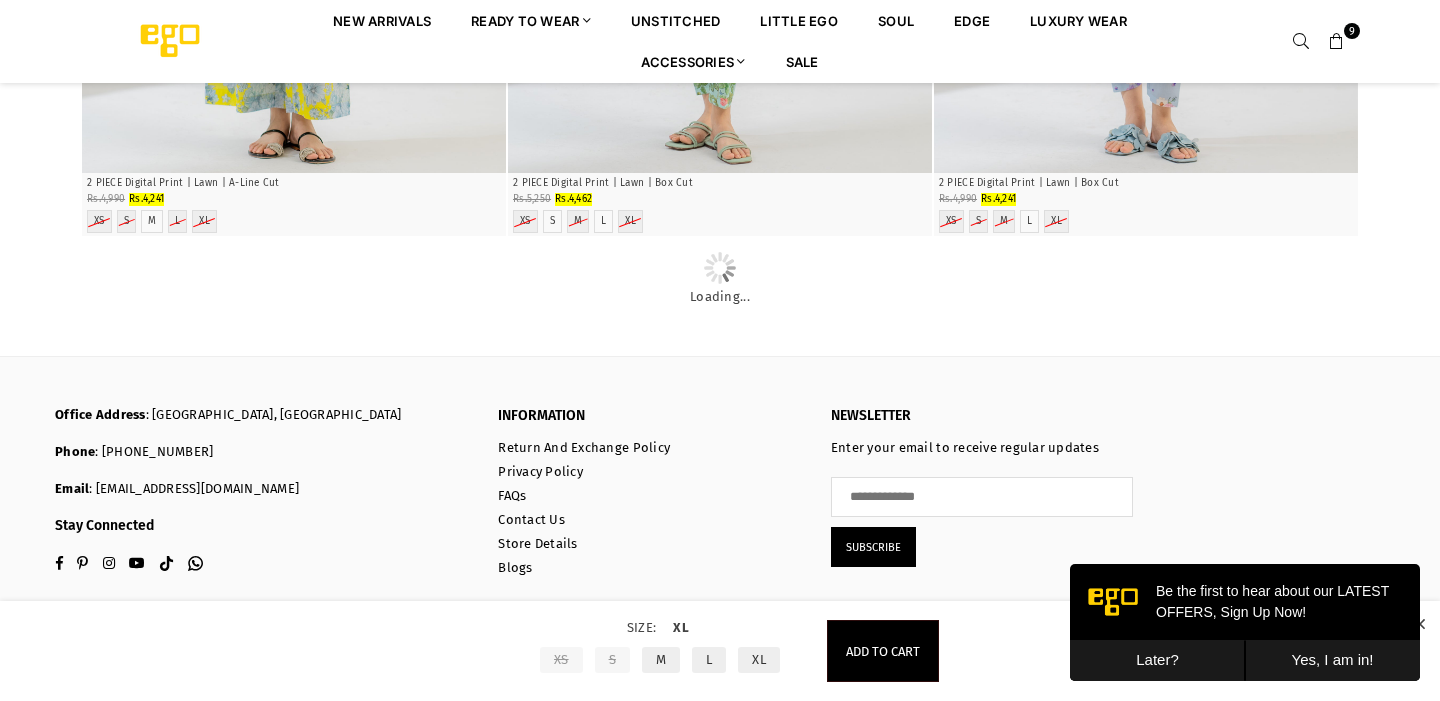 click at bounding box center [1146, -846] 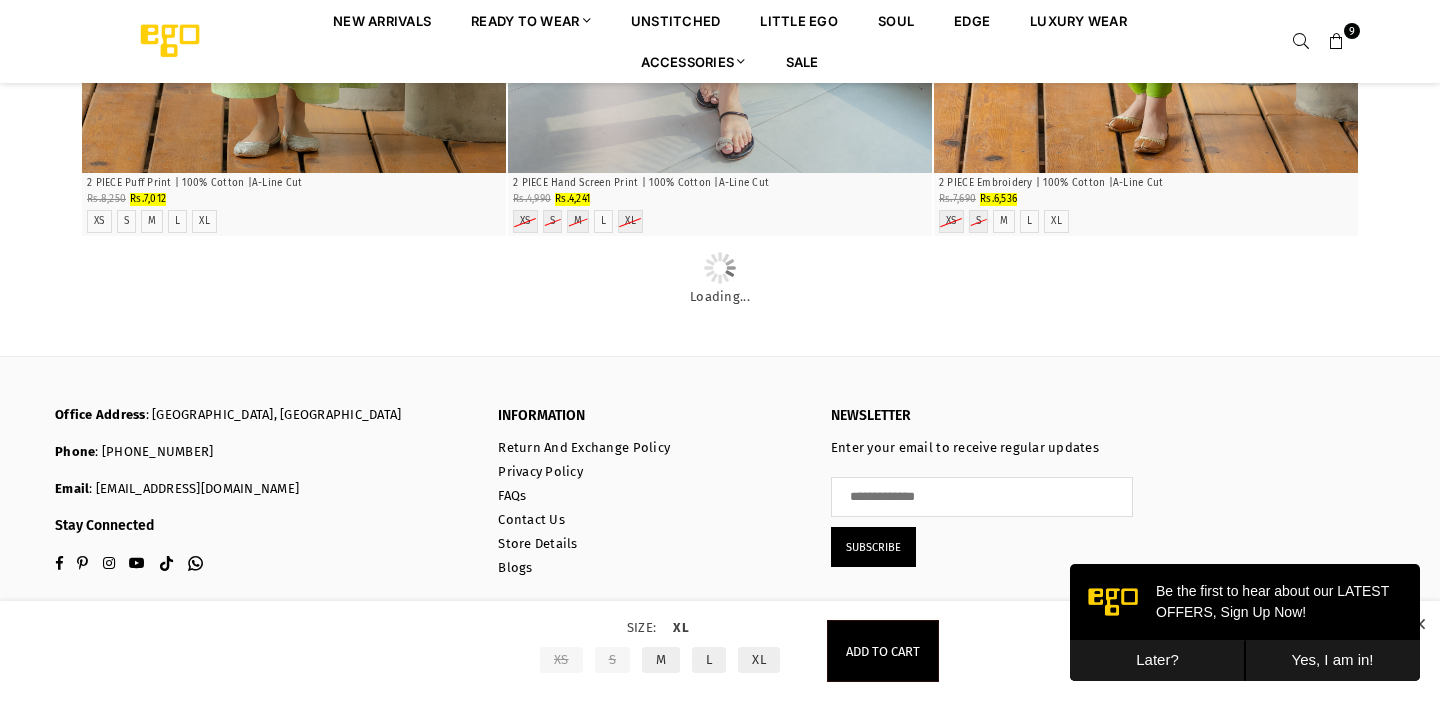 scroll, scrollTop: 36307, scrollLeft: 0, axis: vertical 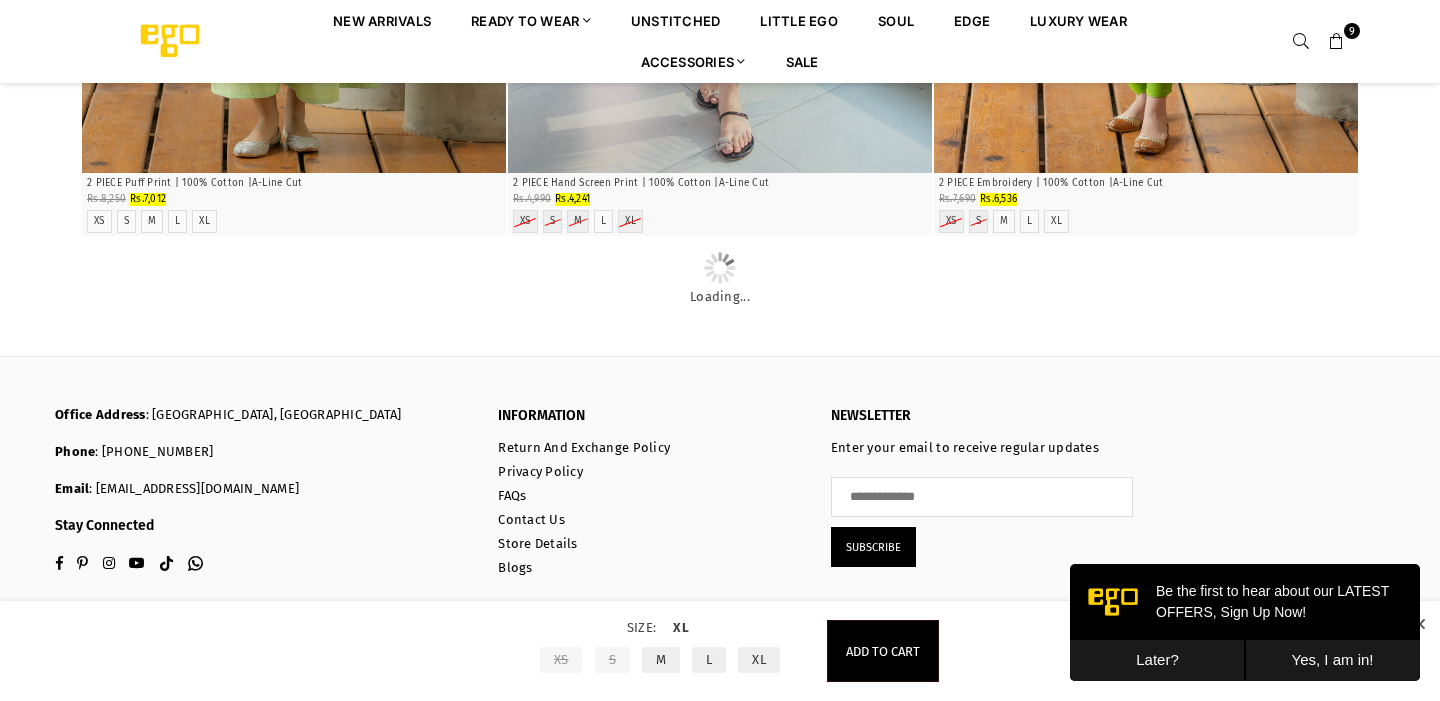 click at bounding box center (720, -2313) 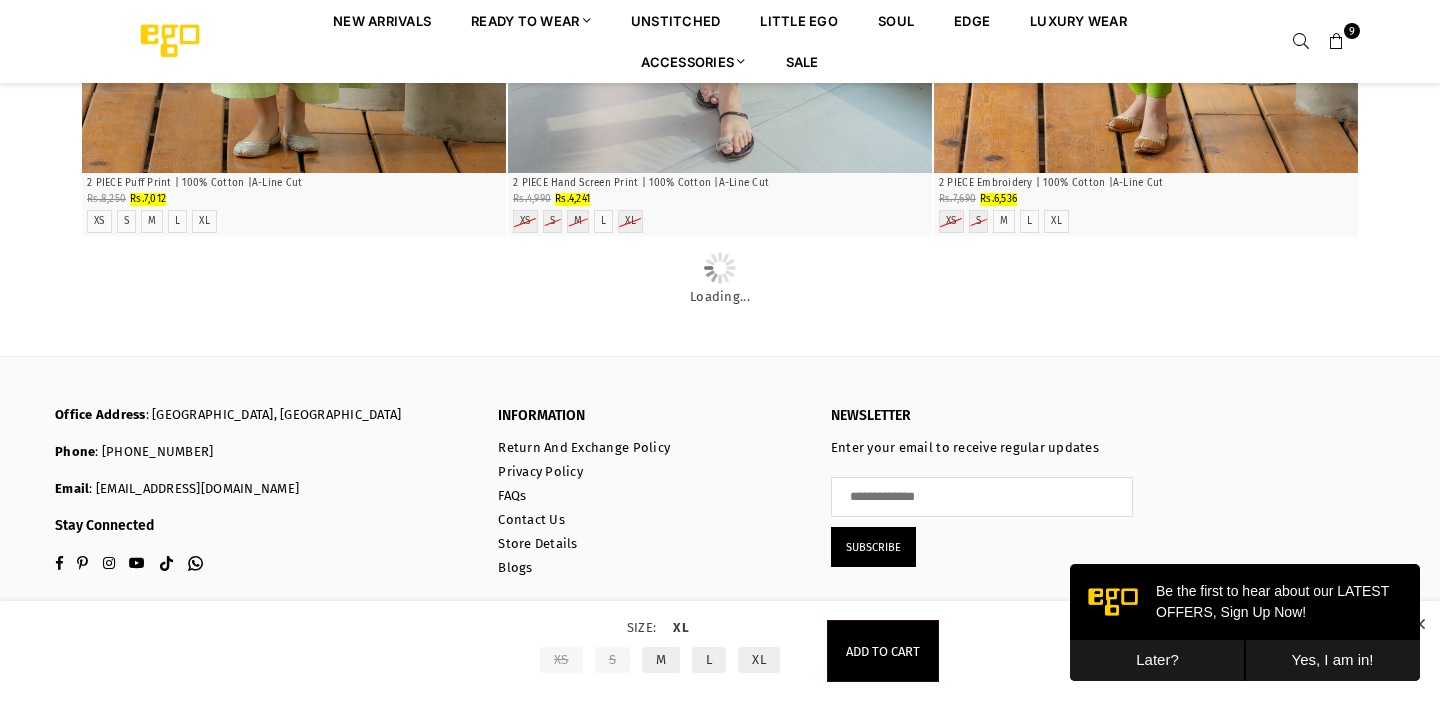 scroll, scrollTop: 39258, scrollLeft: 0, axis: vertical 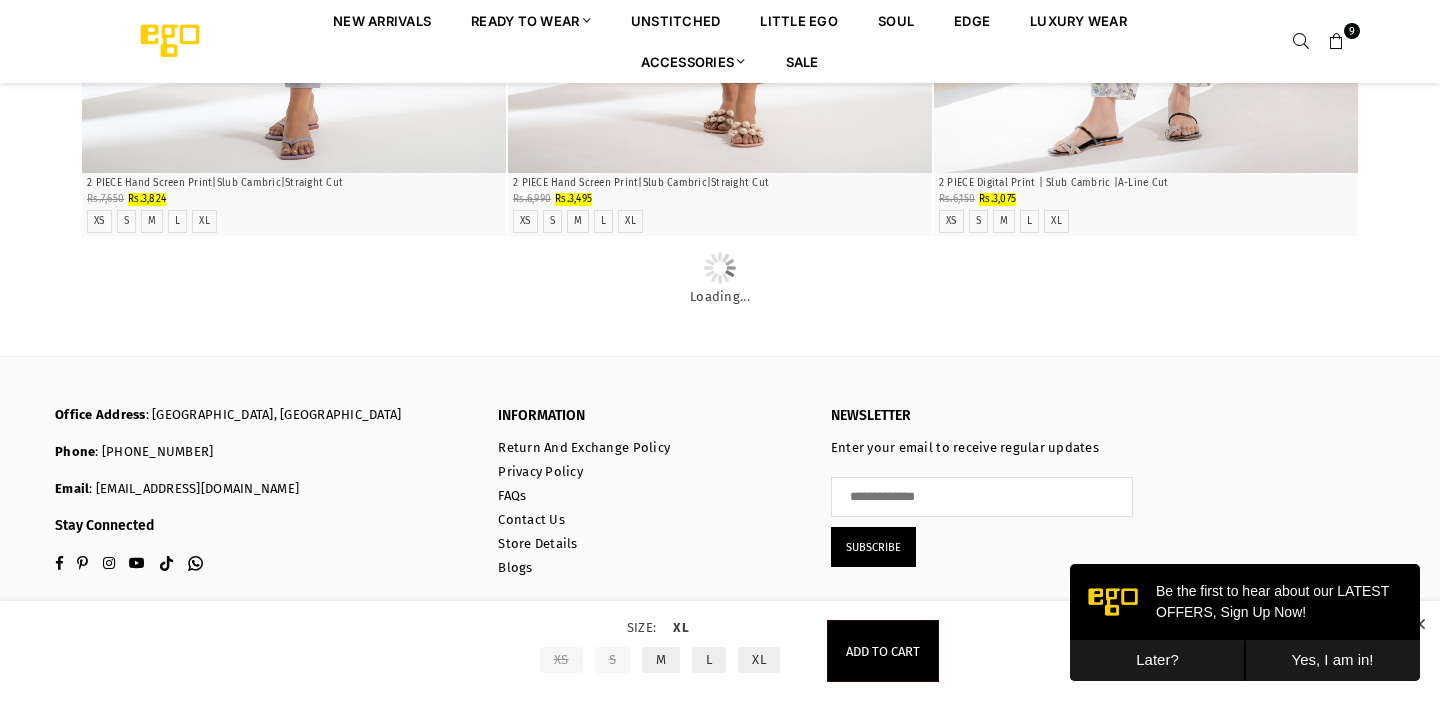click on "Quick Shop" at bounding box center (1146, -2025) 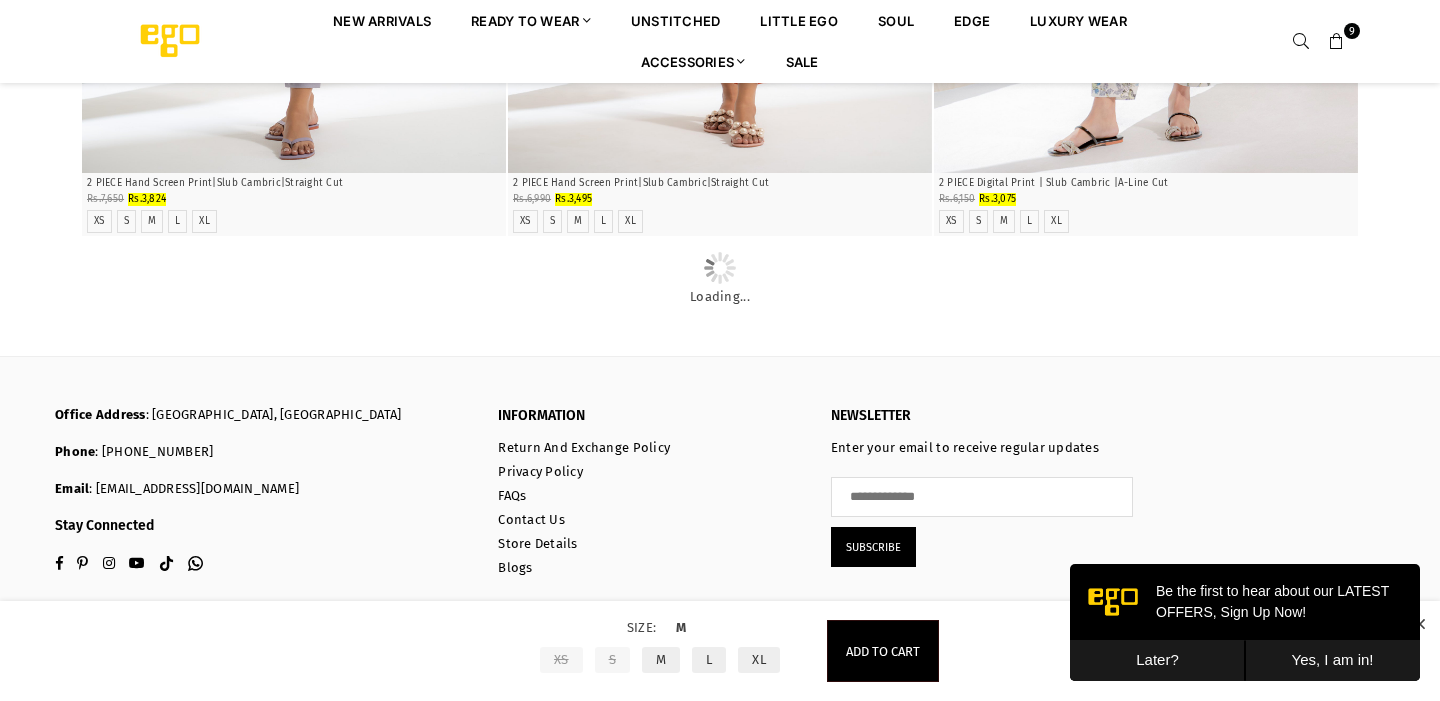 click on "XL" at bounding box center (759, 660) 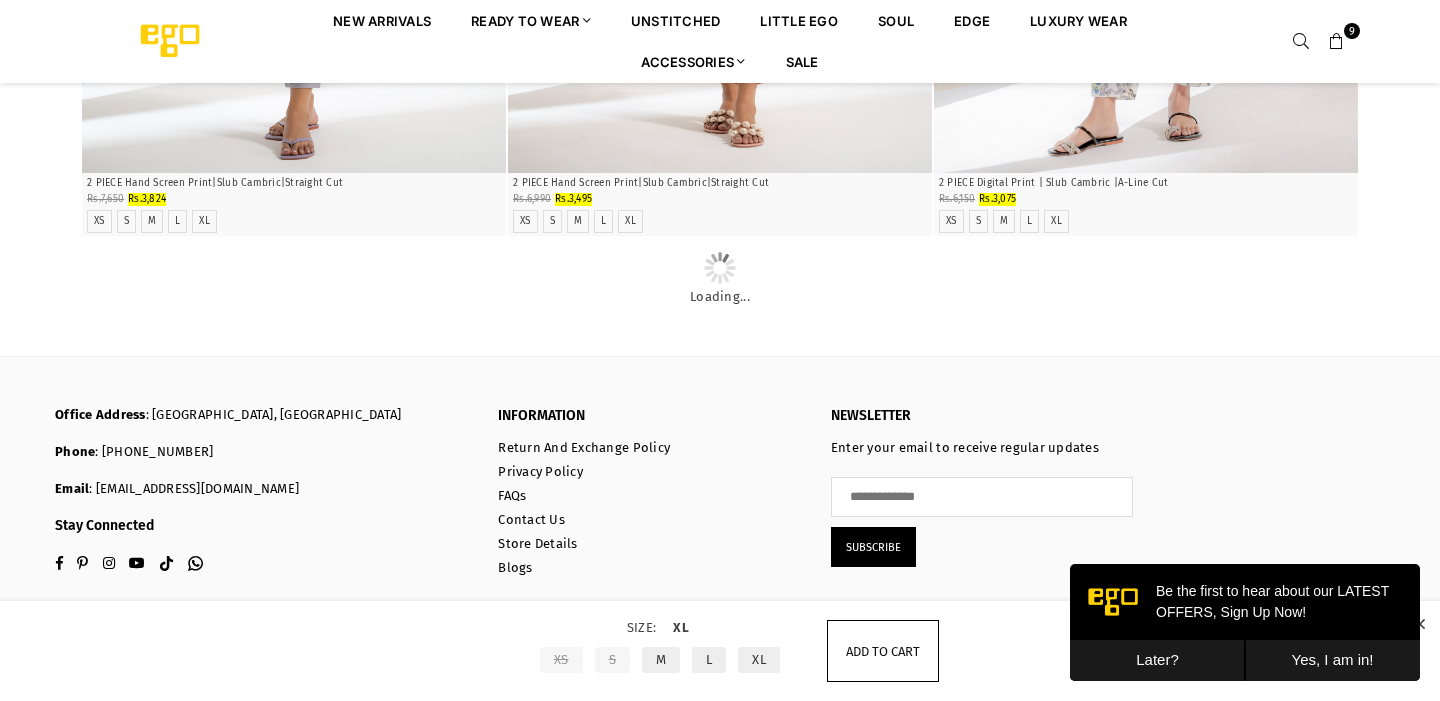 click on "Add to cart" at bounding box center (883, 651) 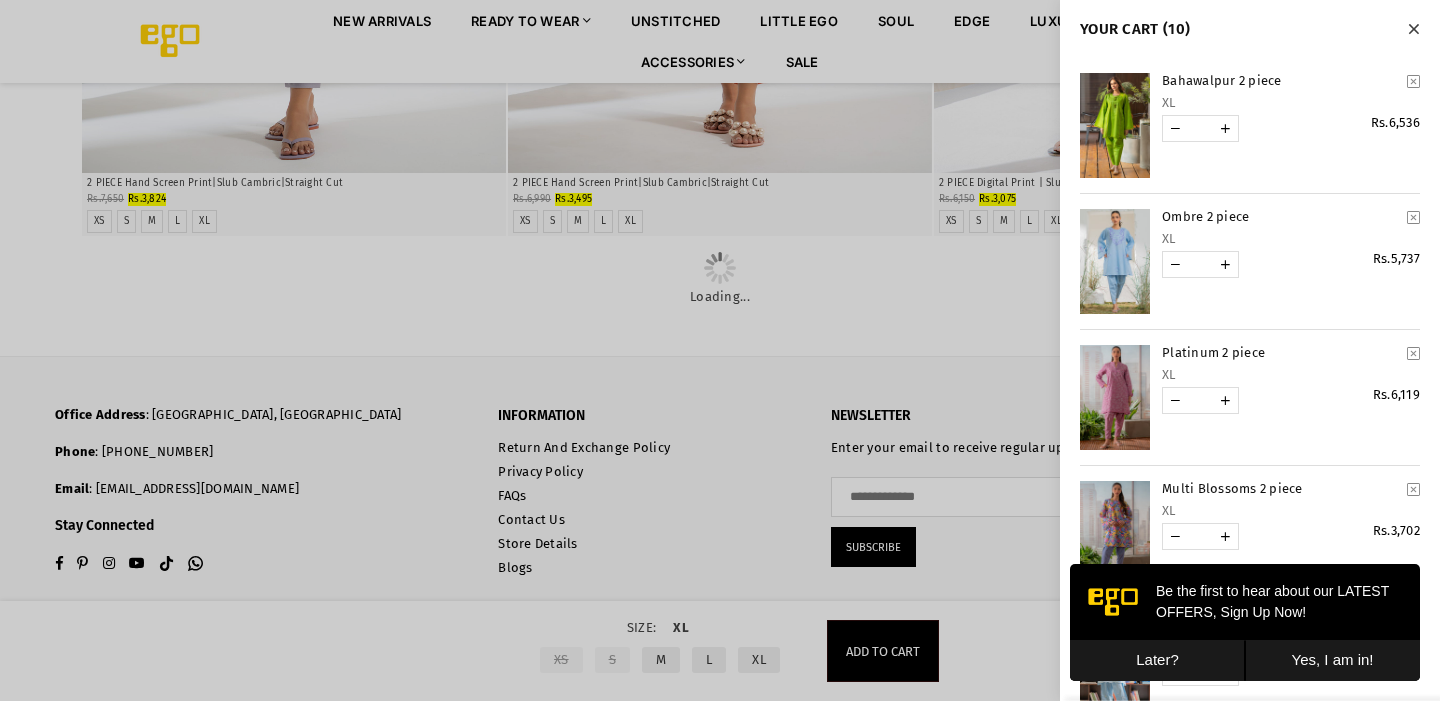 click at bounding box center (720, 350) 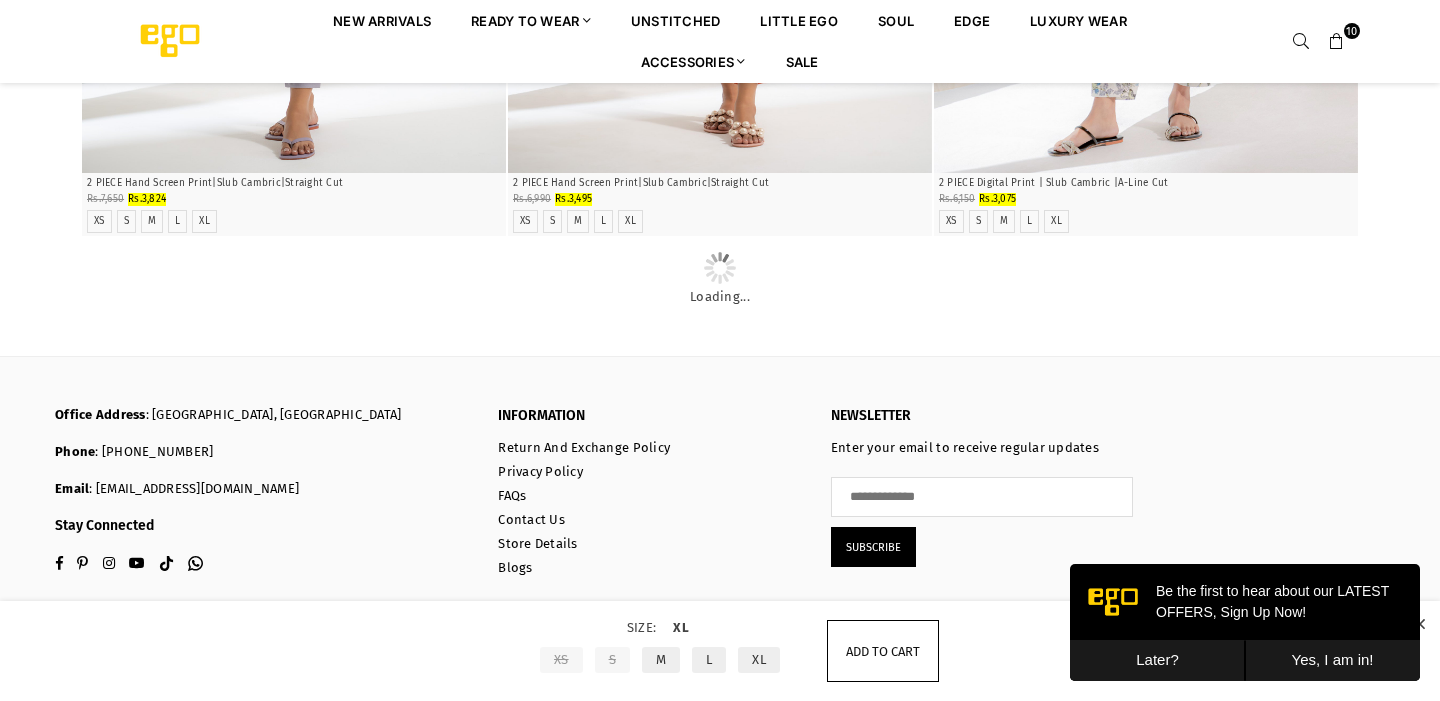scroll, scrollTop: 39224, scrollLeft: 0, axis: vertical 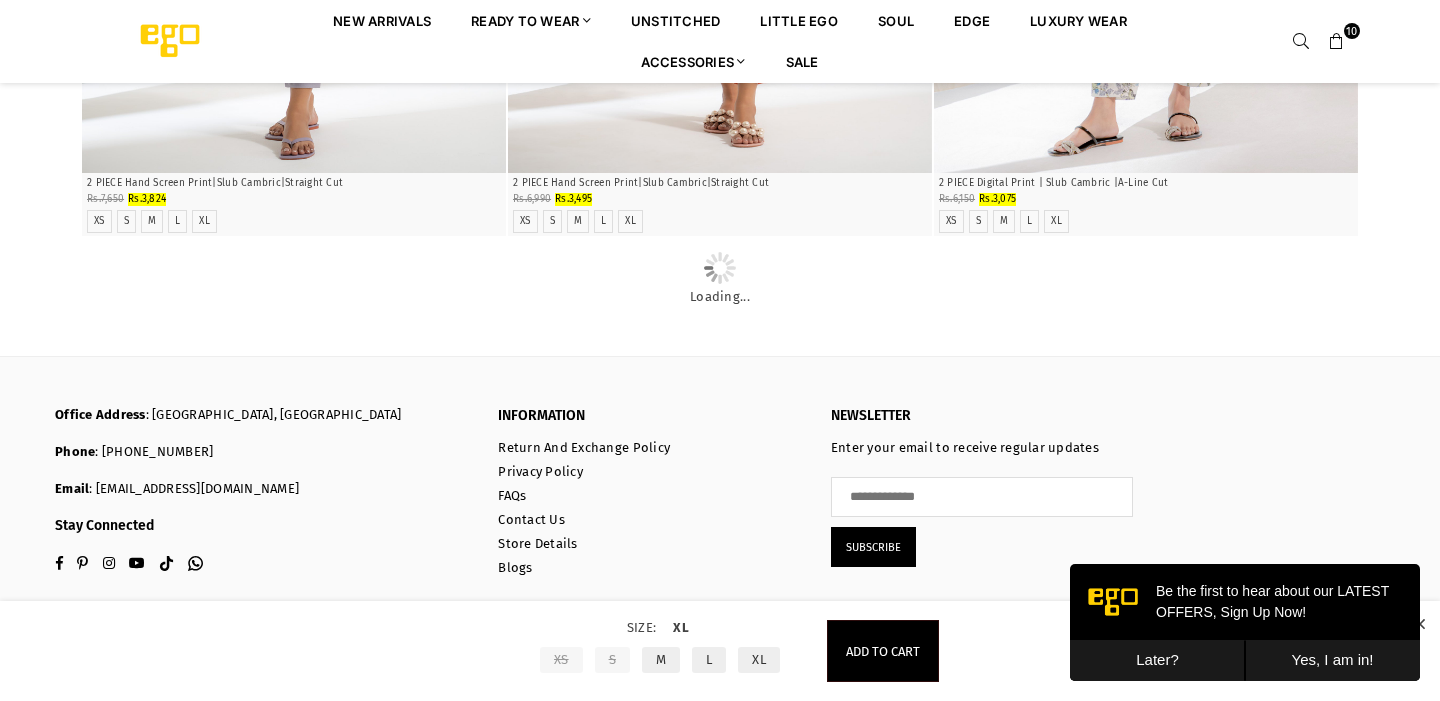 click at bounding box center [720, -2313] 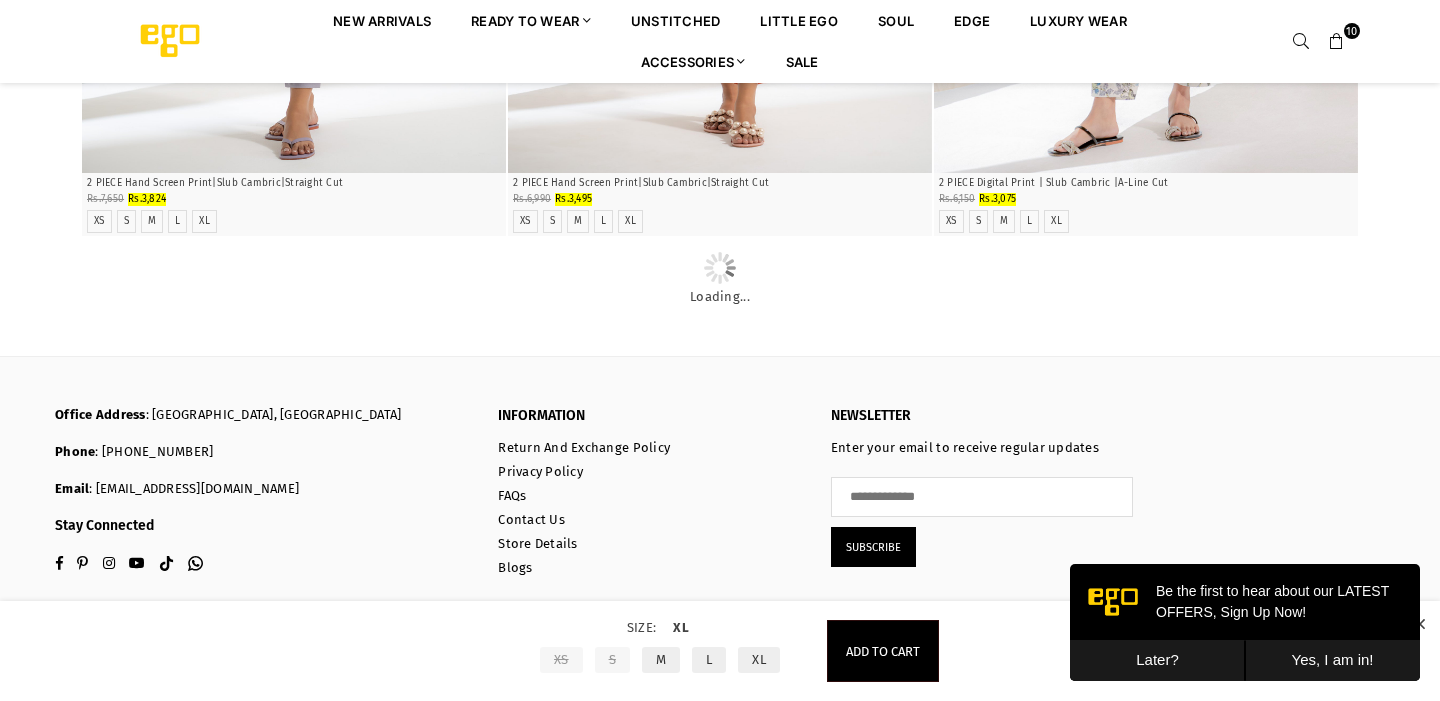 scroll, scrollTop: 39216, scrollLeft: 0, axis: vertical 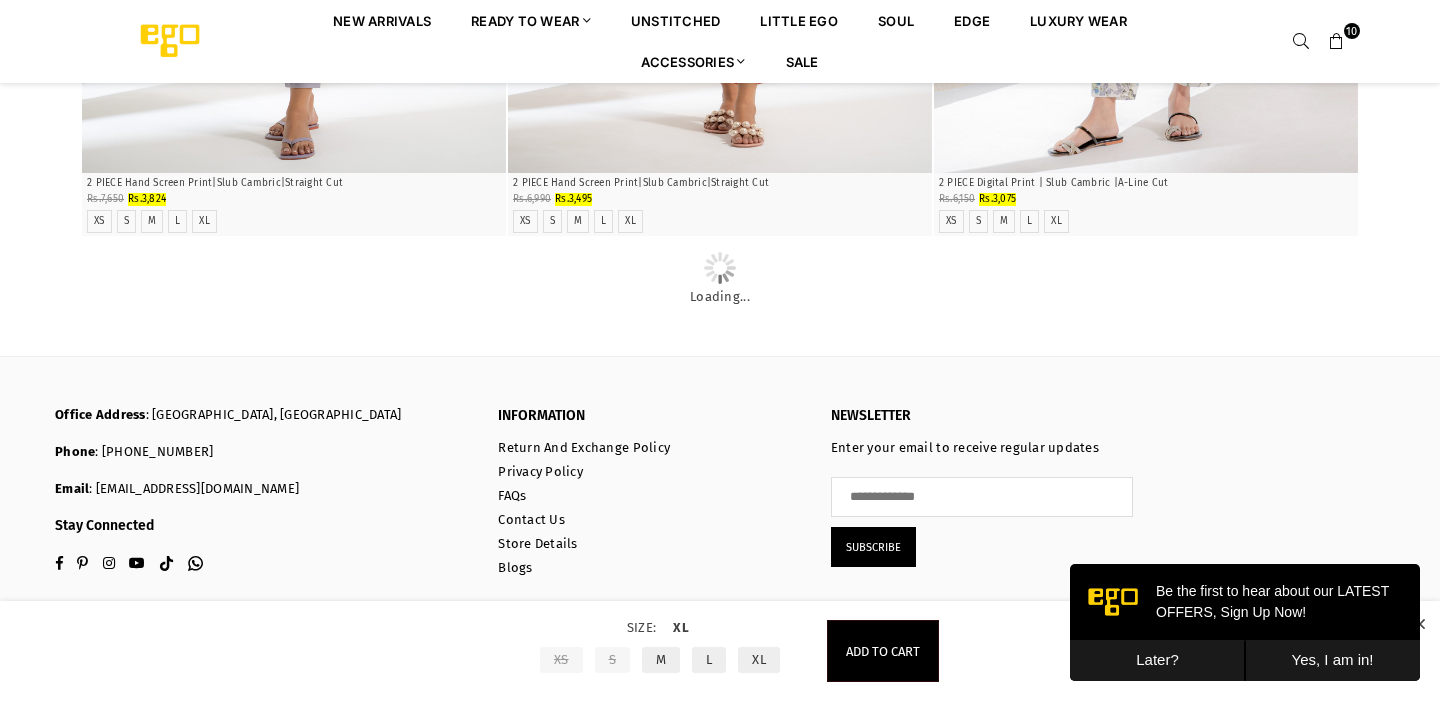 click on "Quick Shop" at bounding box center [720, -2025] 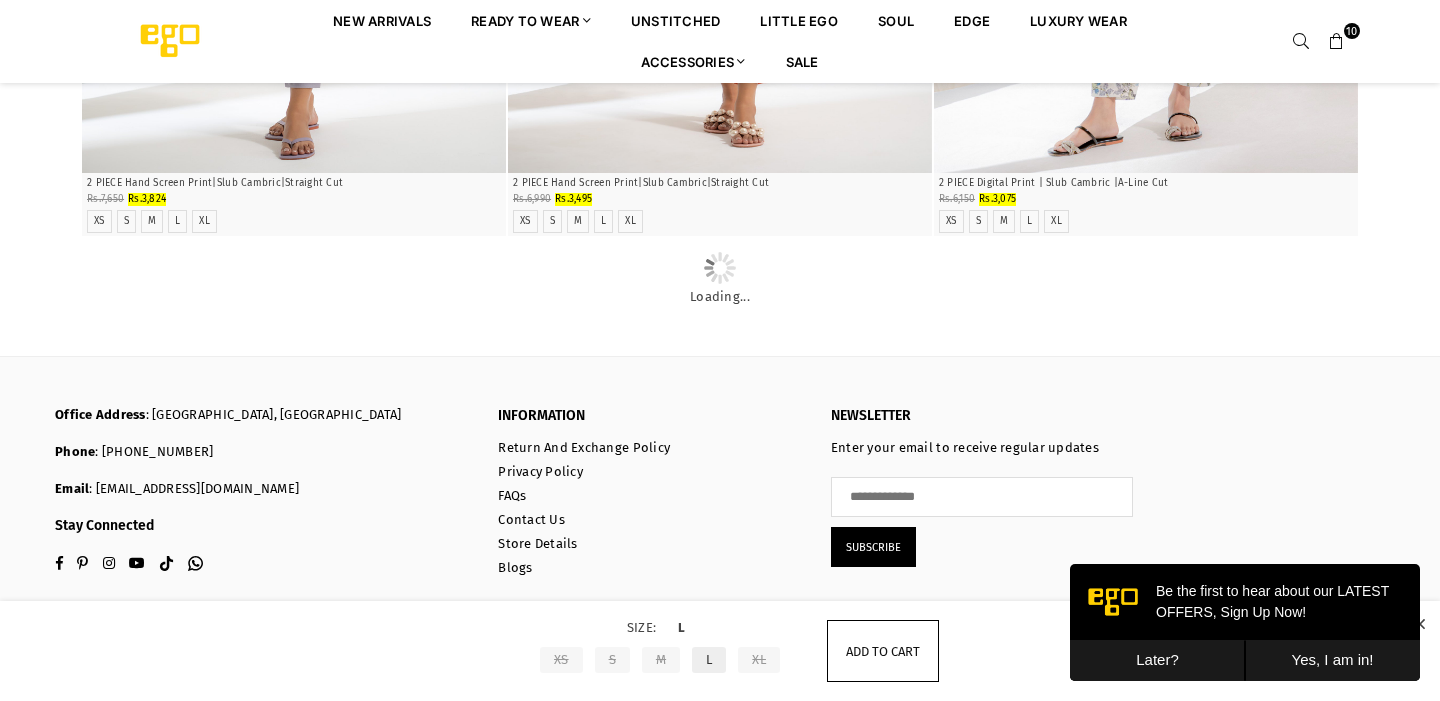 click on "Add to cart" at bounding box center [883, 651] 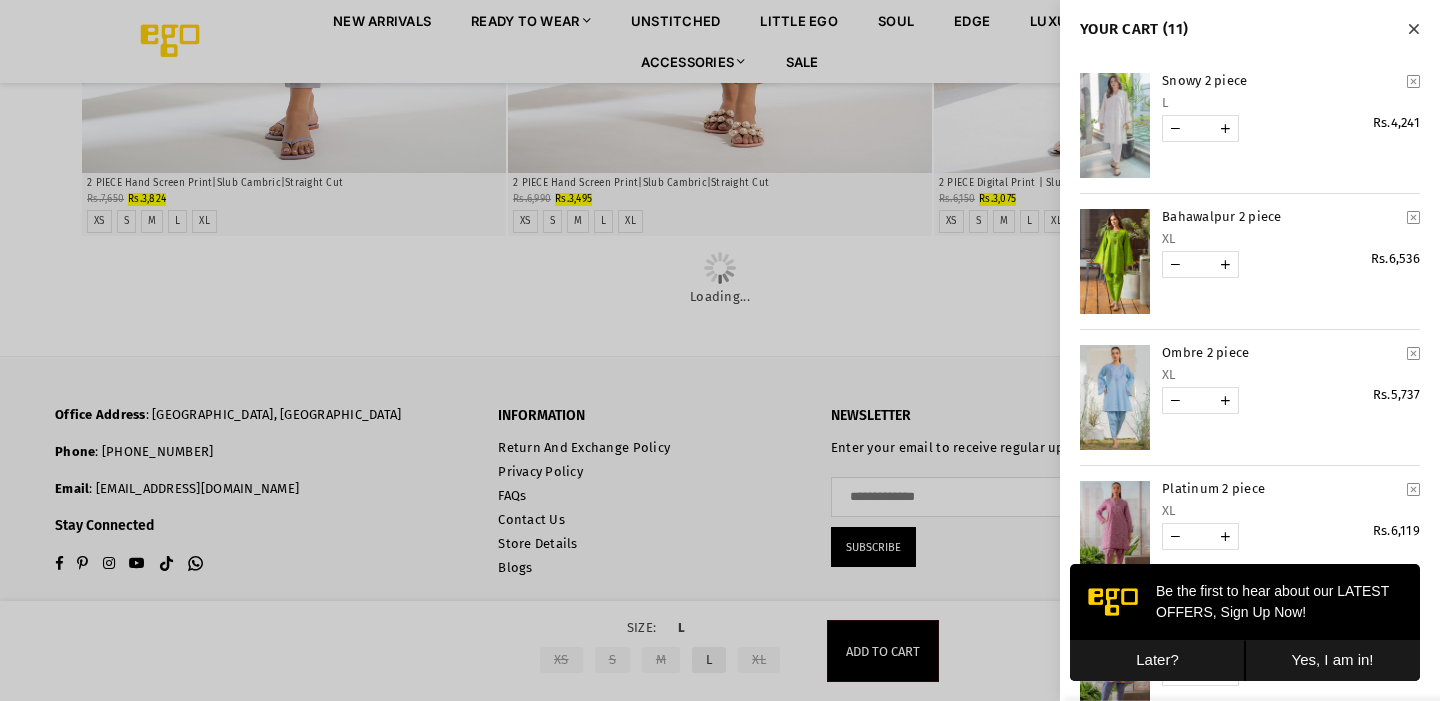 click at bounding box center (720, 350) 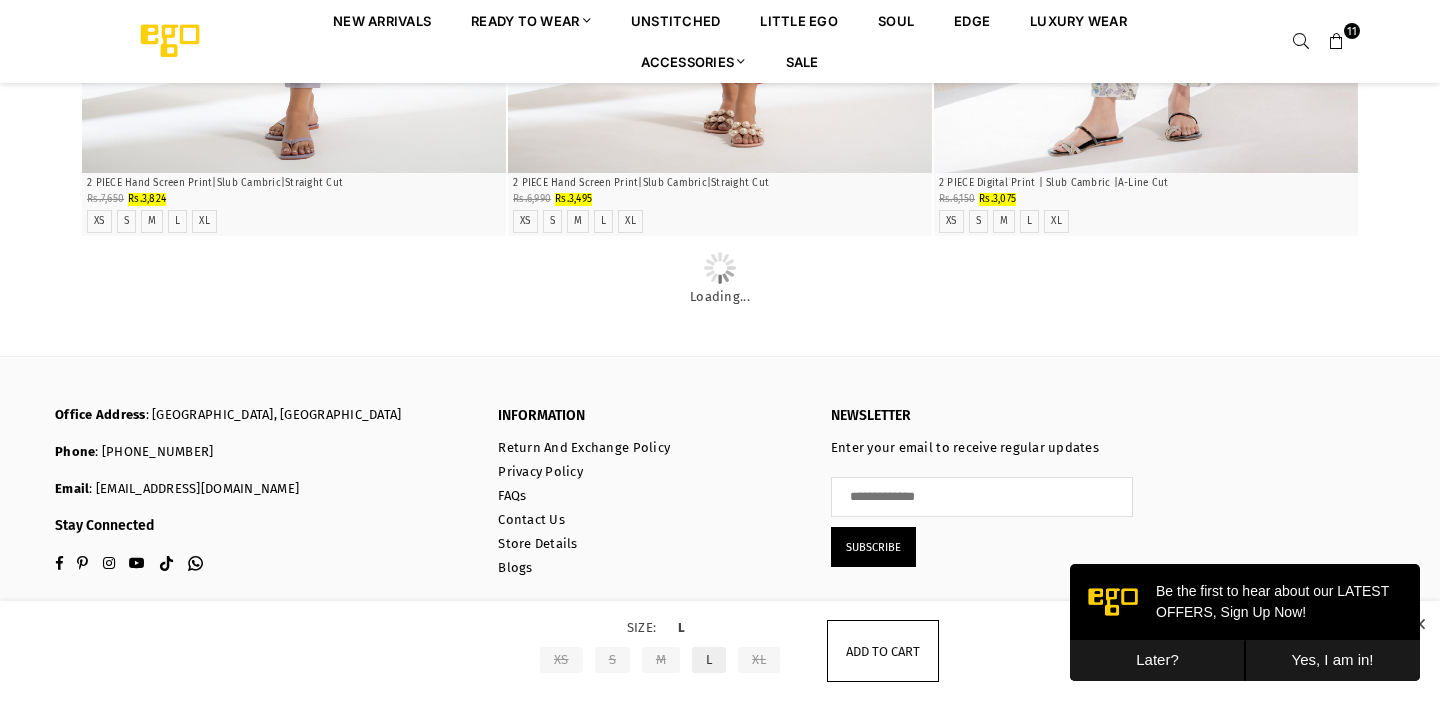 scroll, scrollTop: 39995, scrollLeft: 0, axis: vertical 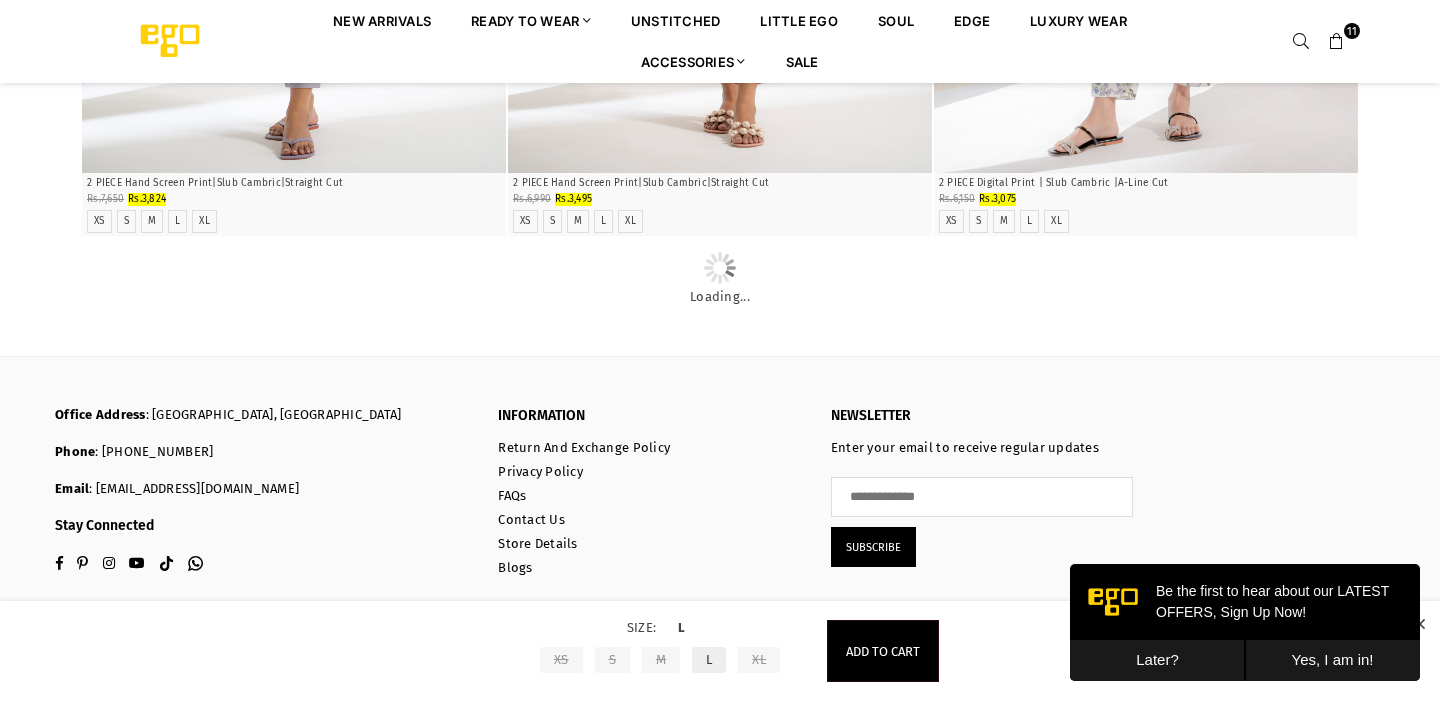click at bounding box center (719, -1959) 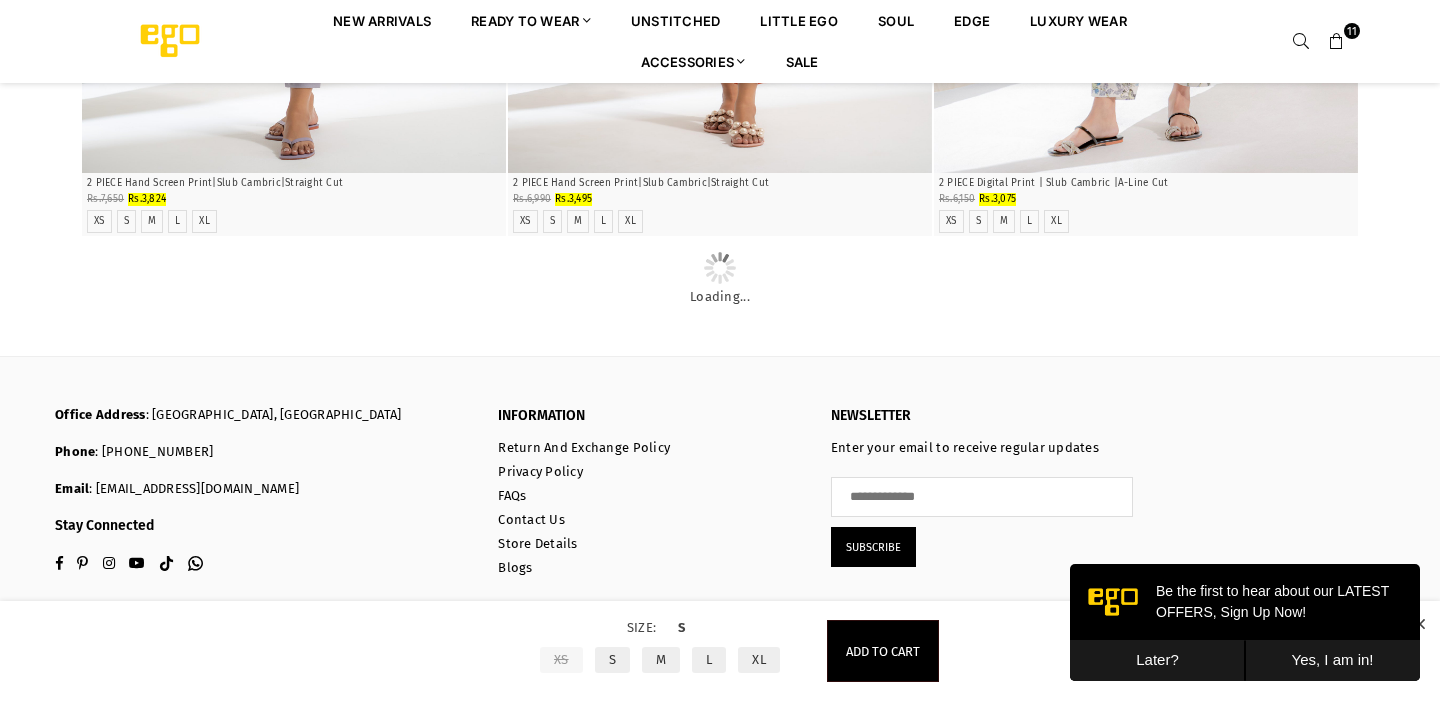 click on "XL" at bounding box center (759, 660) 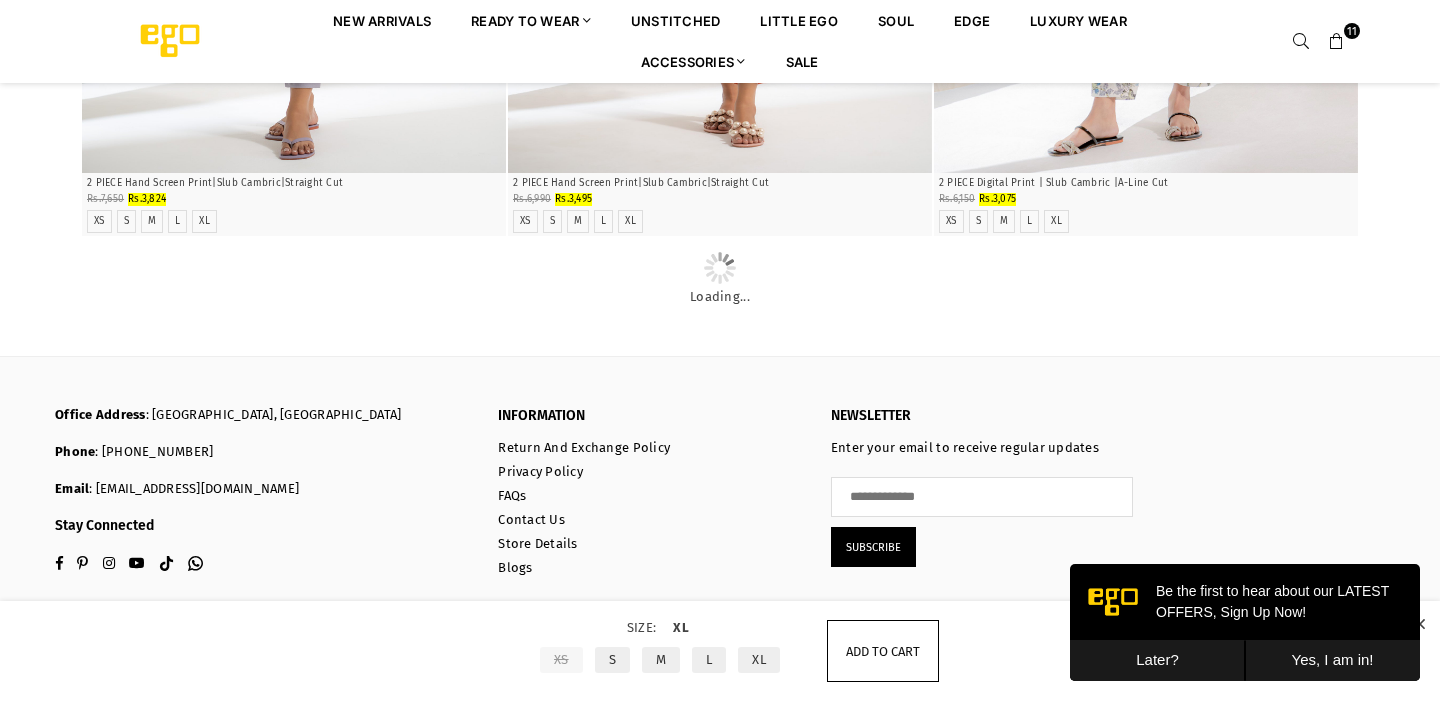 click on "Add to cart" at bounding box center [883, 651] 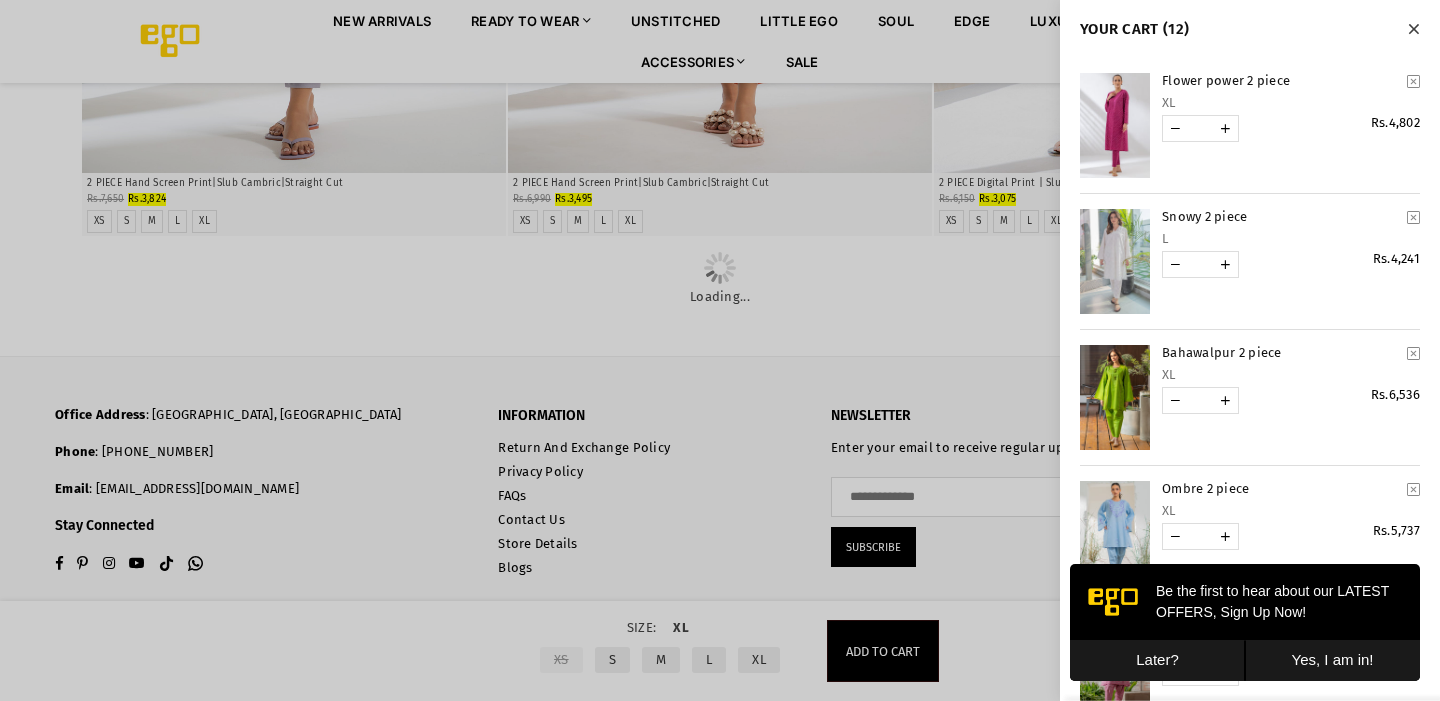 click at bounding box center (720, 350) 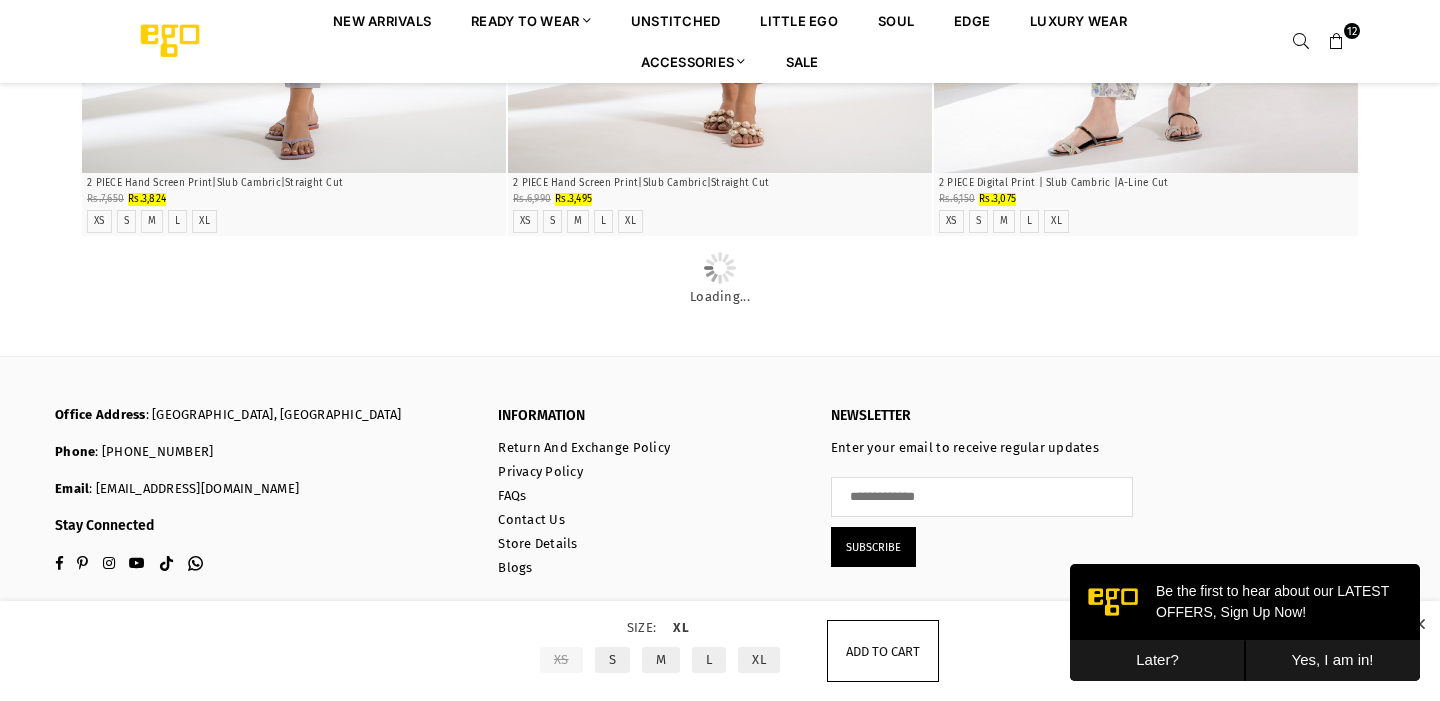 scroll, scrollTop: 41395, scrollLeft: 0, axis: vertical 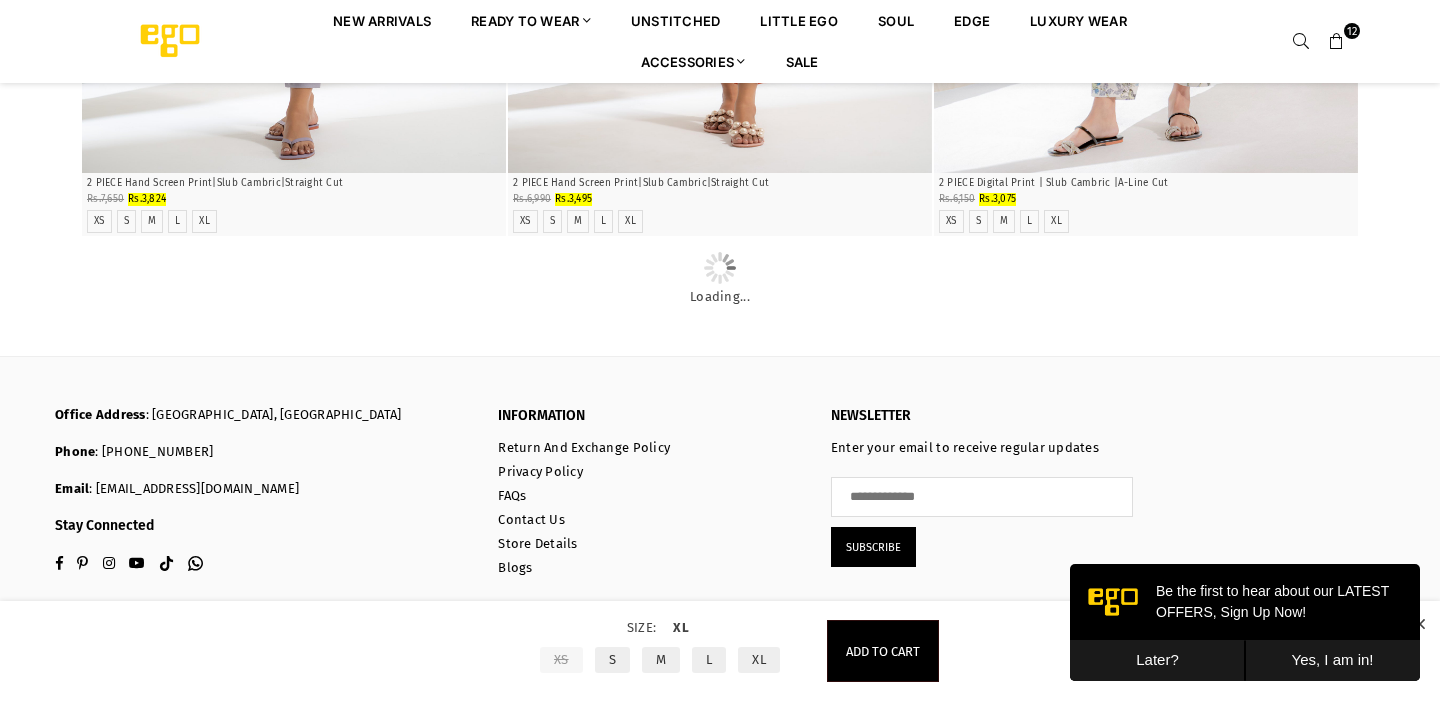 click on "Quick Shop" at bounding box center [1146, -558] 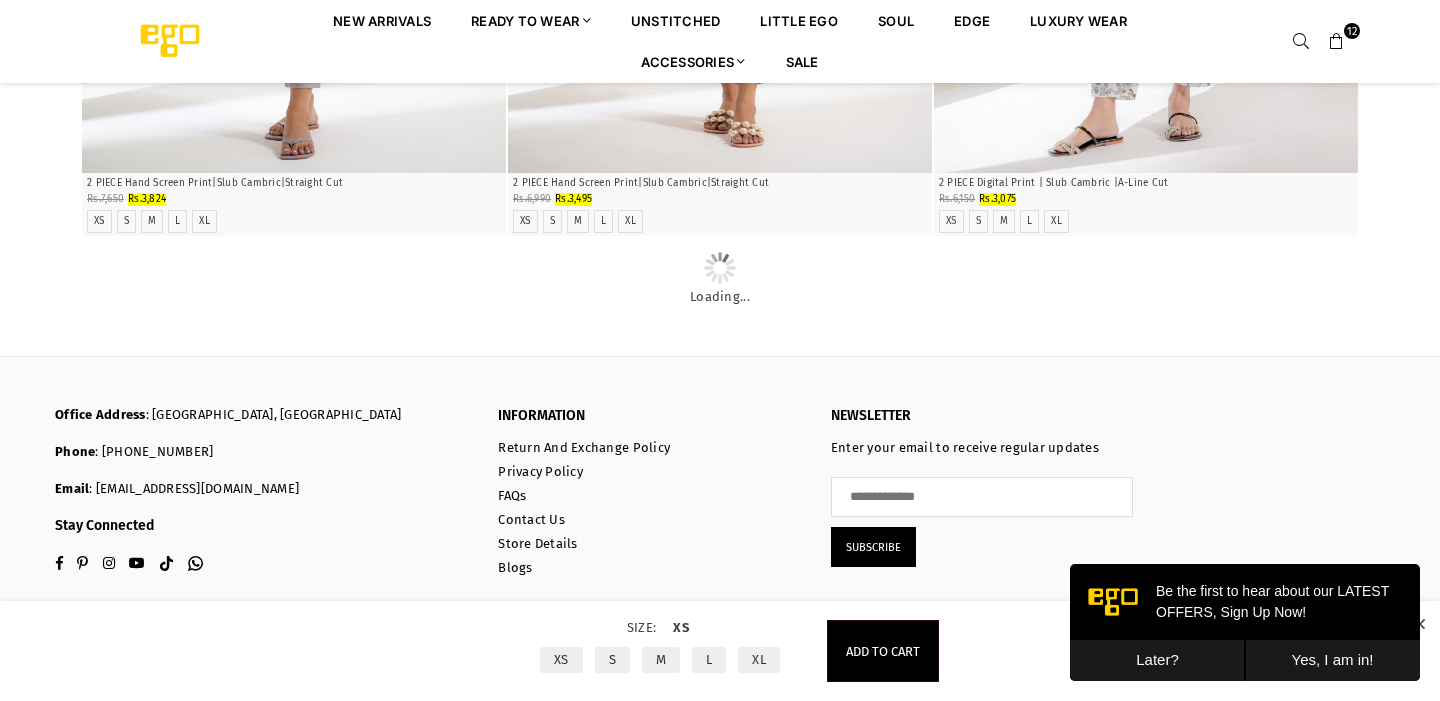 click on "XL" at bounding box center (759, 660) 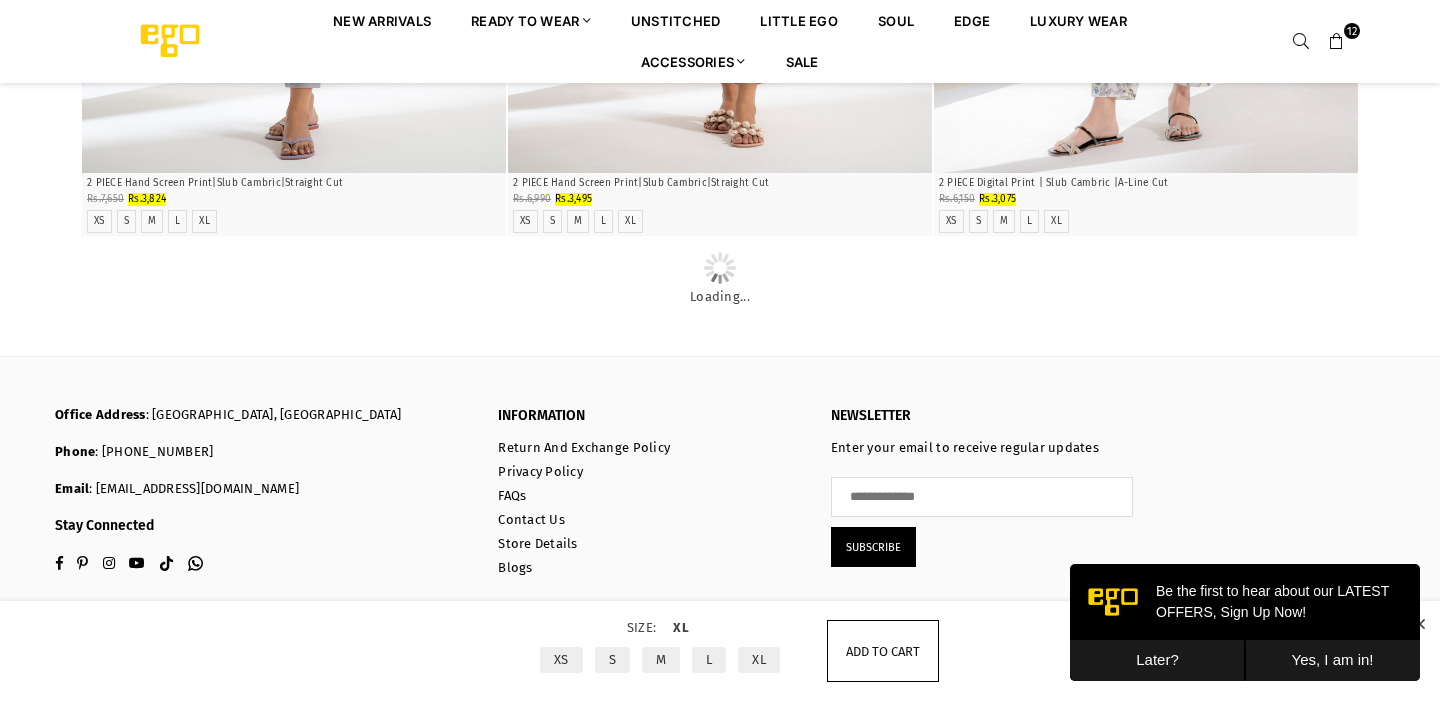 click on "Add to cart" at bounding box center [883, 651] 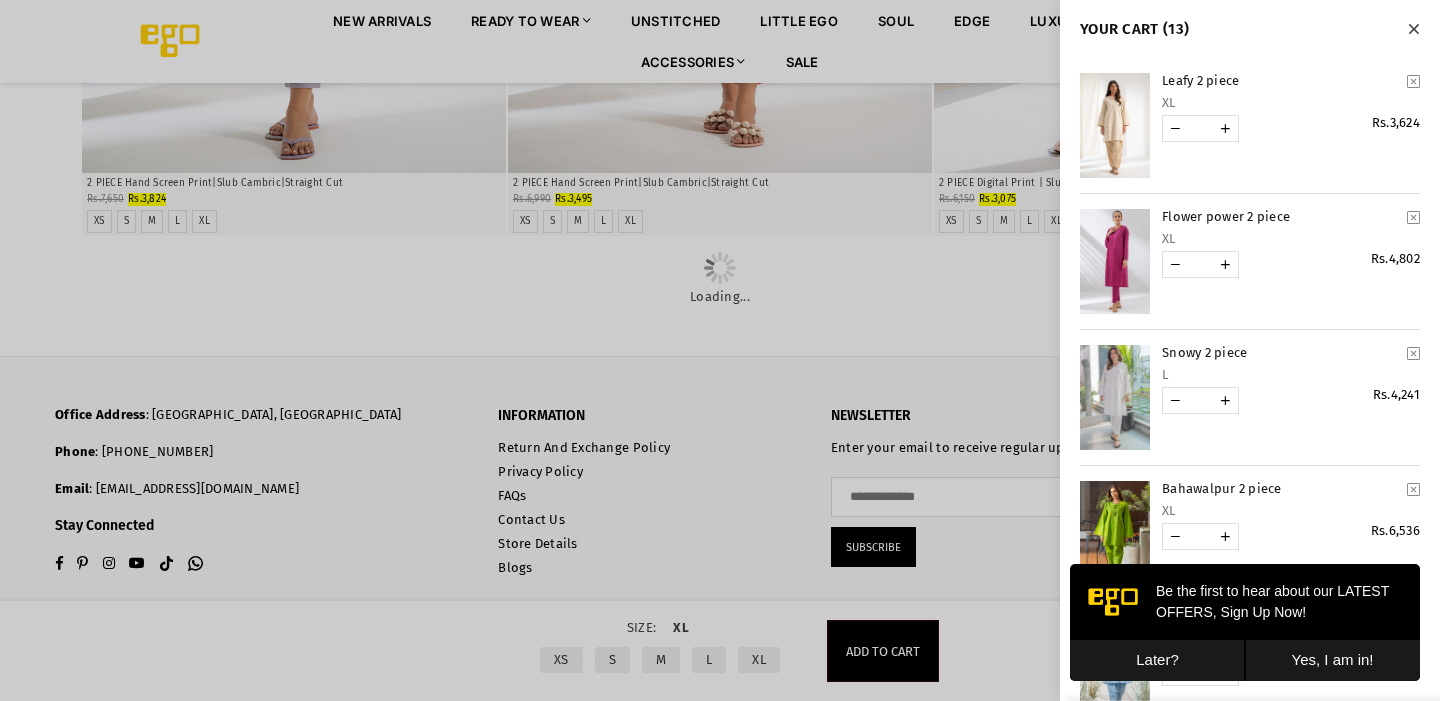 click at bounding box center (720, 350) 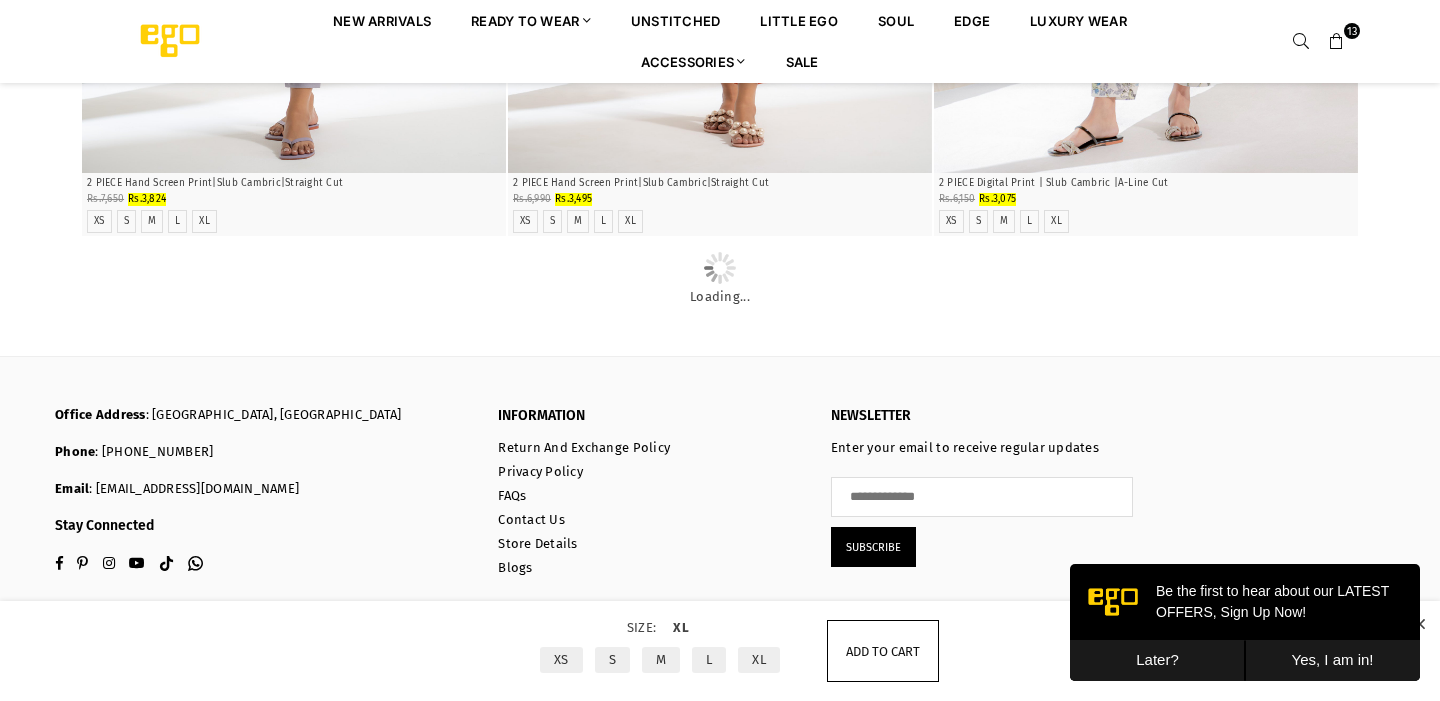 scroll, scrollTop: 42050, scrollLeft: 0, axis: vertical 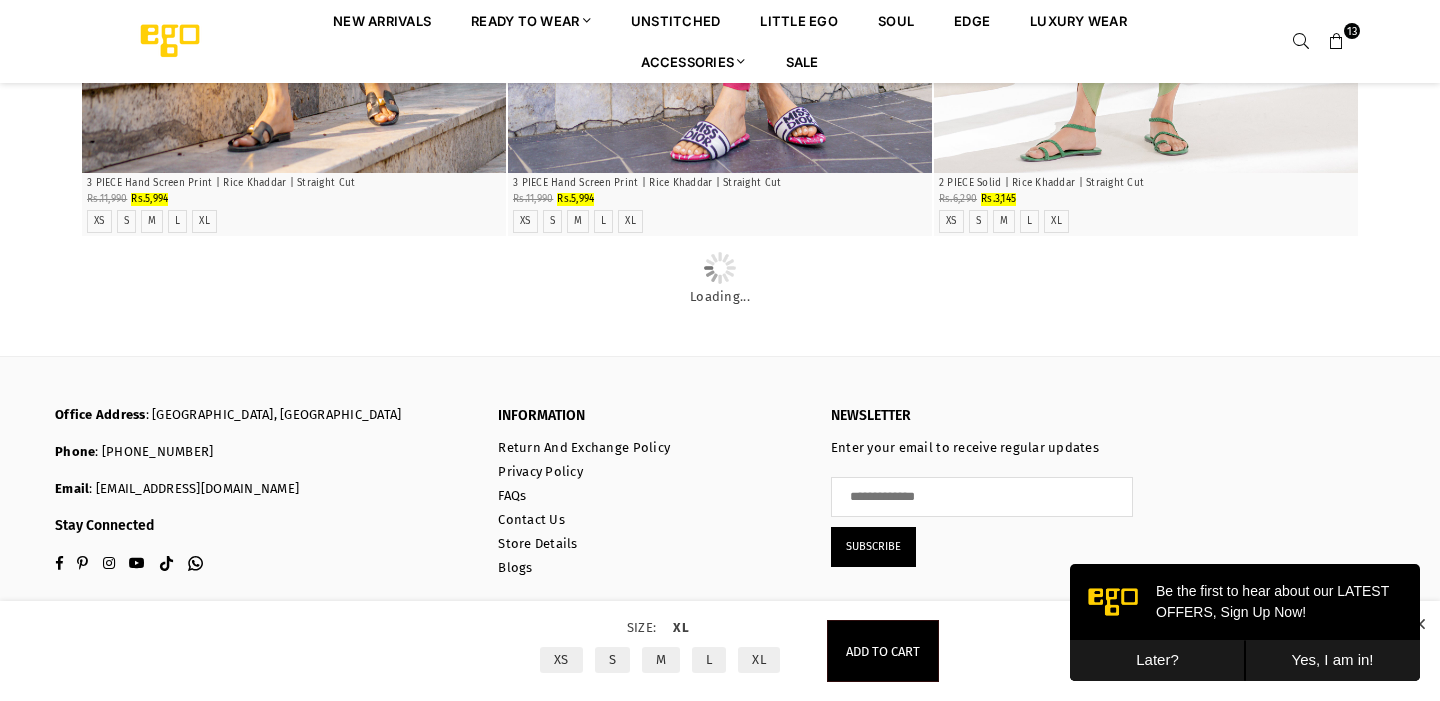 click on "Quick Shop" at bounding box center [294, -2026] 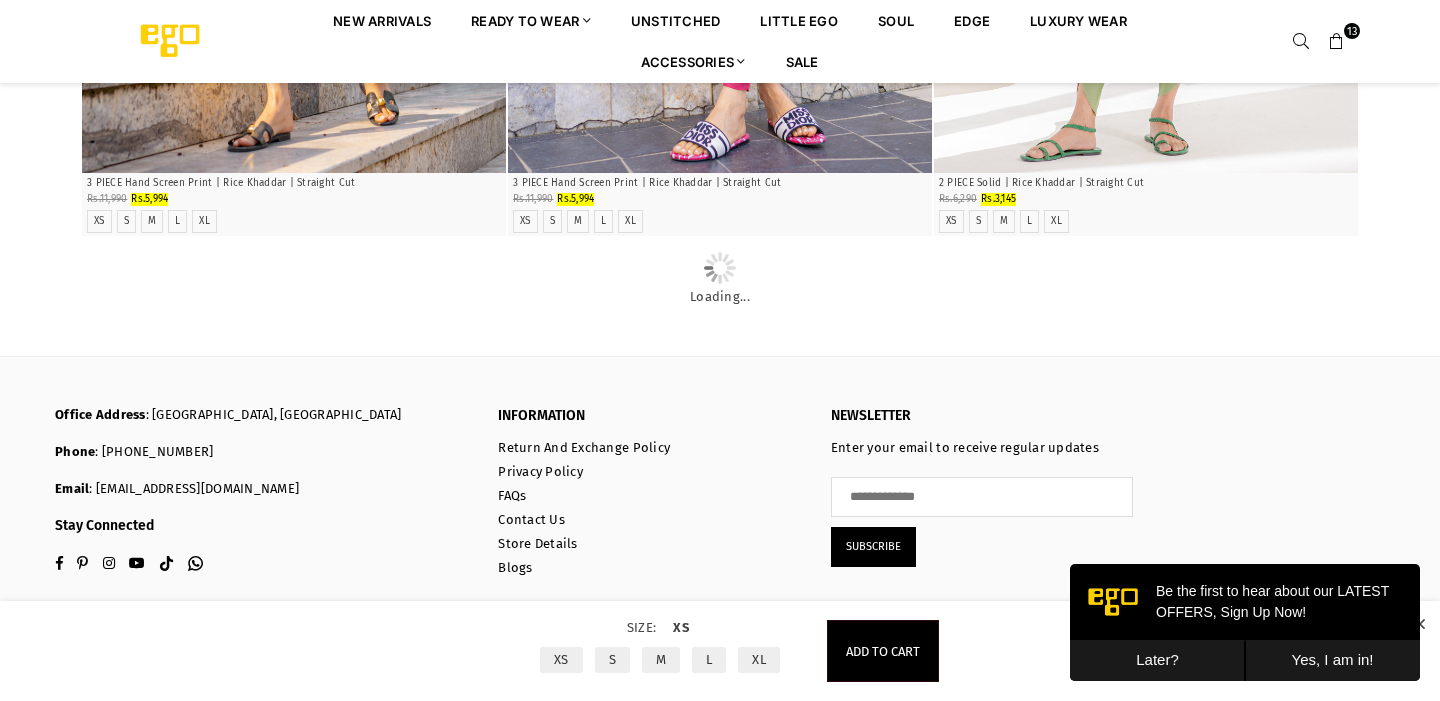 click on "XL" at bounding box center (759, 660) 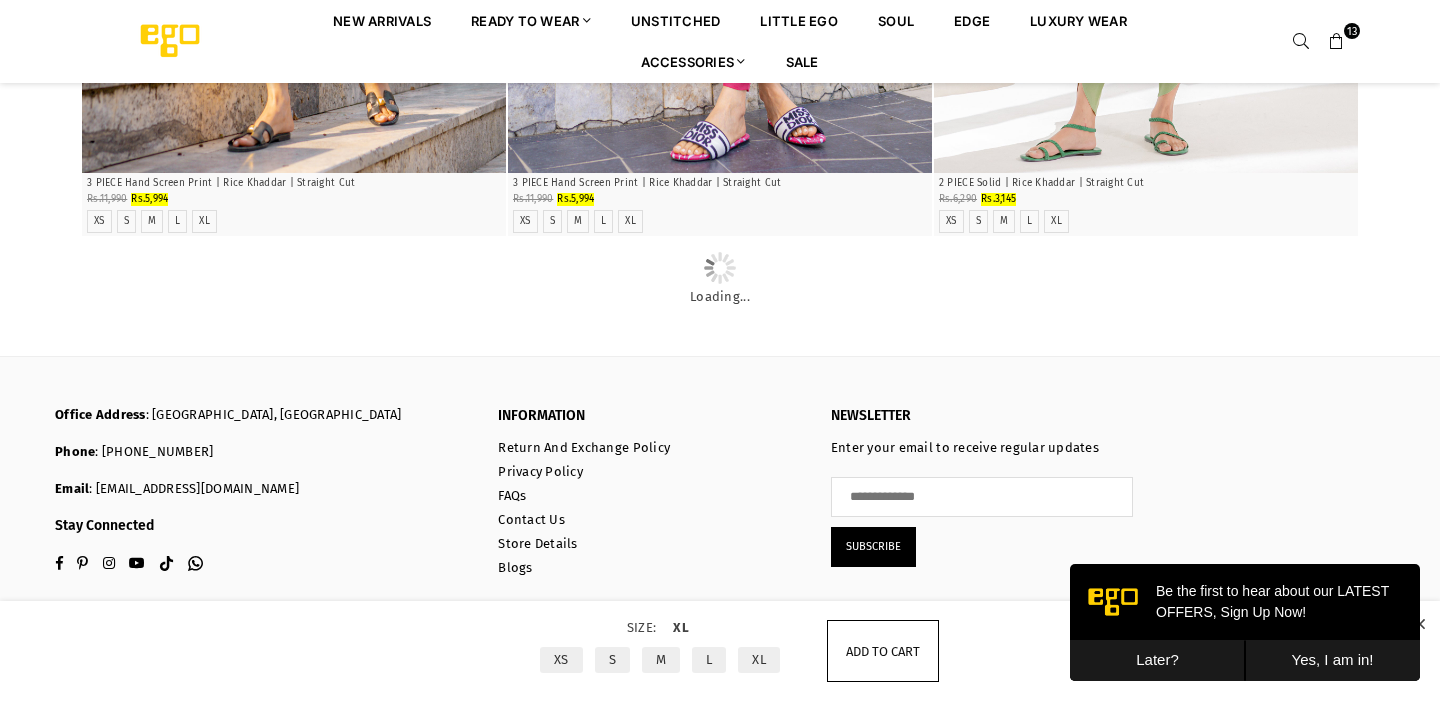 click on "Add to cart" at bounding box center (883, 651) 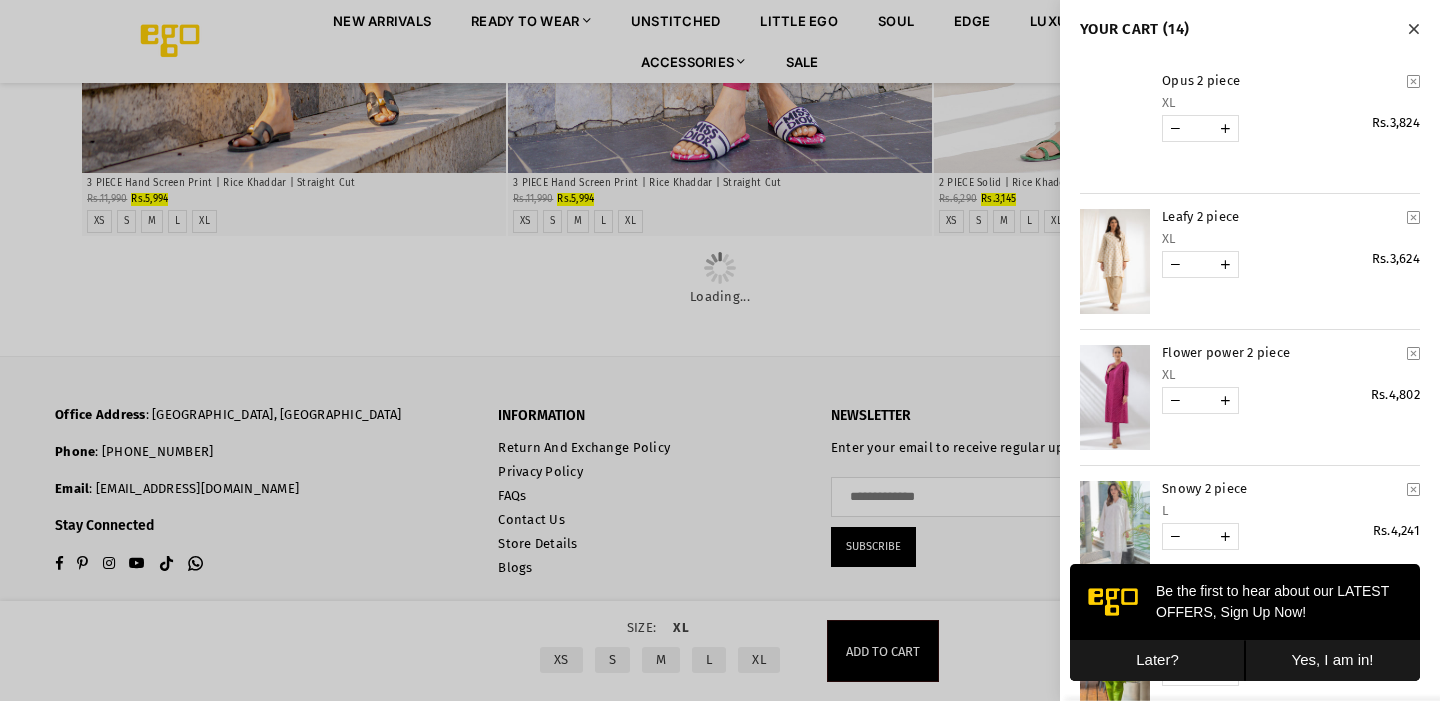 click at bounding box center [720, 350] 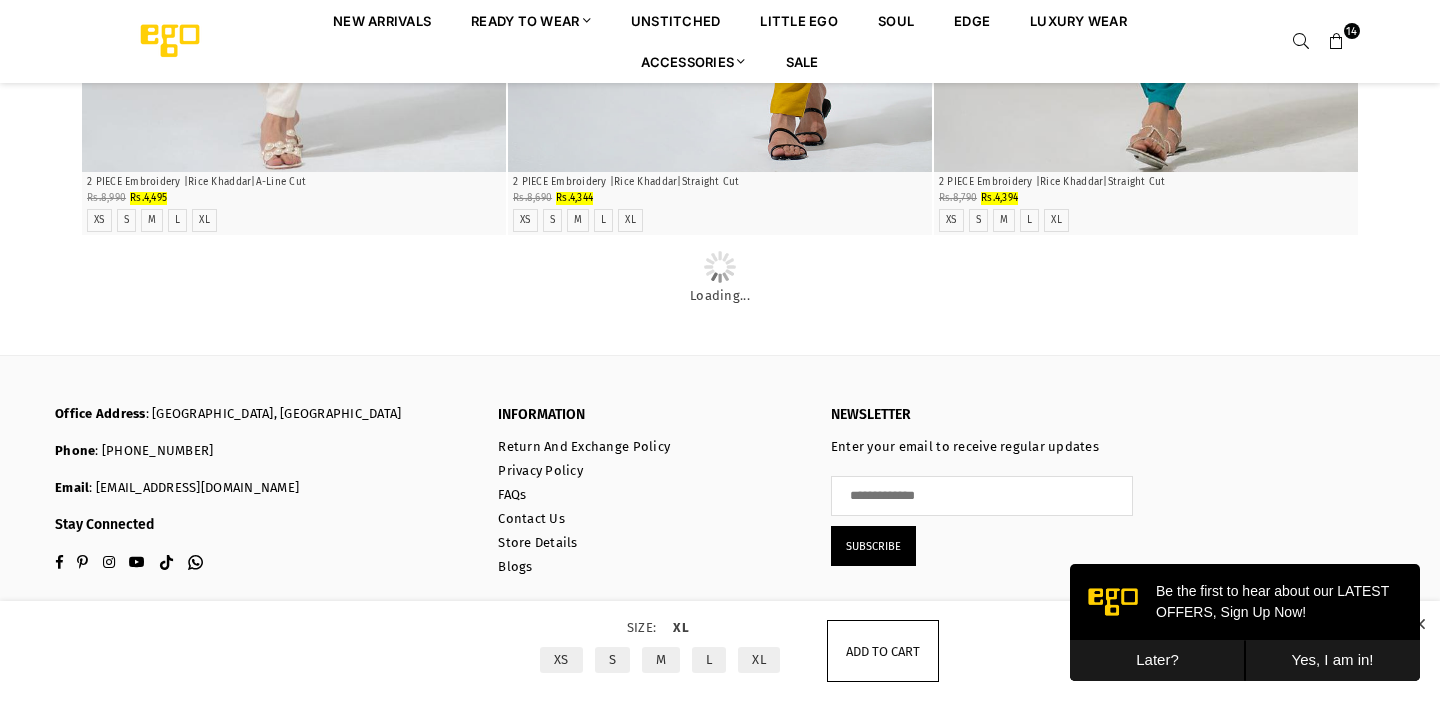 scroll, scrollTop: 53614, scrollLeft: 0, axis: vertical 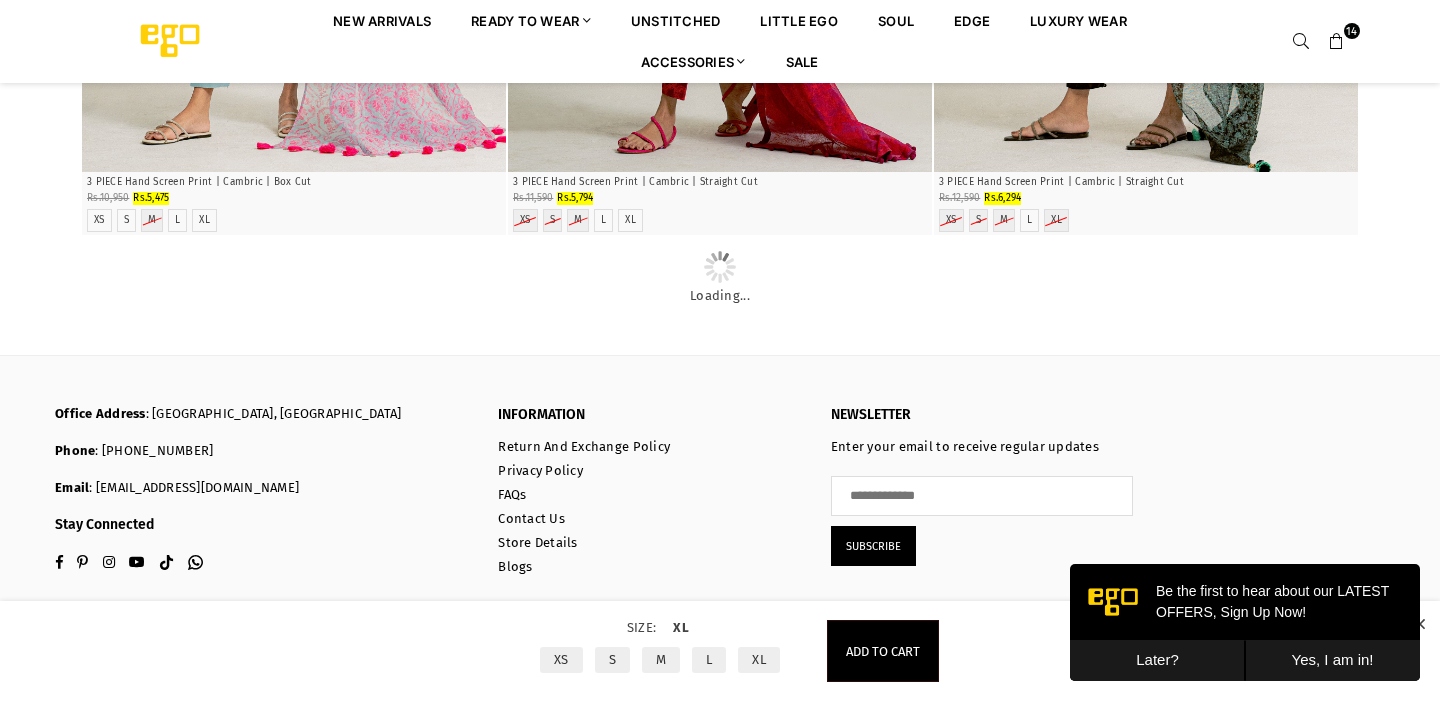 click on "Later?" at bounding box center (1157, 660) 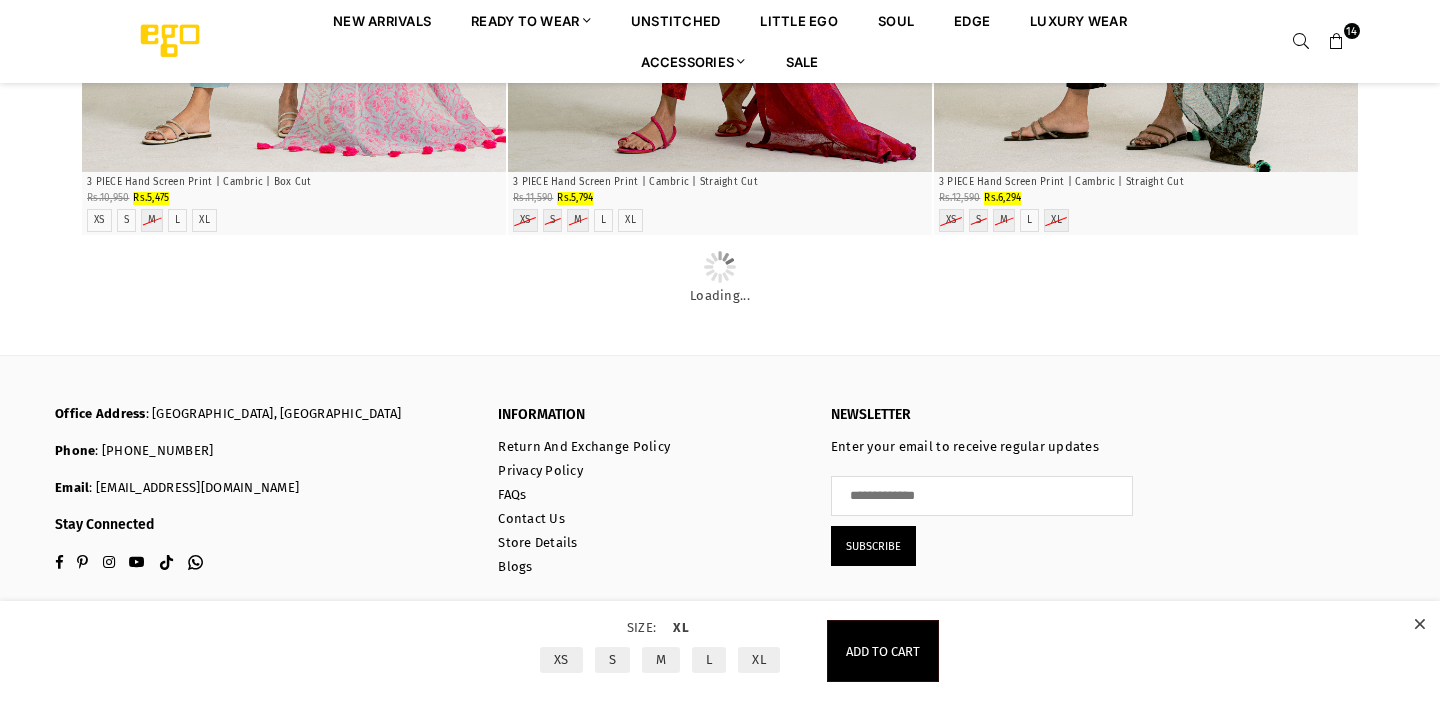 scroll, scrollTop: 54694, scrollLeft: 0, axis: vertical 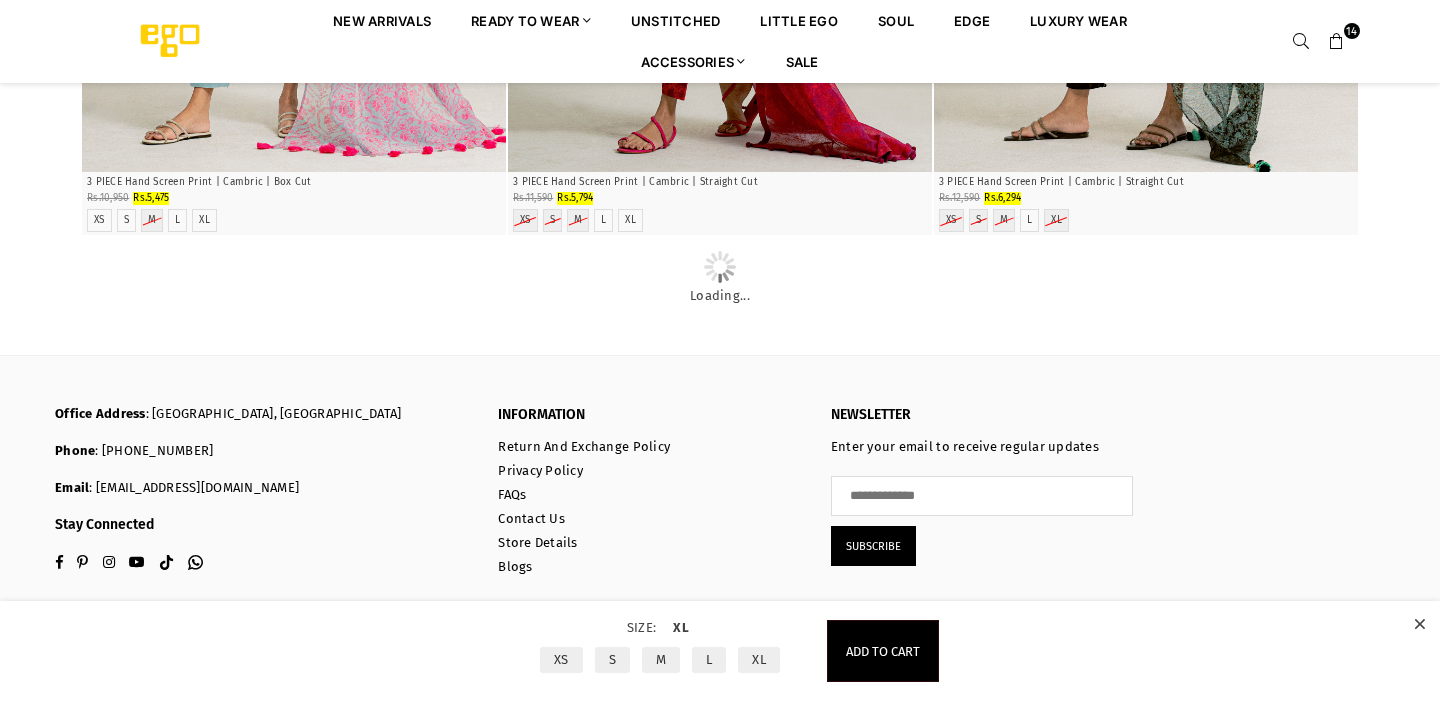 click on "Quick Shop" at bounding box center [294, -3428] 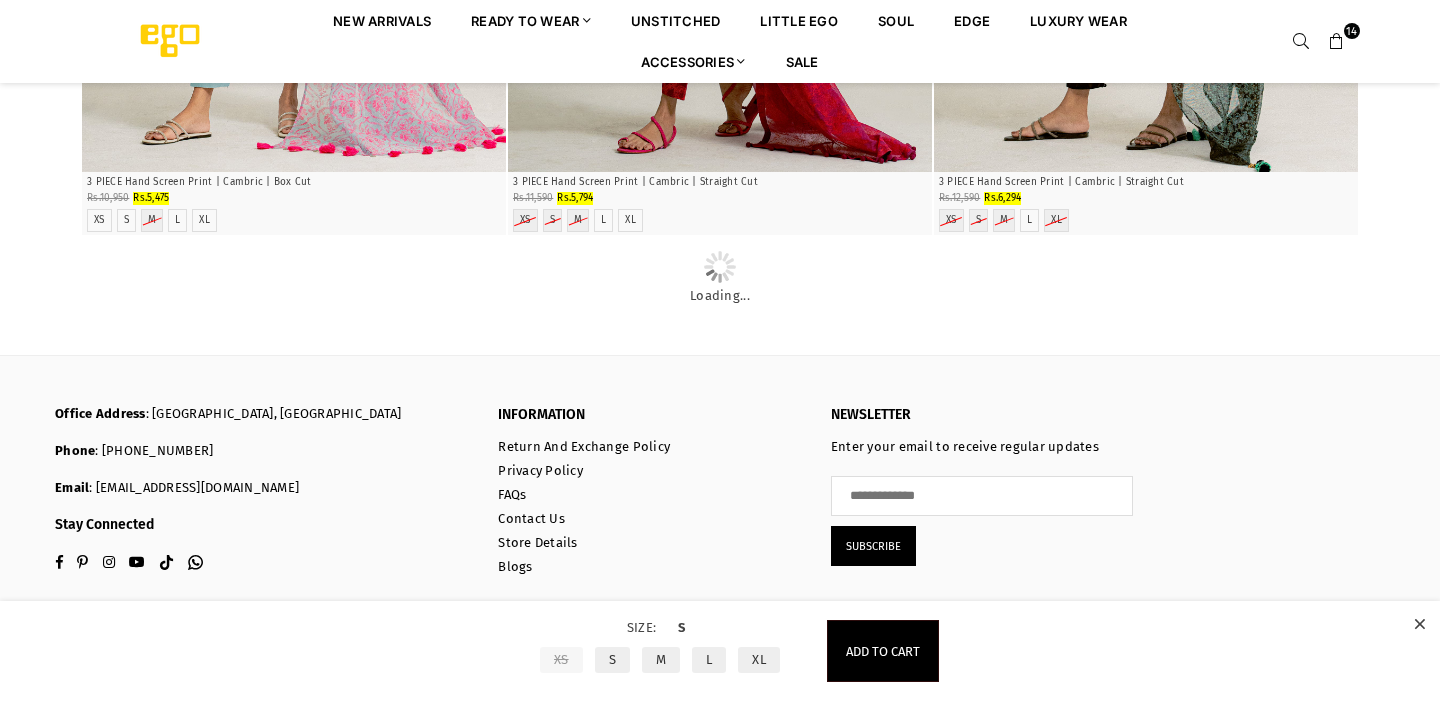 click on "XL" at bounding box center [759, 660] 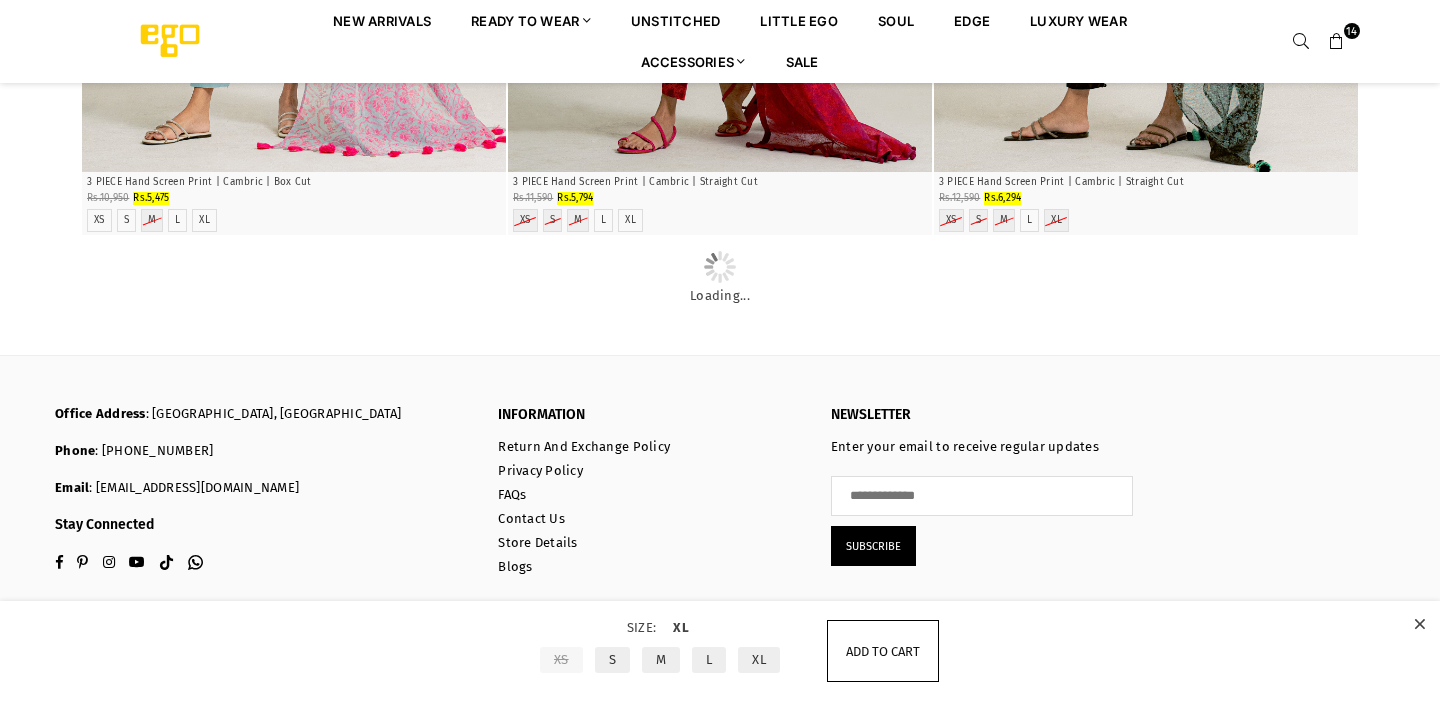 click on "Add to cart" at bounding box center (883, 651) 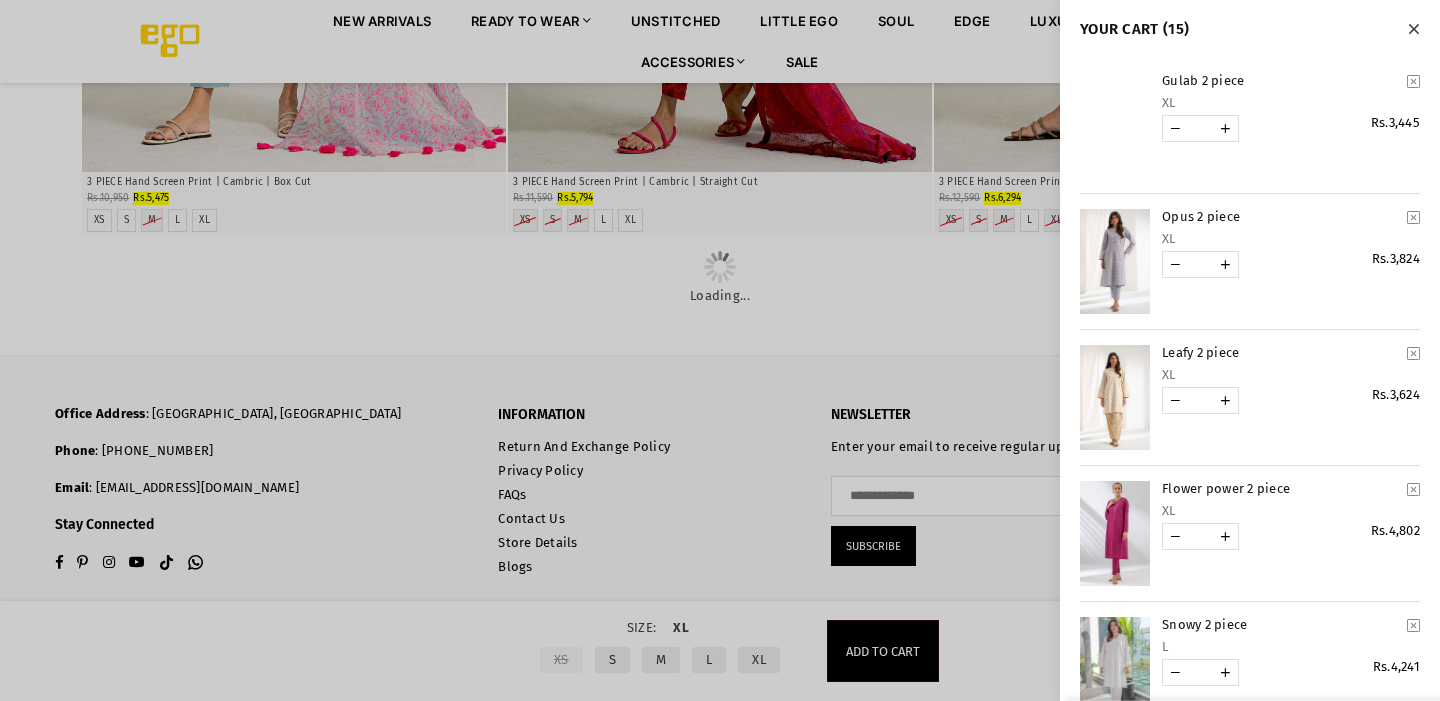 click at bounding box center (720, 350) 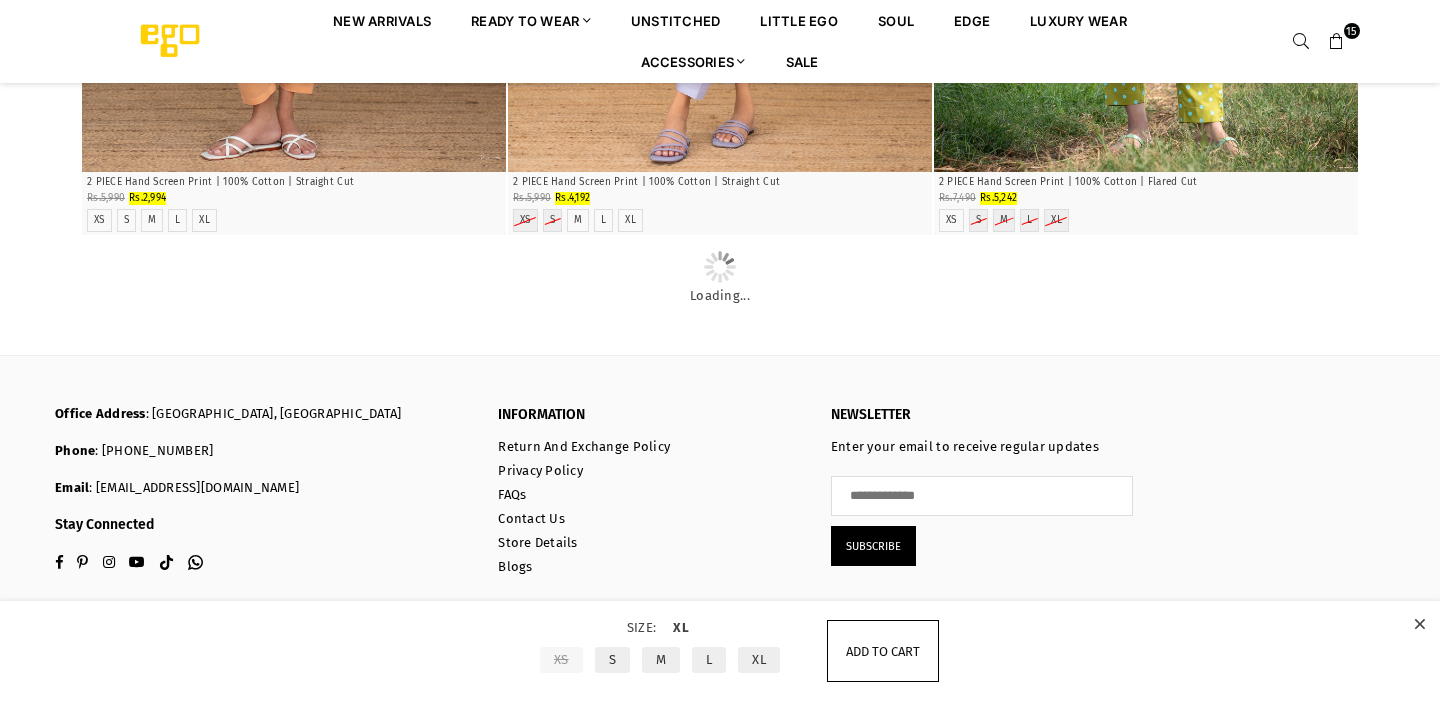 scroll, scrollTop: 63767, scrollLeft: 0, axis: vertical 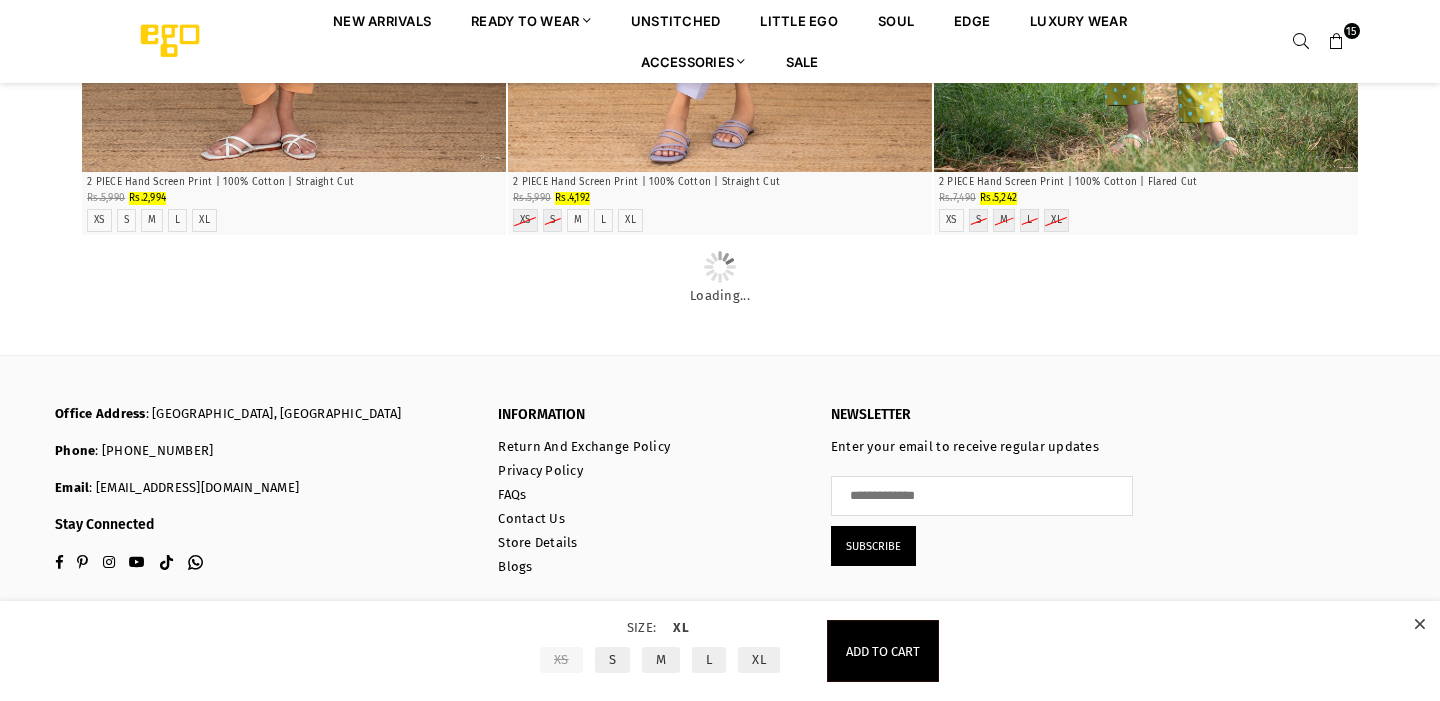 click at bounding box center (1145, -1259) 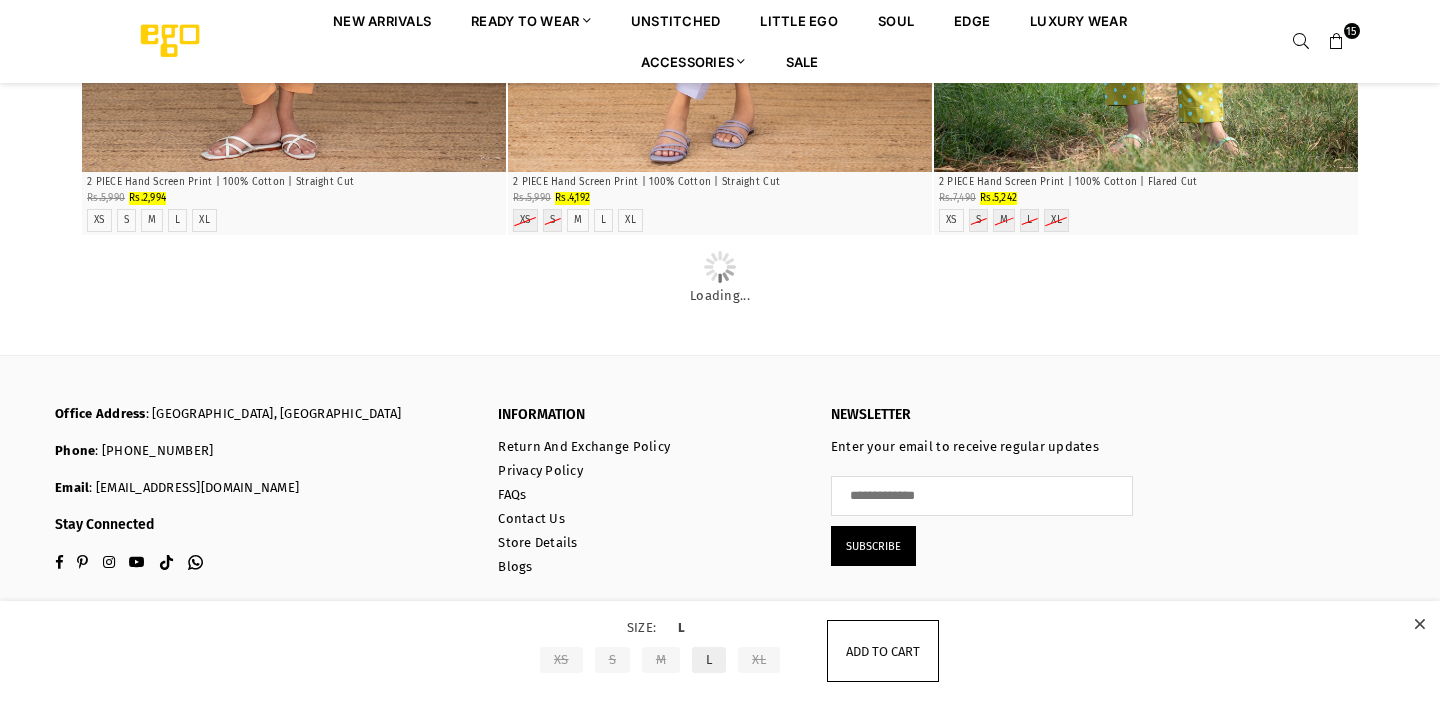 click on "Add to cart" at bounding box center (883, 651) 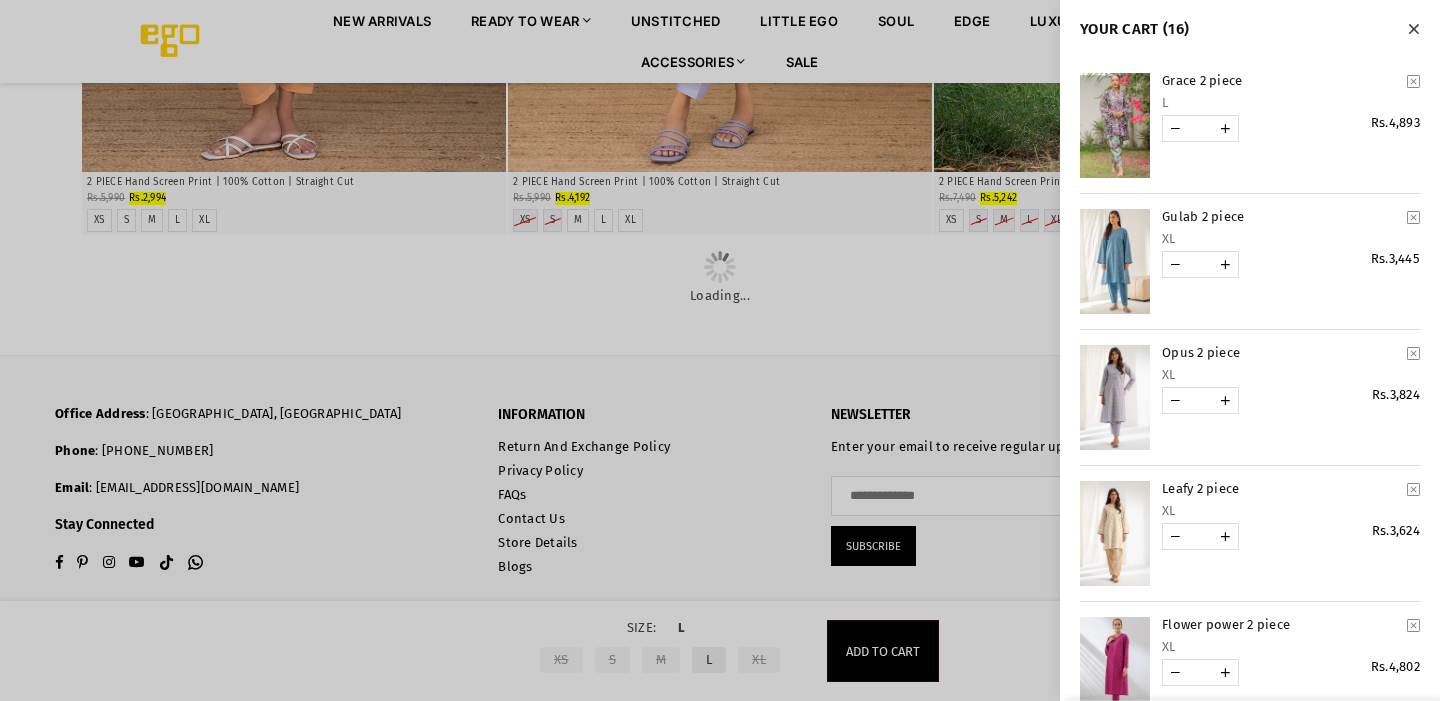 click at bounding box center (720, 350) 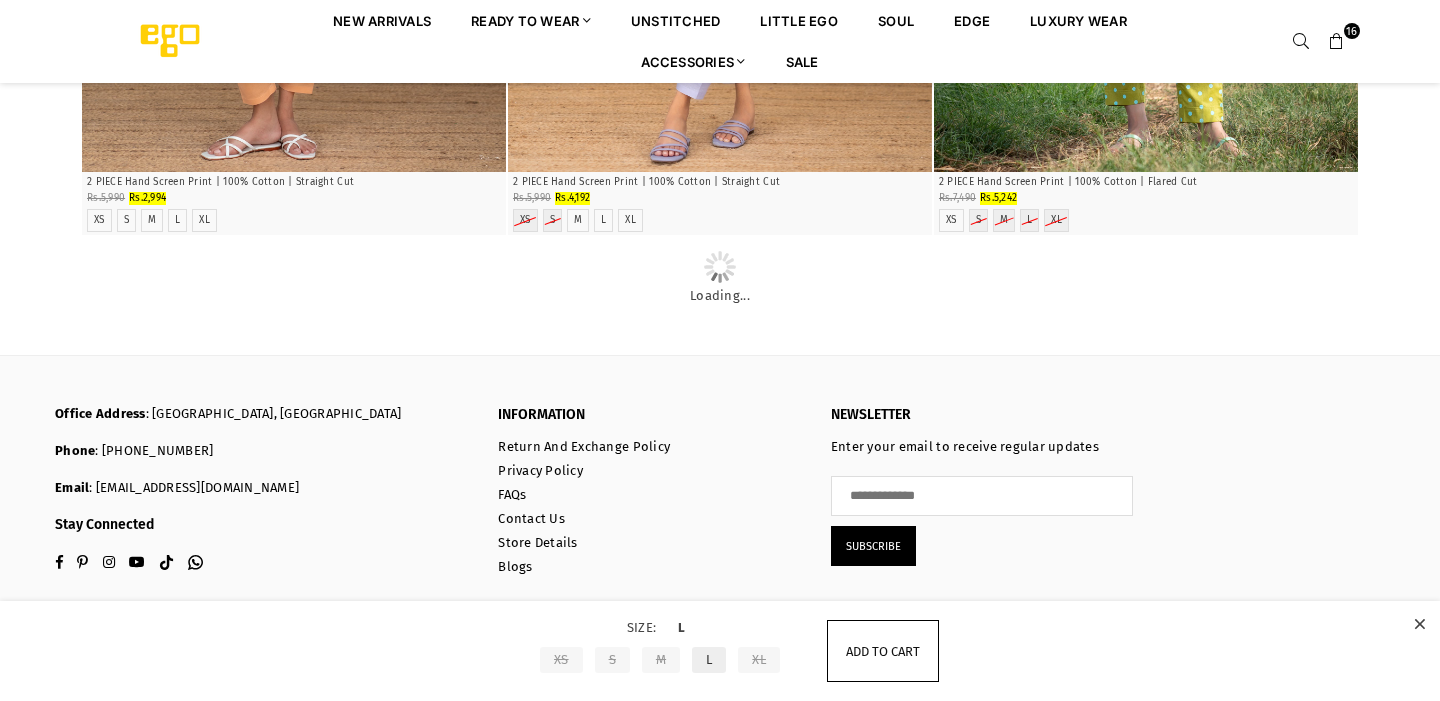 scroll, scrollTop: 66668, scrollLeft: 0, axis: vertical 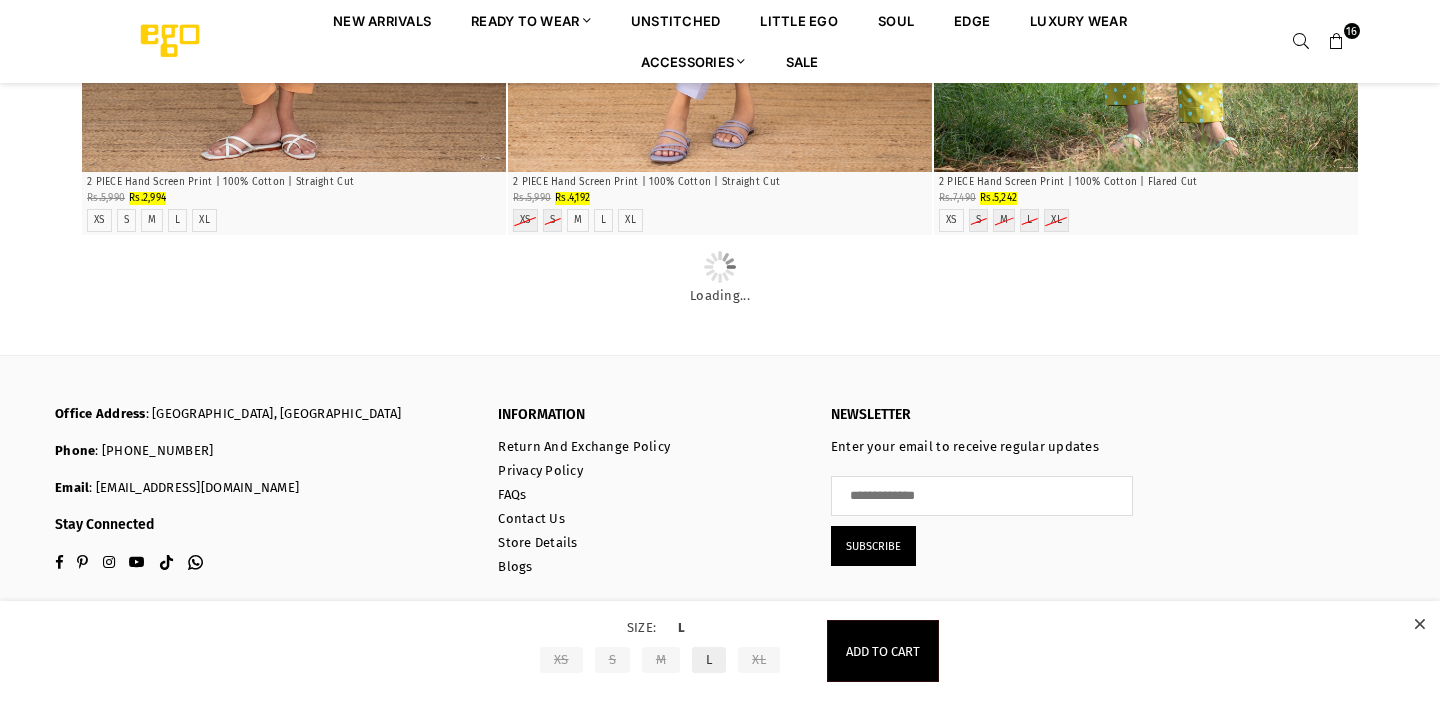 click at bounding box center [719, -558] 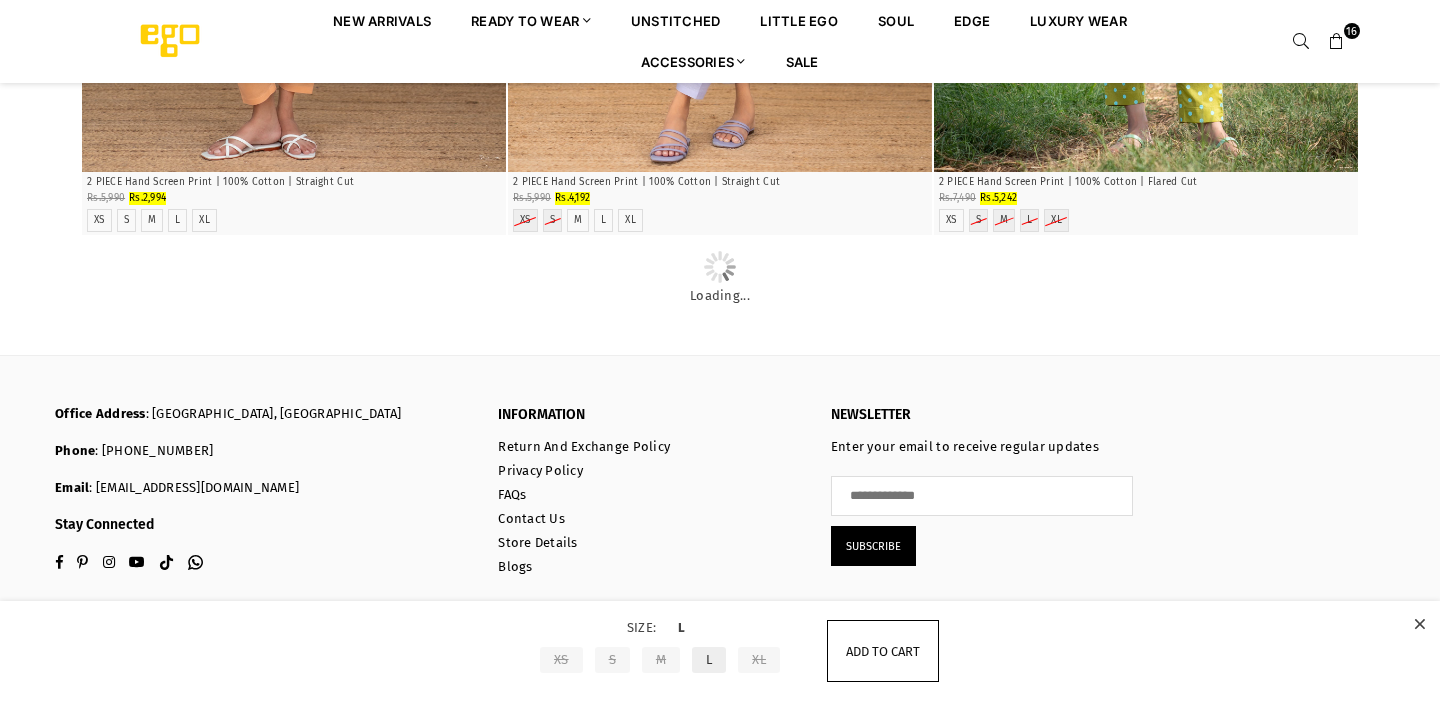 click on "Add to cart" at bounding box center (883, 651) 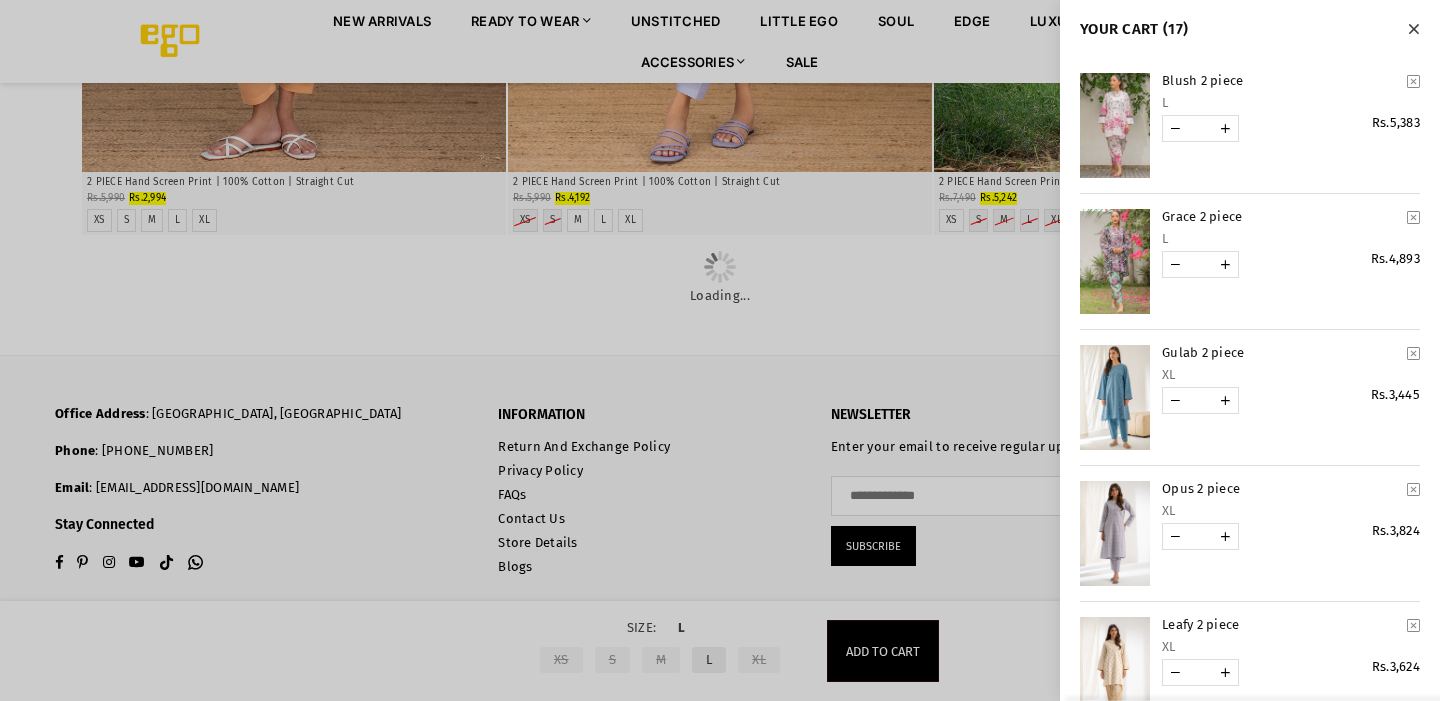 scroll, scrollTop: 66488, scrollLeft: 0, axis: vertical 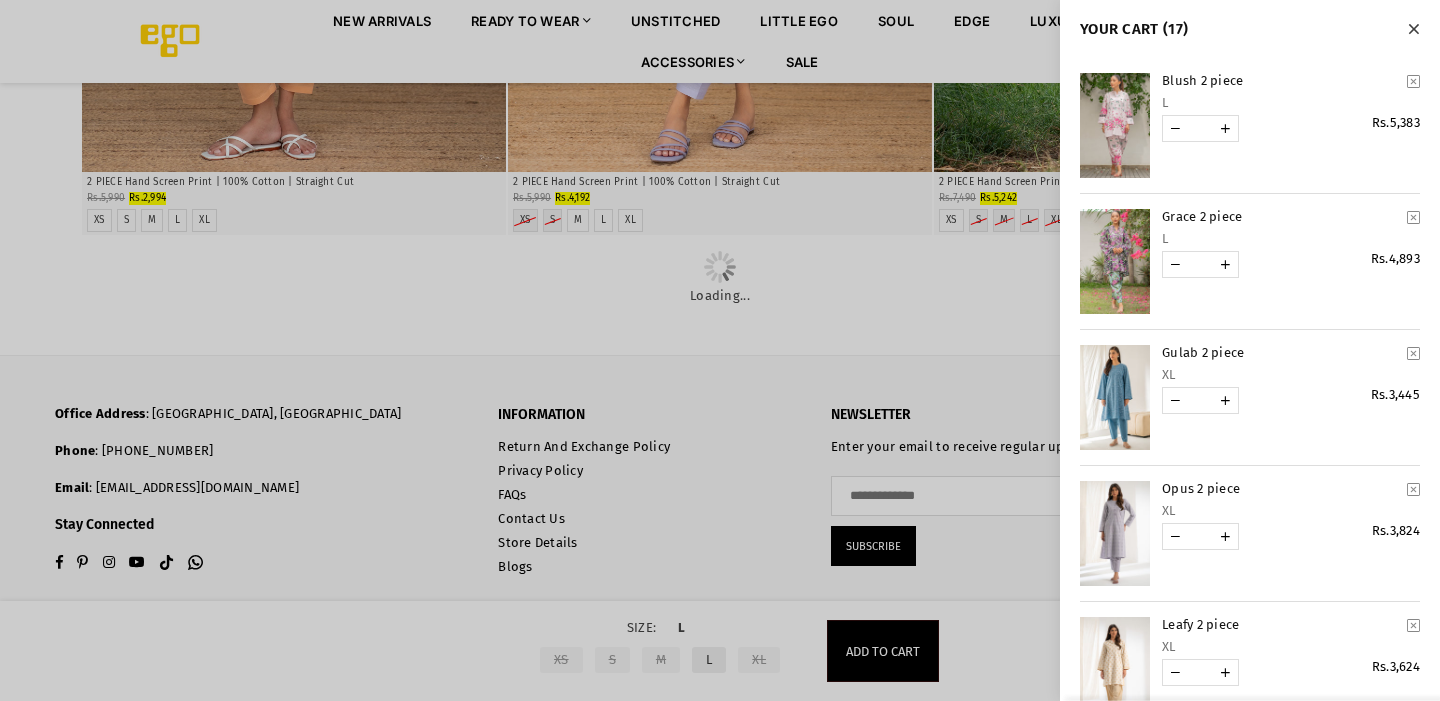 click at bounding box center [720, 350] 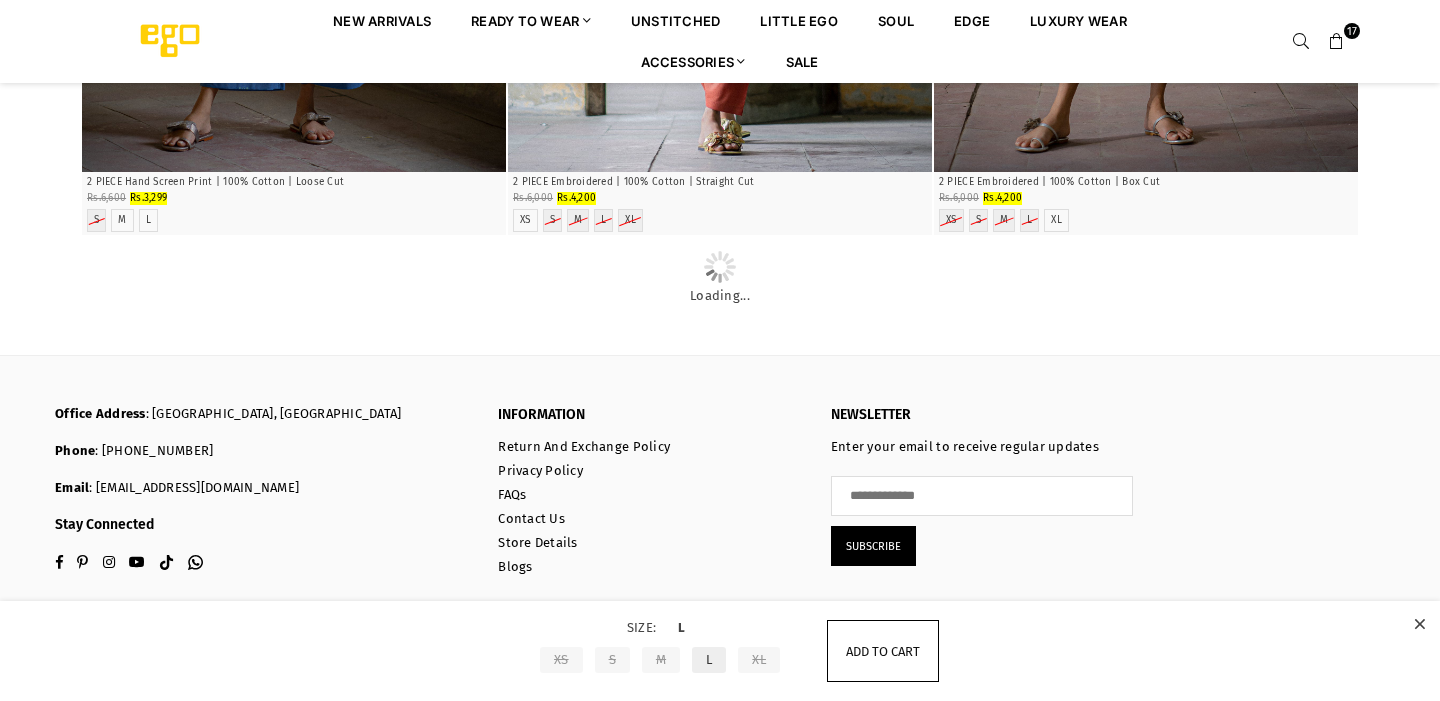 scroll, scrollTop: 72141, scrollLeft: 0, axis: vertical 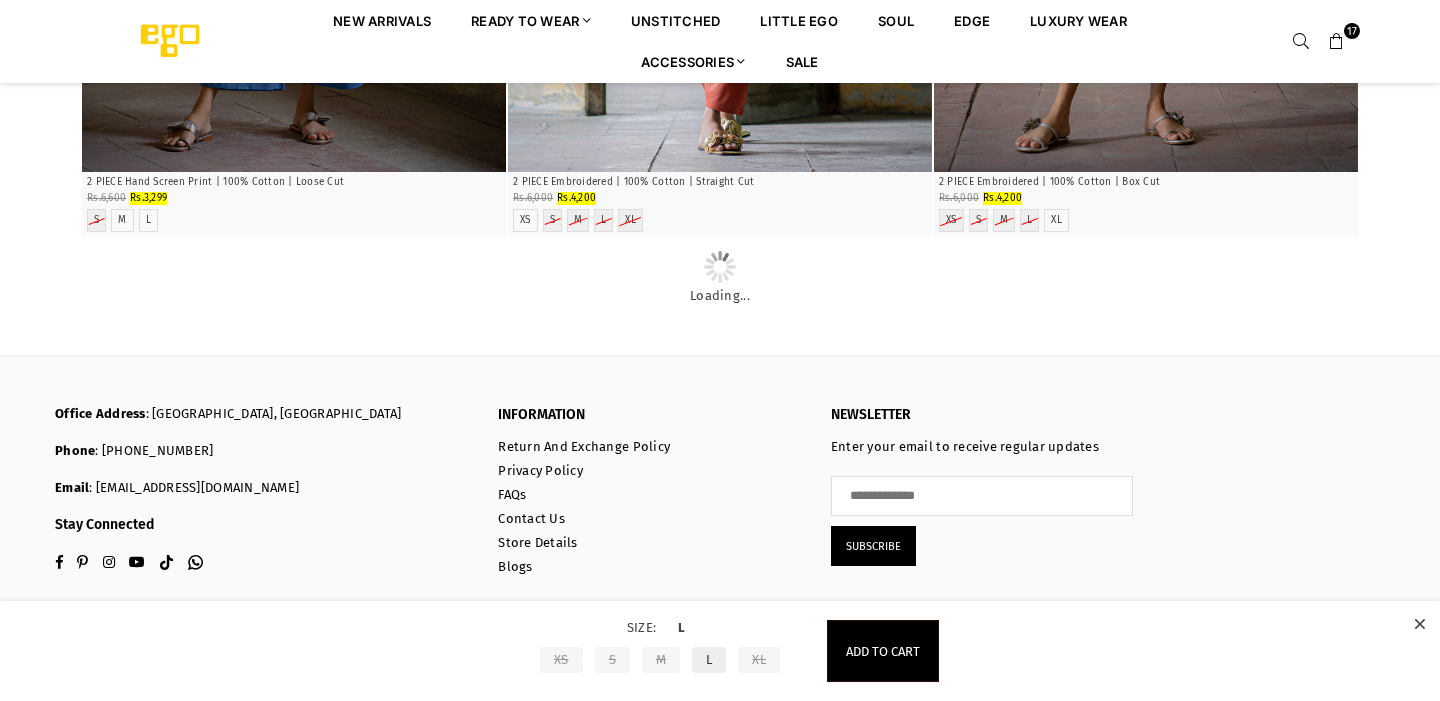 click on "Quick Shop" at bounding box center [1146, -559] 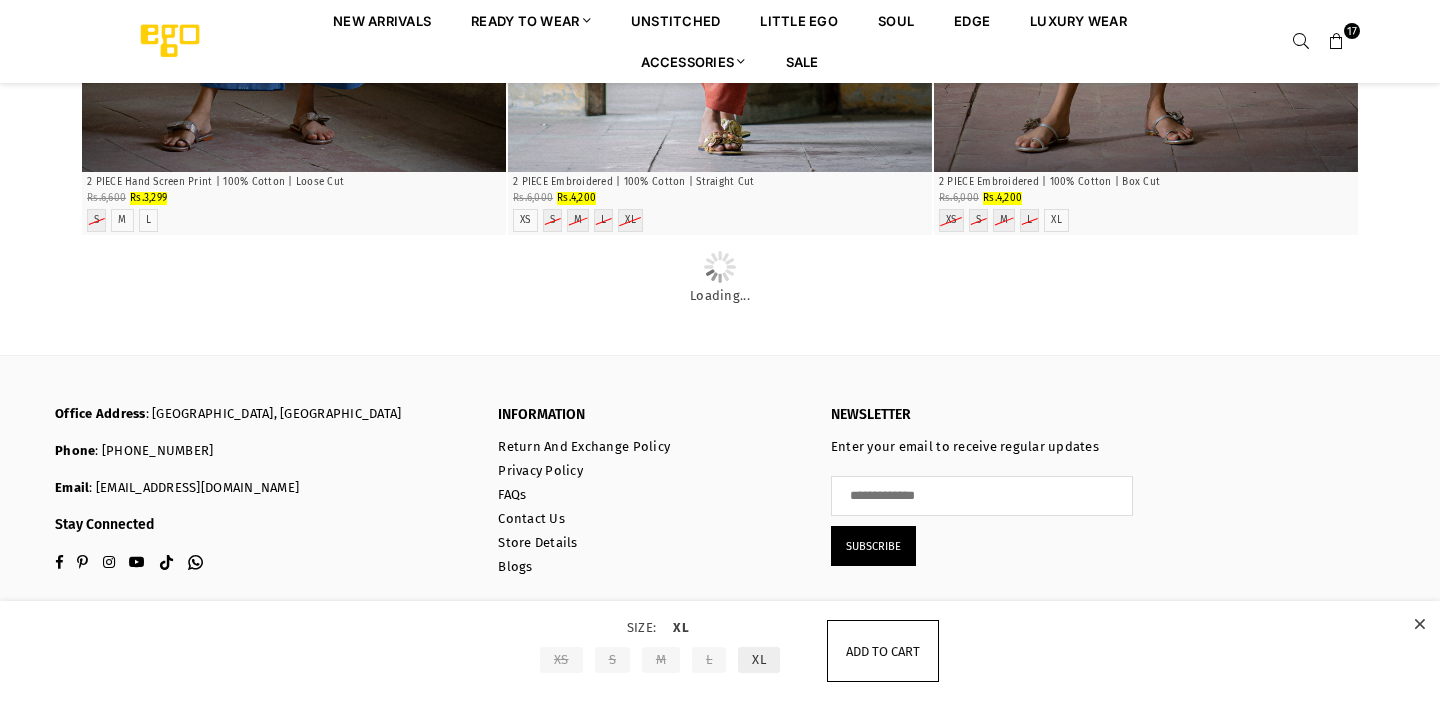 click on "Add to cart" at bounding box center [883, 651] 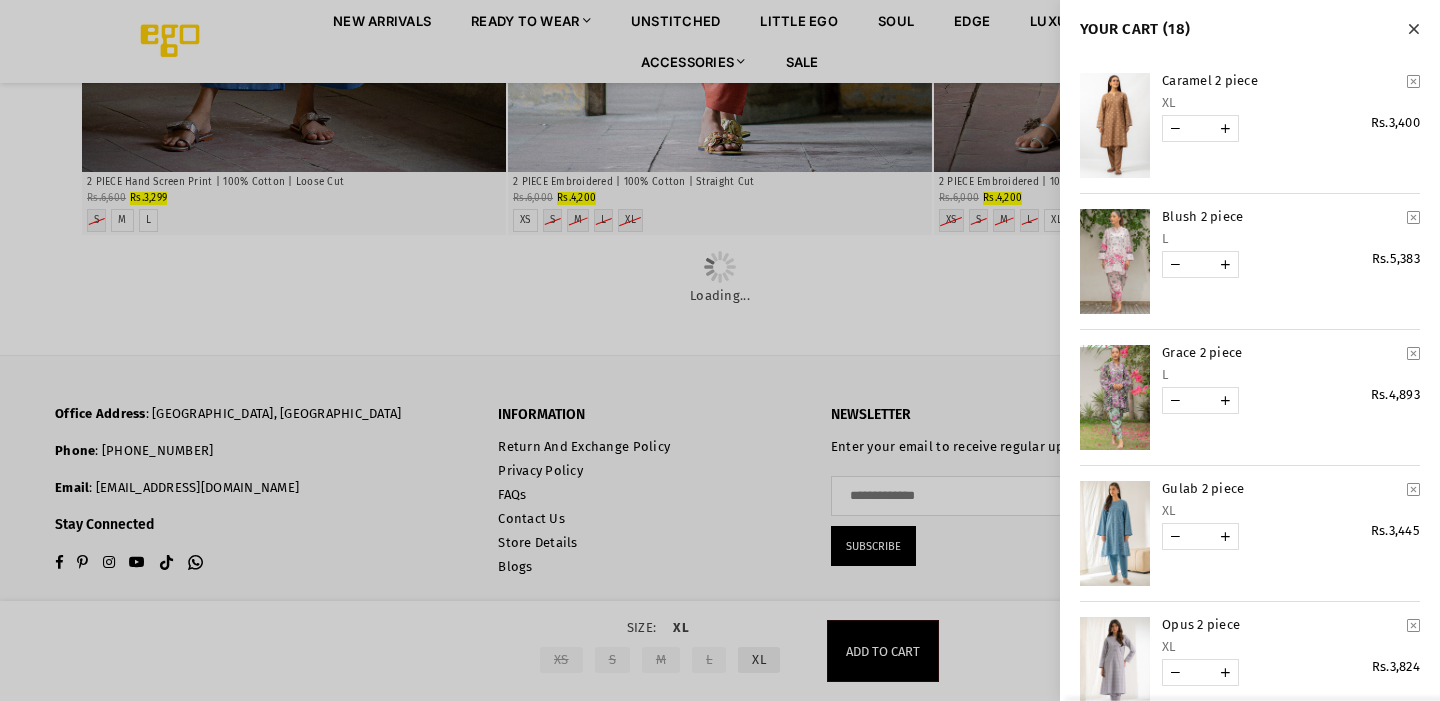 click at bounding box center (720, 350) 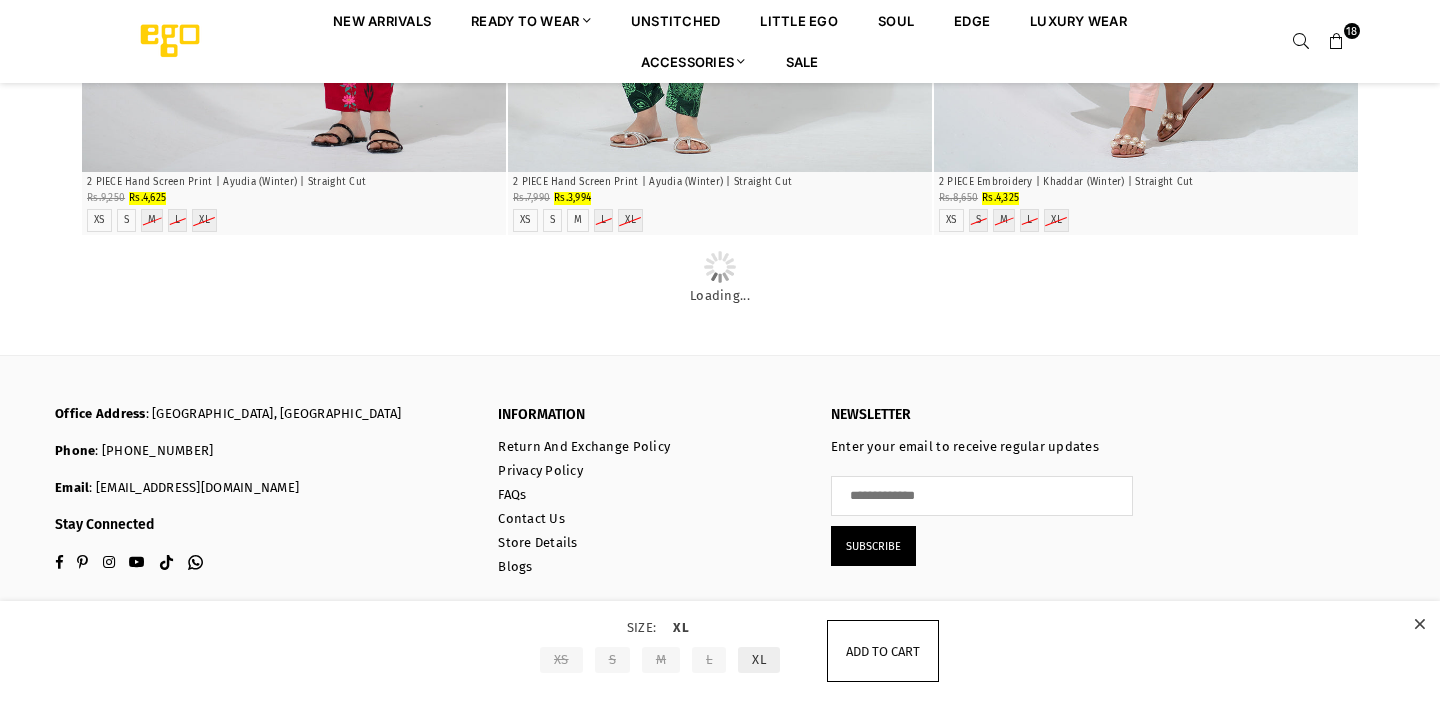 scroll, scrollTop: 73575, scrollLeft: 0, axis: vertical 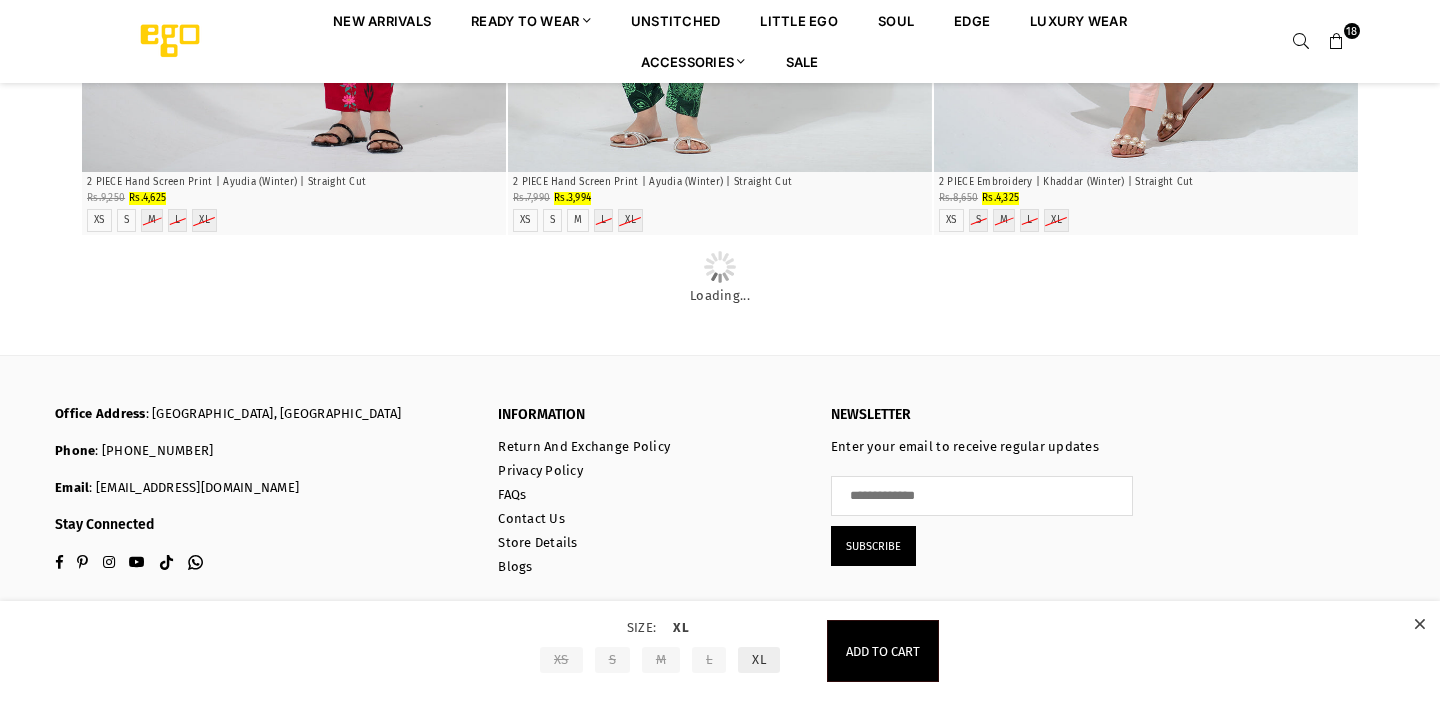 click at bounding box center [720, -2191] 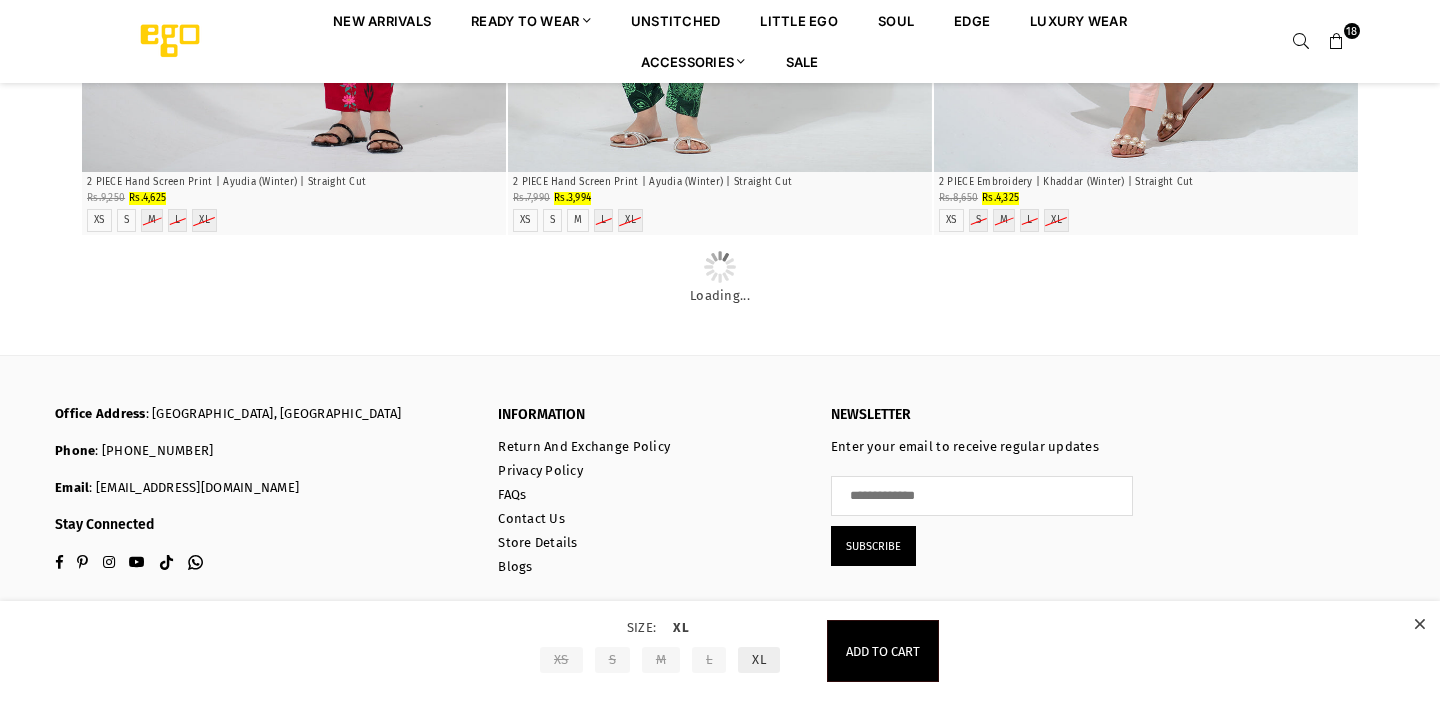 click on "Quick Shop" at bounding box center [720, -2221] 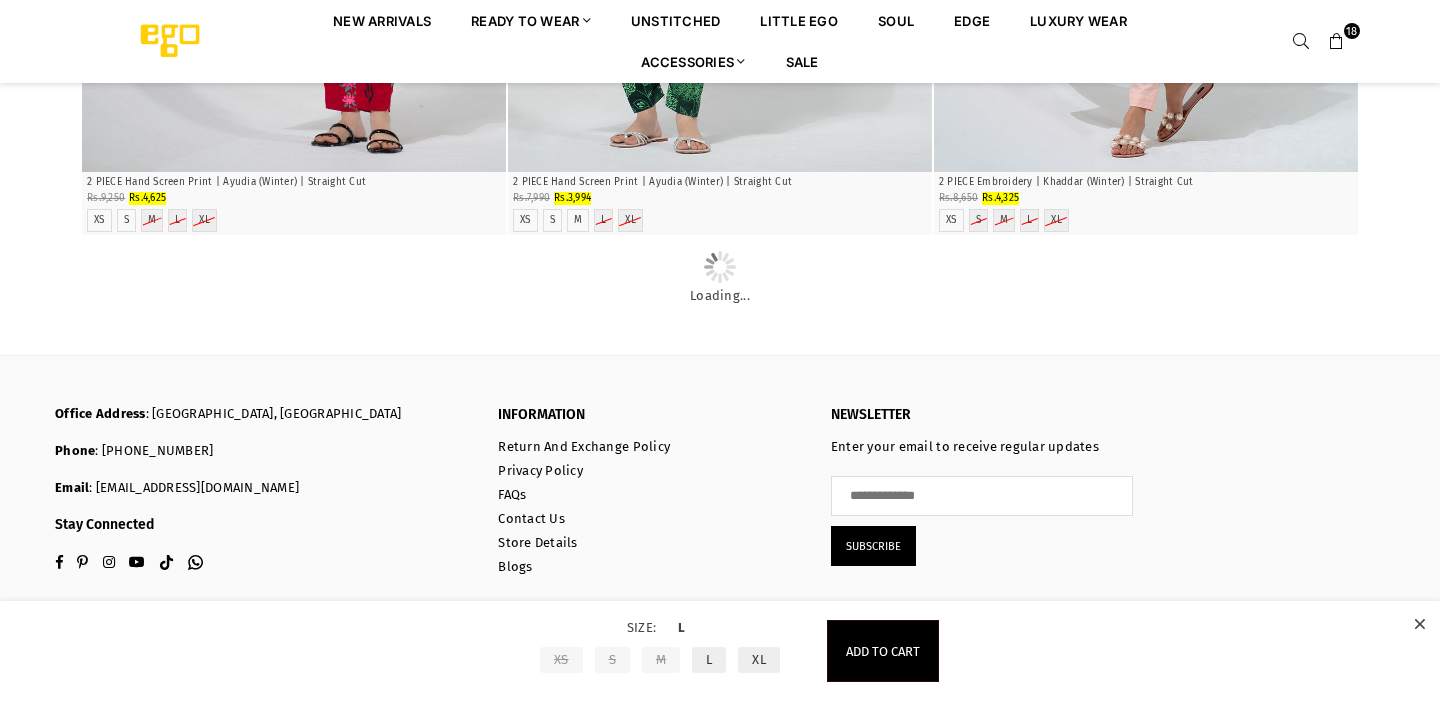 click on "XL" at bounding box center (759, 660) 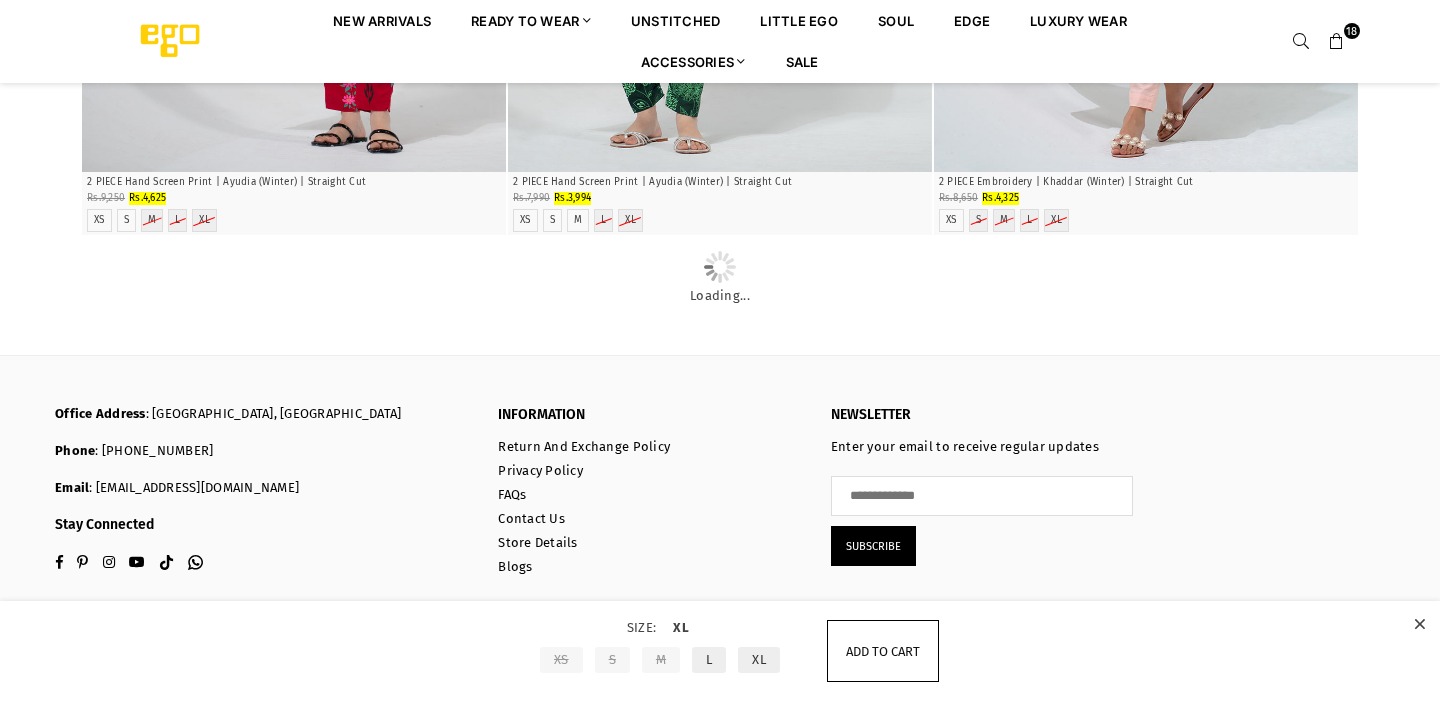 click on "Add to cart" at bounding box center (883, 651) 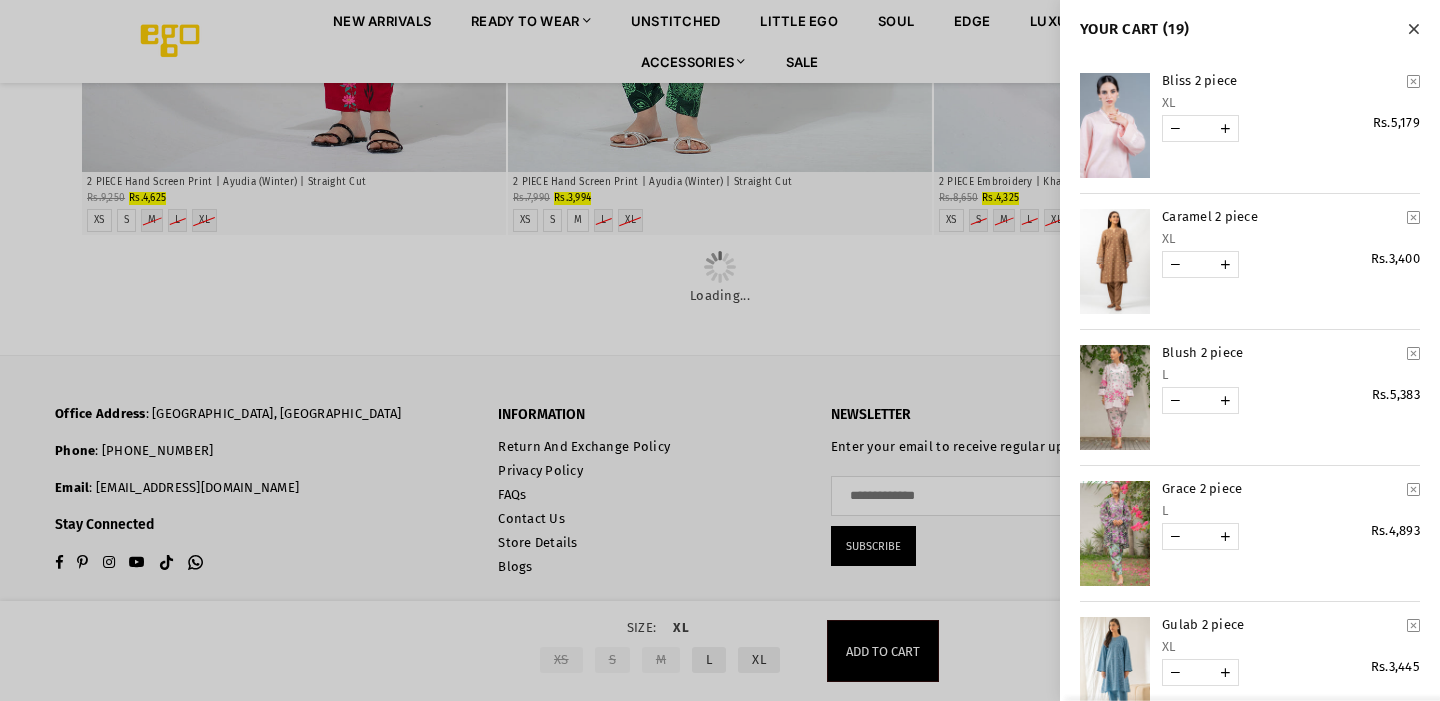 click at bounding box center (720, 350) 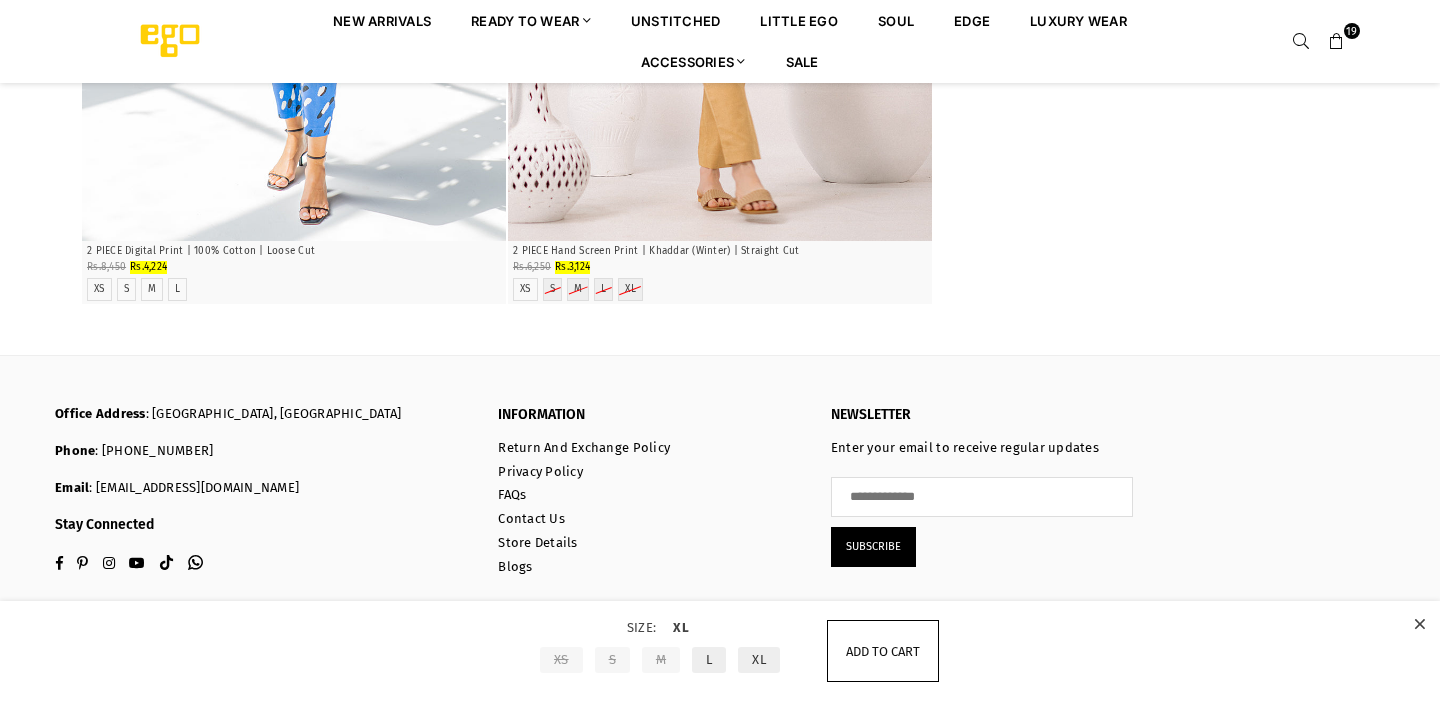 scroll, scrollTop: 73419, scrollLeft: 0, axis: vertical 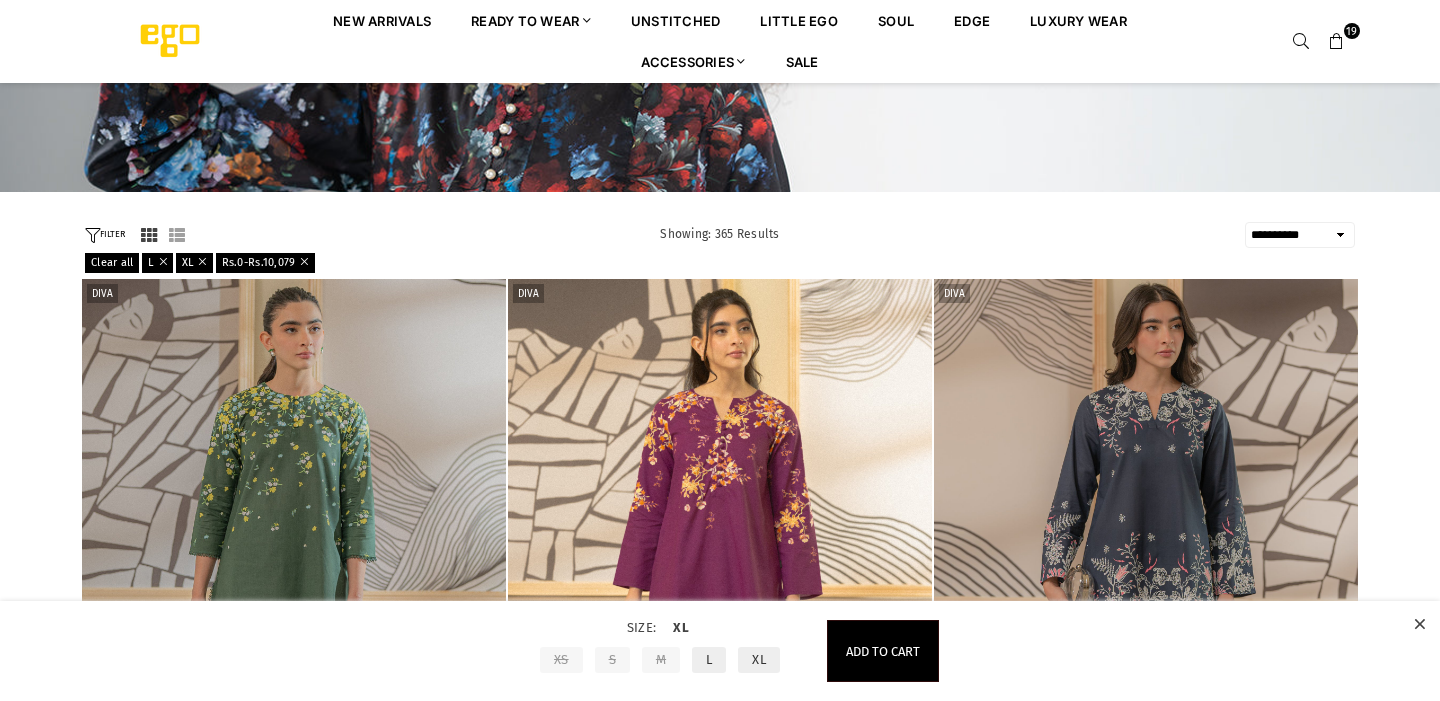 click at bounding box center [301, 261] 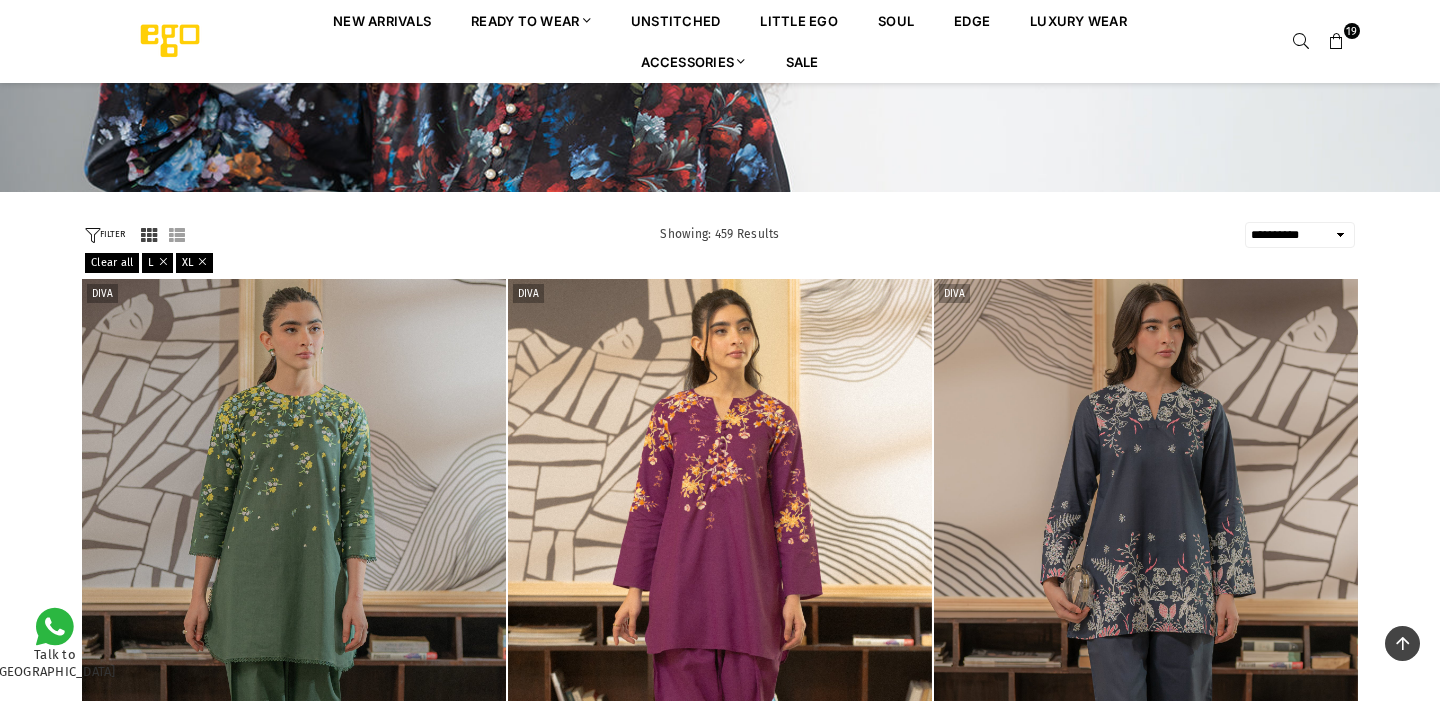 click on "FILTER" at bounding box center [105, 234] 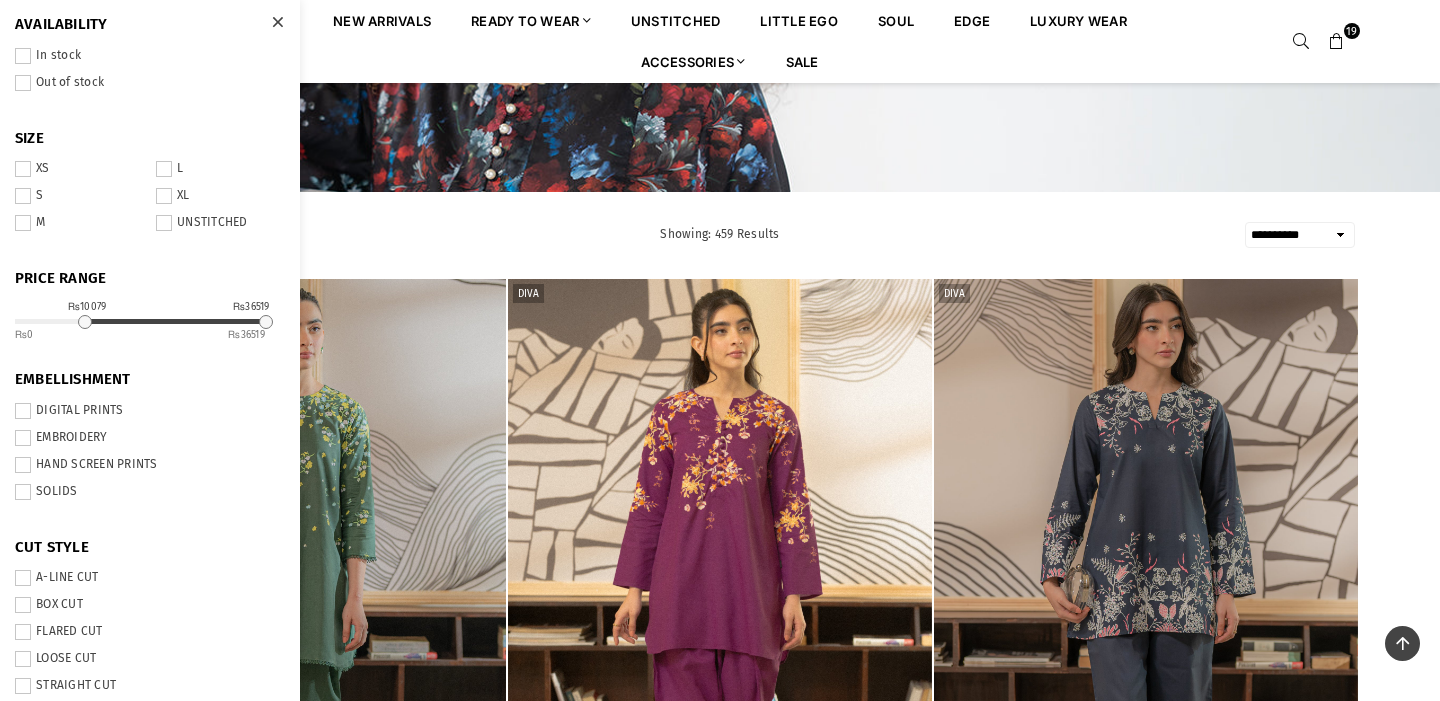 drag, startPoint x: 17, startPoint y: 323, endPoint x: 84, endPoint y: 329, distance: 67.26812 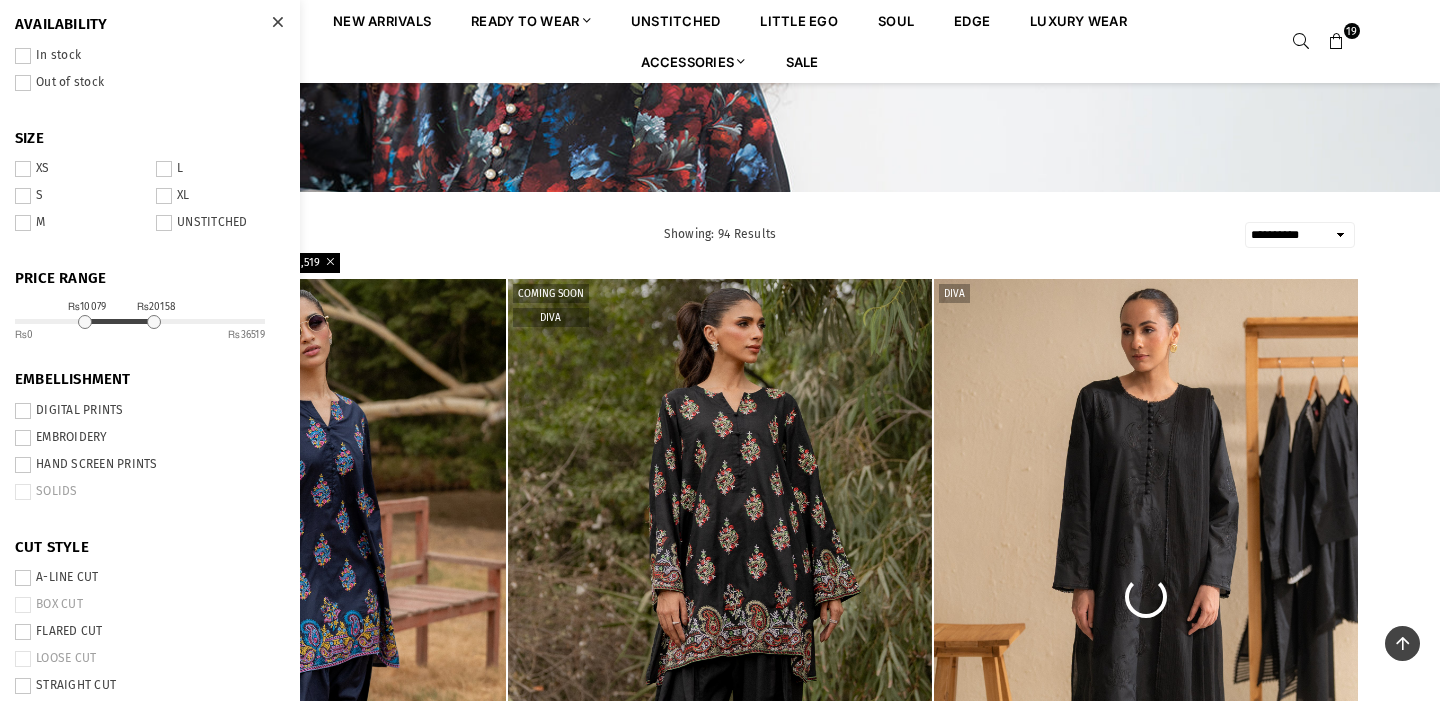 drag, startPoint x: 268, startPoint y: 322, endPoint x: 153, endPoint y: 326, distance: 115.06954 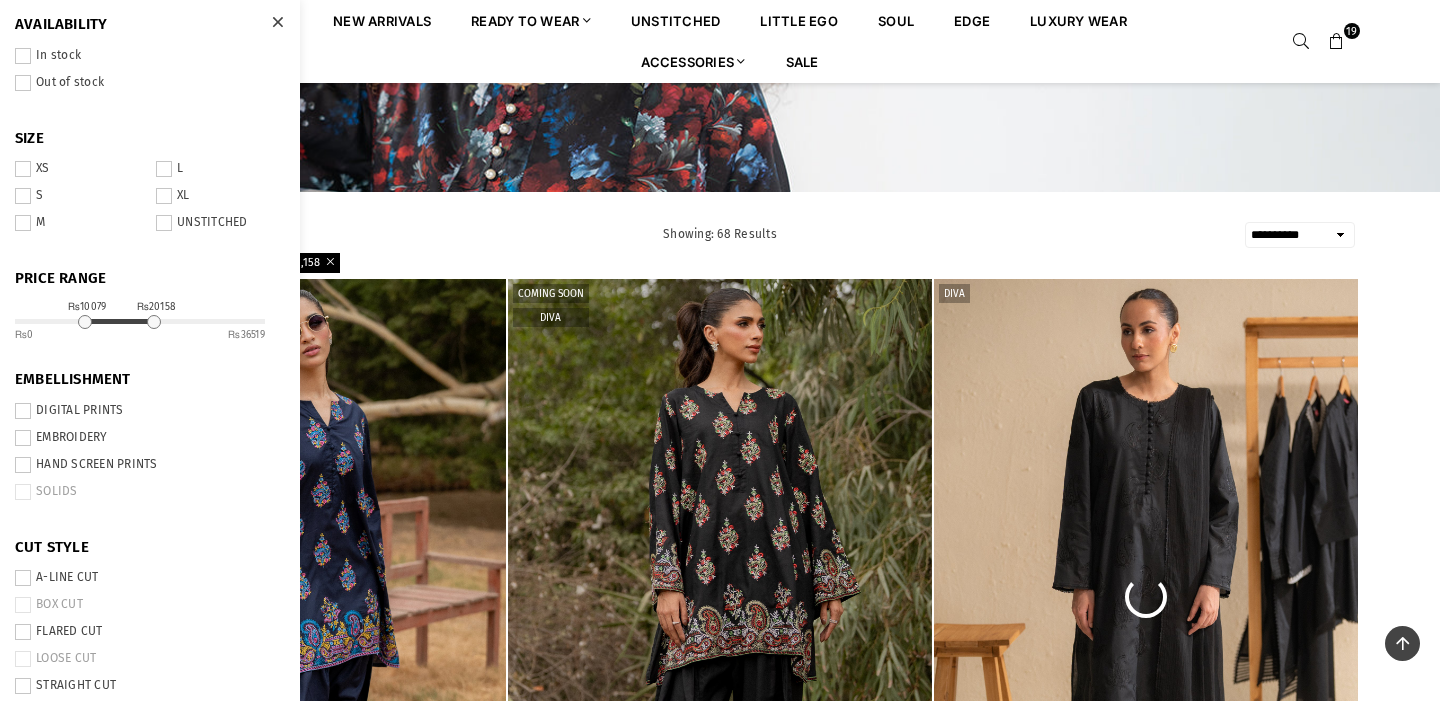 click at bounding box center [277, 22] 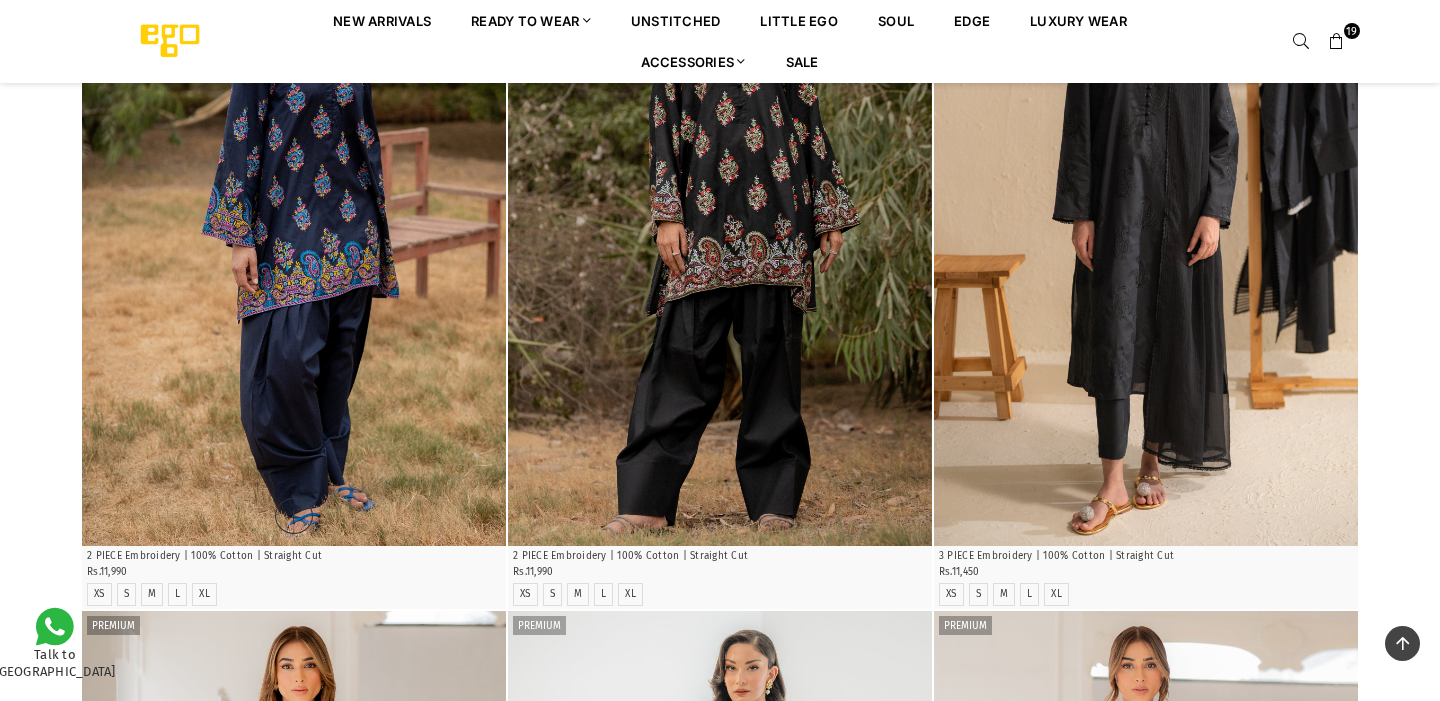 scroll, scrollTop: 705, scrollLeft: 0, axis: vertical 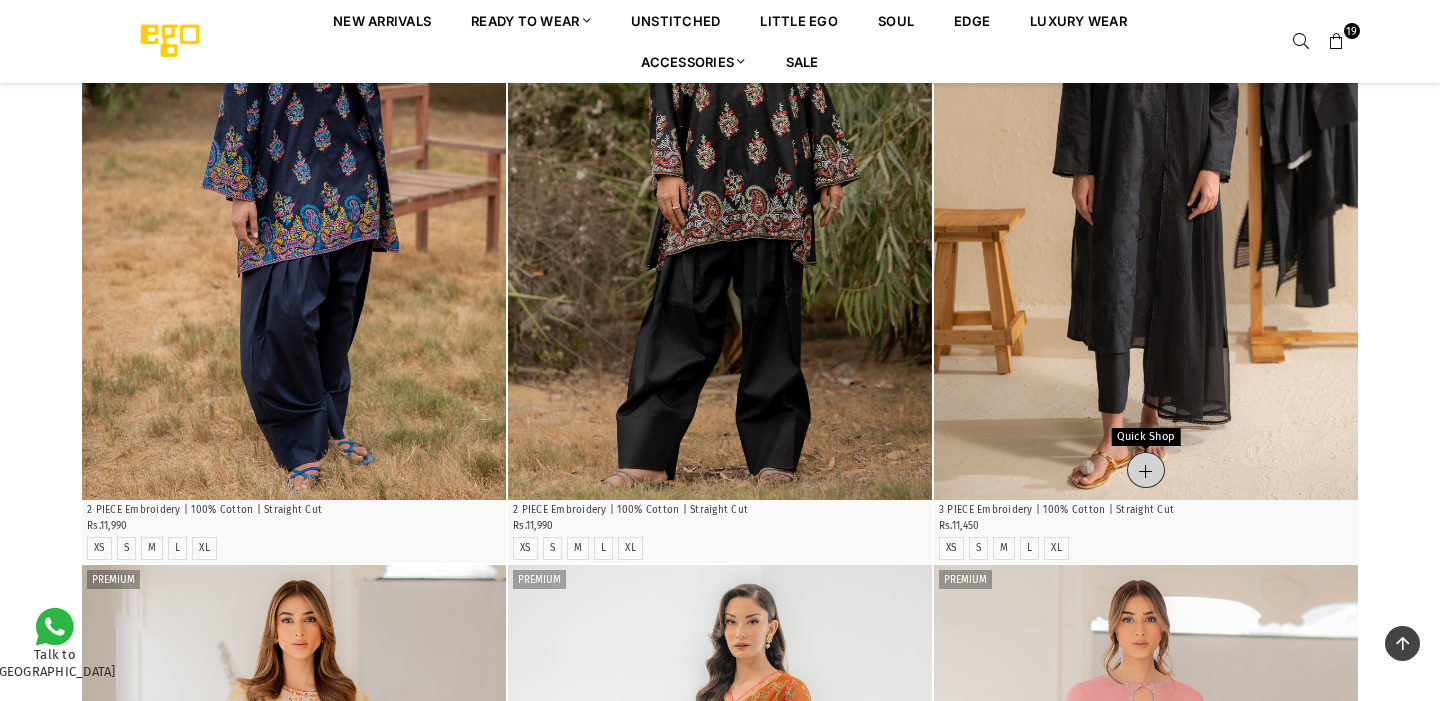 click at bounding box center [1145, 471] 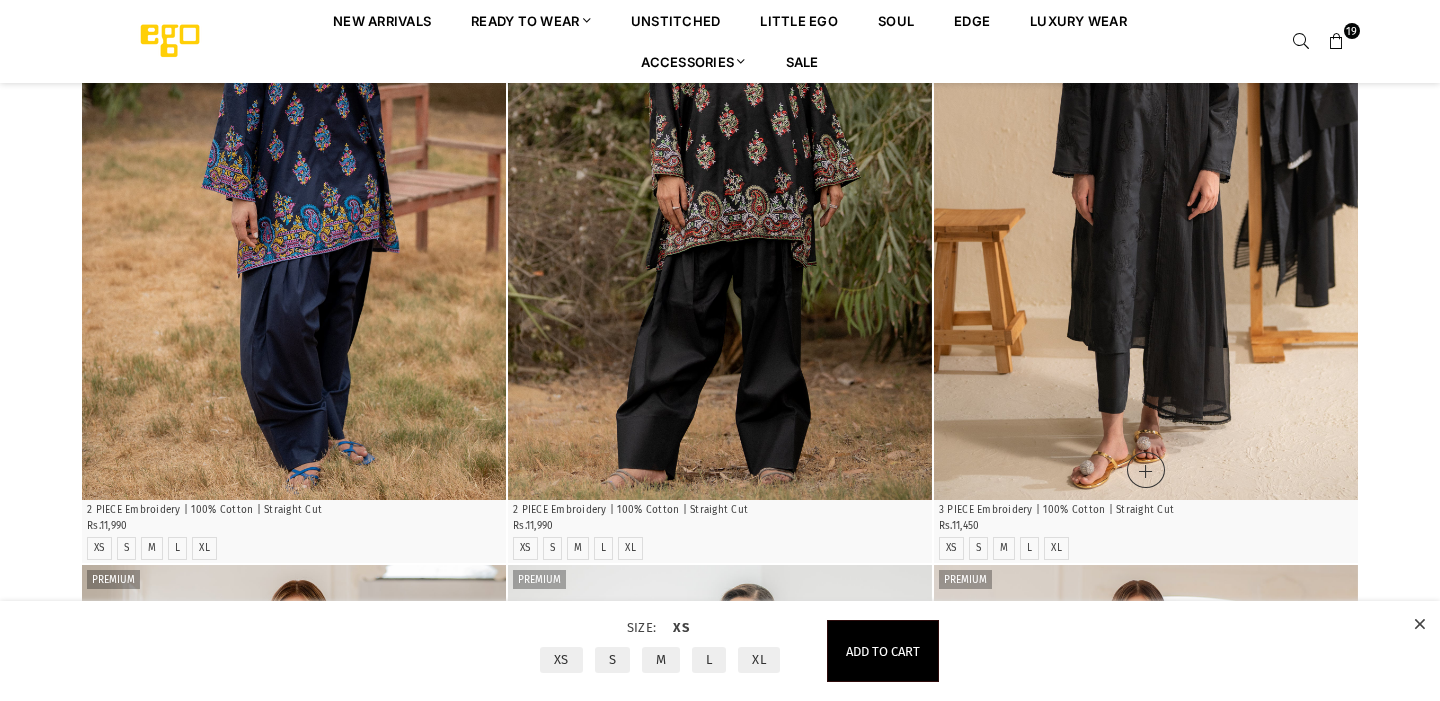 click on "XL" at bounding box center (759, 660) 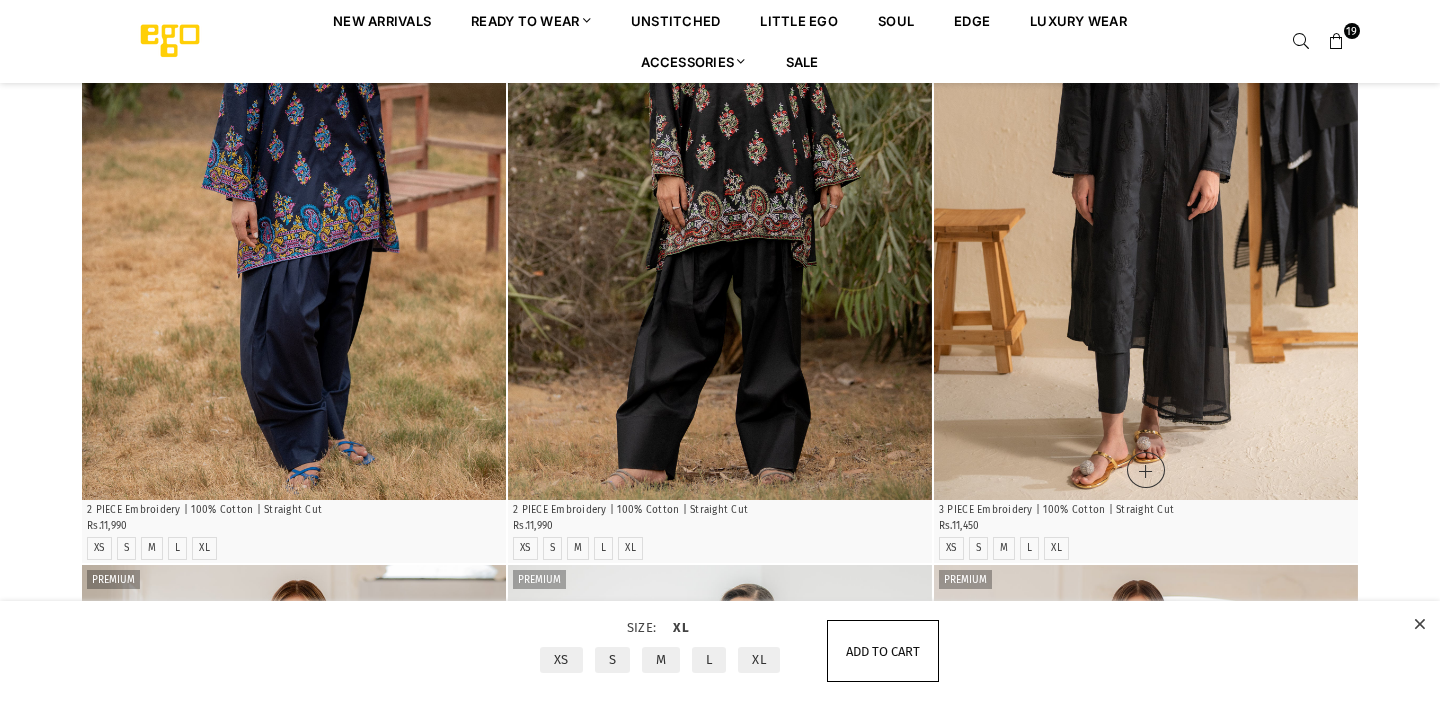 click on "Add to cart" at bounding box center (883, 651) 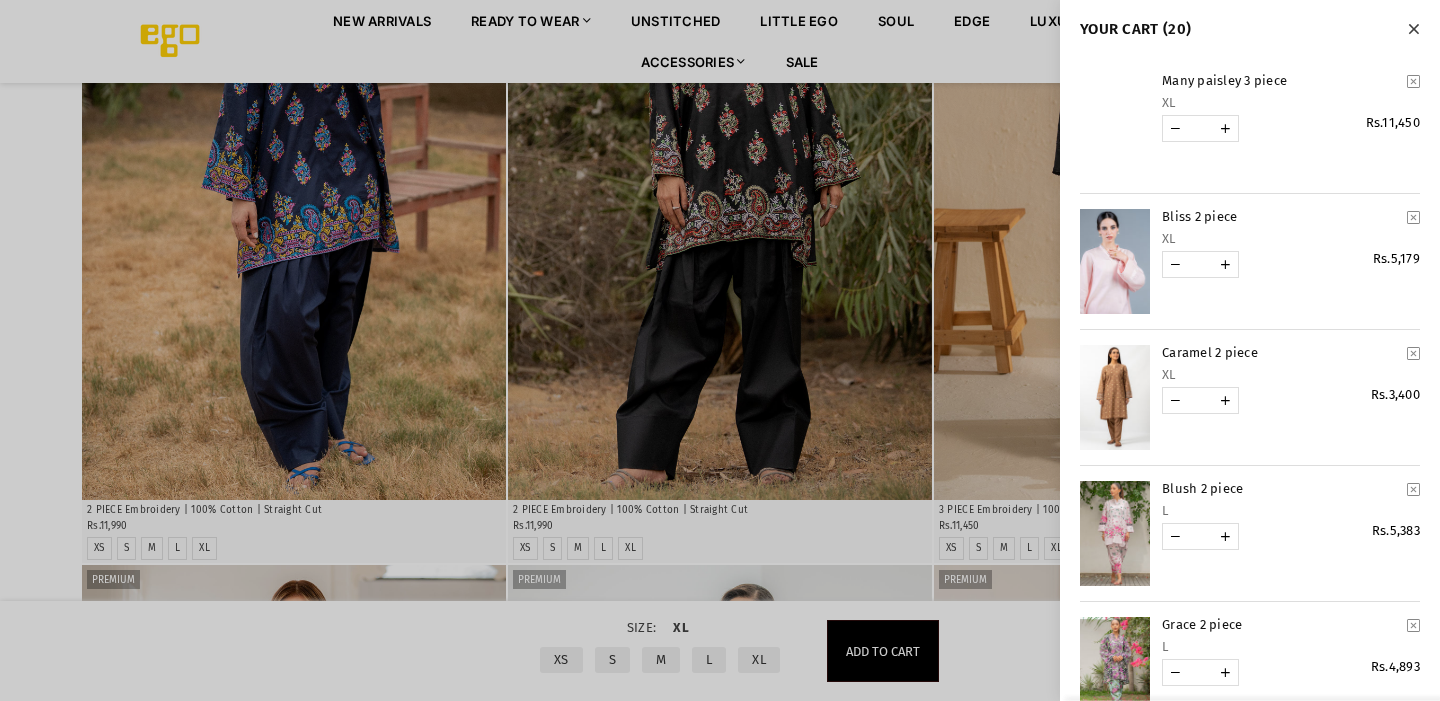 click at bounding box center [720, 350] 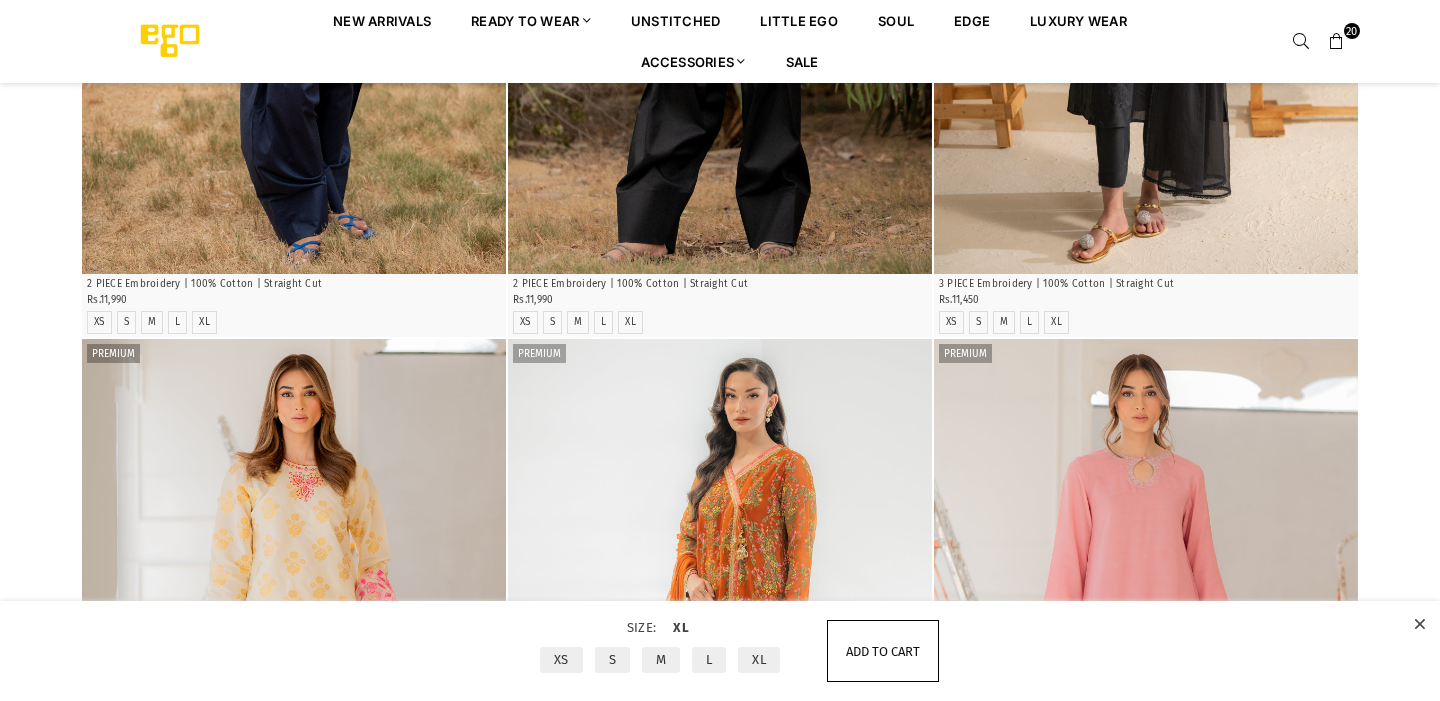 scroll, scrollTop: 0, scrollLeft: 0, axis: both 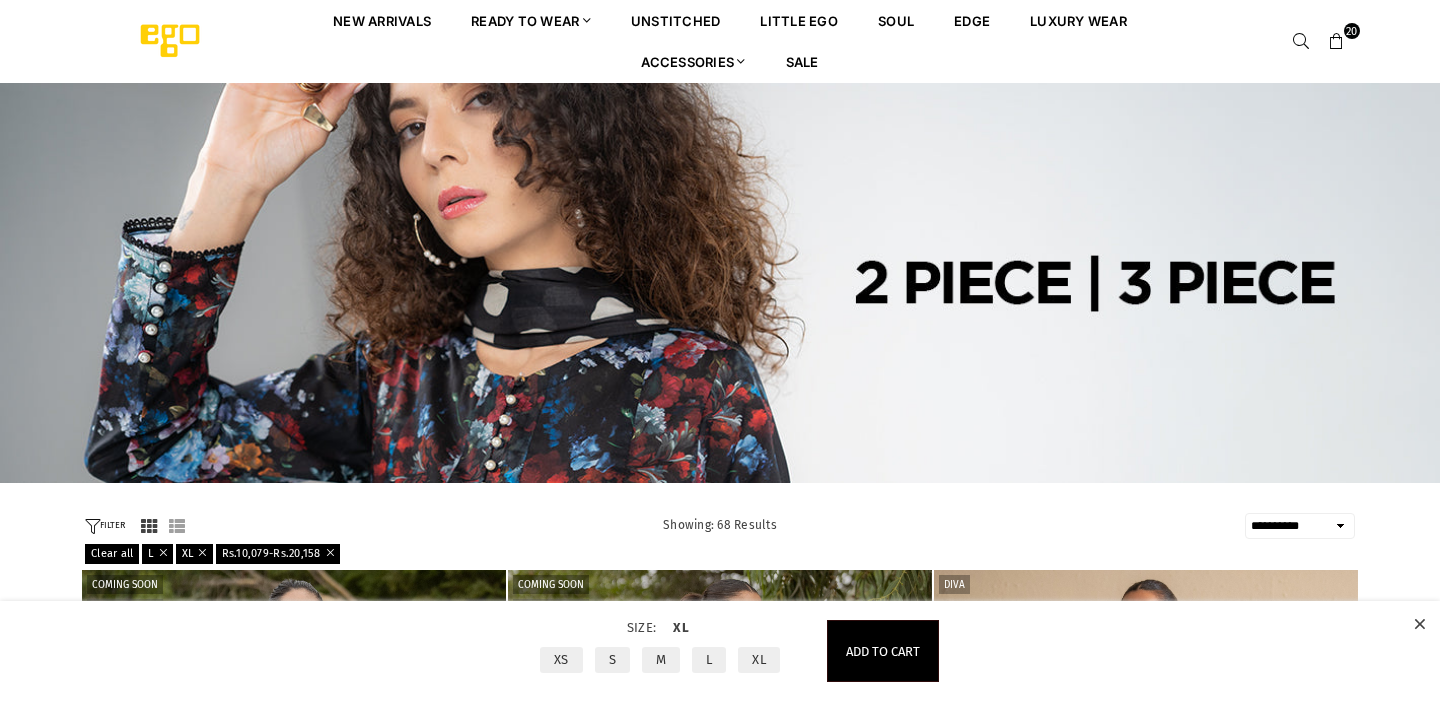 click at bounding box center (92, 526) 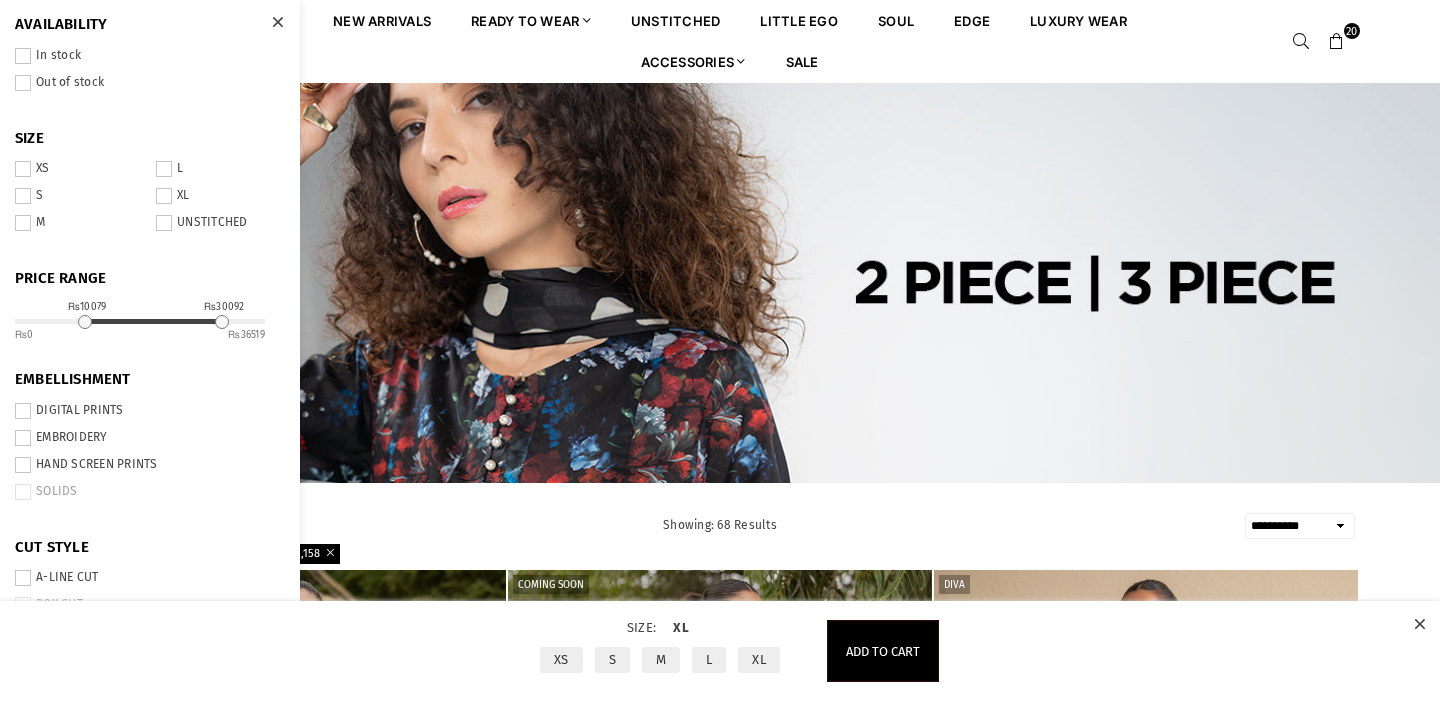drag, startPoint x: 153, startPoint y: 320, endPoint x: 219, endPoint y: 322, distance: 66.0303 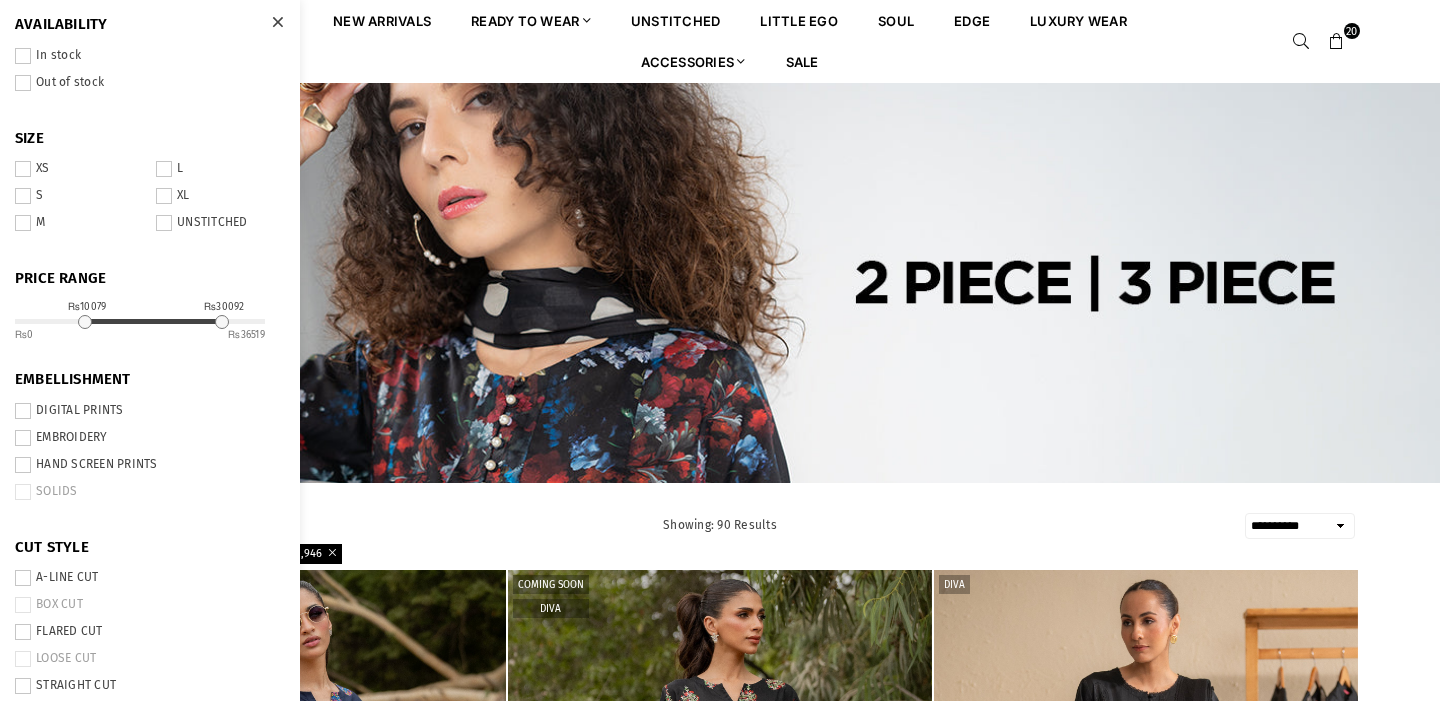 click at bounding box center [222, 322] 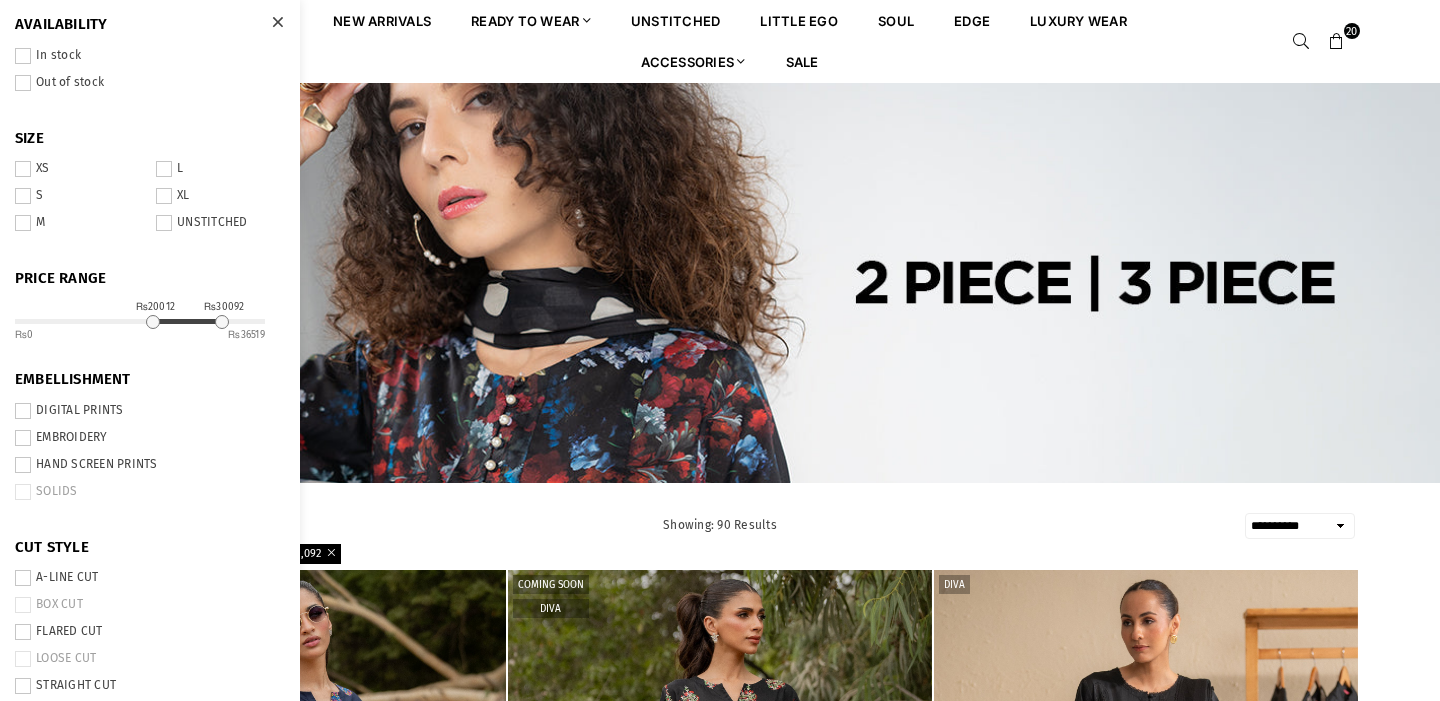 drag, startPoint x: 86, startPoint y: 324, endPoint x: 152, endPoint y: 326, distance: 66.0303 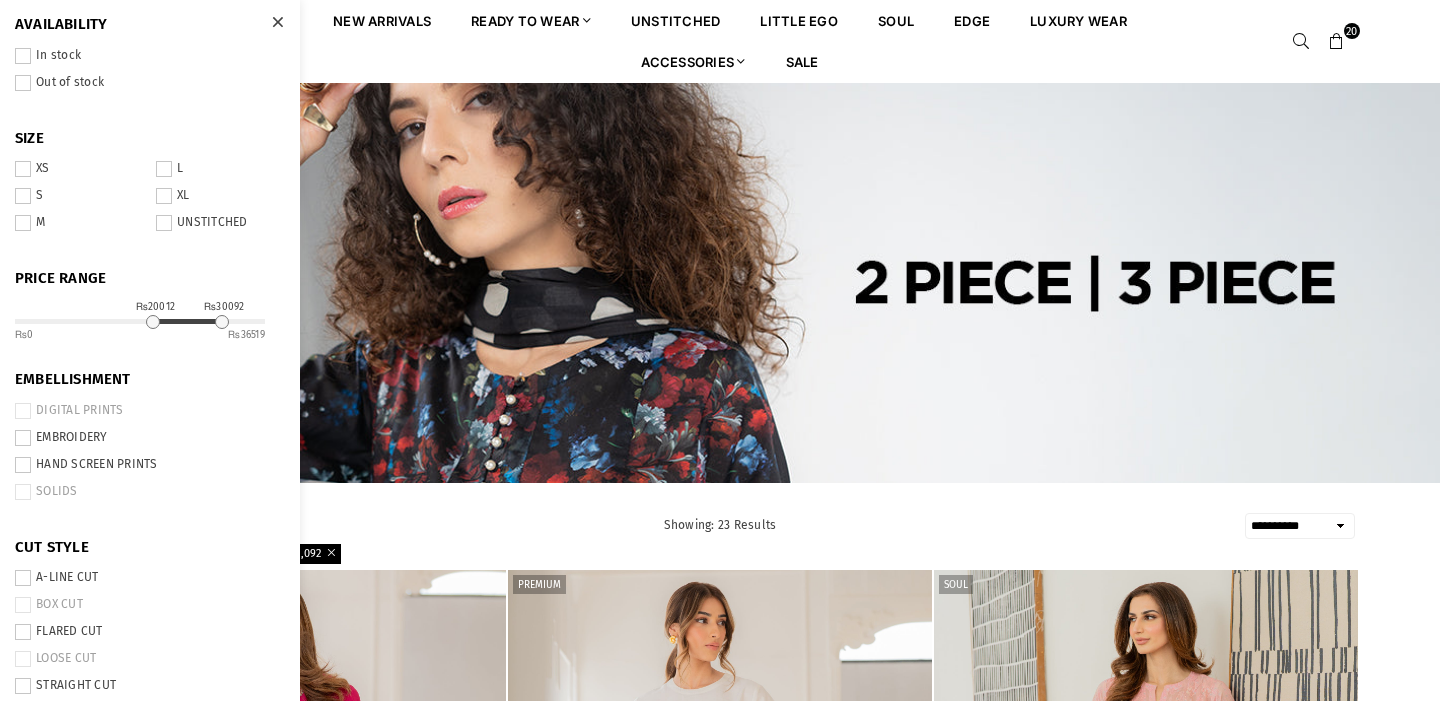 click at bounding box center [277, 22] 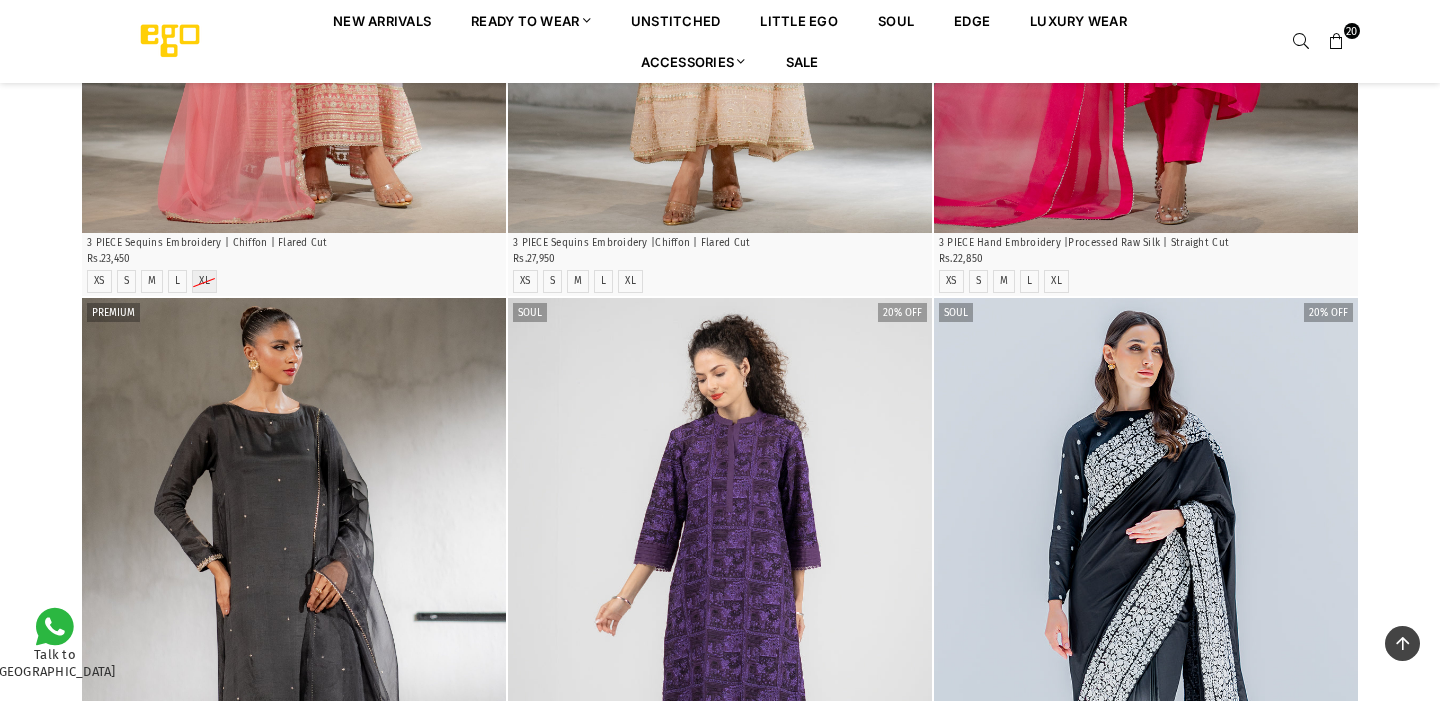 scroll, scrollTop: 2709, scrollLeft: 0, axis: vertical 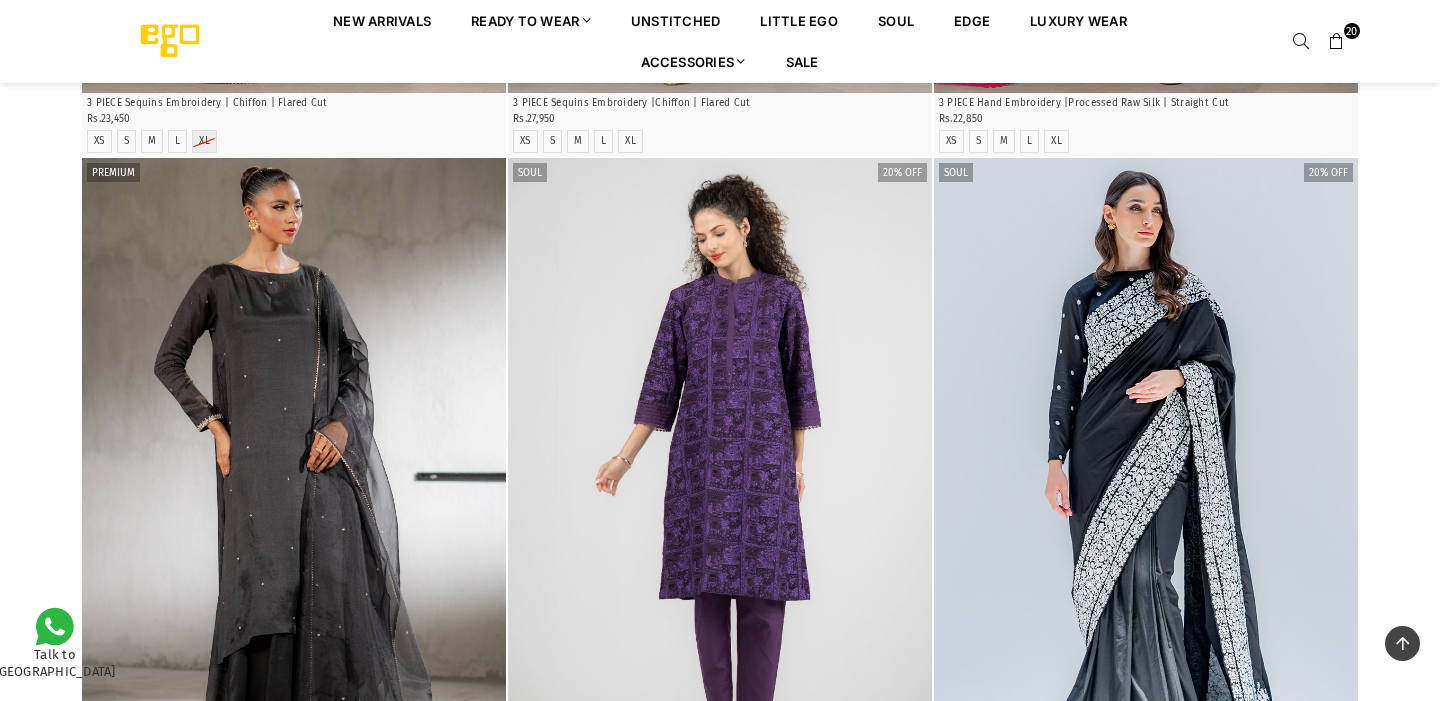 click at bounding box center [719, -1338] 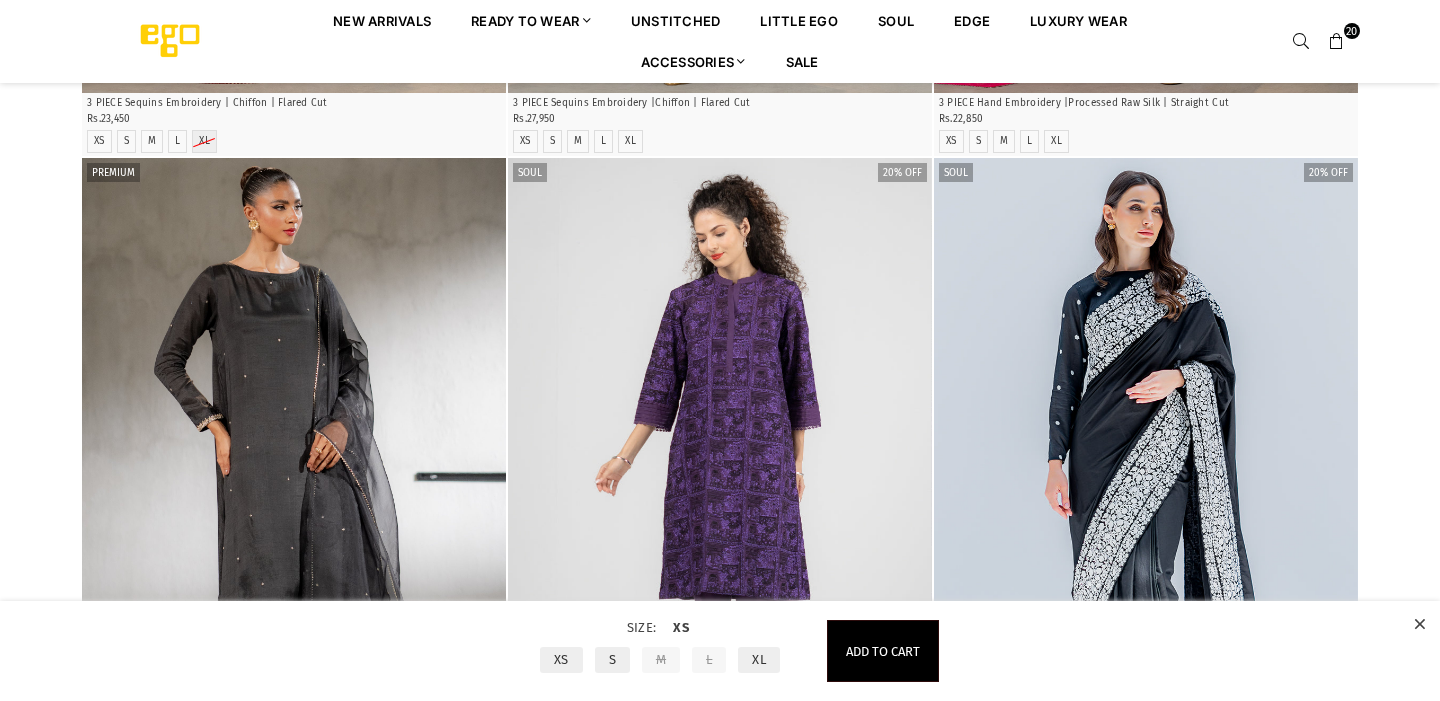 click on "XL" at bounding box center [759, 660] 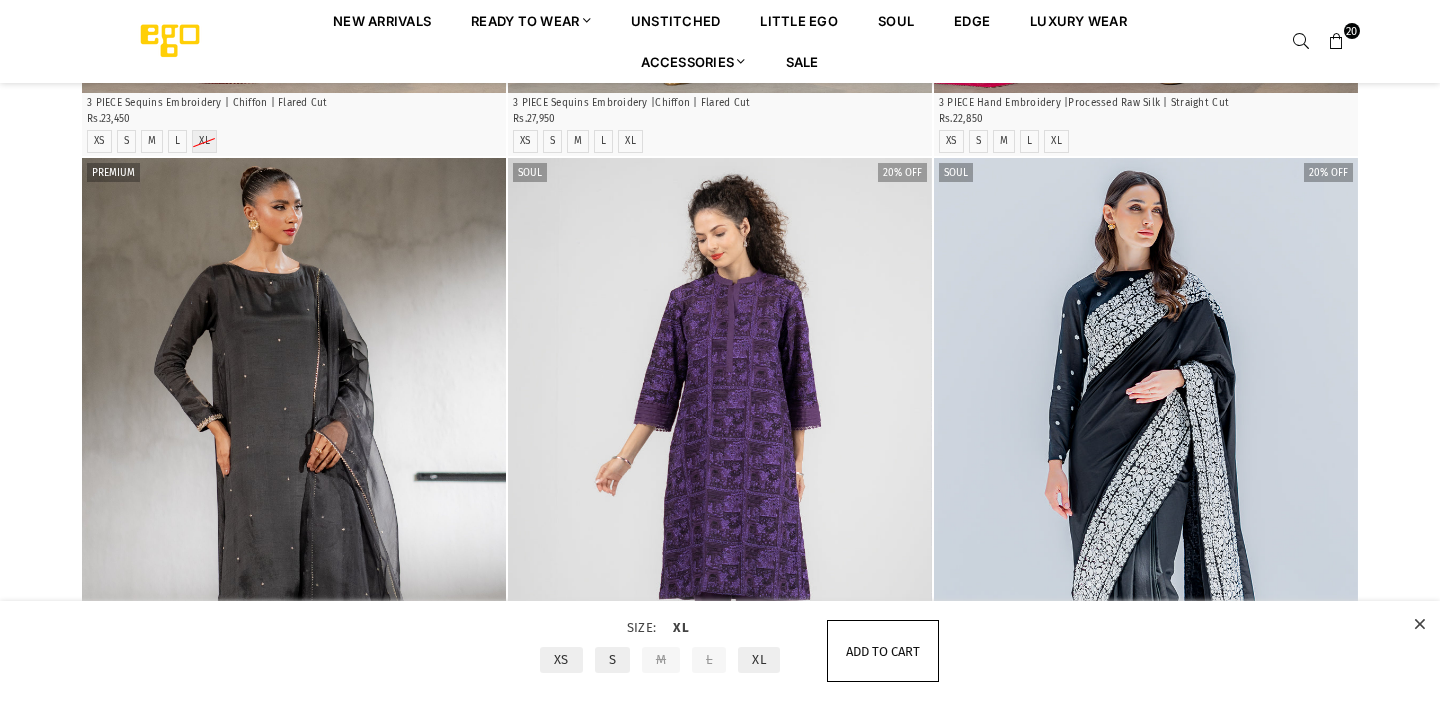 click on "Add to cart" at bounding box center [883, 651] 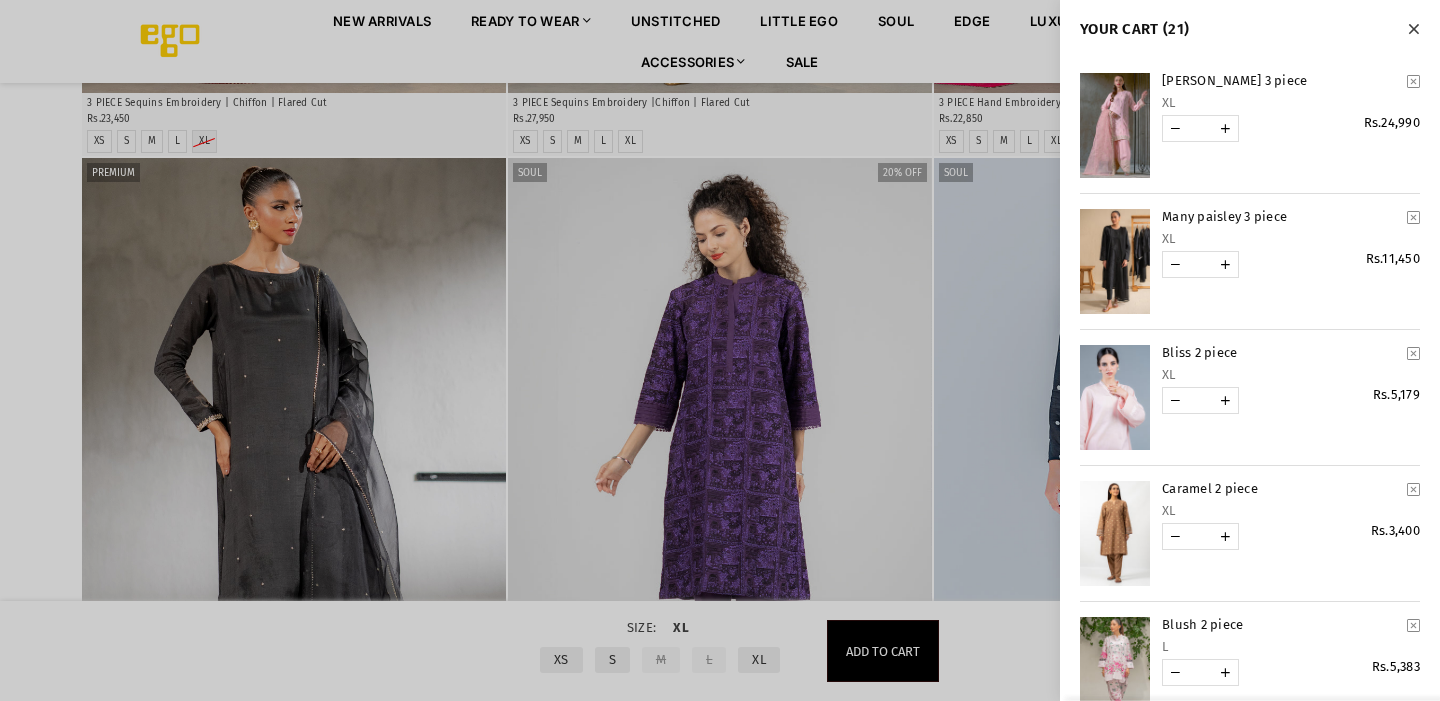 click at bounding box center (1413, 29) 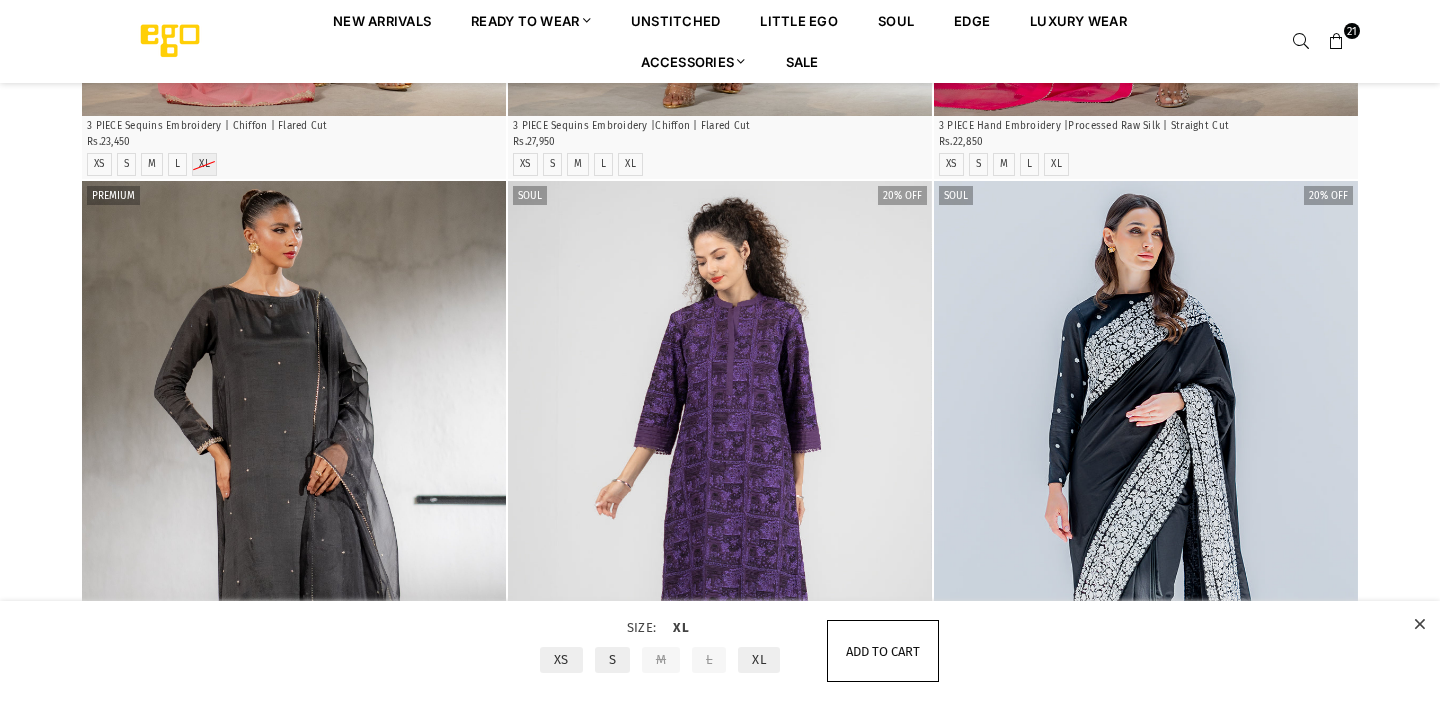 scroll, scrollTop: 2687, scrollLeft: 0, axis: vertical 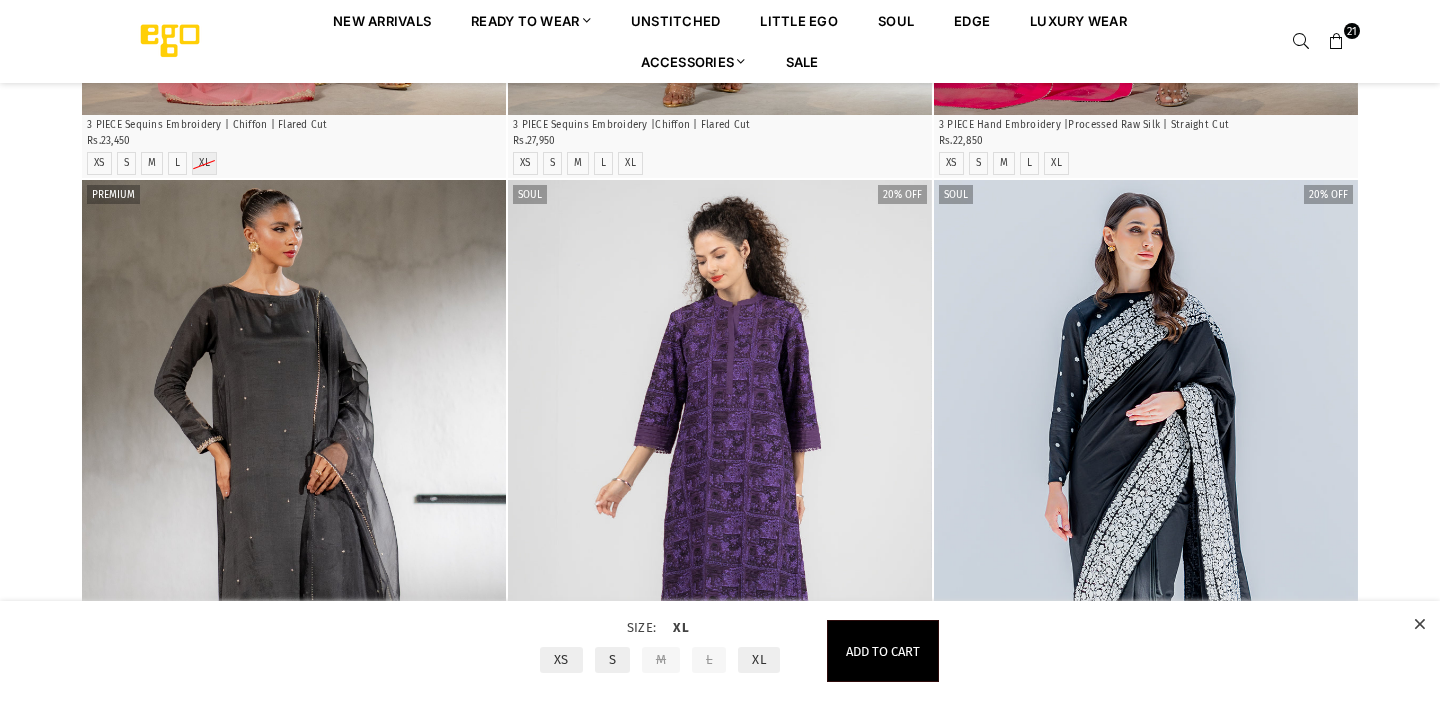 click at bounding box center [1337, 42] 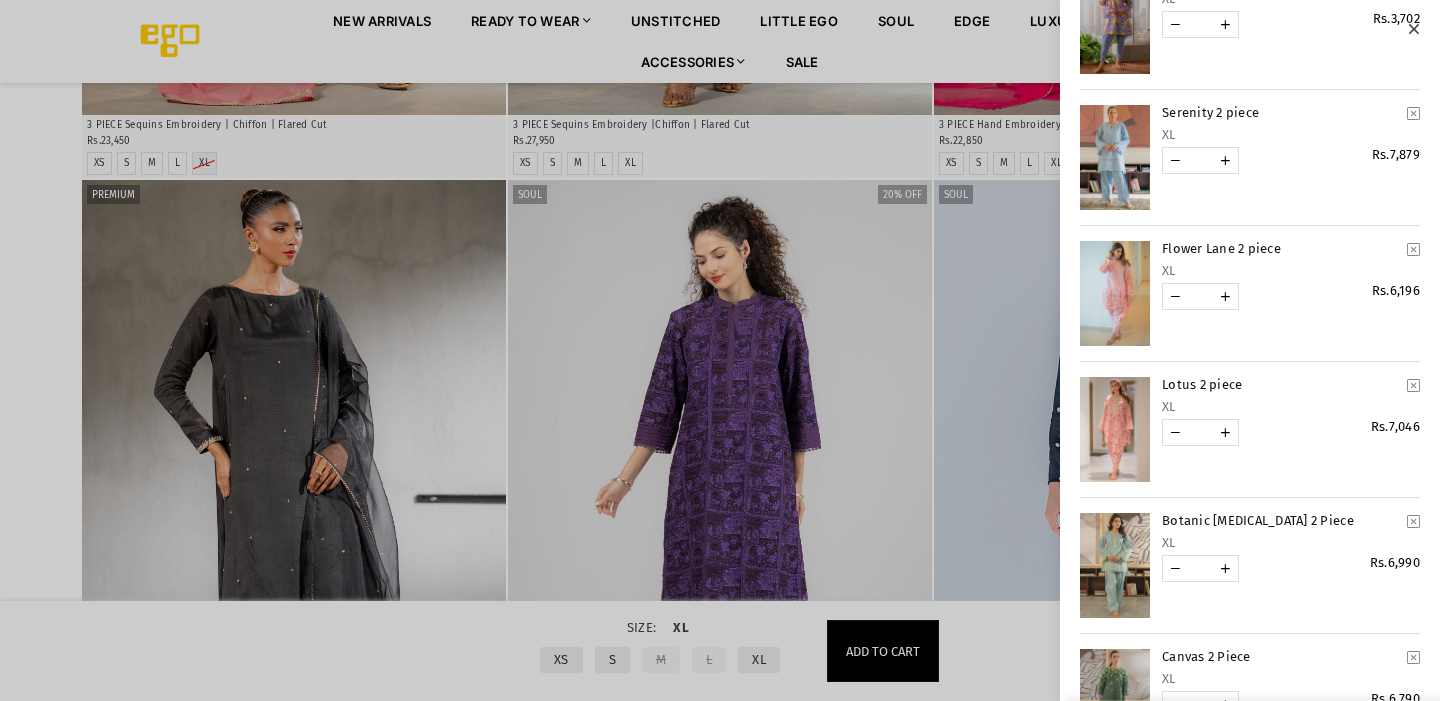 scroll, scrollTop: 2478, scrollLeft: 0, axis: vertical 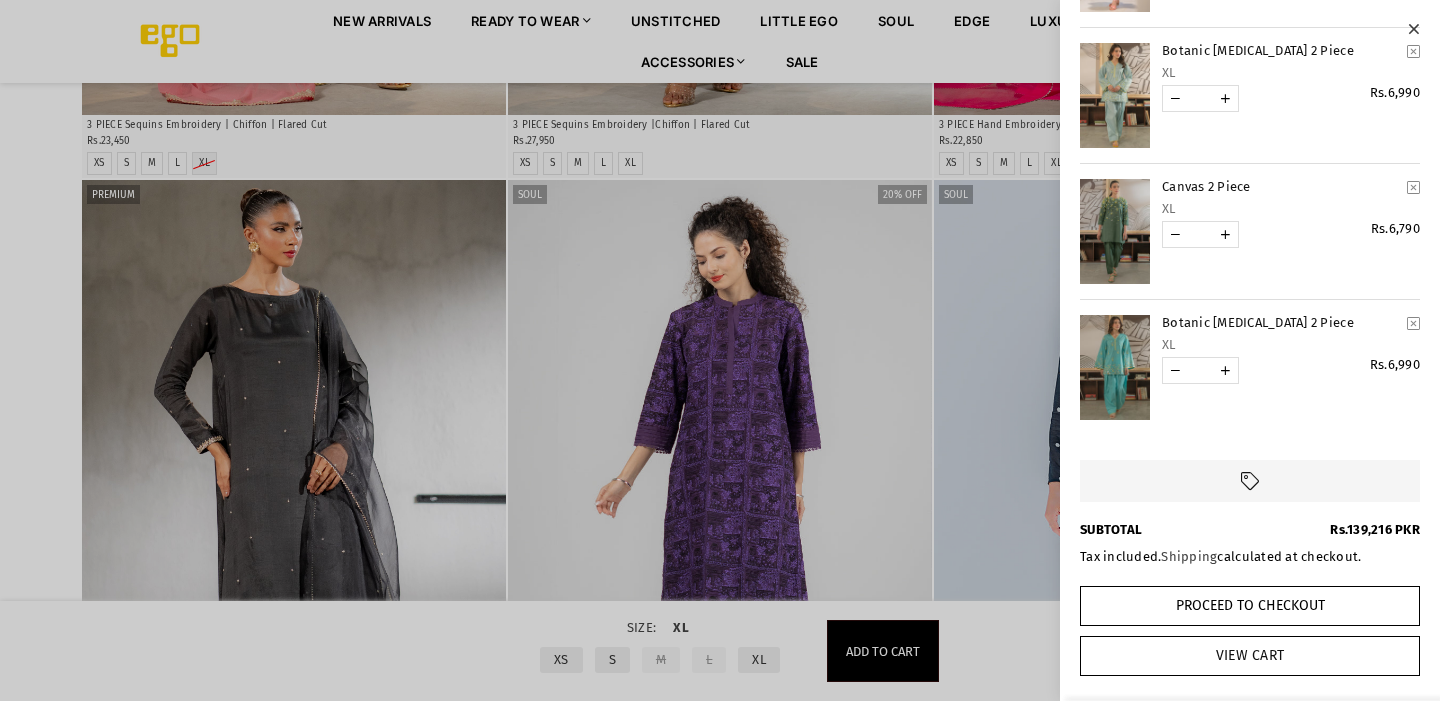 click on "View Cart" at bounding box center (1250, 656) 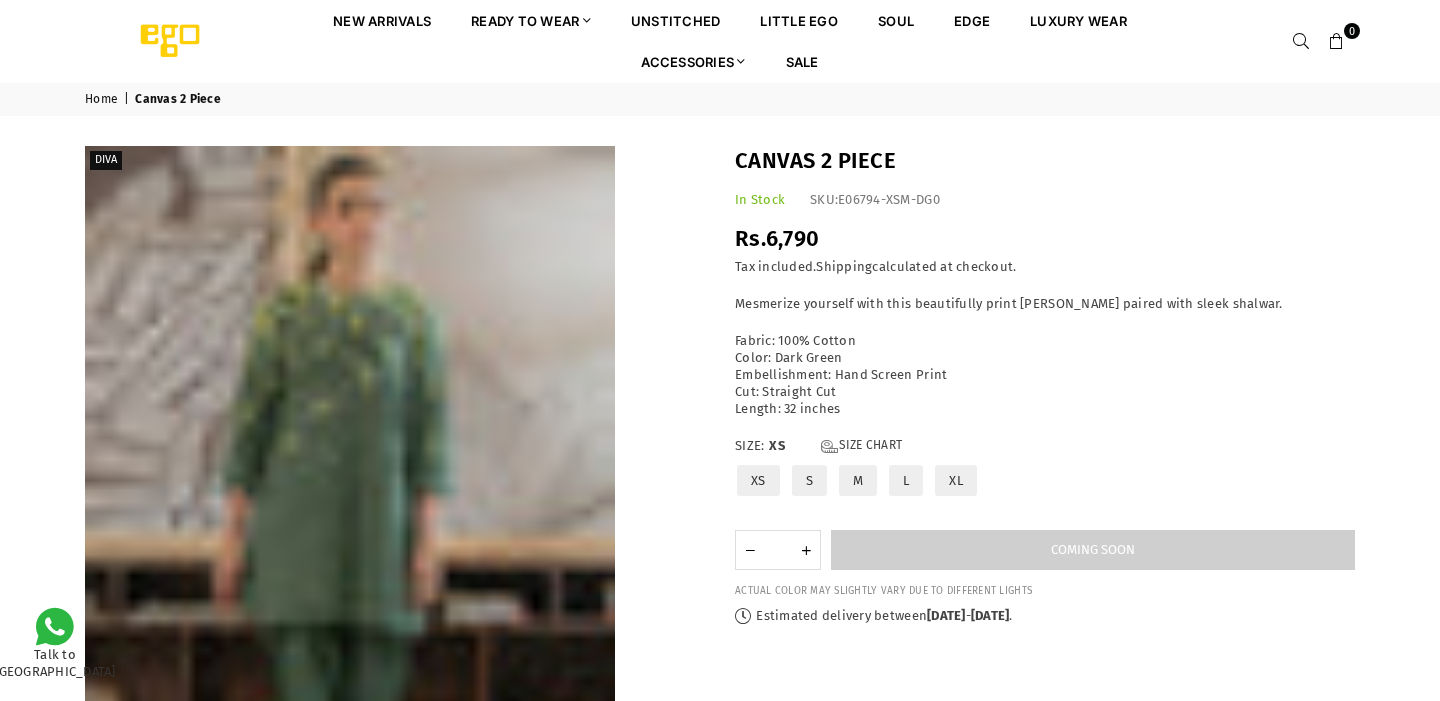 scroll, scrollTop: 0, scrollLeft: 0, axis: both 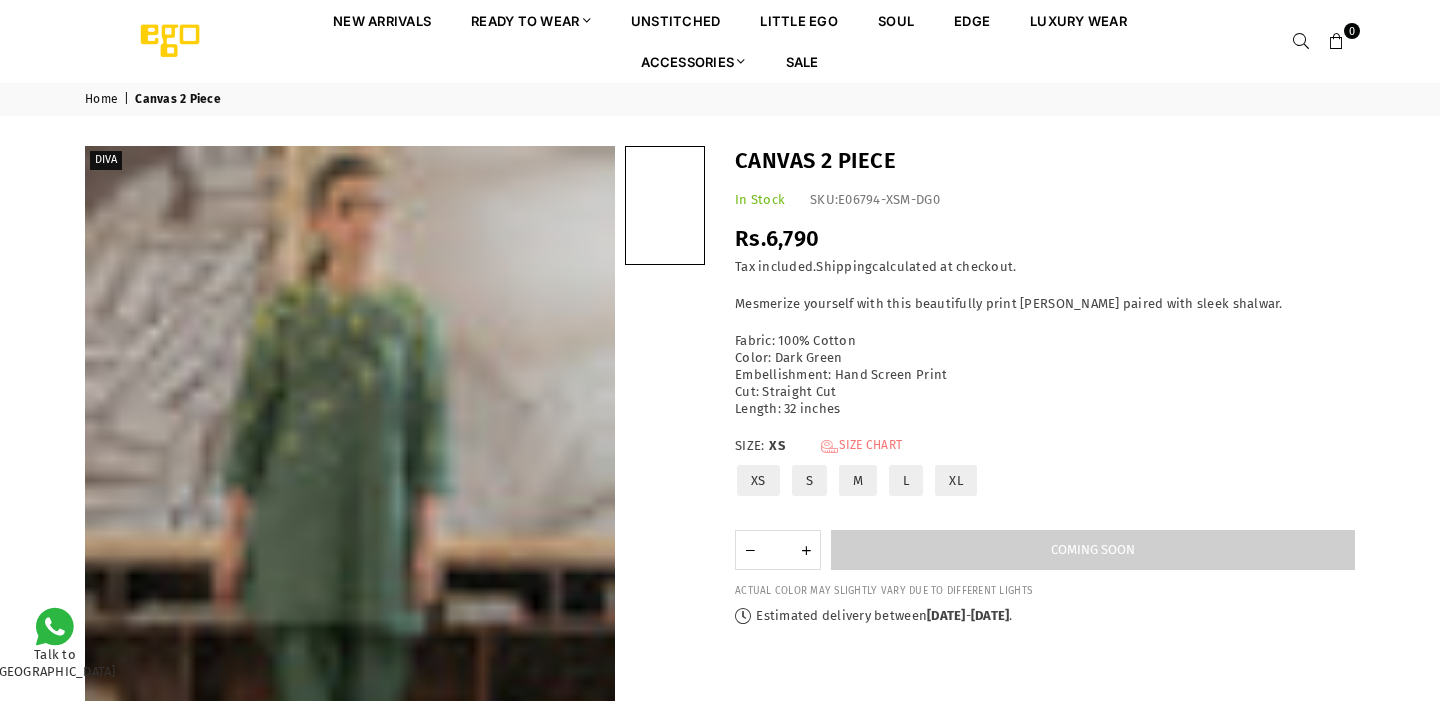 click on "Size Chart" at bounding box center [861, 446] 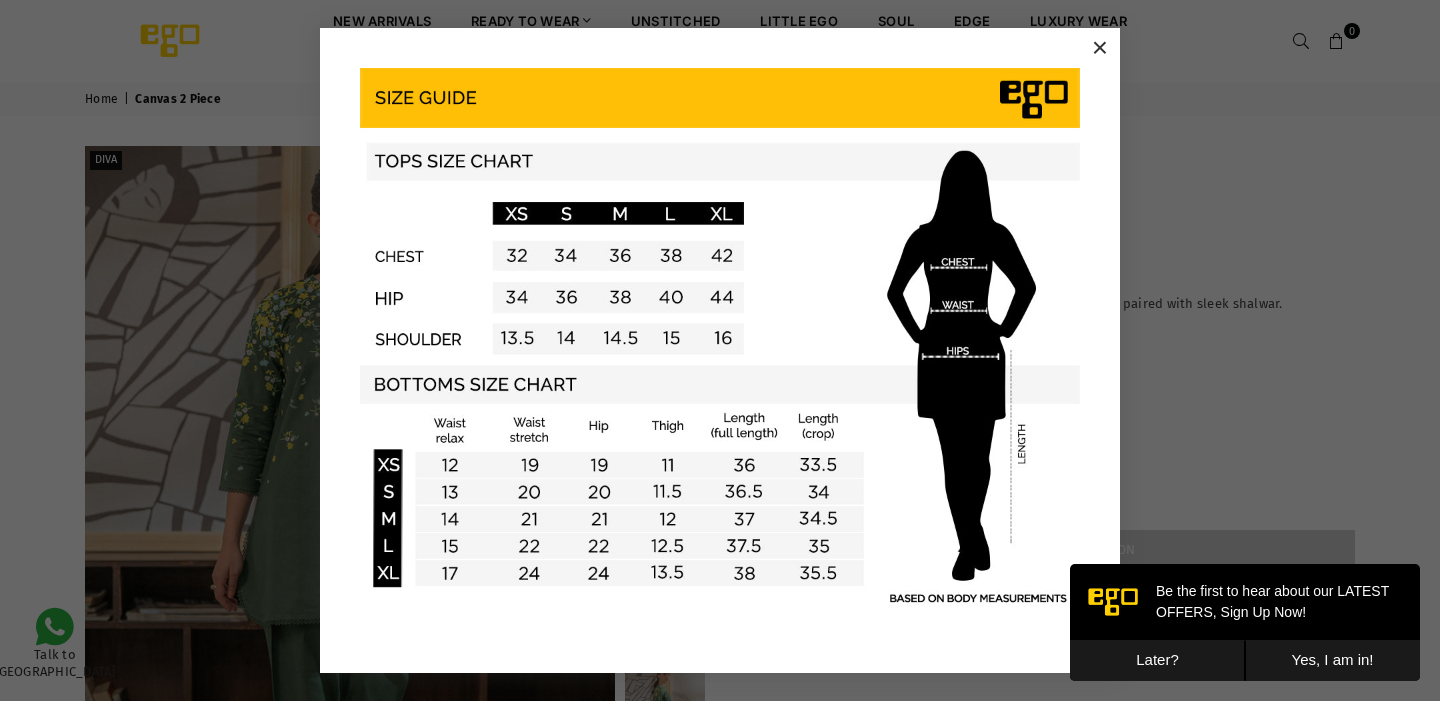 scroll, scrollTop: 0, scrollLeft: 0, axis: both 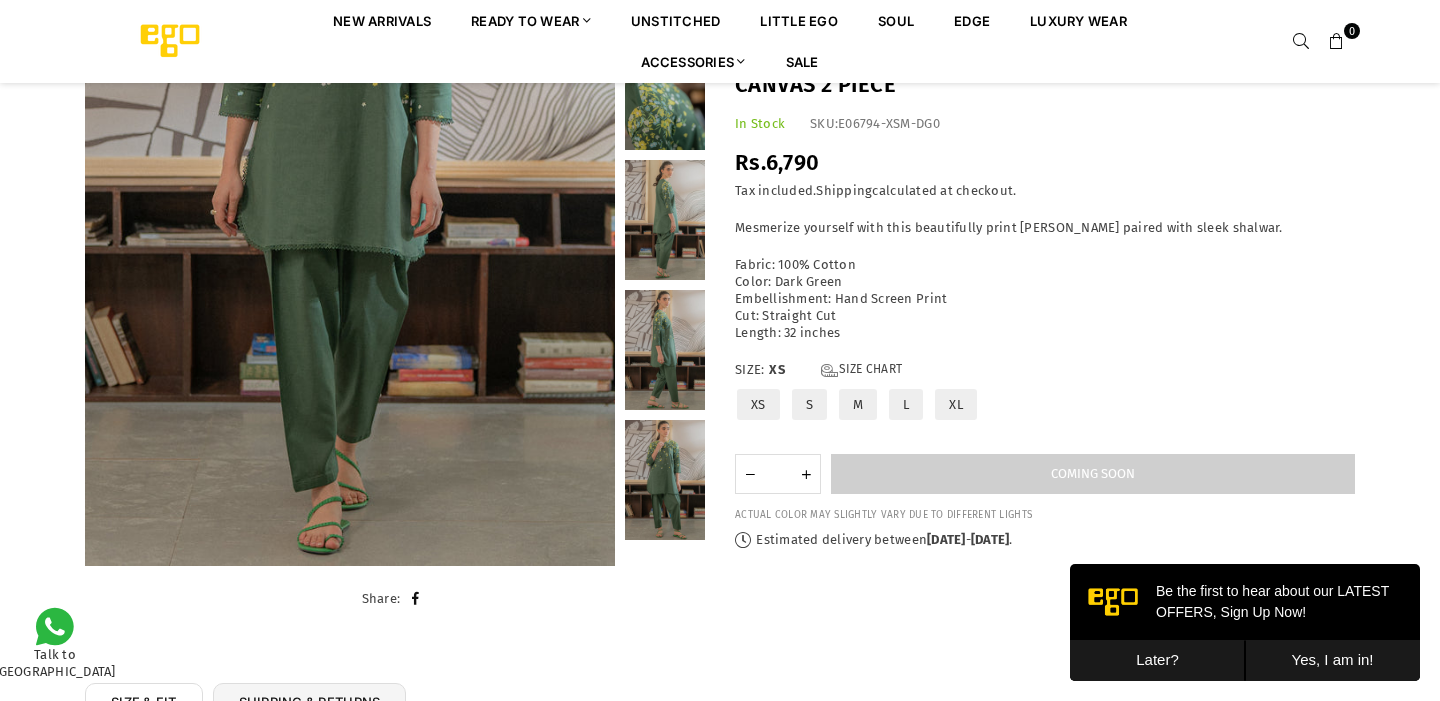 click on "XL" at bounding box center [956, 404] 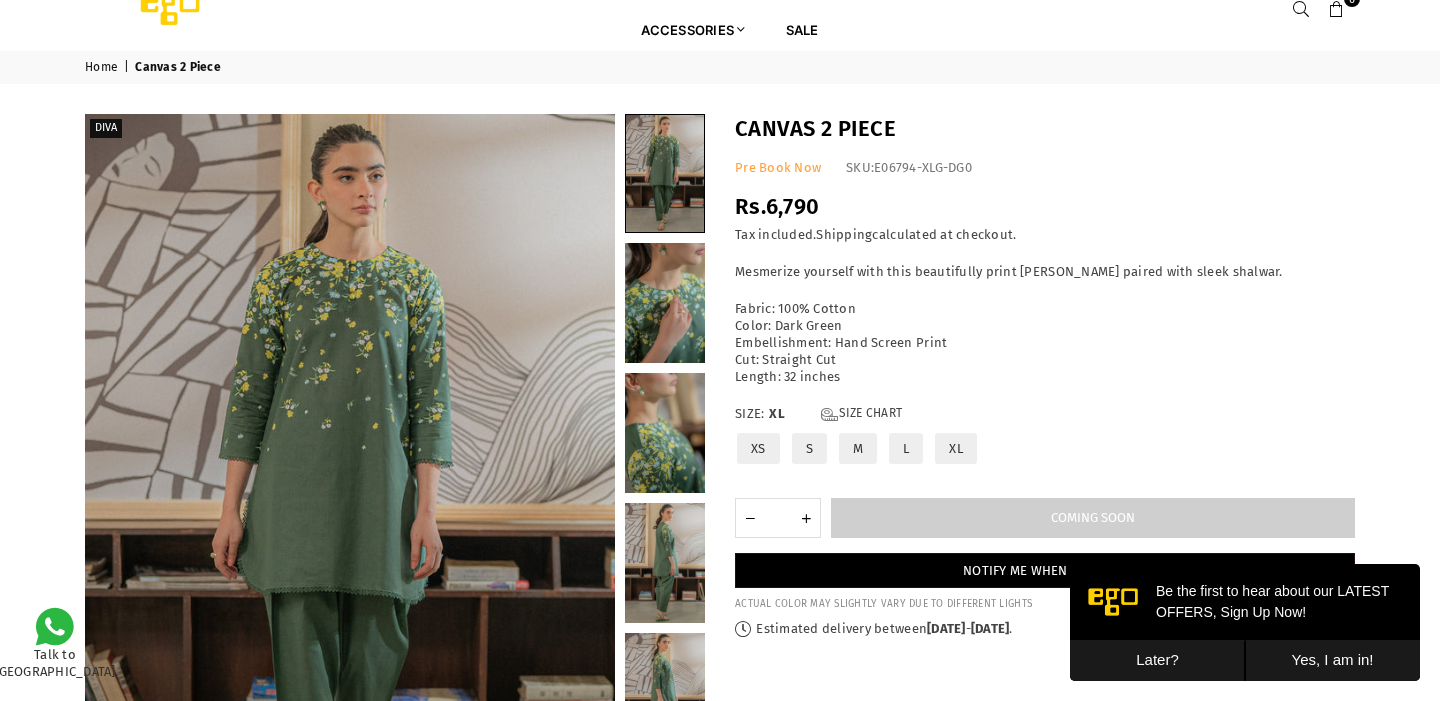 scroll, scrollTop: 26, scrollLeft: 0, axis: vertical 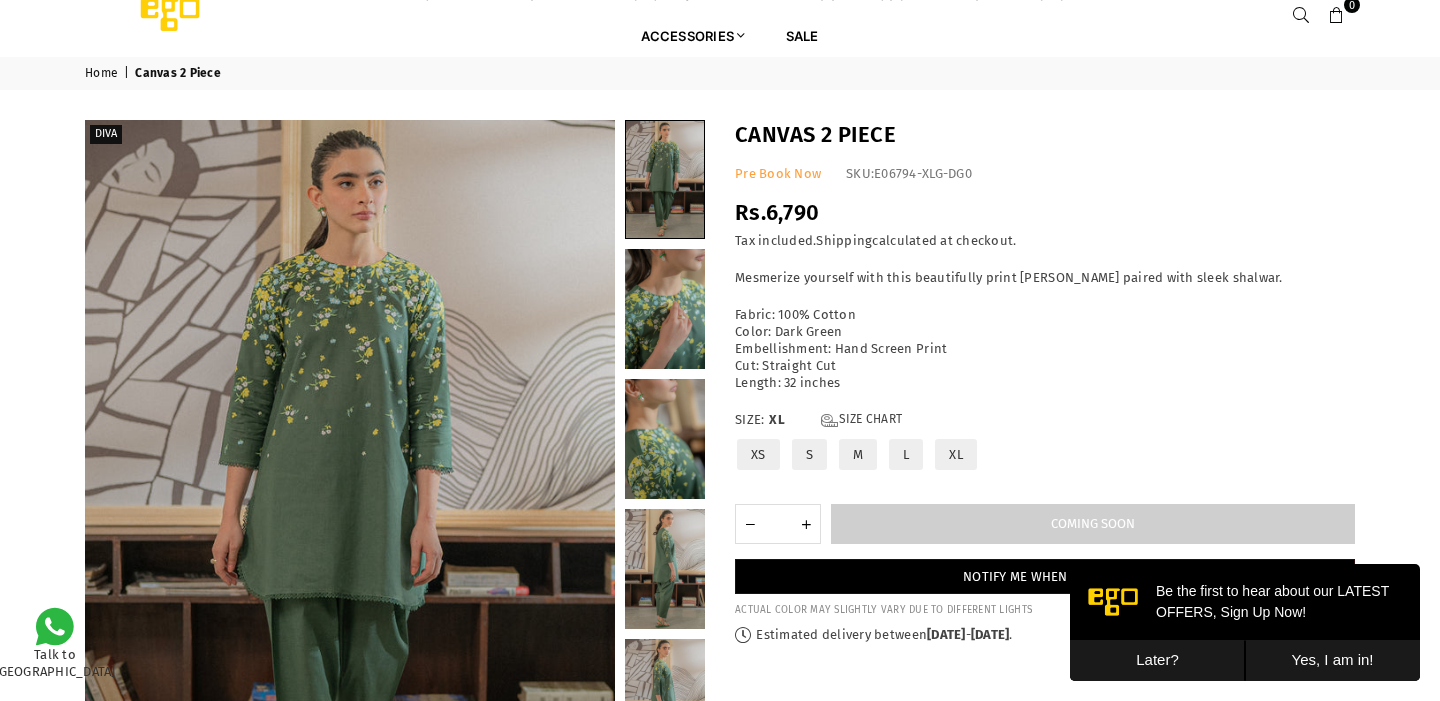 click on "L" at bounding box center [906, 454] 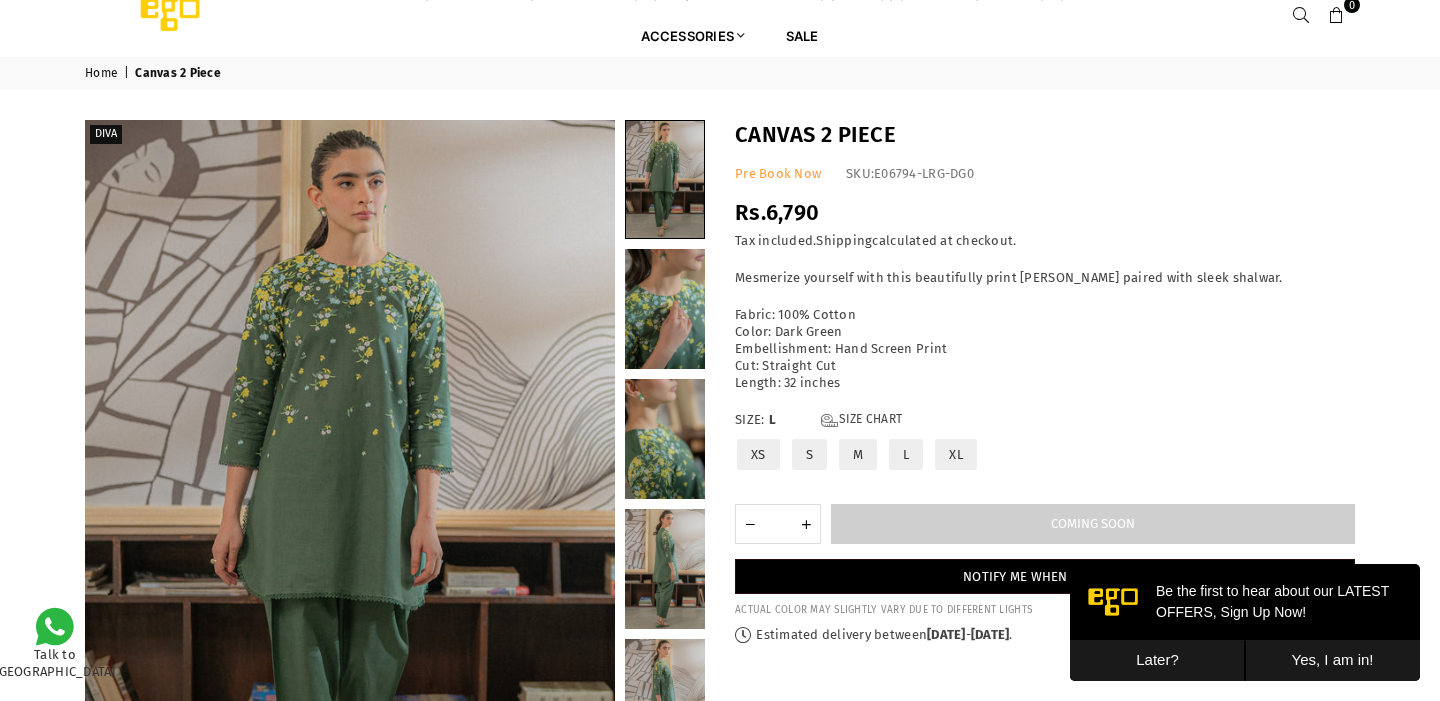 click on "M" at bounding box center [858, 454] 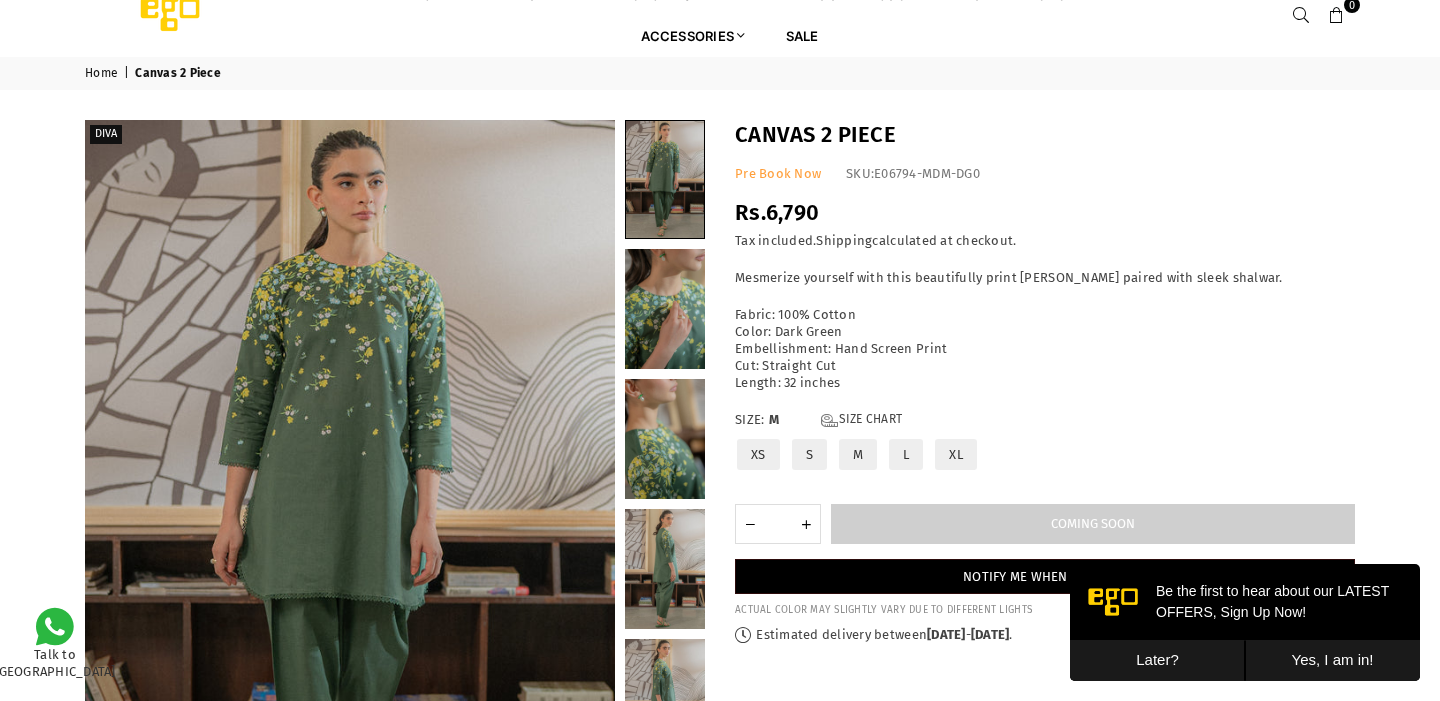 click on "S" at bounding box center (809, 454) 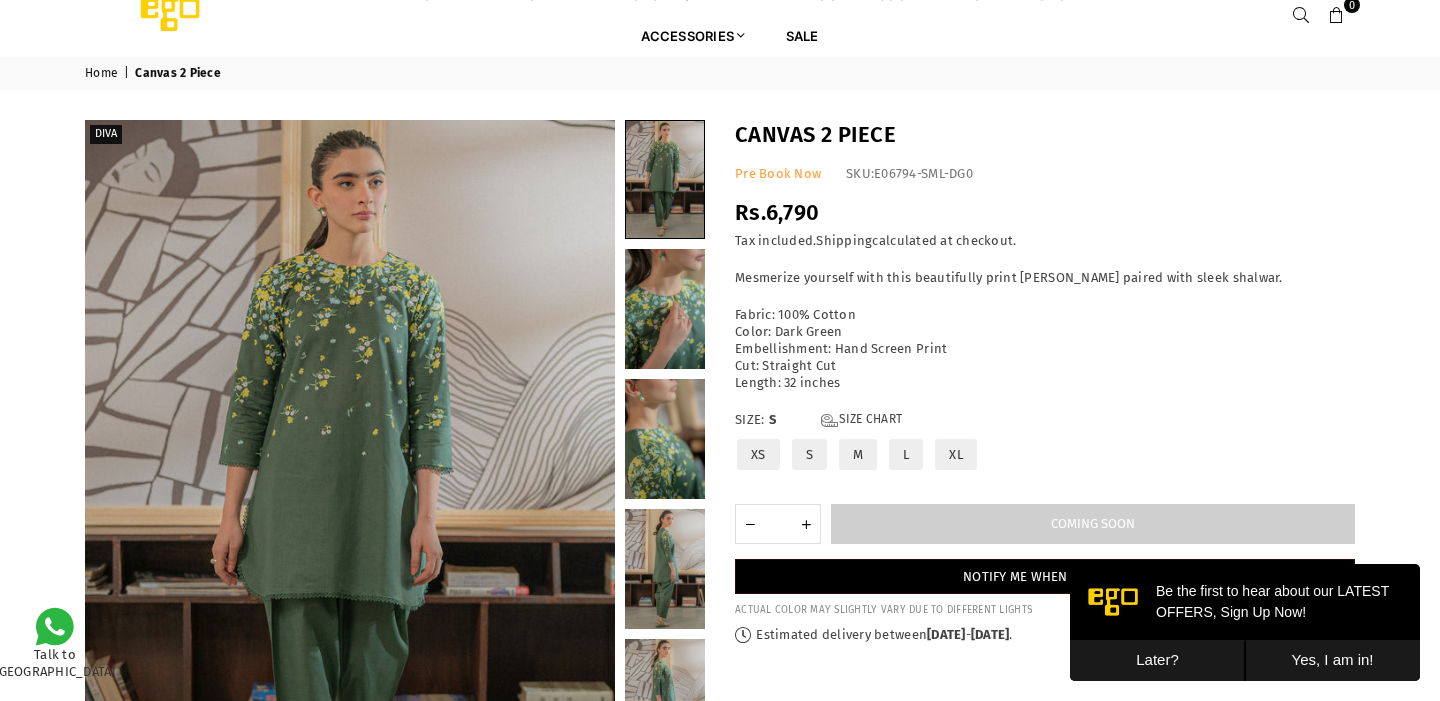 click on "XS" at bounding box center (758, 454) 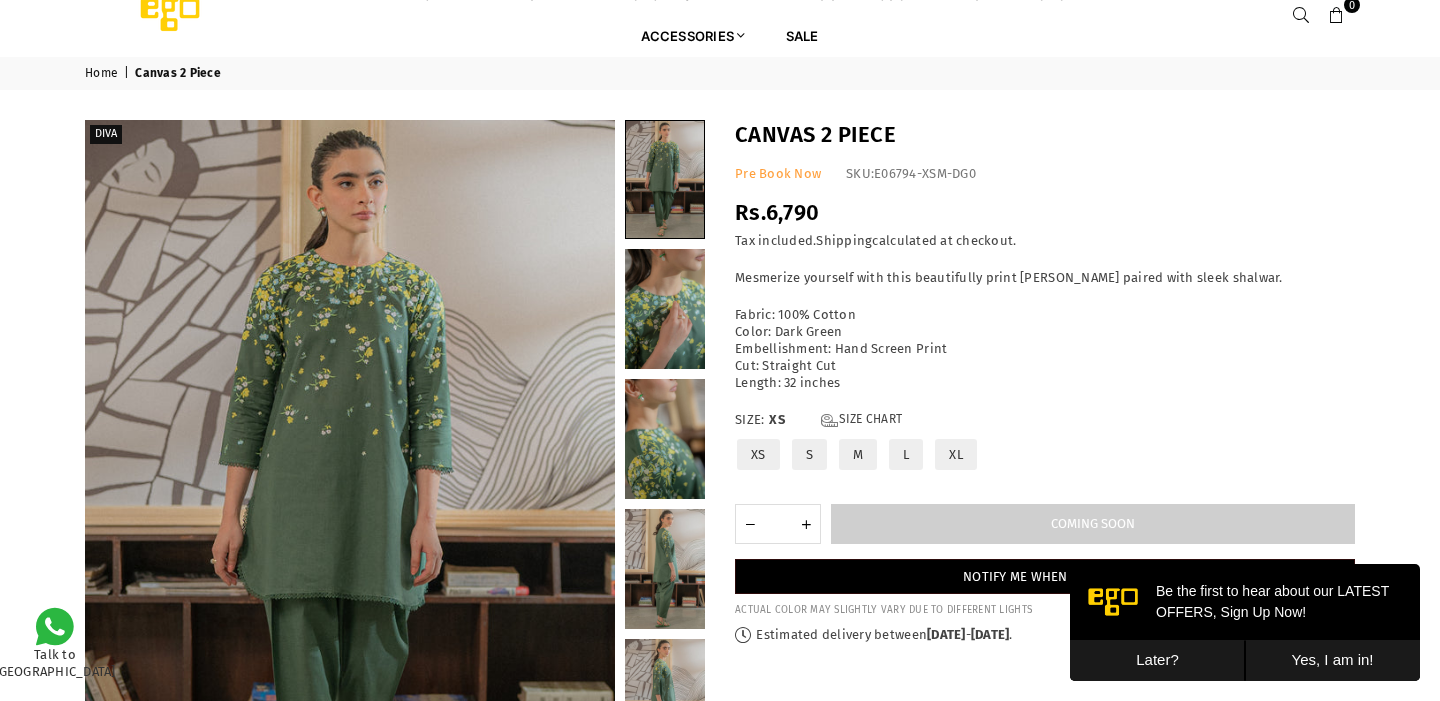 click on "XL" at bounding box center [956, 454] 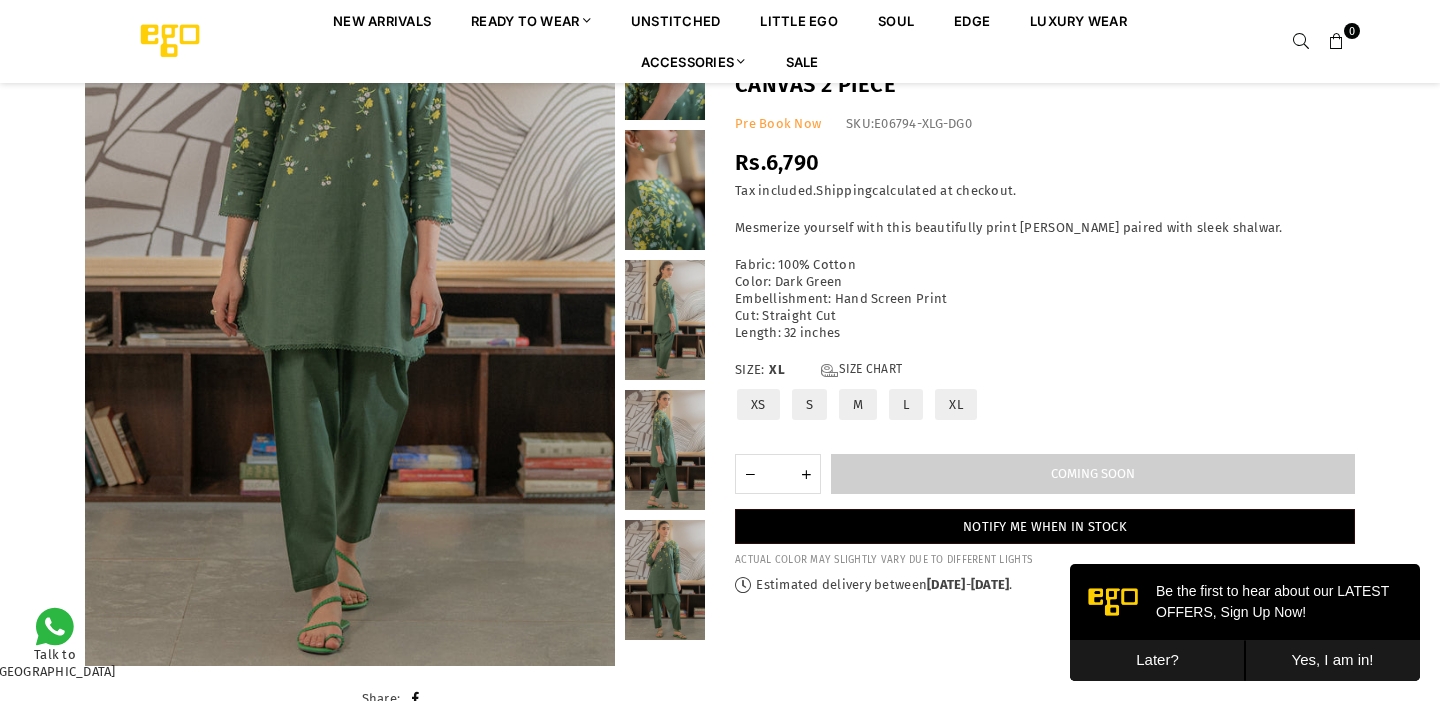 scroll, scrollTop: 329, scrollLeft: 0, axis: vertical 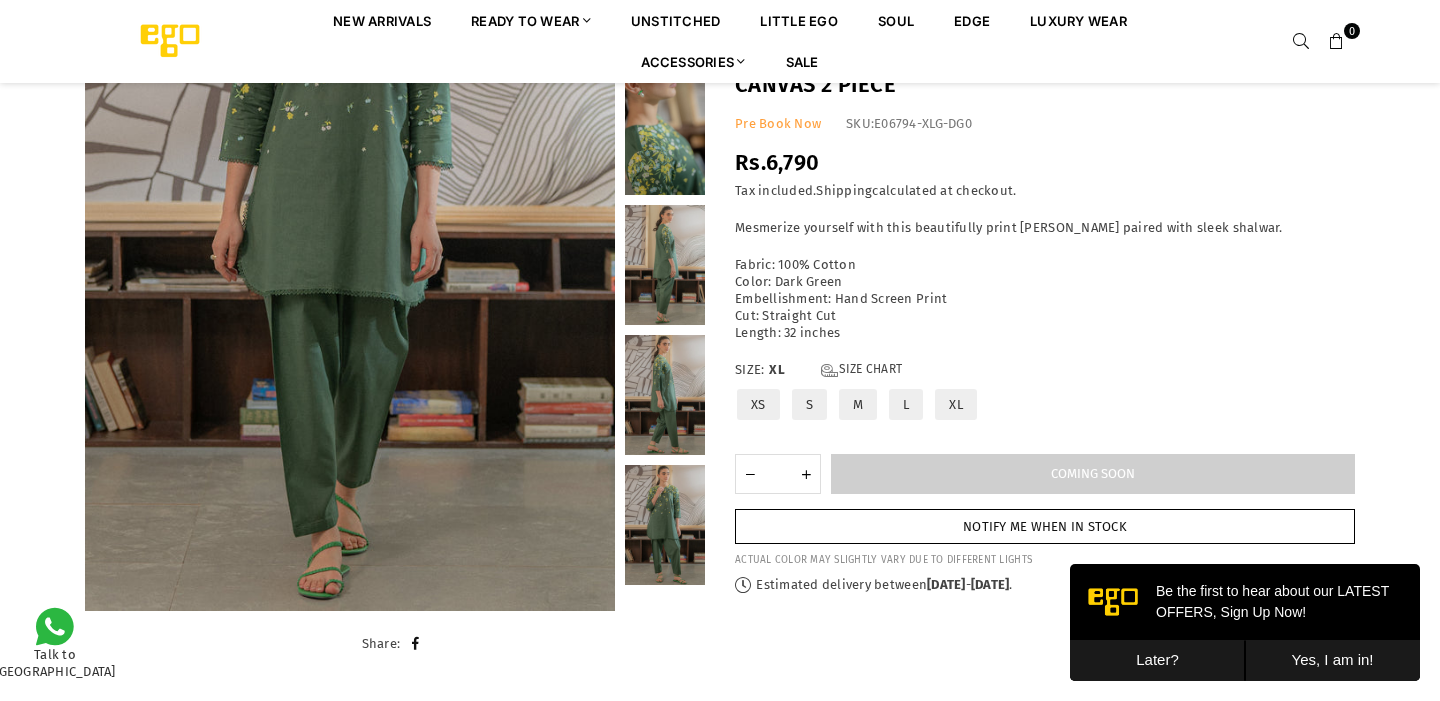 click on "Notify me when in stock" at bounding box center [1045, 526] 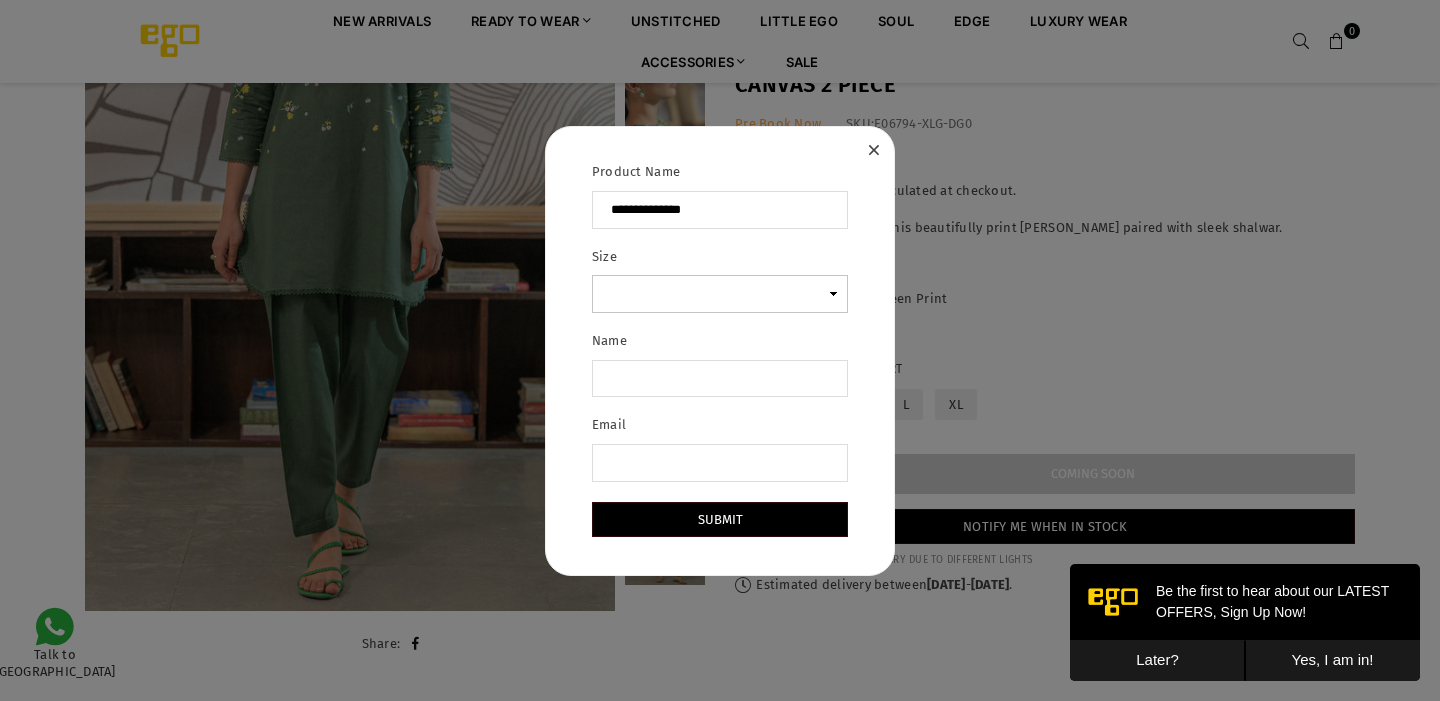 click on "Size" at bounding box center (720, 294) 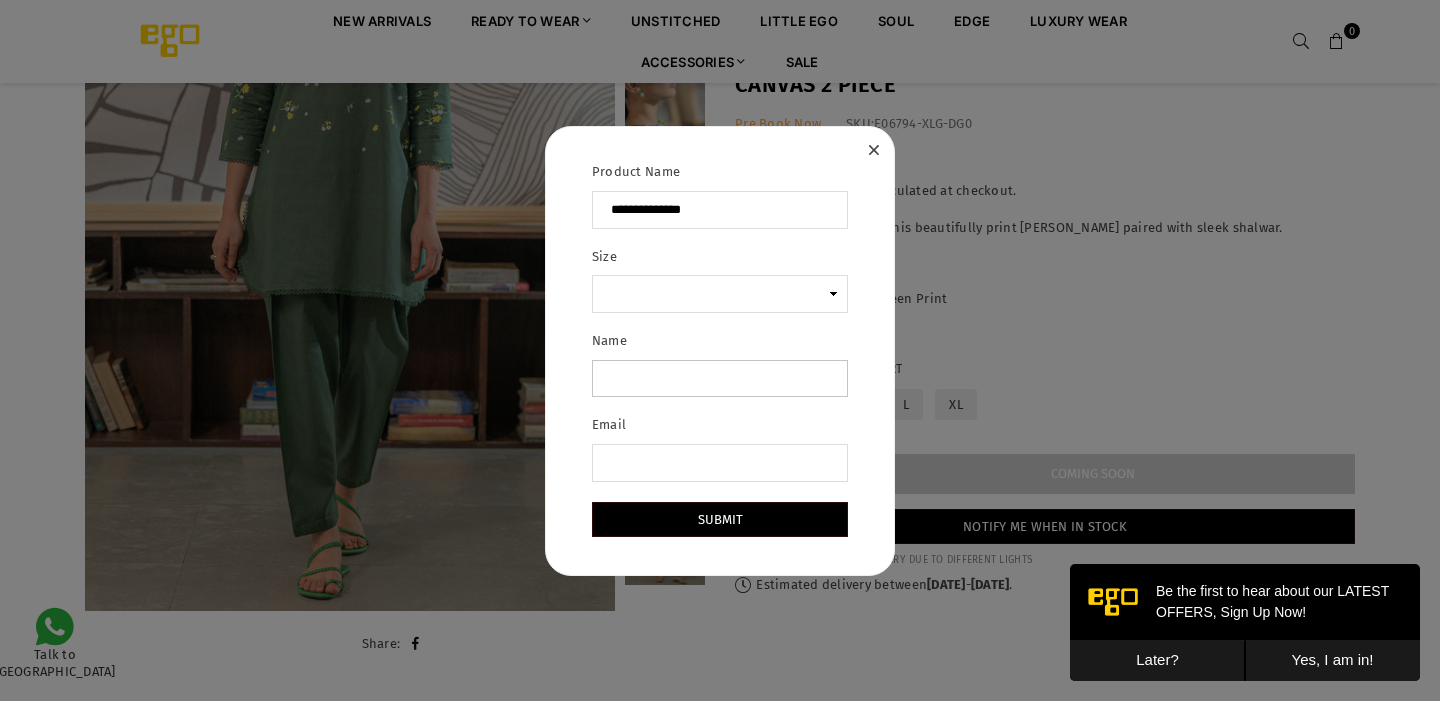 click on "Name" at bounding box center (720, 379) 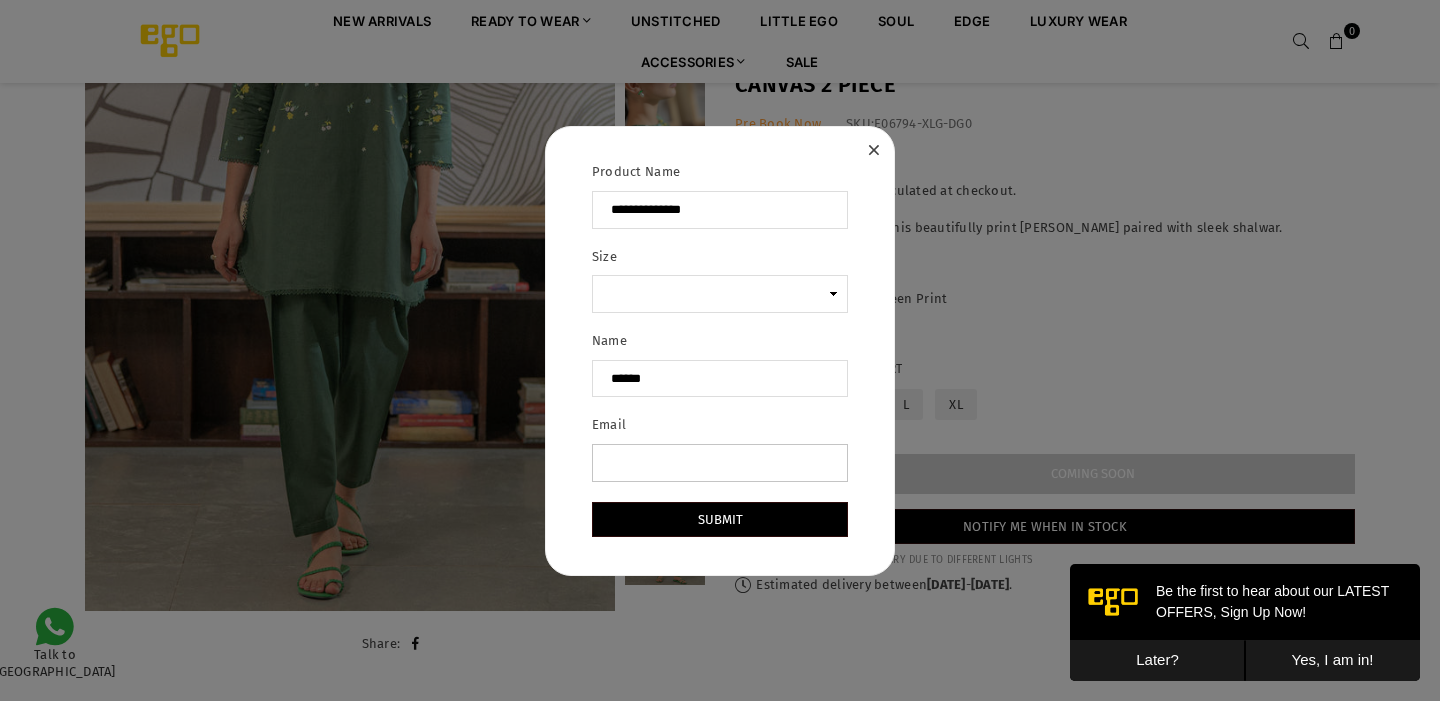 click on "Email" at bounding box center (720, 463) 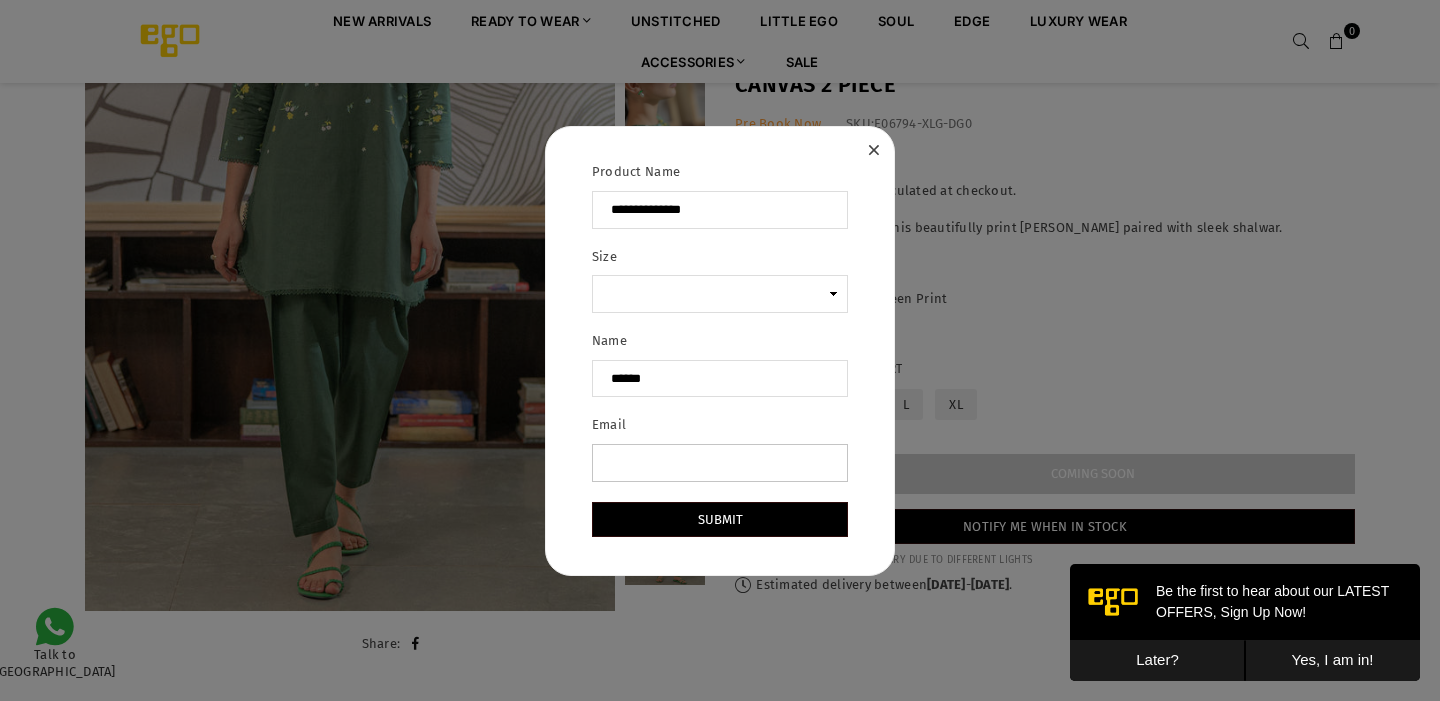 type on "**********" 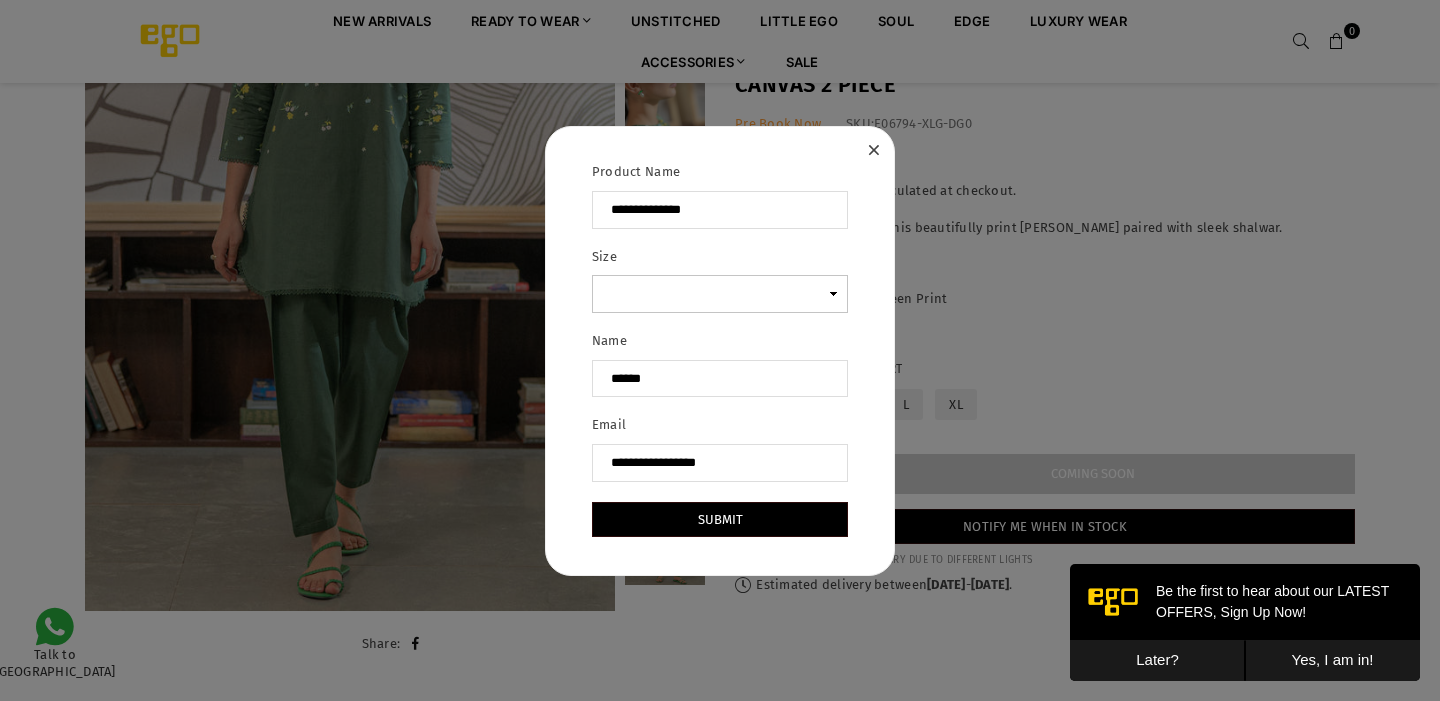 click on "Size" at bounding box center [720, 294] 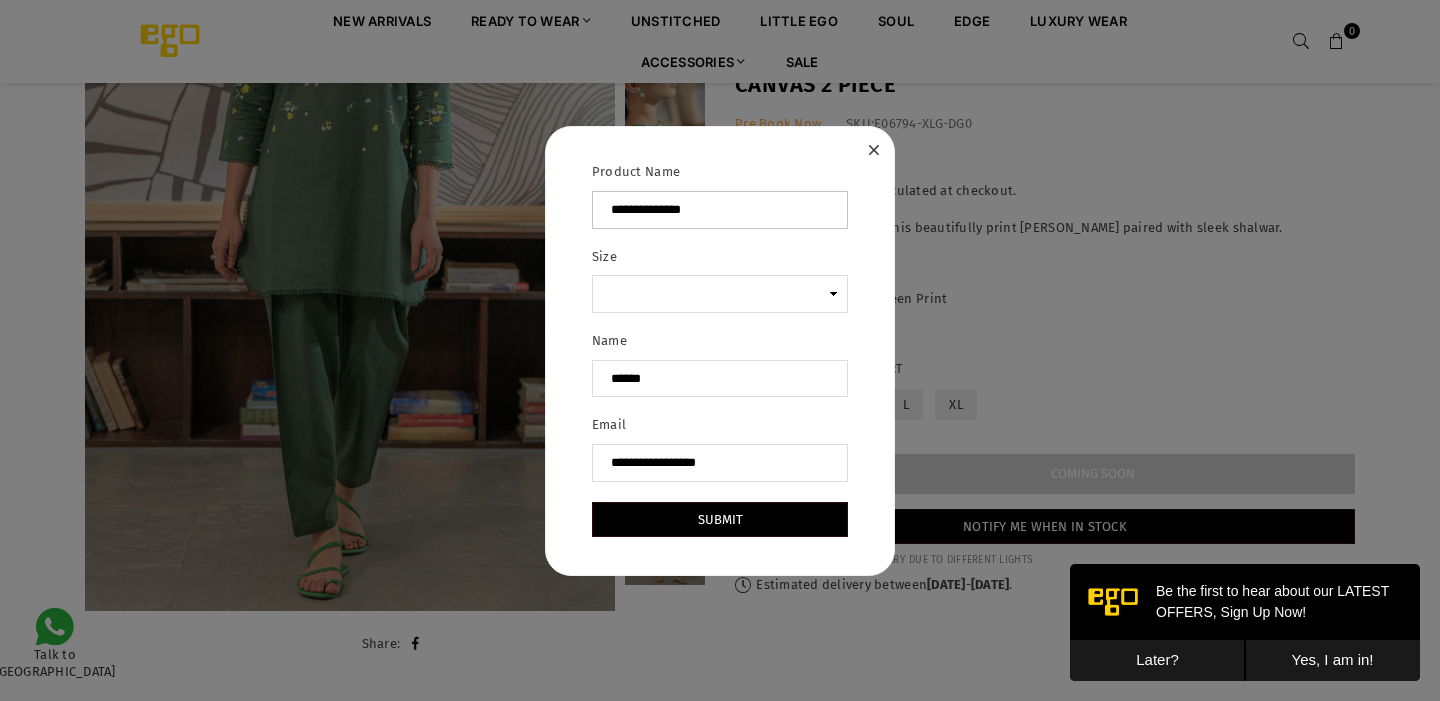 click on "**********" at bounding box center [720, 210] 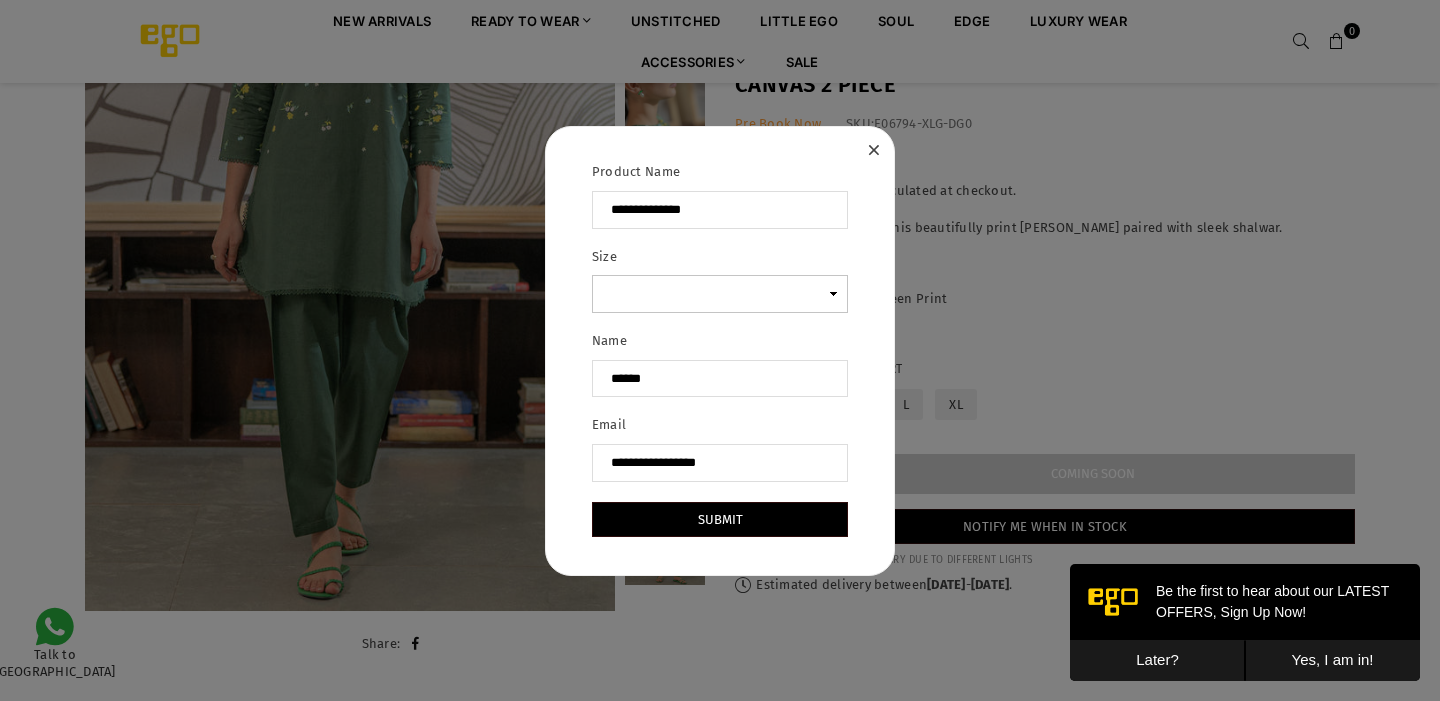 click on "Size" at bounding box center [720, 294] 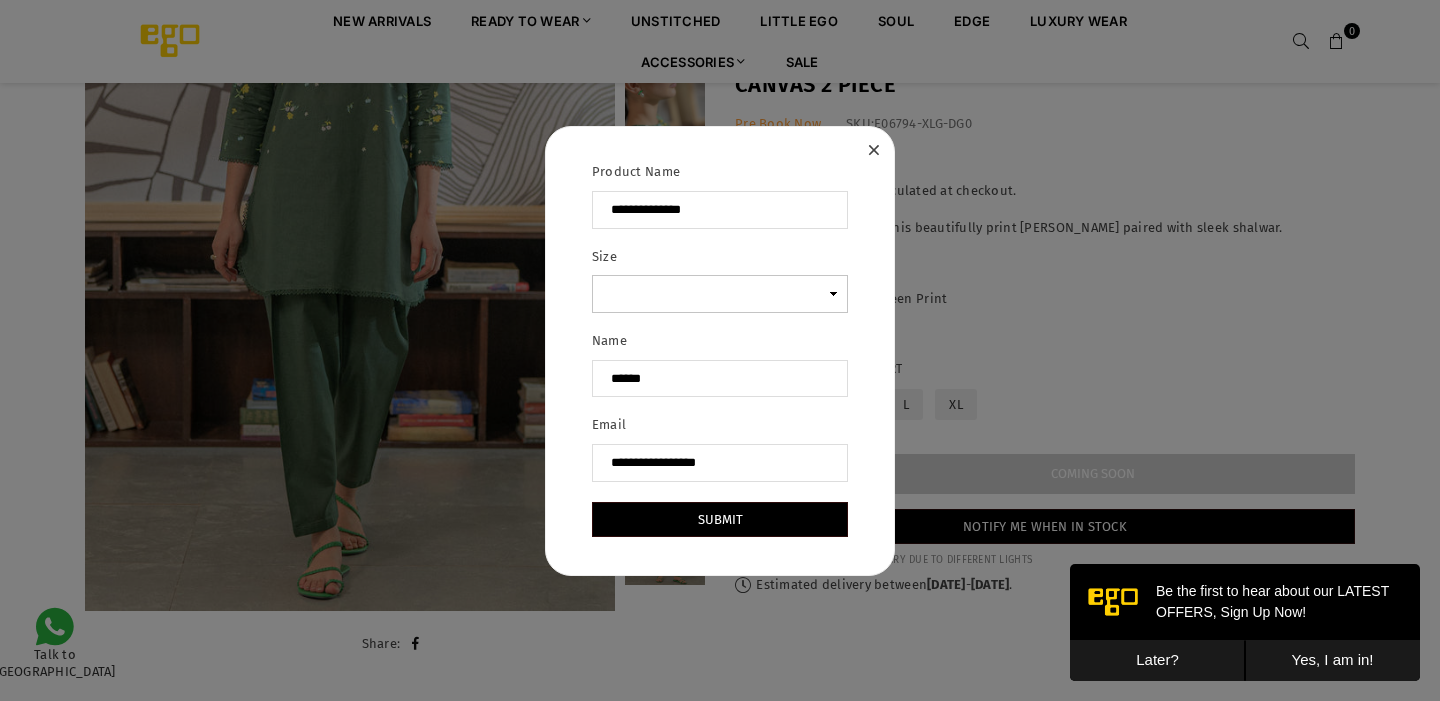 click on "Size" at bounding box center [720, 294] 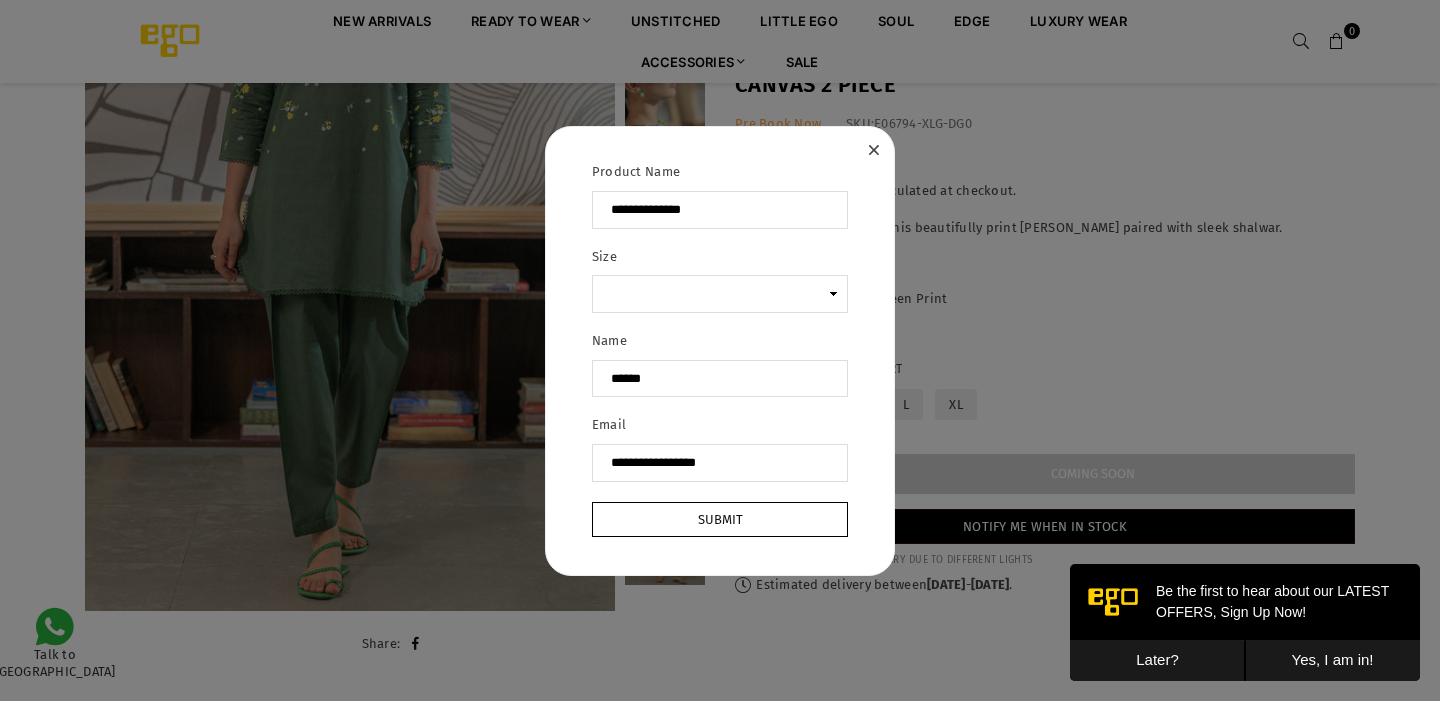 click on "Submit" at bounding box center [720, 519] 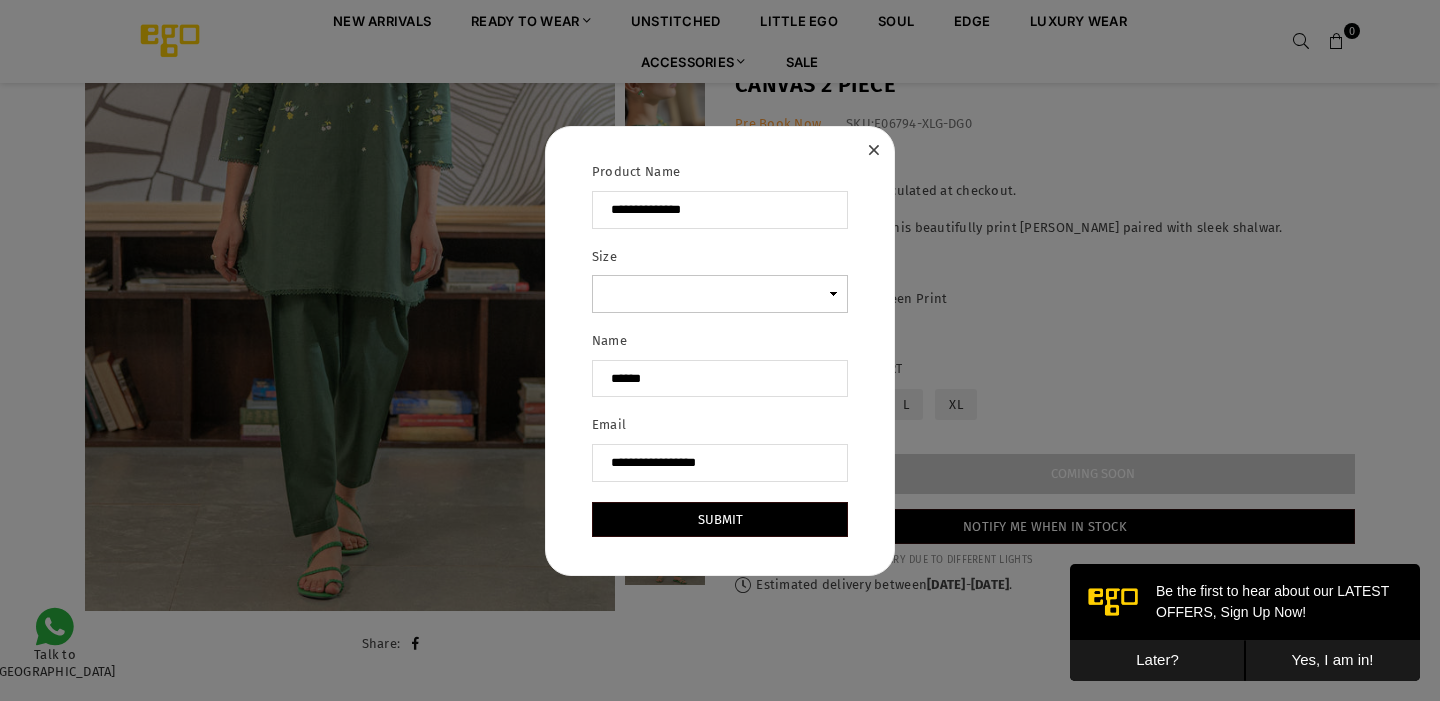 click on "Size" at bounding box center (720, 294) 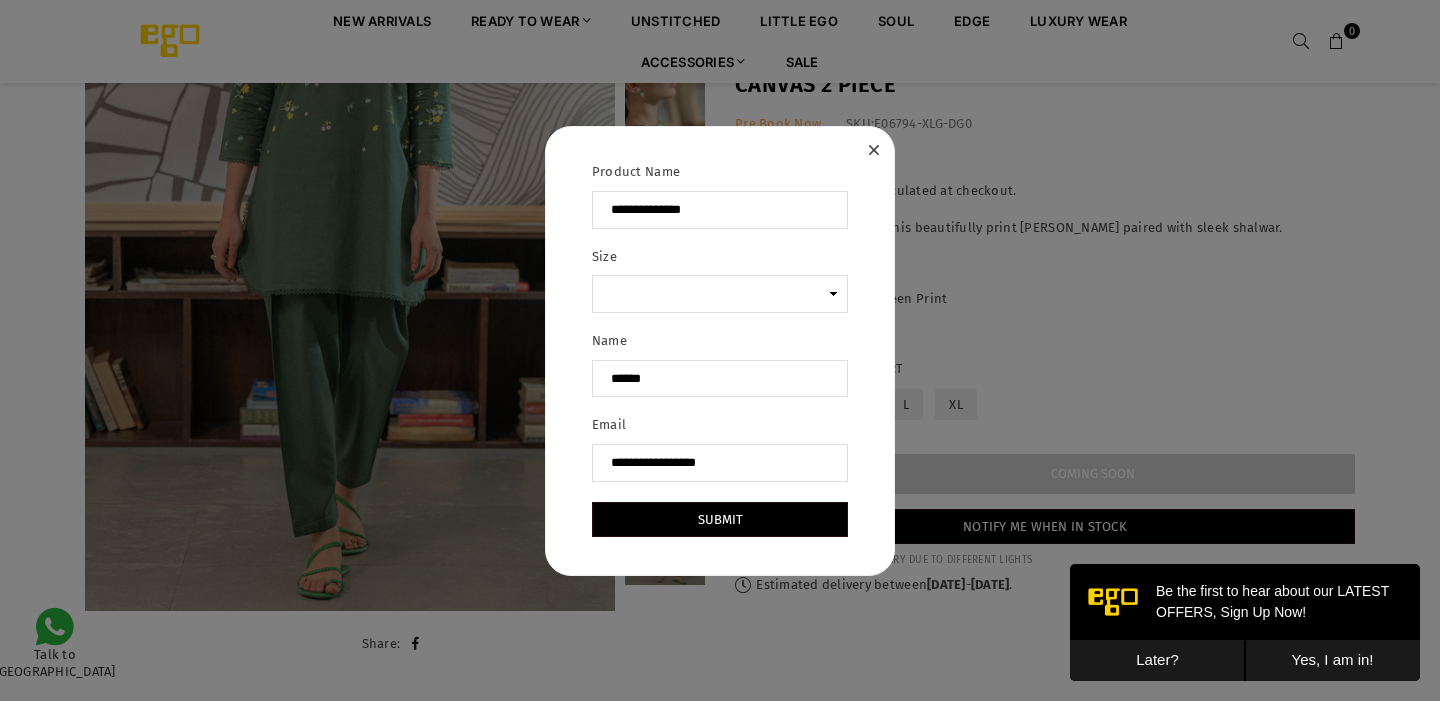 click on "Name
******" at bounding box center (720, 372) 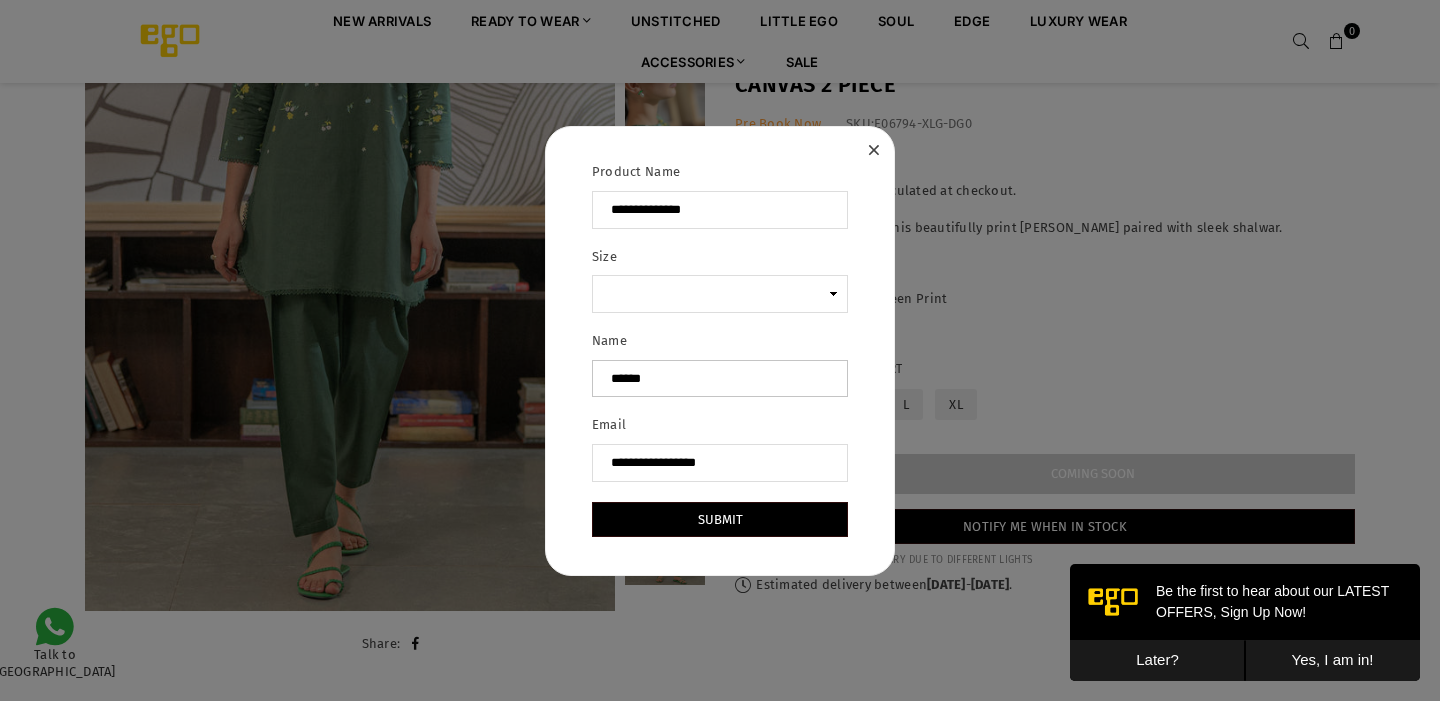 click on "******" at bounding box center (720, 379) 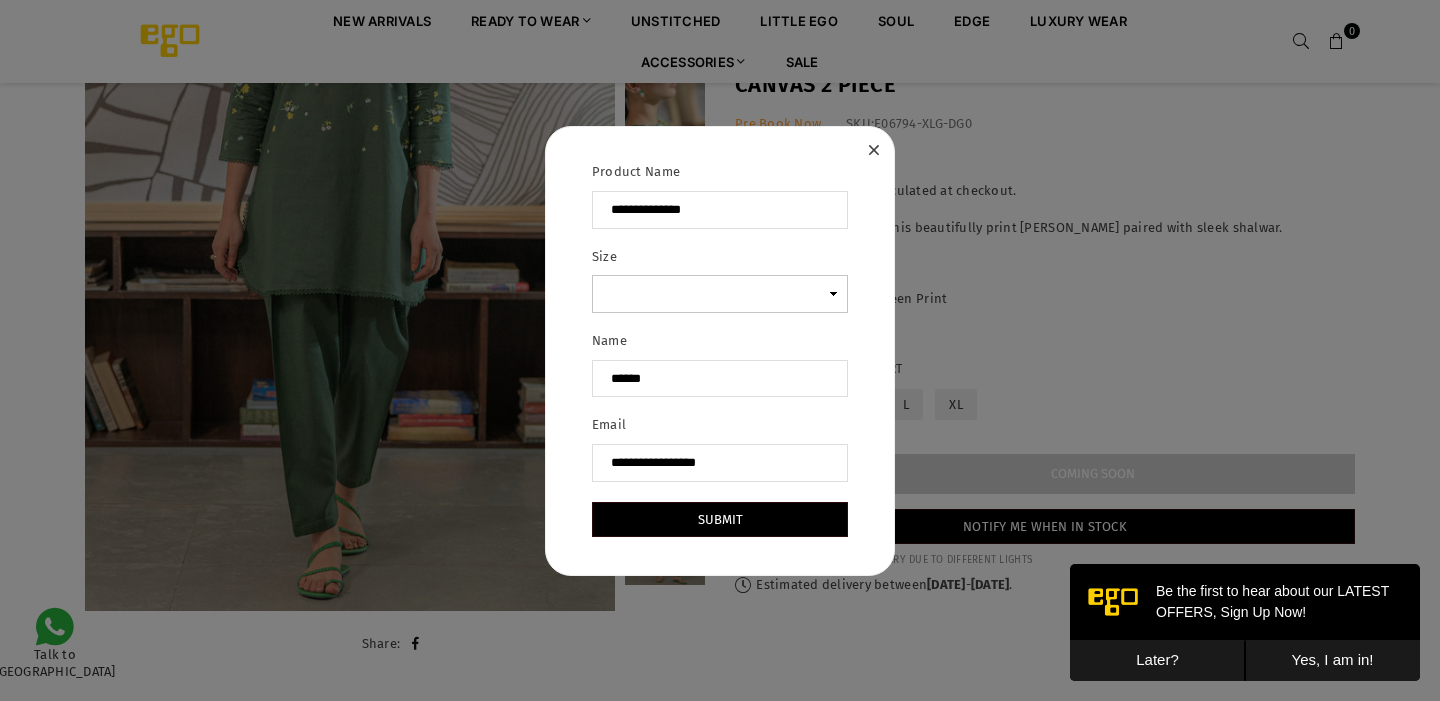 click on "Size" at bounding box center [720, 294] 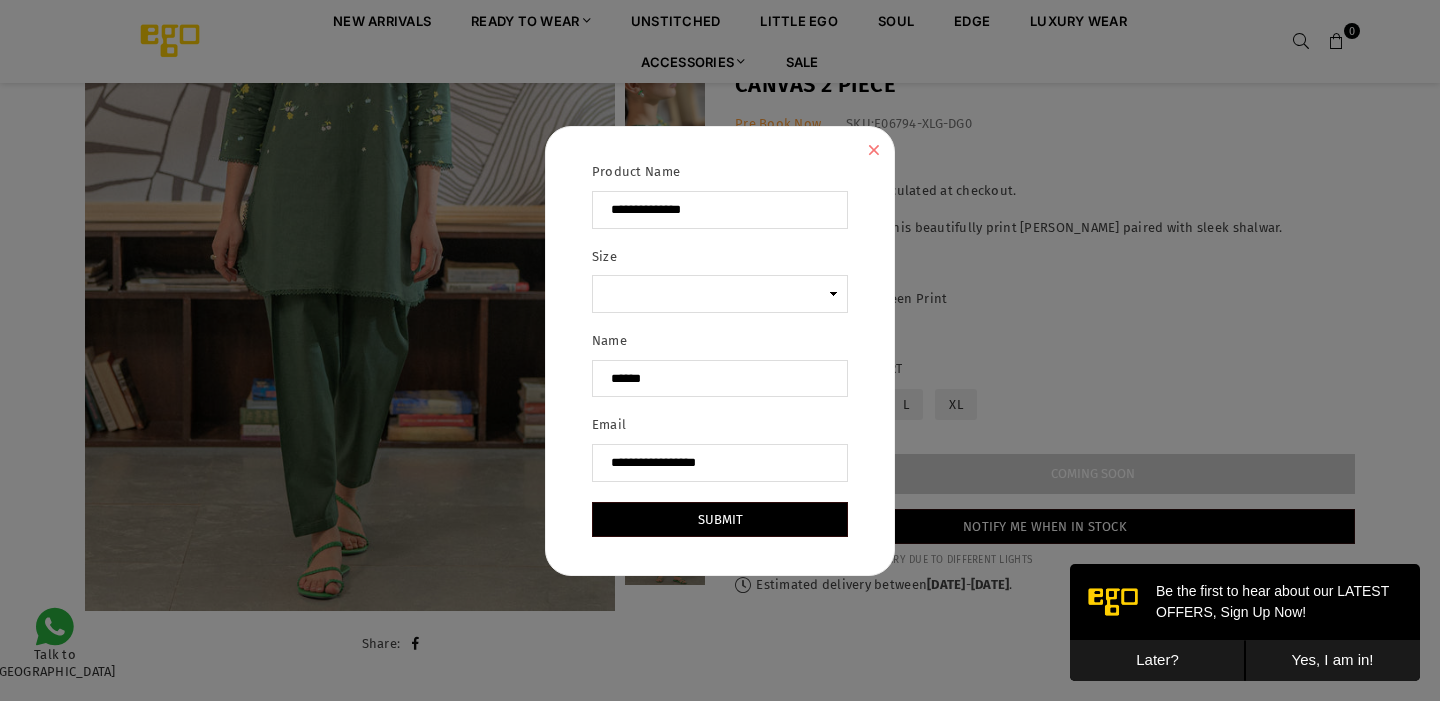 click at bounding box center [873, 150] 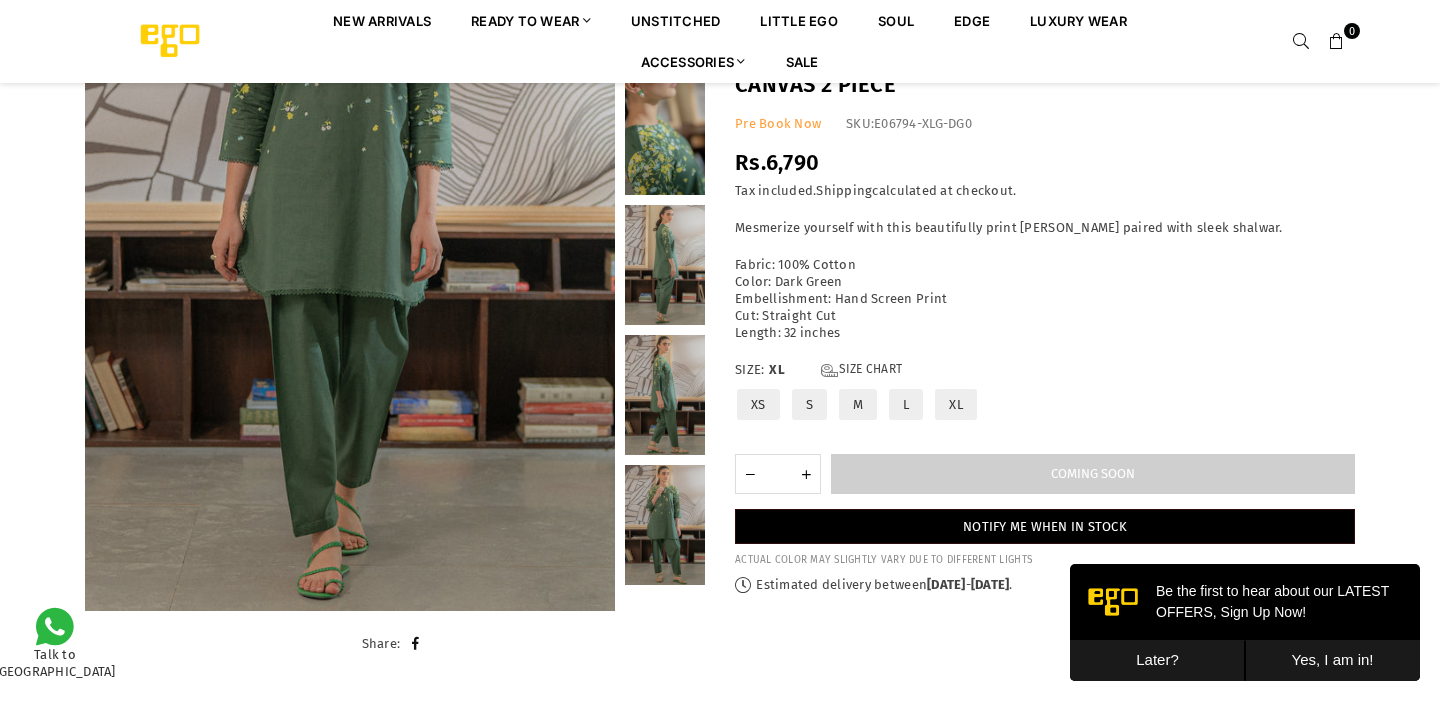 scroll, scrollTop: 0, scrollLeft: 0, axis: both 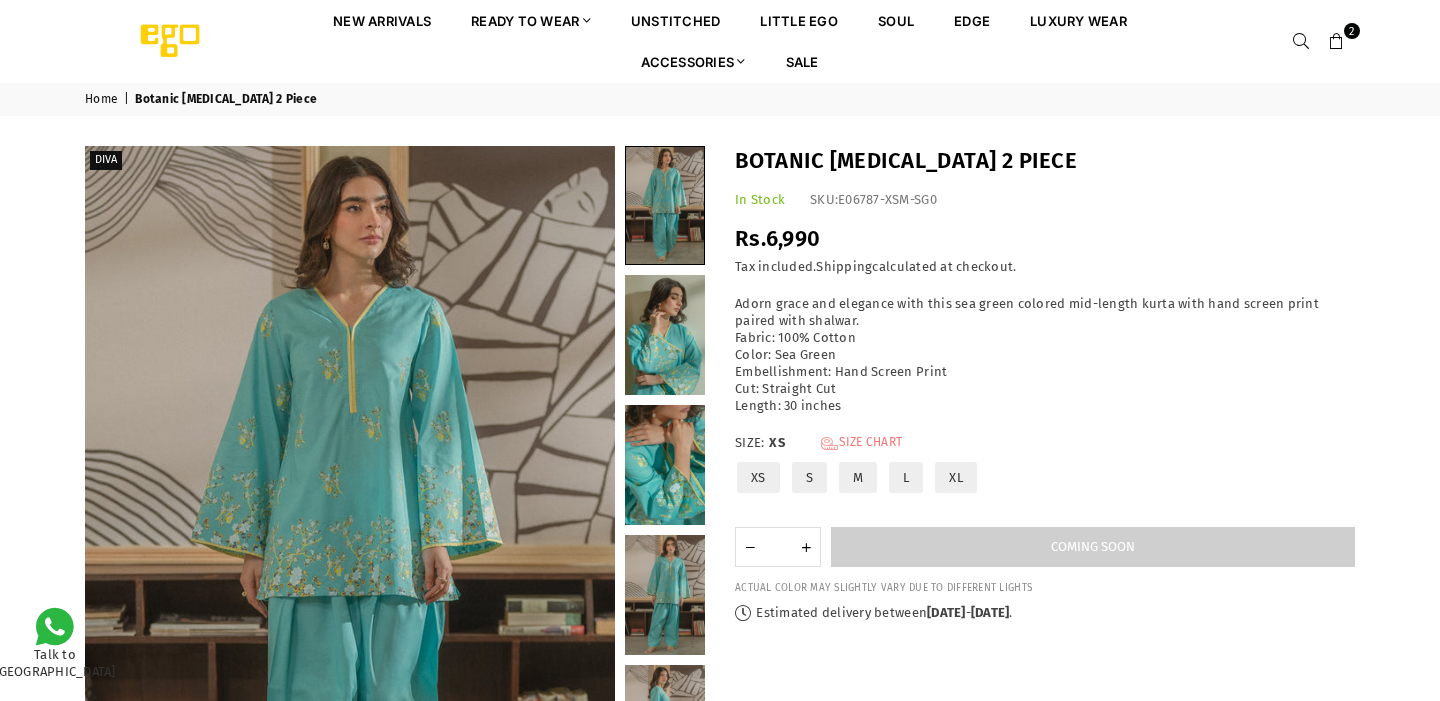 click on "Size Chart" at bounding box center [861, 443] 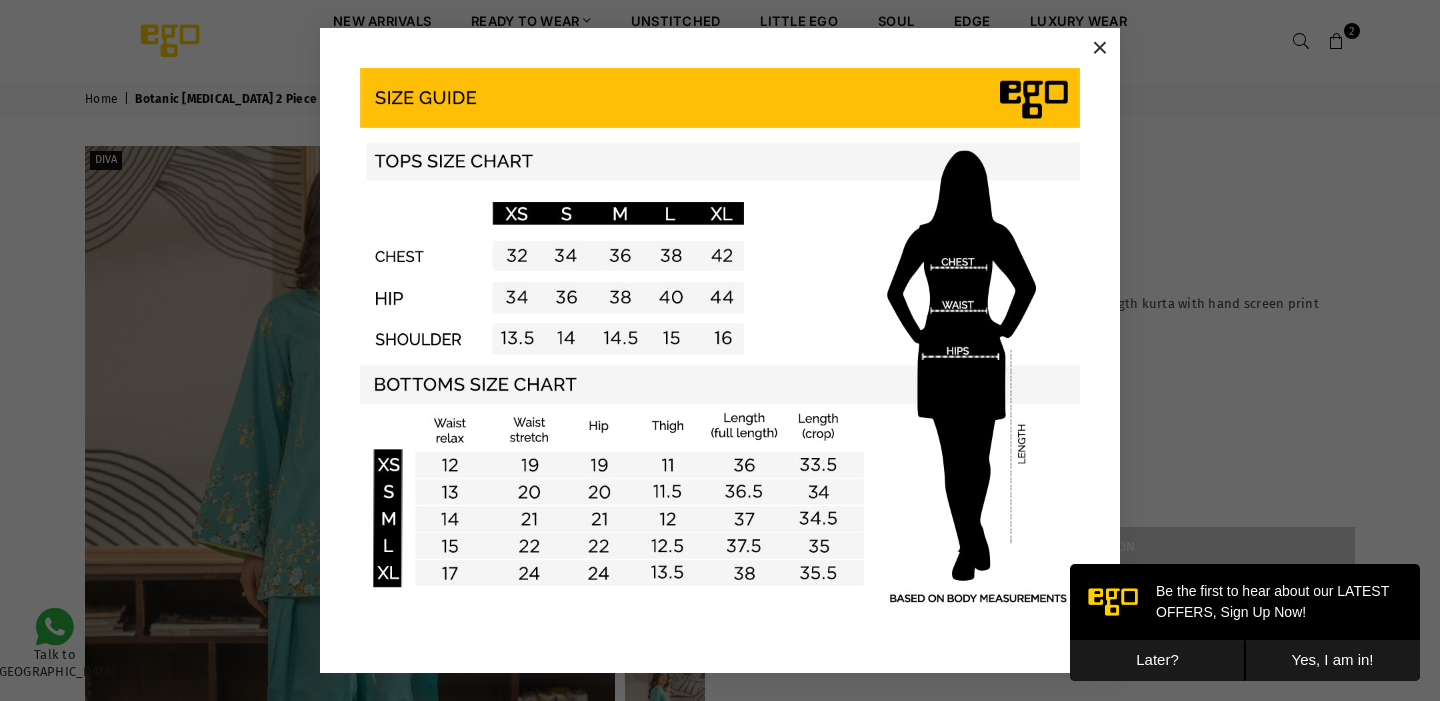 scroll, scrollTop: 0, scrollLeft: 0, axis: both 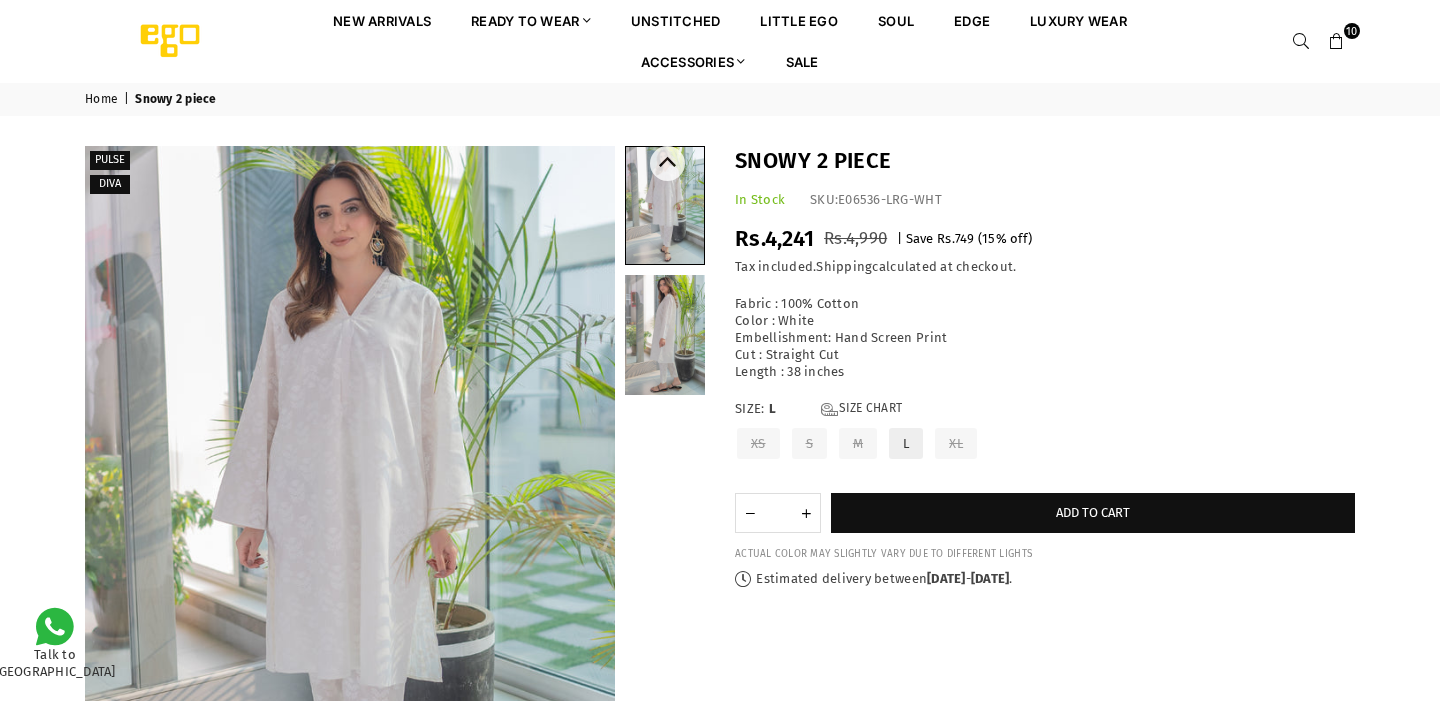 click at bounding box center (665, 335) 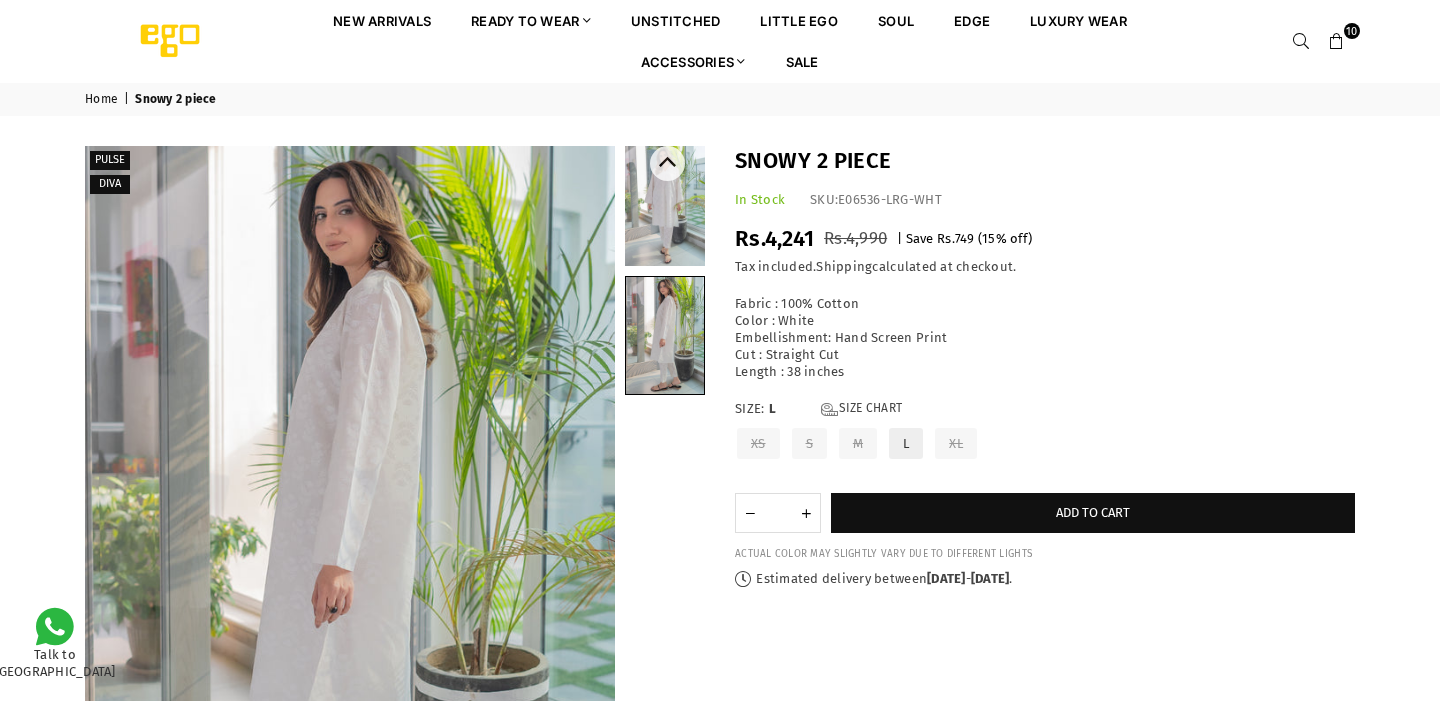 click at bounding box center (665, 206) 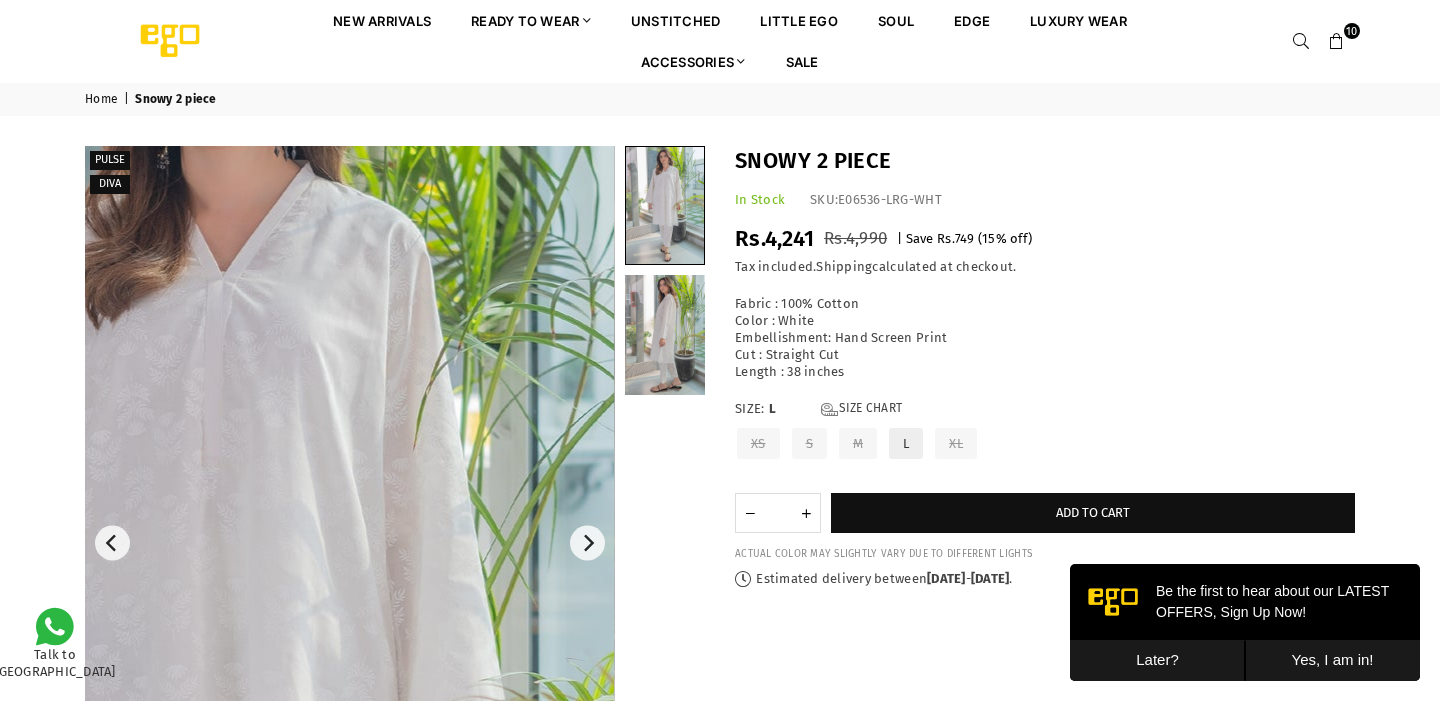 scroll, scrollTop: 0, scrollLeft: 0, axis: both 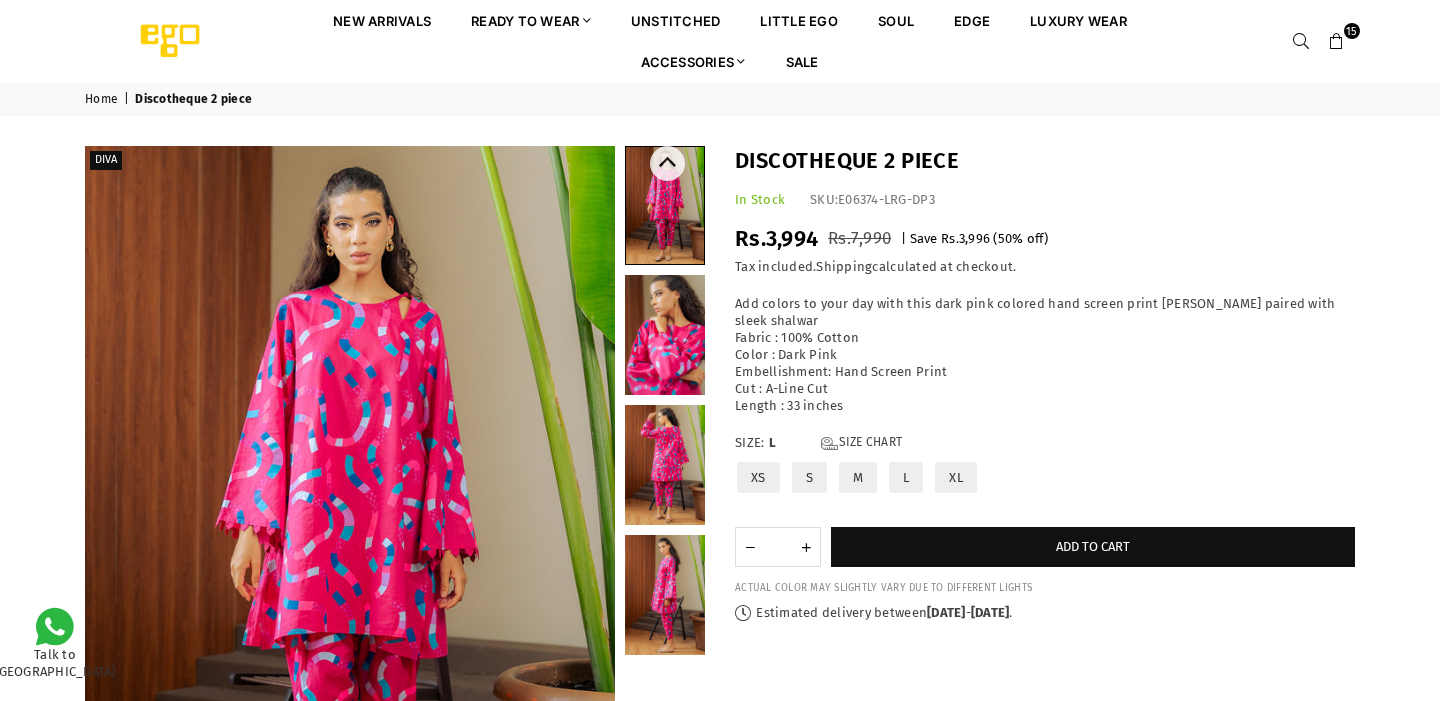 click at bounding box center (665, 335) 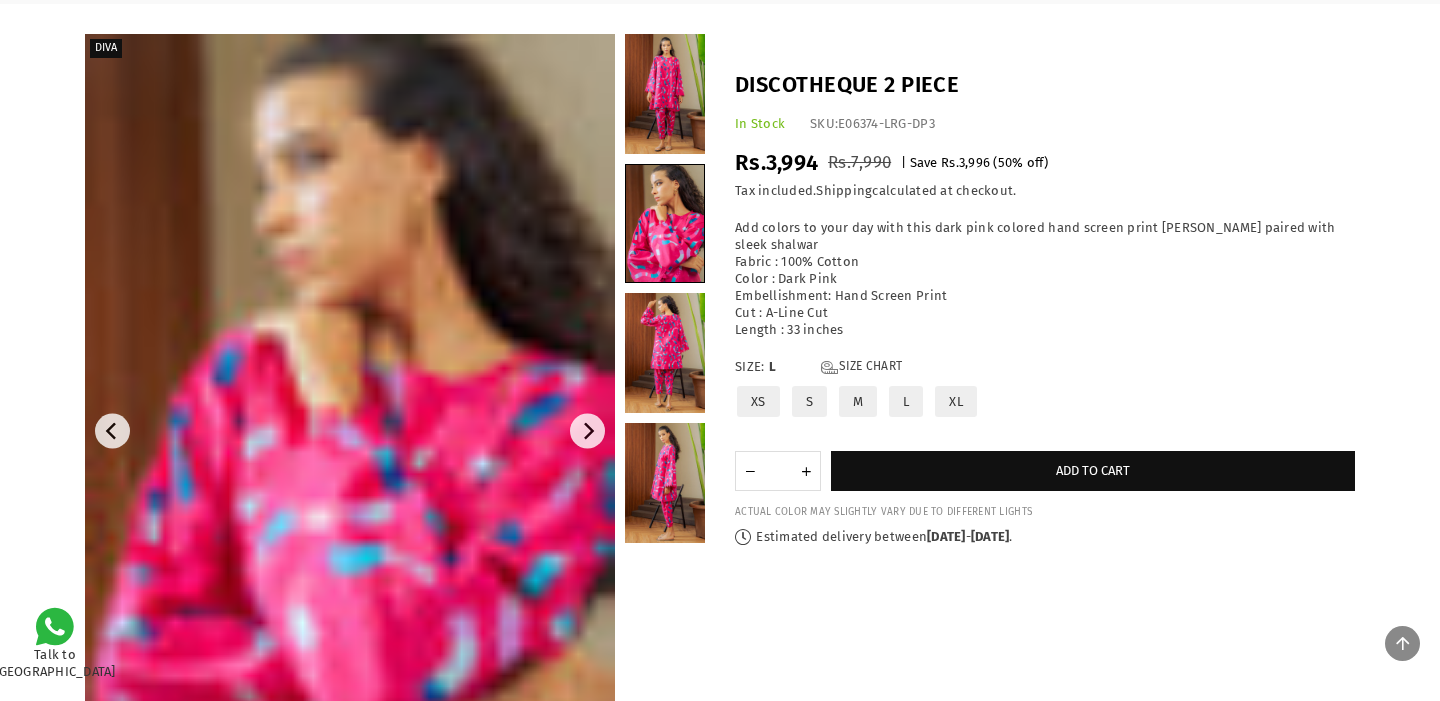scroll, scrollTop: 110, scrollLeft: 0, axis: vertical 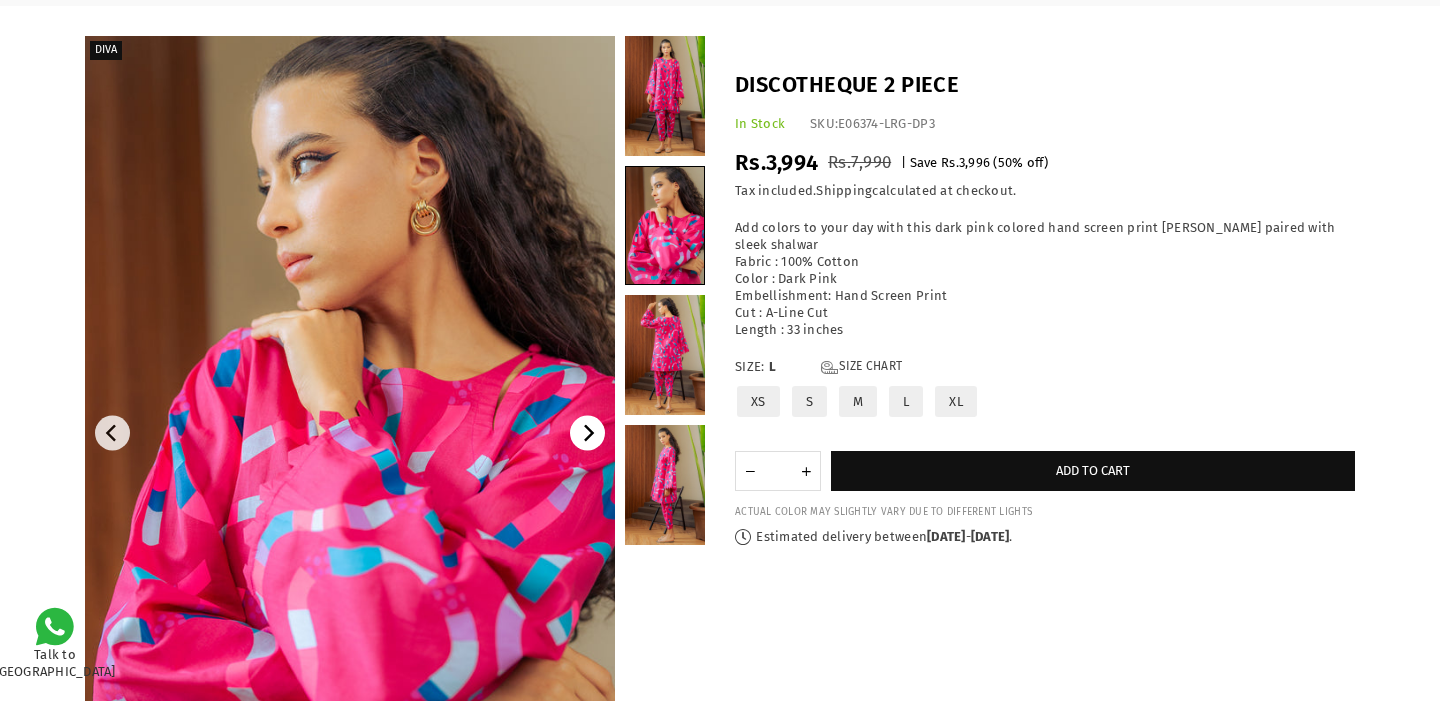 click 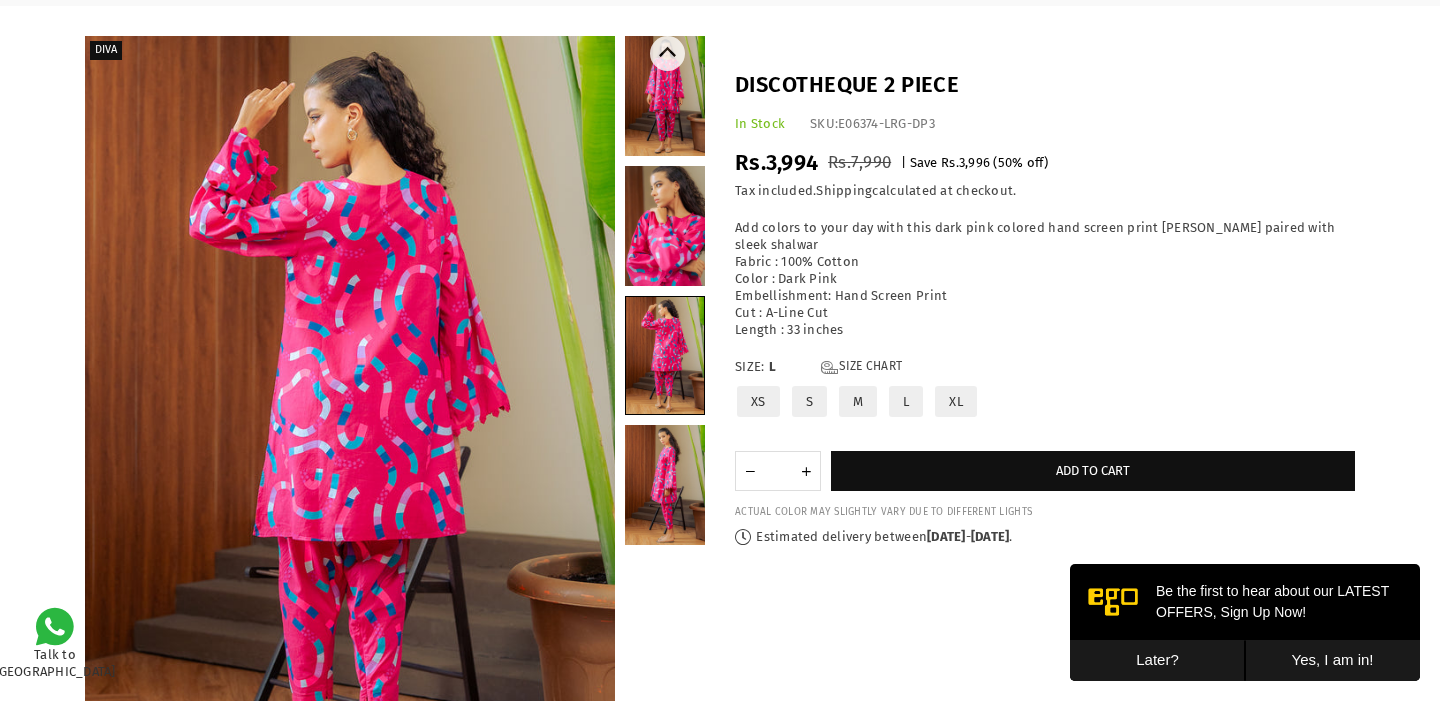 scroll, scrollTop: 0, scrollLeft: 0, axis: both 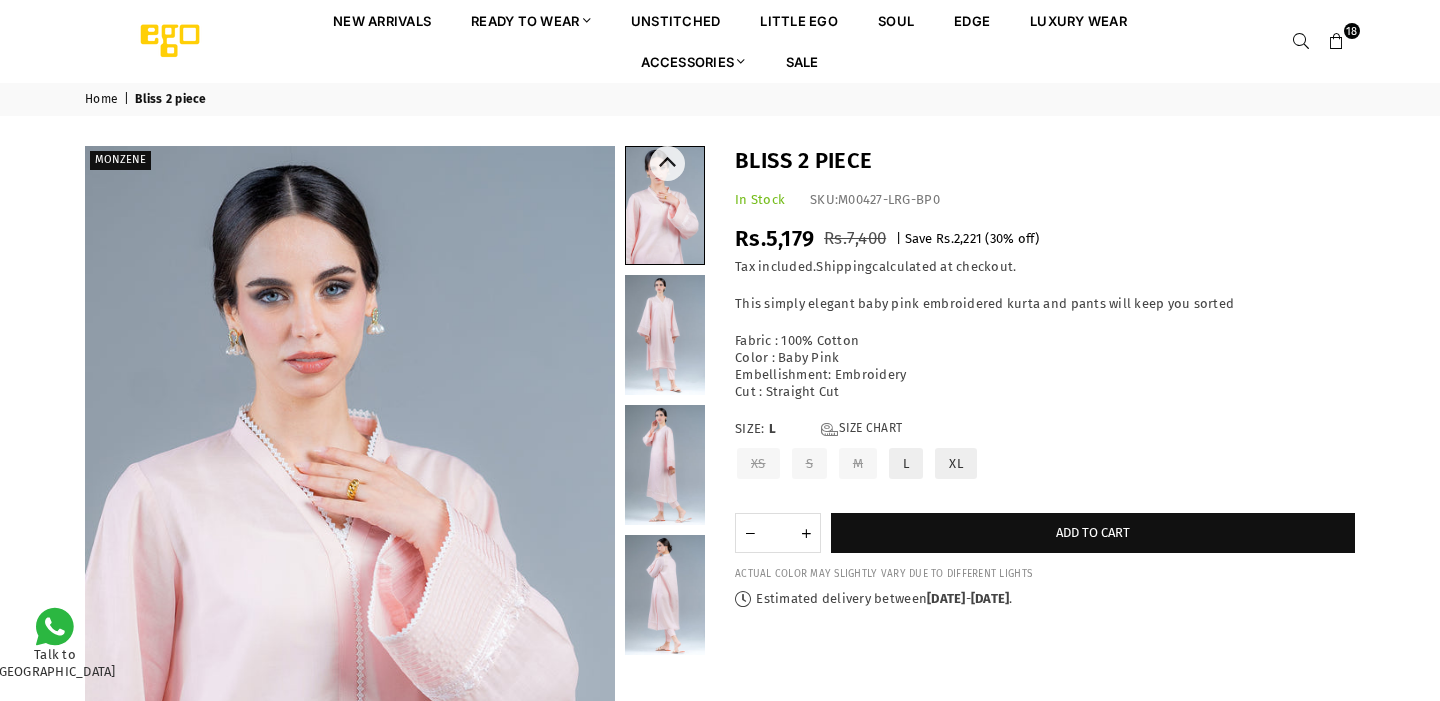 click at bounding box center [665, 335] 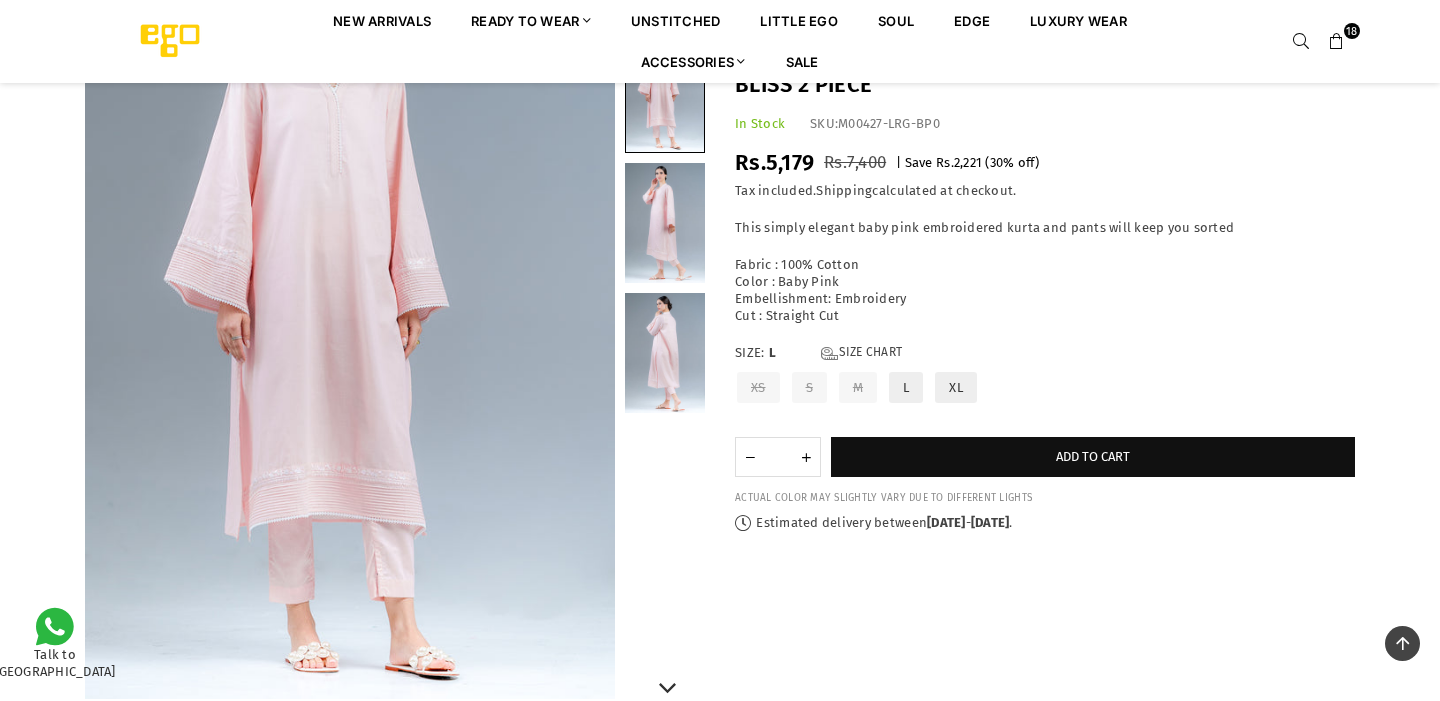 scroll, scrollTop: 243, scrollLeft: 0, axis: vertical 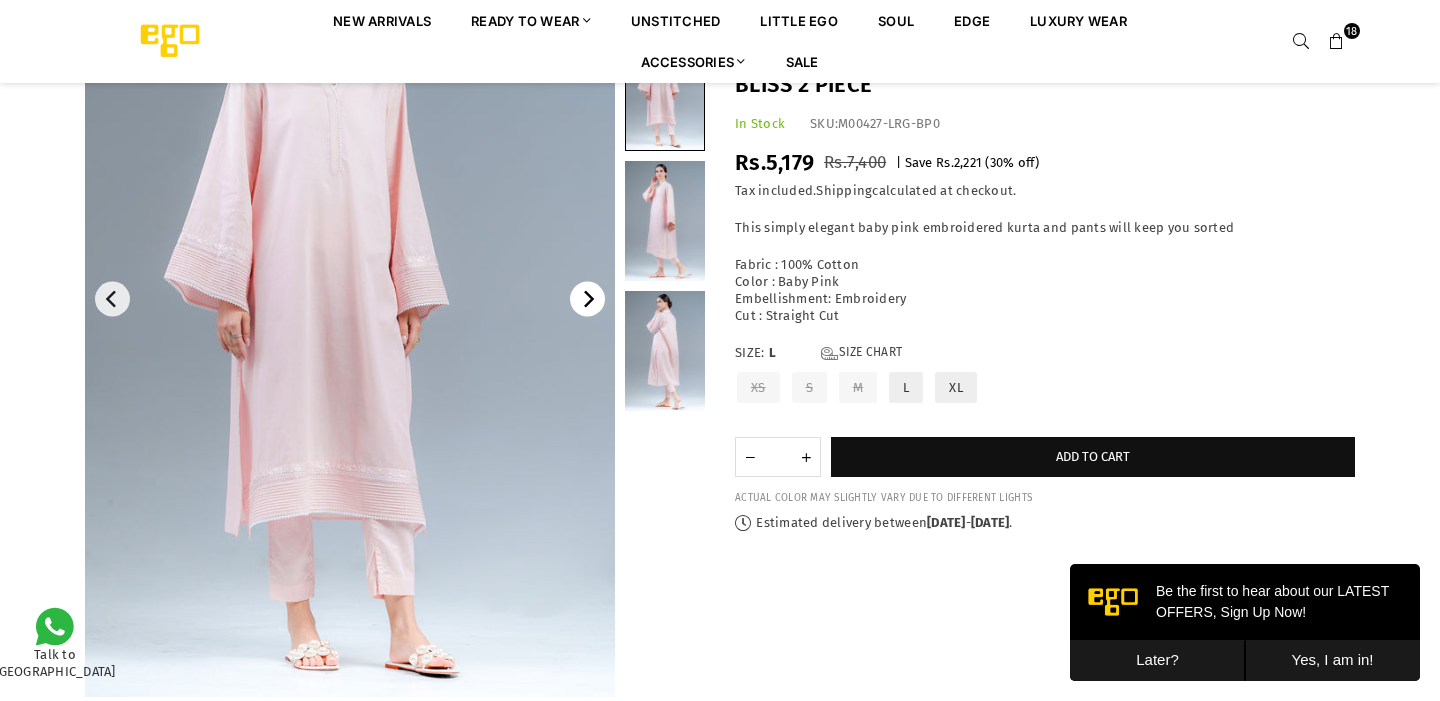 click 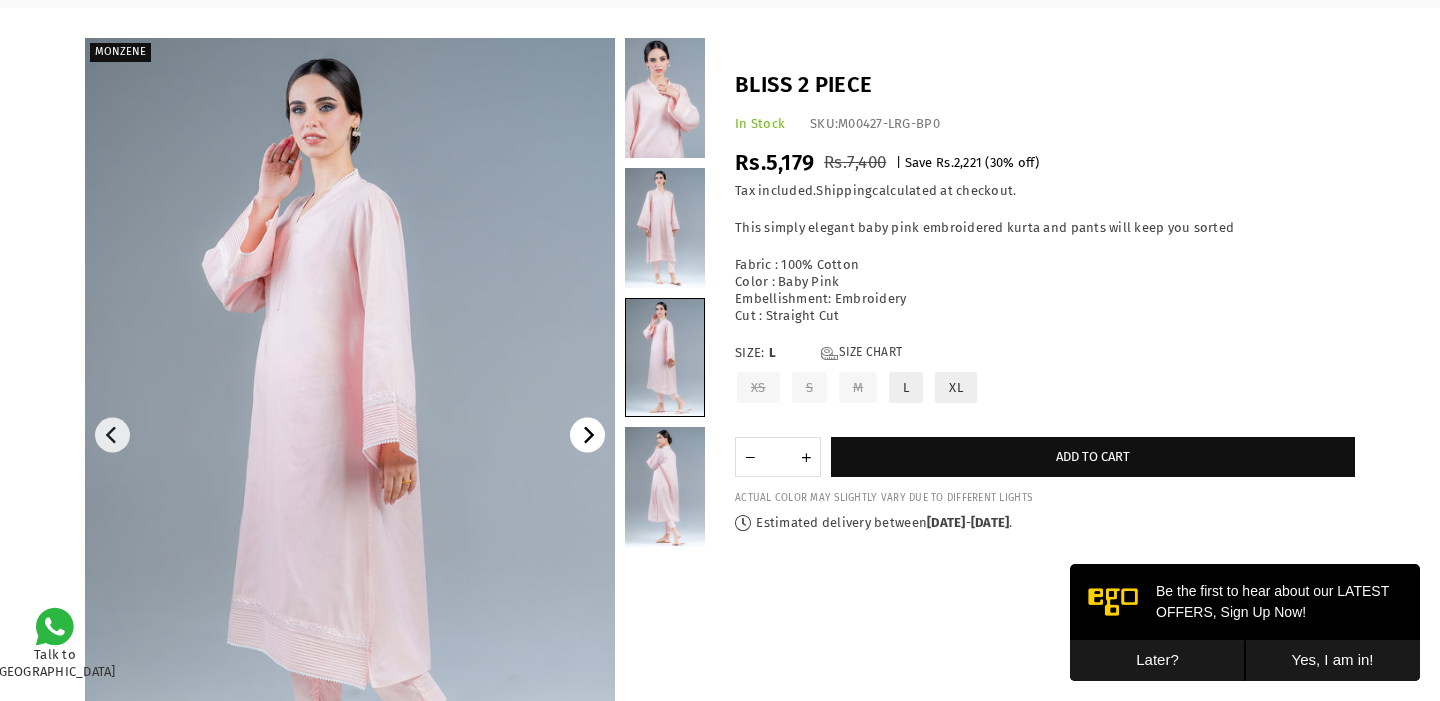 scroll, scrollTop: 111, scrollLeft: 0, axis: vertical 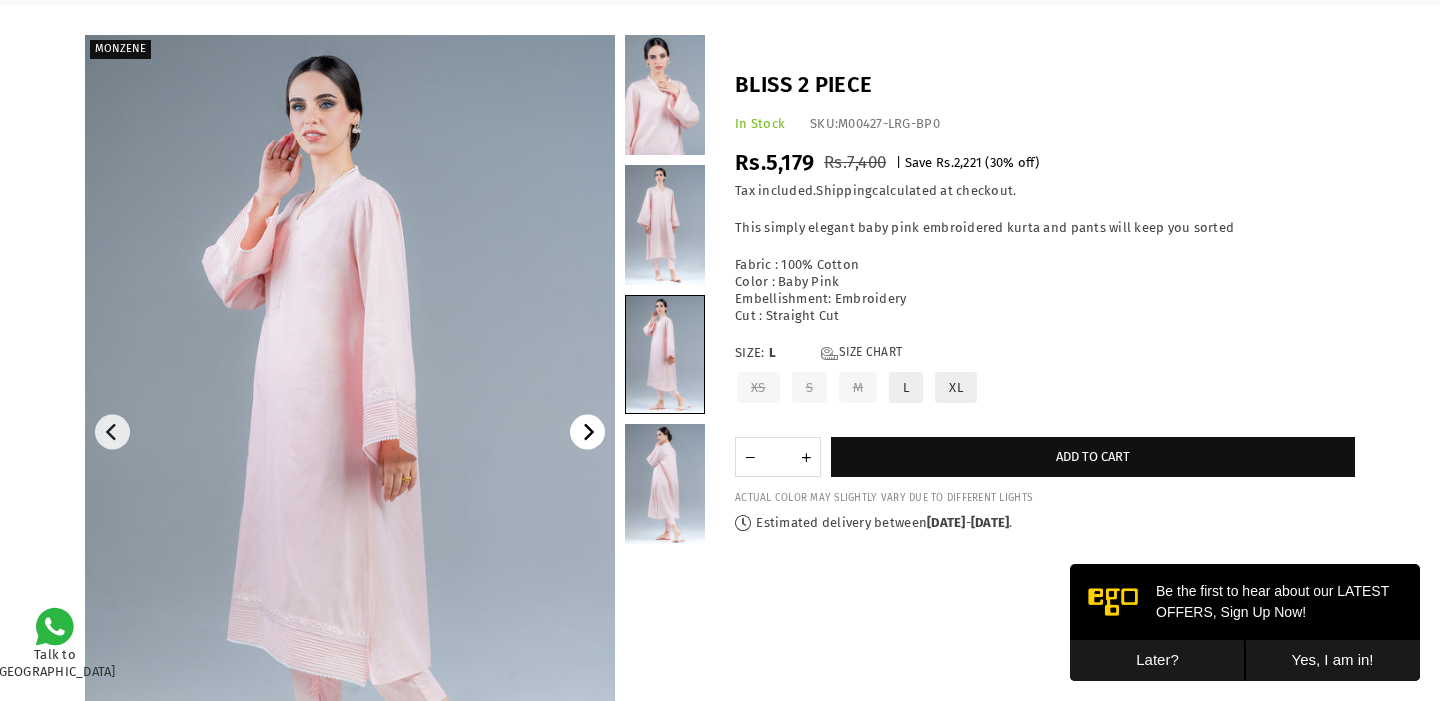click 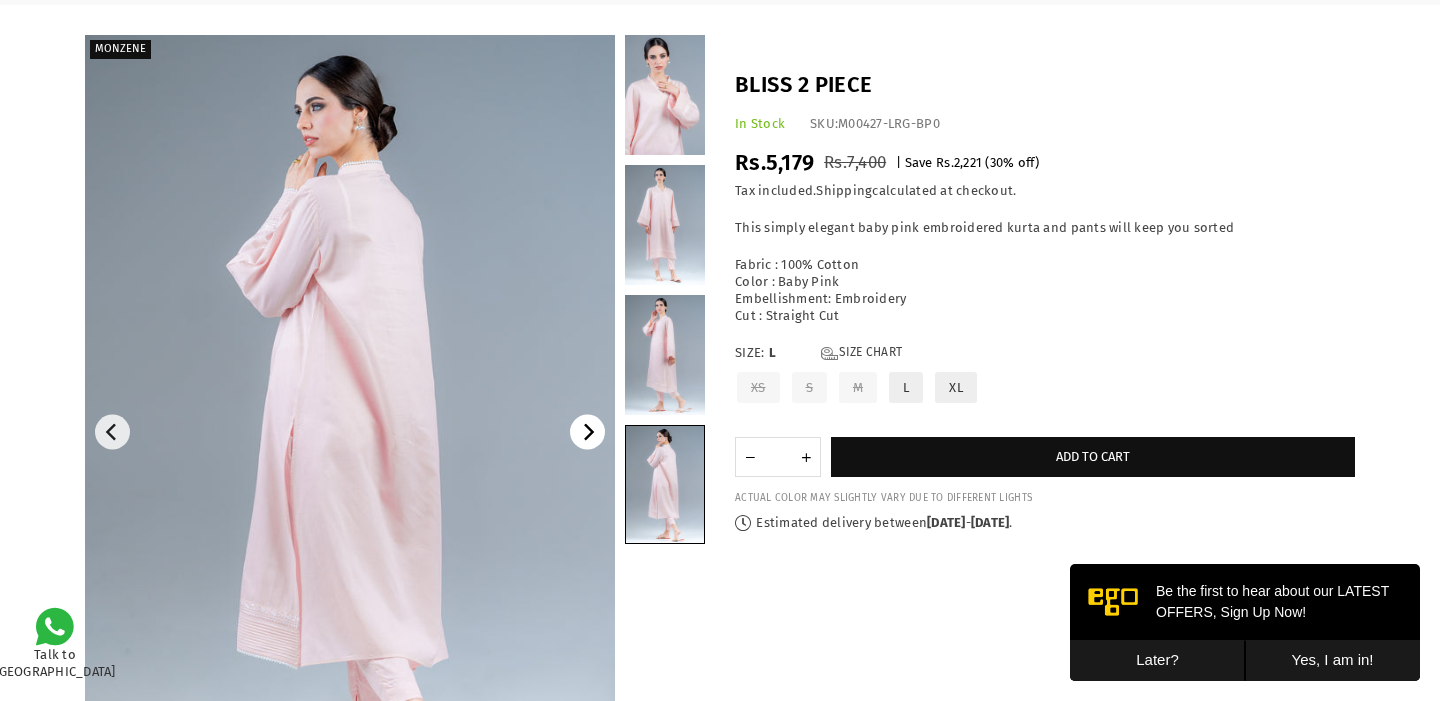 click 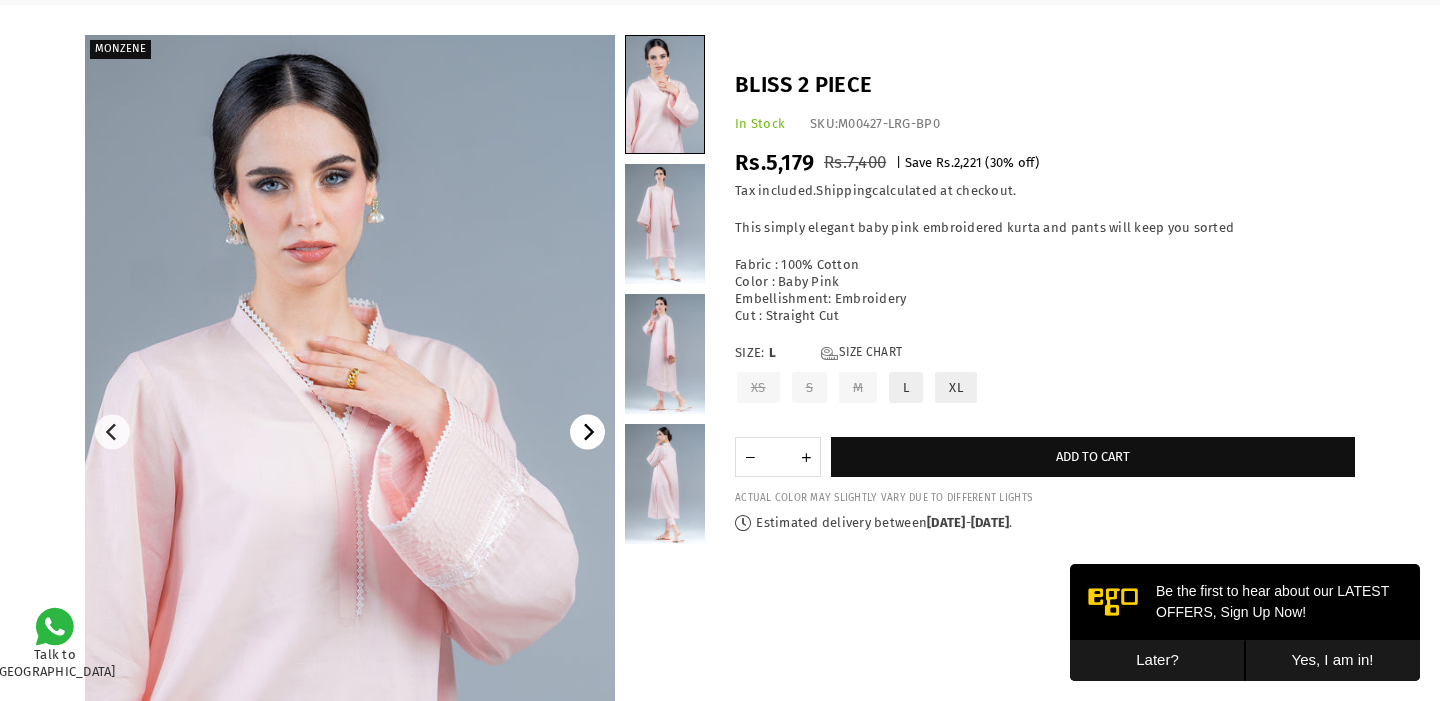 click 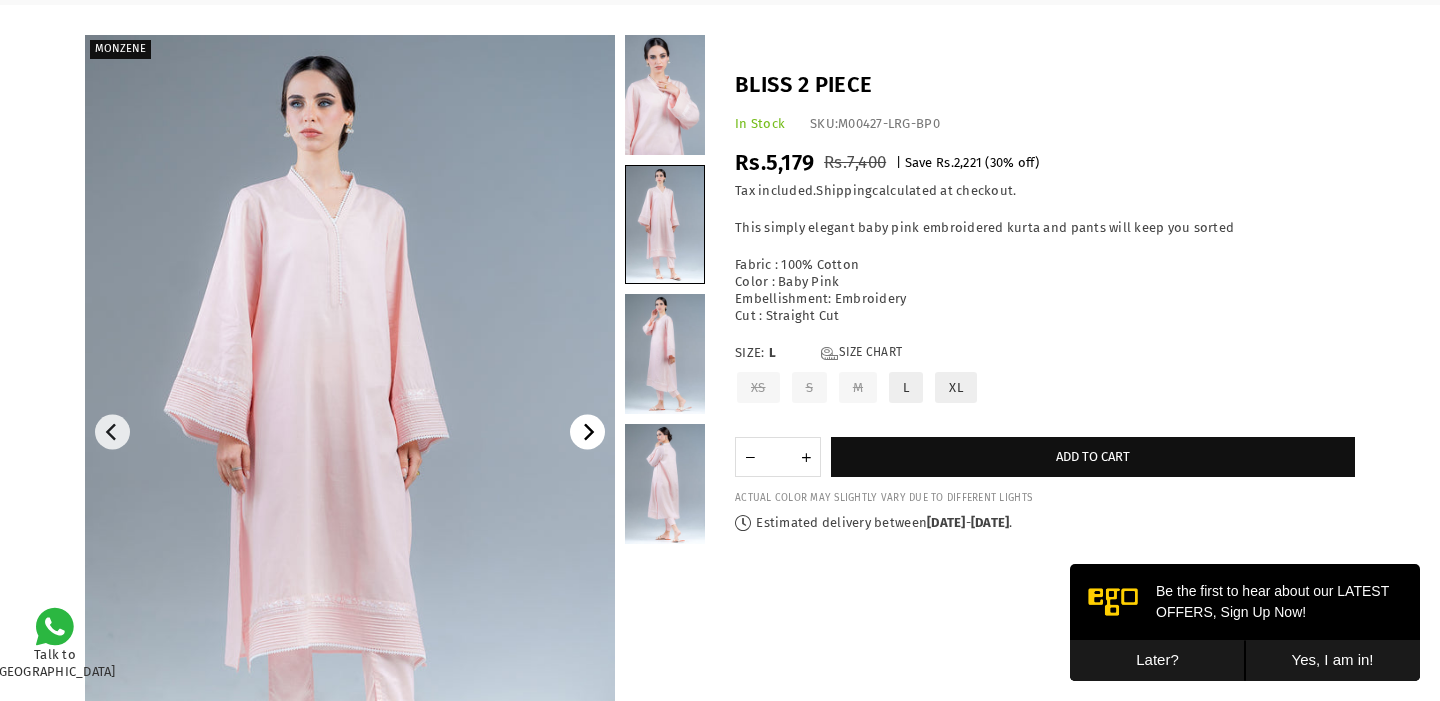 click 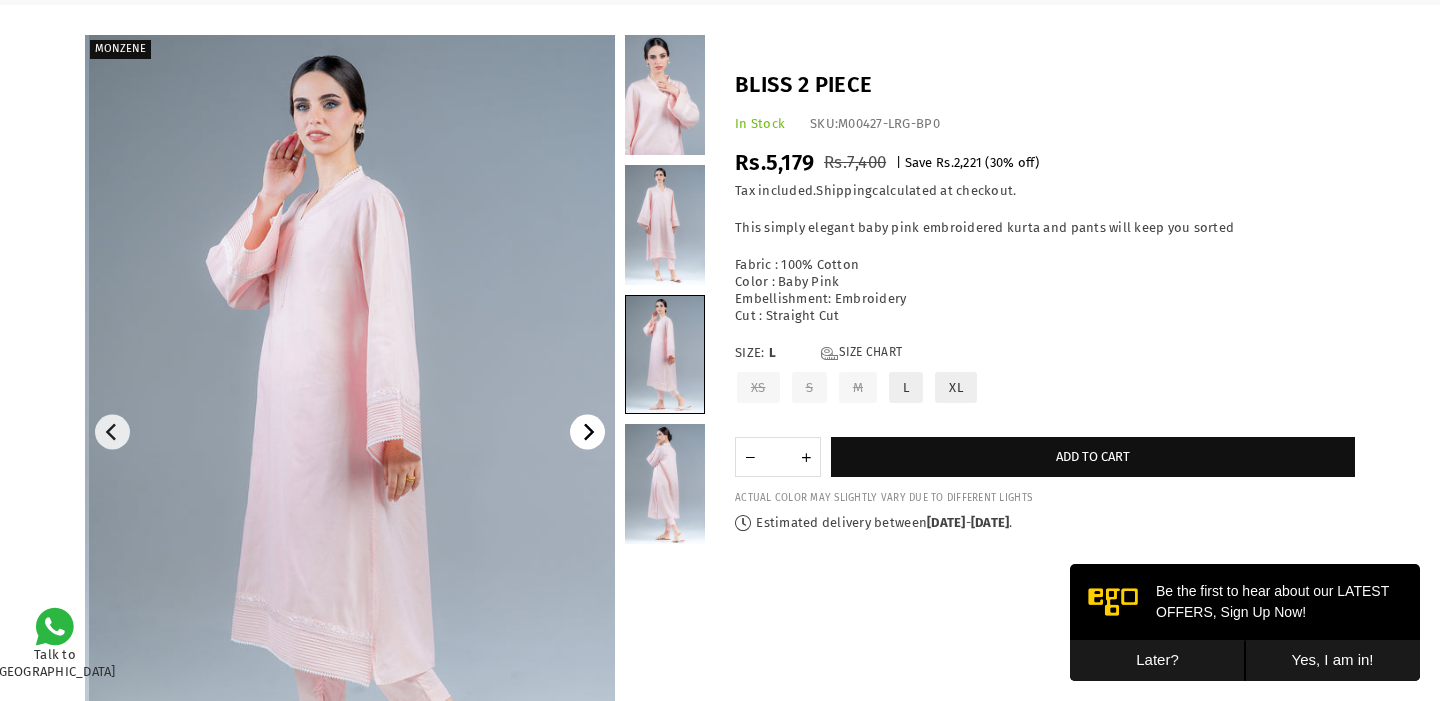 click 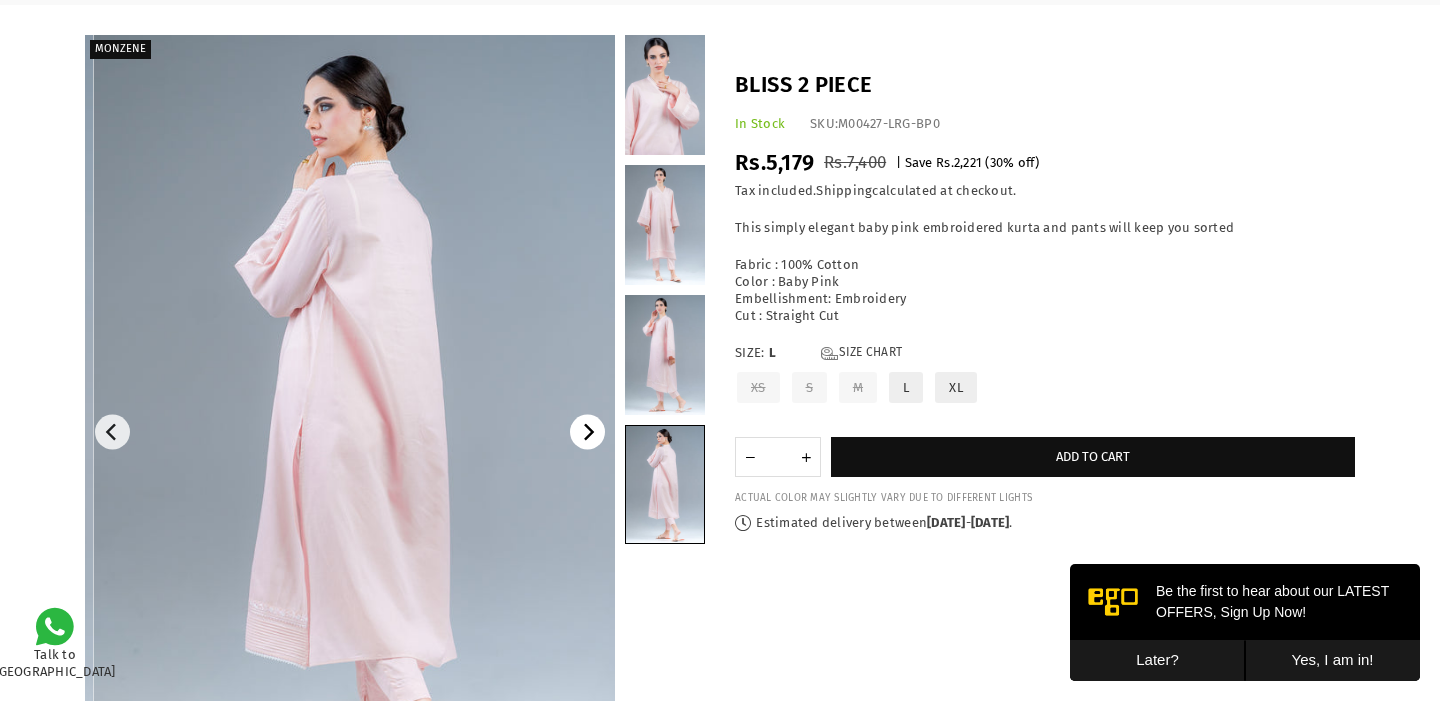 click 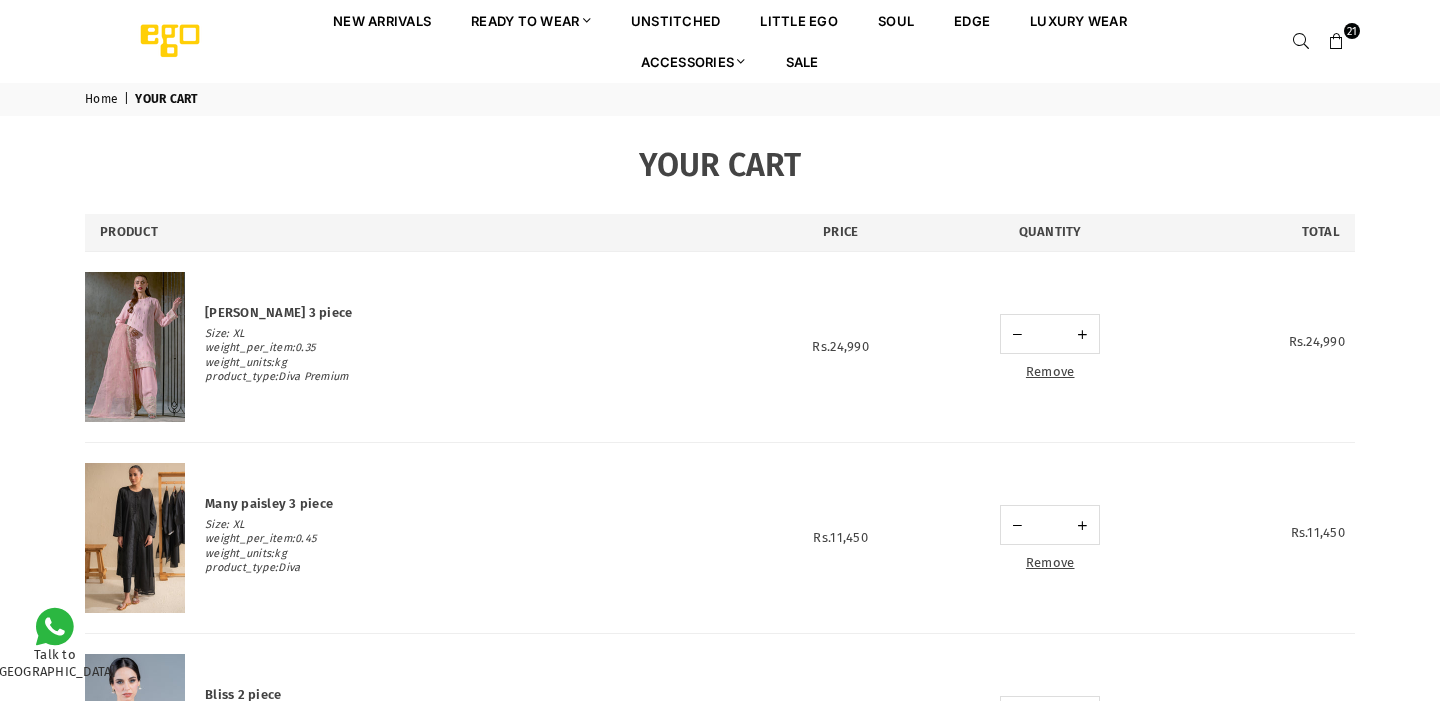 scroll, scrollTop: 0, scrollLeft: 0, axis: both 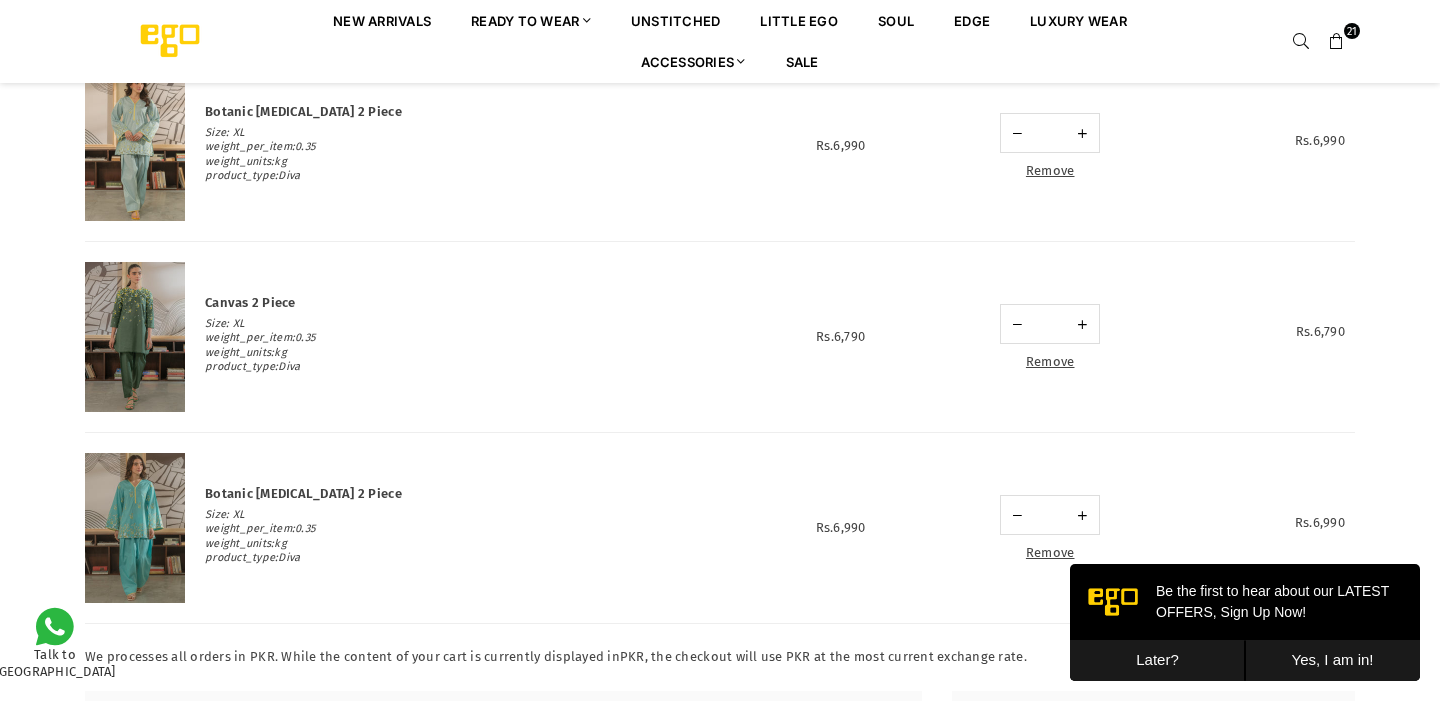 click at bounding box center [135, 528] 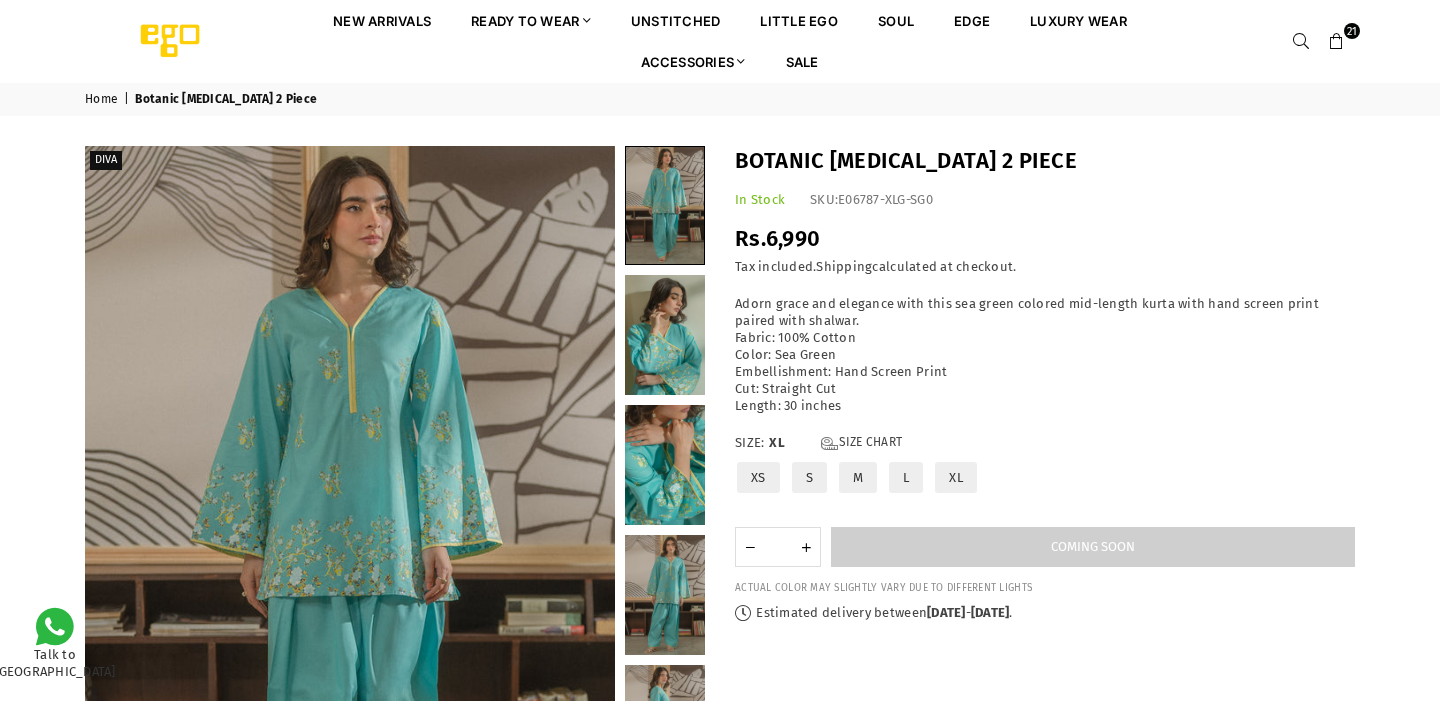 scroll, scrollTop: 0, scrollLeft: 0, axis: both 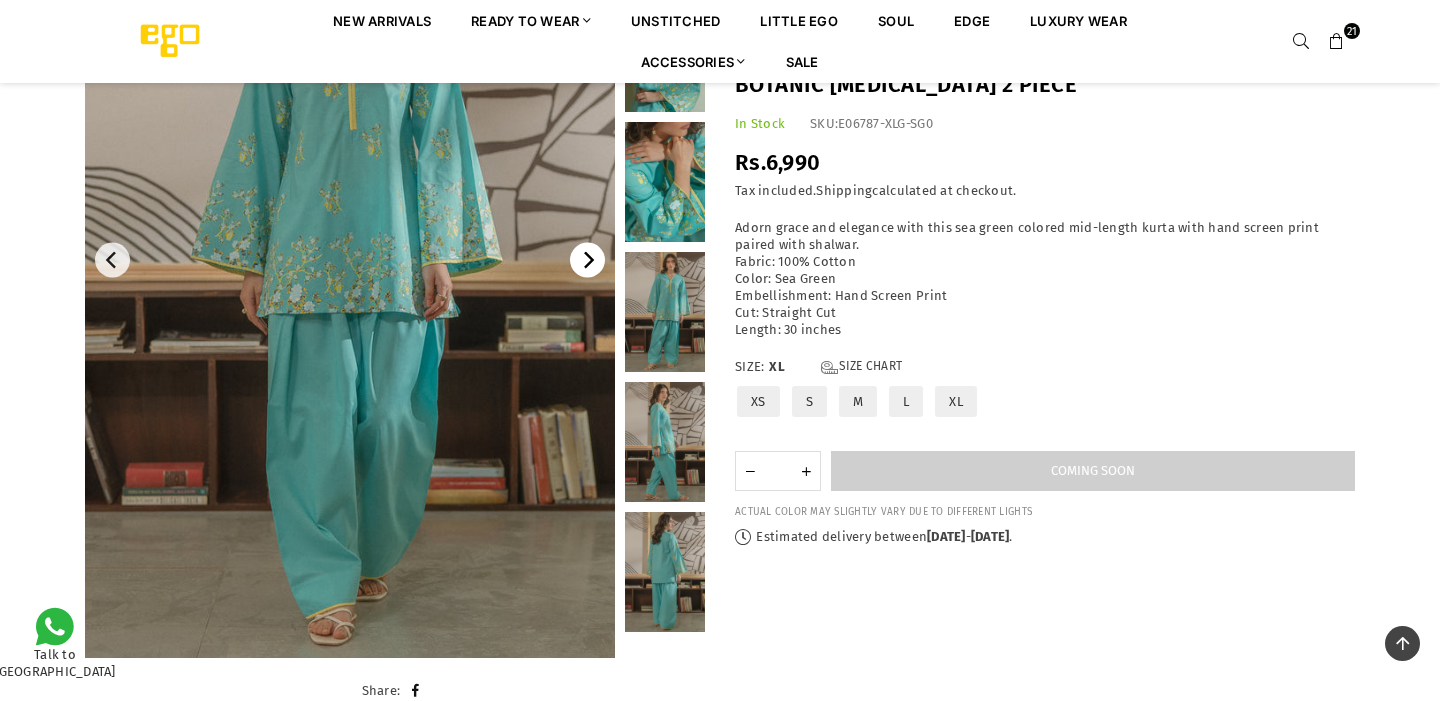 click 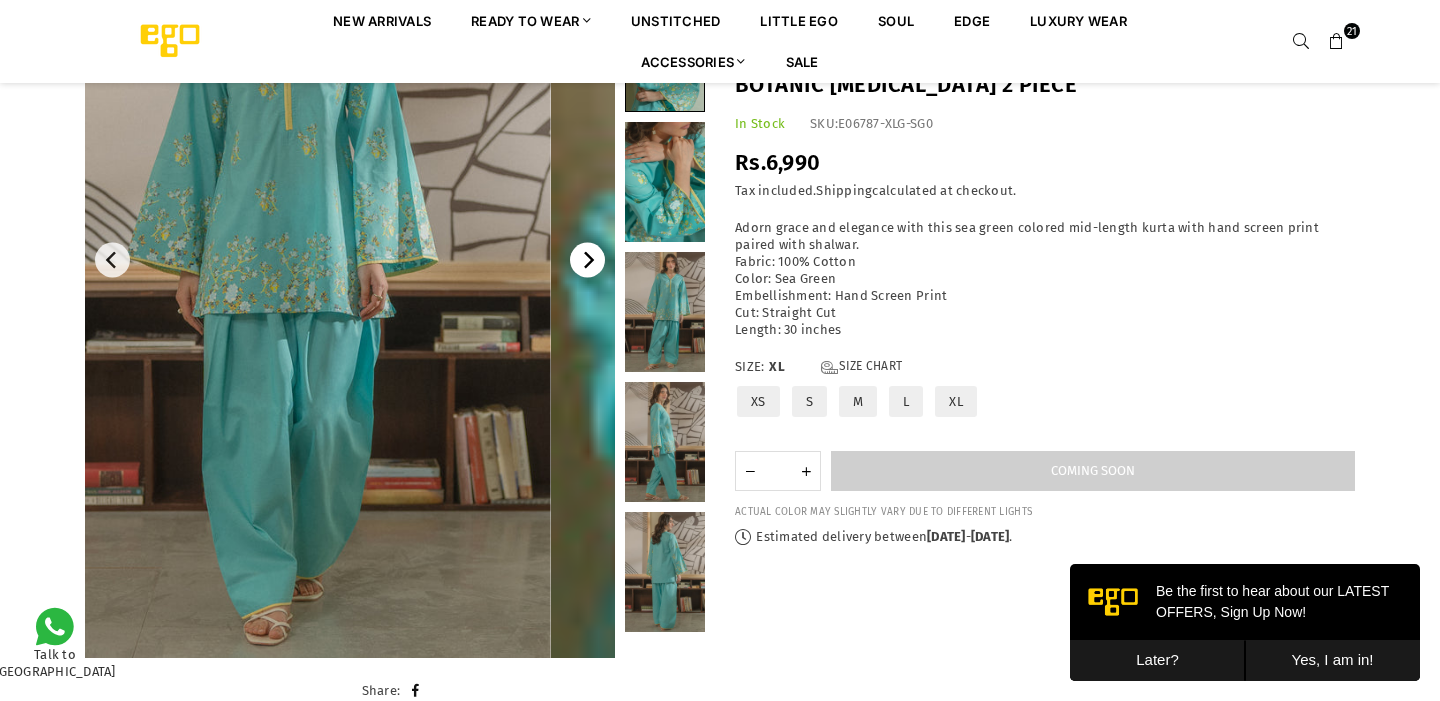 scroll, scrollTop: 0, scrollLeft: 0, axis: both 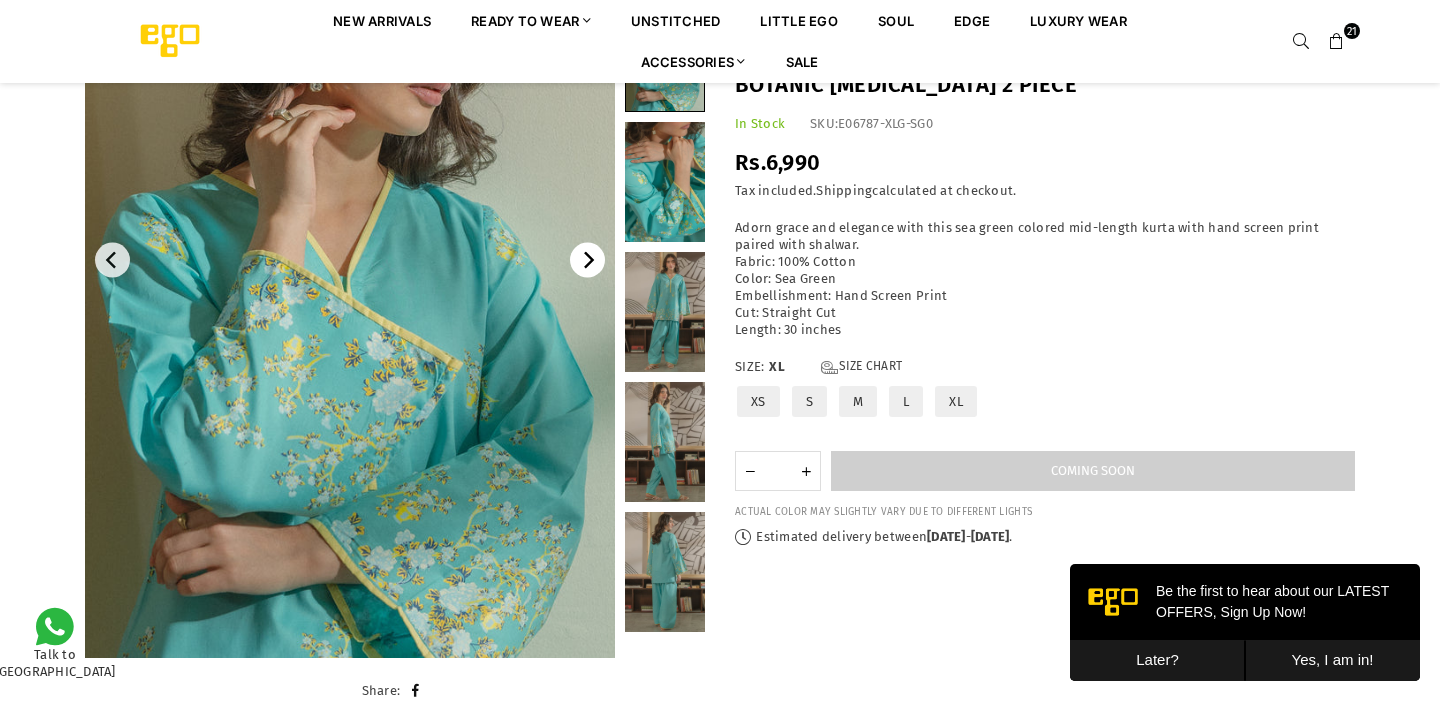 click 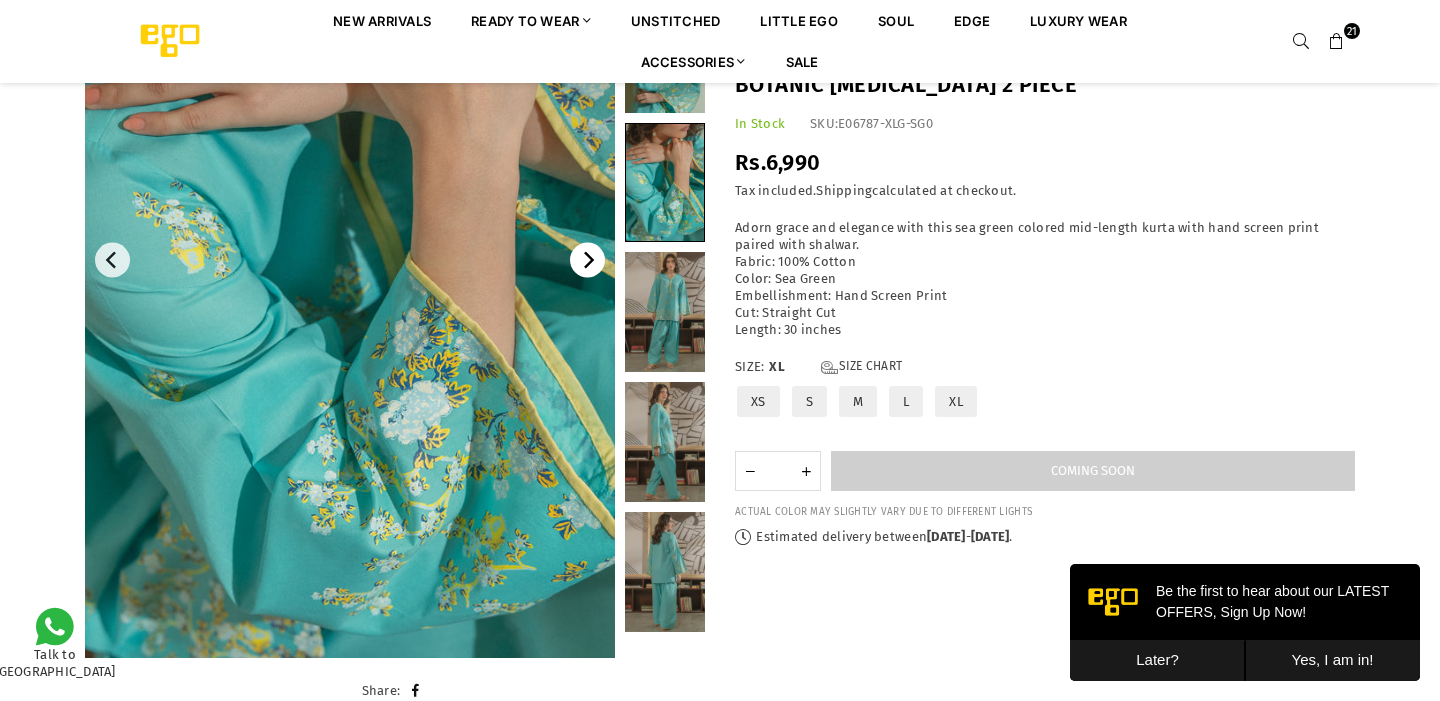 click 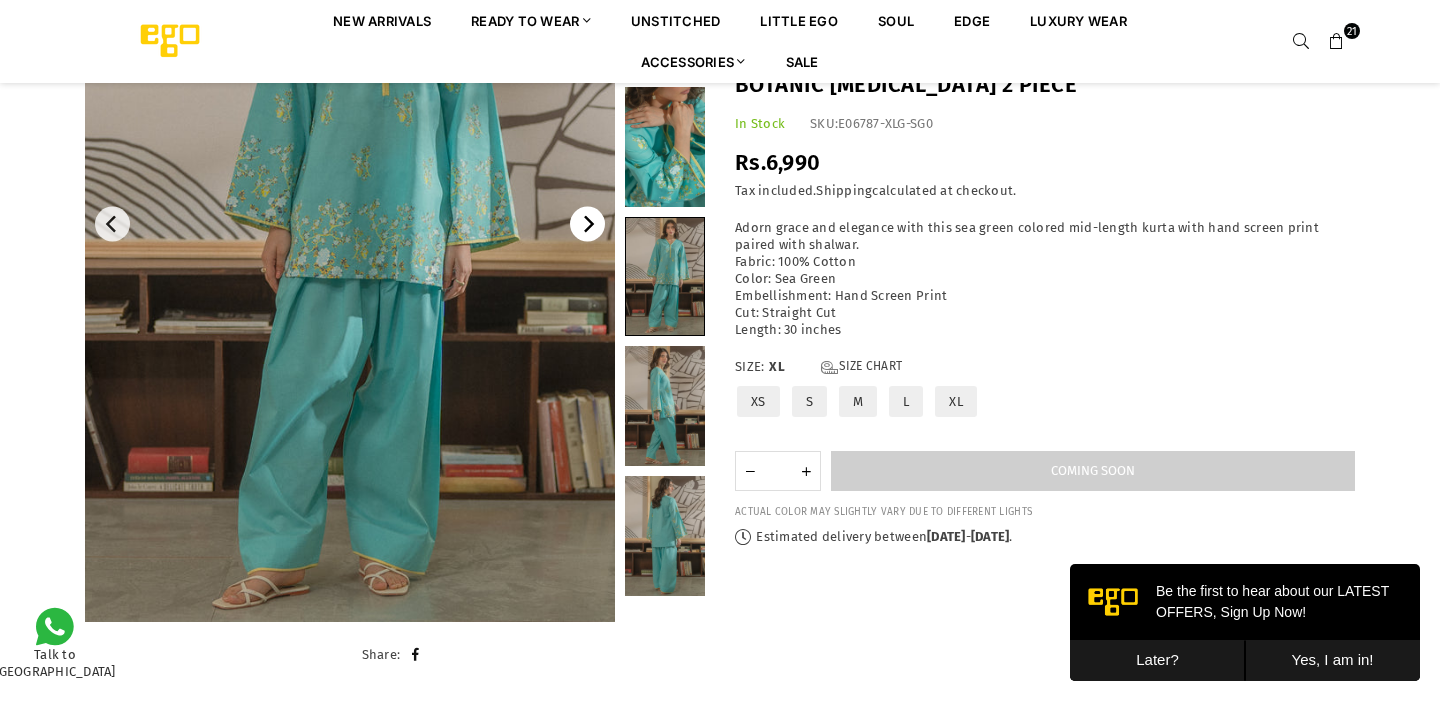 scroll, scrollTop: 345, scrollLeft: 0, axis: vertical 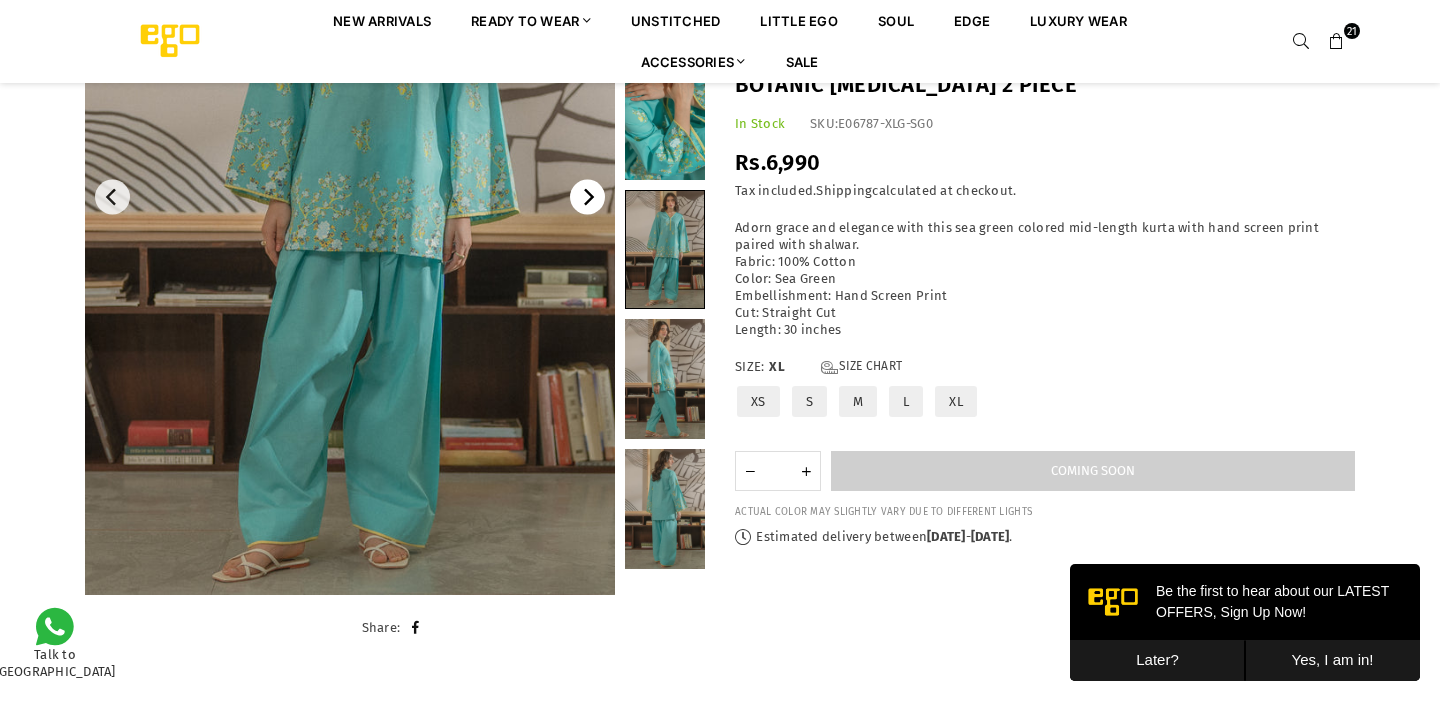click 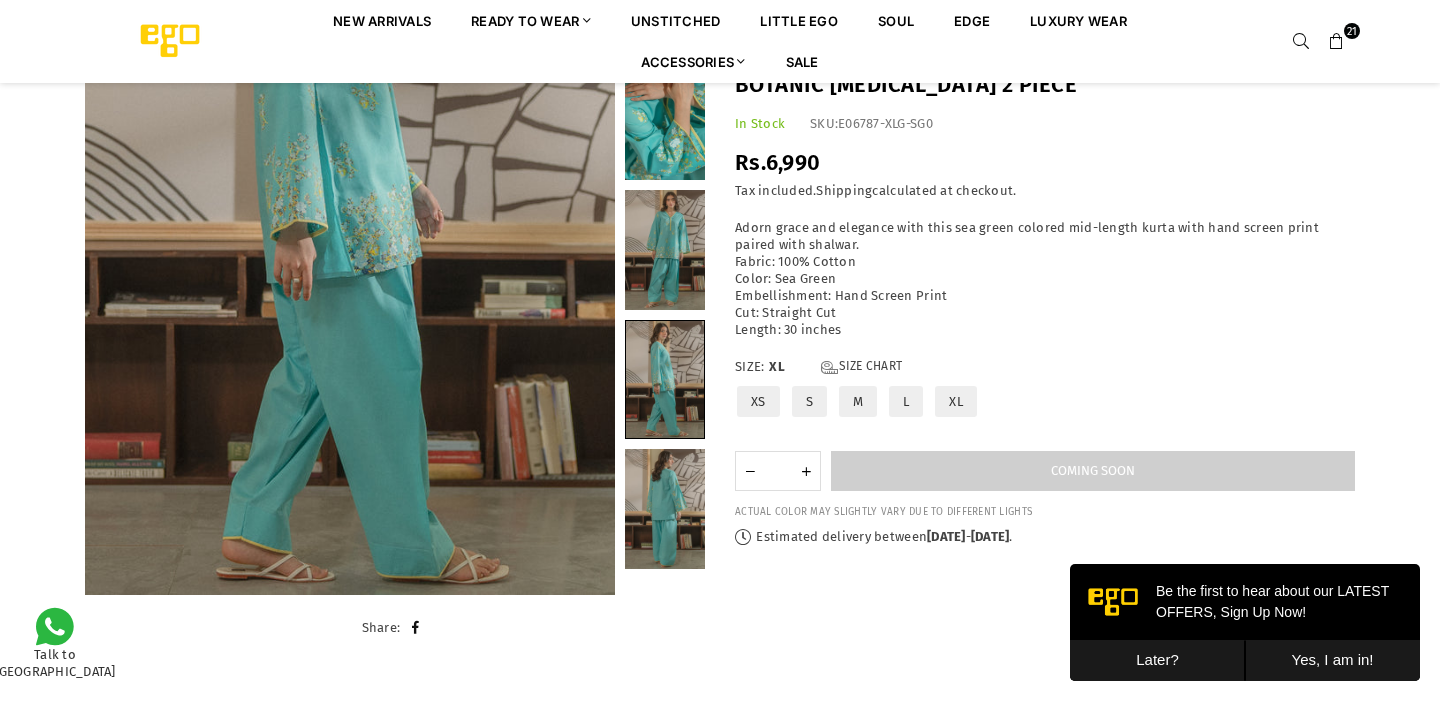 click at bounding box center (1337, 42) 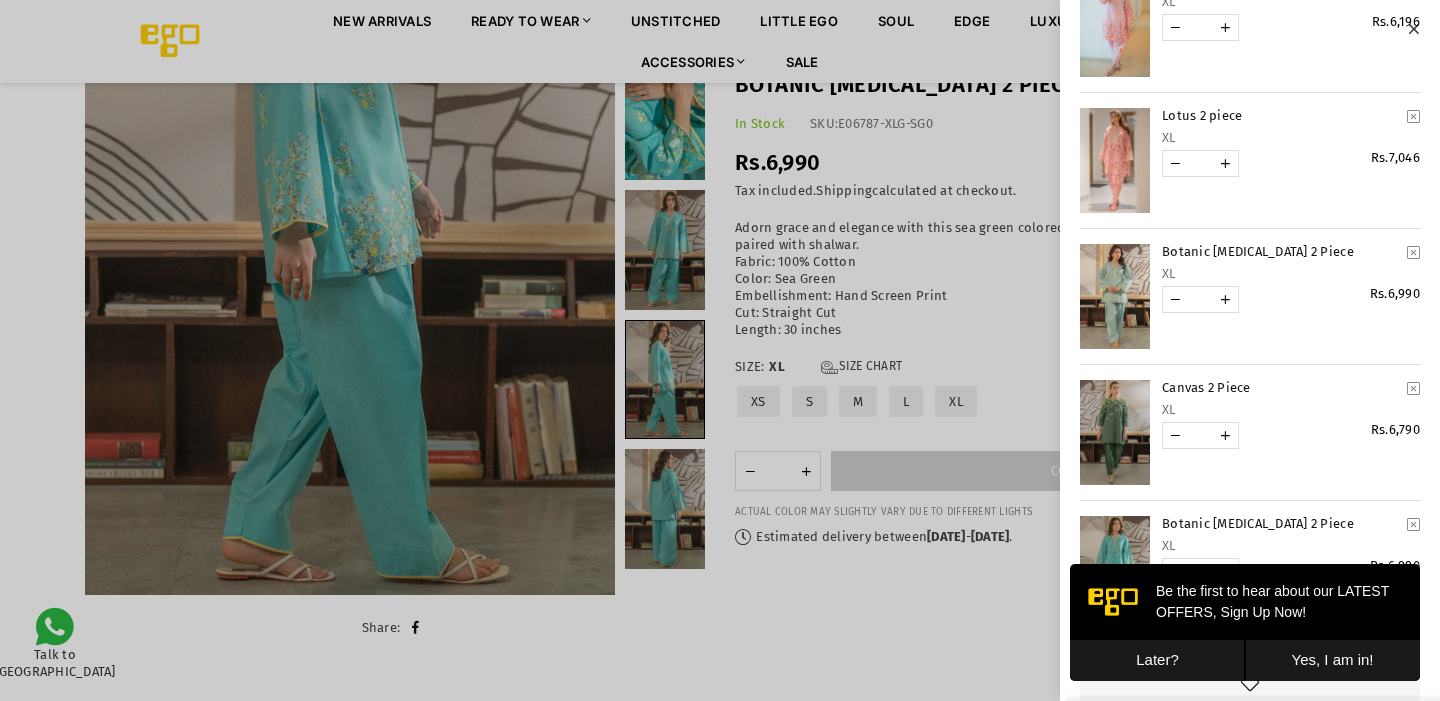 scroll, scrollTop: 2275, scrollLeft: 0, axis: vertical 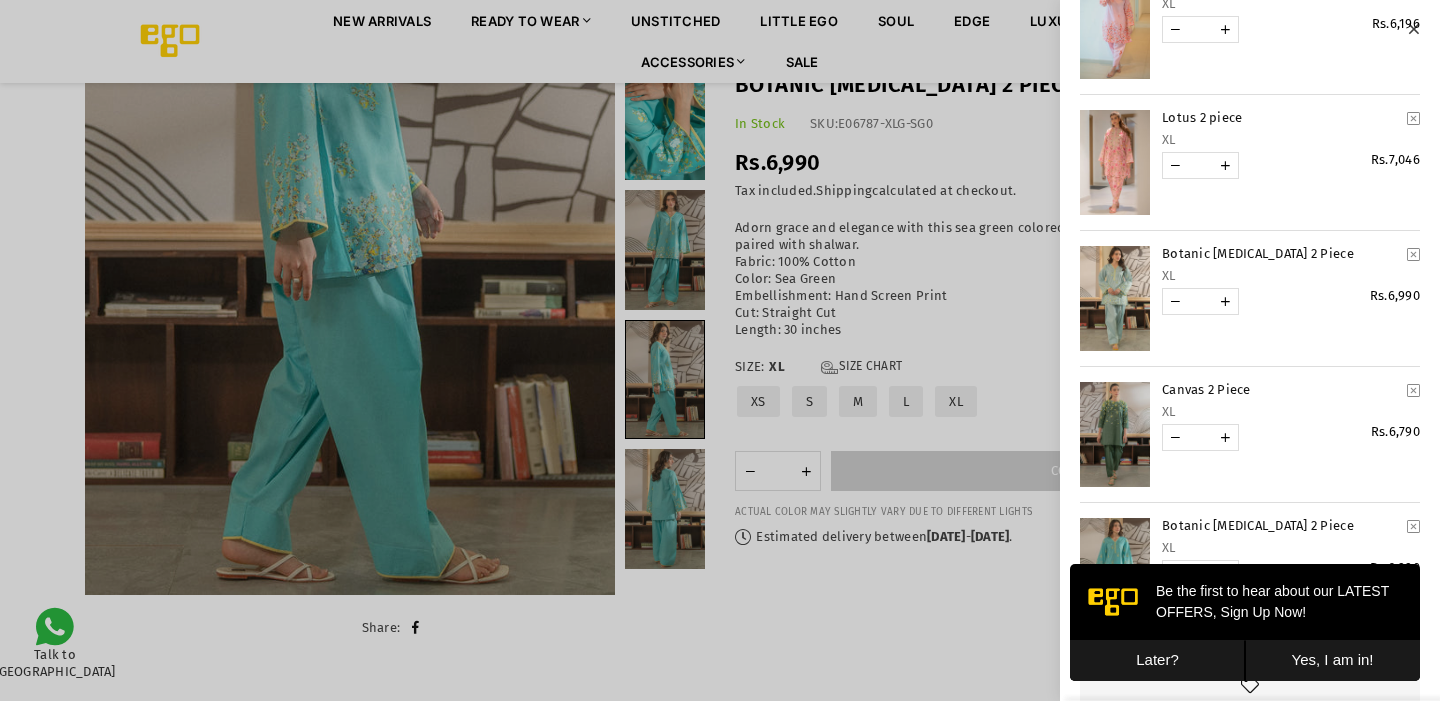click at bounding box center (1115, 298) 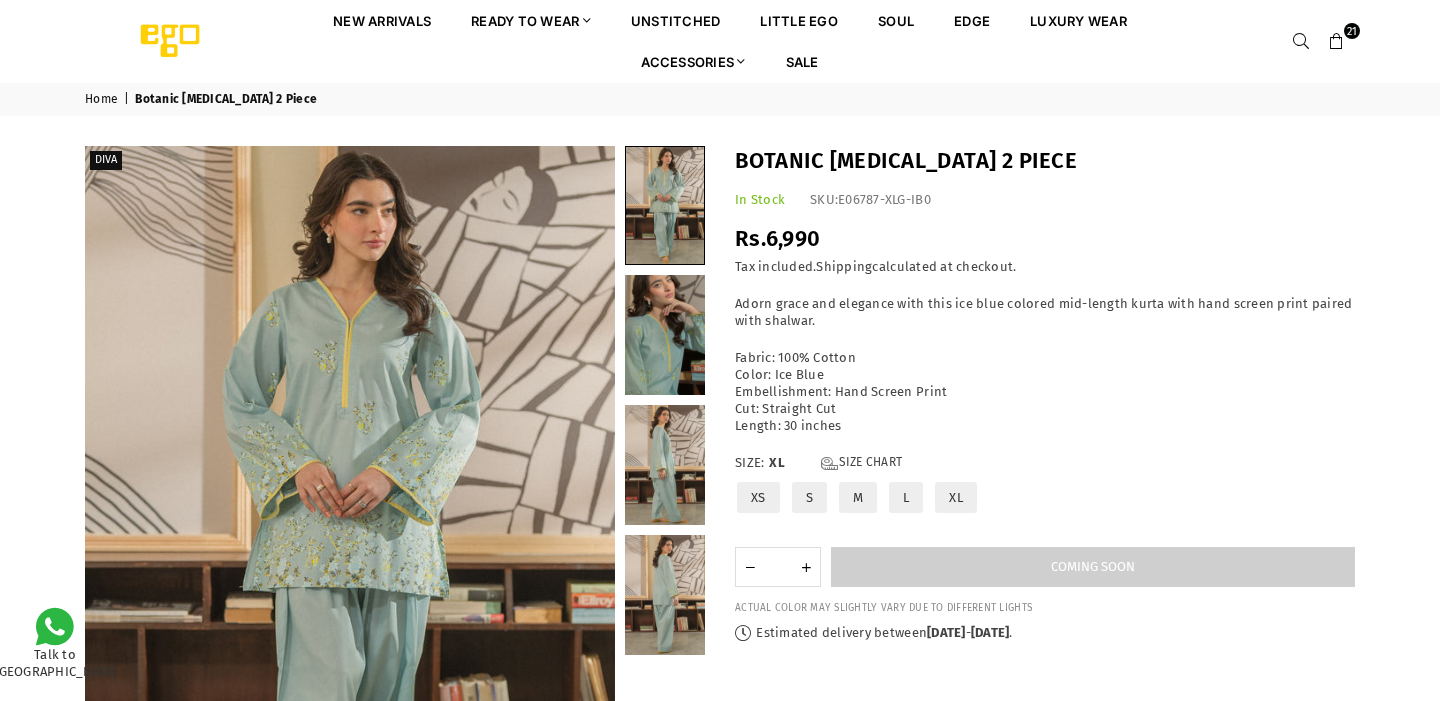 scroll, scrollTop: 0, scrollLeft: 0, axis: both 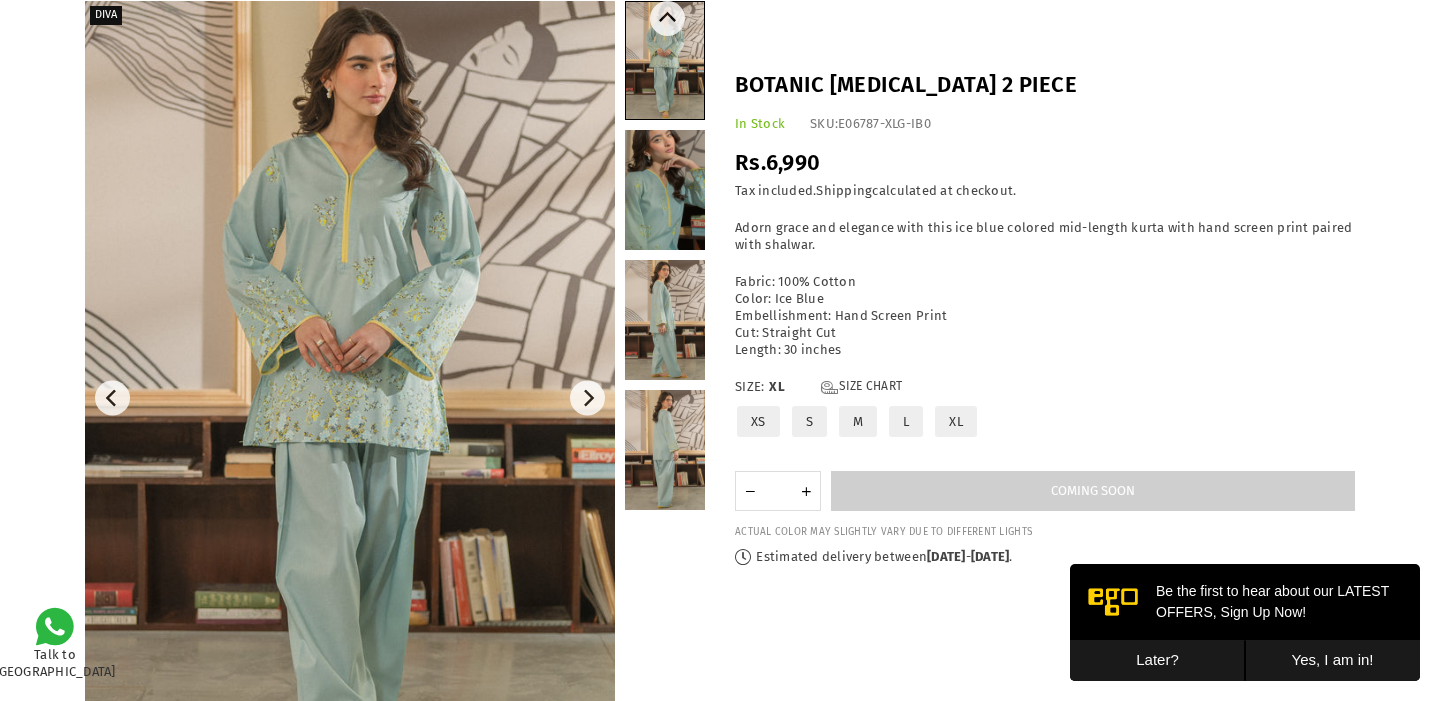 click at bounding box center [665, 190] 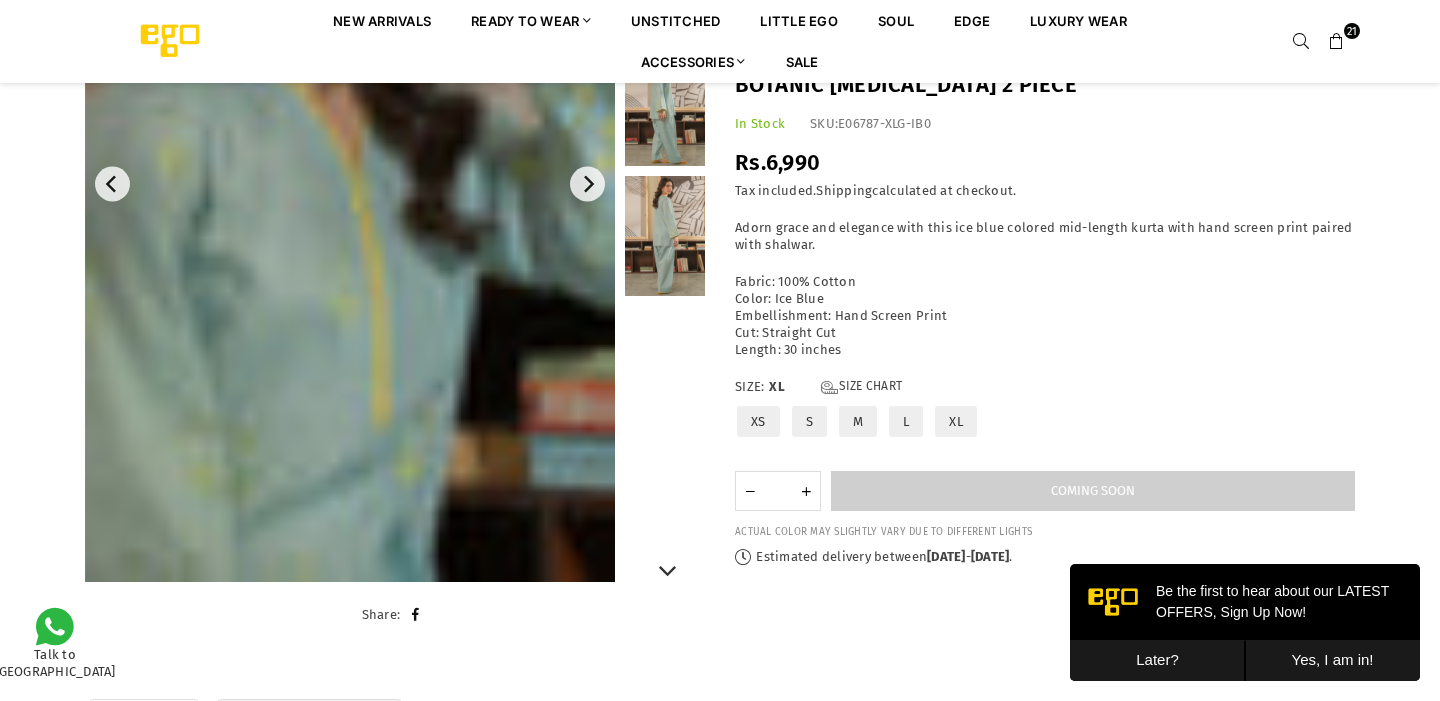 scroll, scrollTop: 361, scrollLeft: 0, axis: vertical 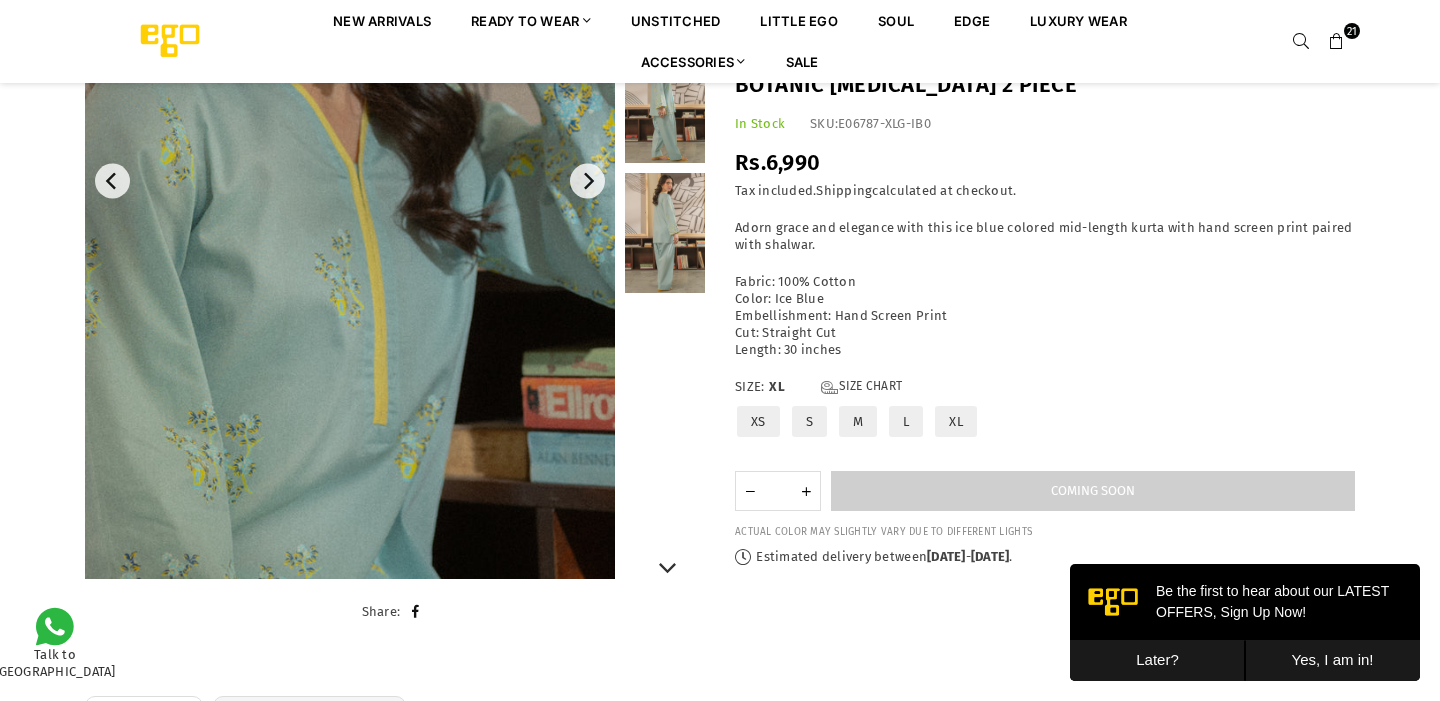 click at bounding box center [665, 103] 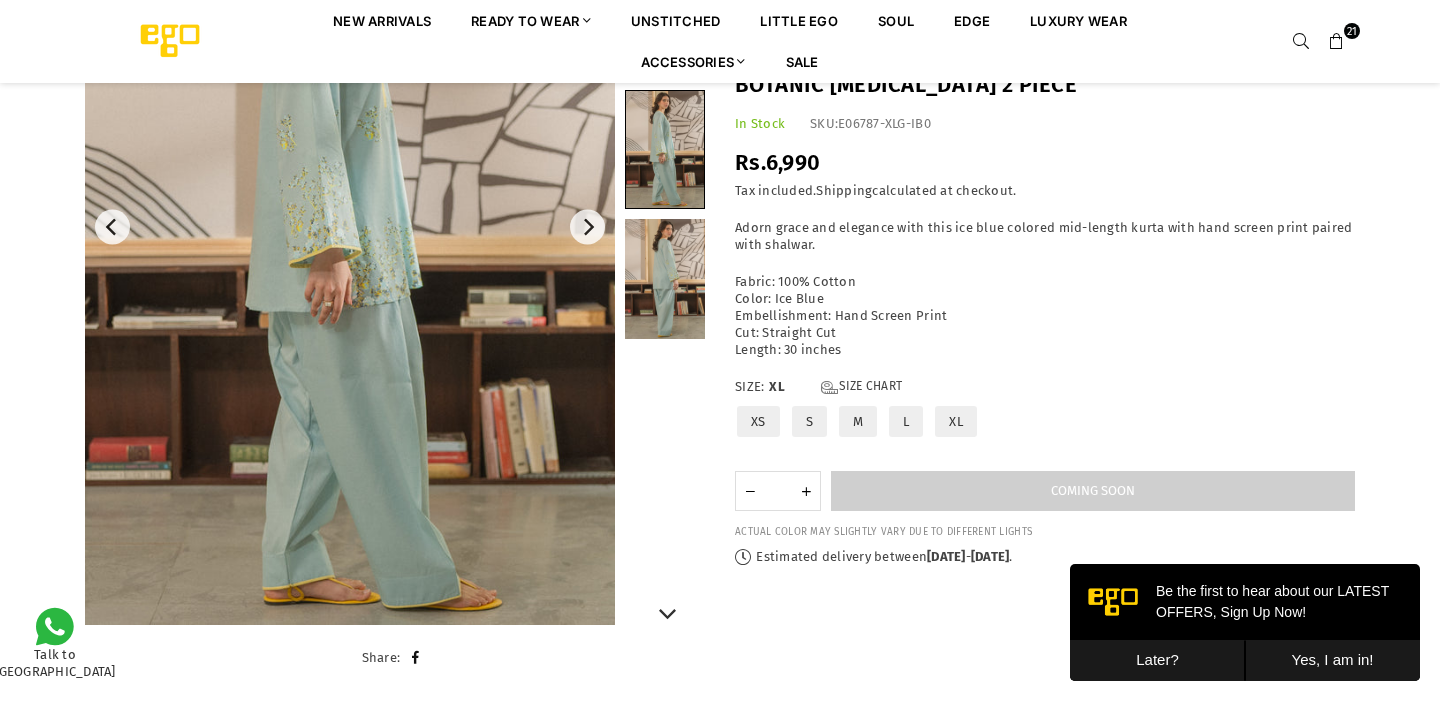 scroll, scrollTop: 273, scrollLeft: 0, axis: vertical 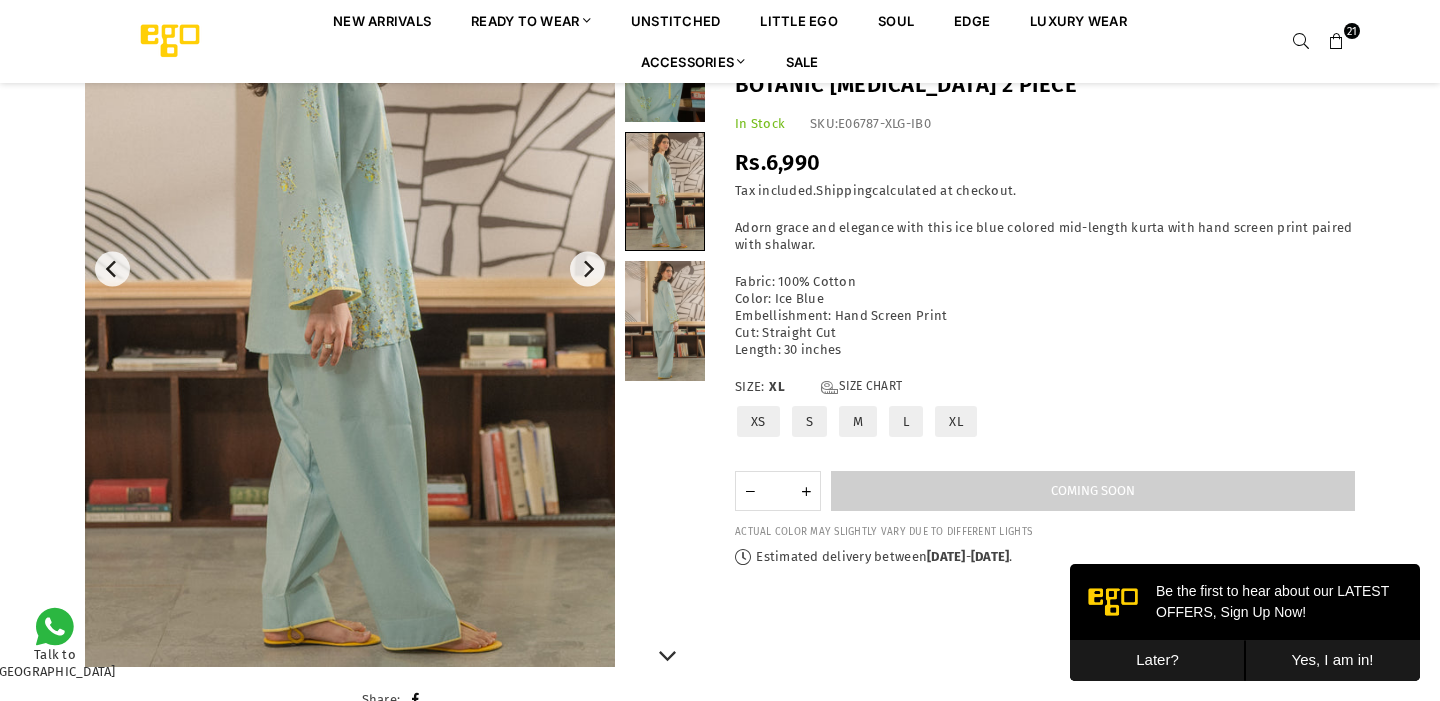 click at bounding box center [665, 321] 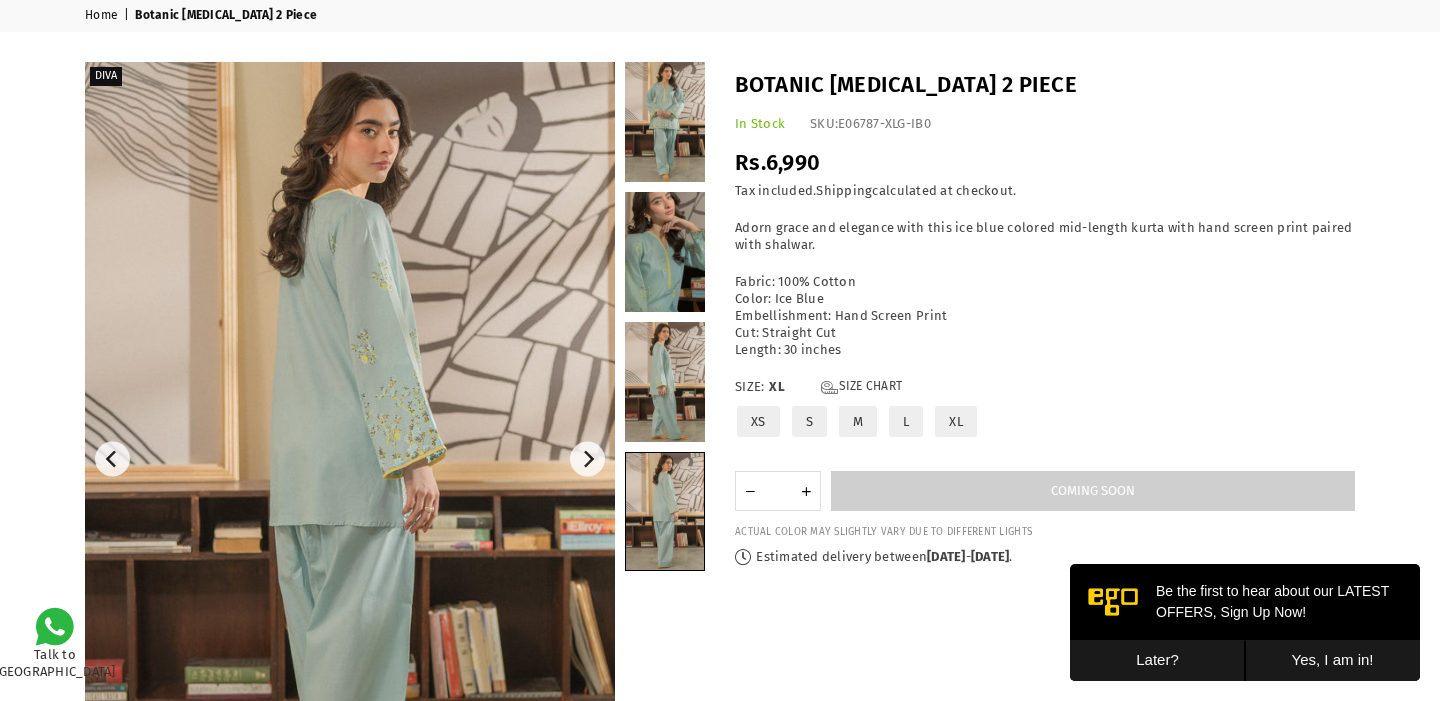 scroll, scrollTop: 81, scrollLeft: 0, axis: vertical 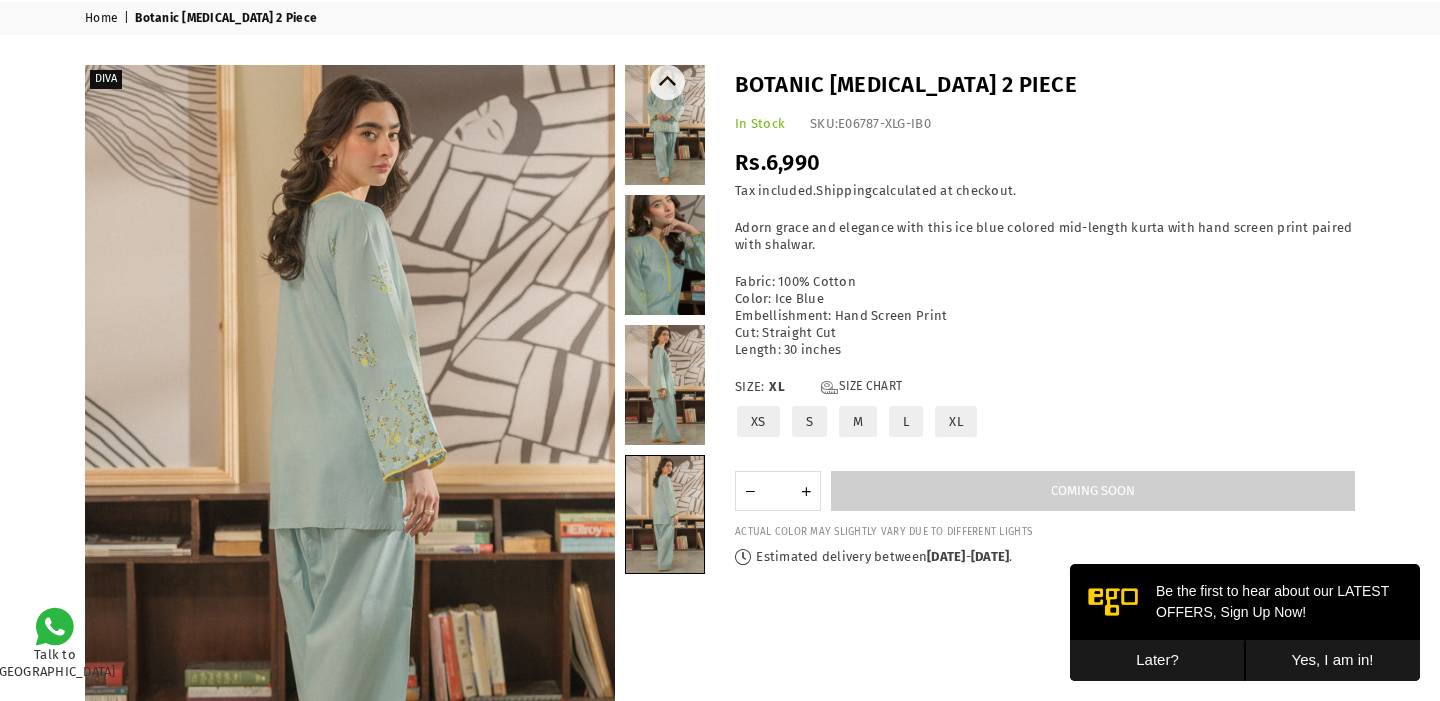 click at bounding box center (665, 385) 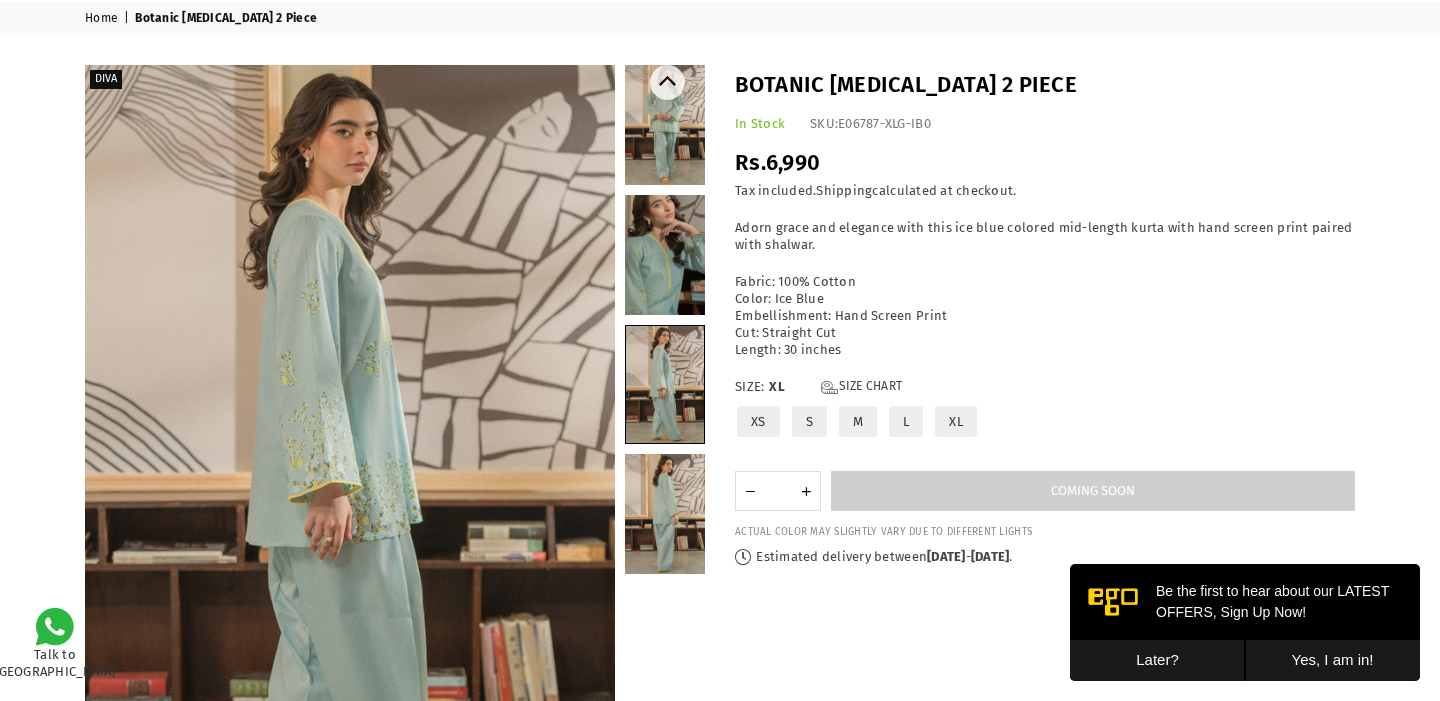 click at bounding box center [665, 255] 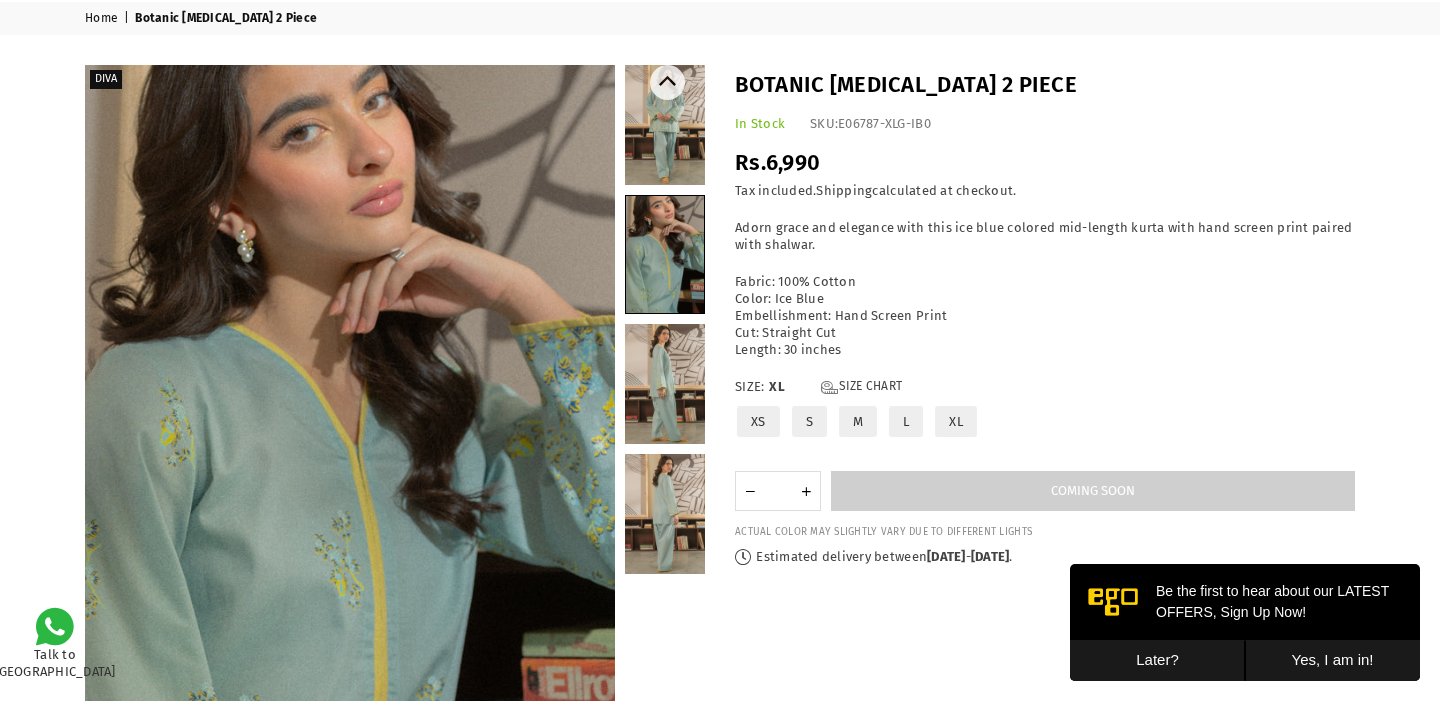 click at bounding box center (665, 125) 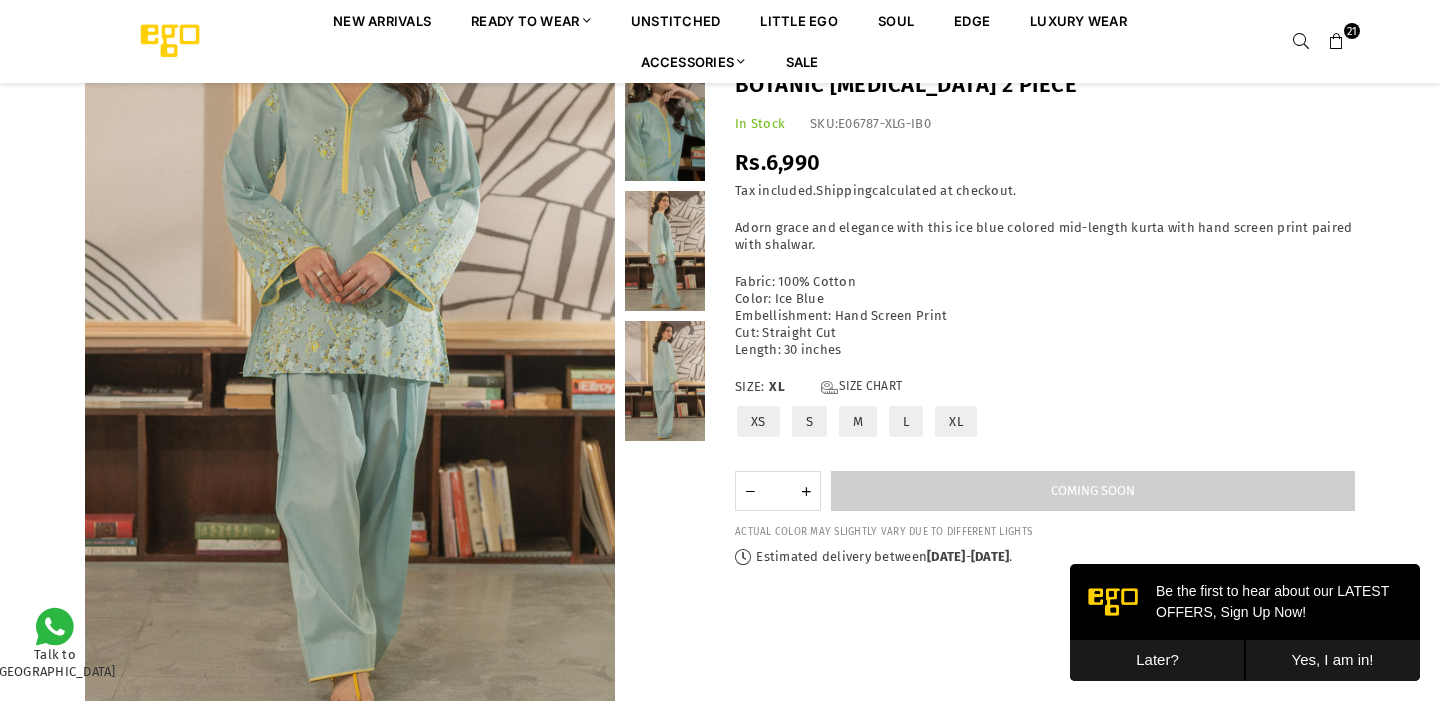 scroll, scrollTop: 211, scrollLeft: 0, axis: vertical 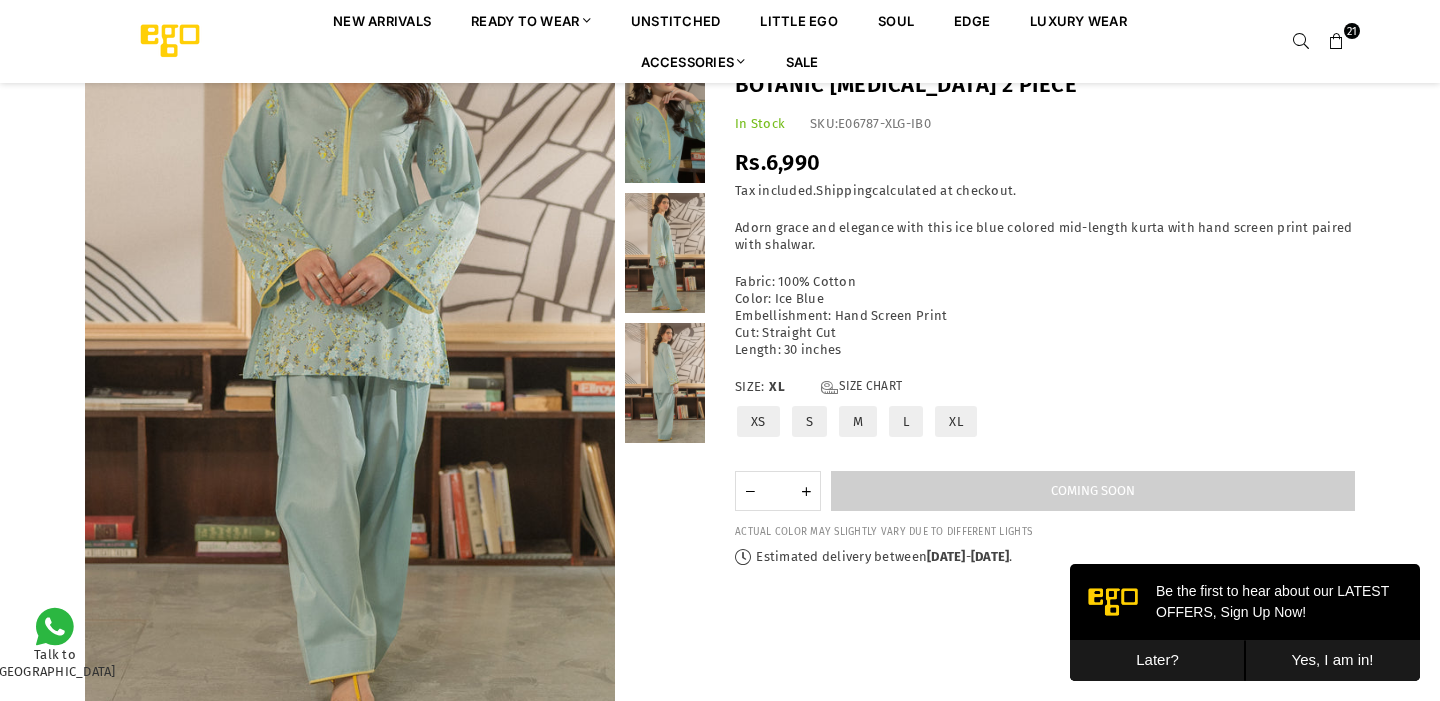 click at bounding box center (665, 383) 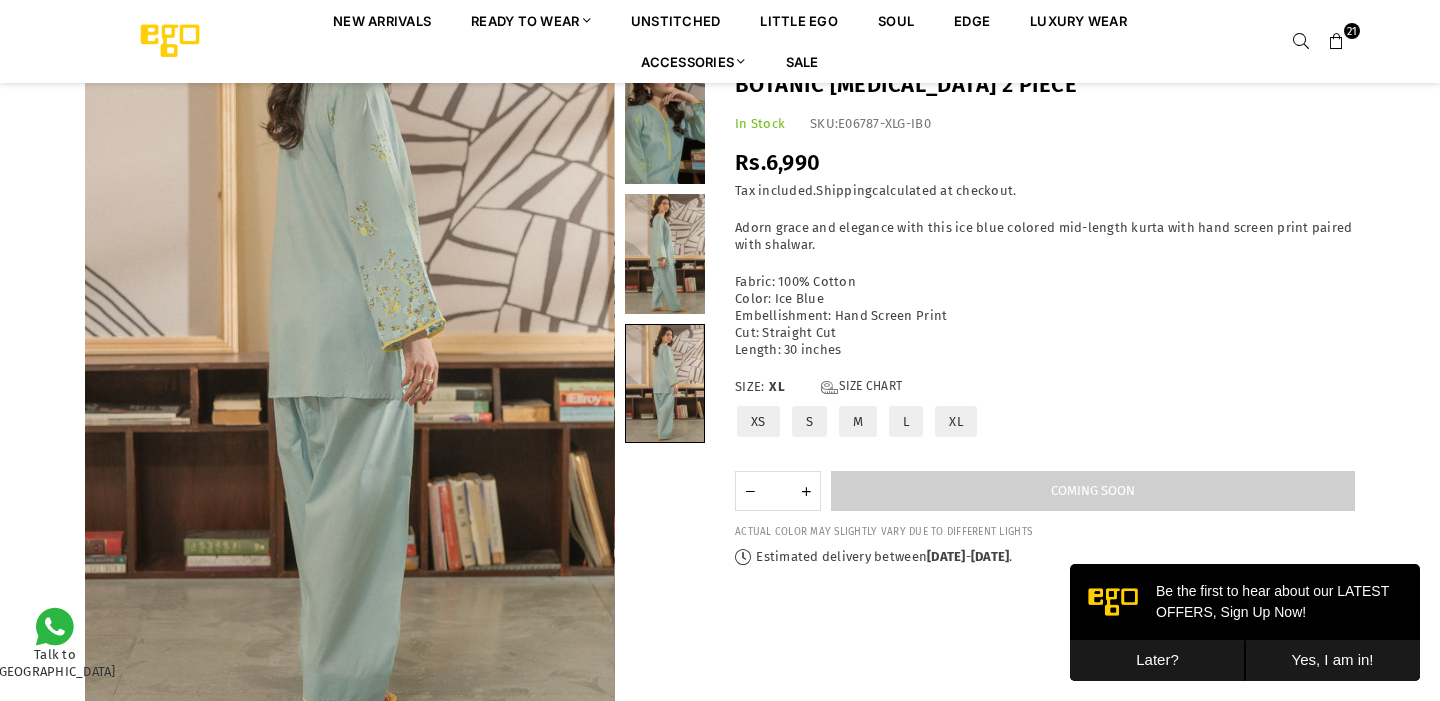 click at bounding box center [665, 254] 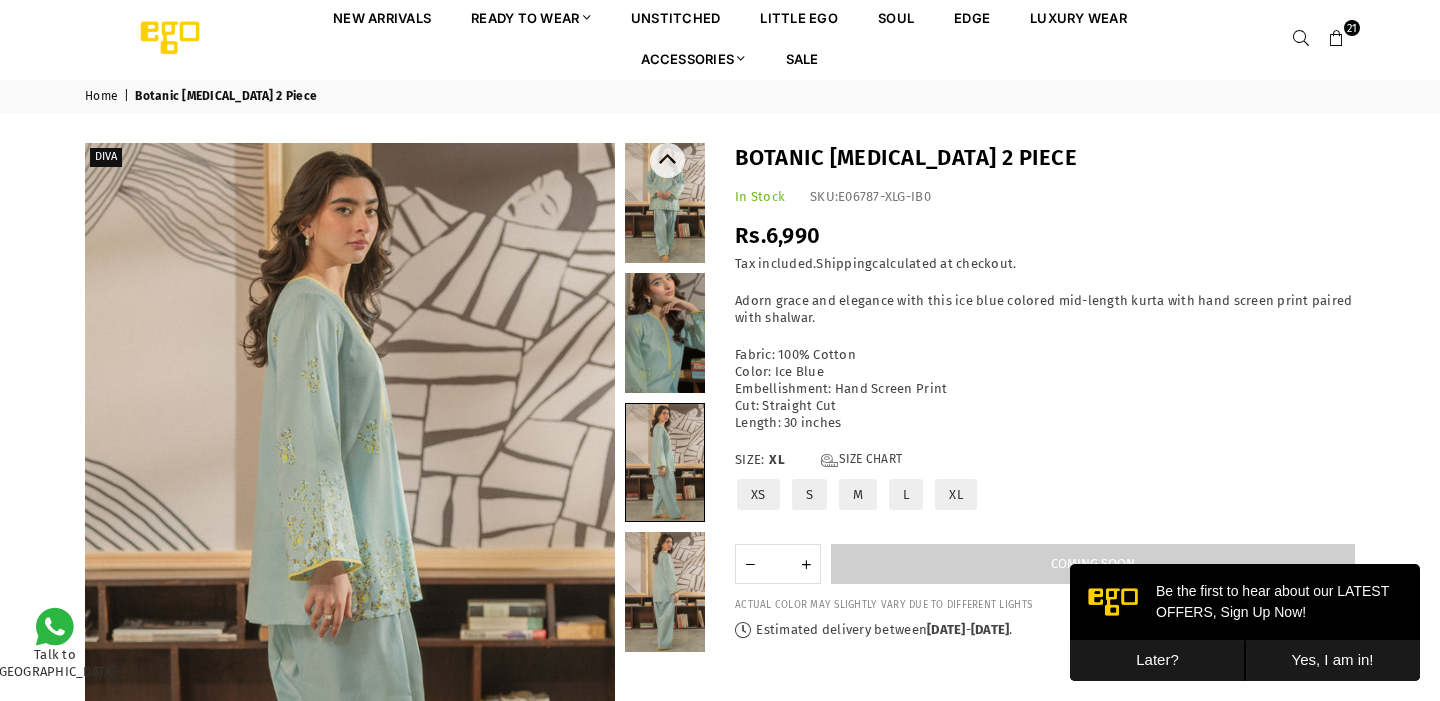 scroll, scrollTop: 0, scrollLeft: 0, axis: both 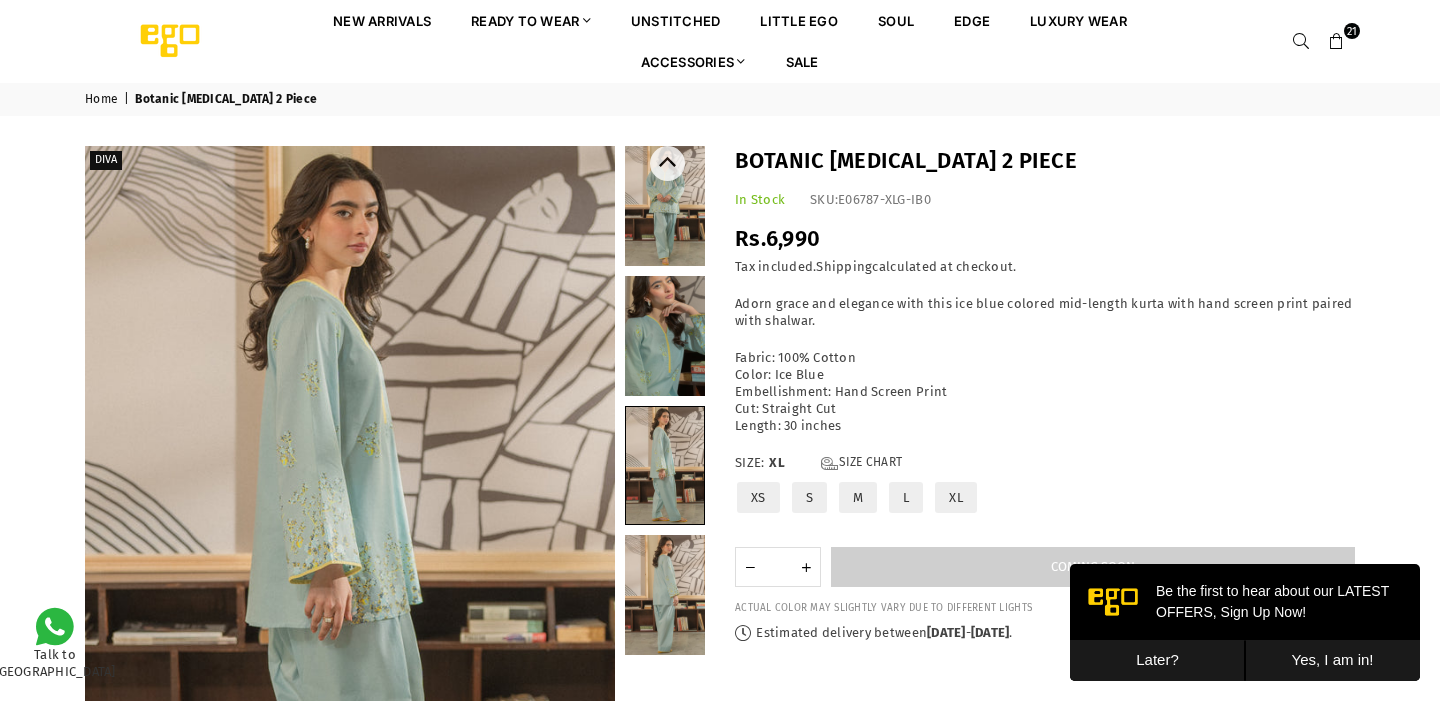 click at bounding box center (665, 206) 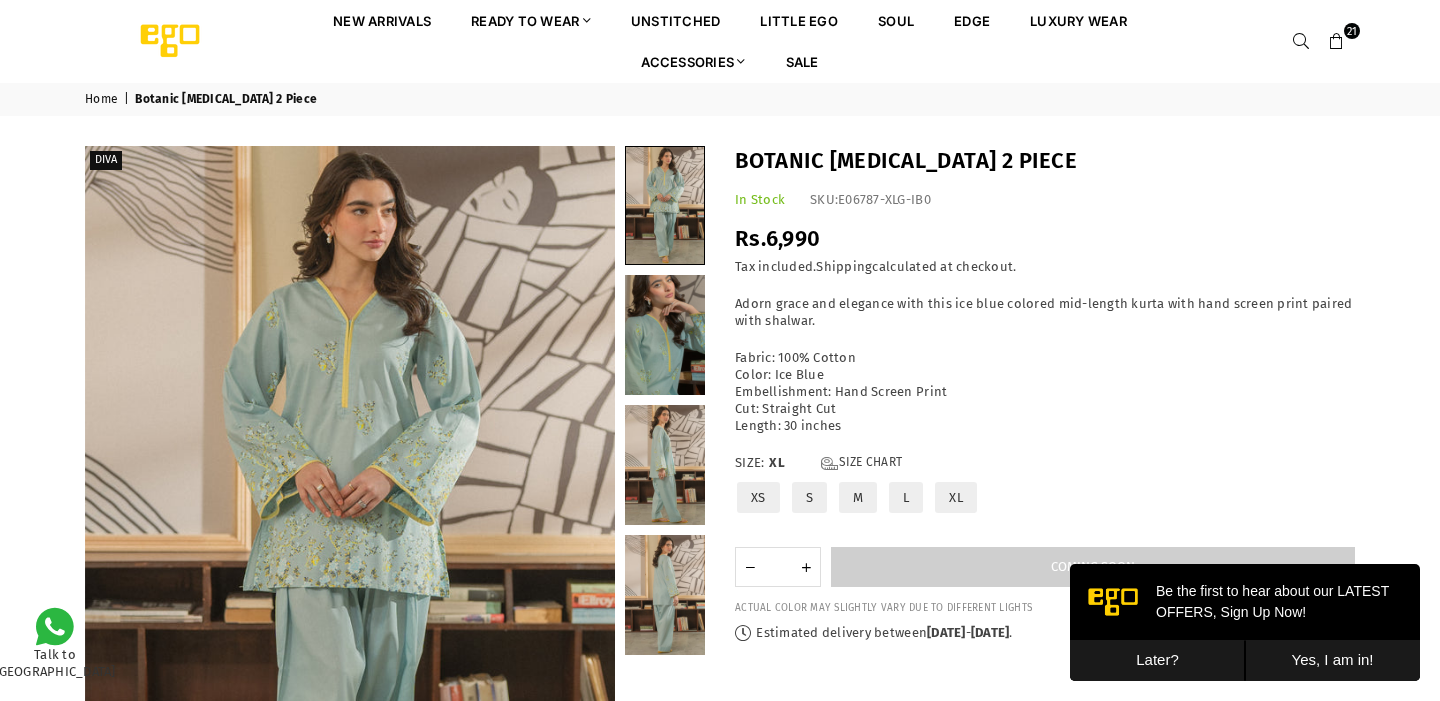 click at bounding box center [1337, 42] 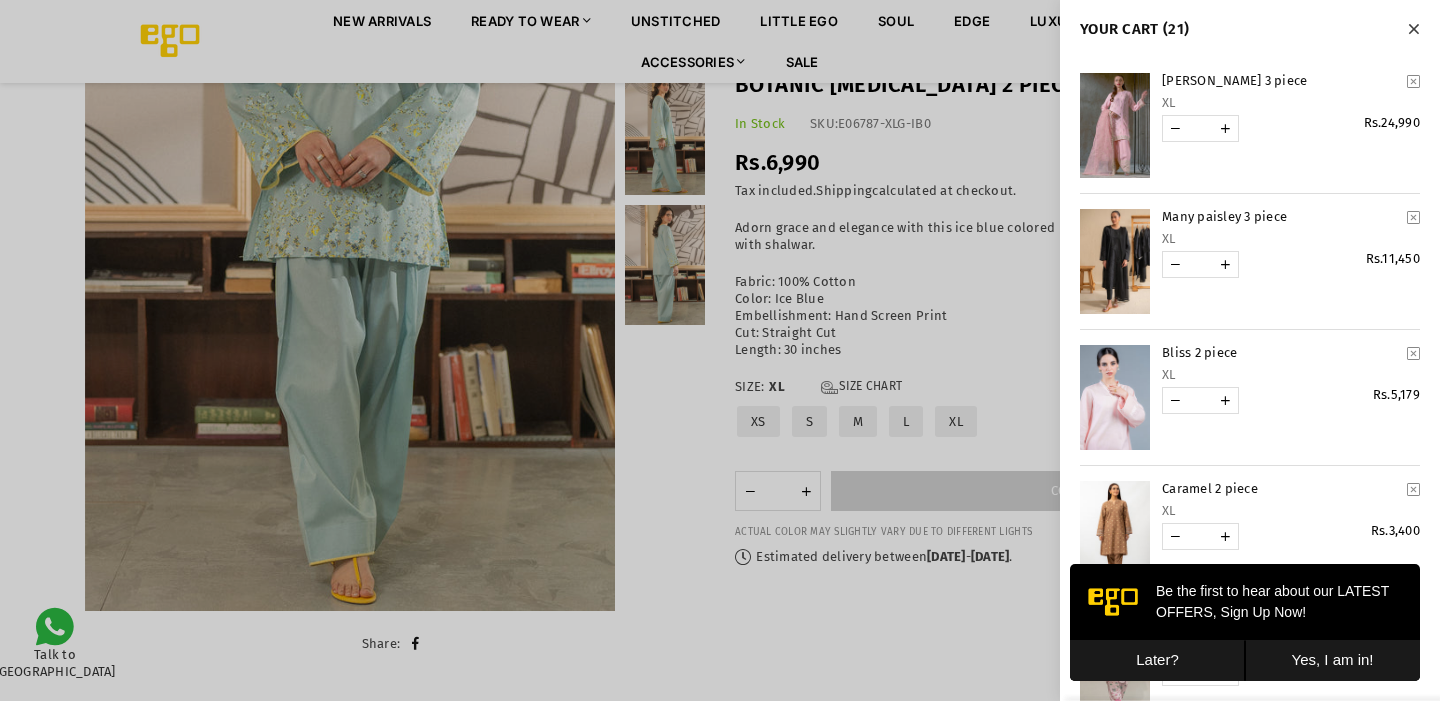 scroll, scrollTop: 464, scrollLeft: 0, axis: vertical 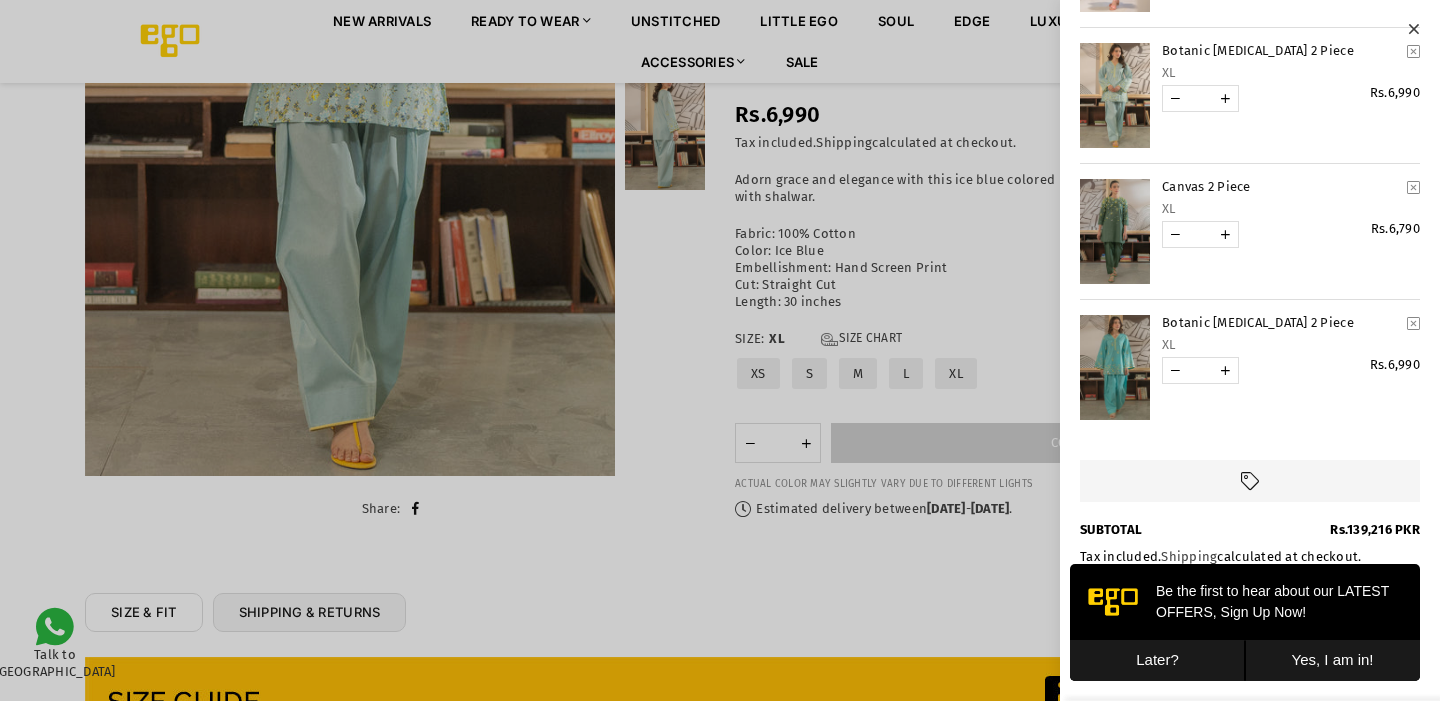 click at bounding box center (1413, 323) 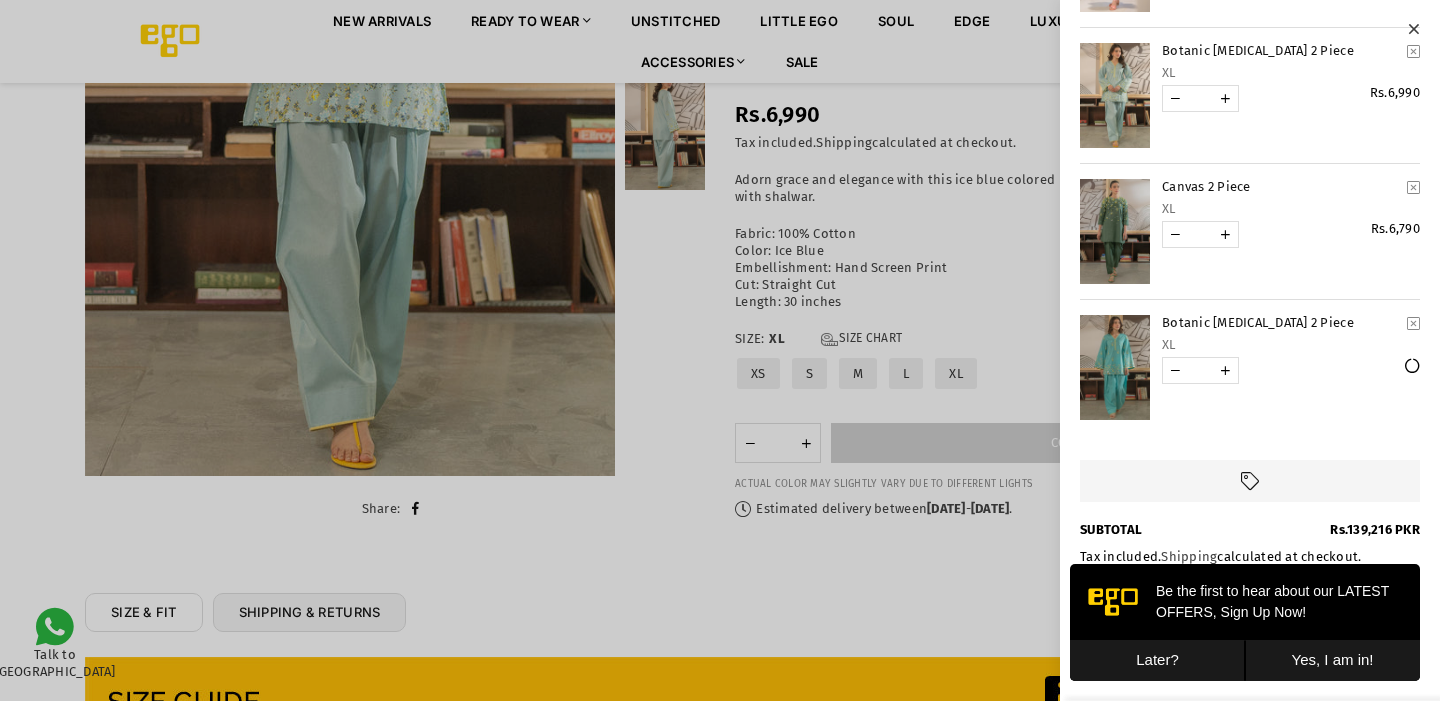 scroll, scrollTop: 2342, scrollLeft: 0, axis: vertical 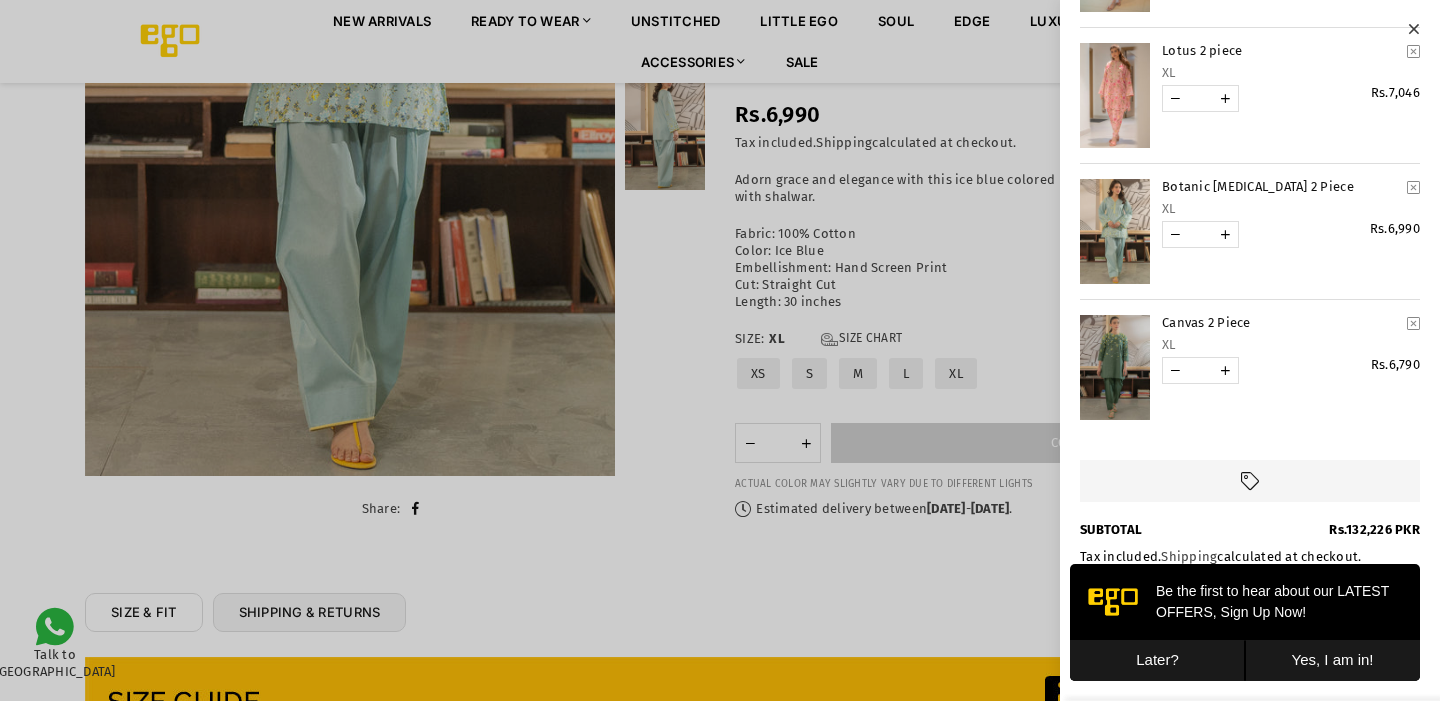 click at bounding box center [1115, 367] 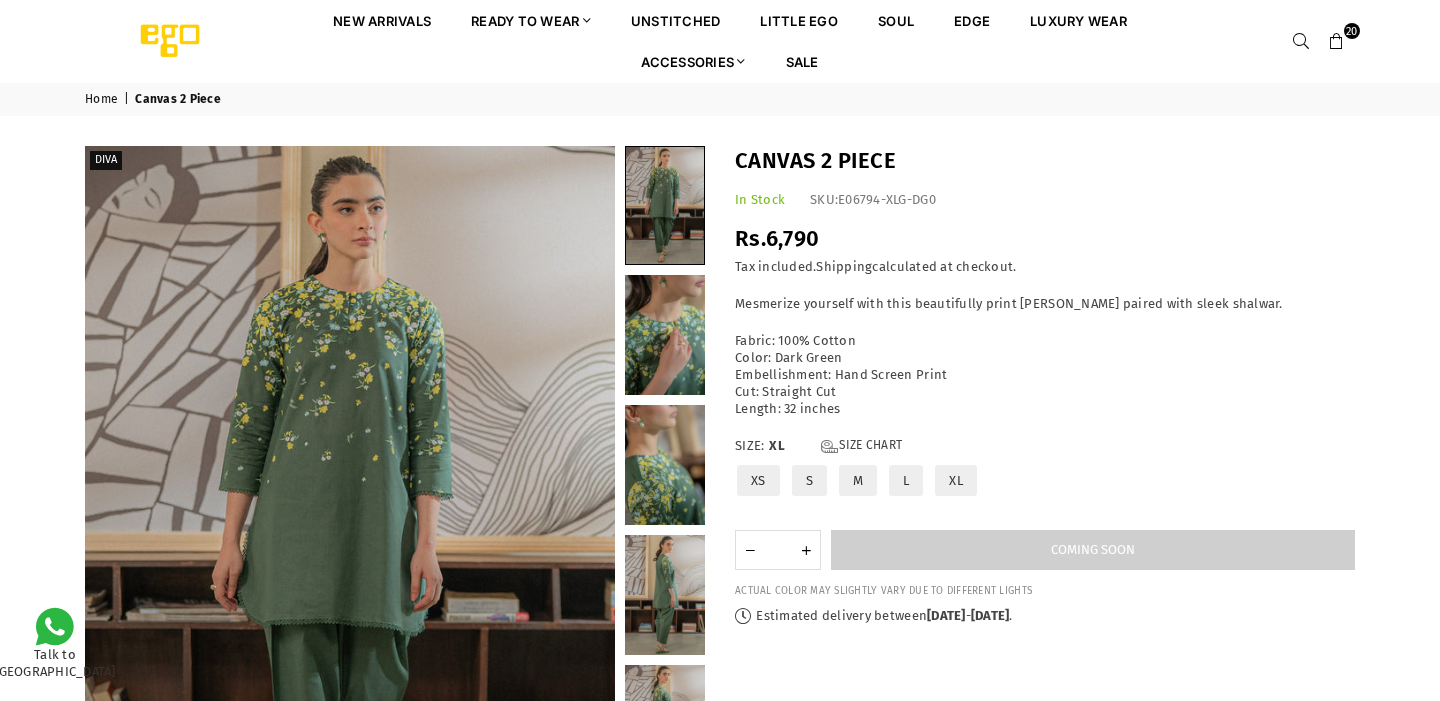 scroll, scrollTop: 0, scrollLeft: 0, axis: both 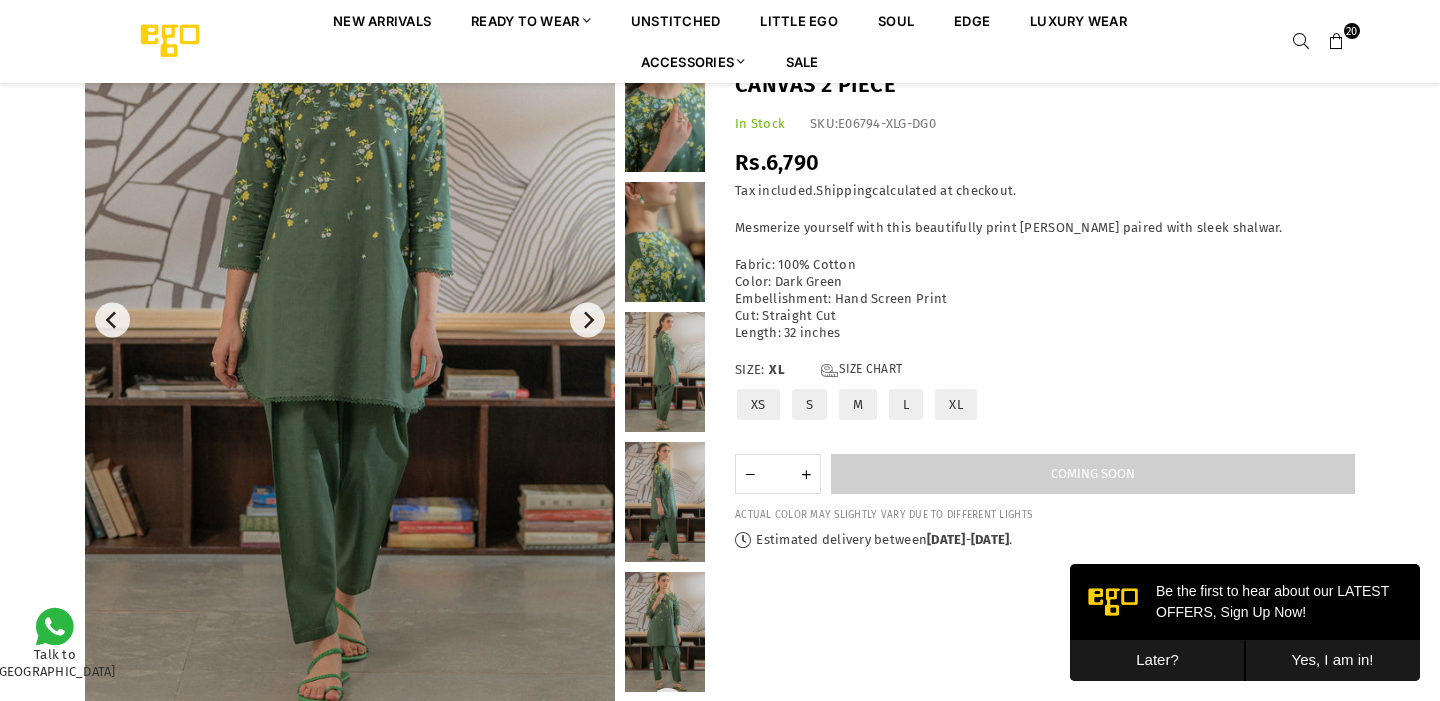 click at bounding box center (665, 372) 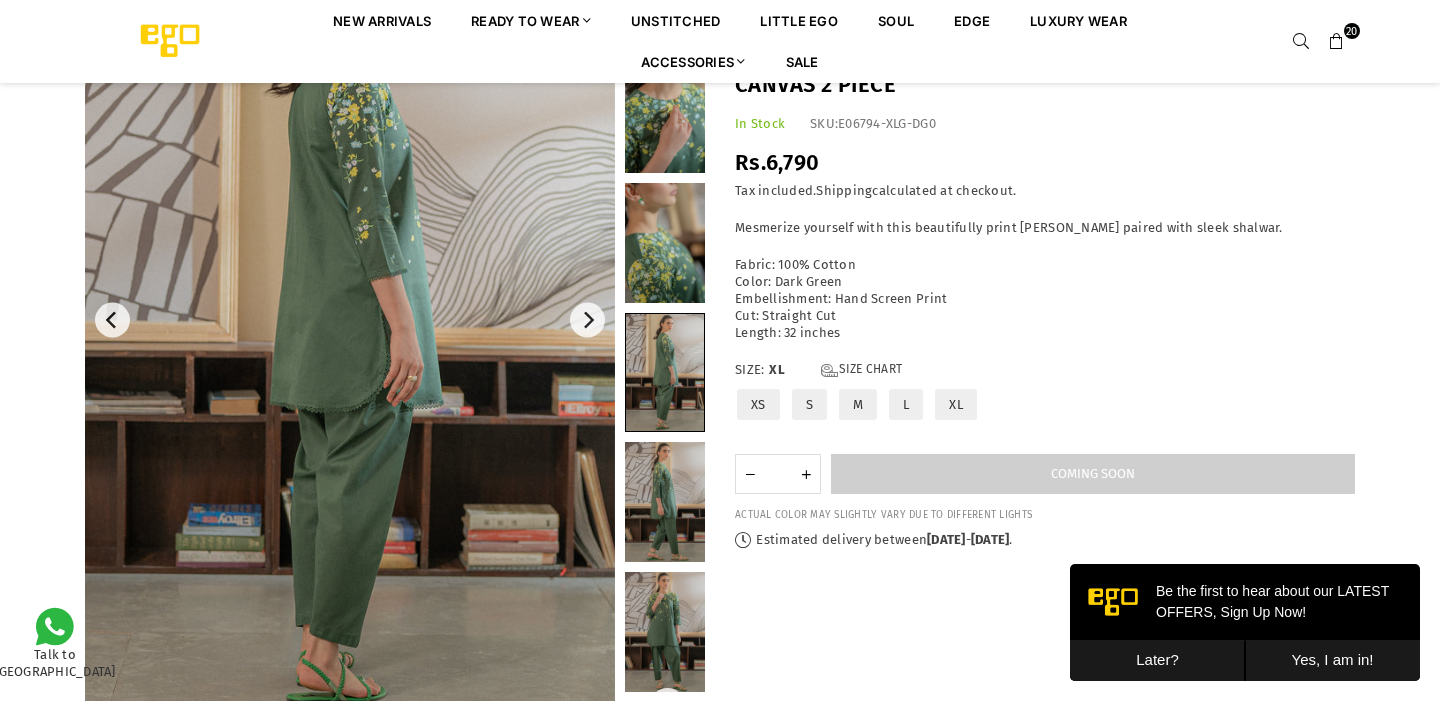 click at bounding box center (665, 243) 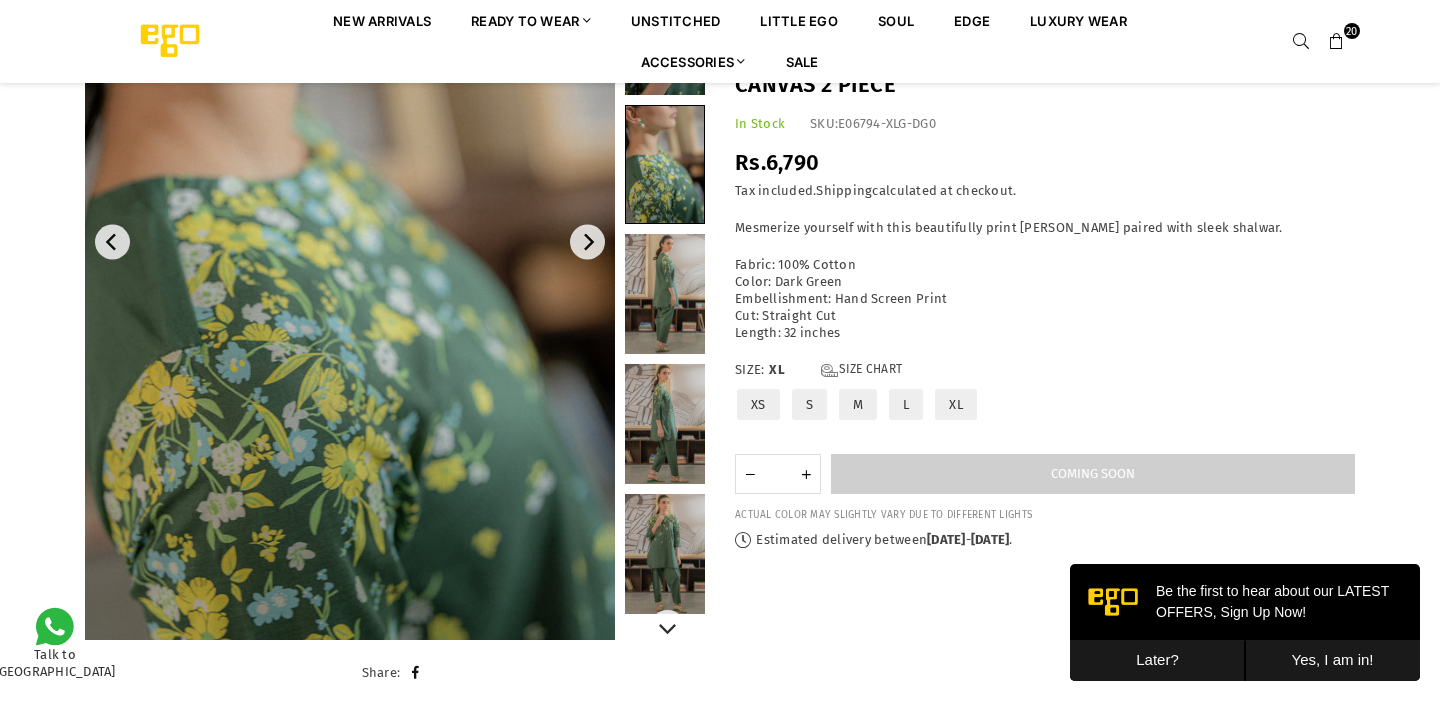 scroll, scrollTop: 314, scrollLeft: 0, axis: vertical 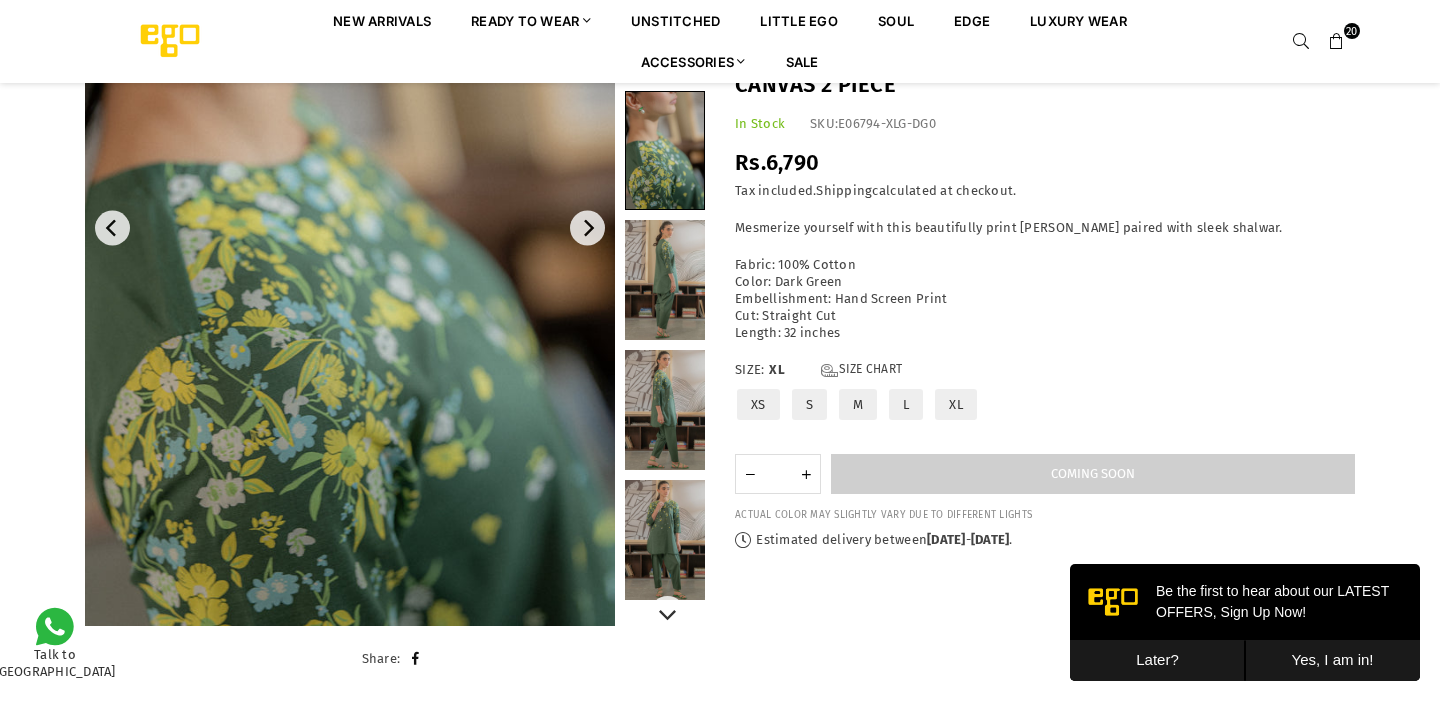 click at bounding box center (665, 410) 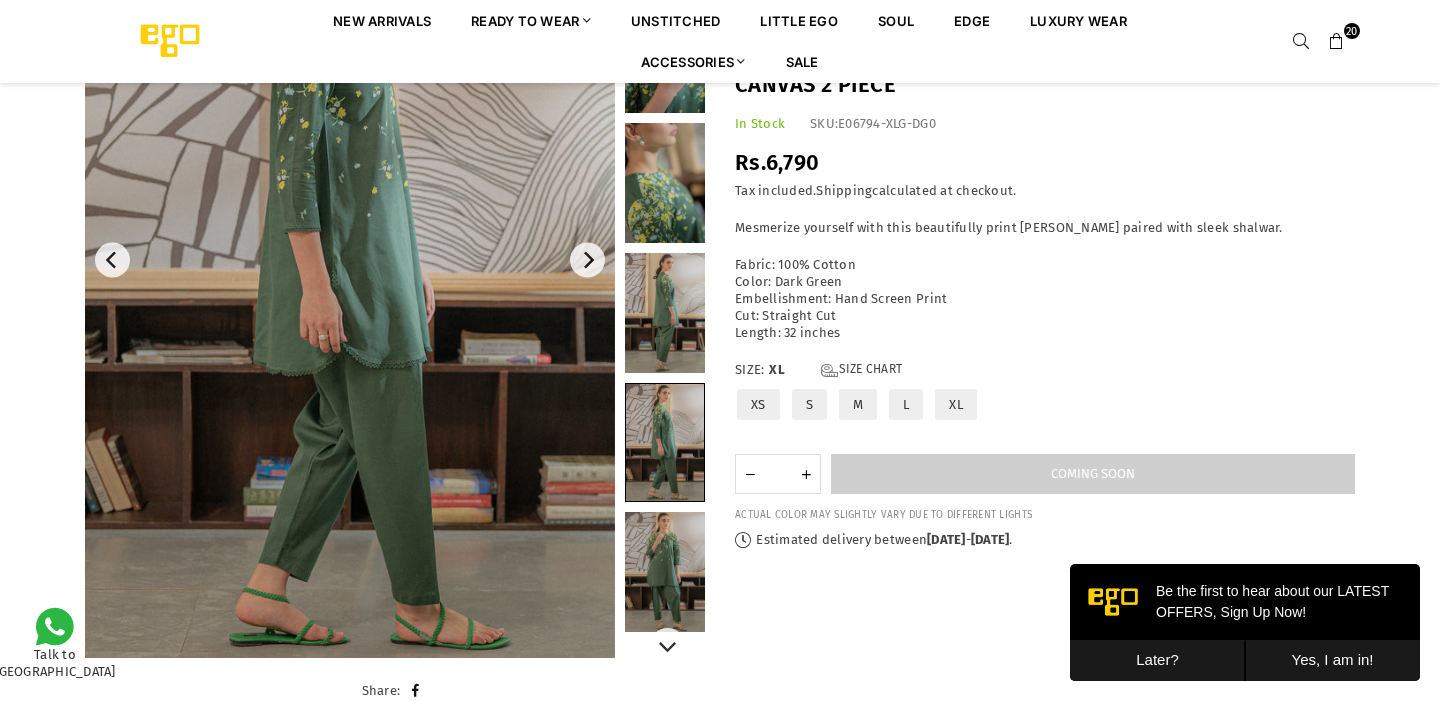 scroll, scrollTop: 326, scrollLeft: 0, axis: vertical 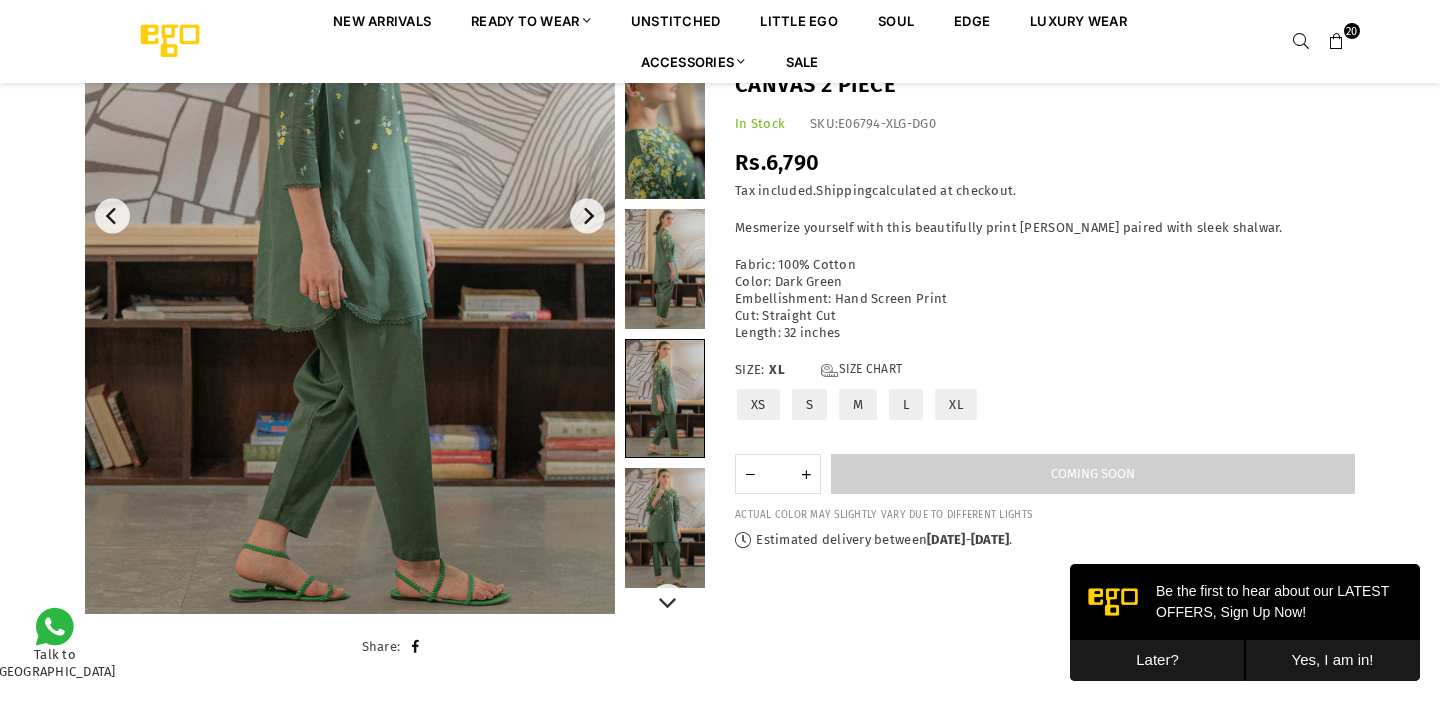 click at bounding box center [665, 528] 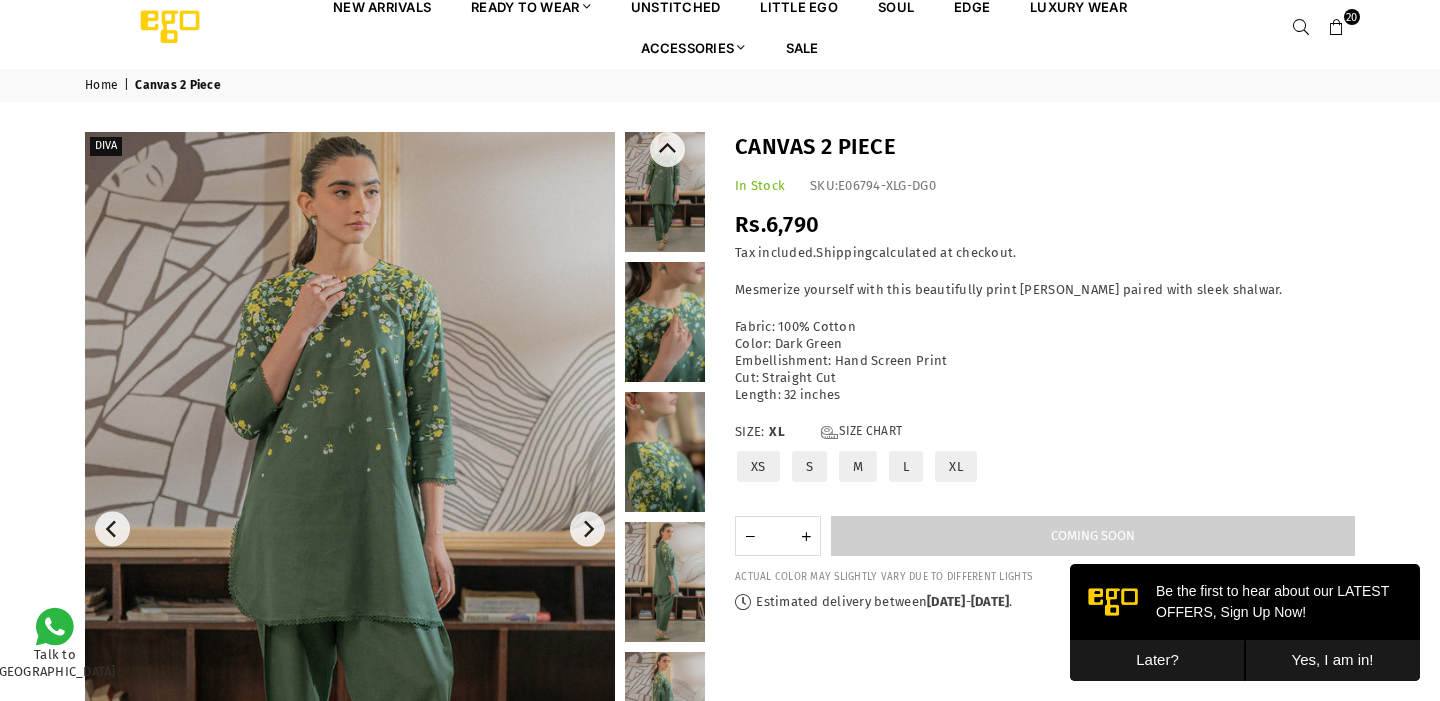 scroll, scrollTop: 0, scrollLeft: 0, axis: both 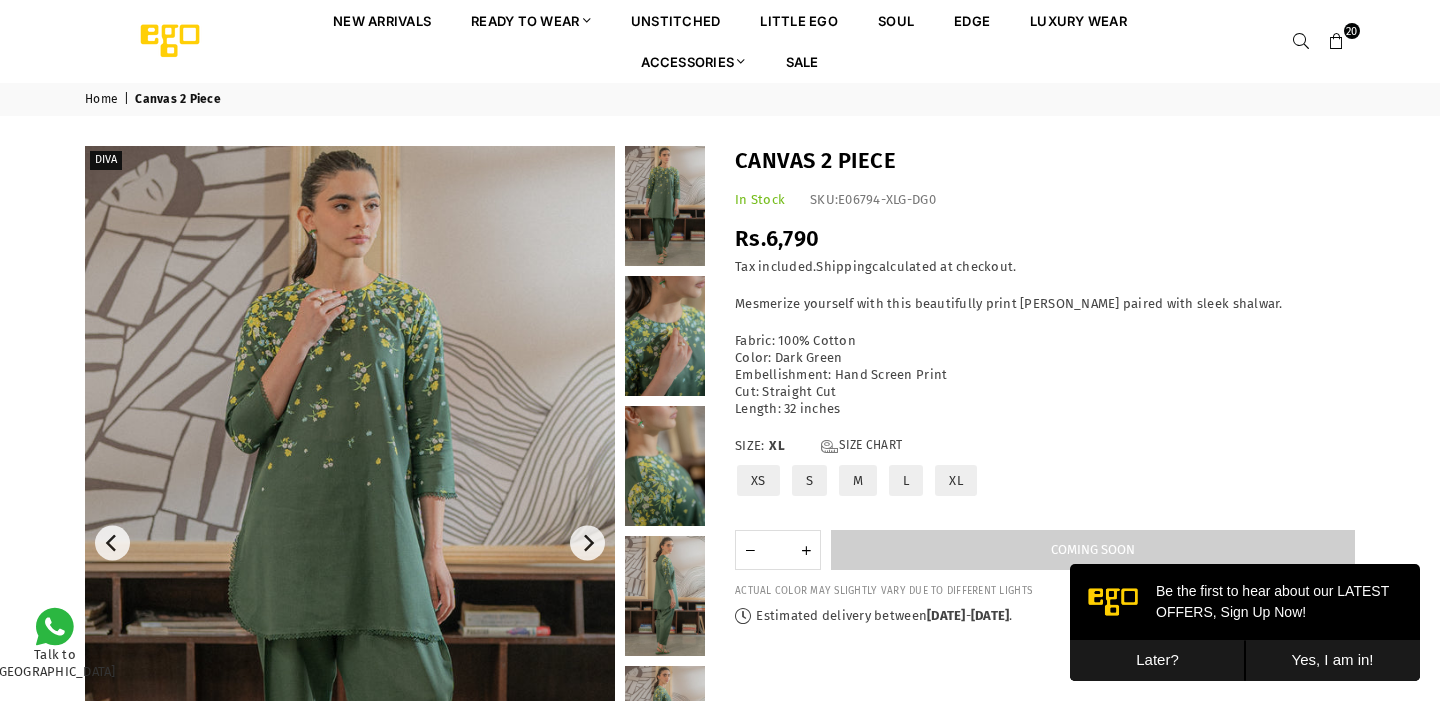 click at bounding box center [1337, 42] 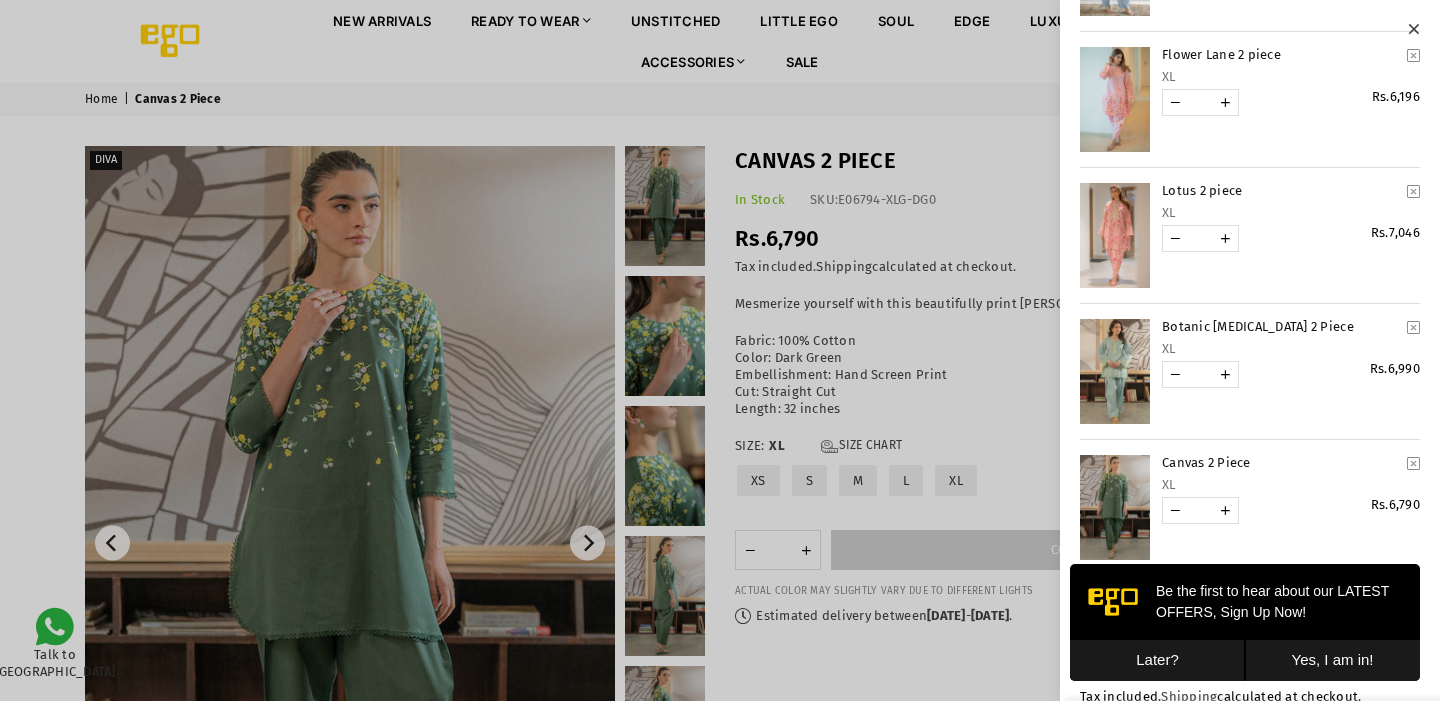 scroll, scrollTop: 2198, scrollLeft: 0, axis: vertical 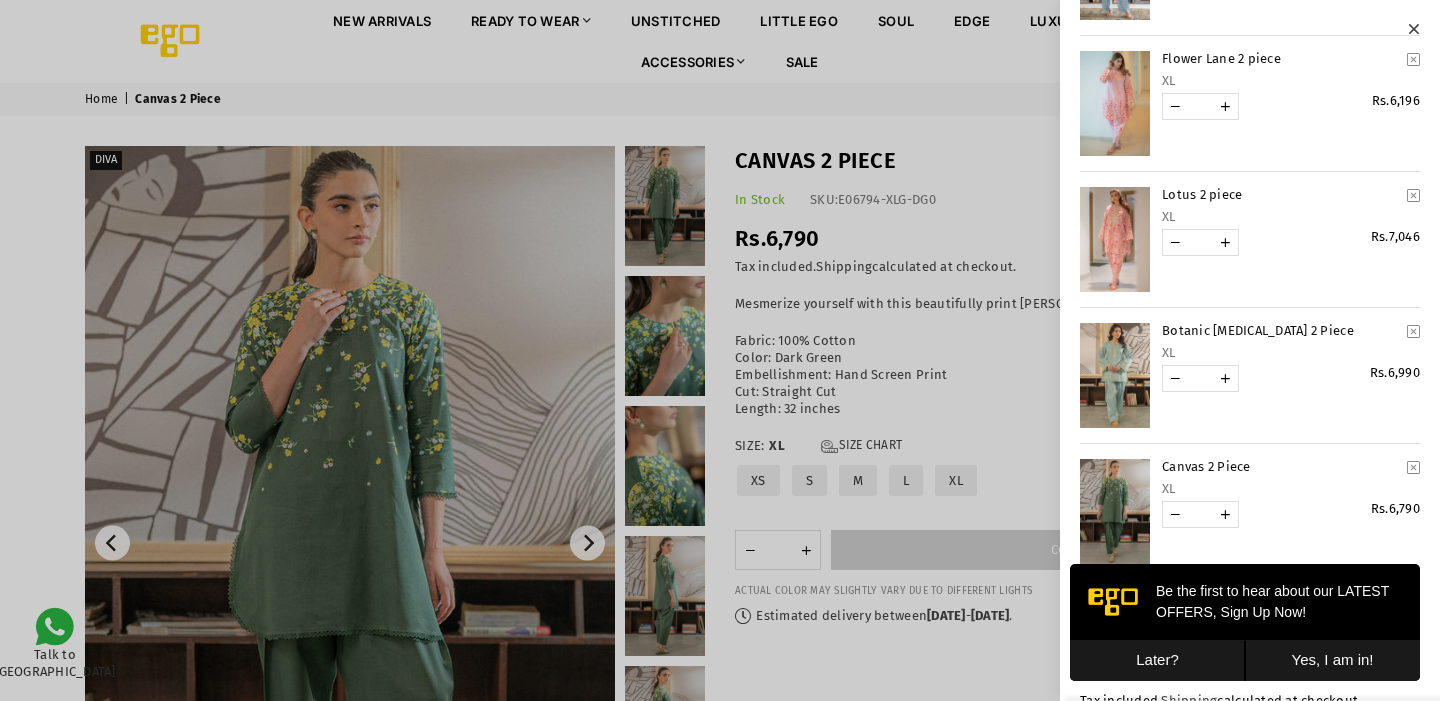 click at bounding box center [1115, 239] 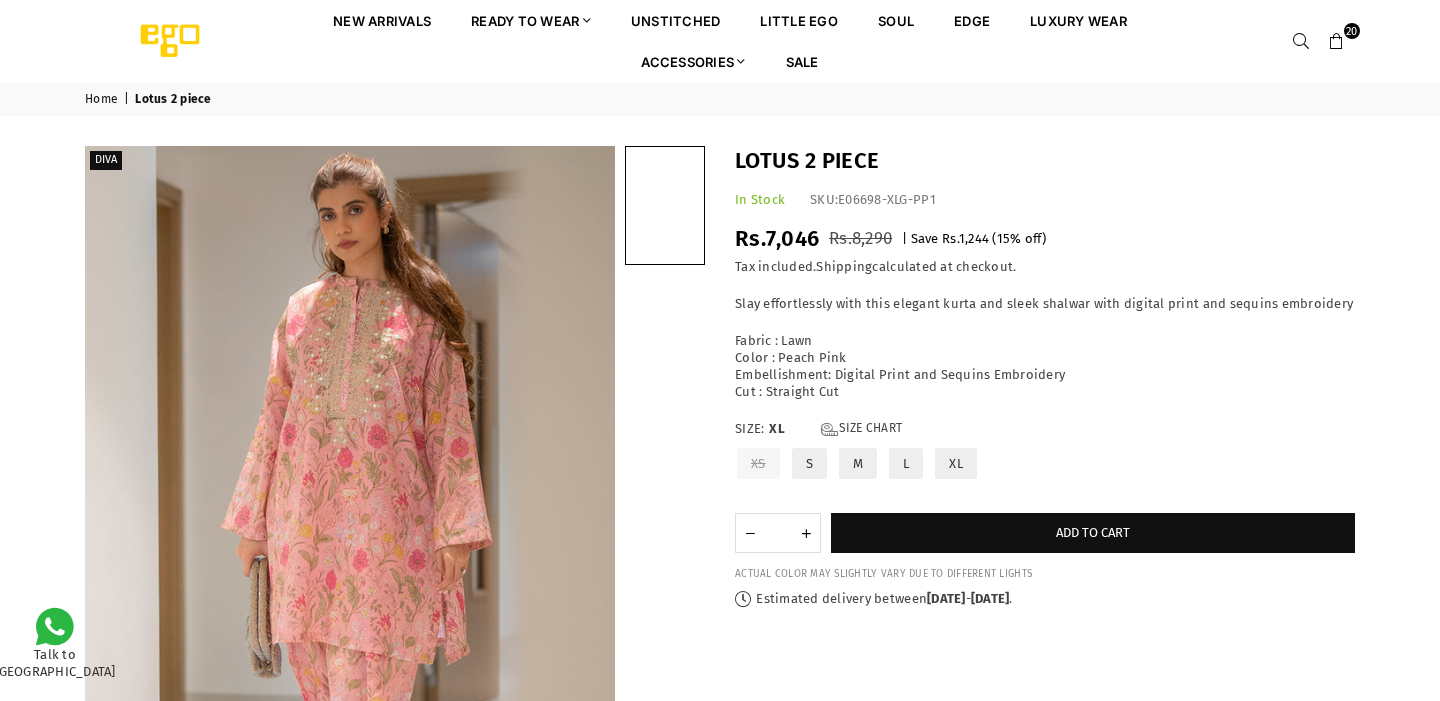 scroll, scrollTop: 0, scrollLeft: 0, axis: both 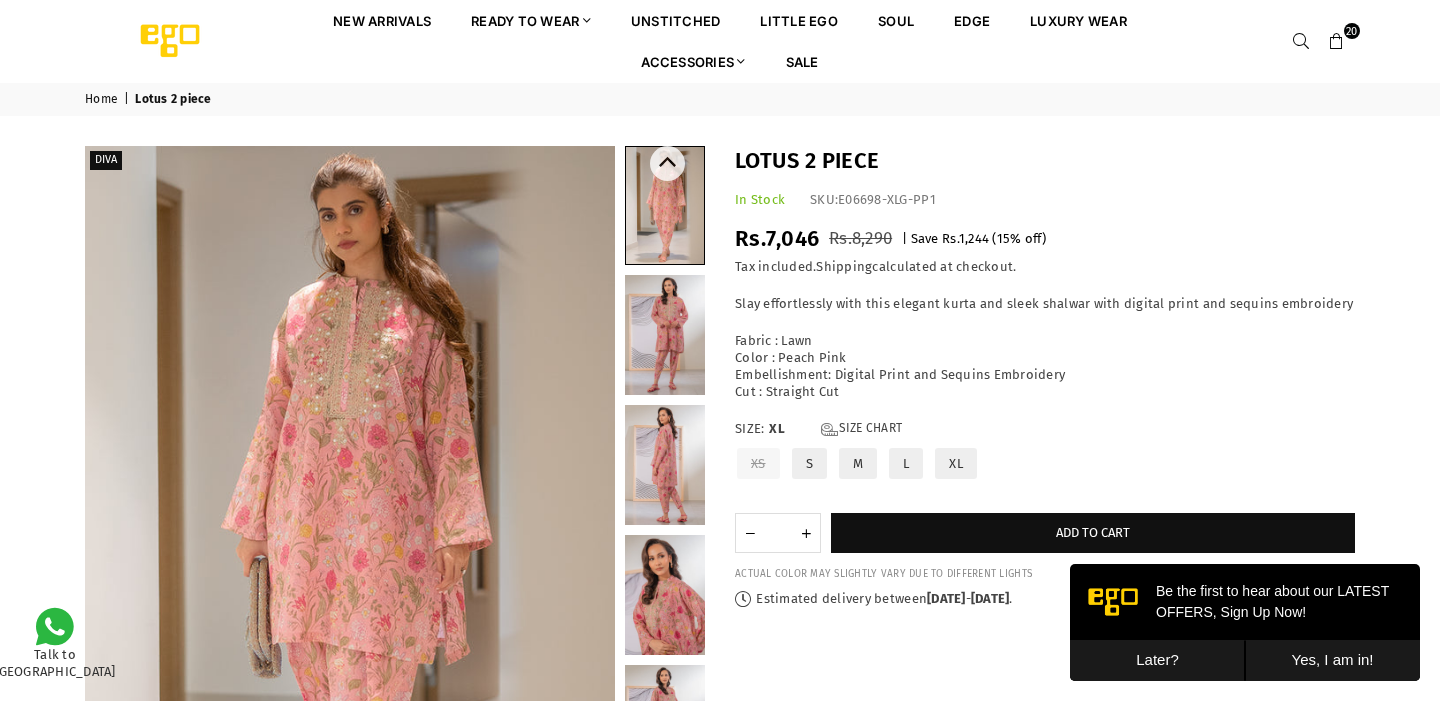 click at bounding box center [665, 335] 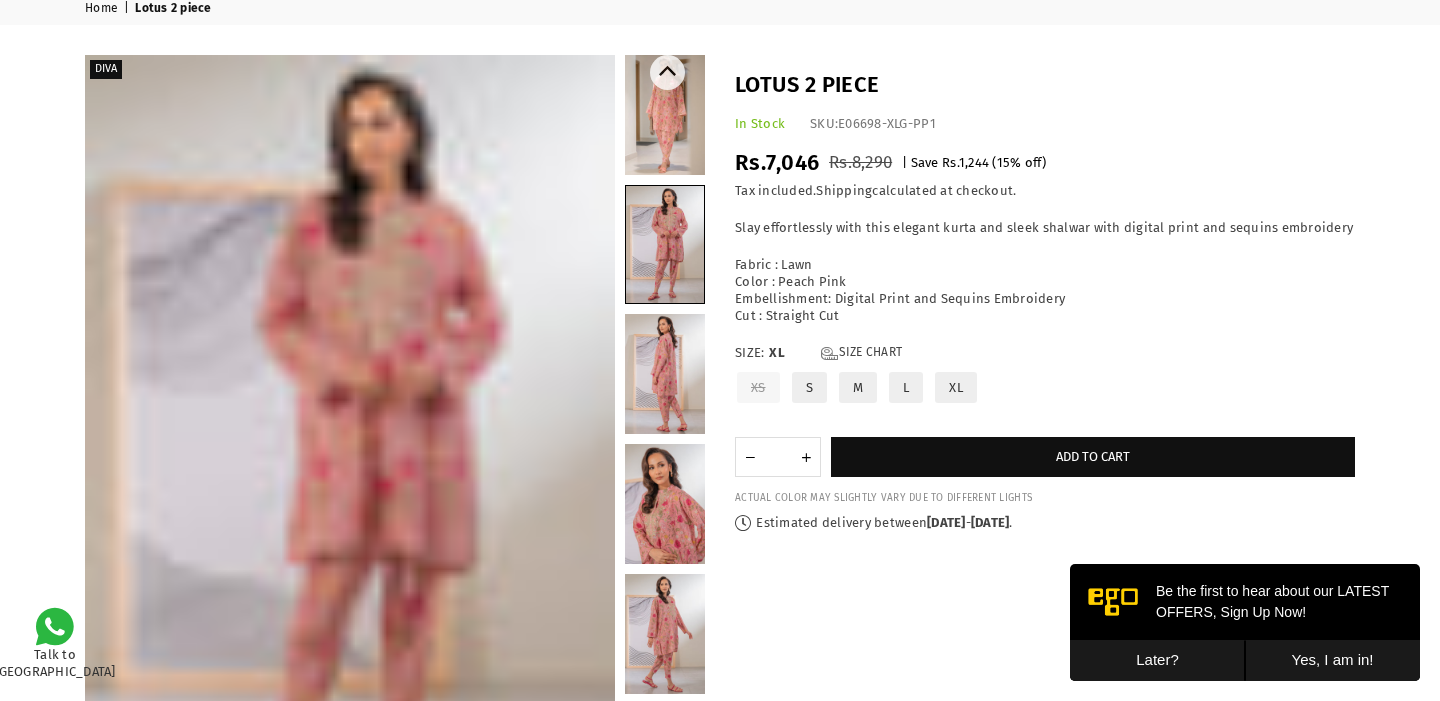 scroll, scrollTop: 105, scrollLeft: 0, axis: vertical 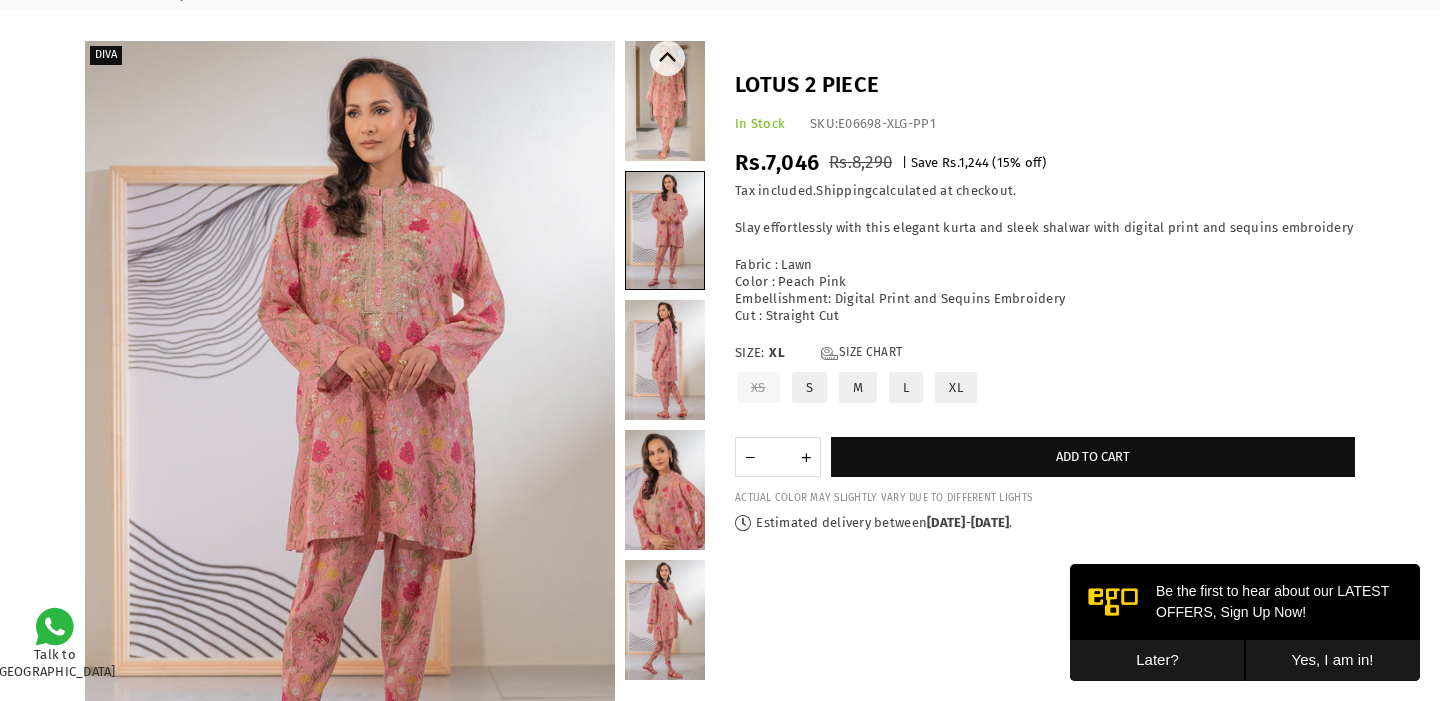 click at bounding box center [665, 101] 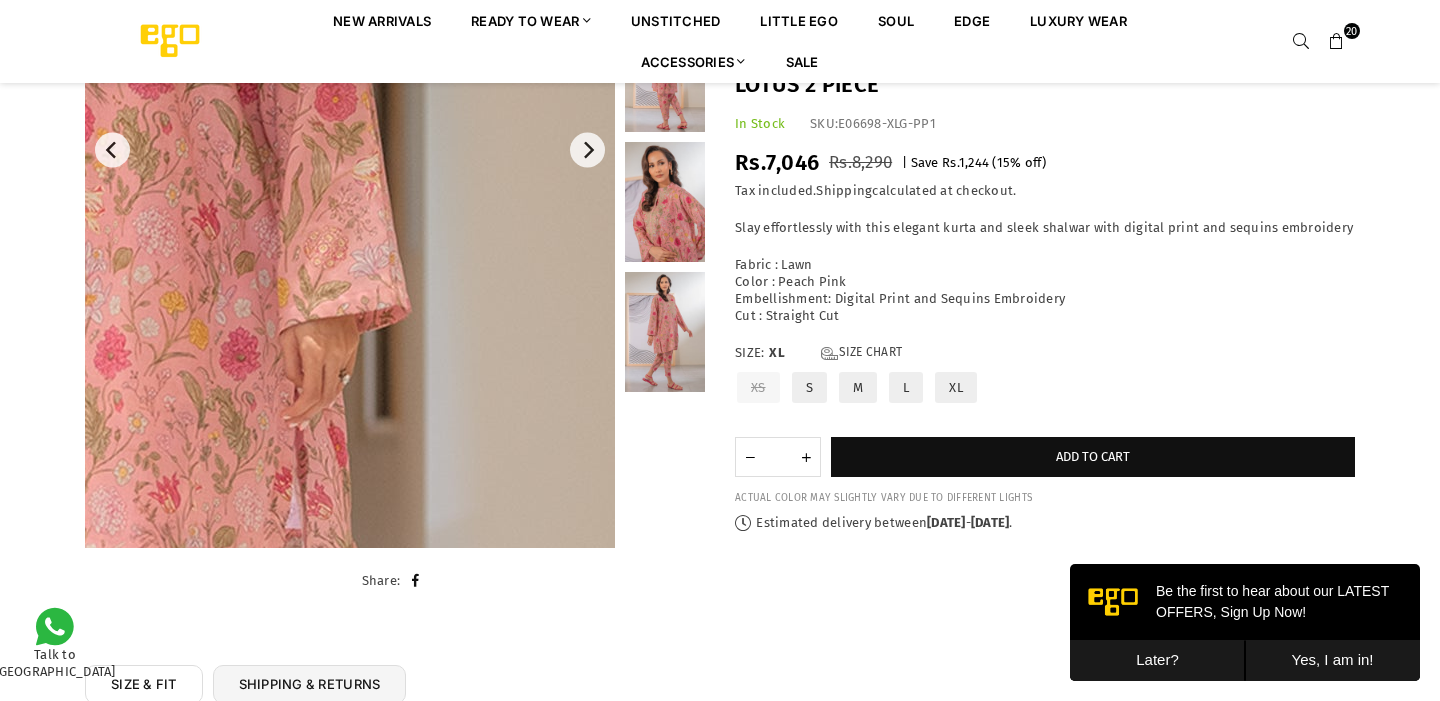 scroll, scrollTop: 395, scrollLeft: 0, axis: vertical 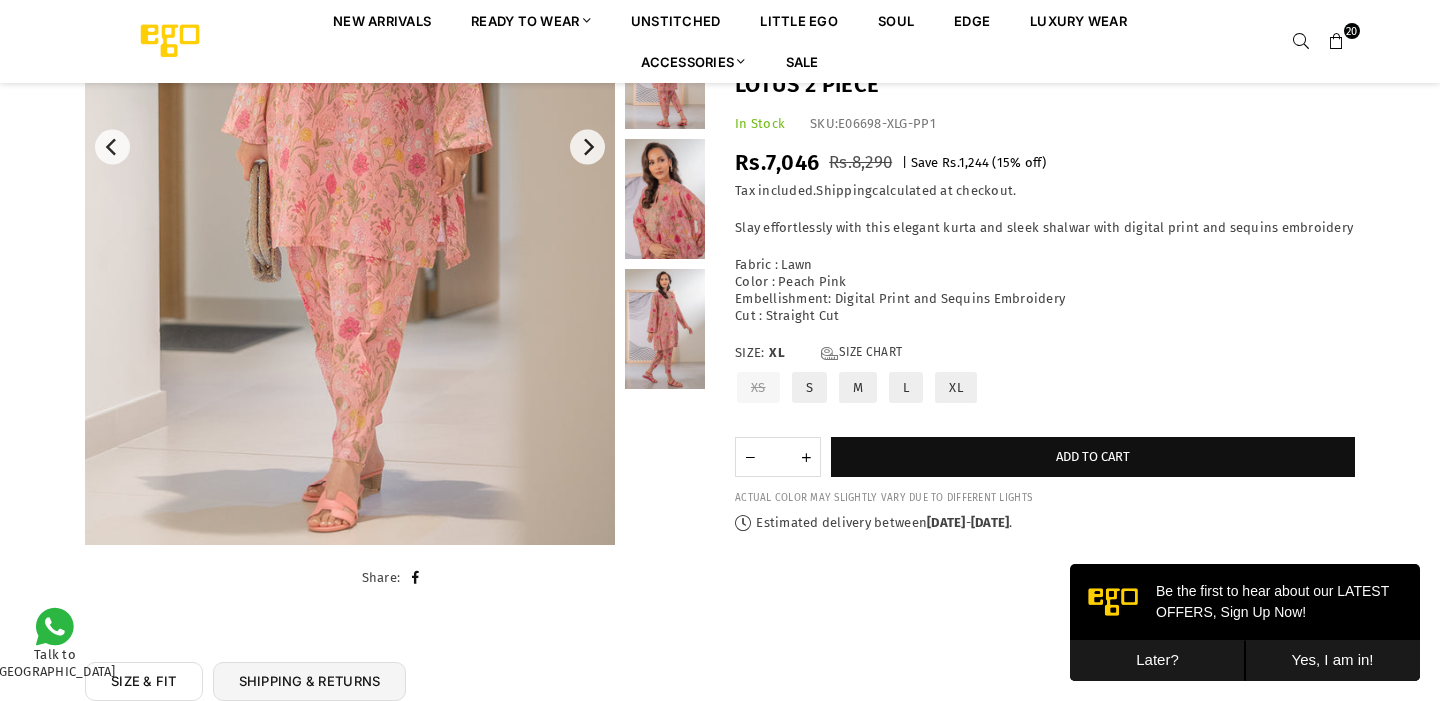 click at bounding box center (1337, 42) 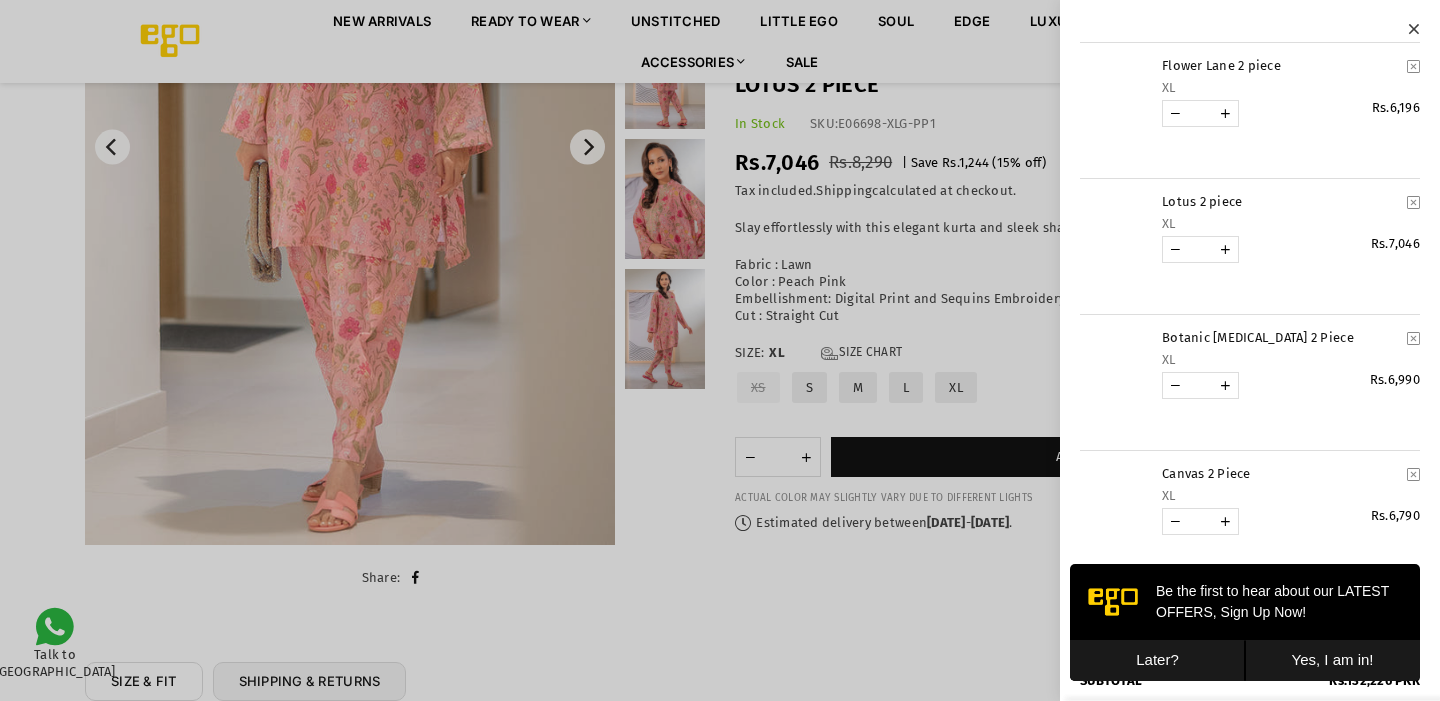 scroll, scrollTop: 2342, scrollLeft: 0, axis: vertical 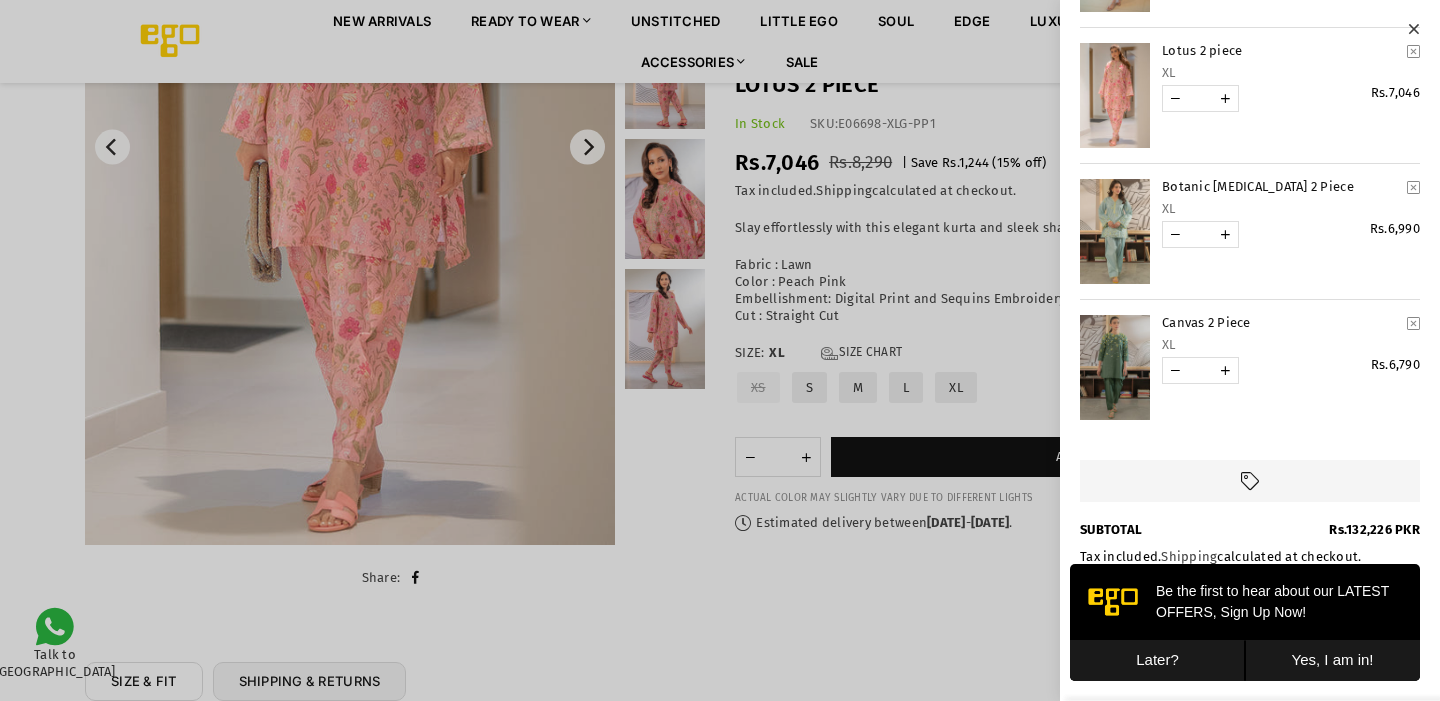 click at bounding box center (1413, 51) 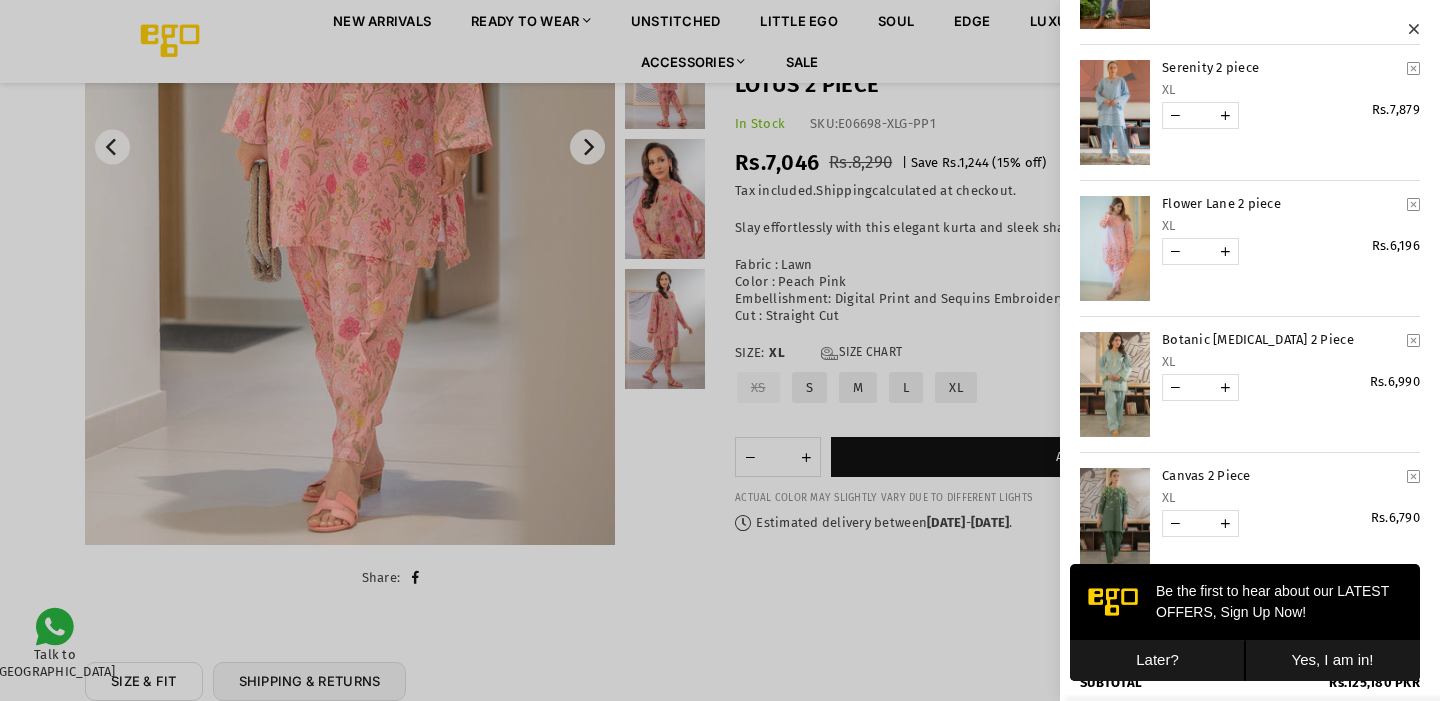 scroll, scrollTop: 2049, scrollLeft: 0, axis: vertical 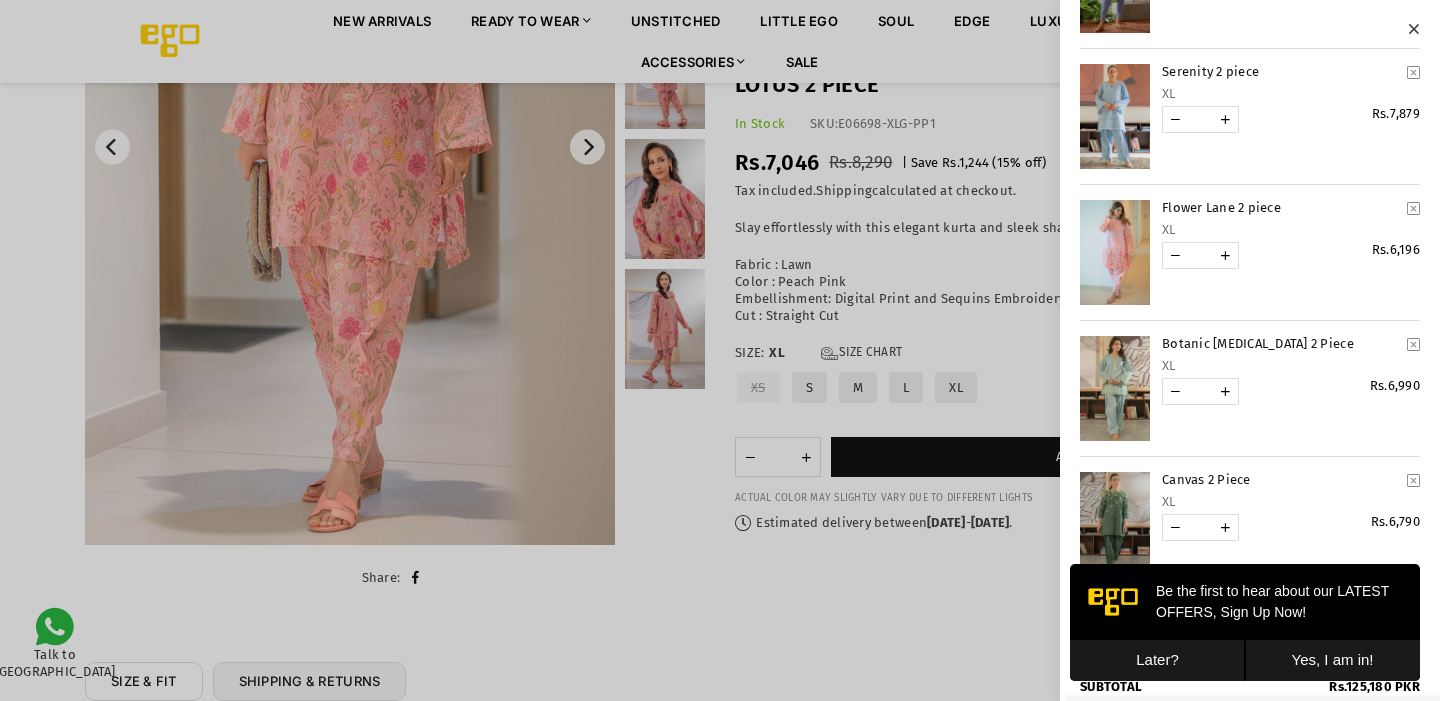 click at bounding box center (1115, 252) 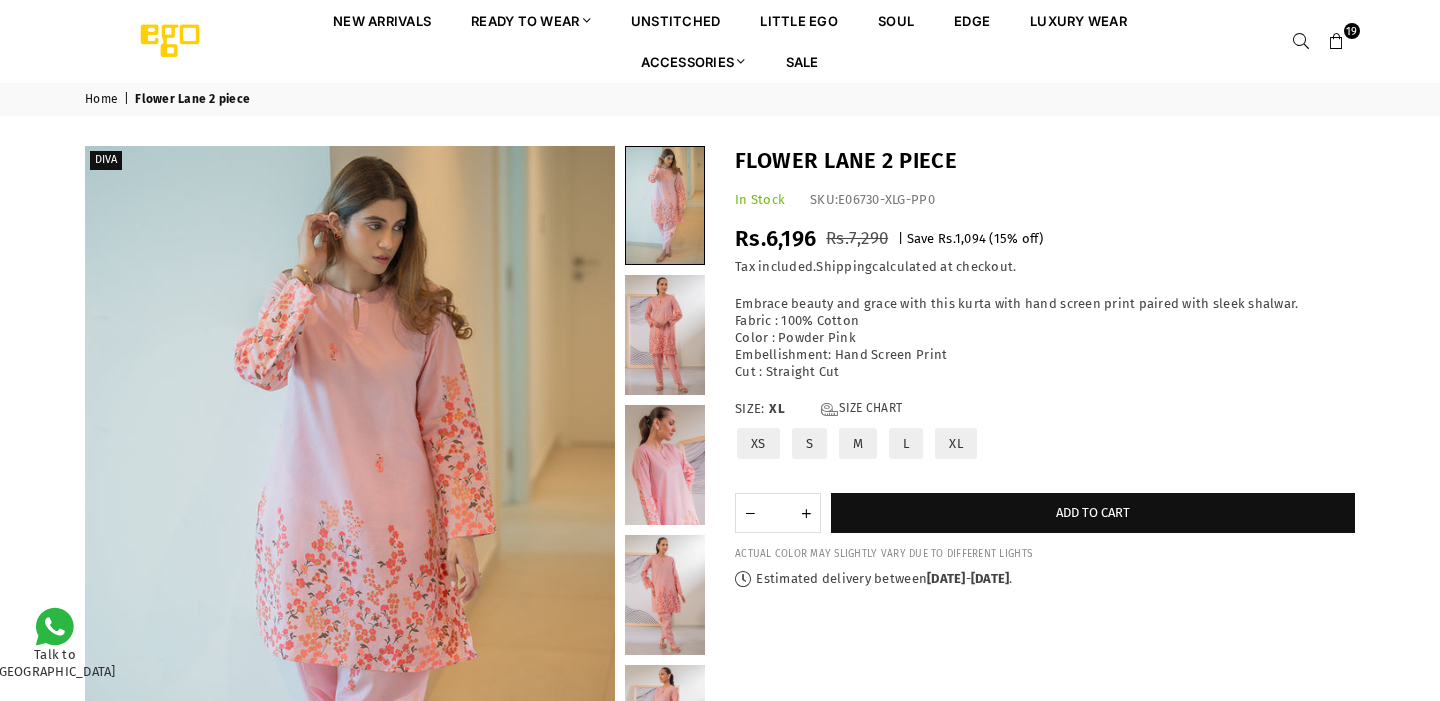 scroll, scrollTop: 0, scrollLeft: 0, axis: both 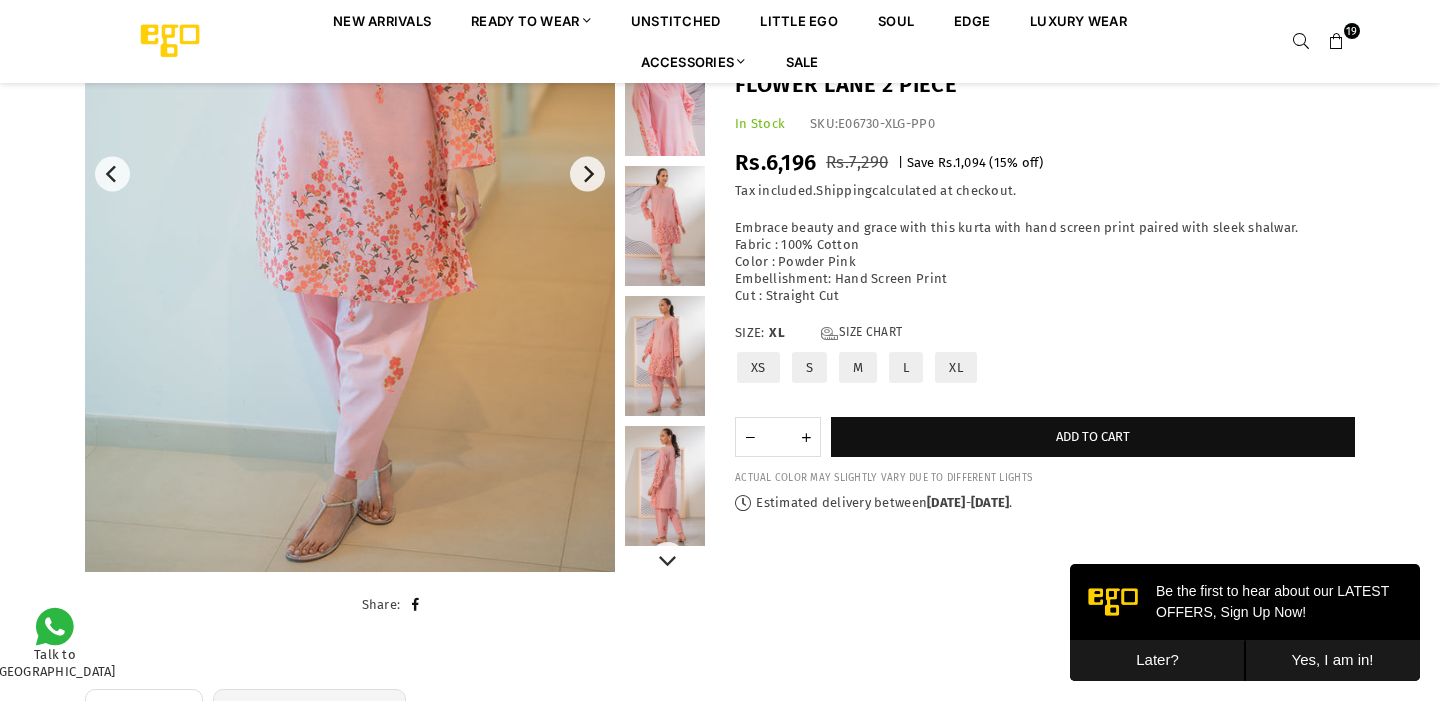 click at bounding box center [665, 96] 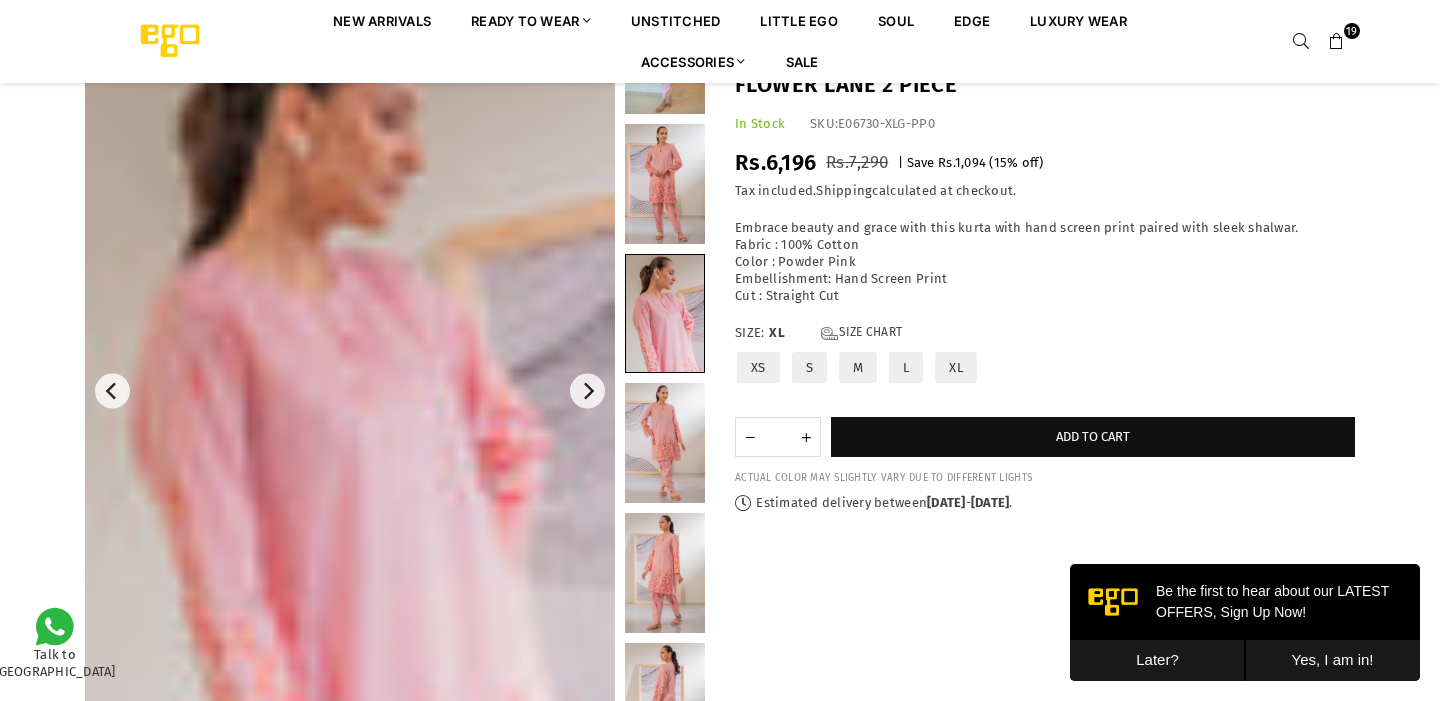 scroll, scrollTop: 147, scrollLeft: 0, axis: vertical 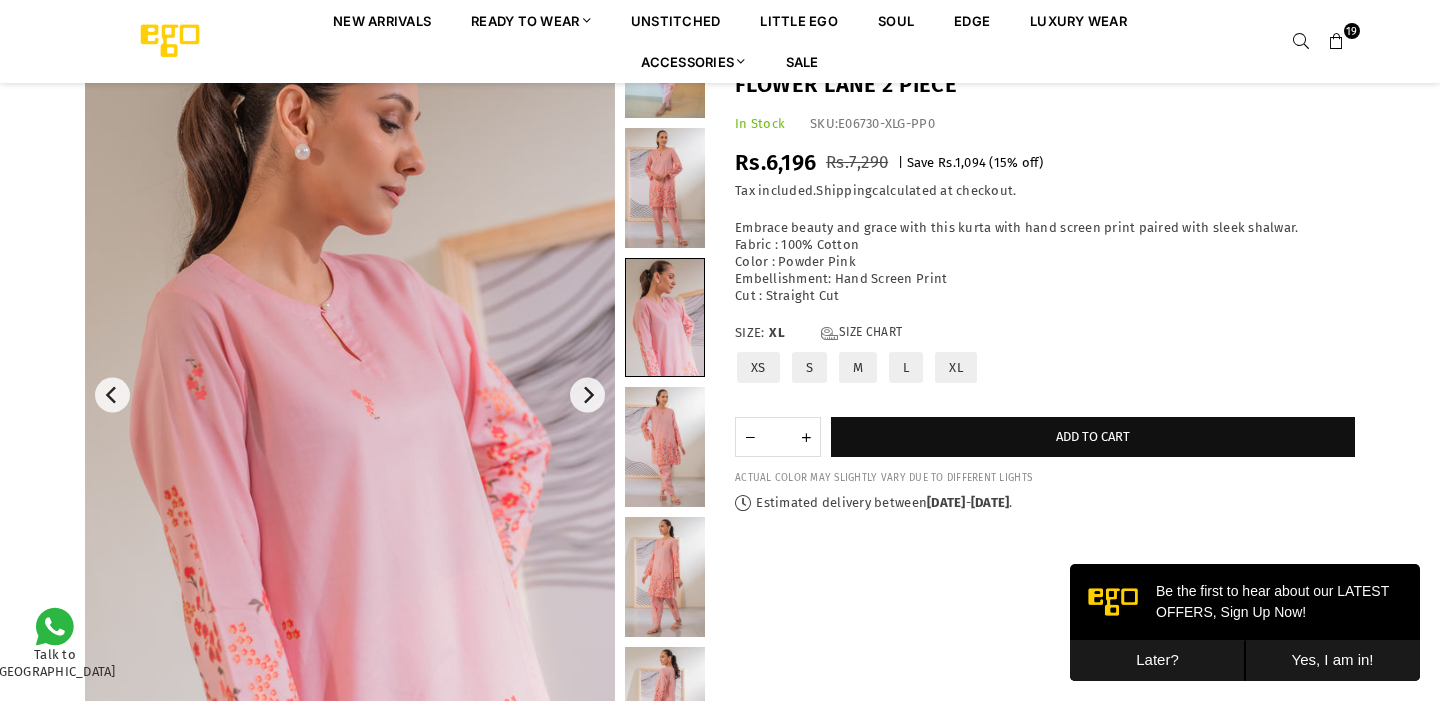 click at bounding box center (665, 188) 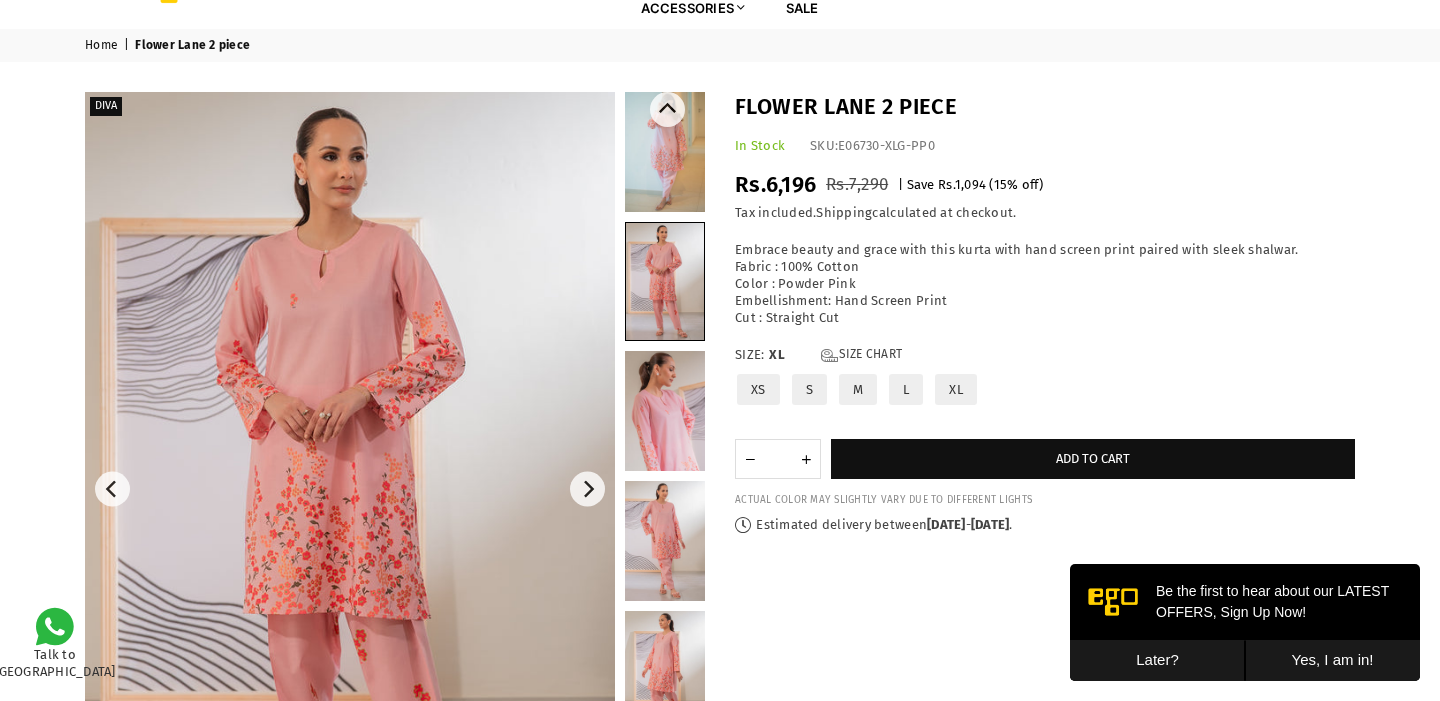 scroll, scrollTop: 0, scrollLeft: 0, axis: both 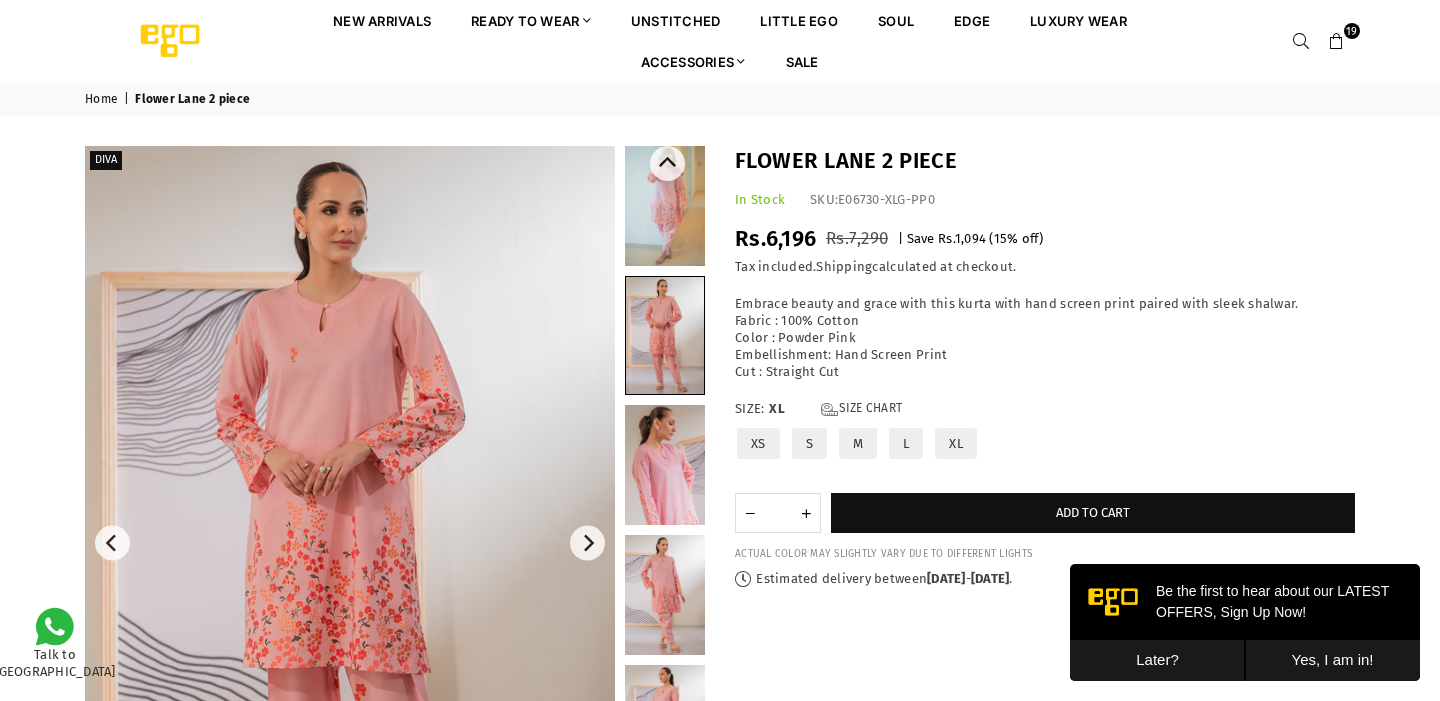 click at bounding box center [665, 206] 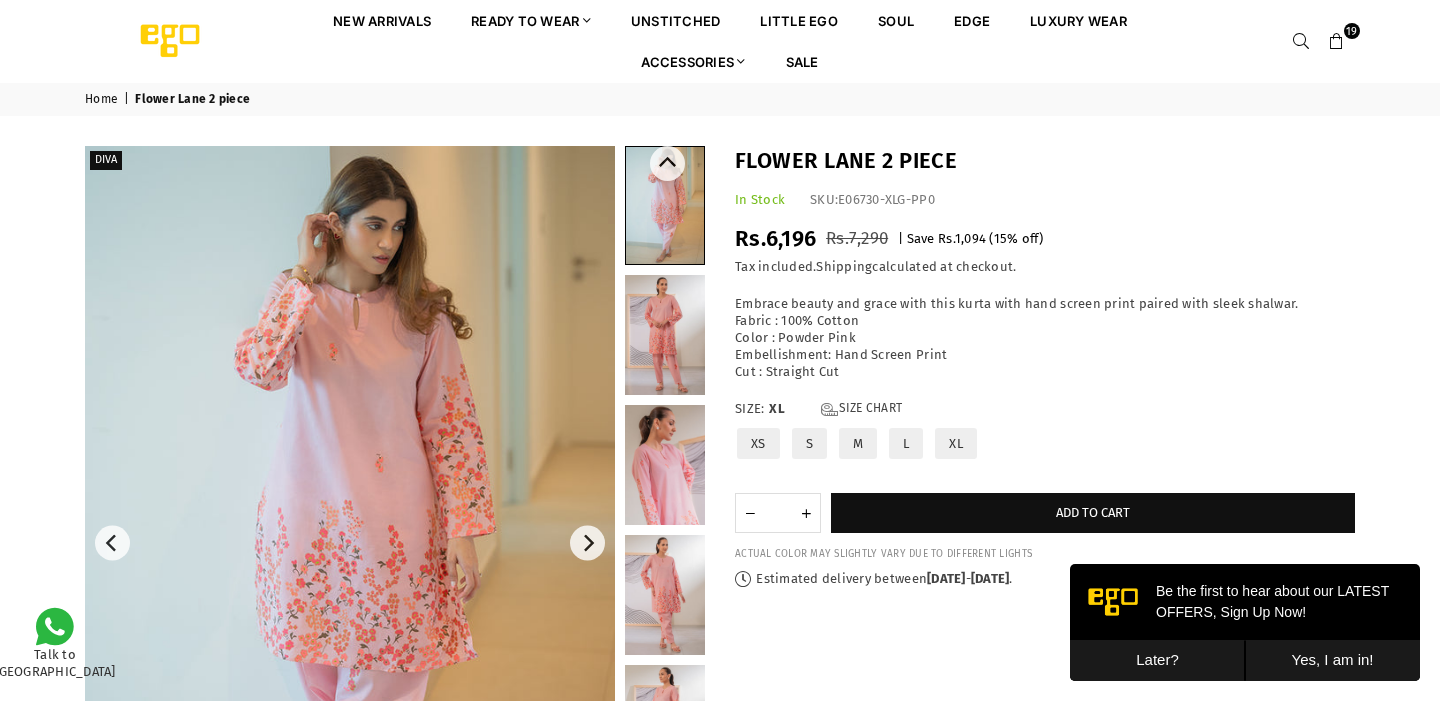 click at bounding box center [665, 465] 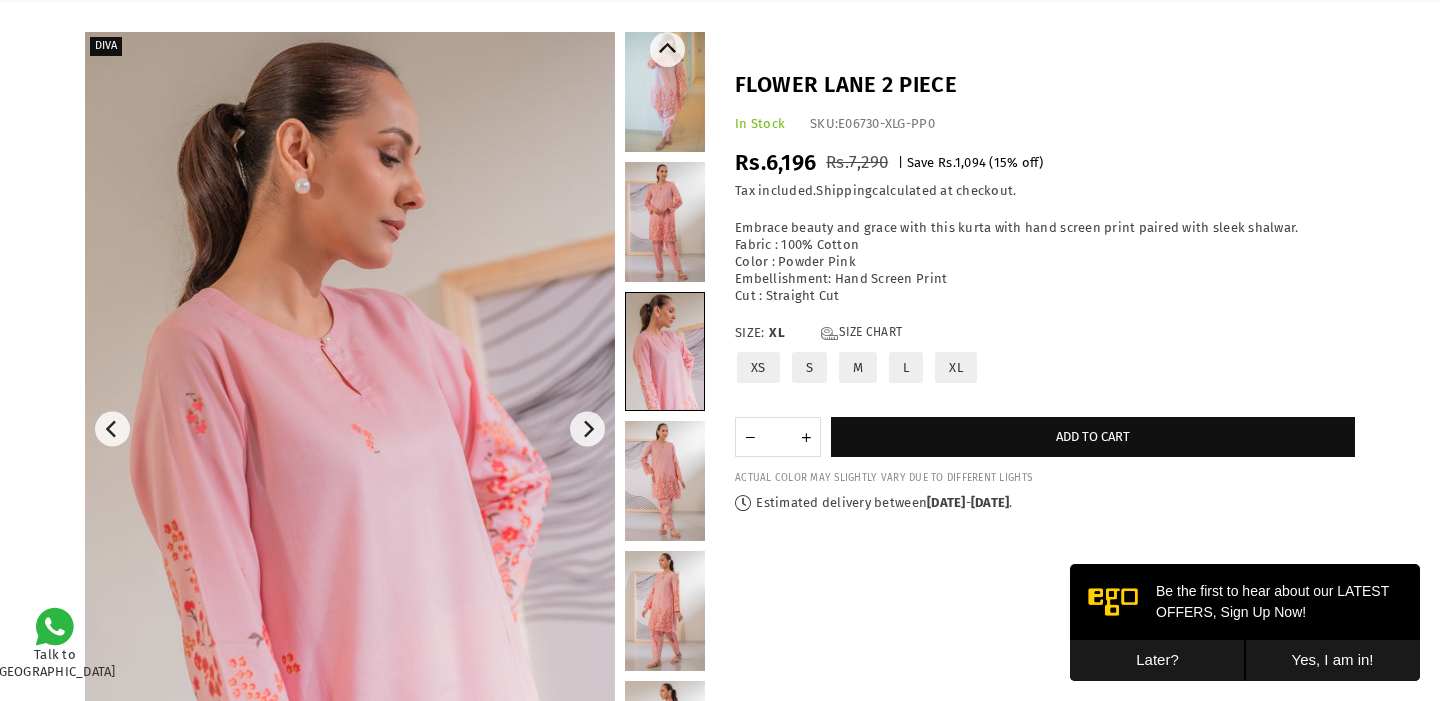 scroll, scrollTop: 115, scrollLeft: 0, axis: vertical 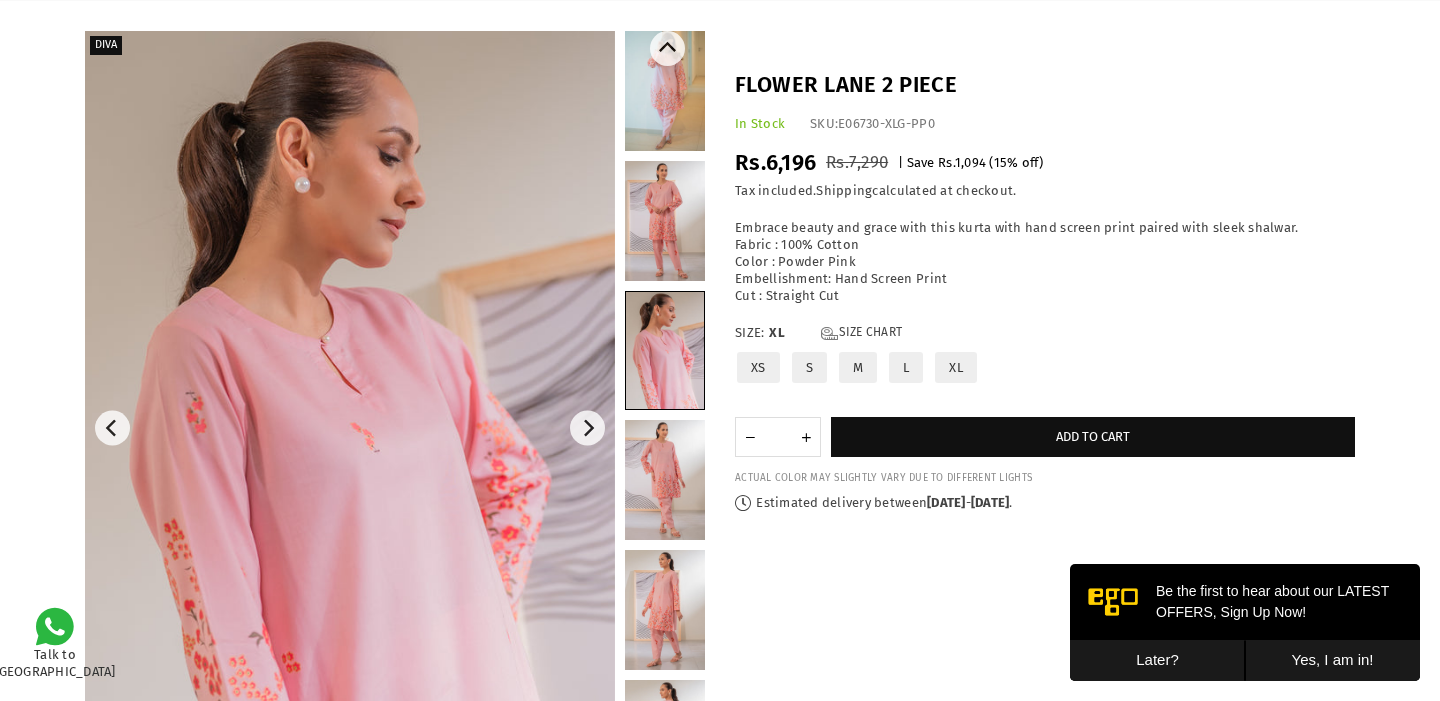 click at bounding box center [665, 480] 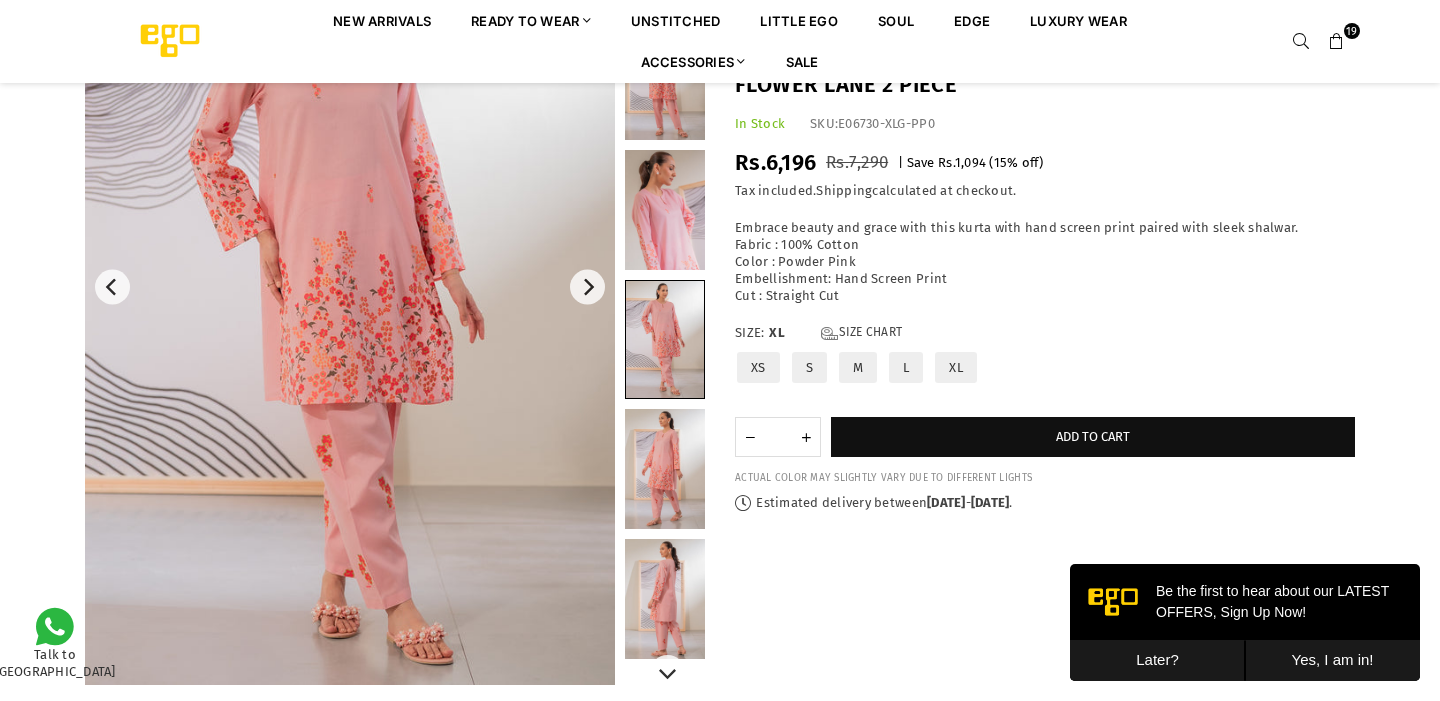 scroll, scrollTop: 252, scrollLeft: 0, axis: vertical 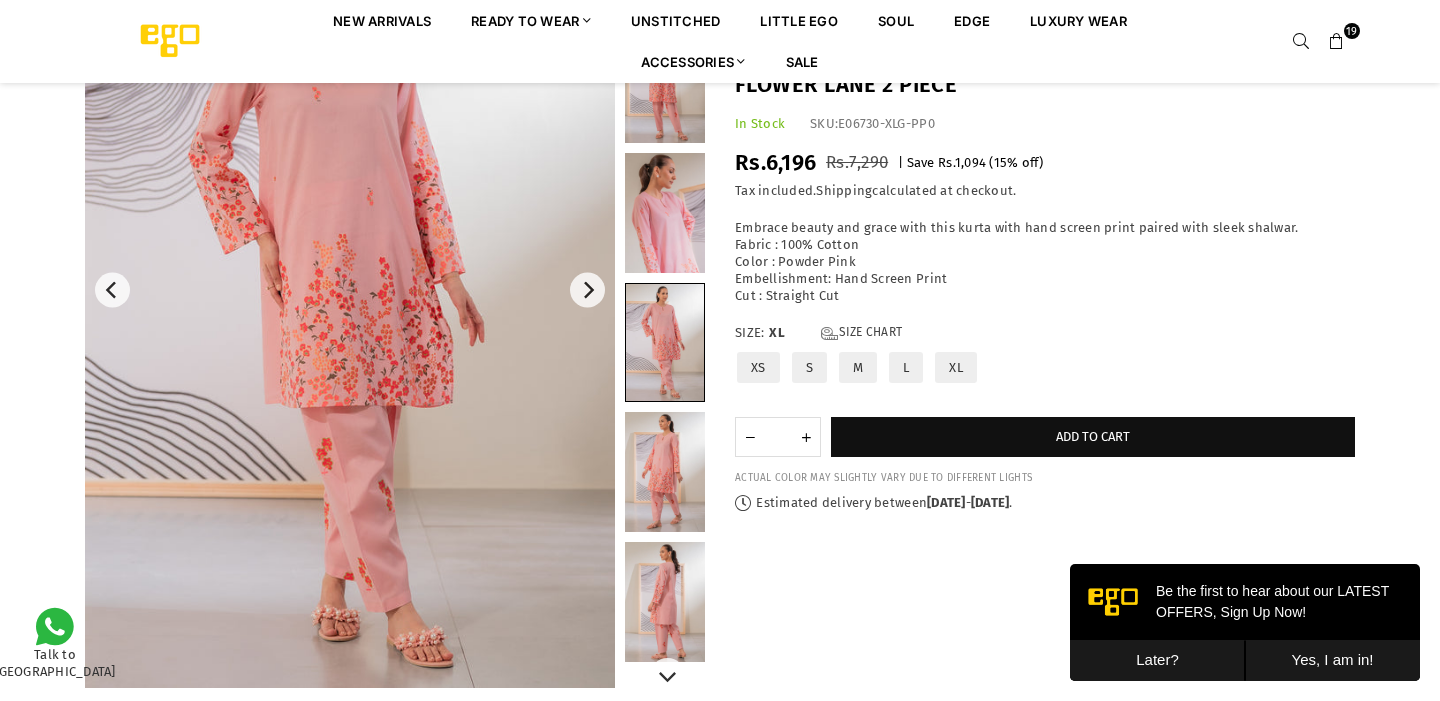click at bounding box center (665, 472) 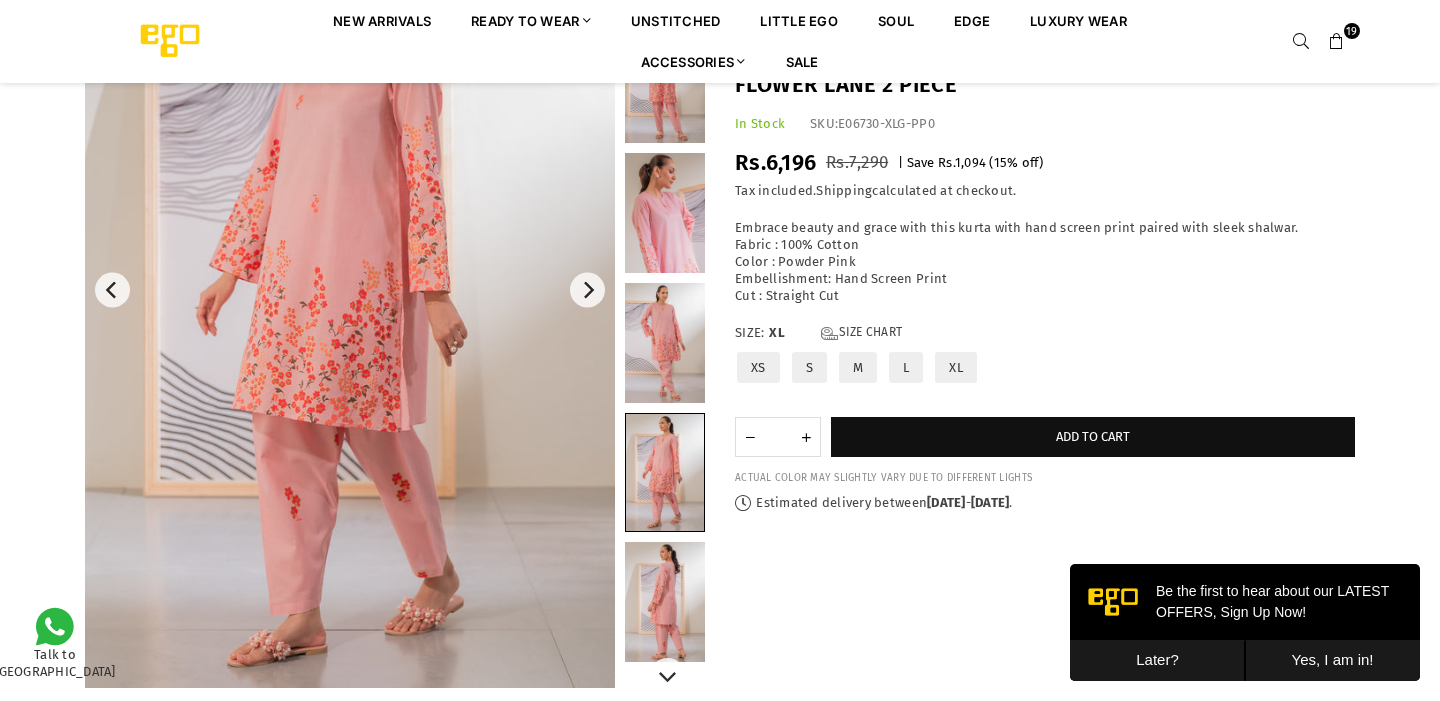 click at bounding box center [665, 602] 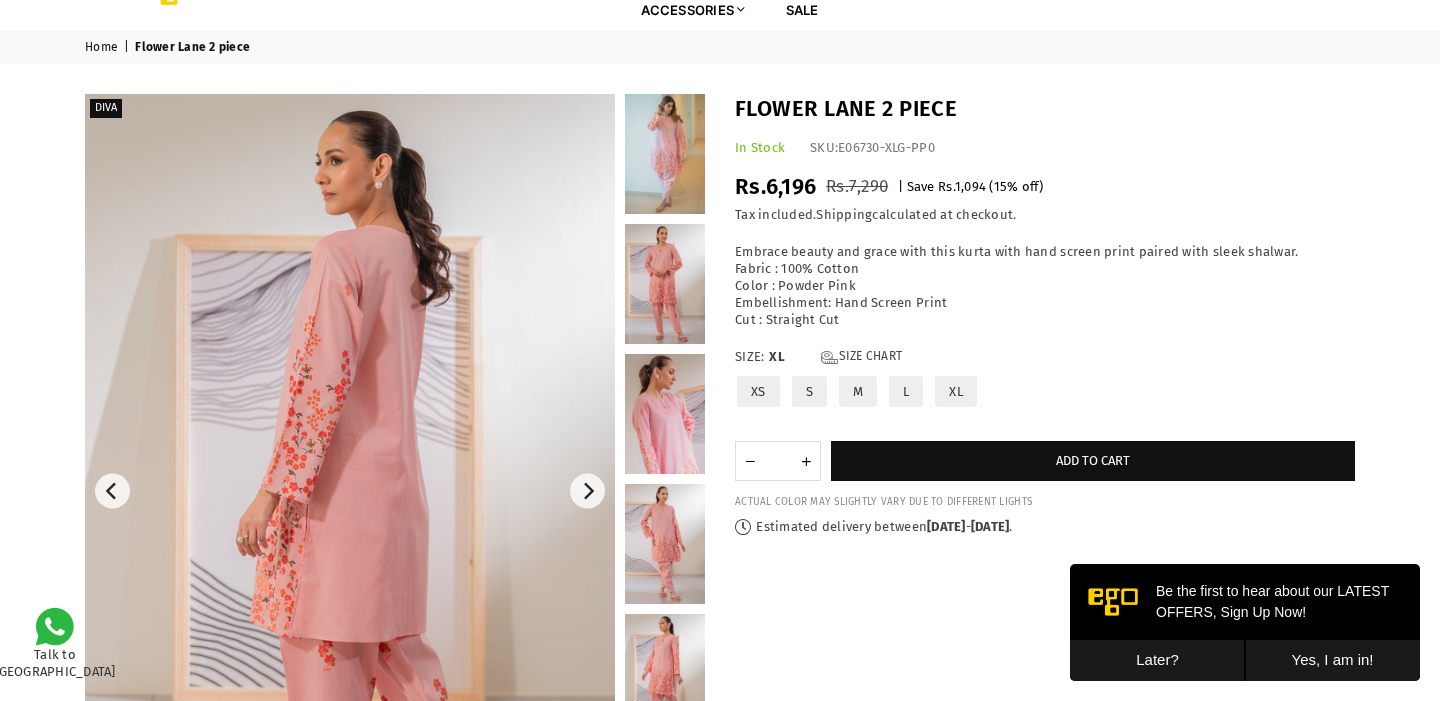 scroll, scrollTop: 0, scrollLeft: 0, axis: both 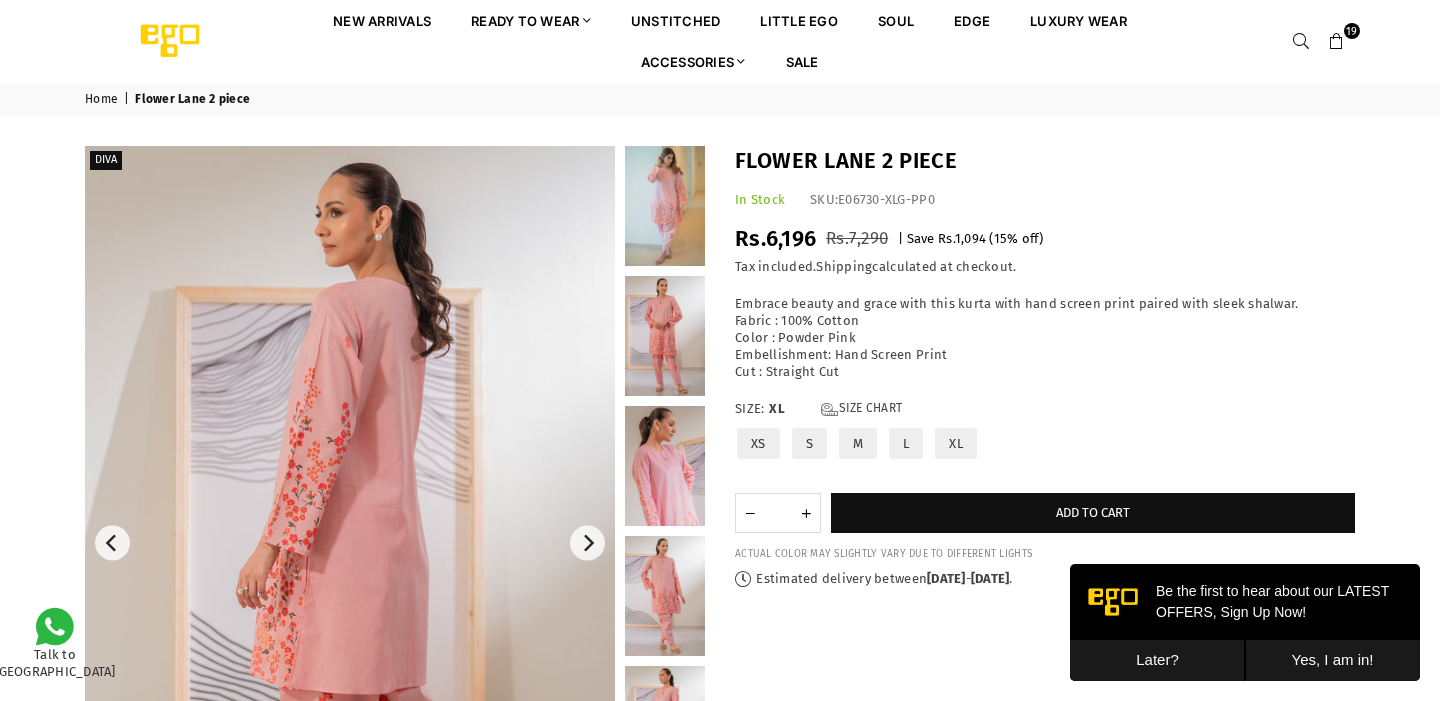 click at bounding box center [1337, 42] 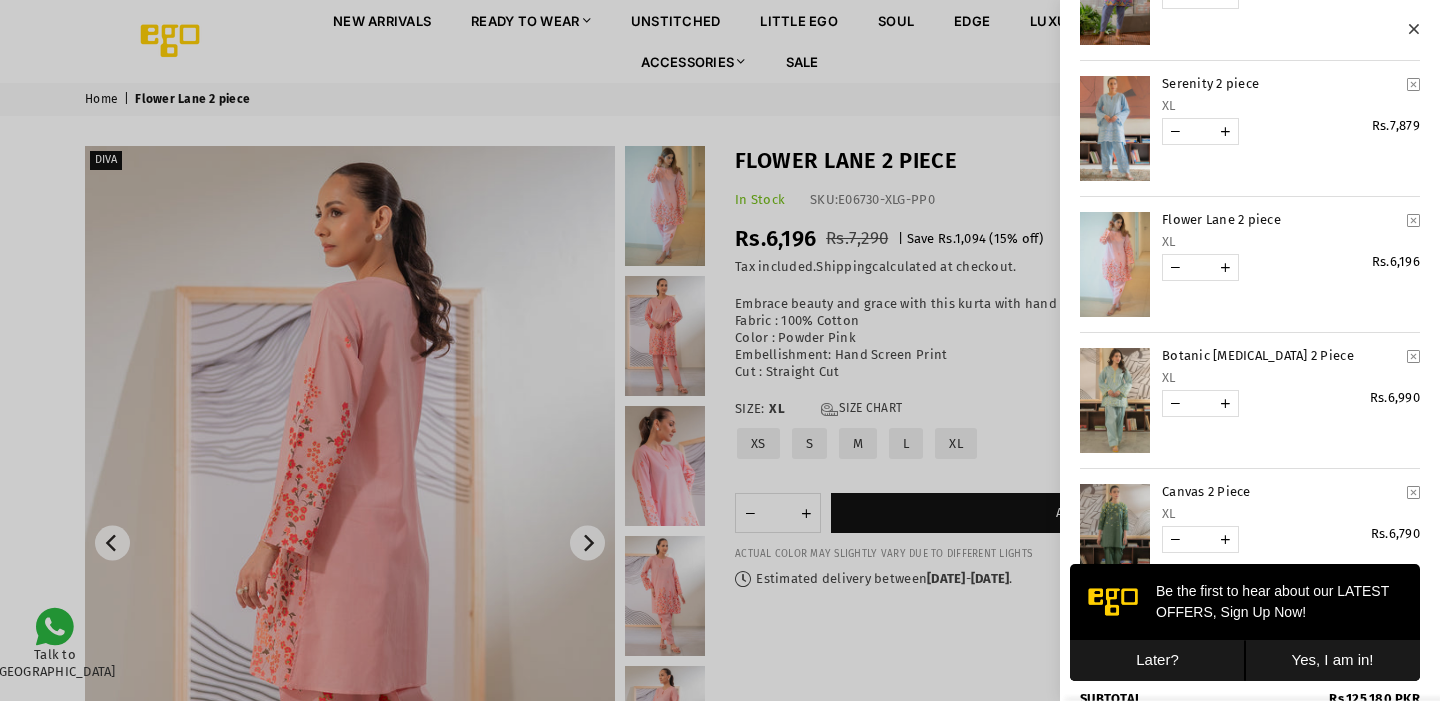 scroll, scrollTop: 2036, scrollLeft: 0, axis: vertical 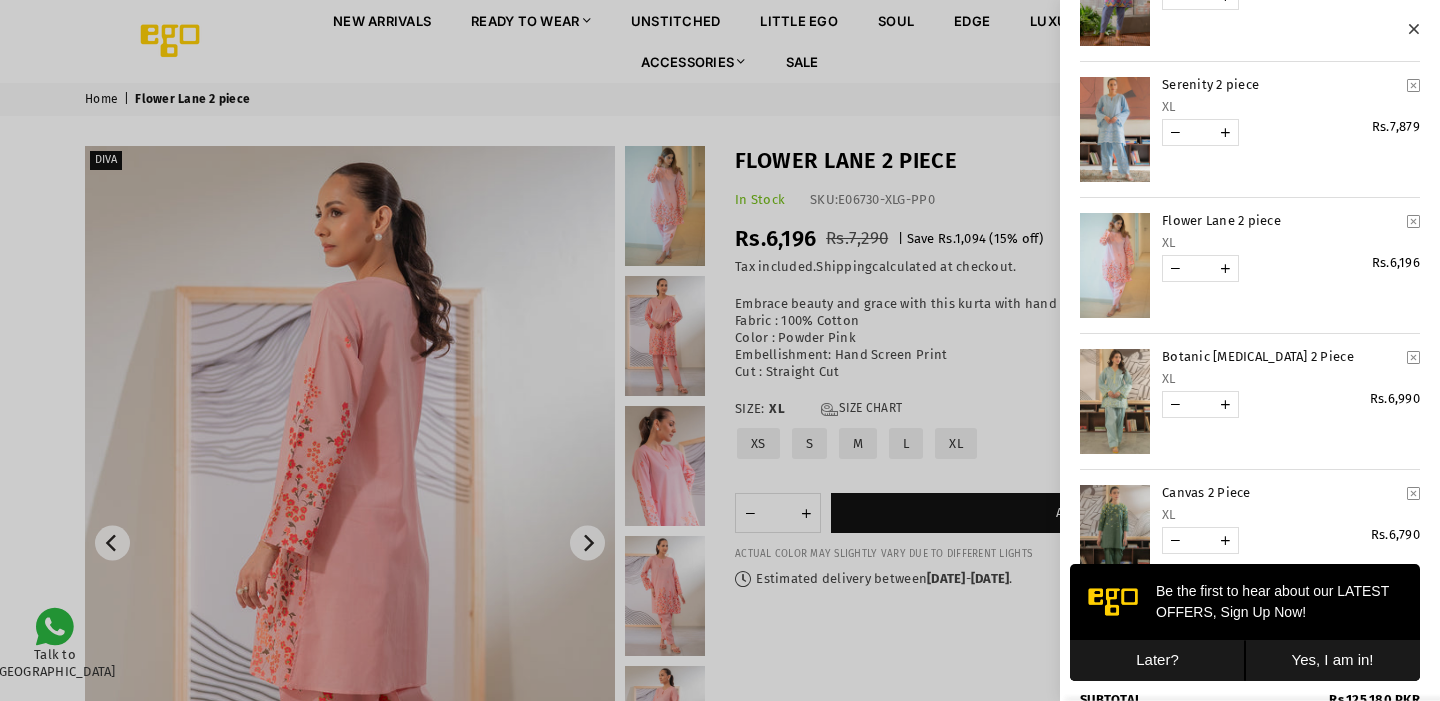 click at bounding box center (1115, 129) 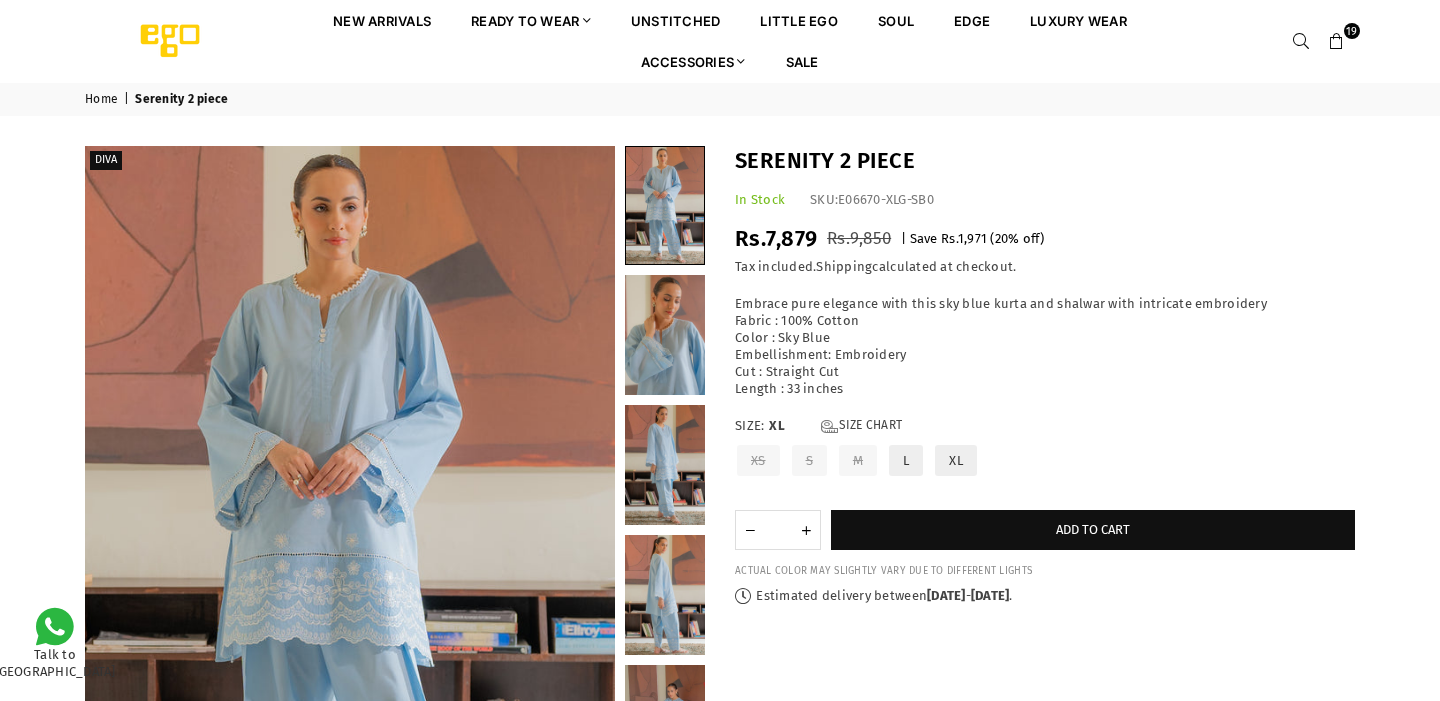 scroll, scrollTop: 0, scrollLeft: 0, axis: both 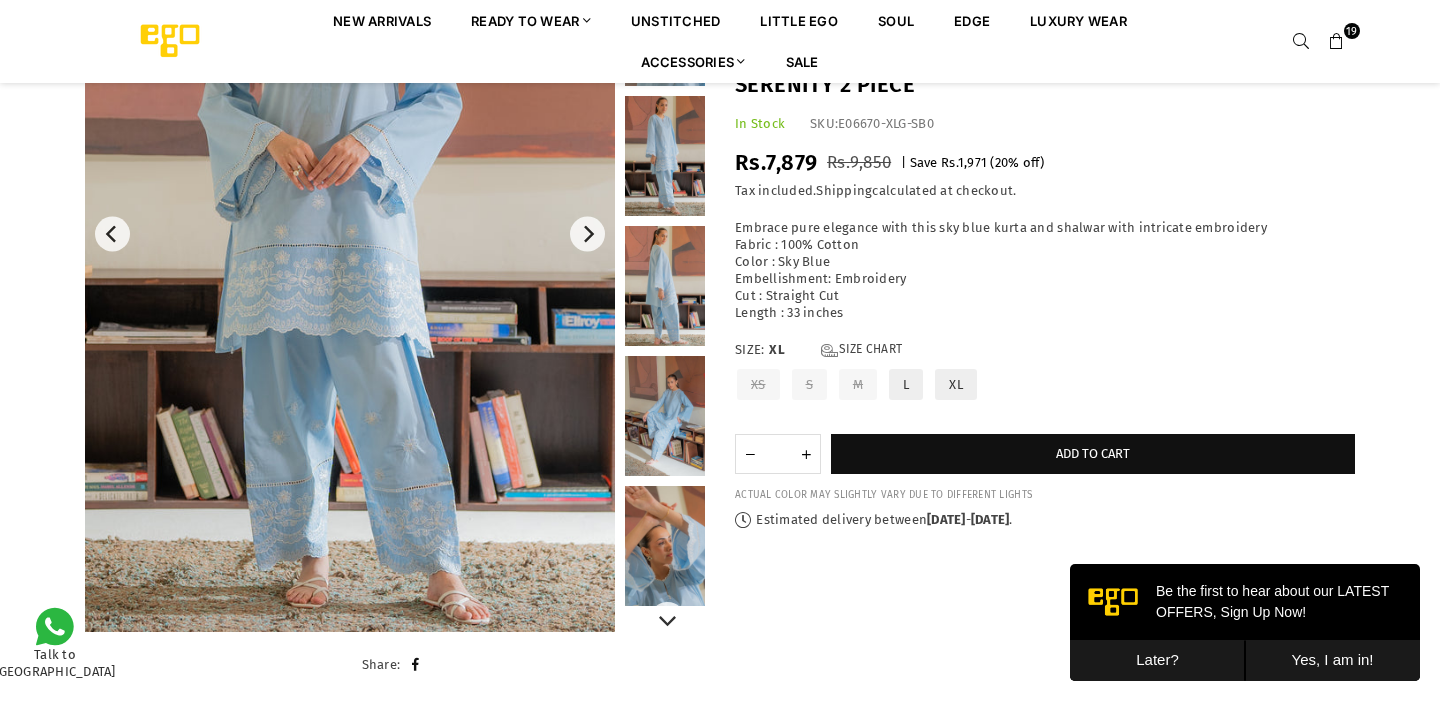 click at bounding box center [665, 156] 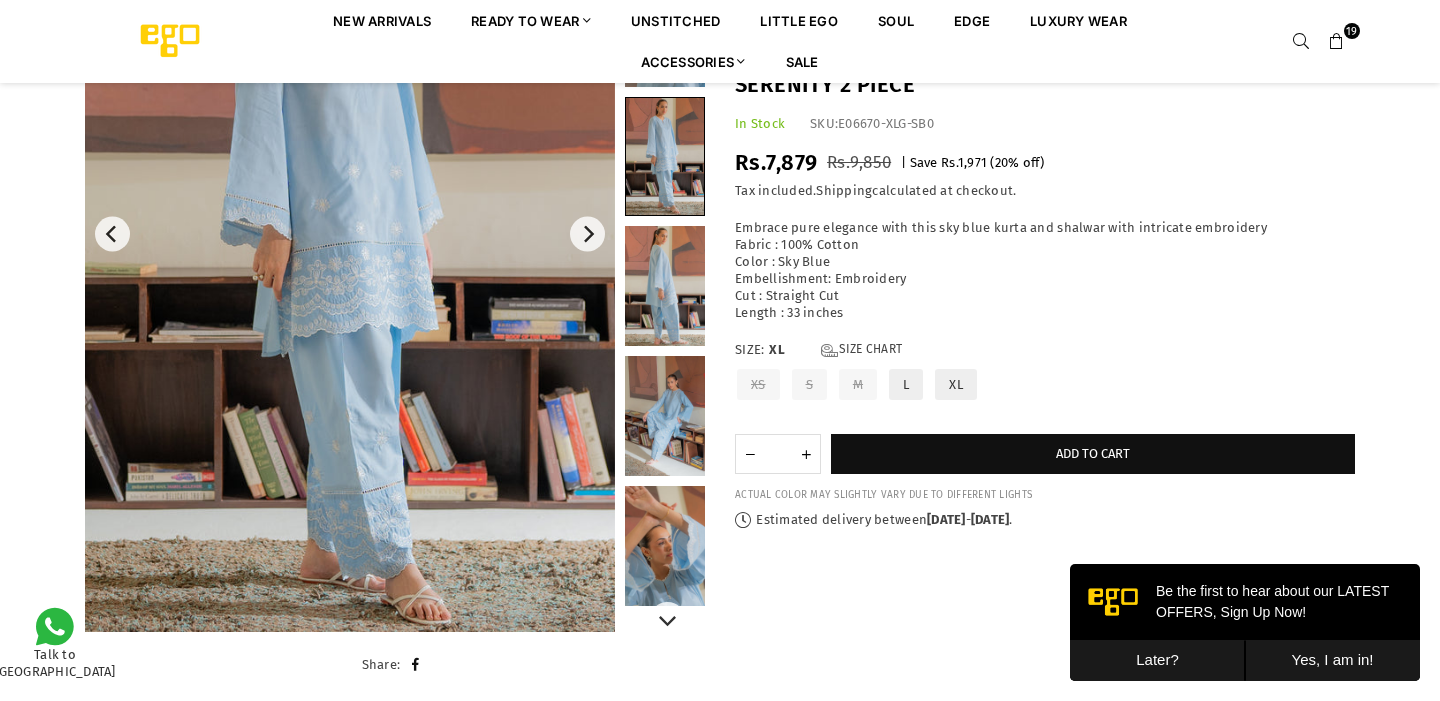 click at bounding box center (665, 286) 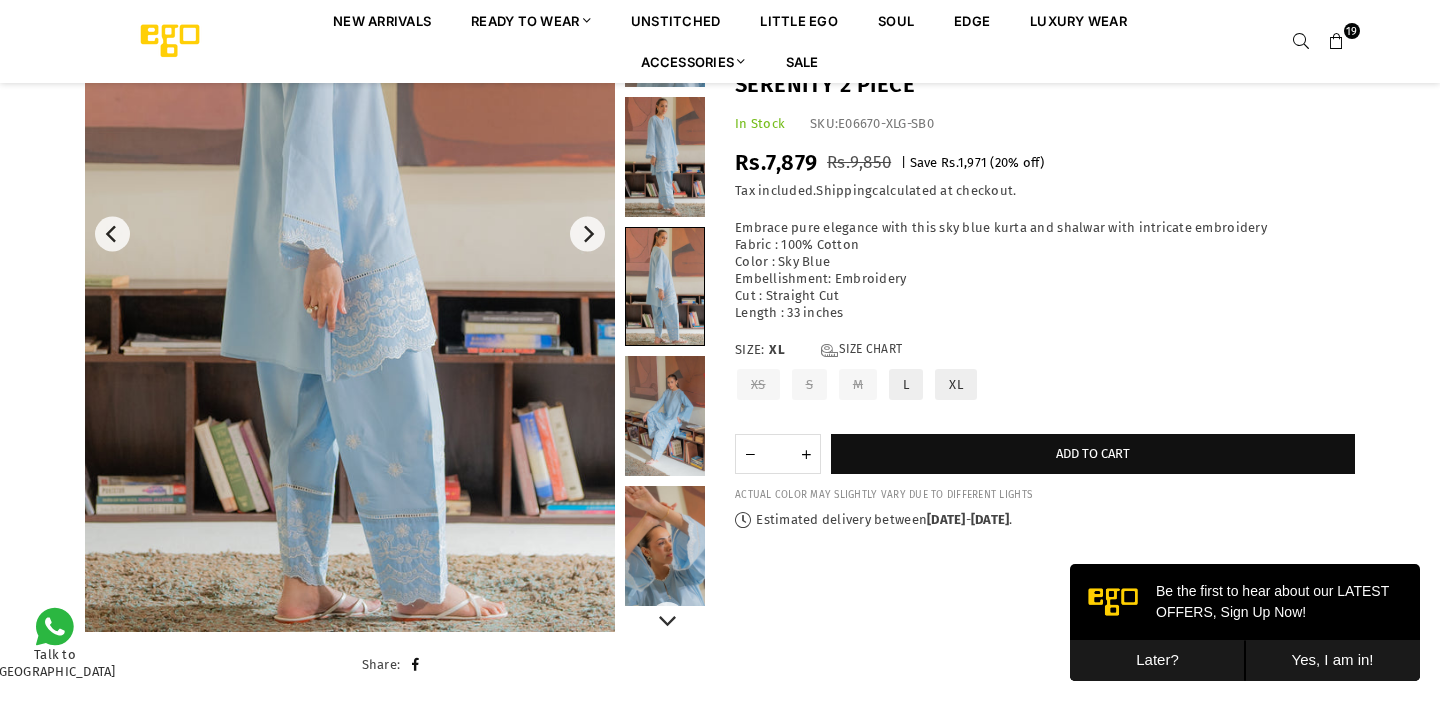 click at bounding box center (665, 416) 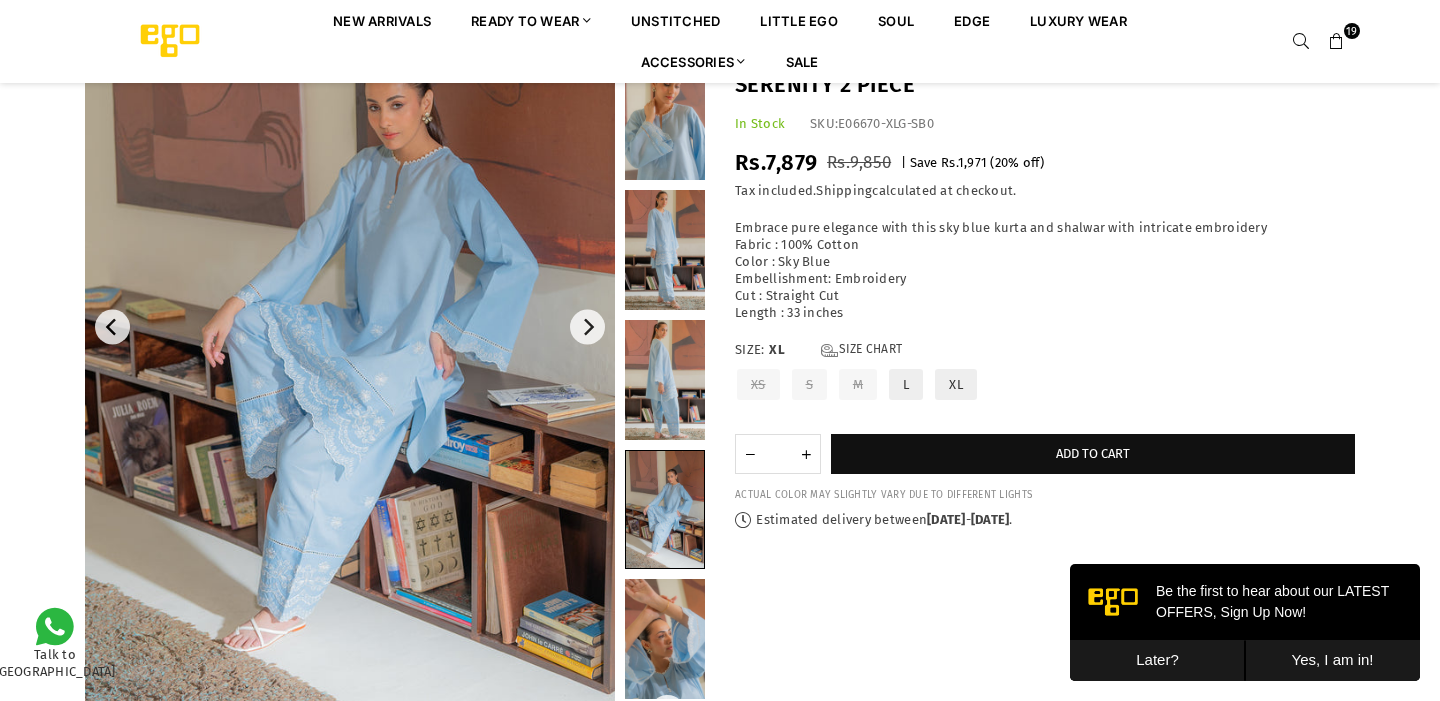 scroll, scrollTop: 185, scrollLeft: 0, axis: vertical 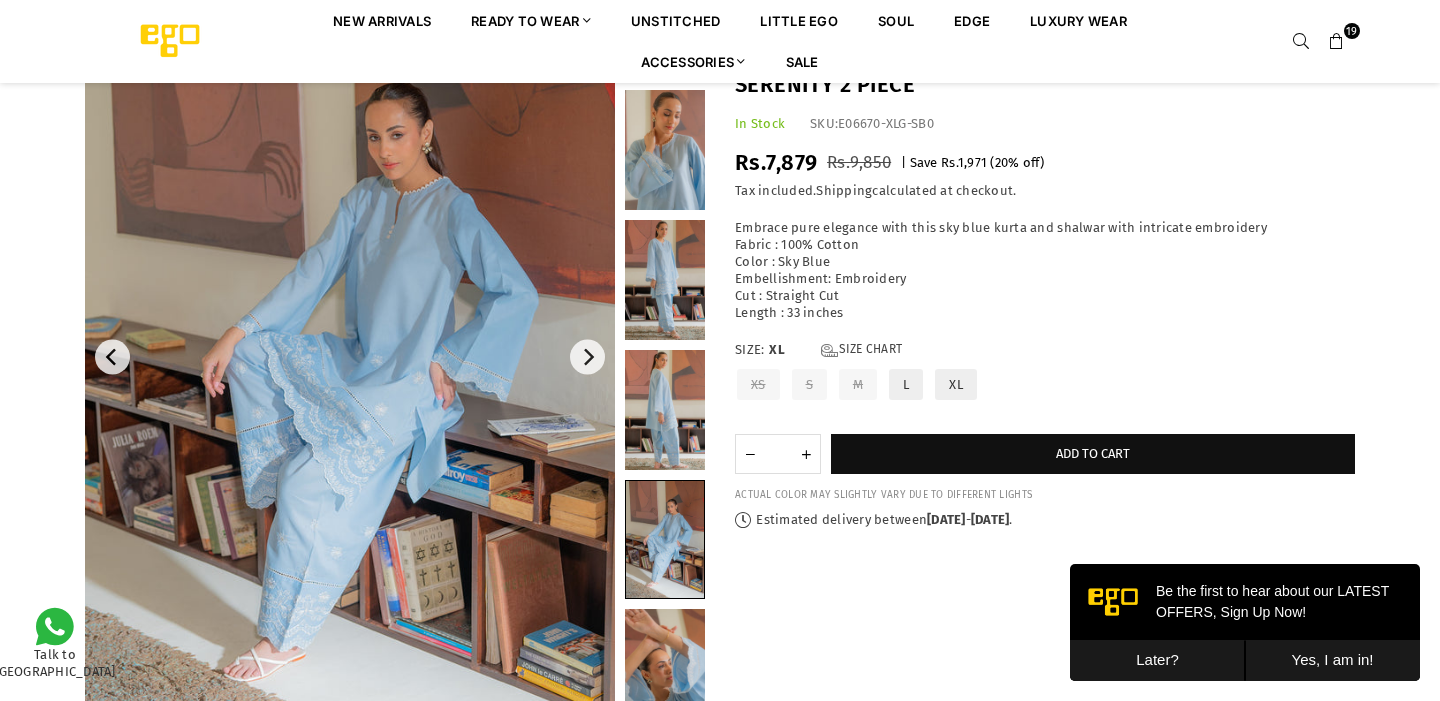 click at bounding box center (665, 669) 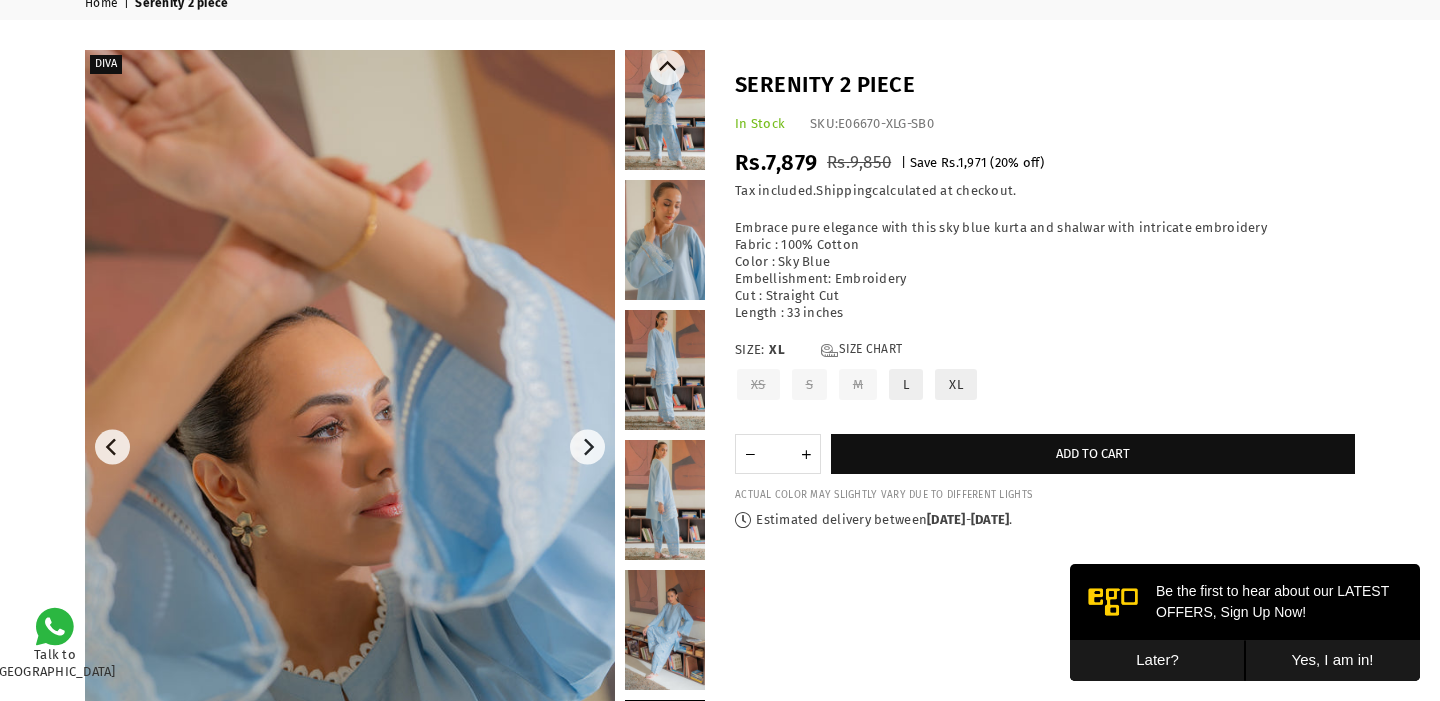 scroll, scrollTop: 0, scrollLeft: 0, axis: both 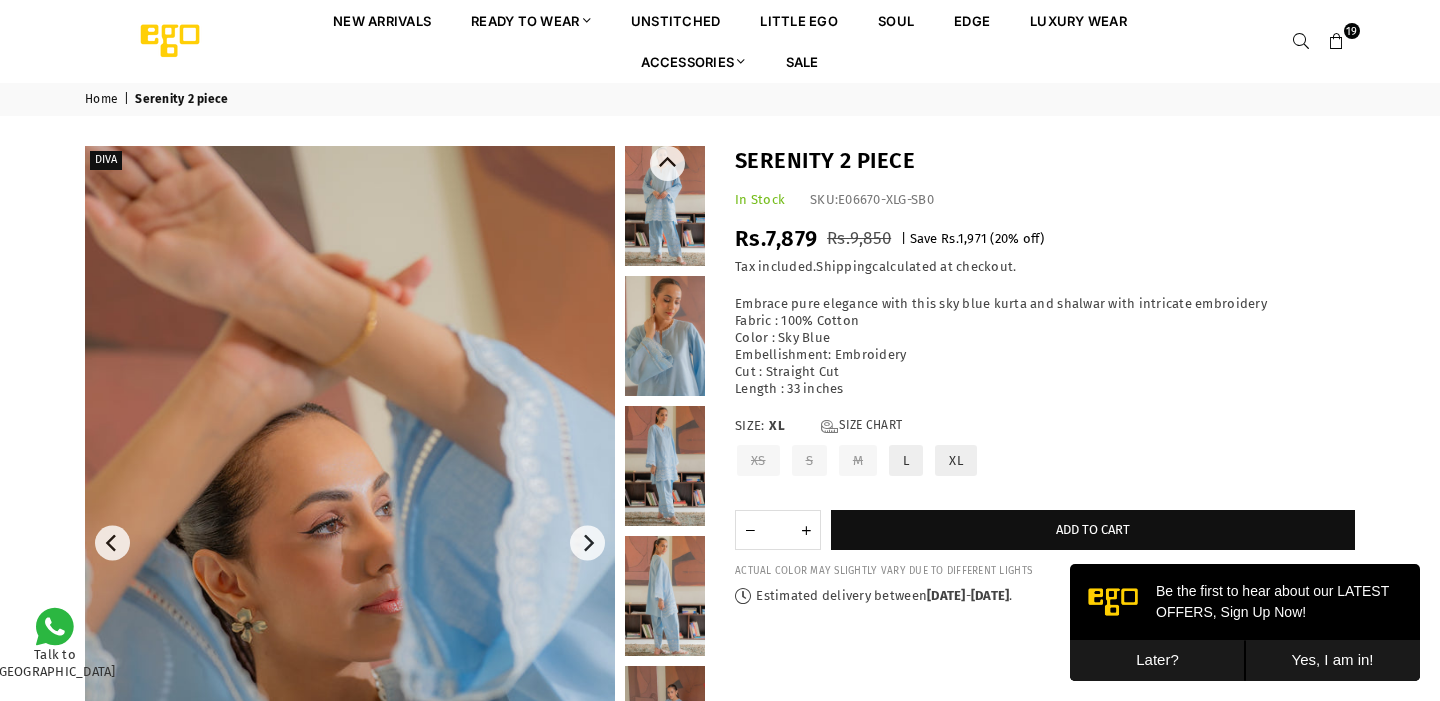 click at bounding box center (665, 206) 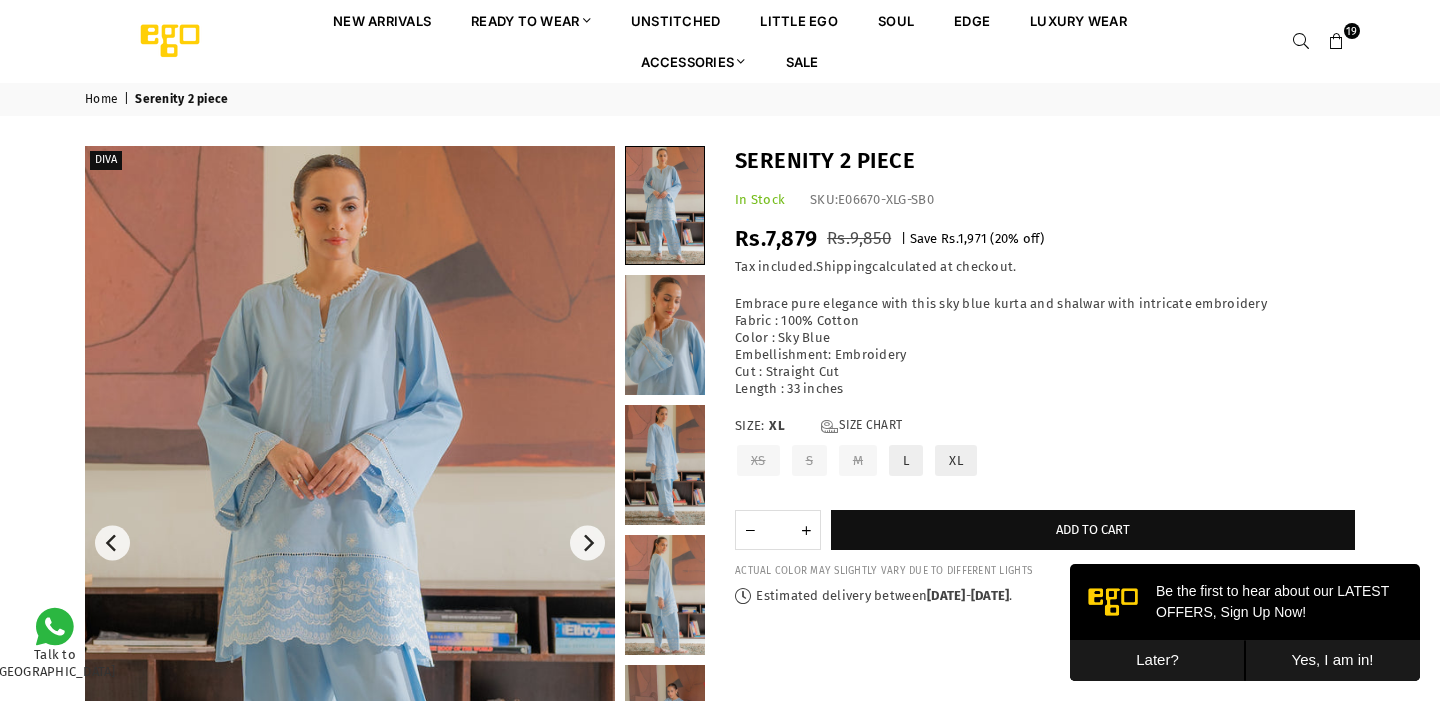 click at bounding box center (1337, 42) 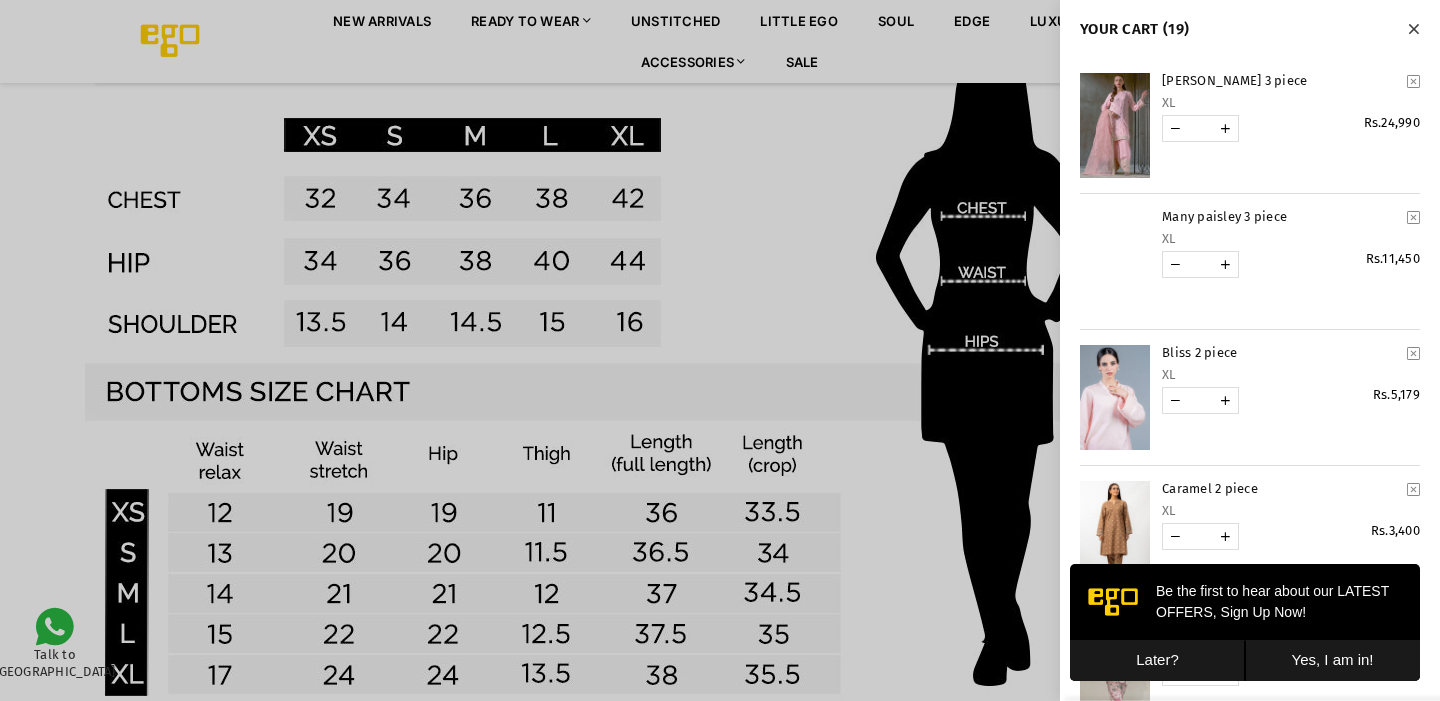 scroll, scrollTop: 1298, scrollLeft: 0, axis: vertical 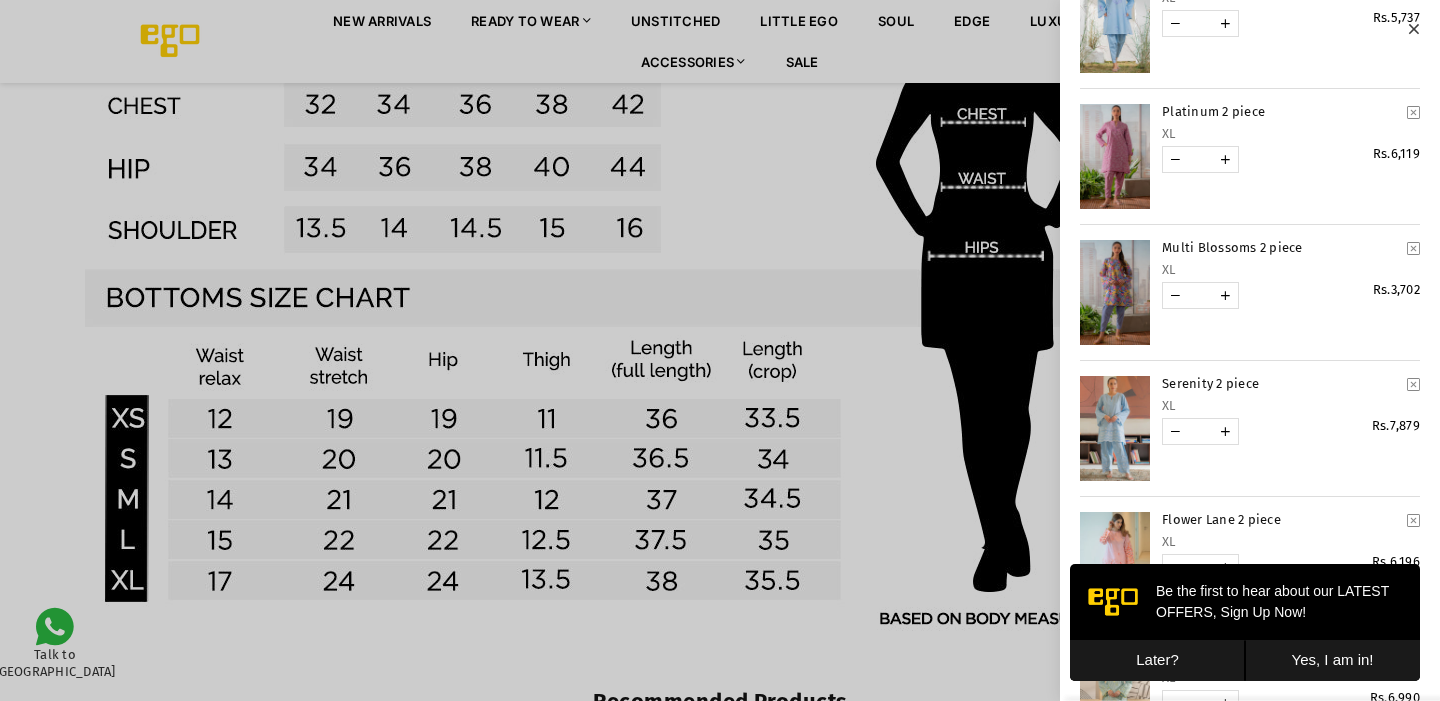 click at bounding box center [1115, 292] 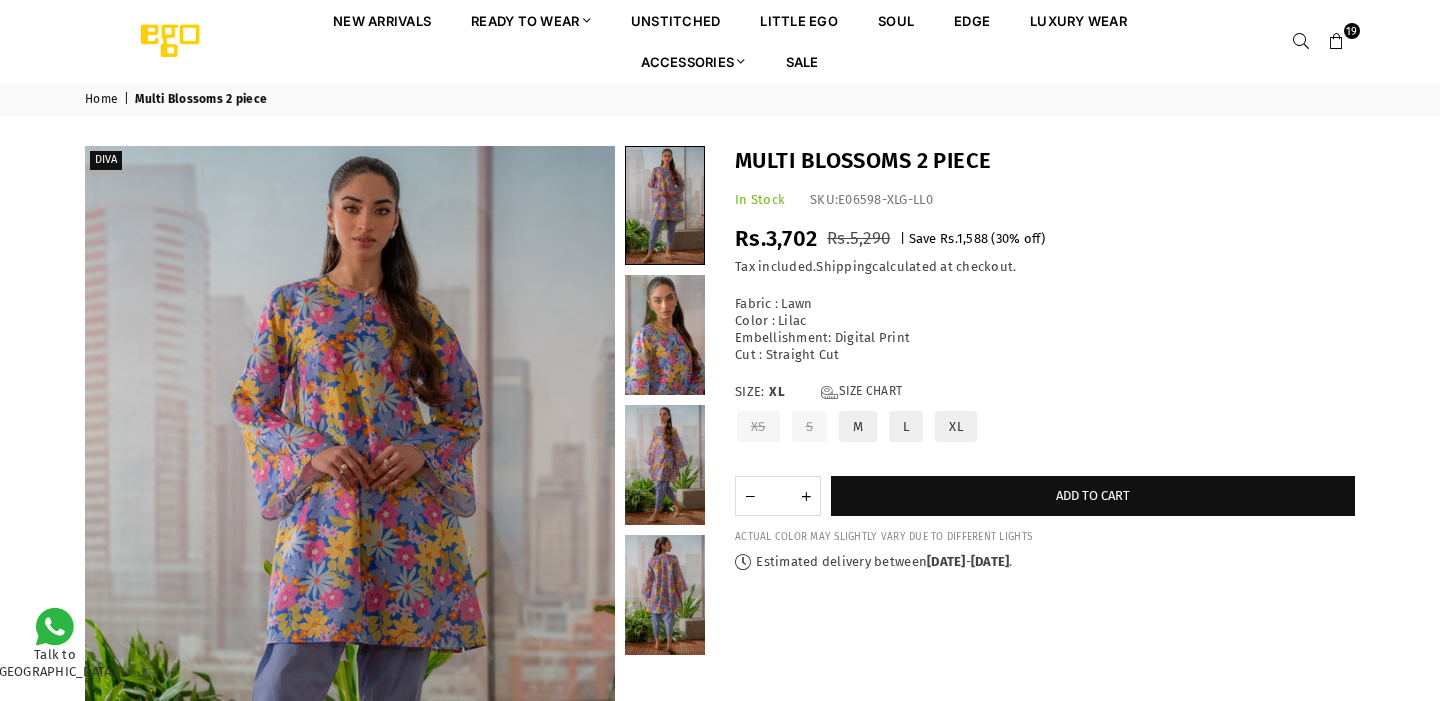 scroll, scrollTop: 0, scrollLeft: 0, axis: both 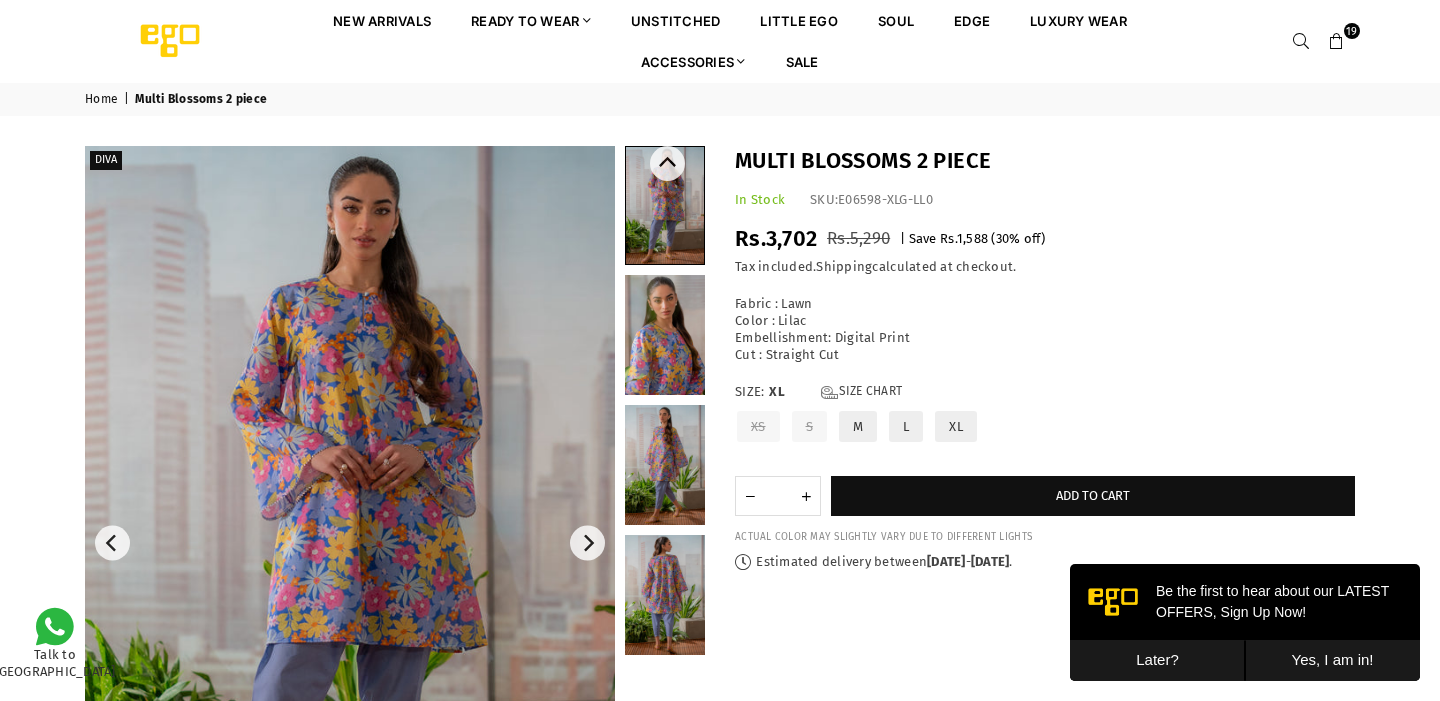 click at bounding box center (665, 335) 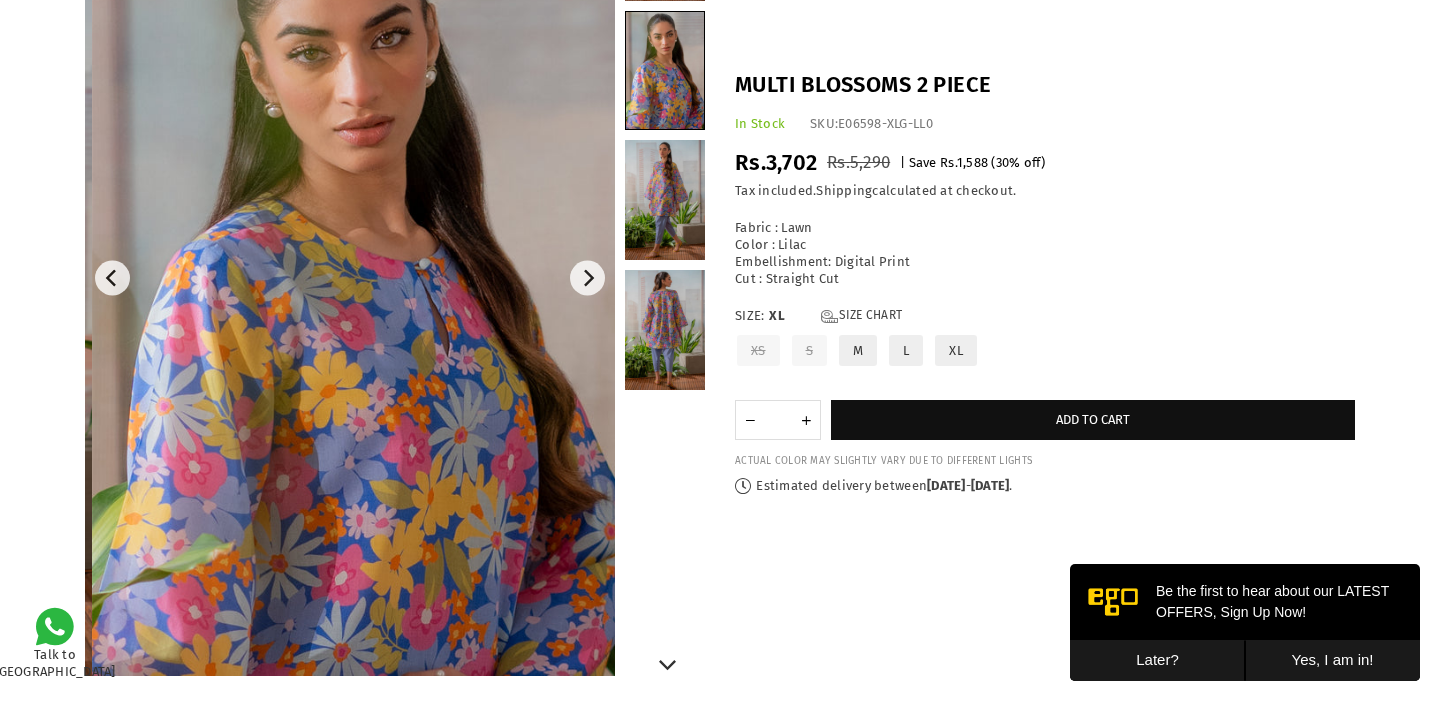 scroll, scrollTop: 281, scrollLeft: 0, axis: vertical 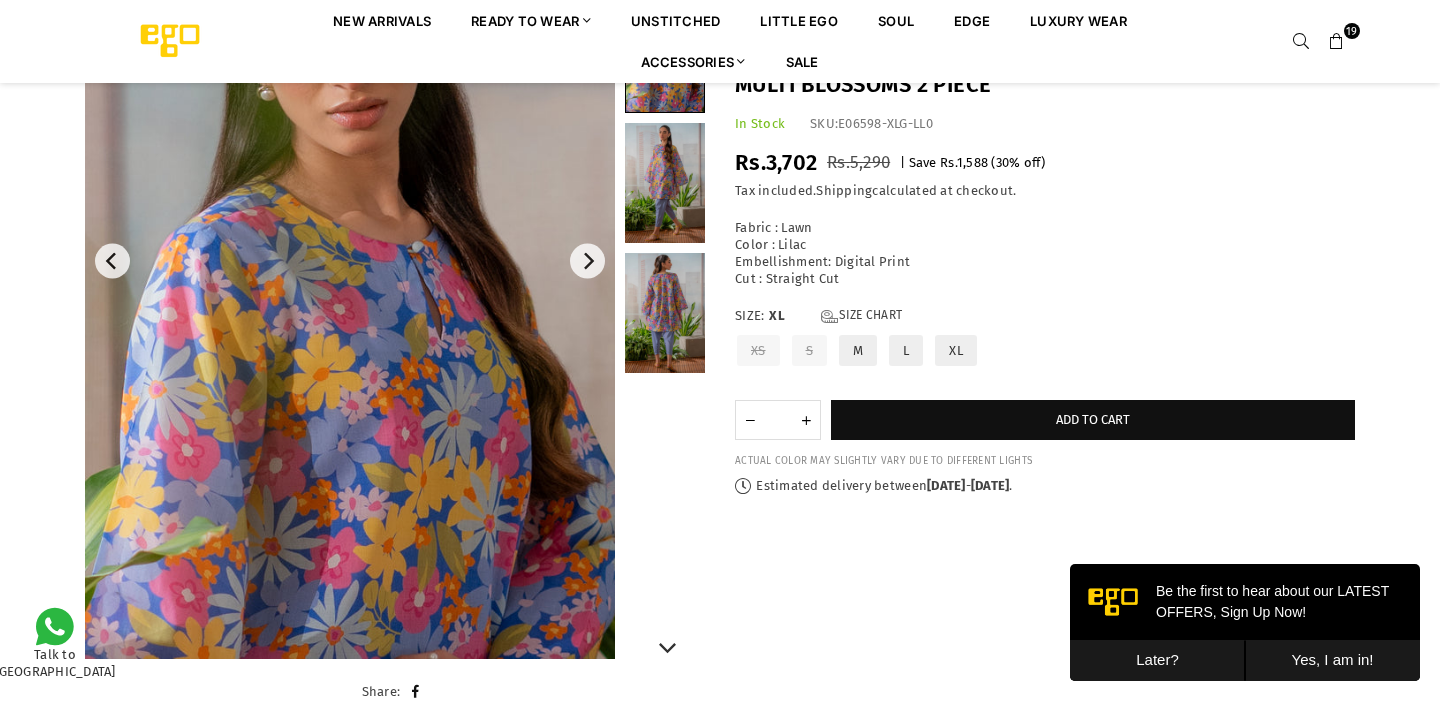 click at bounding box center [665, 183] 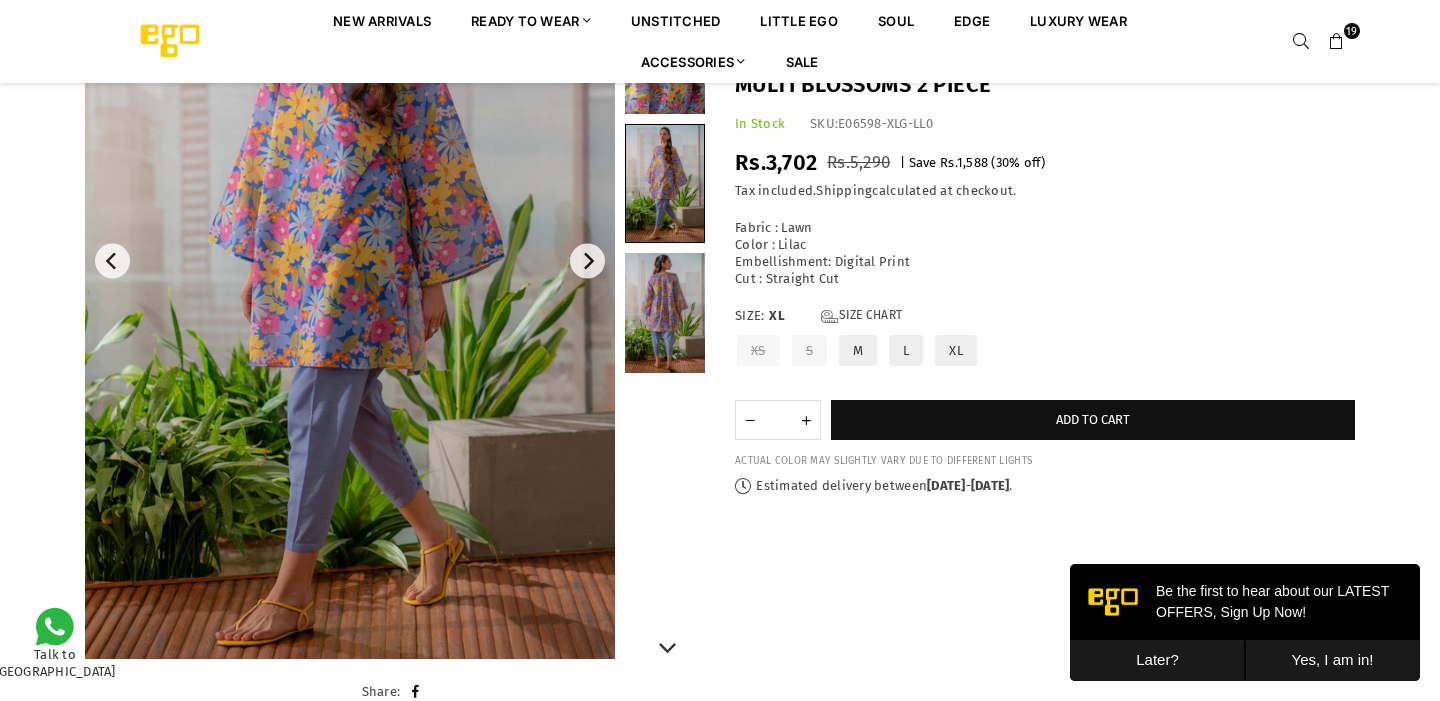 click at bounding box center (665, 313) 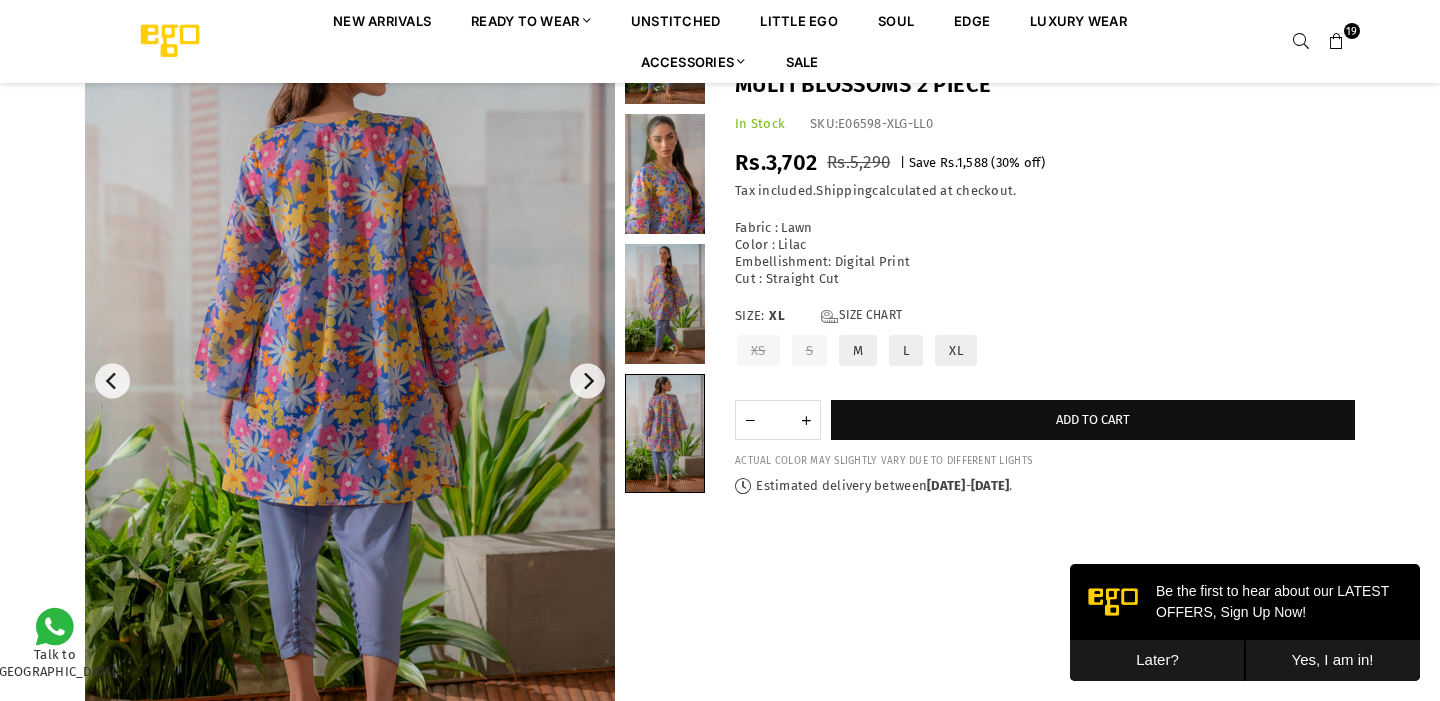 scroll, scrollTop: 159, scrollLeft: 0, axis: vertical 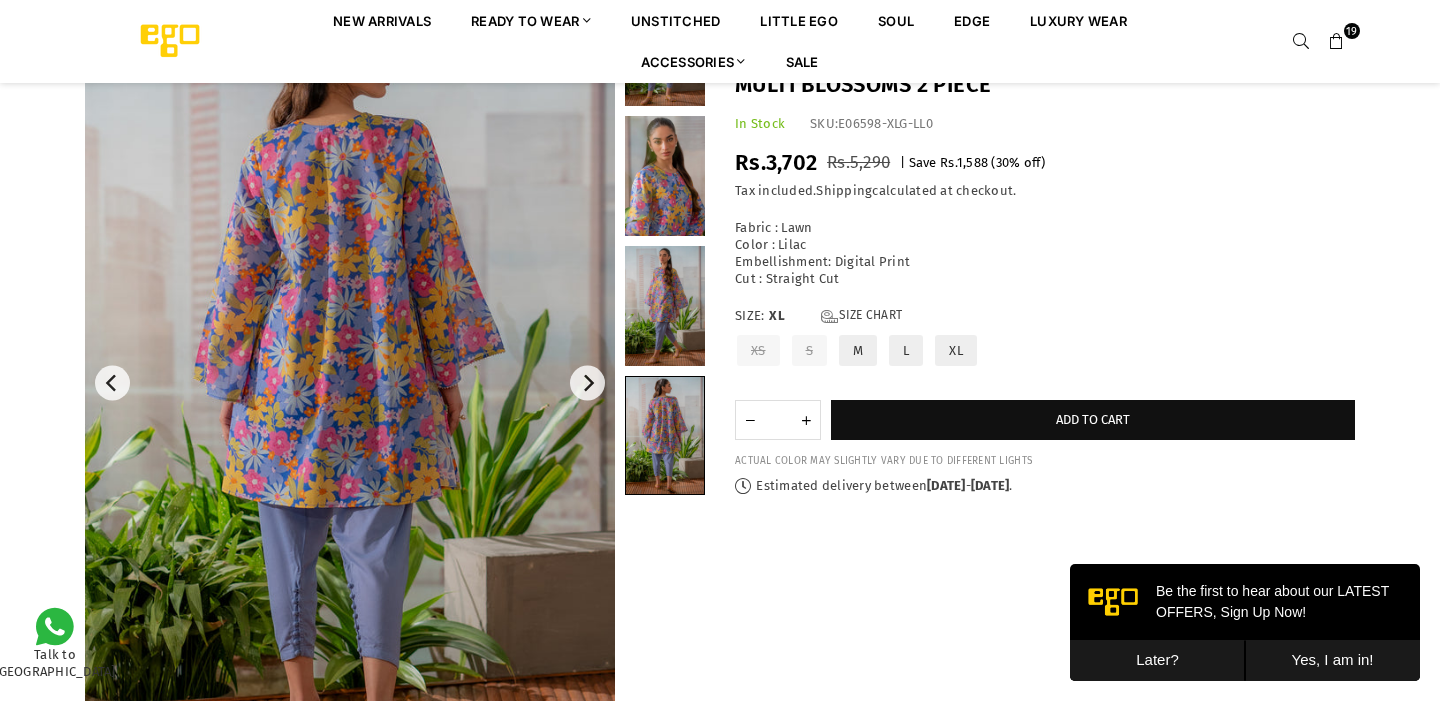 click at bounding box center (665, 306) 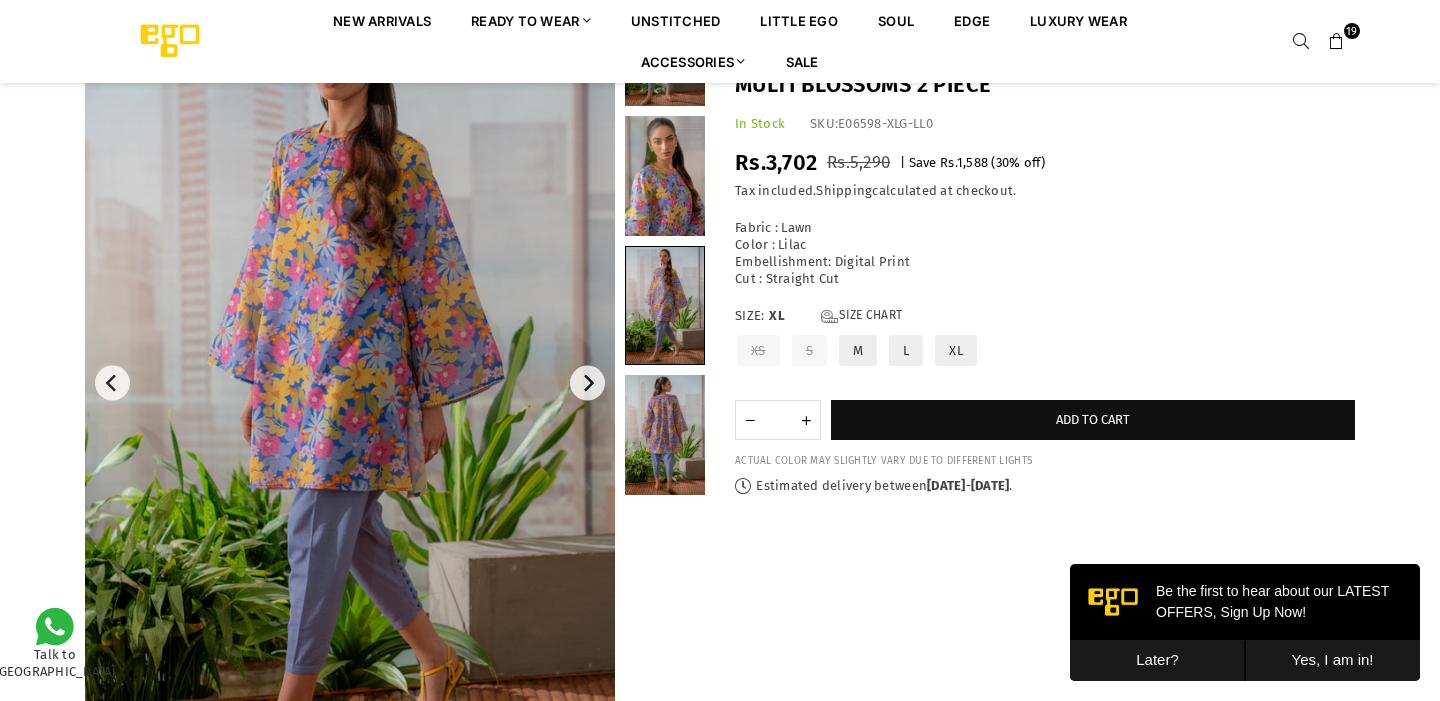 click at bounding box center [1337, 42] 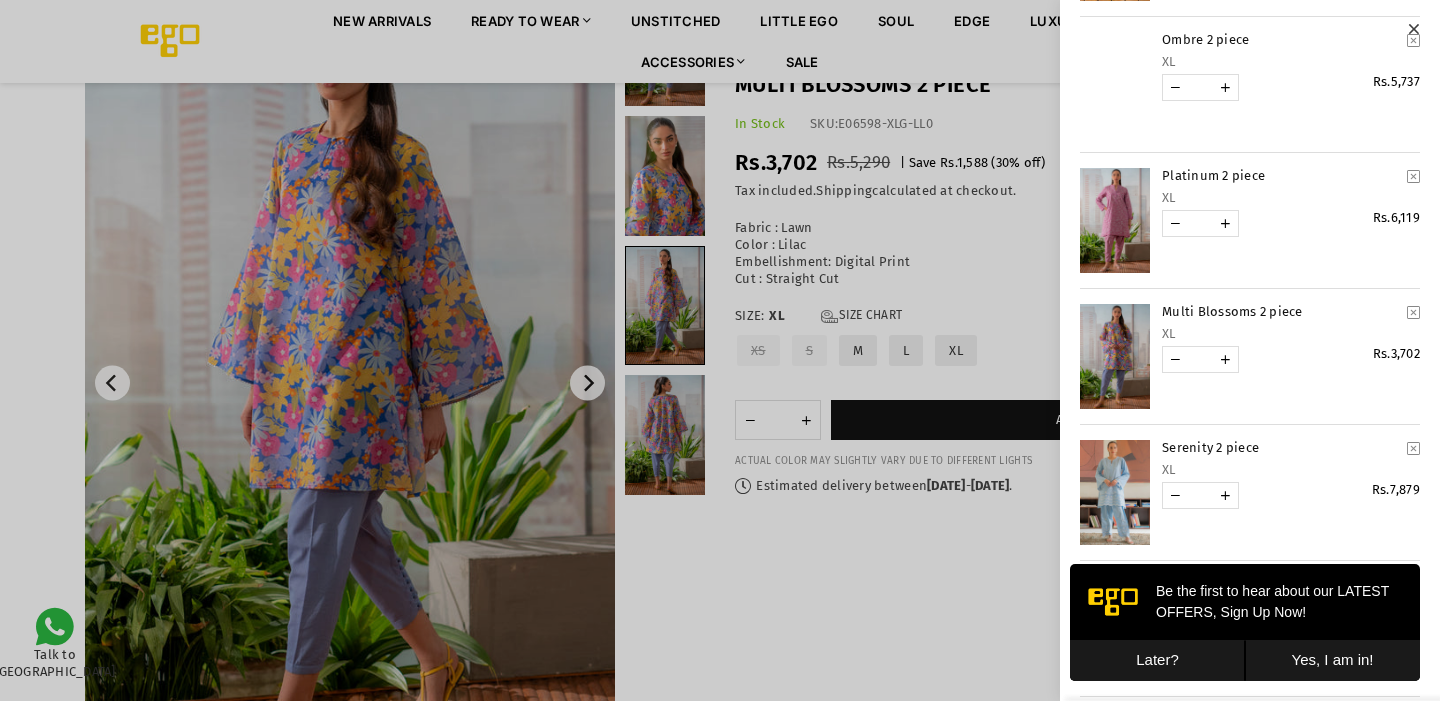 scroll, scrollTop: 1621, scrollLeft: 0, axis: vertical 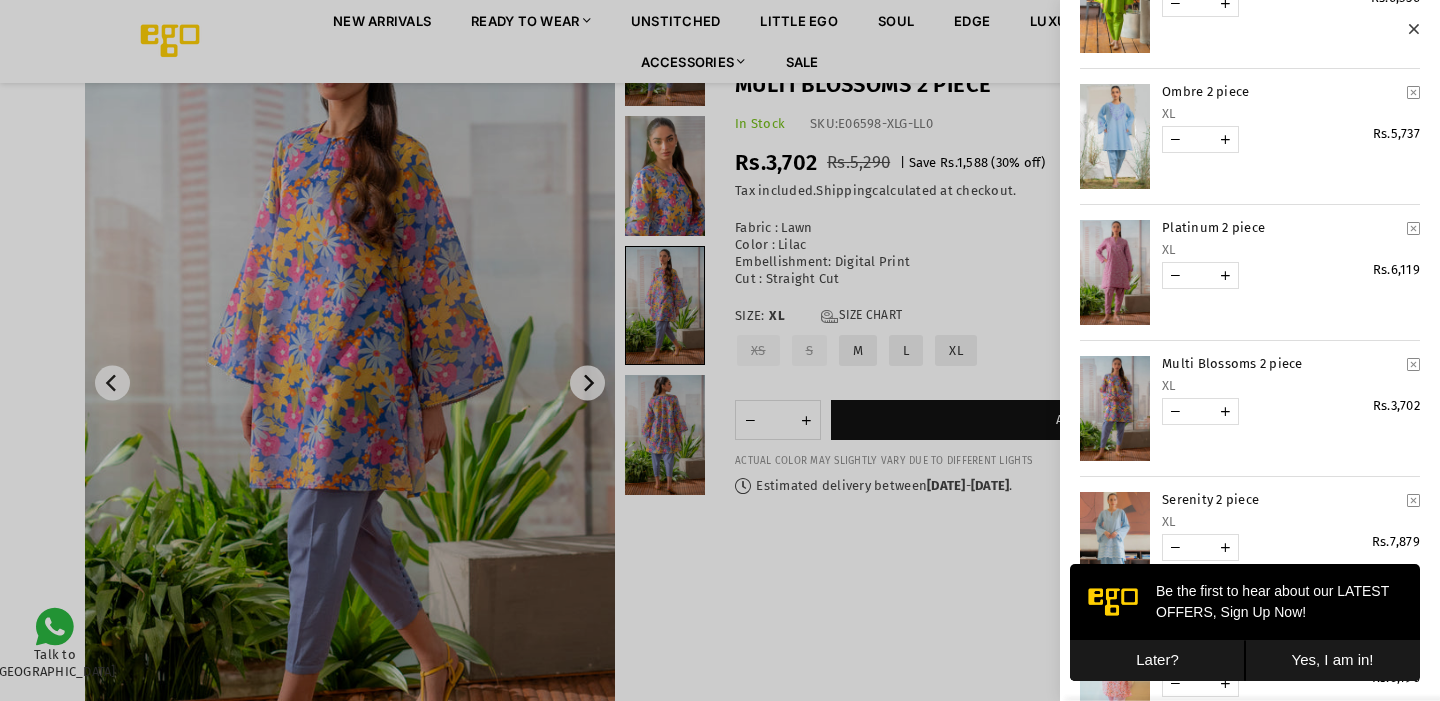 click at bounding box center [1413, 364] 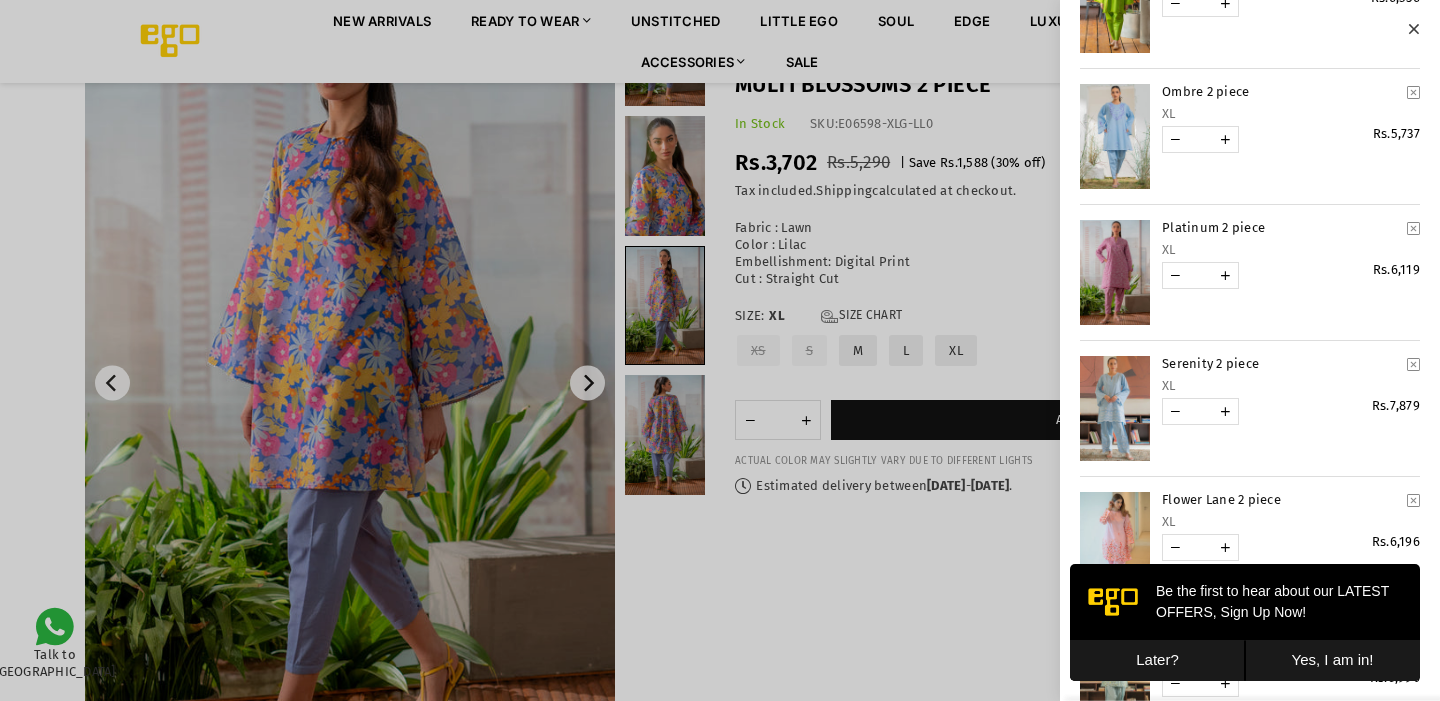 click at bounding box center (1115, 272) 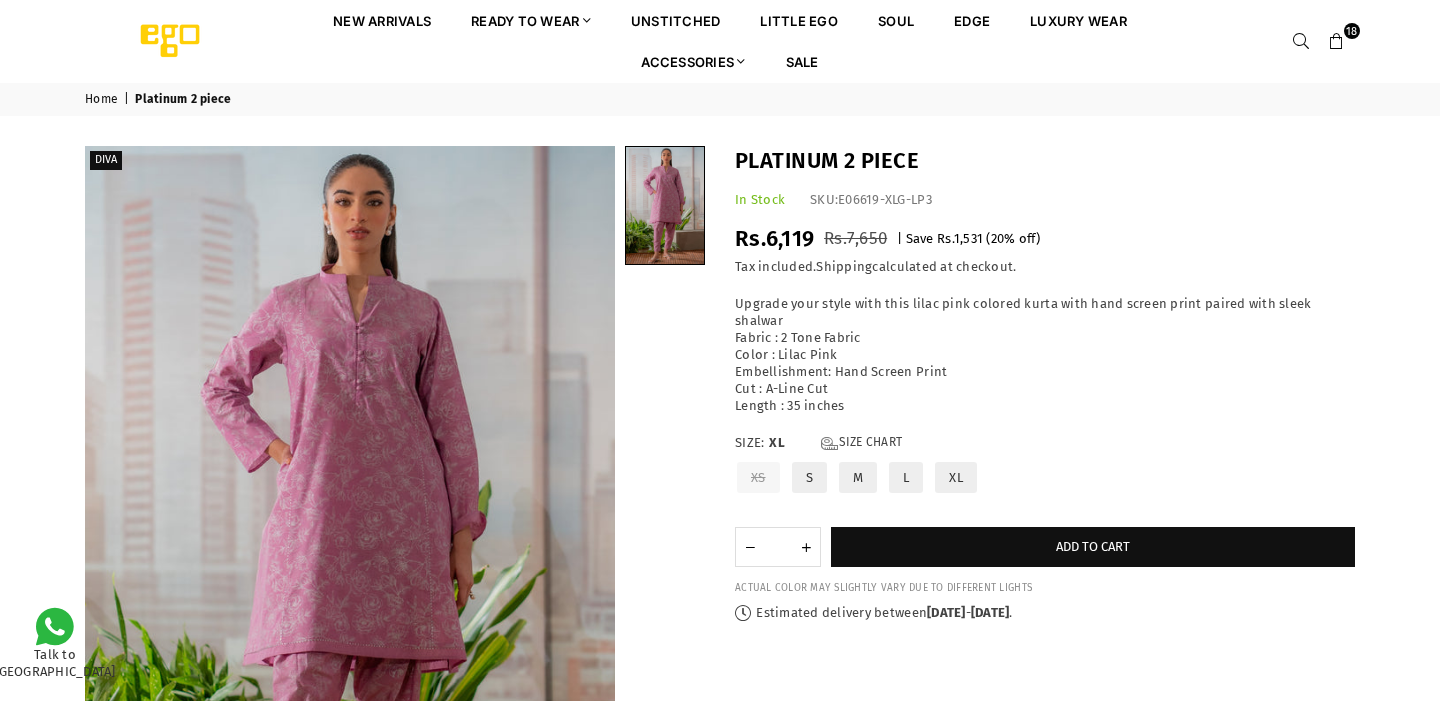 scroll, scrollTop: 0, scrollLeft: 0, axis: both 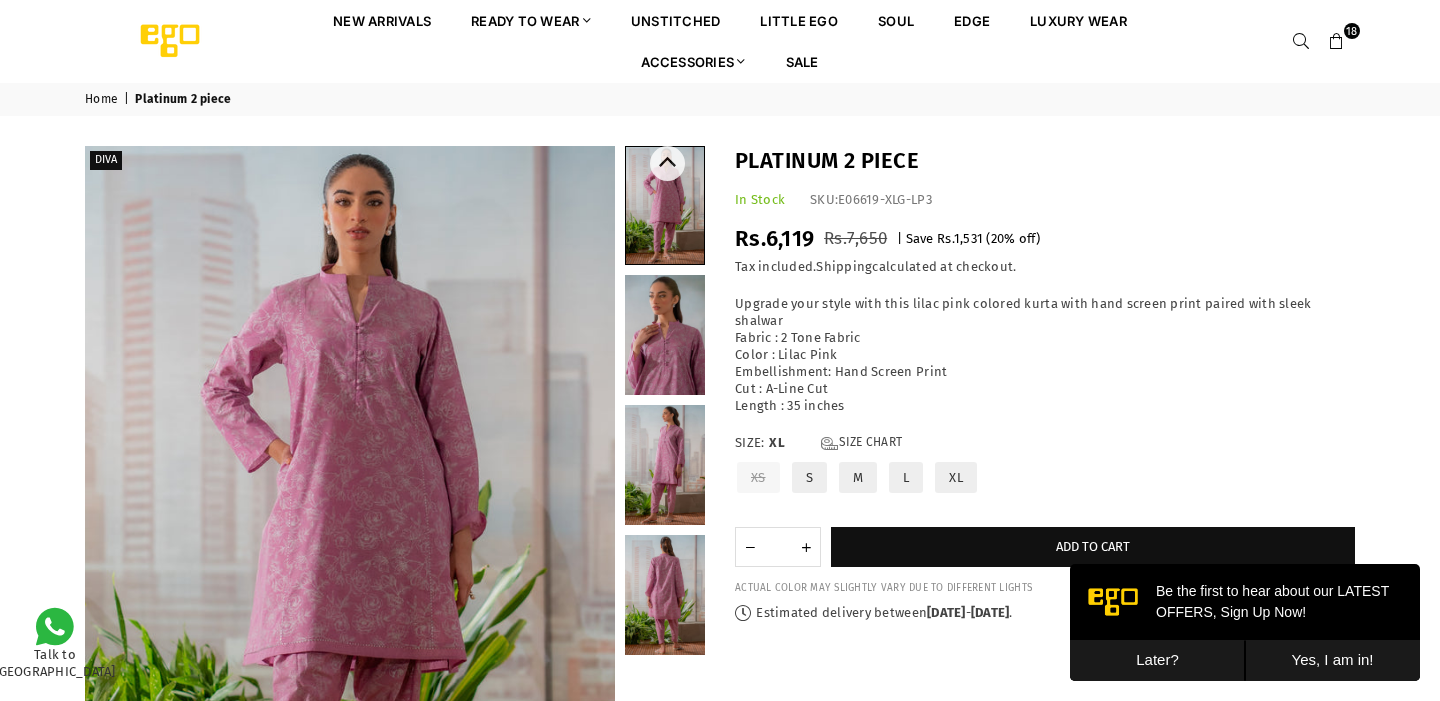 click at bounding box center (665, 335) 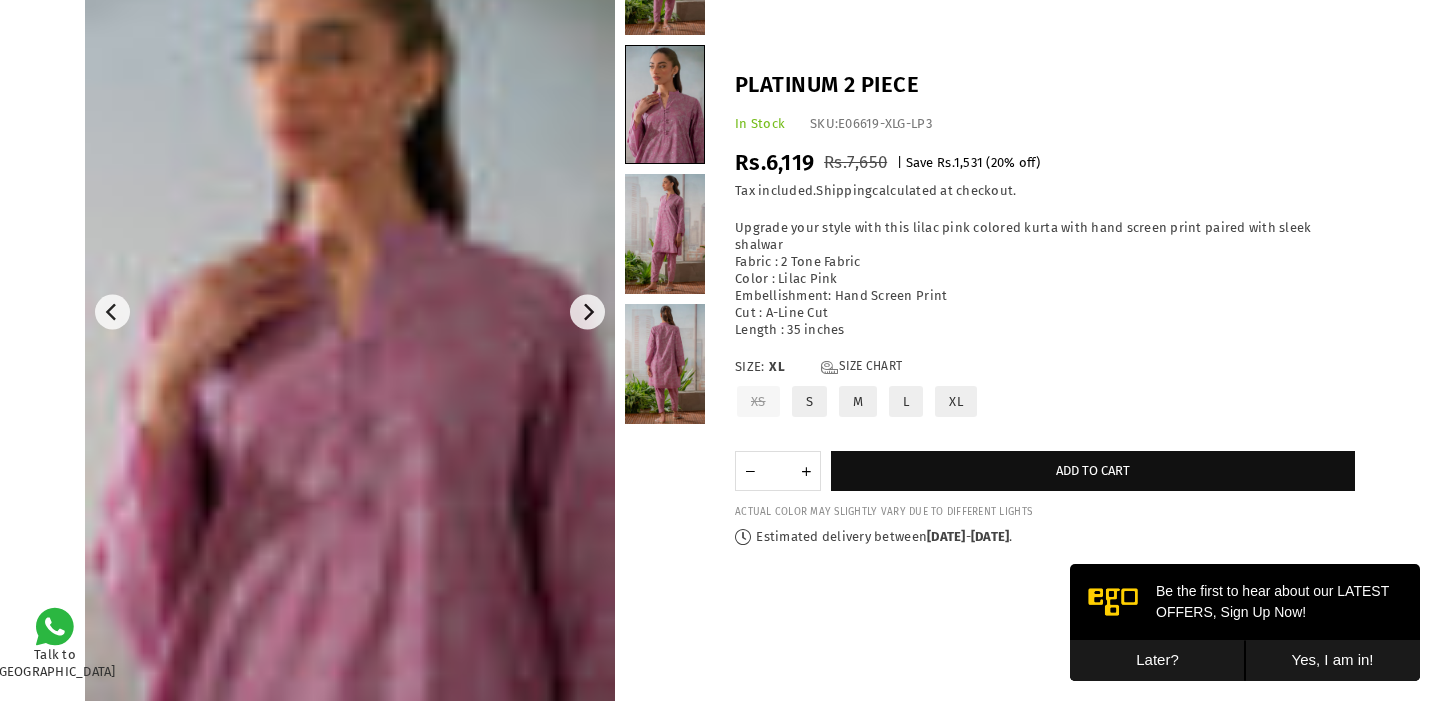 scroll, scrollTop: 233, scrollLeft: 0, axis: vertical 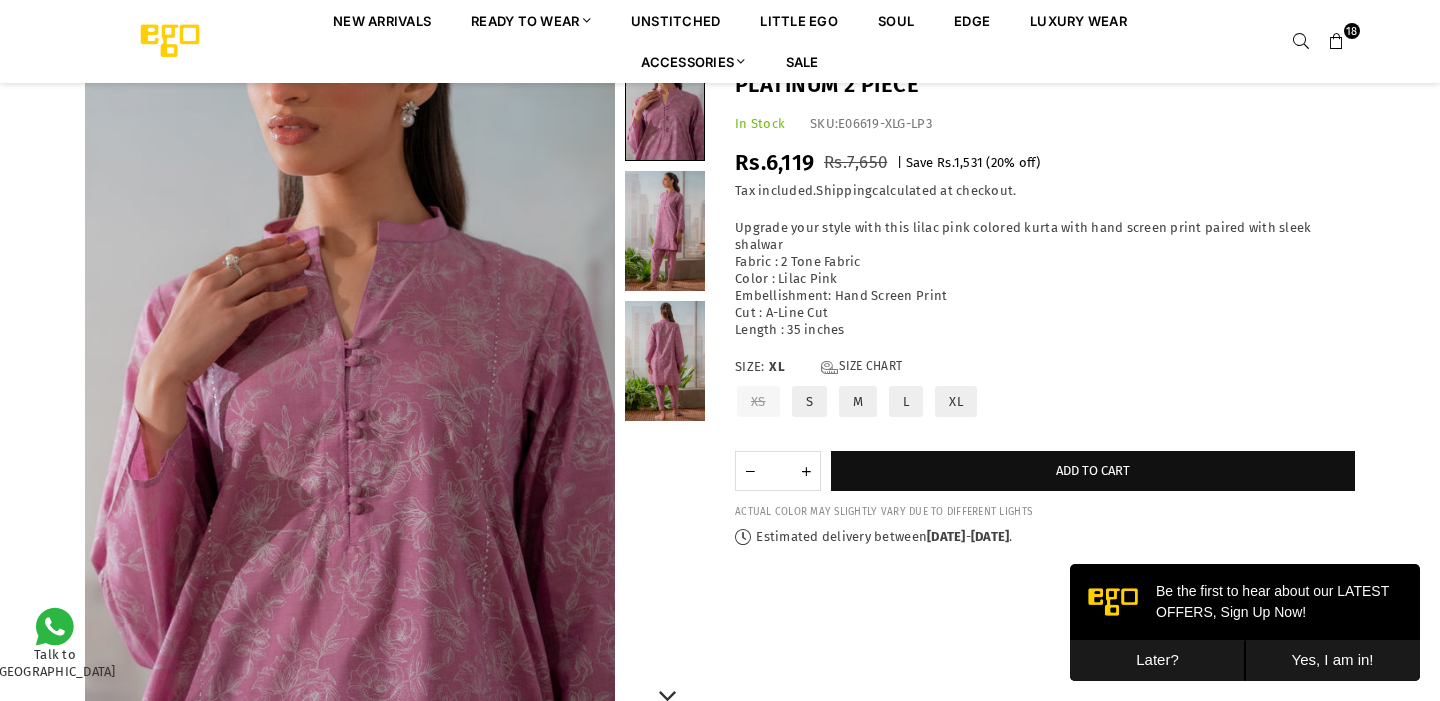 click at bounding box center (665, 361) 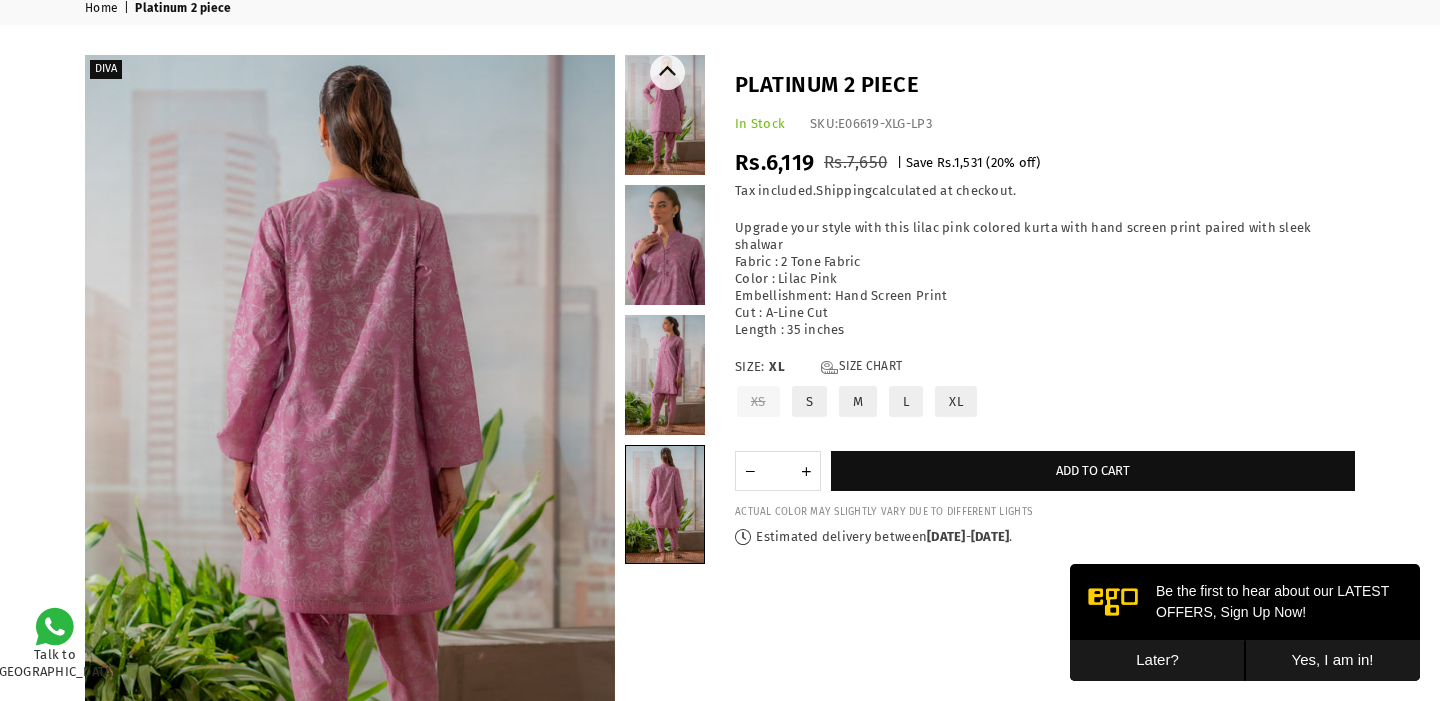 scroll, scrollTop: 90, scrollLeft: 0, axis: vertical 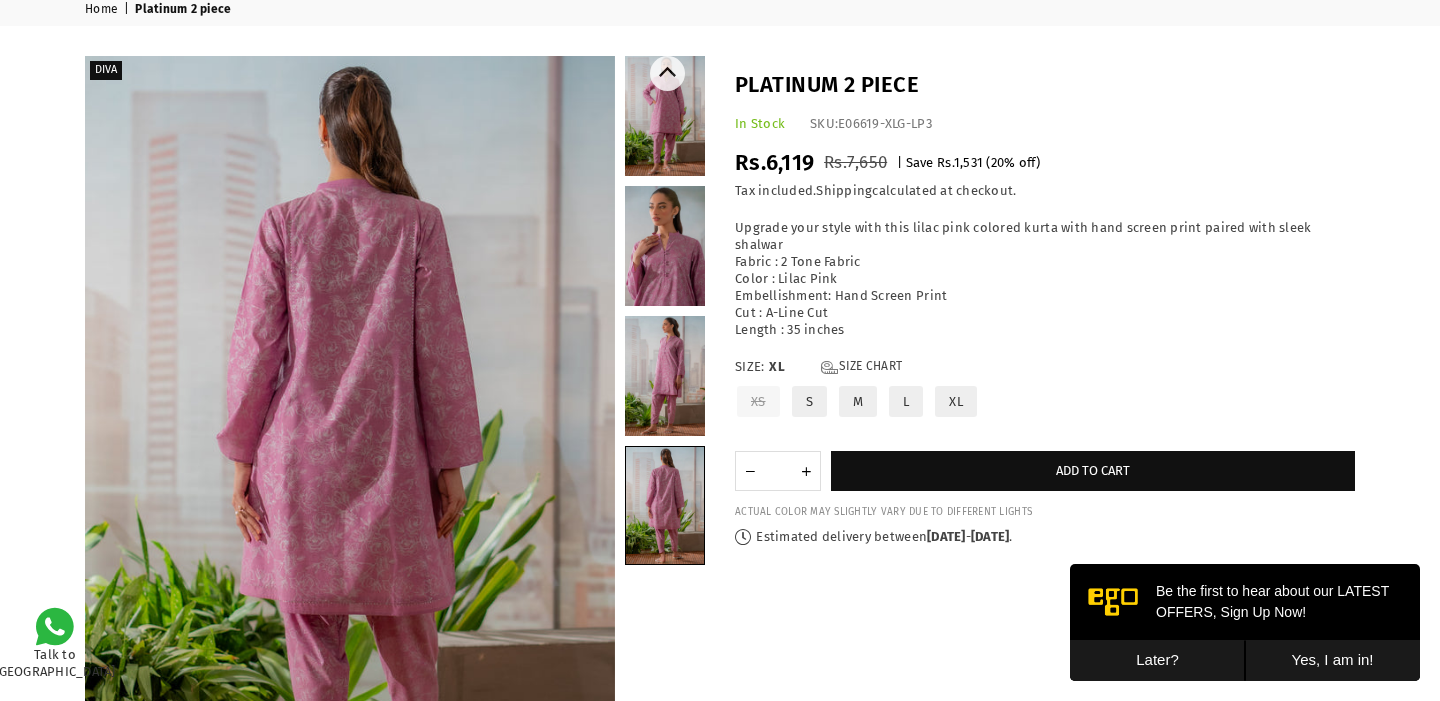 click at bounding box center (665, 376) 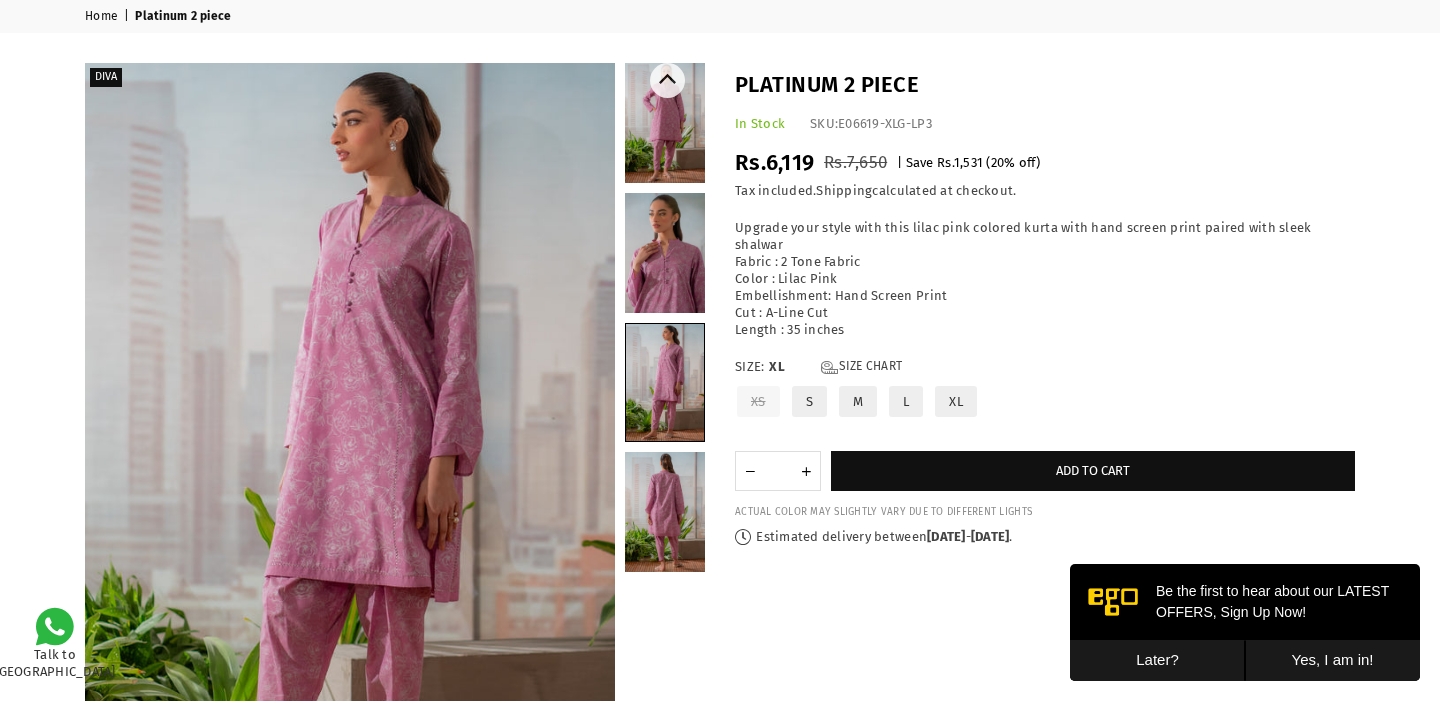 scroll, scrollTop: 63, scrollLeft: 0, axis: vertical 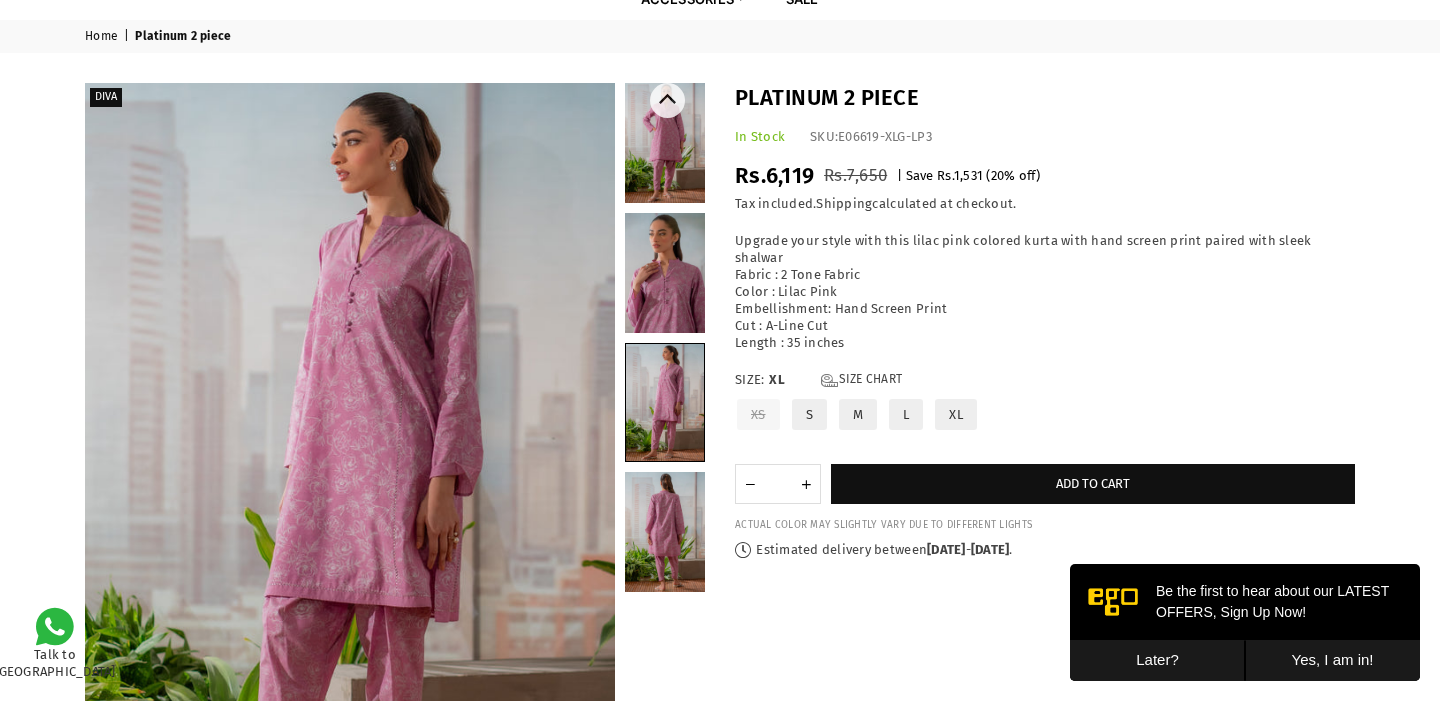 click at bounding box center [665, 273] 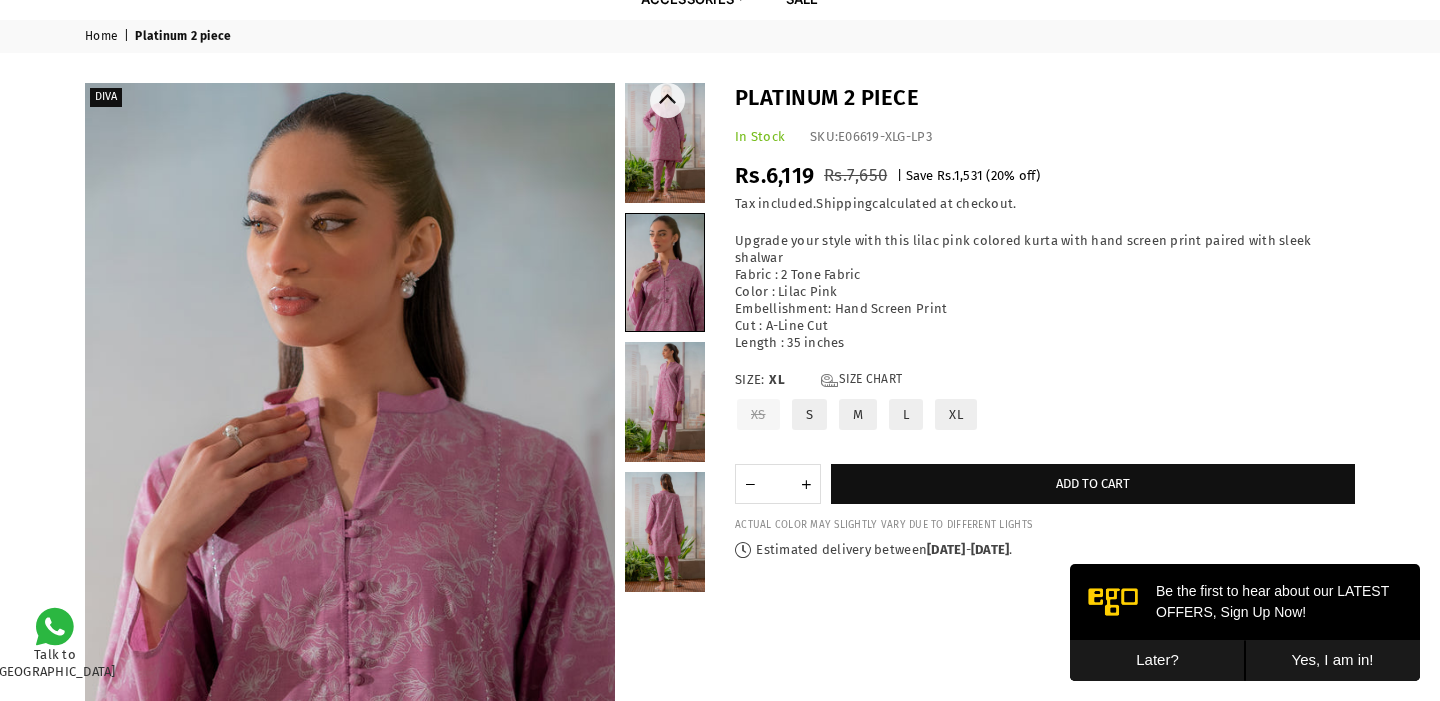 click at bounding box center [665, 143] 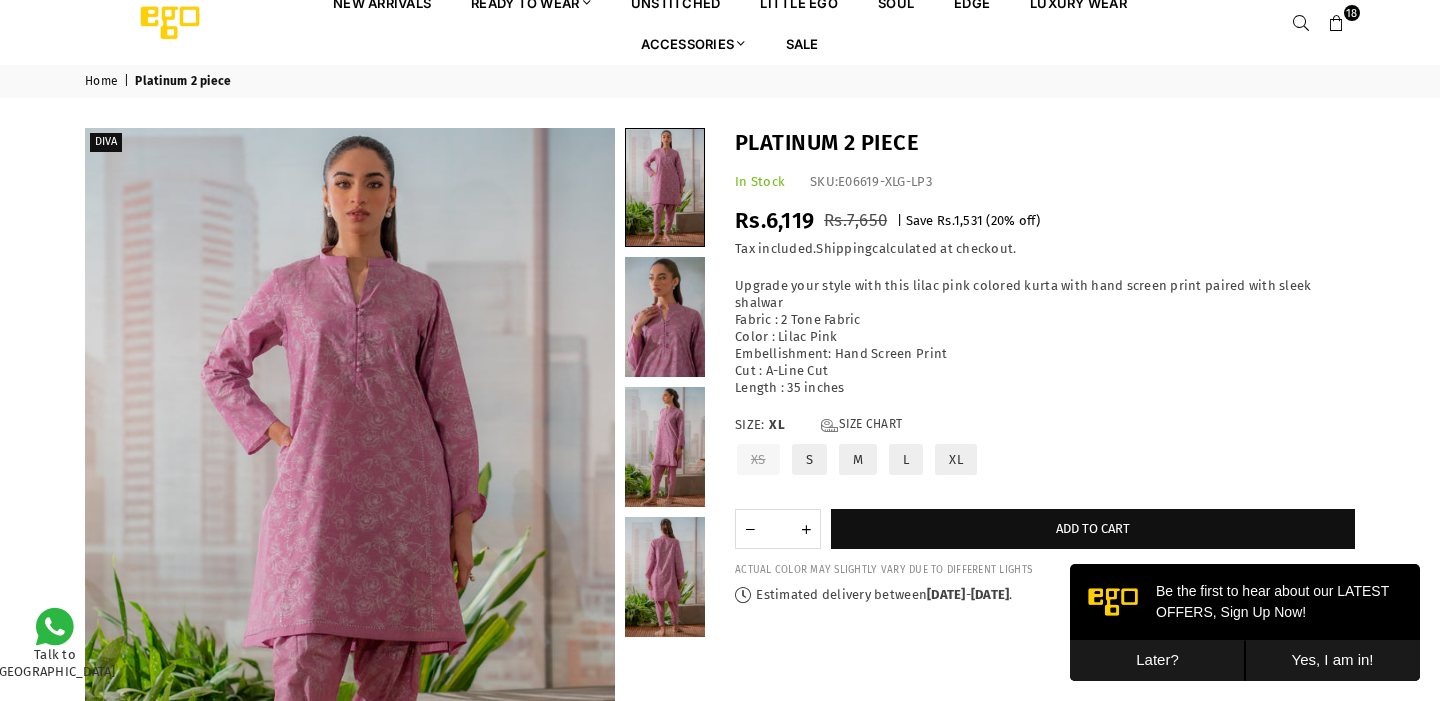 scroll, scrollTop: 0, scrollLeft: 0, axis: both 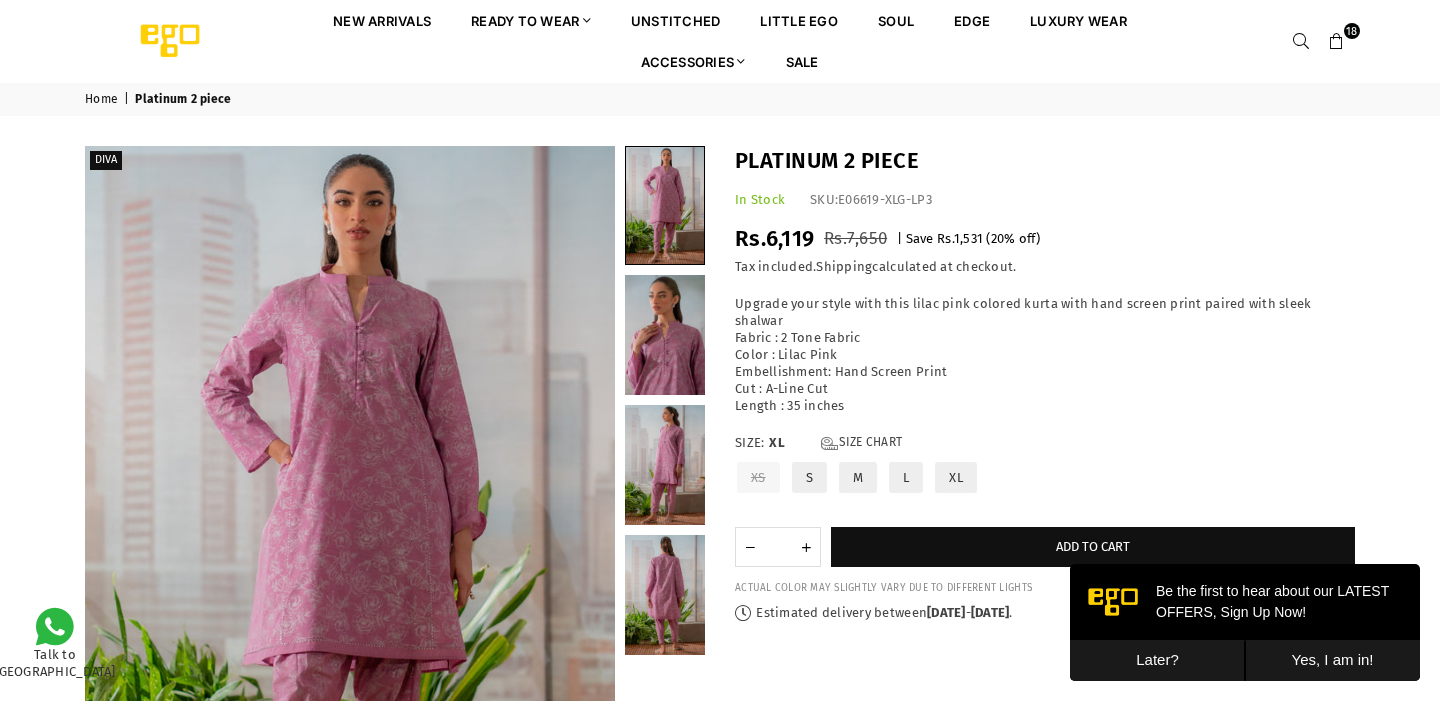 click at bounding box center [1337, 42] 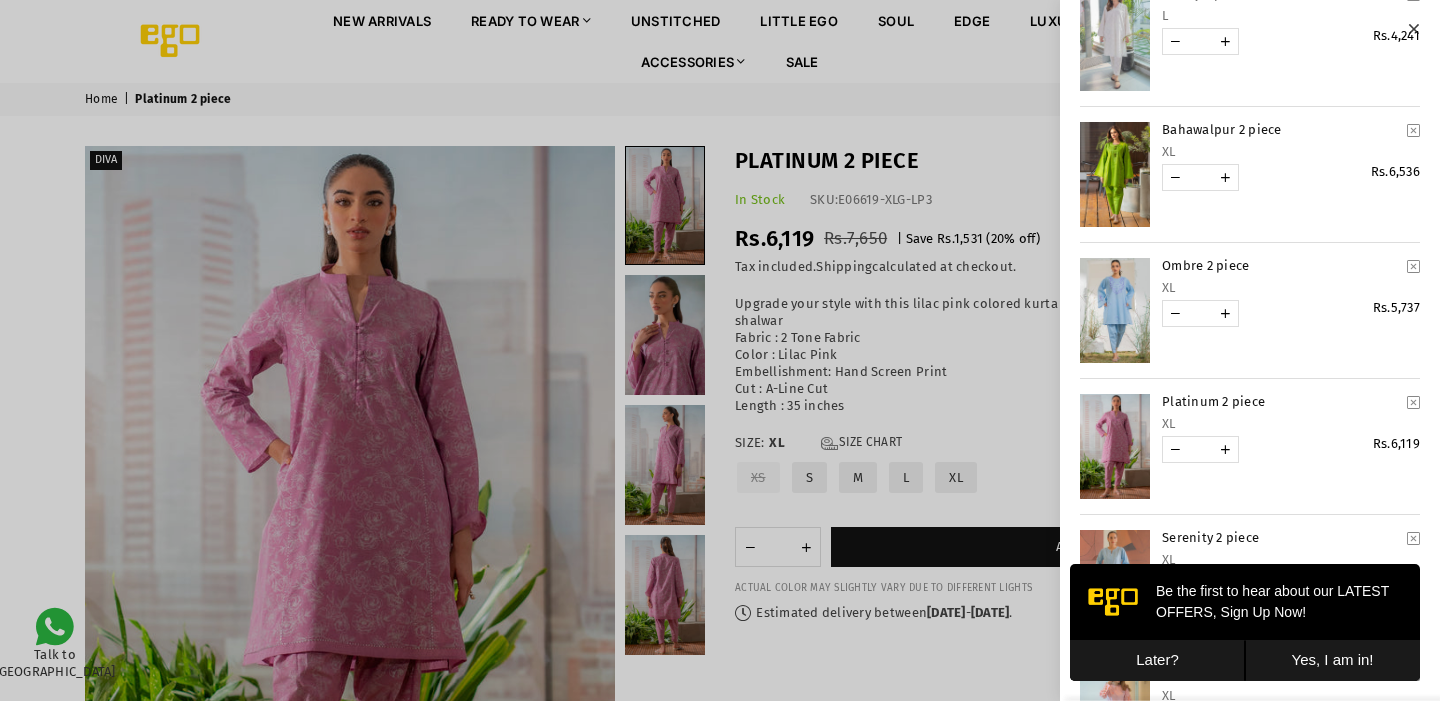 scroll, scrollTop: 1446, scrollLeft: 0, axis: vertical 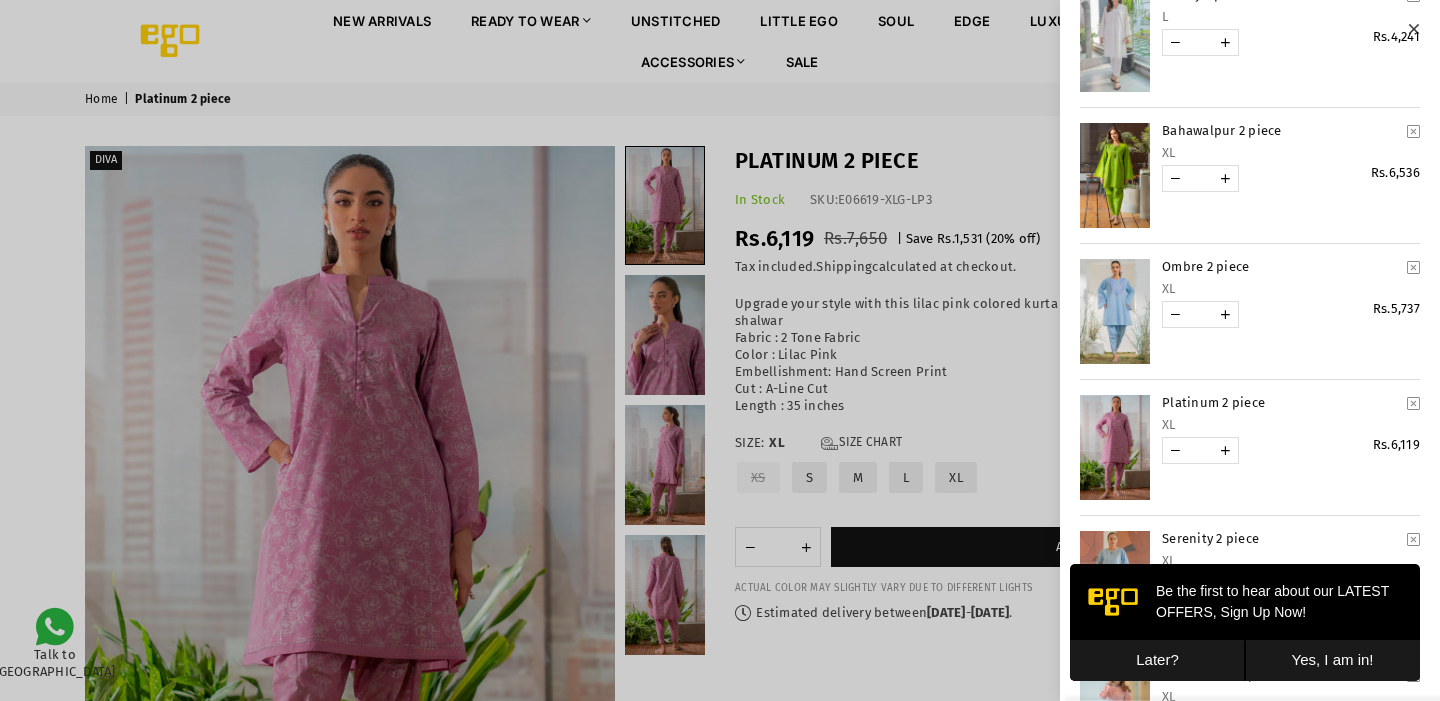 click at bounding box center [1115, 311] 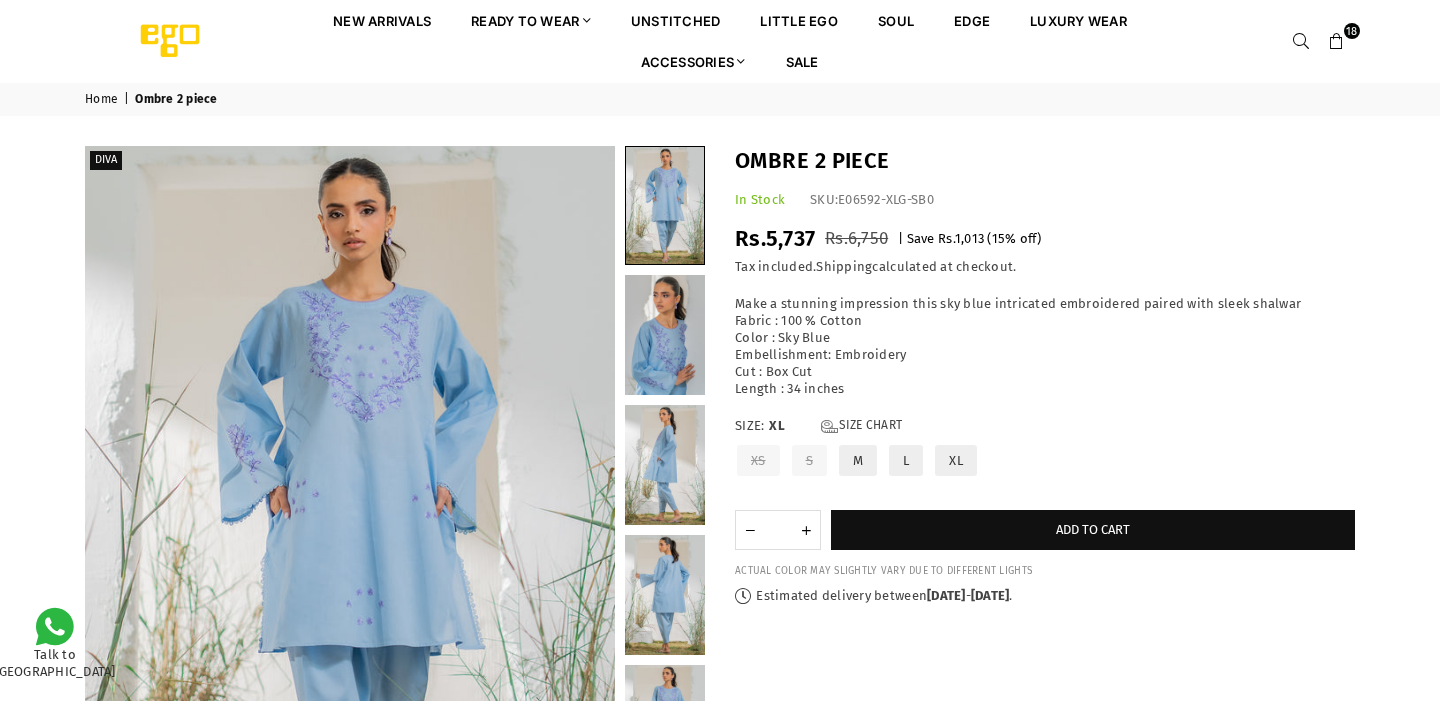 scroll, scrollTop: 0, scrollLeft: 0, axis: both 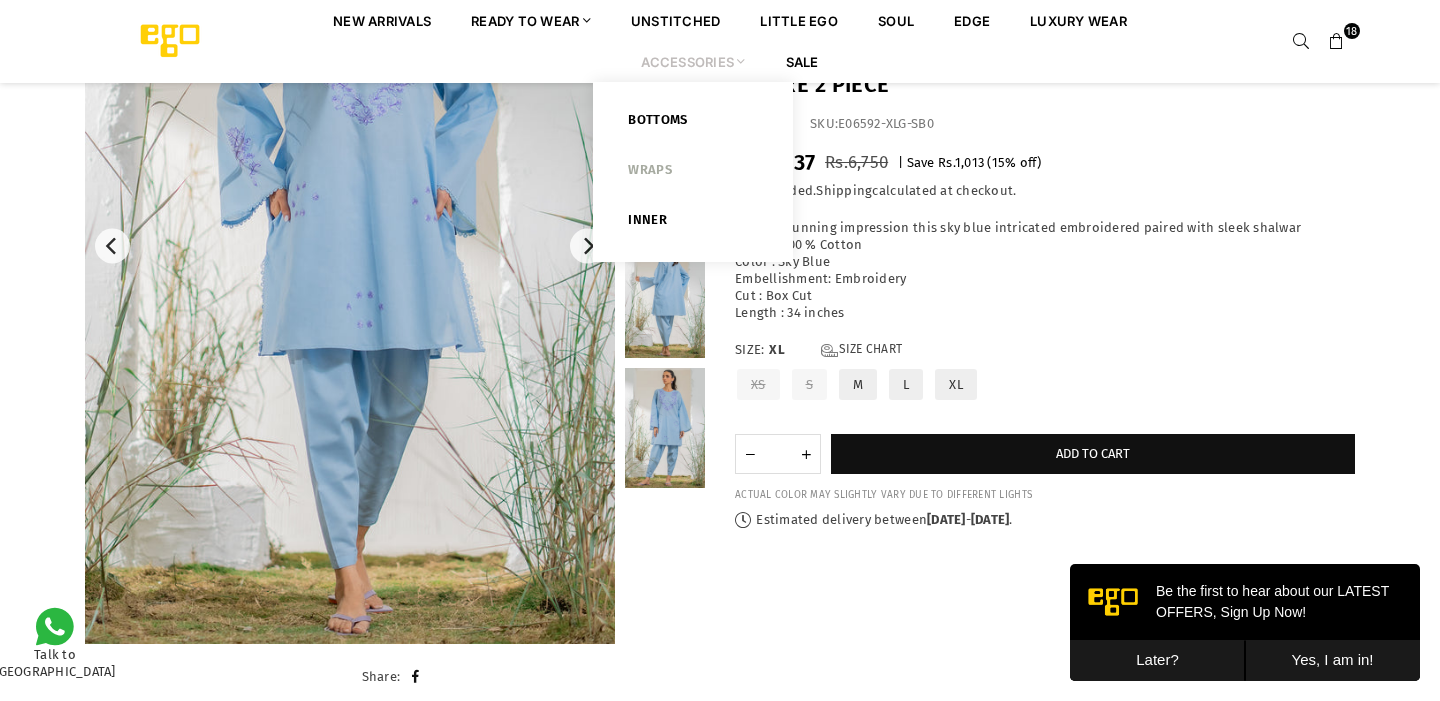 click on "Wraps" at bounding box center [693, 174] 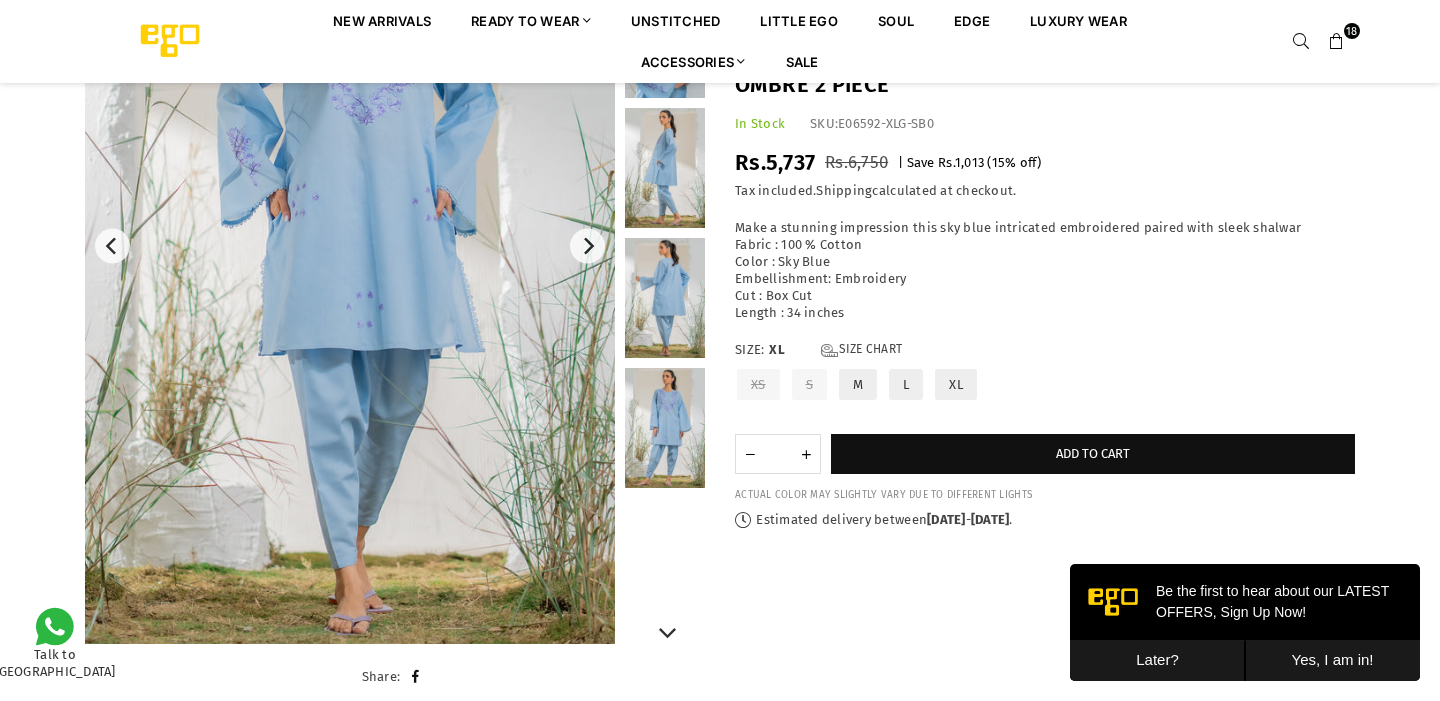 click at bounding box center (665, 168) 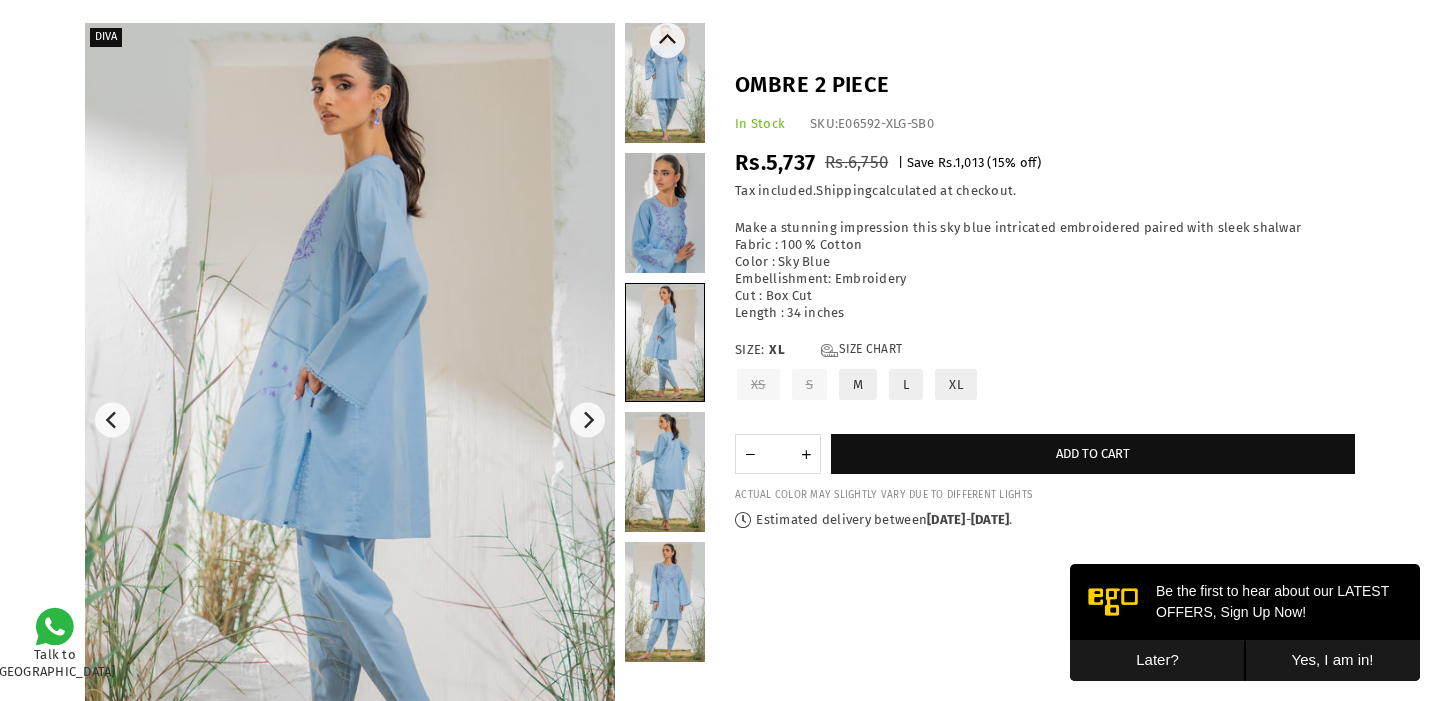 scroll, scrollTop: 121, scrollLeft: 0, axis: vertical 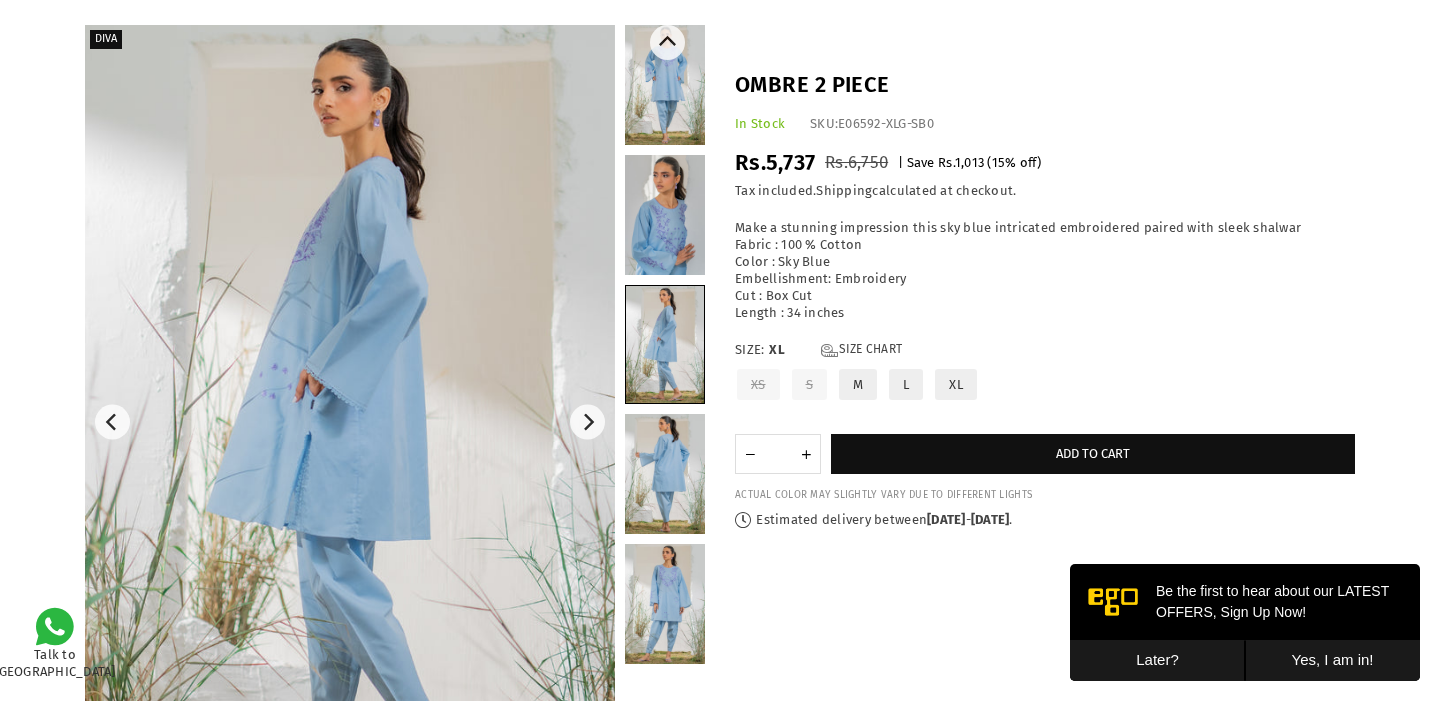 click at bounding box center (665, 215) 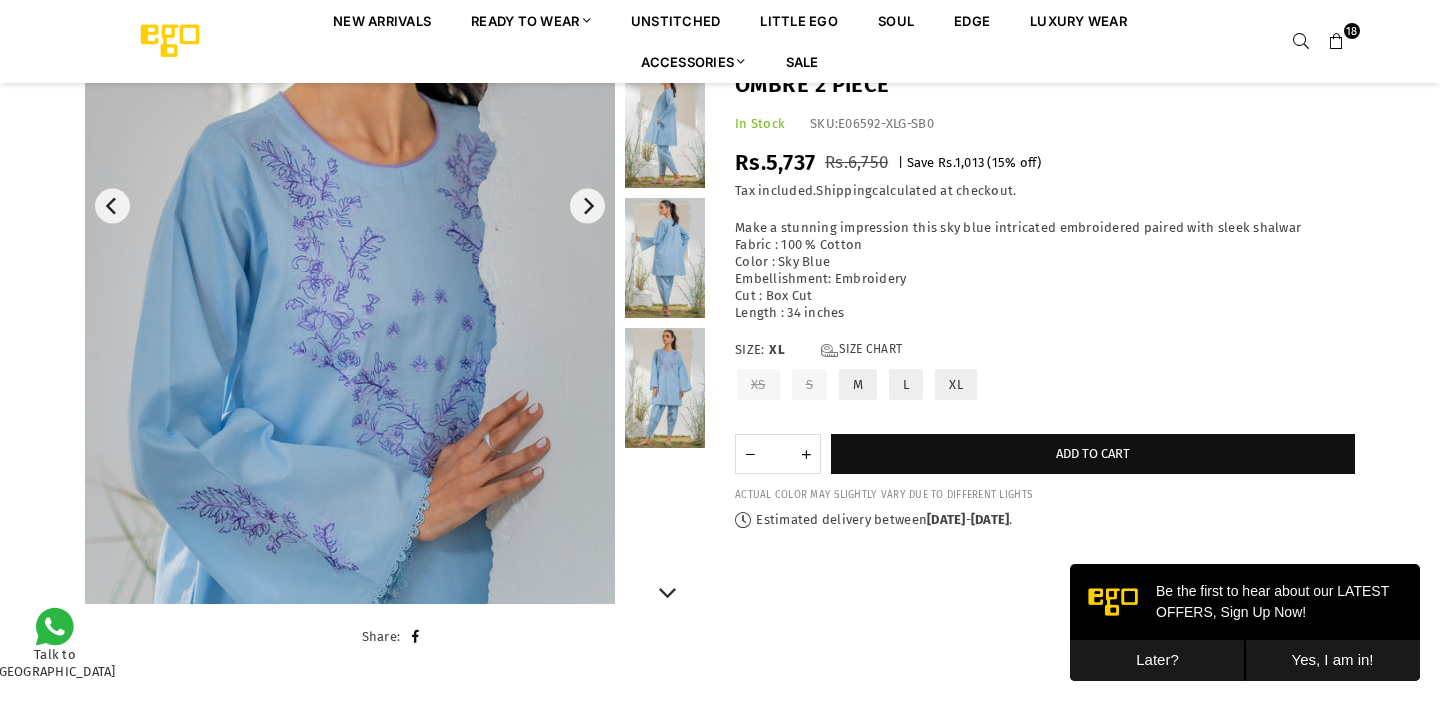 scroll, scrollTop: 334, scrollLeft: 0, axis: vertical 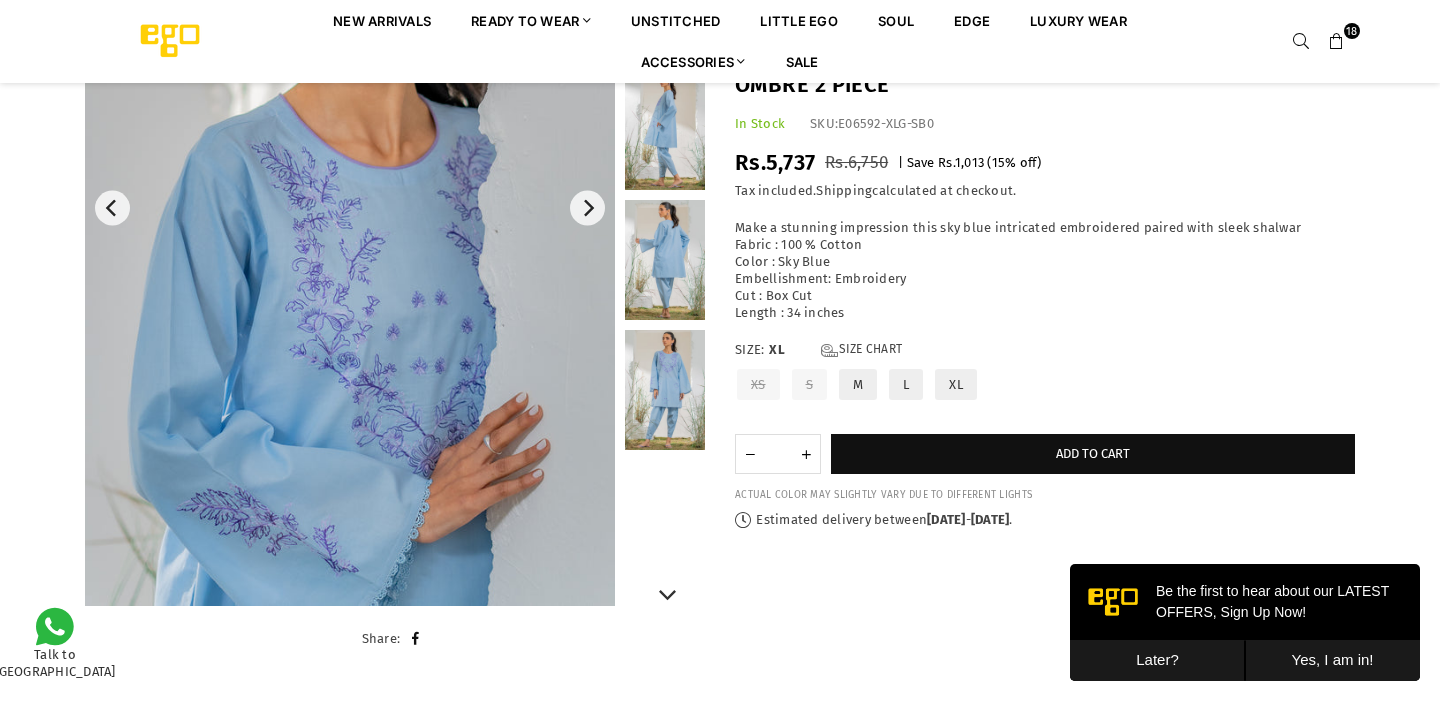 click at bounding box center [665, 130] 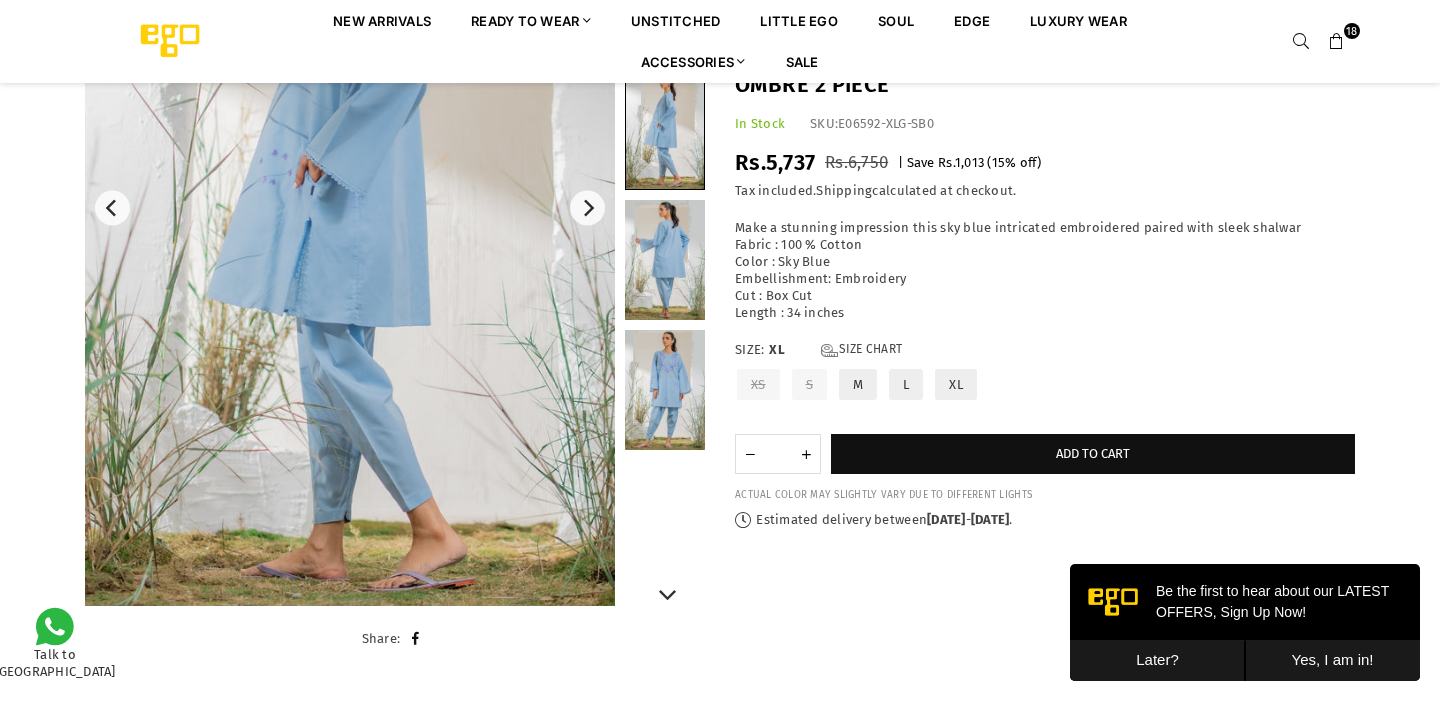 click at bounding box center (665, 260) 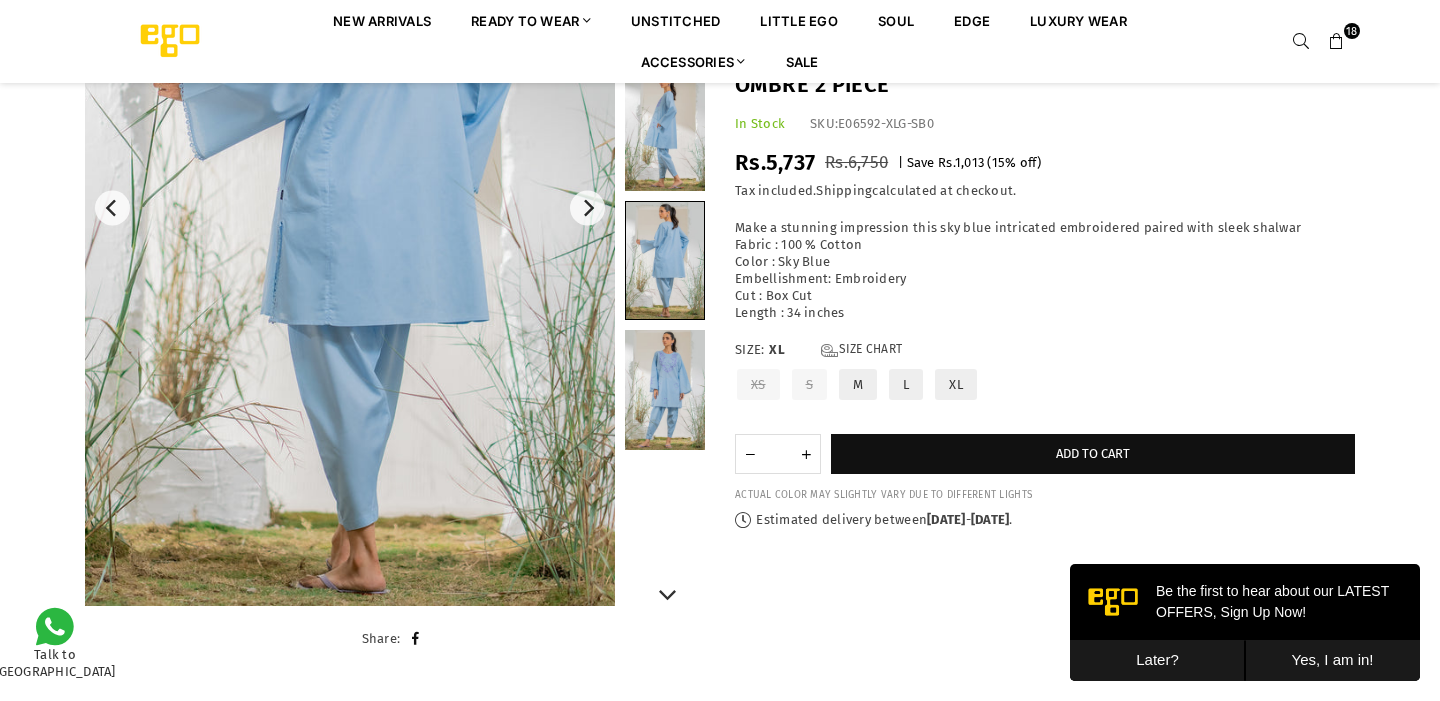 click at bounding box center (665, 390) 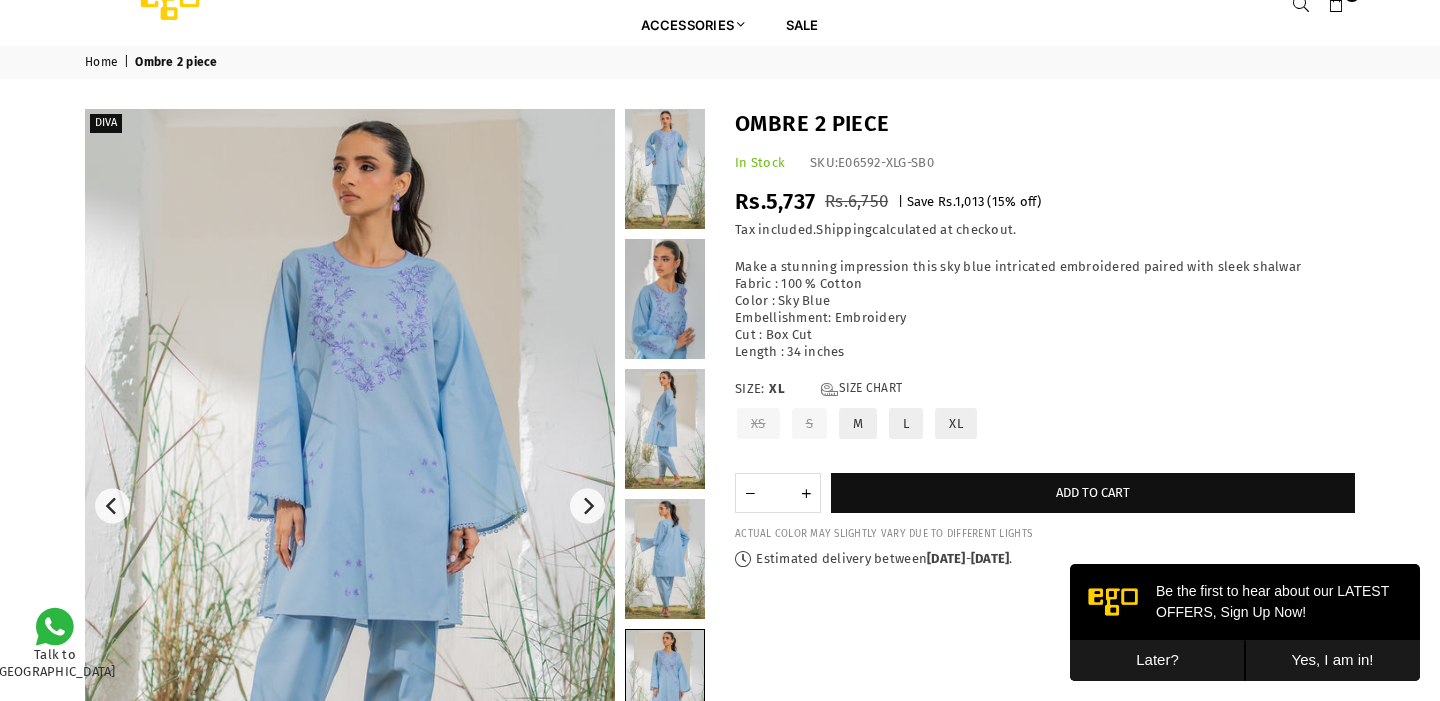 scroll, scrollTop: 0, scrollLeft: 0, axis: both 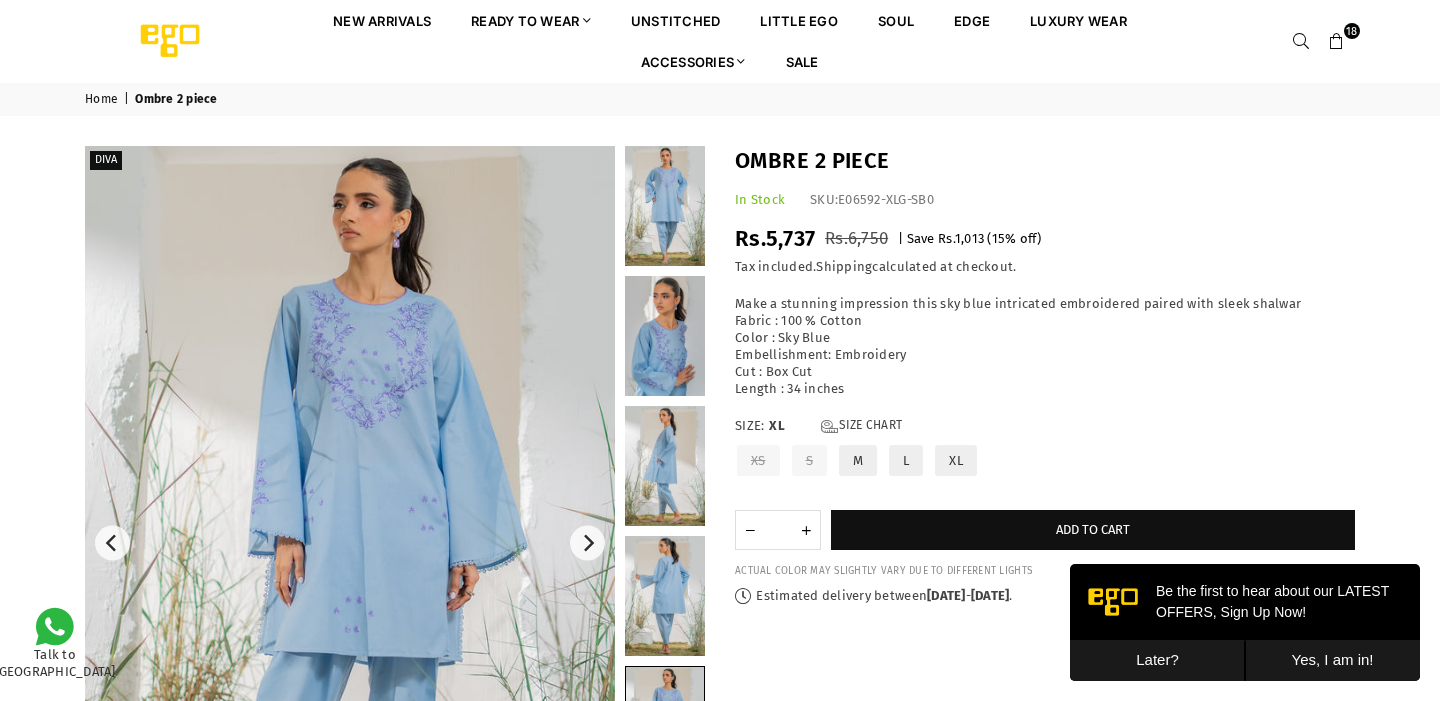 click at bounding box center (1337, 42) 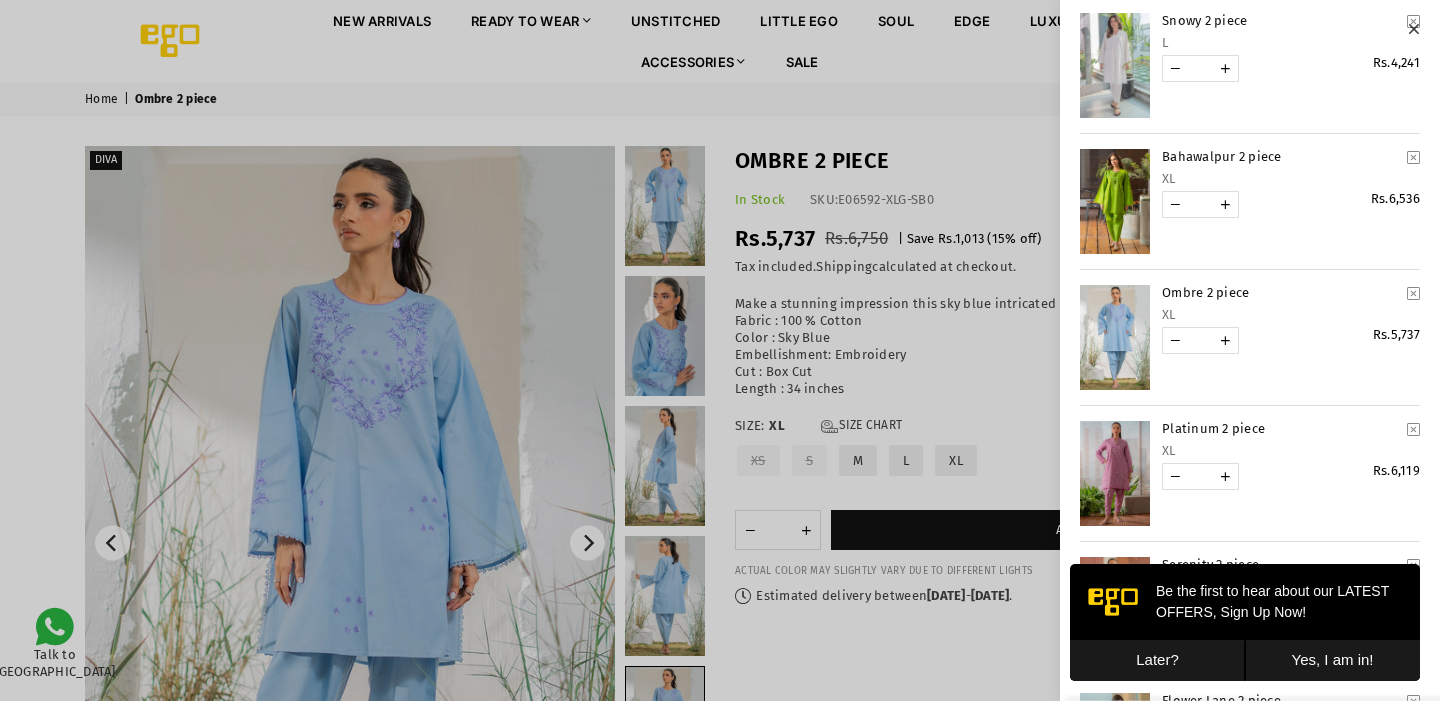 scroll, scrollTop: 1442, scrollLeft: 0, axis: vertical 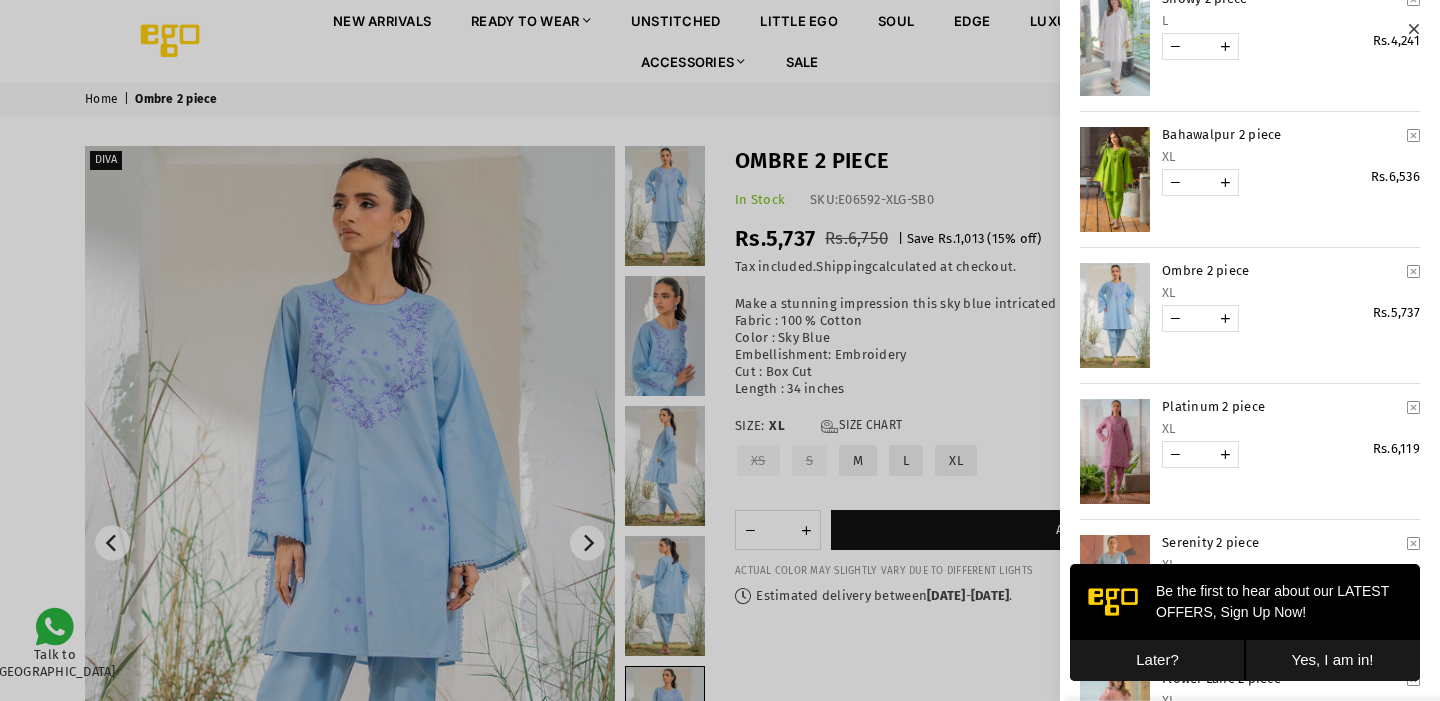 click at bounding box center (1413, 271) 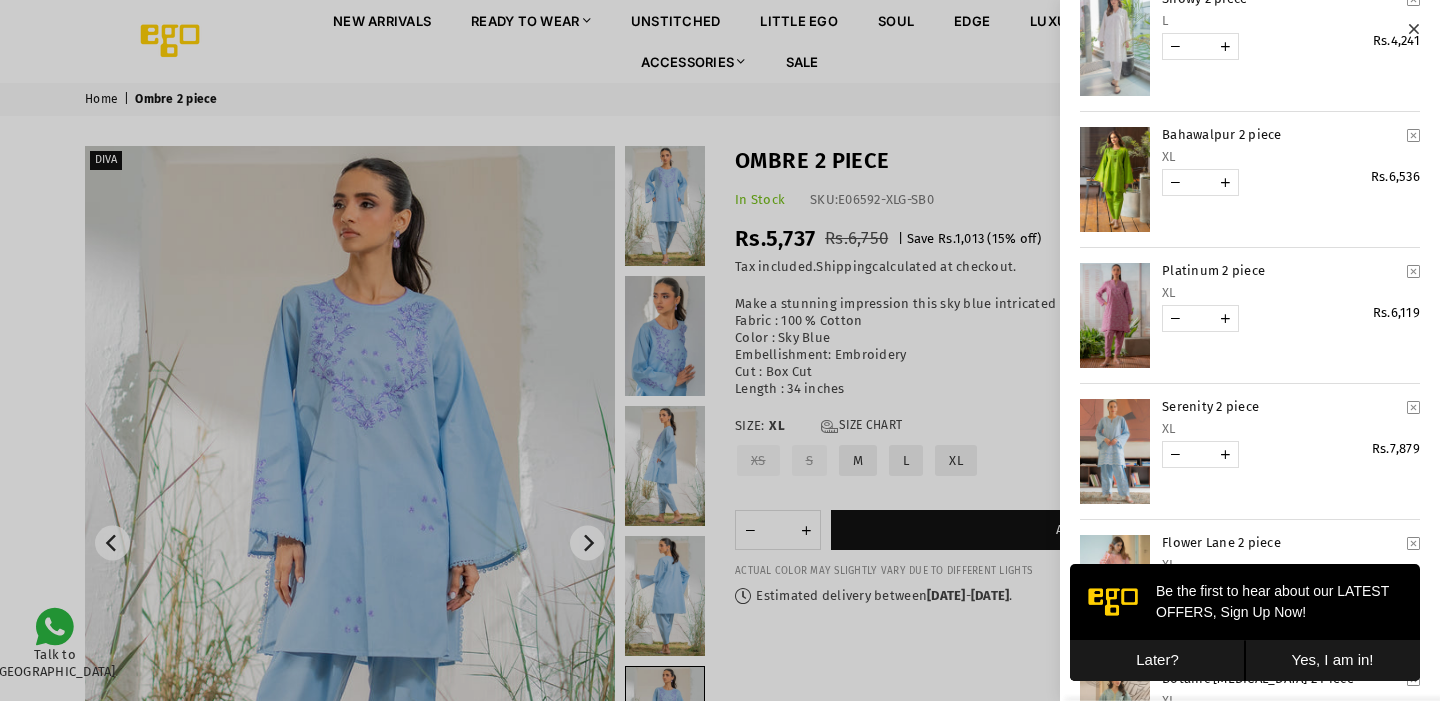 click on "Later?" at bounding box center (1157, 660) 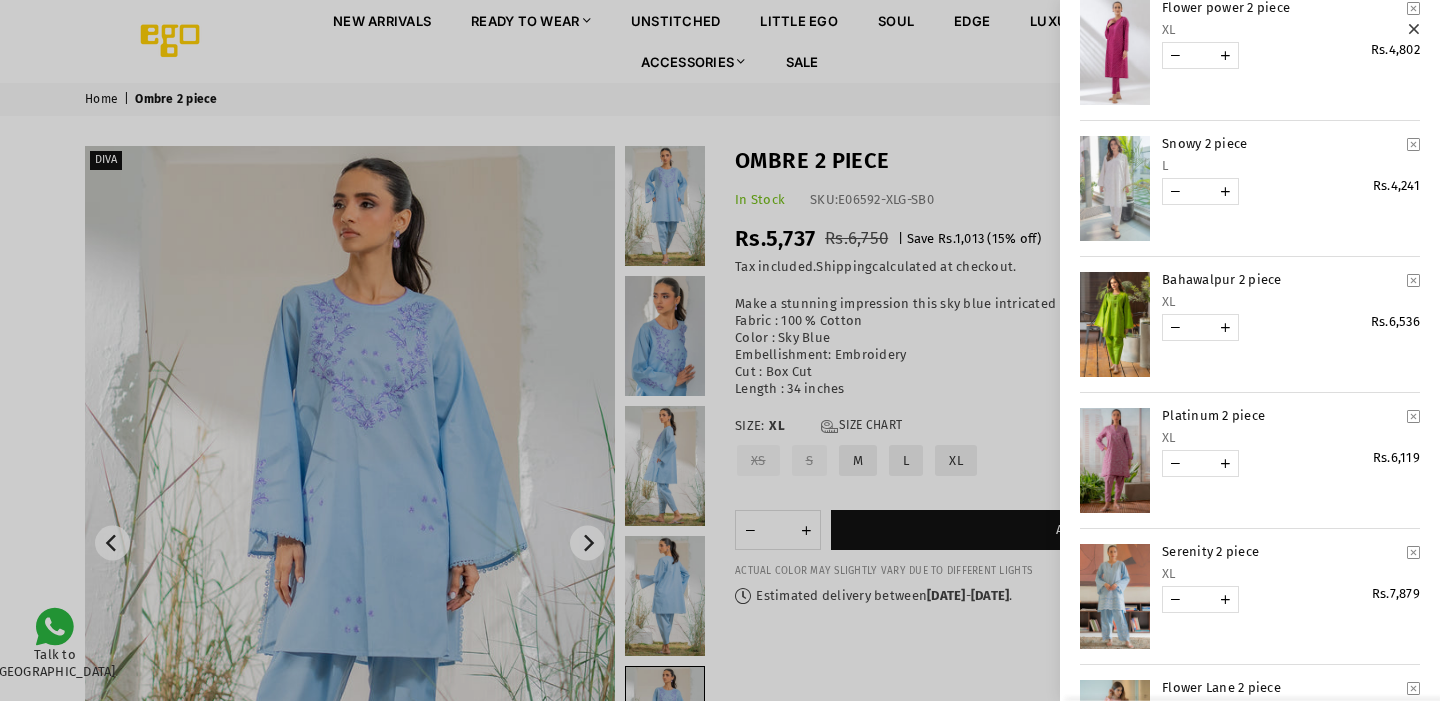 scroll, scrollTop: 1295, scrollLeft: 0, axis: vertical 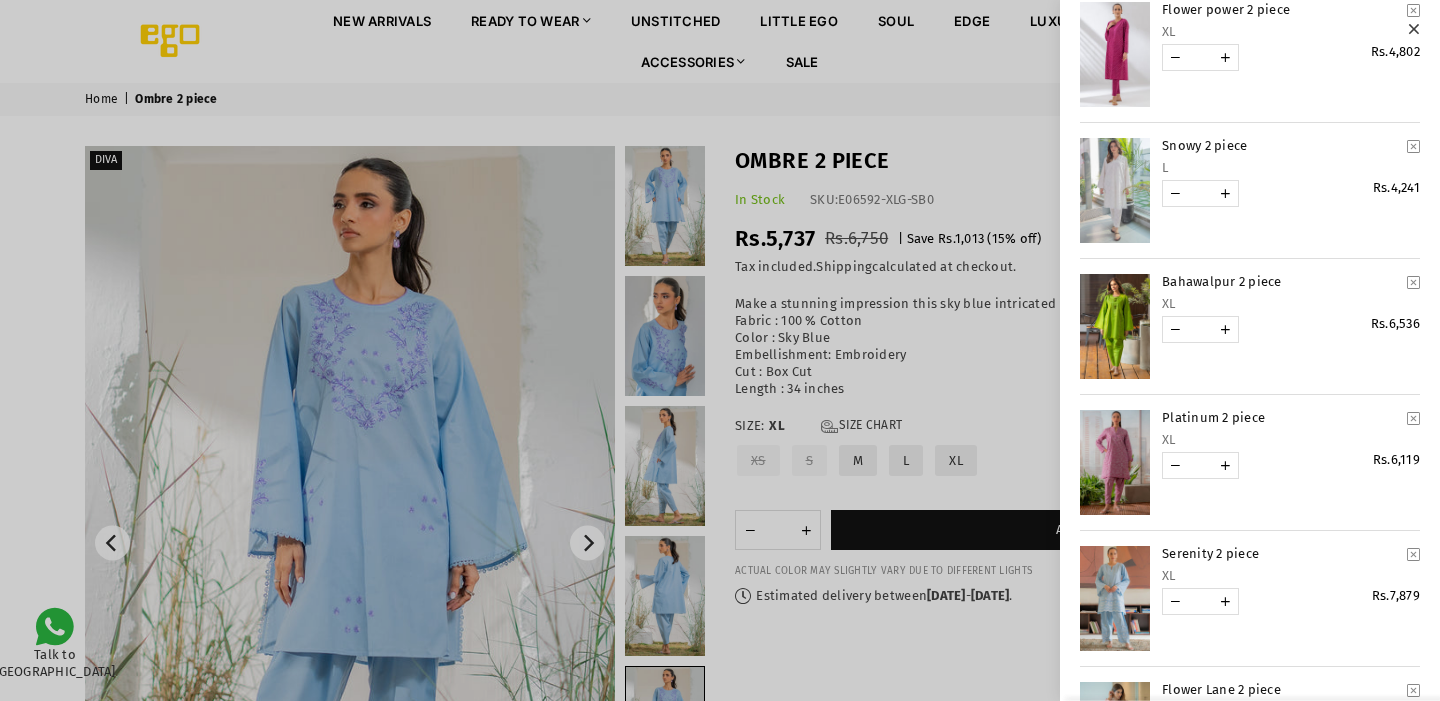 click at bounding box center (1115, 326) 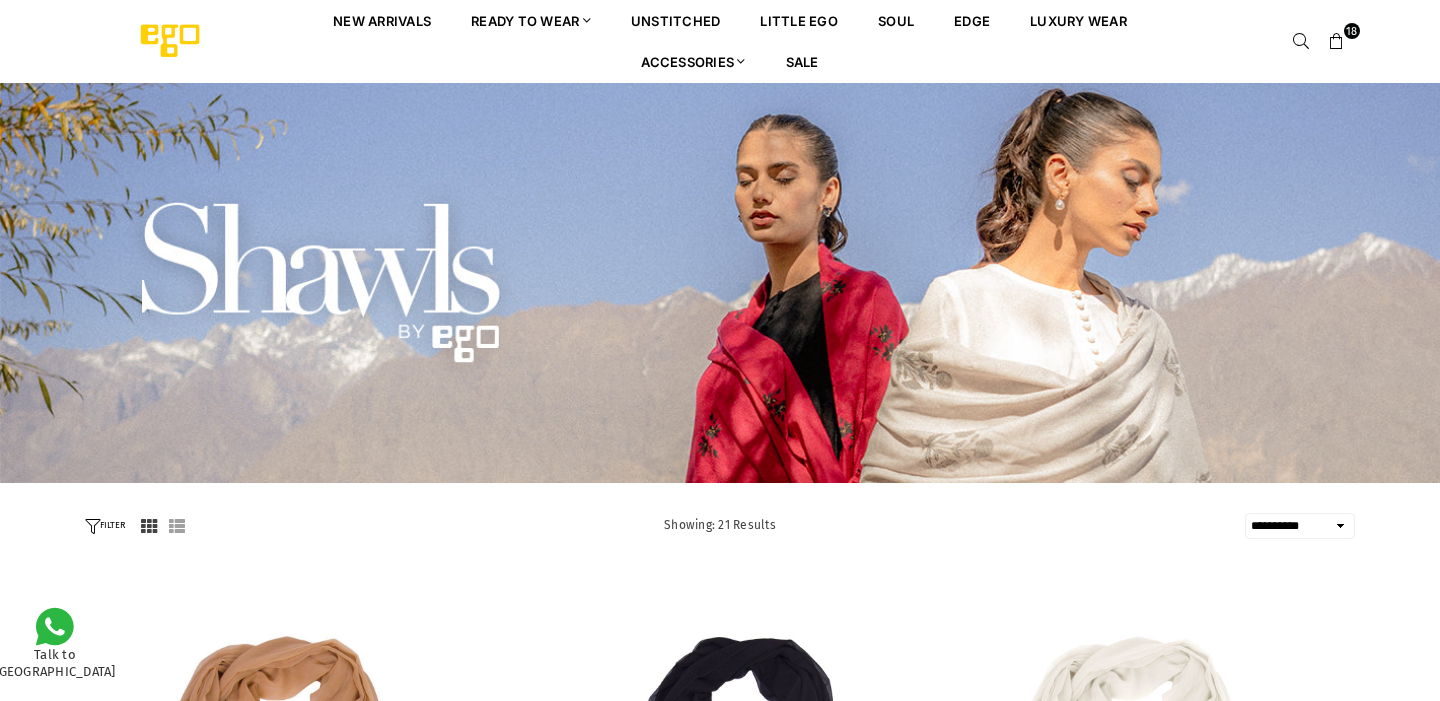 select on "**********" 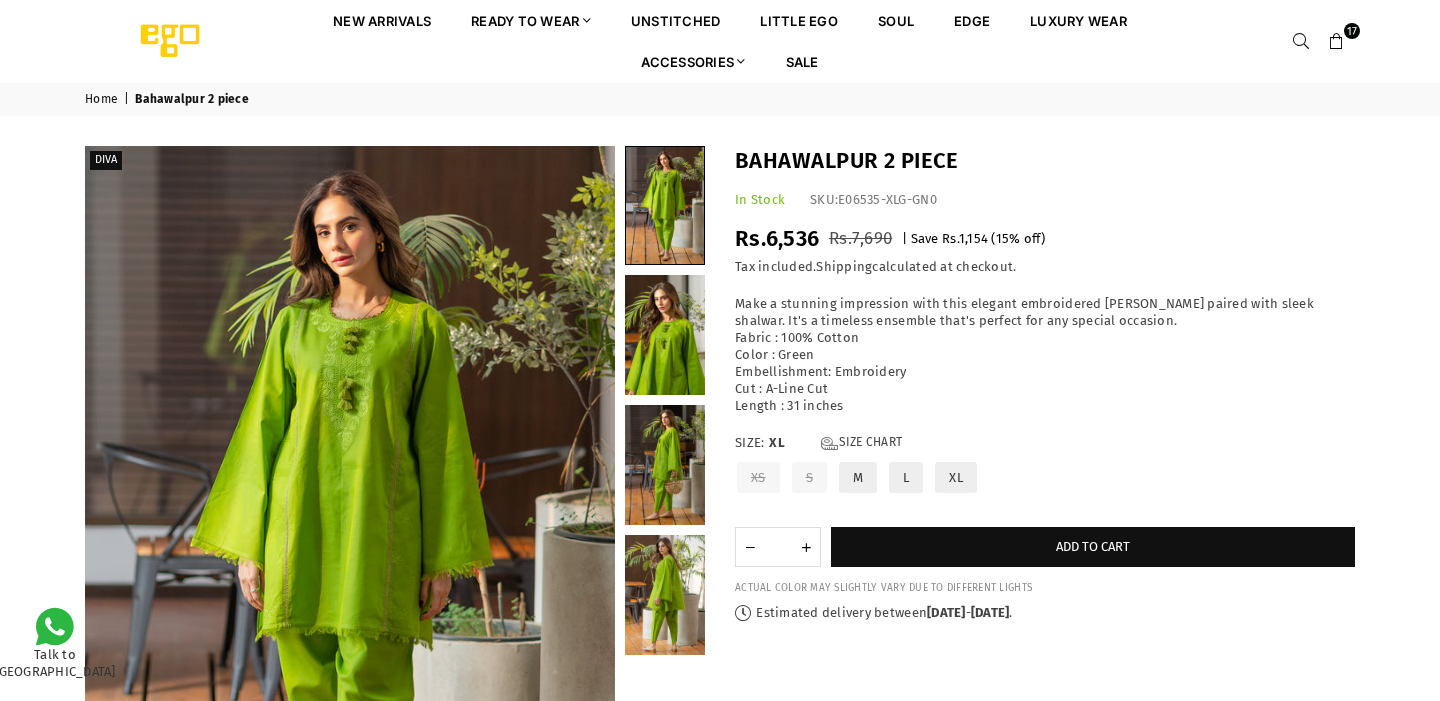 scroll, scrollTop: 0, scrollLeft: 0, axis: both 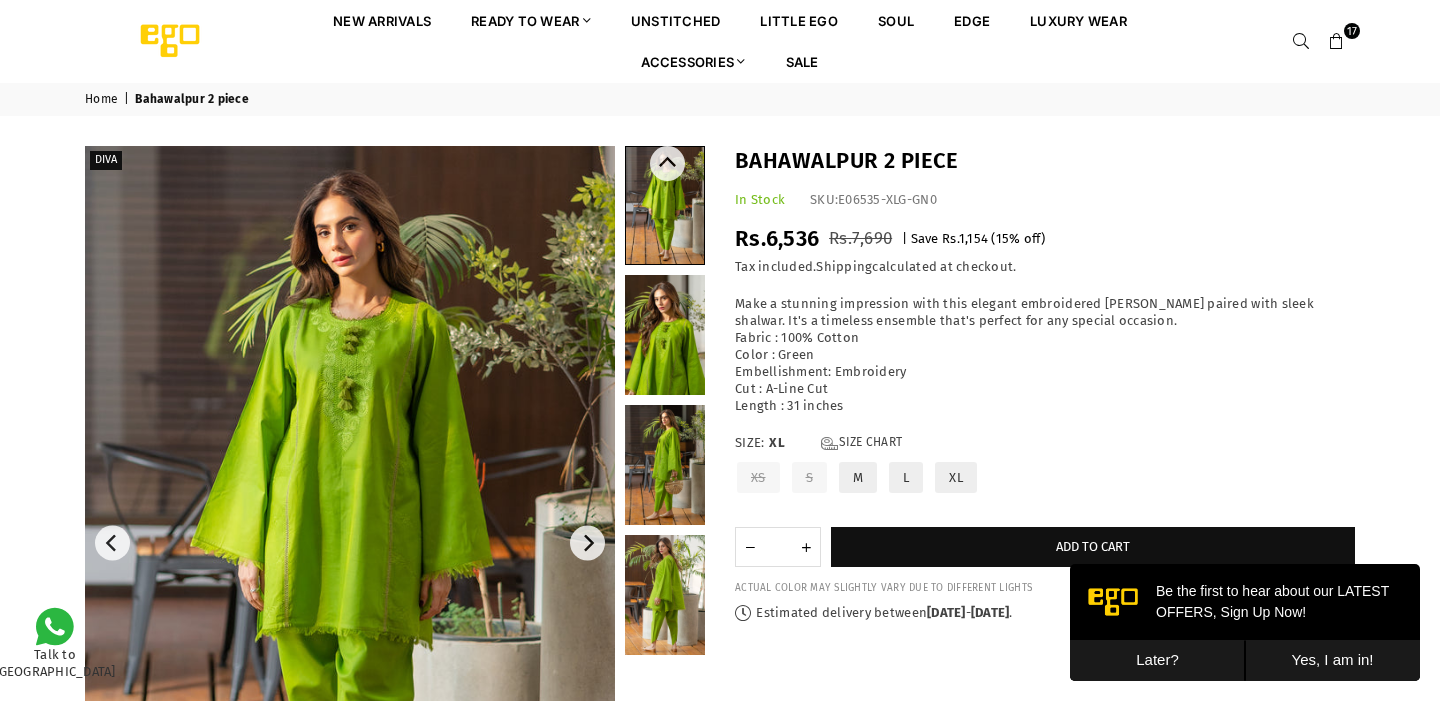 click at bounding box center (665, 335) 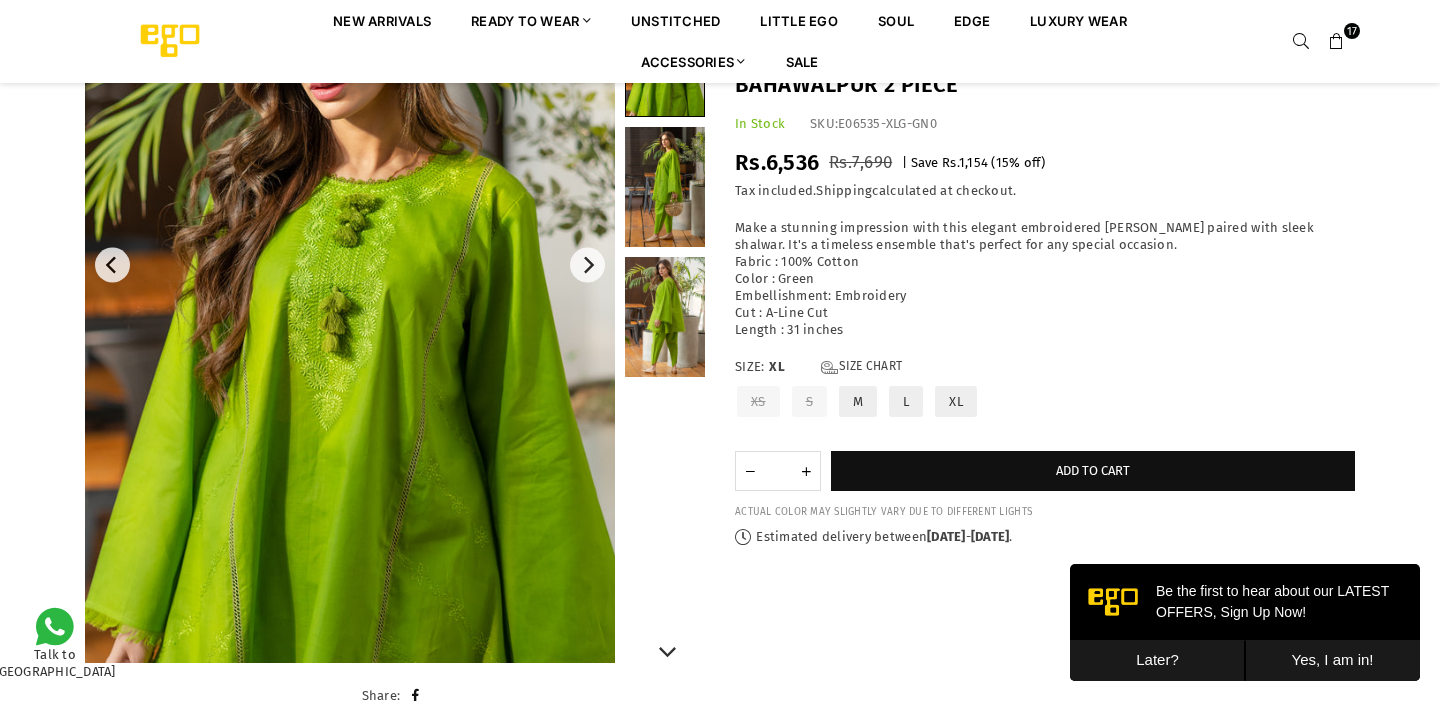 scroll, scrollTop: 278, scrollLeft: 0, axis: vertical 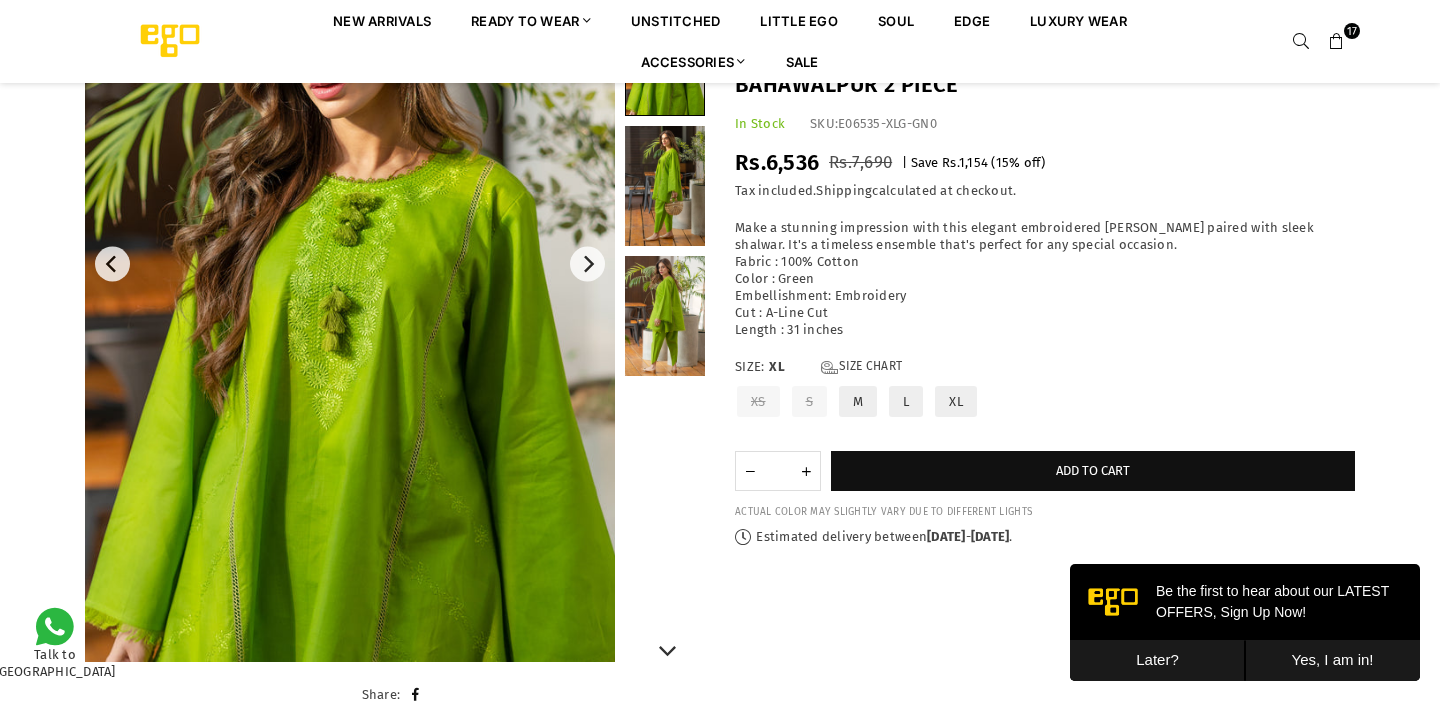 click at bounding box center [665, 186] 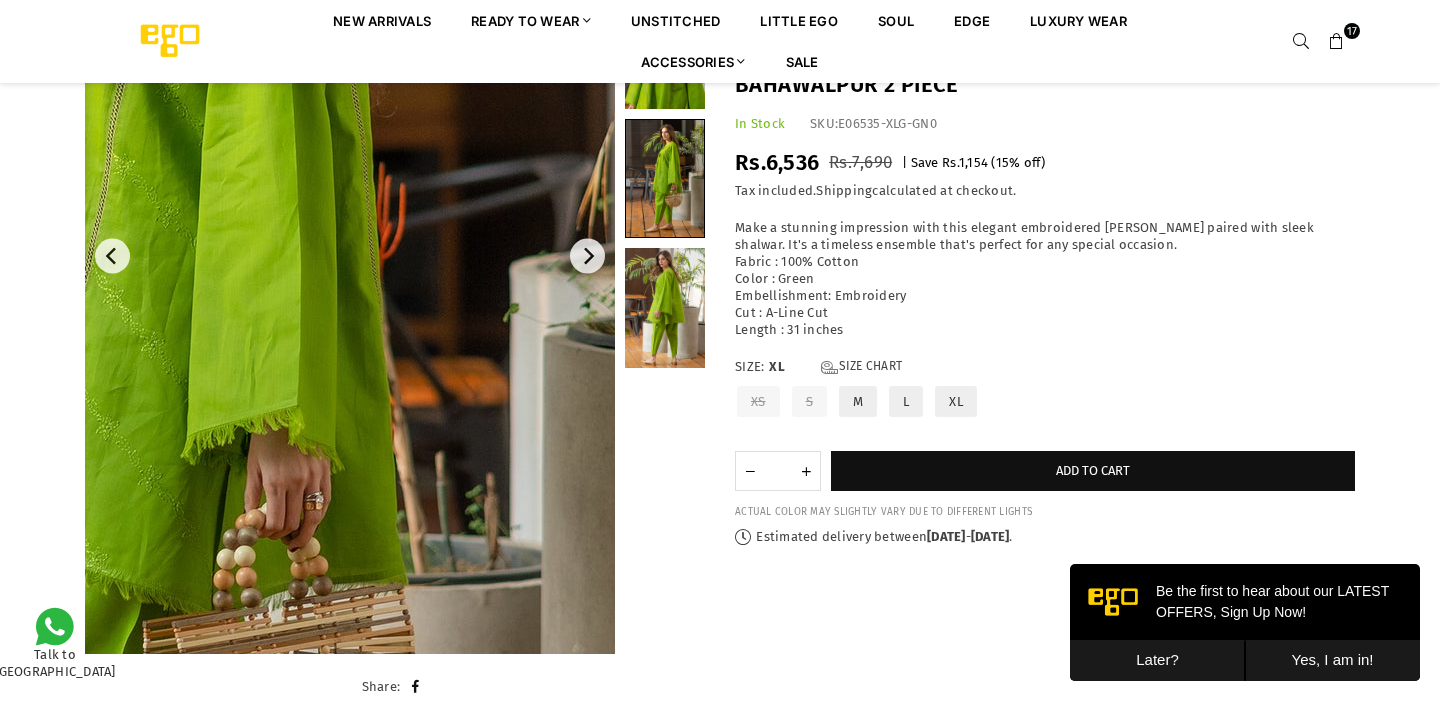 scroll, scrollTop: 289, scrollLeft: 0, axis: vertical 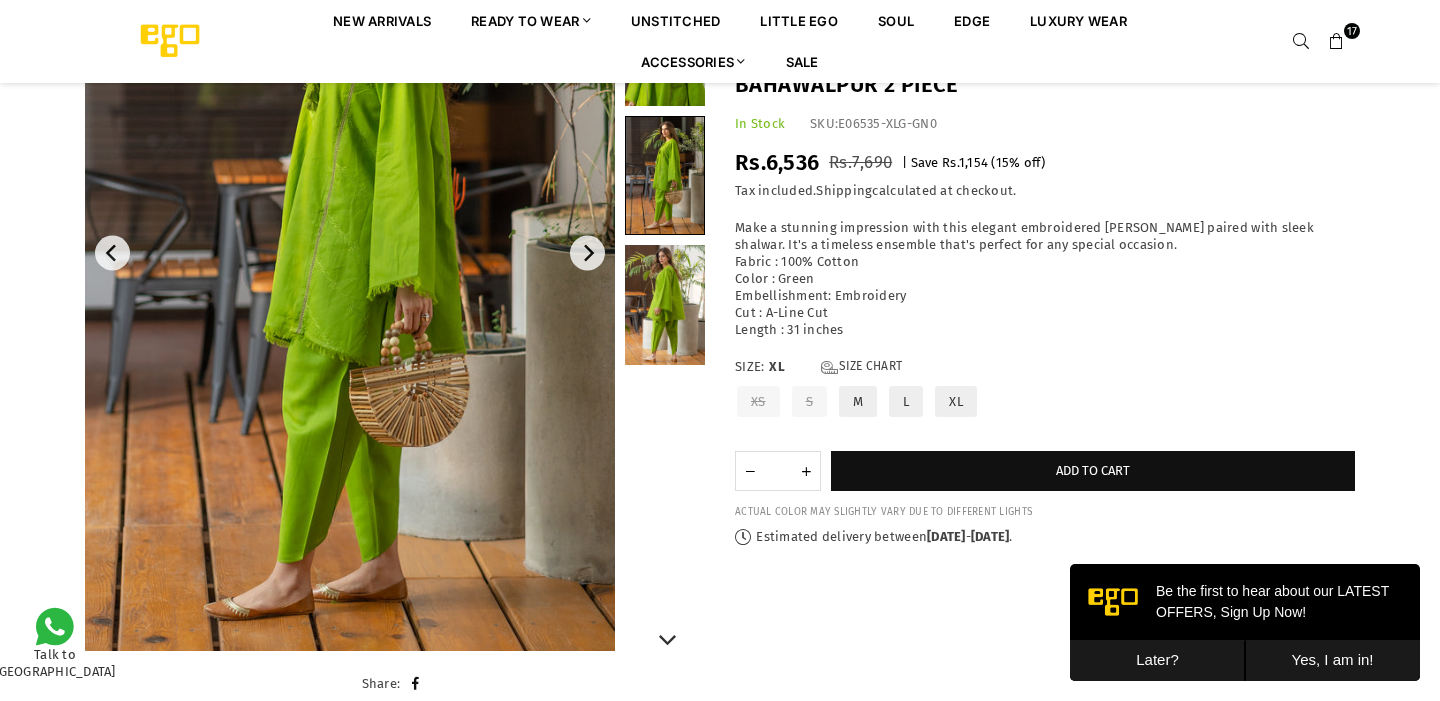 click at bounding box center [665, 305] 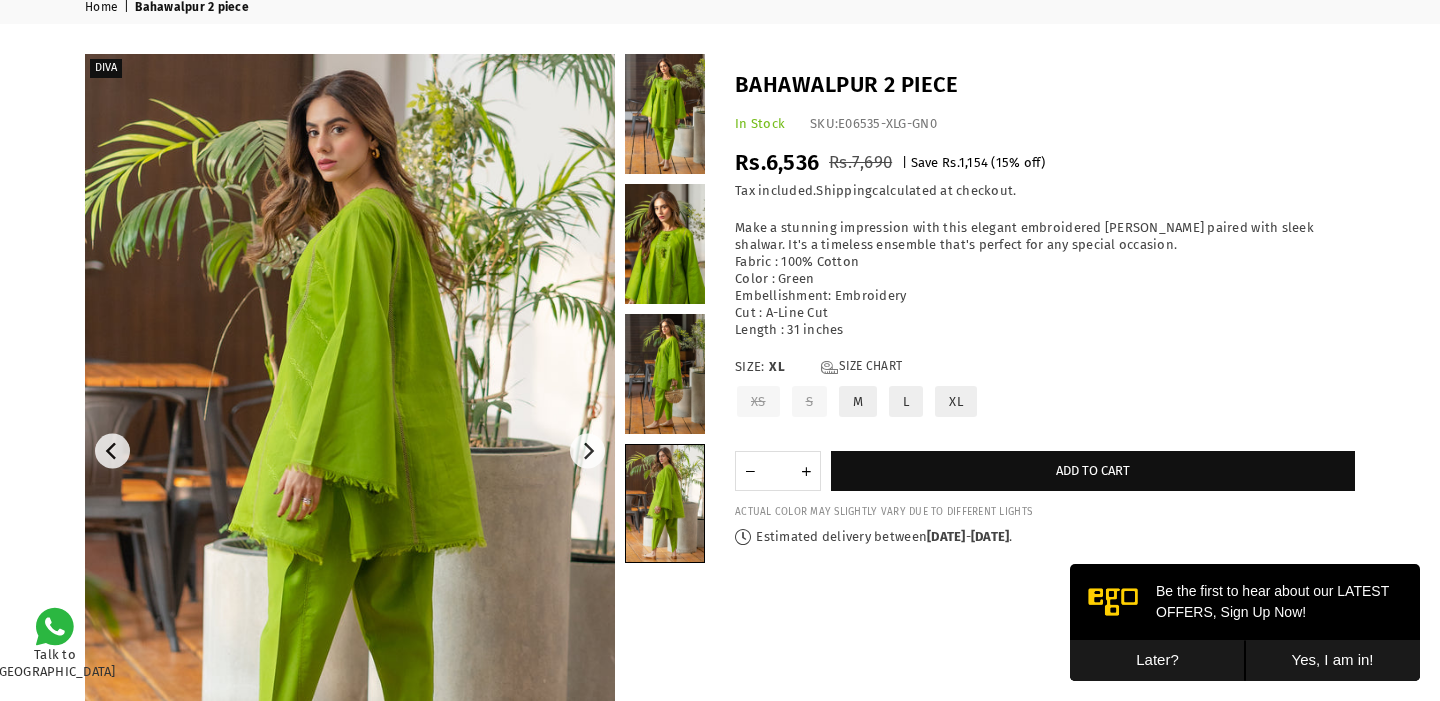 scroll, scrollTop: 0, scrollLeft: 0, axis: both 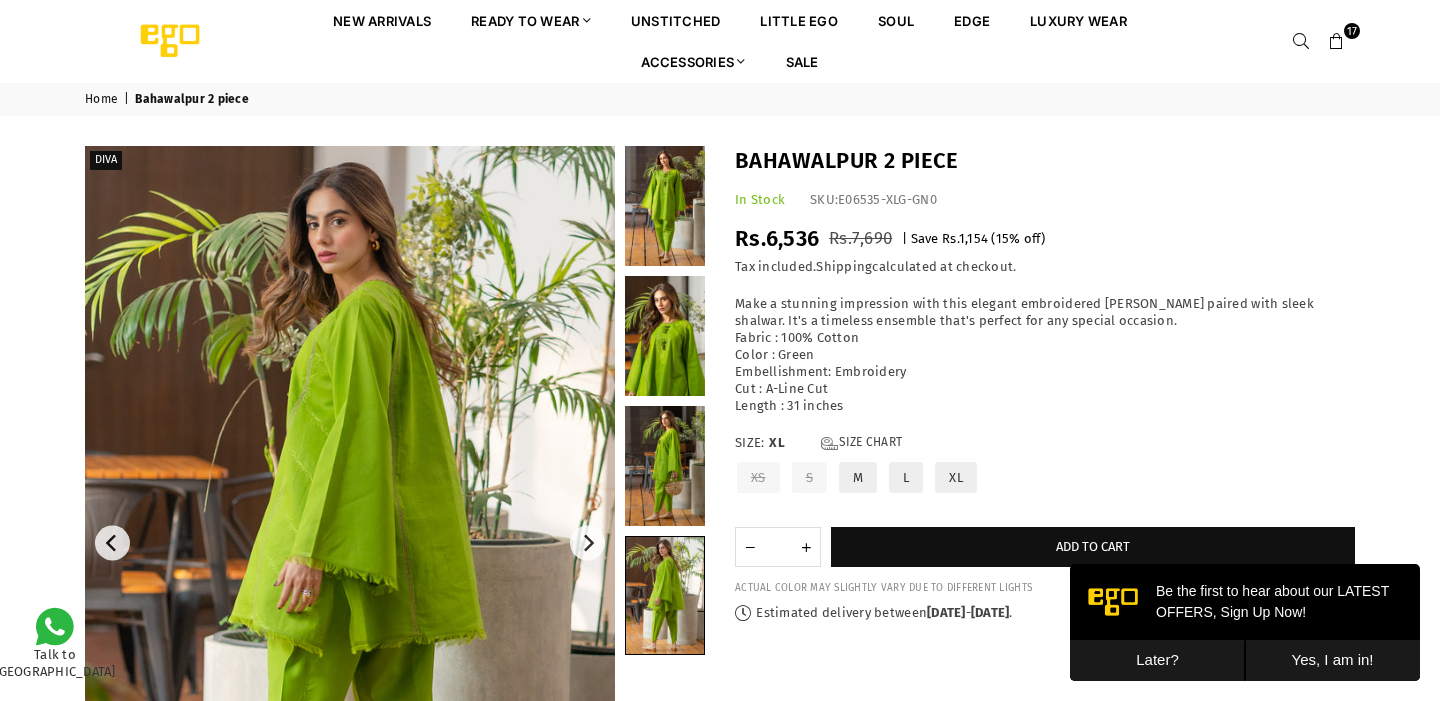 click at bounding box center [1337, 42] 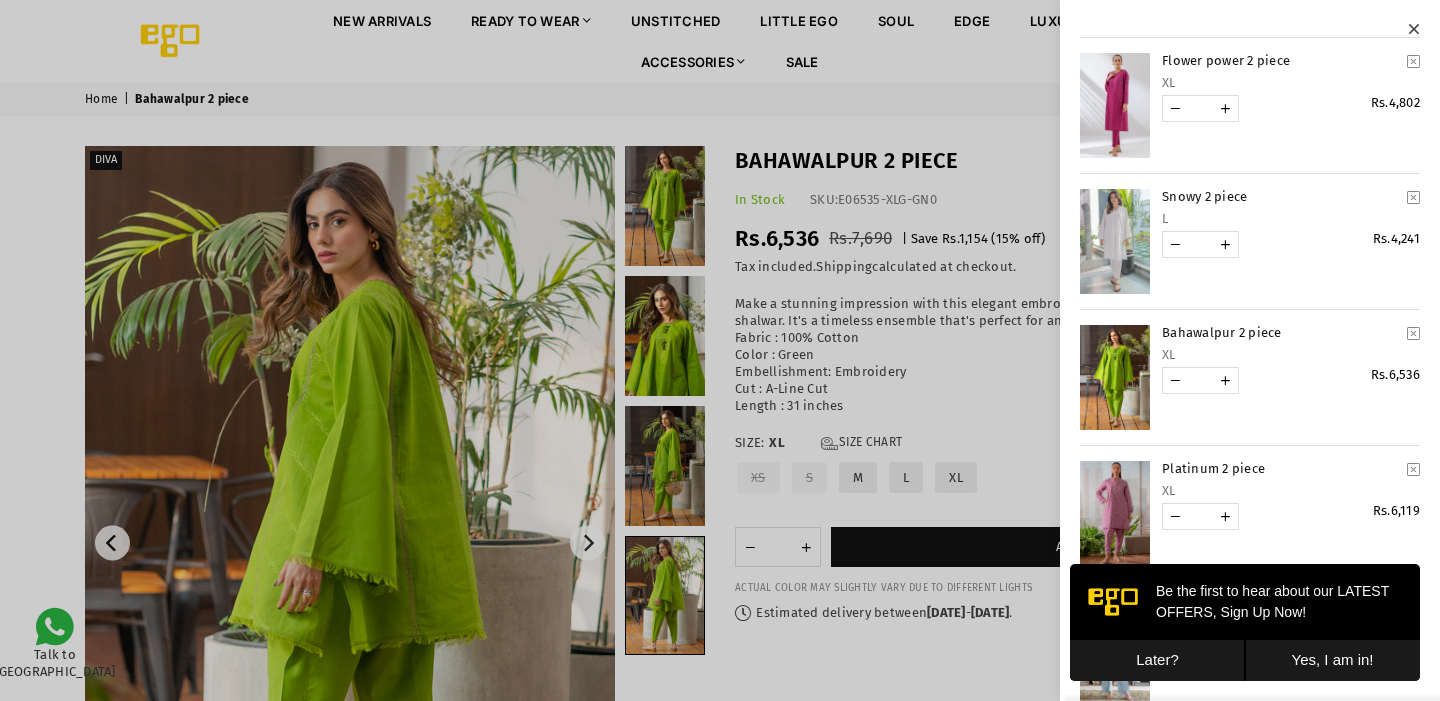 scroll, scrollTop: 1245, scrollLeft: 0, axis: vertical 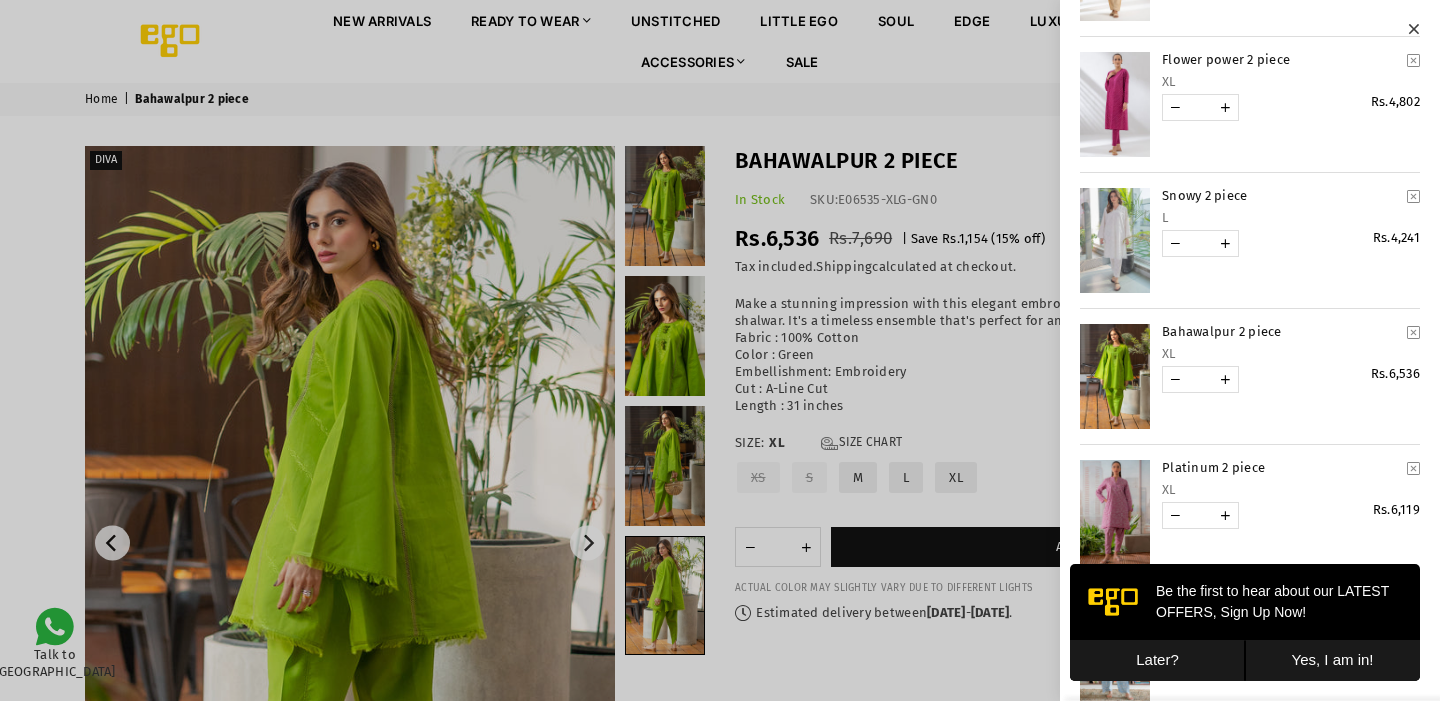 click at bounding box center [1413, 332] 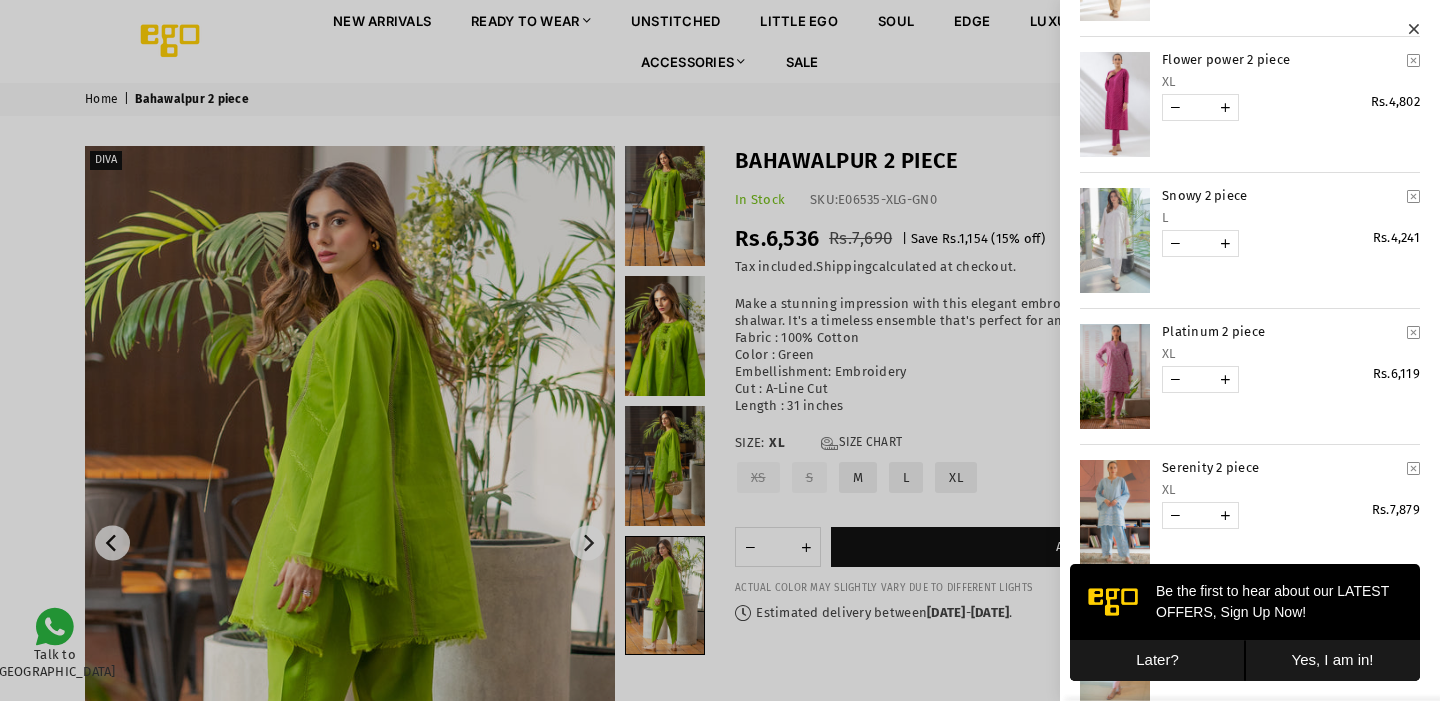 click at bounding box center (1115, 240) 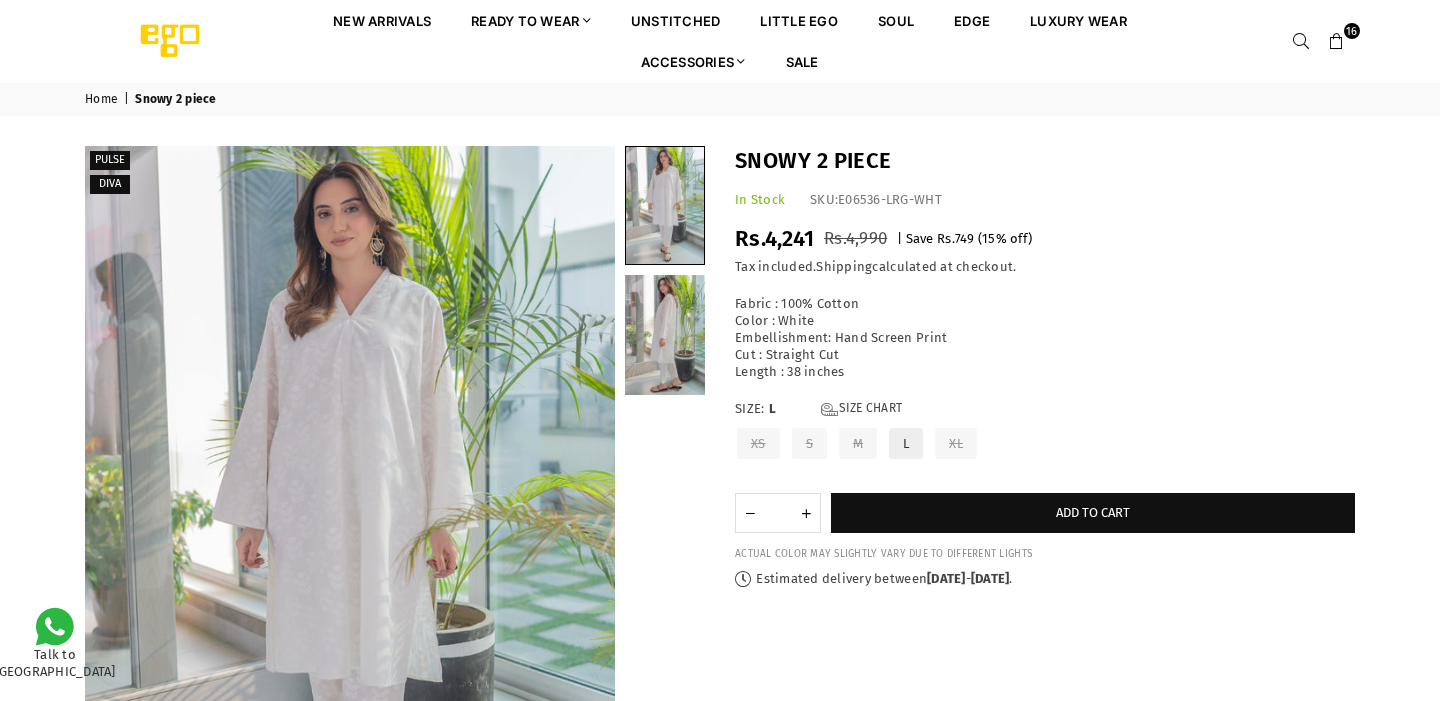 scroll, scrollTop: 0, scrollLeft: 0, axis: both 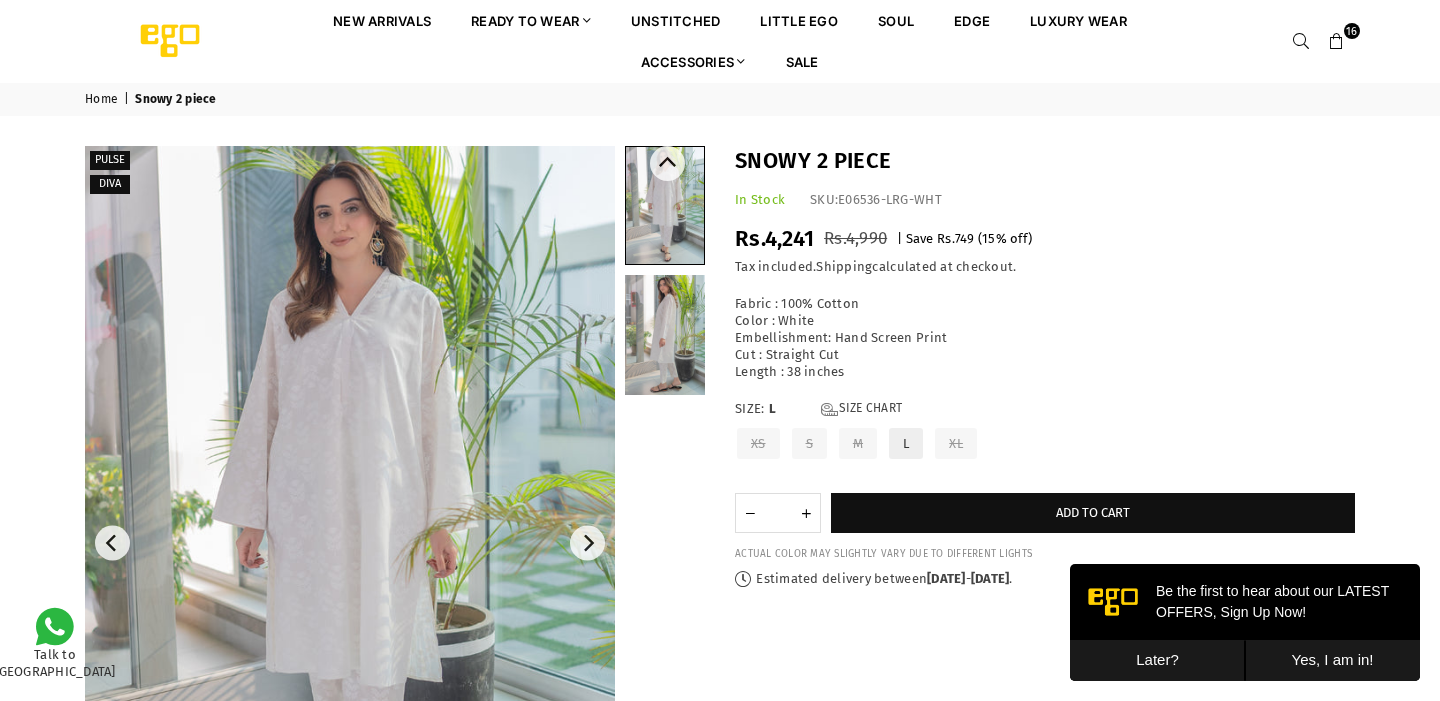 click at bounding box center (665, 335) 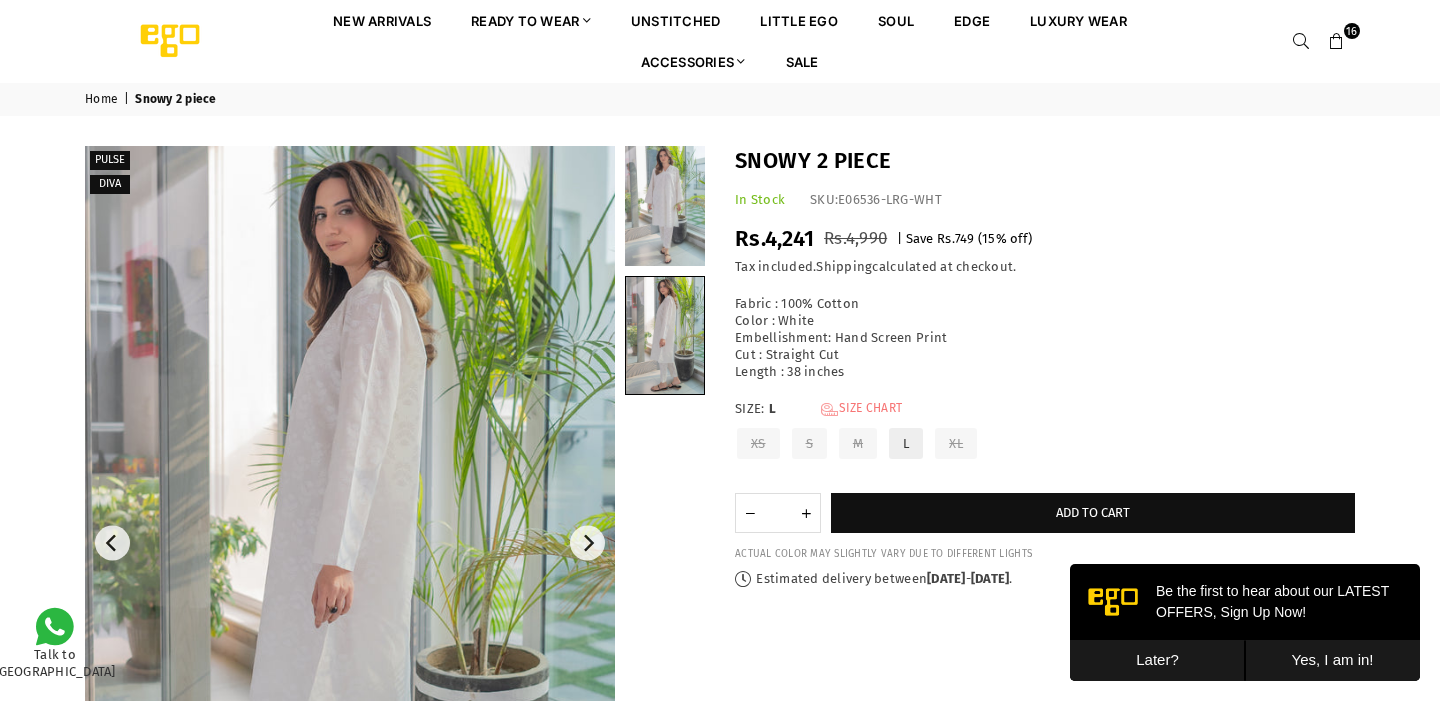 click on "Size Chart" at bounding box center [861, 409] 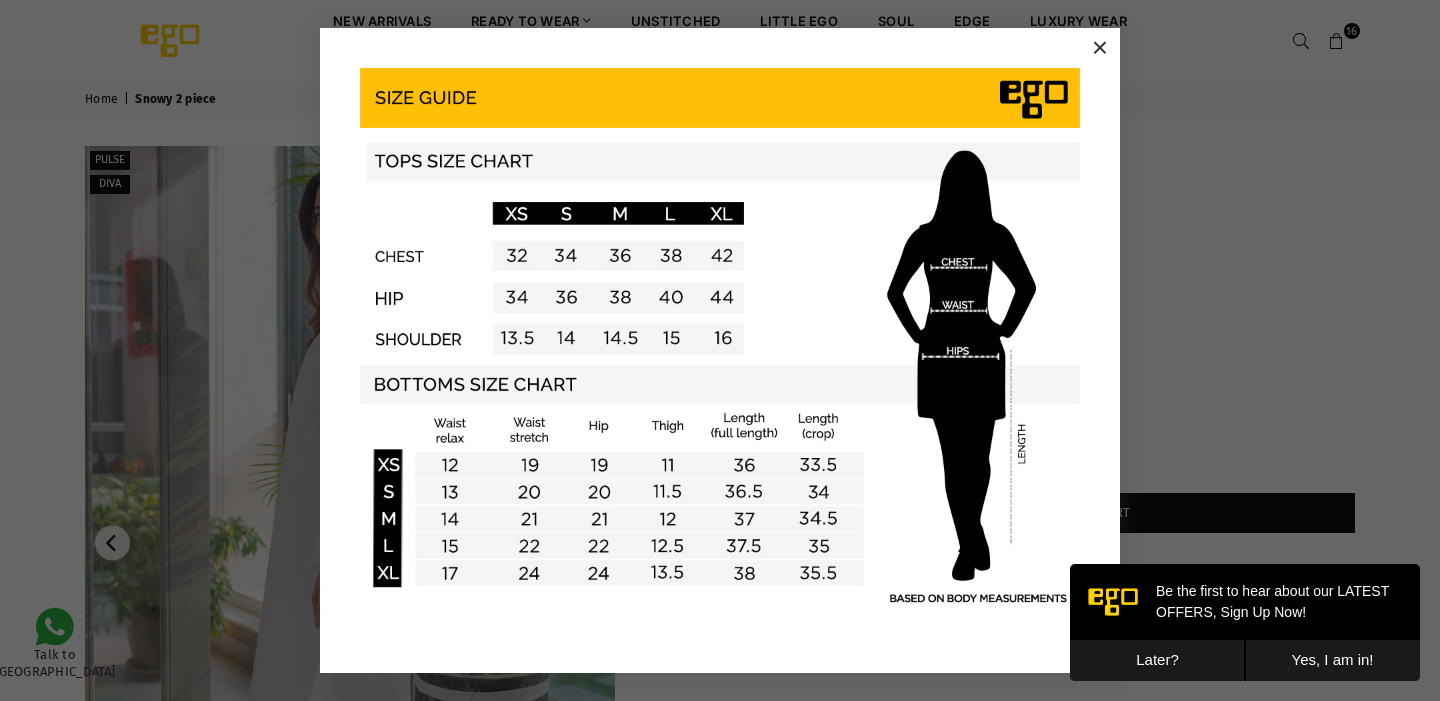 click on "×" at bounding box center (1100, 48) 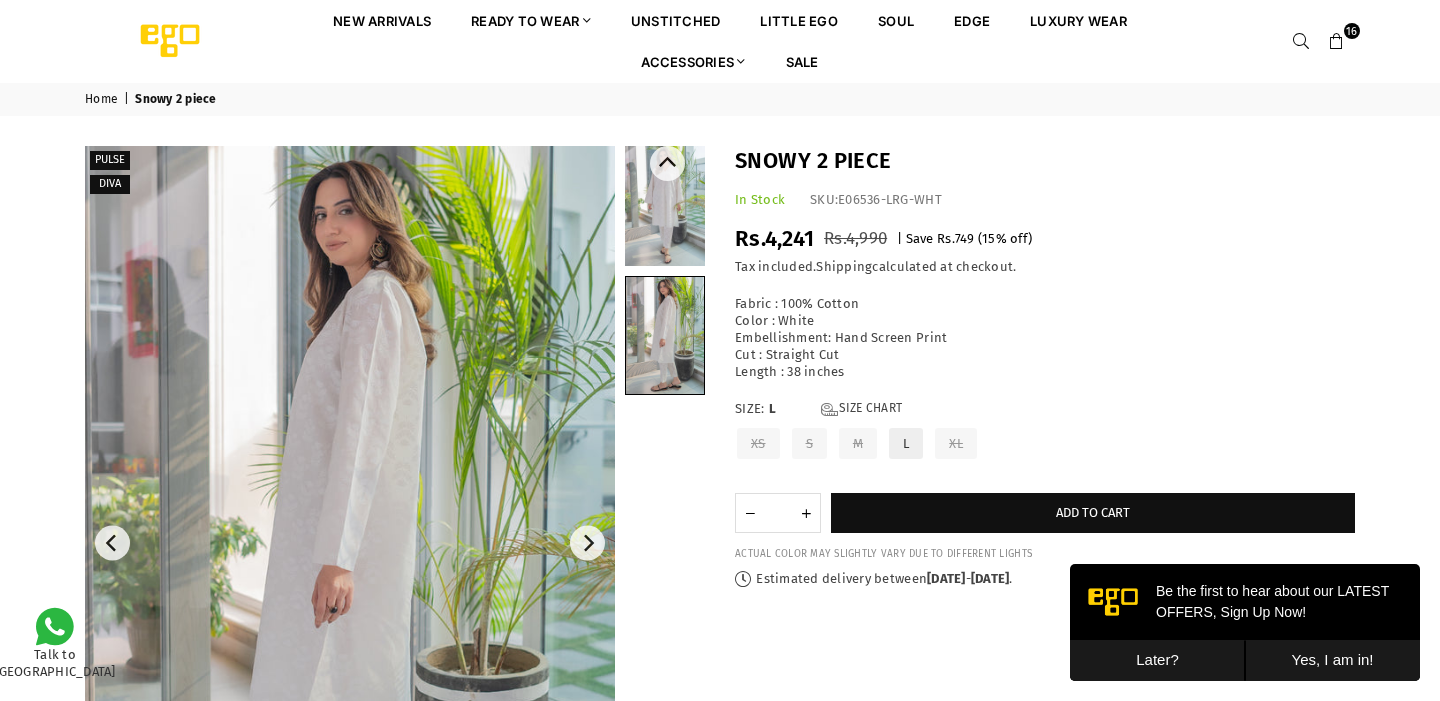 click at bounding box center [665, 206] 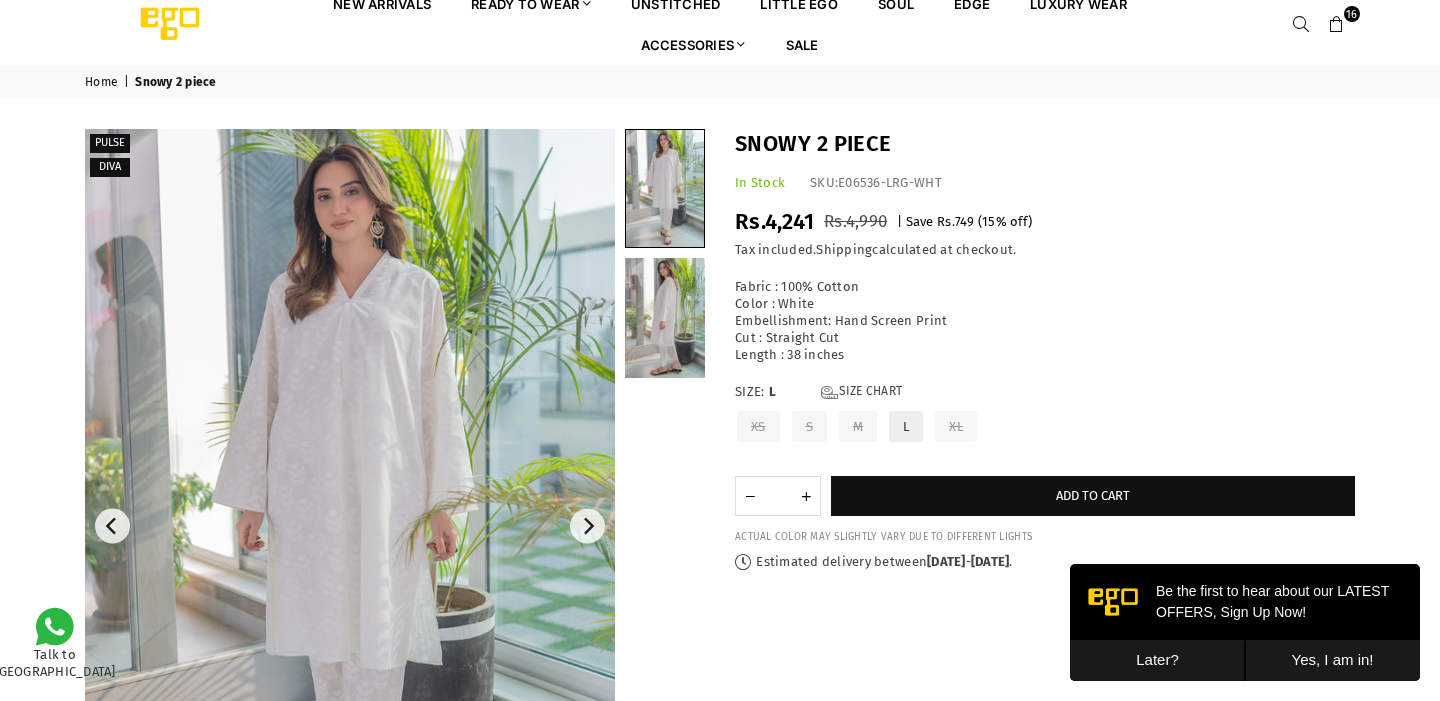 scroll, scrollTop: 0, scrollLeft: 0, axis: both 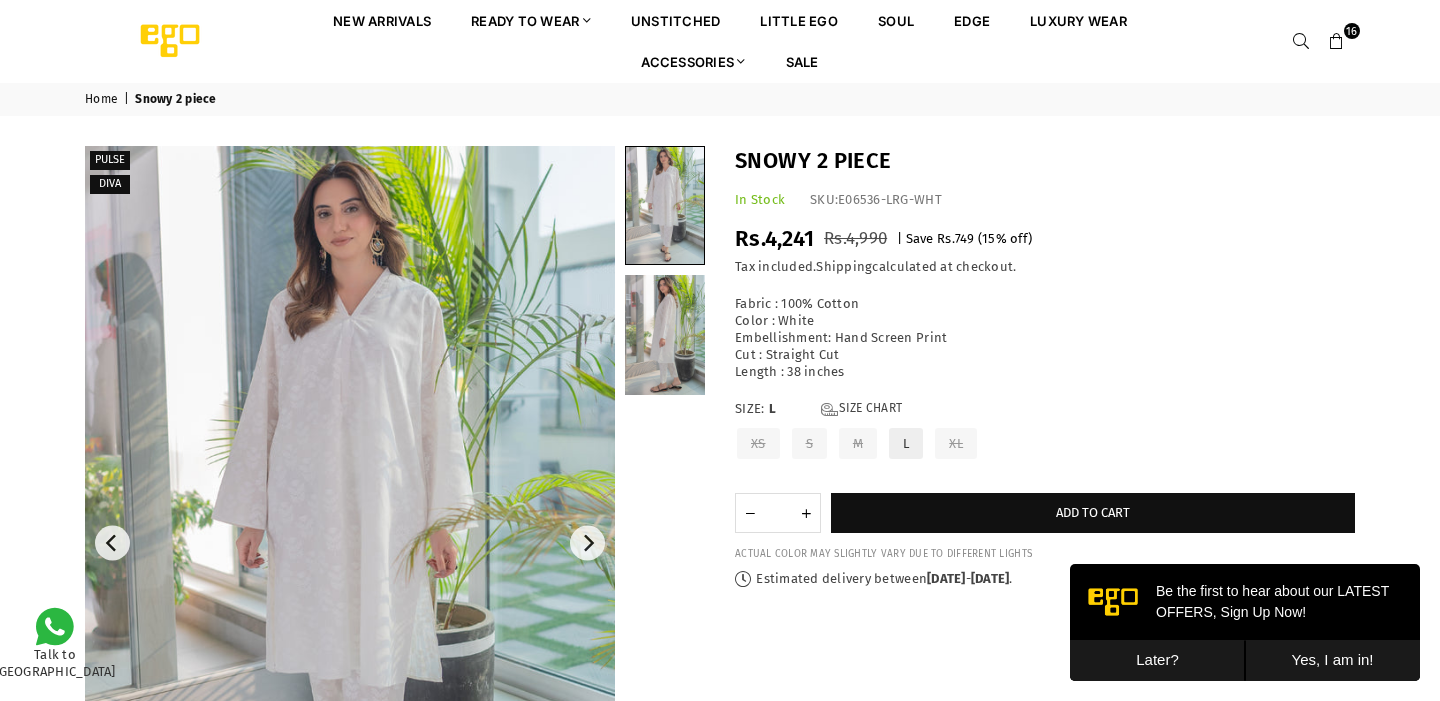 click on "16" at bounding box center (1352, 31) 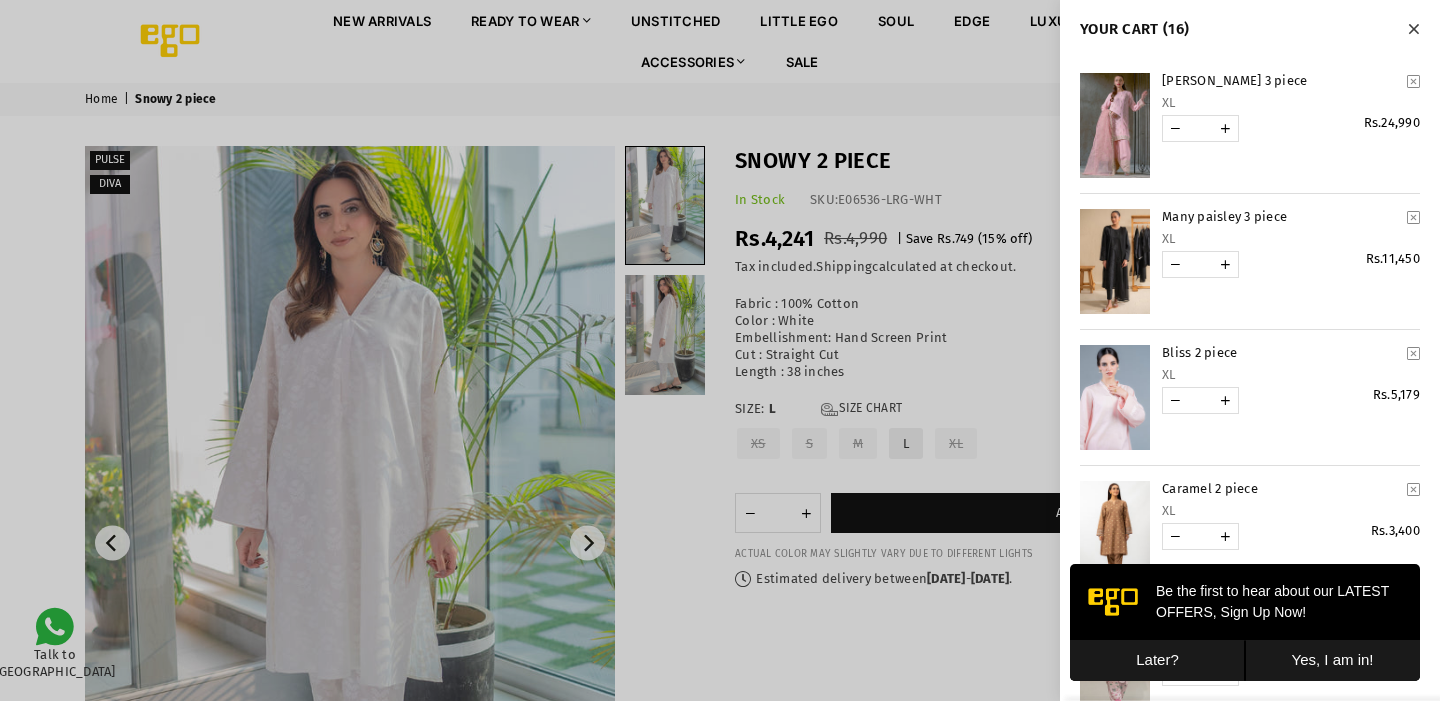 click on "Later?" at bounding box center (1157, 660) 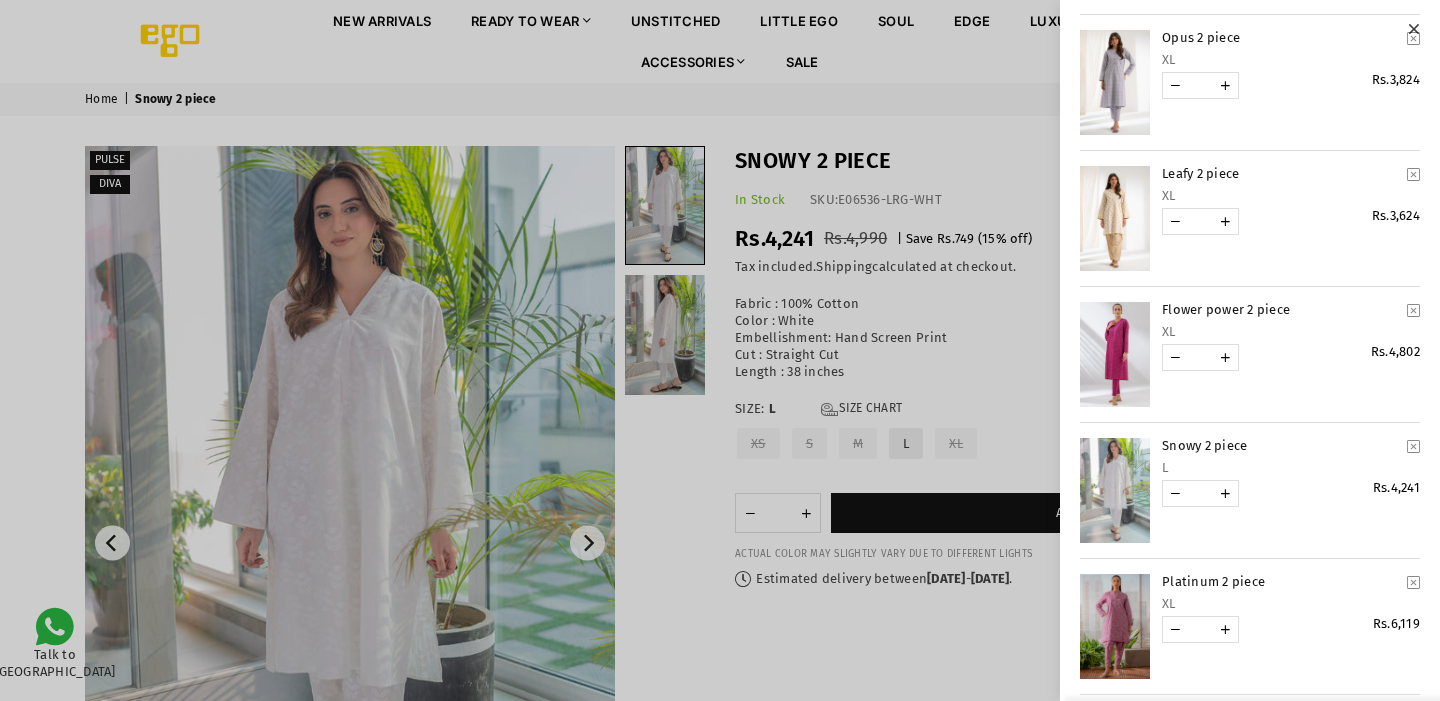 scroll, scrollTop: 1036, scrollLeft: 0, axis: vertical 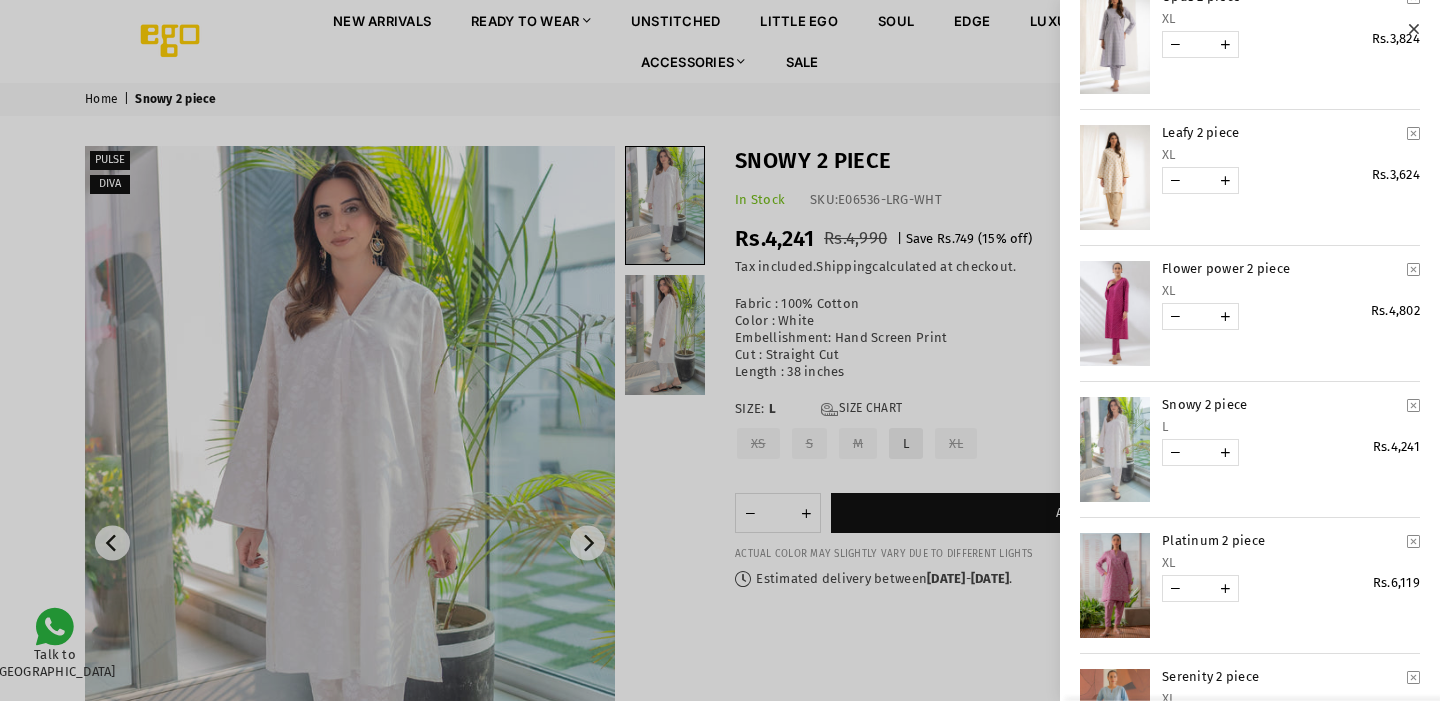 click at bounding box center [1115, 313] 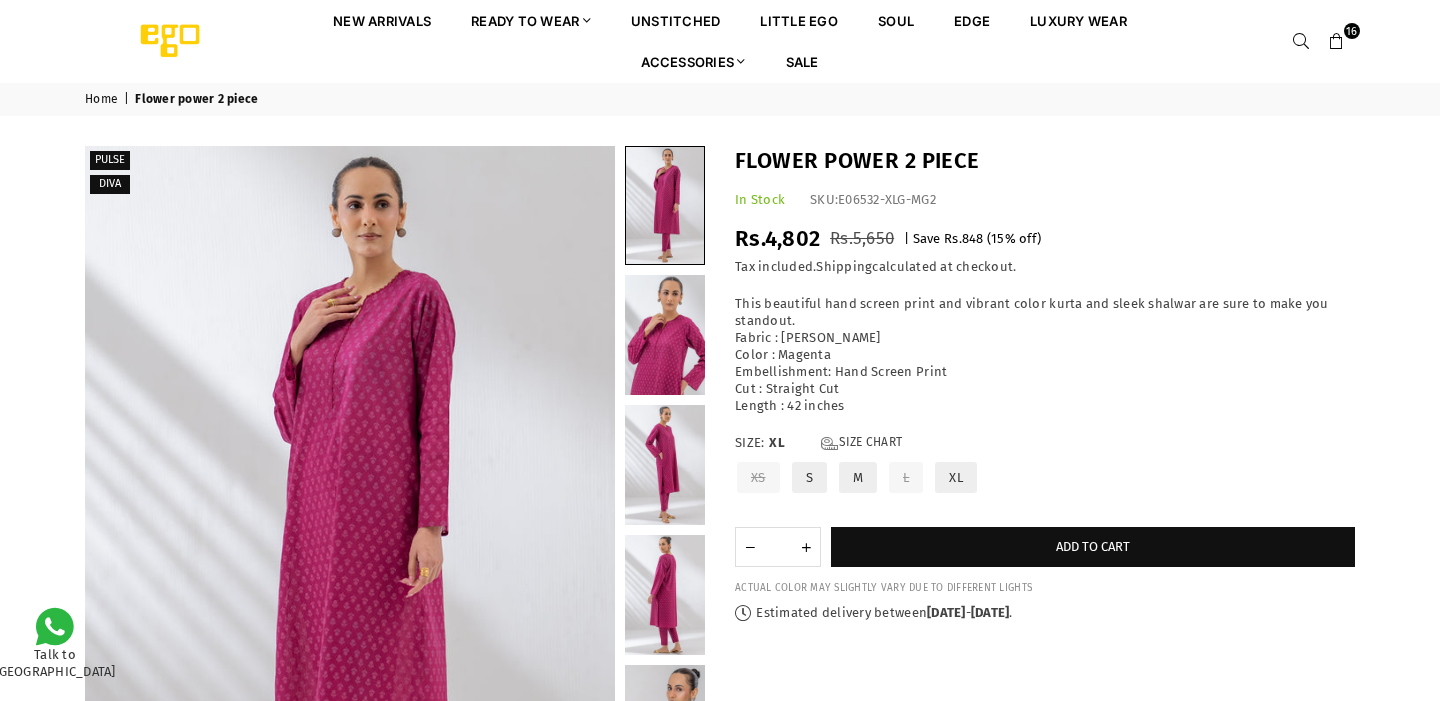 scroll, scrollTop: 0, scrollLeft: 0, axis: both 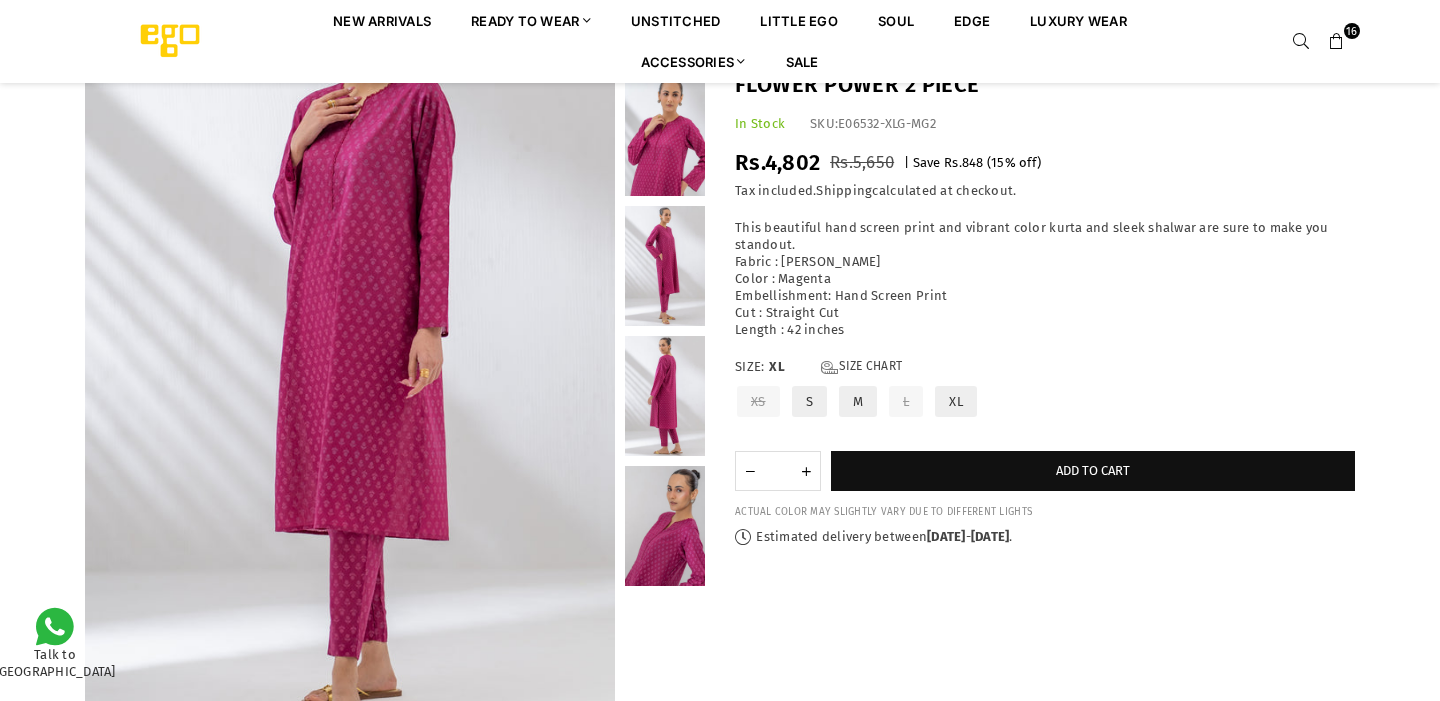 click at bounding box center [665, 266] 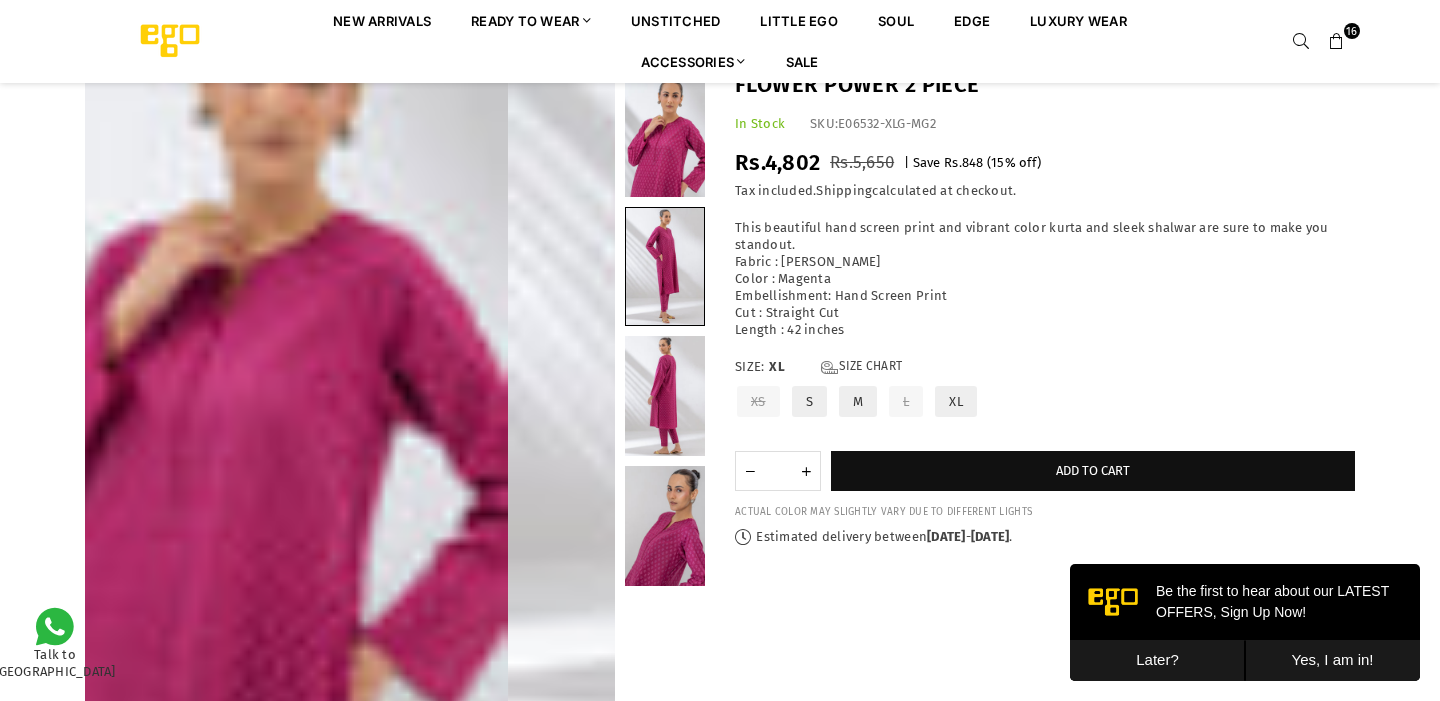 scroll, scrollTop: 0, scrollLeft: 0, axis: both 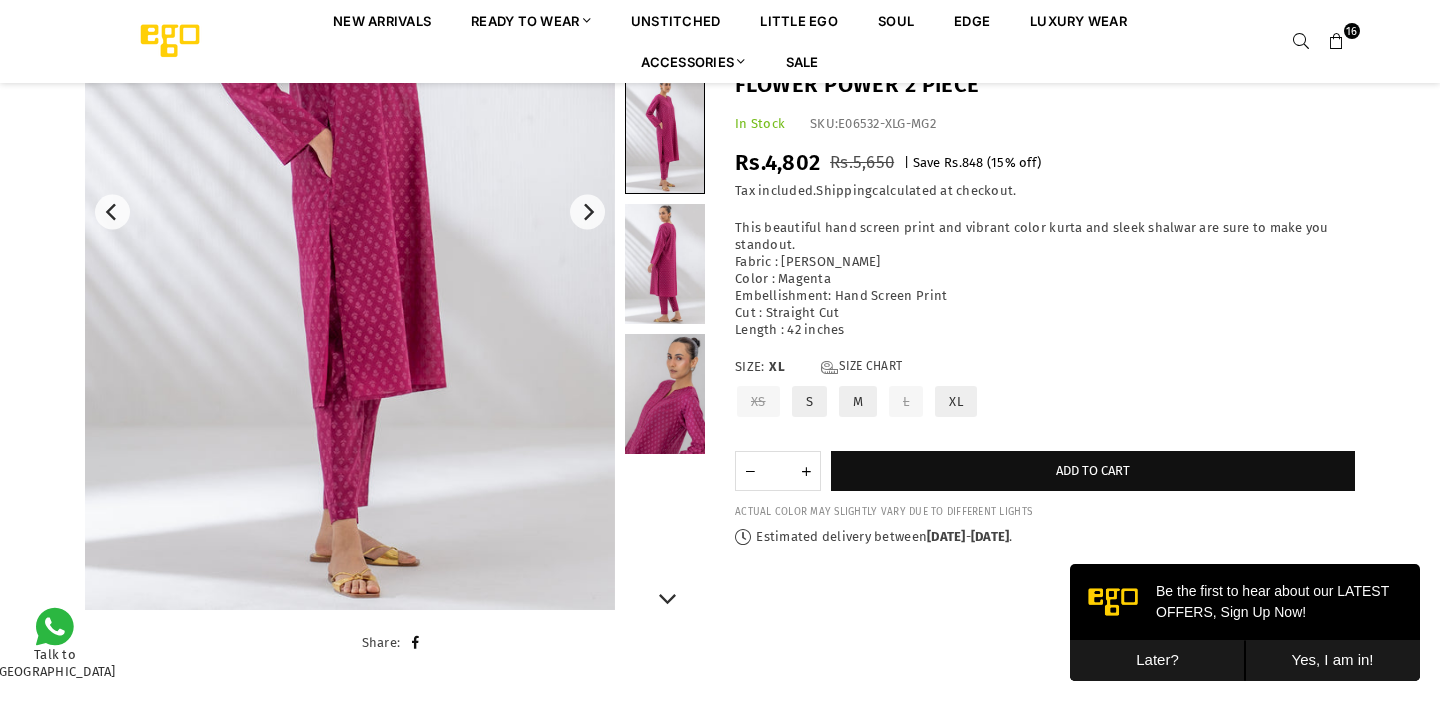 click at bounding box center [665, 264] 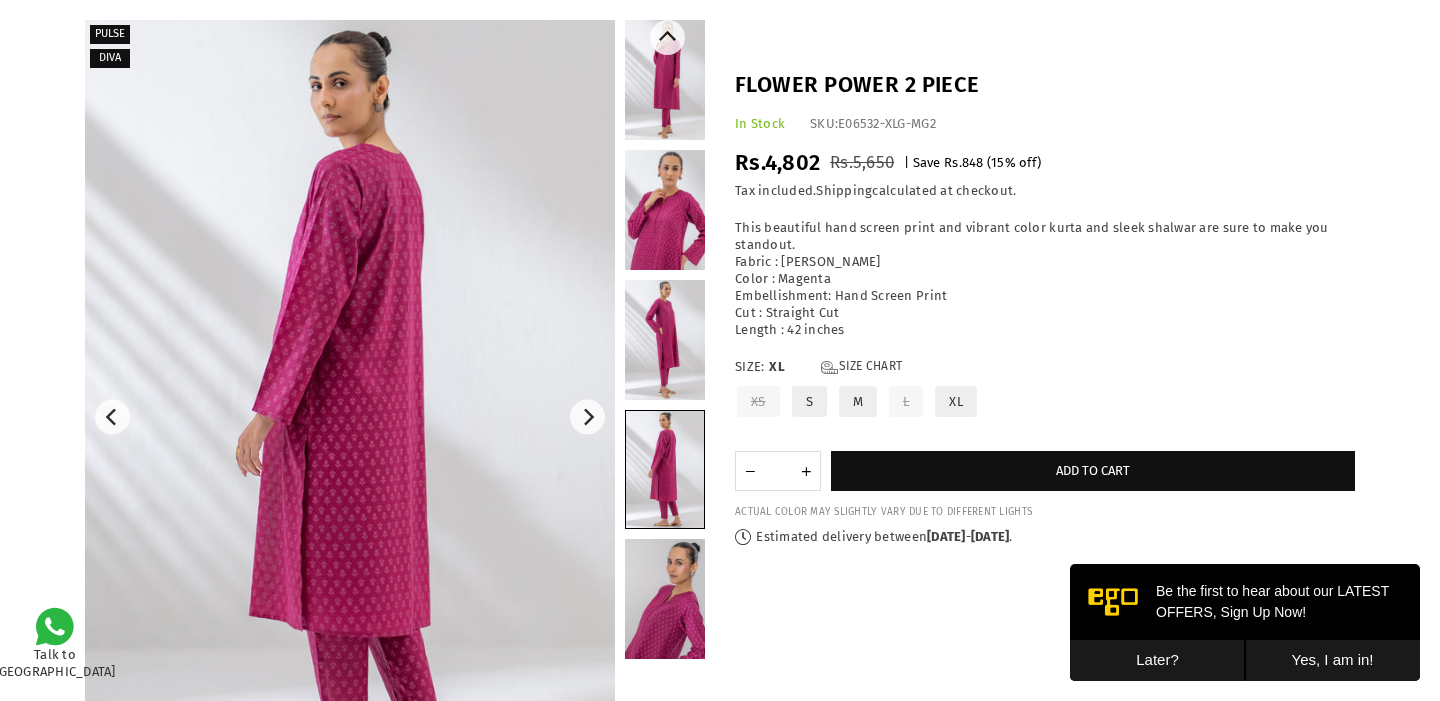 scroll, scrollTop: 127, scrollLeft: 0, axis: vertical 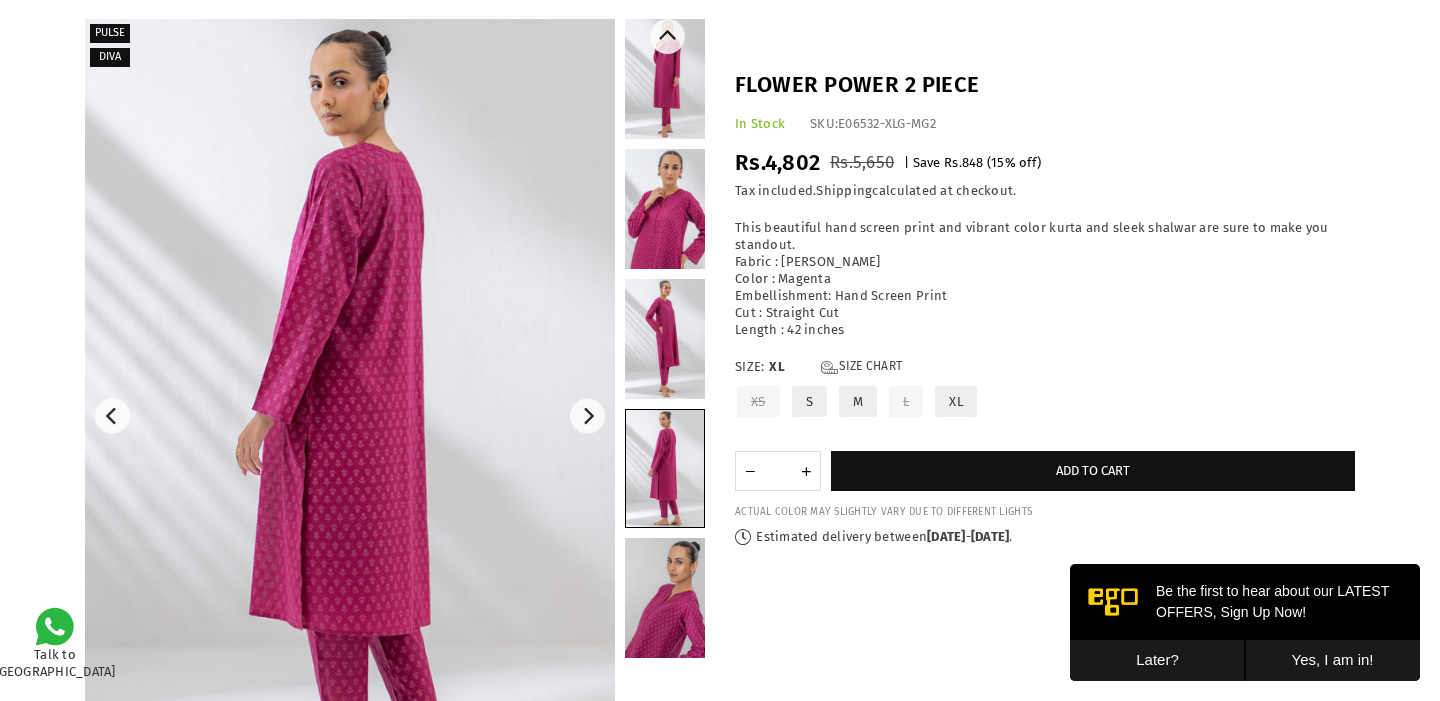 click at bounding box center (665, 79) 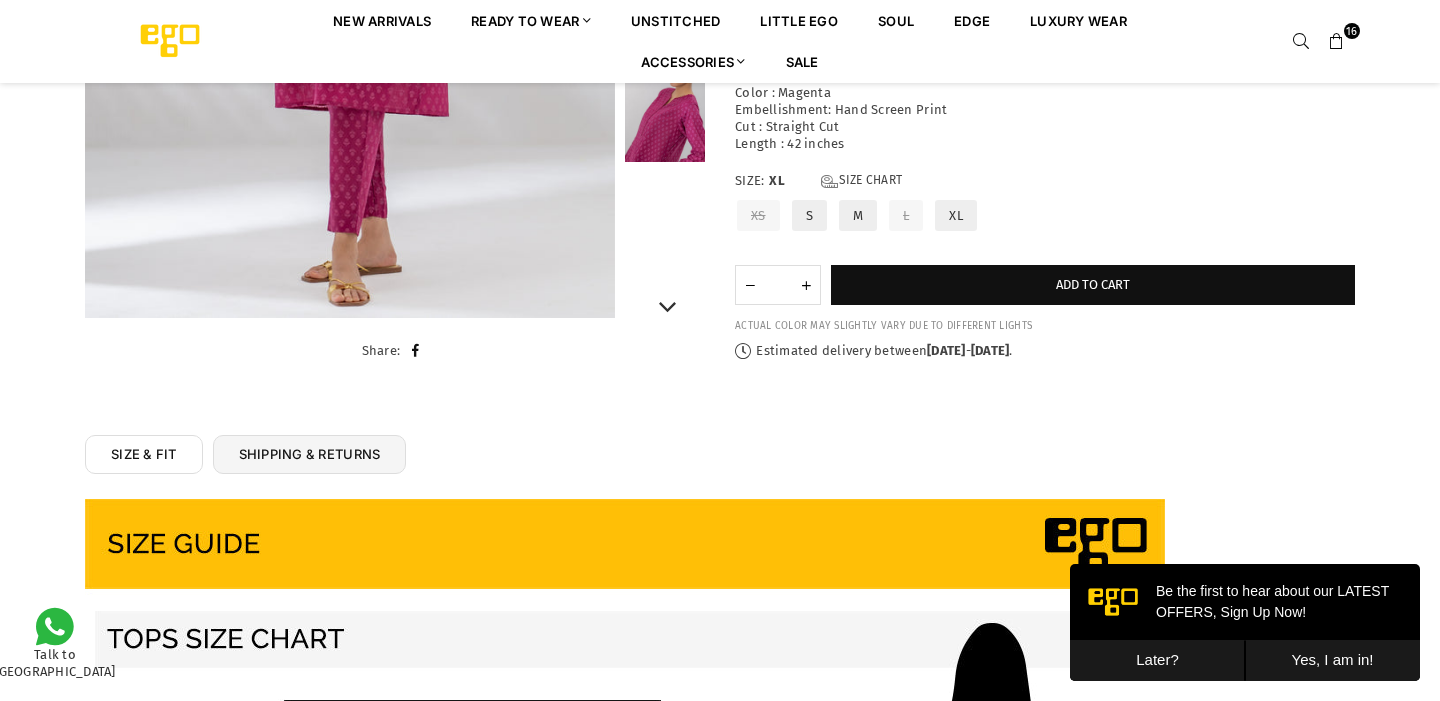 scroll, scrollTop: 654, scrollLeft: 0, axis: vertical 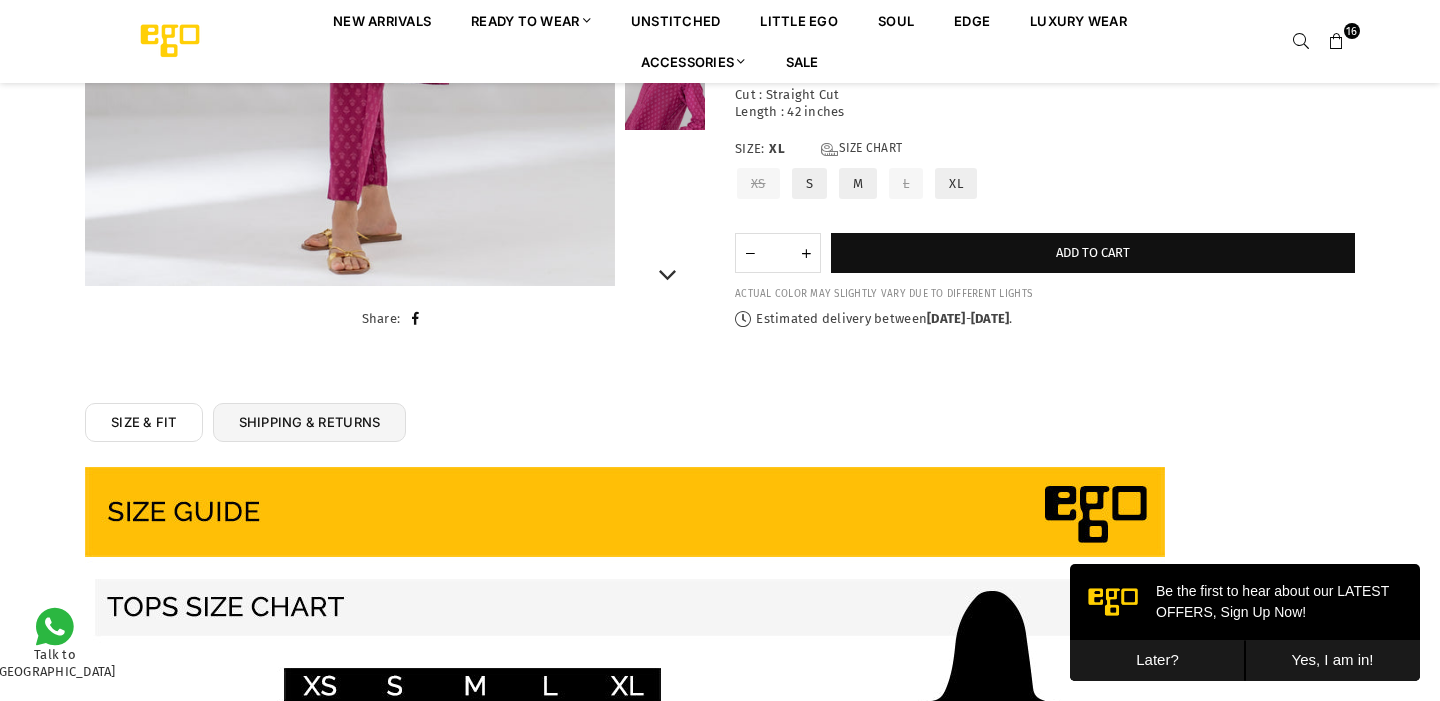 click at bounding box center (665, 70) 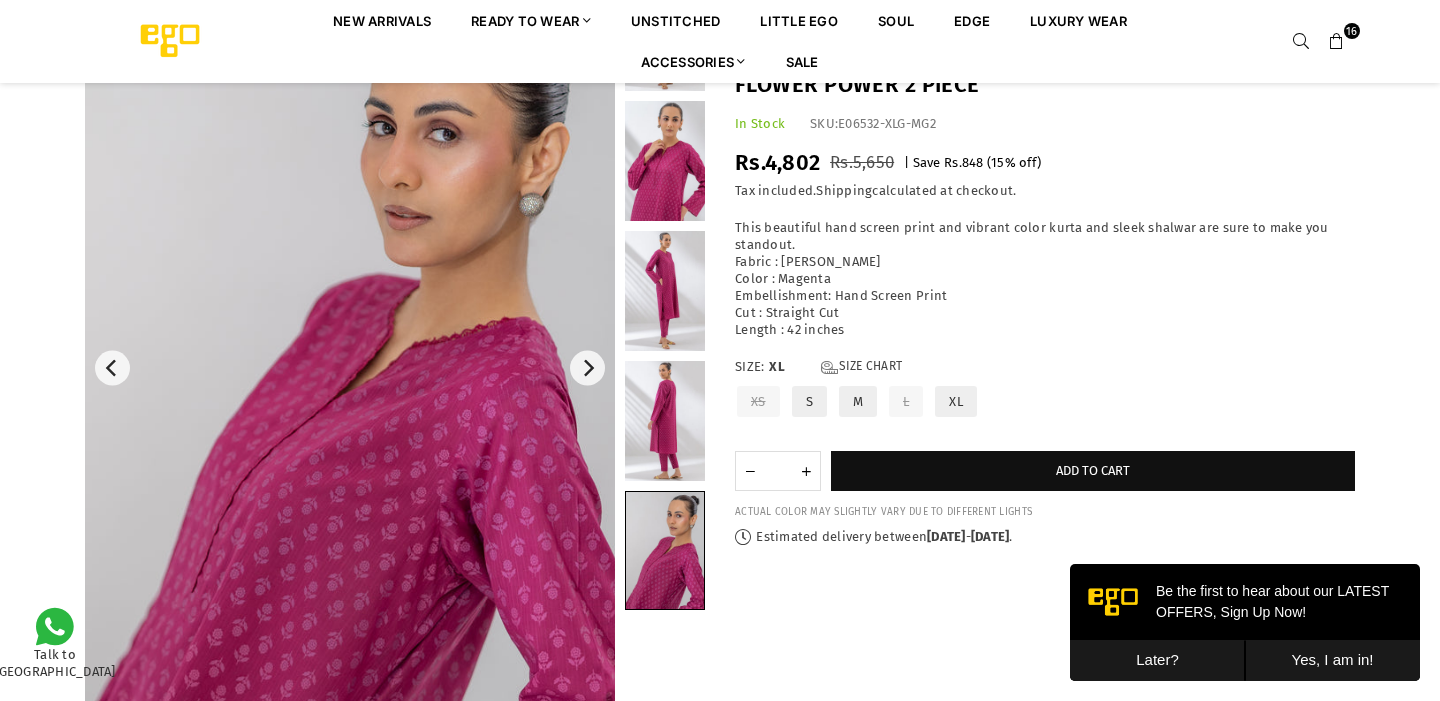 scroll, scrollTop: 0, scrollLeft: 0, axis: both 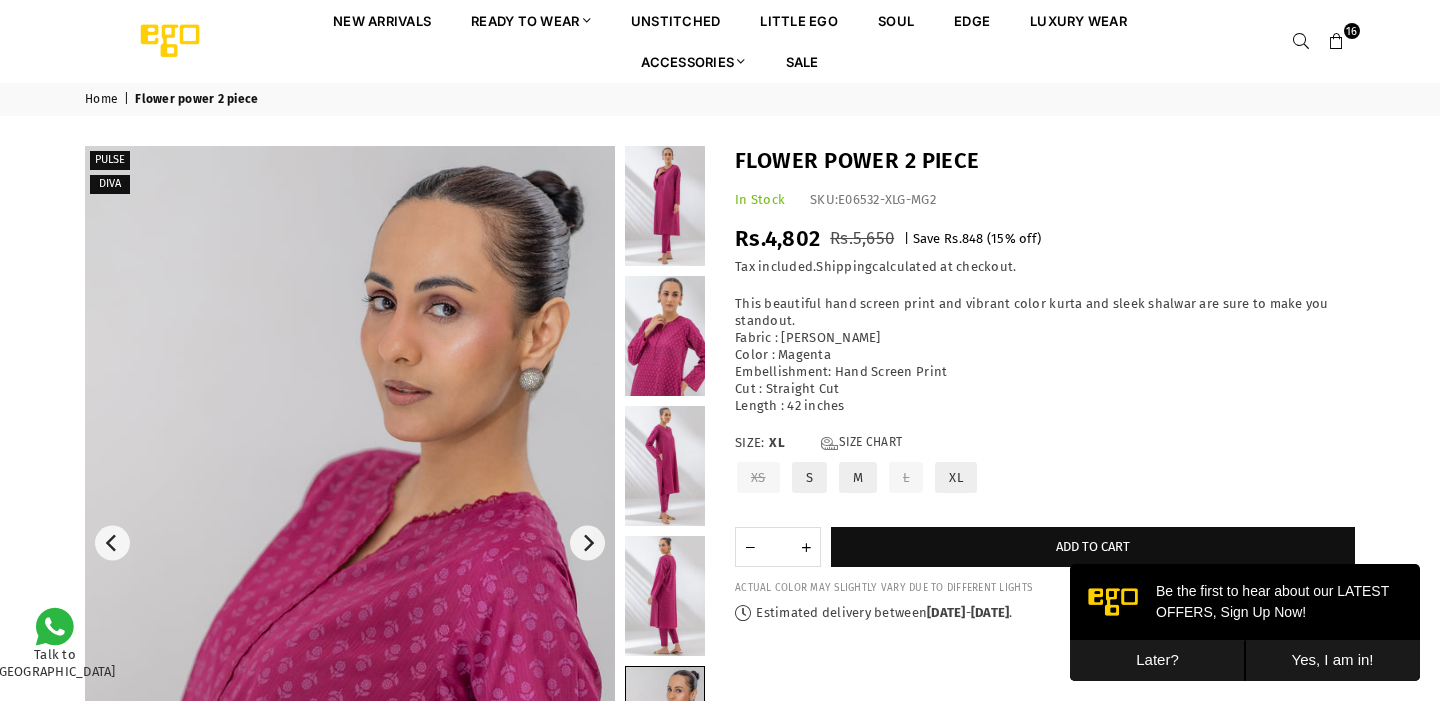click at bounding box center (1337, 42) 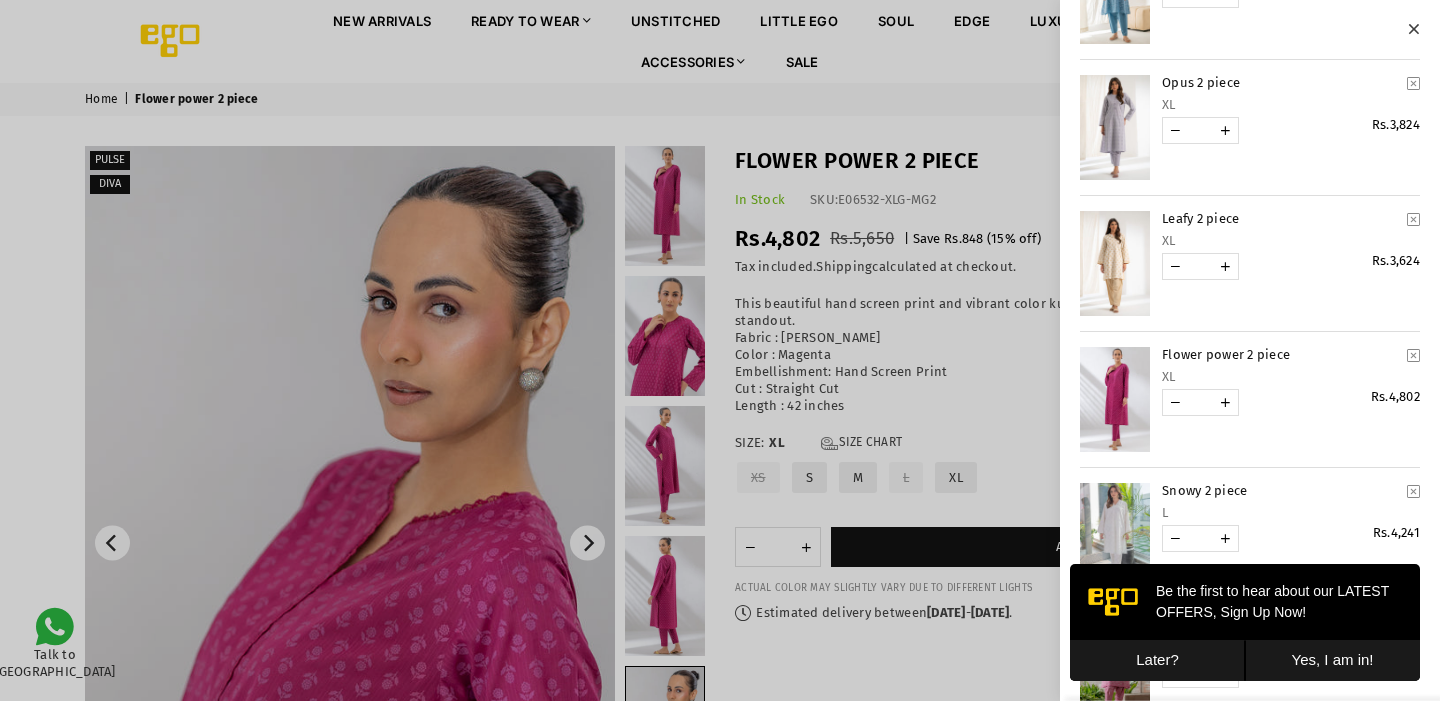 scroll, scrollTop: 956, scrollLeft: 0, axis: vertical 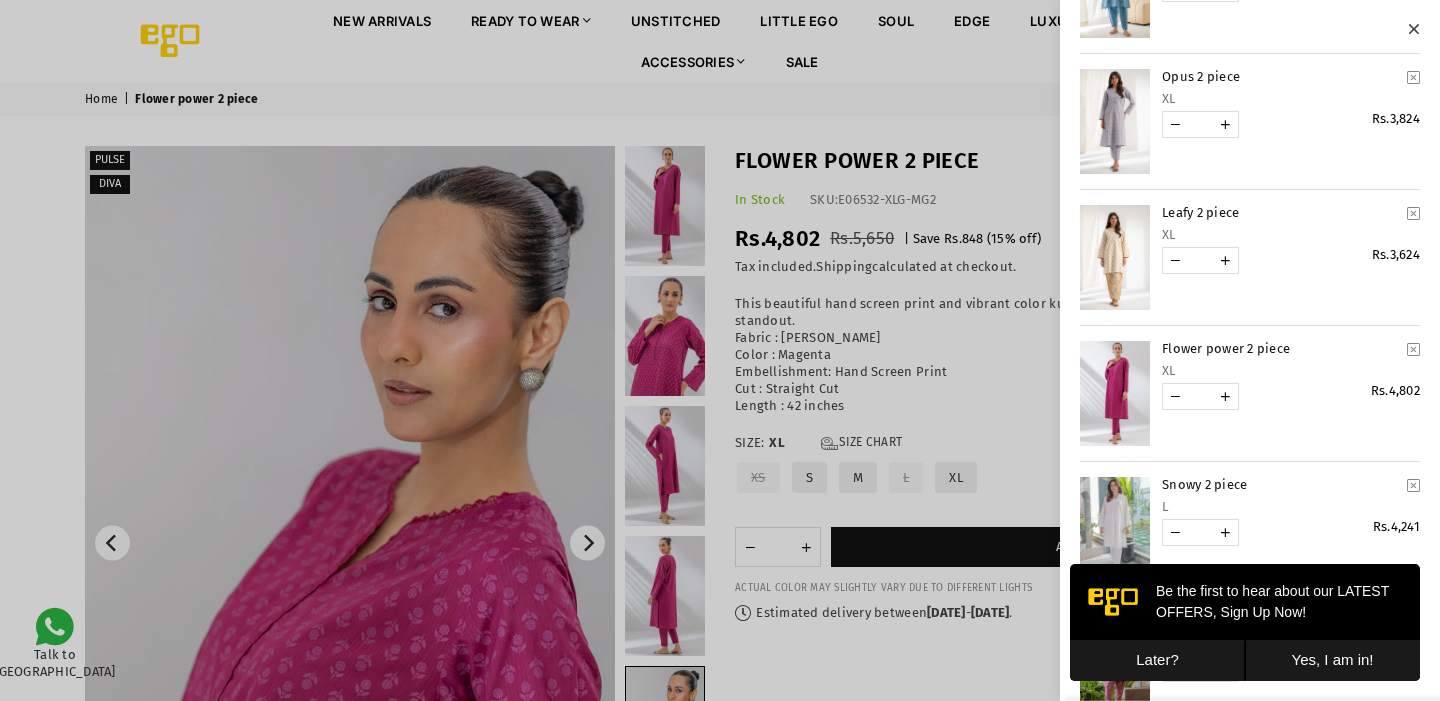 click at bounding box center [1115, 257] 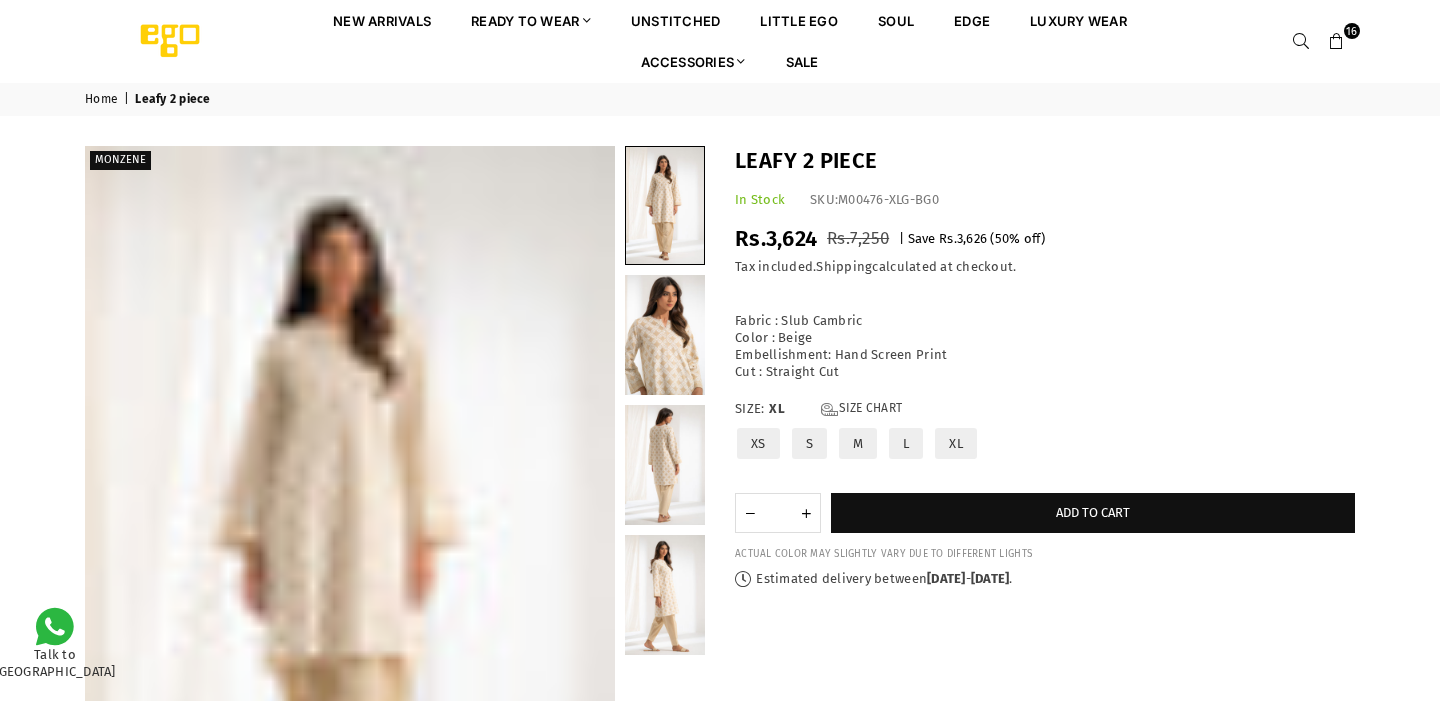 scroll, scrollTop: 0, scrollLeft: 0, axis: both 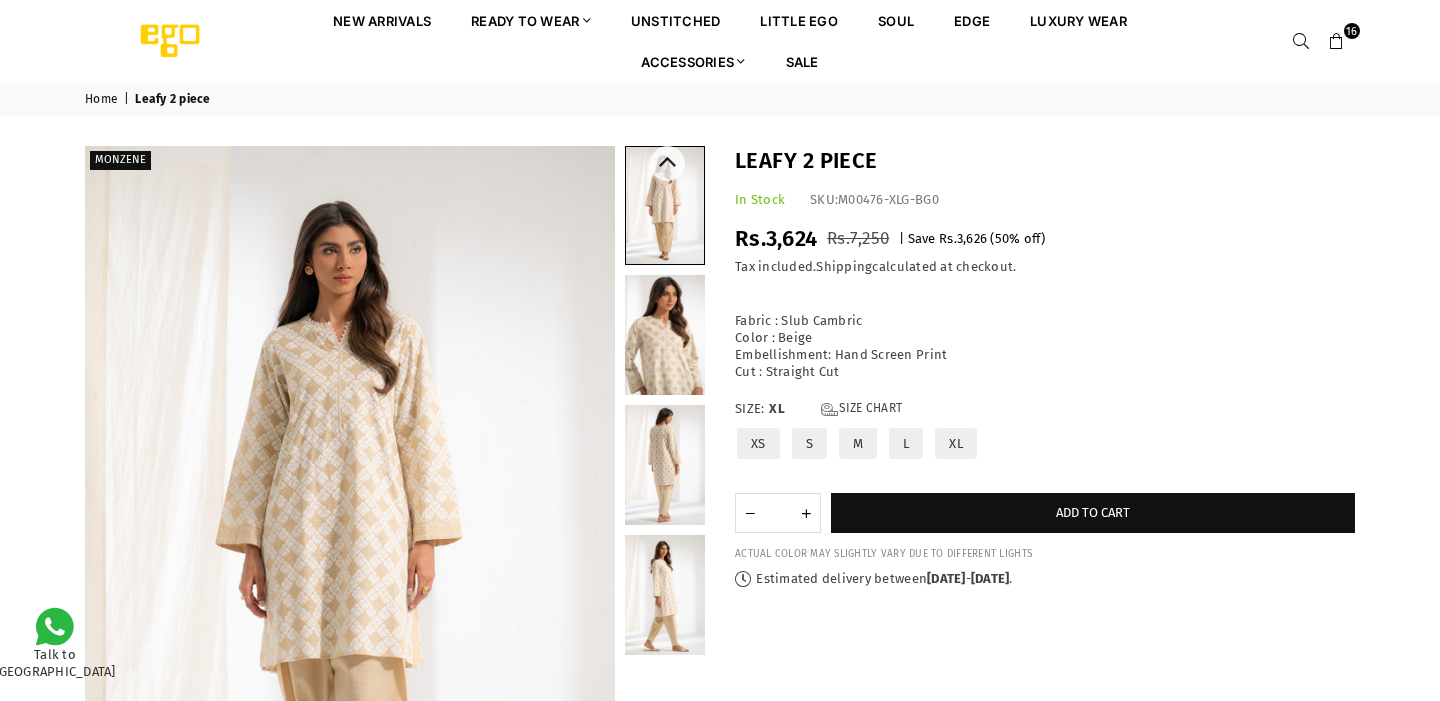 click at bounding box center [665, 335] 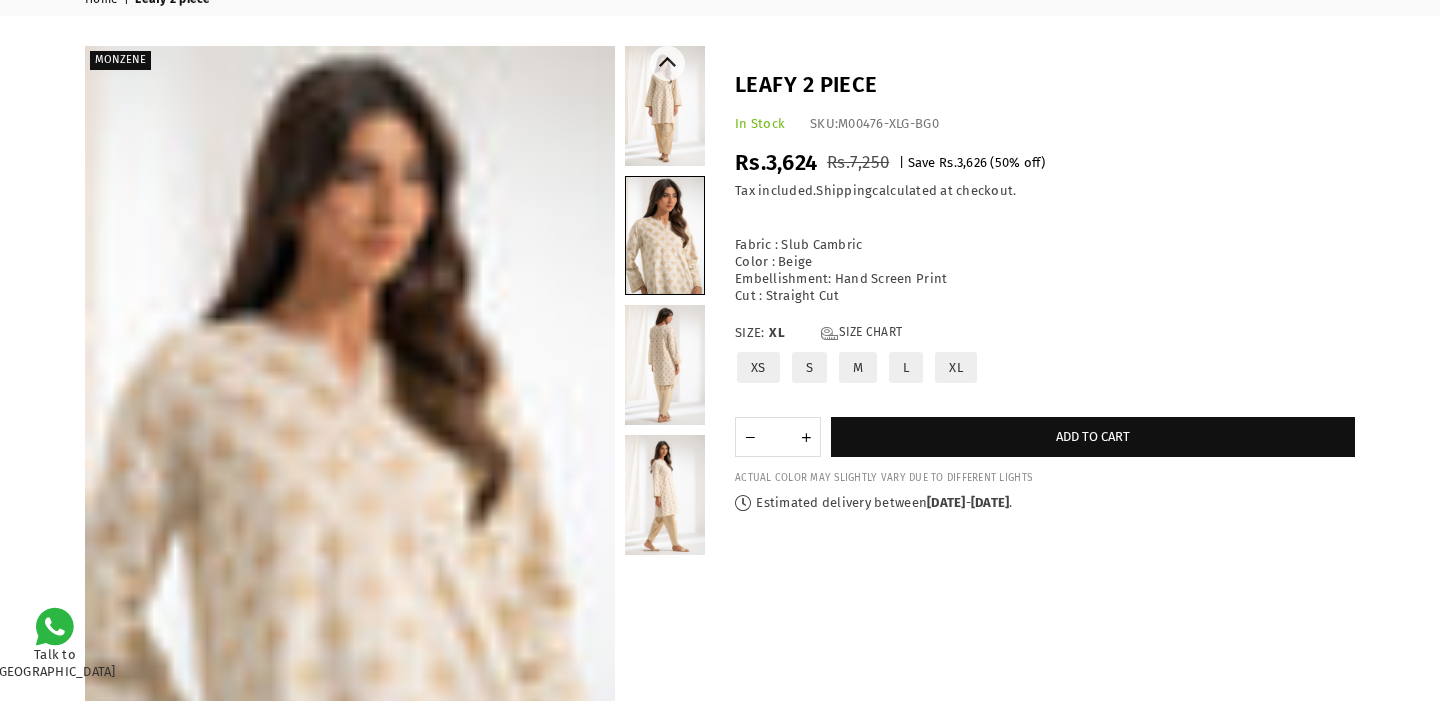 scroll, scrollTop: 101, scrollLeft: 0, axis: vertical 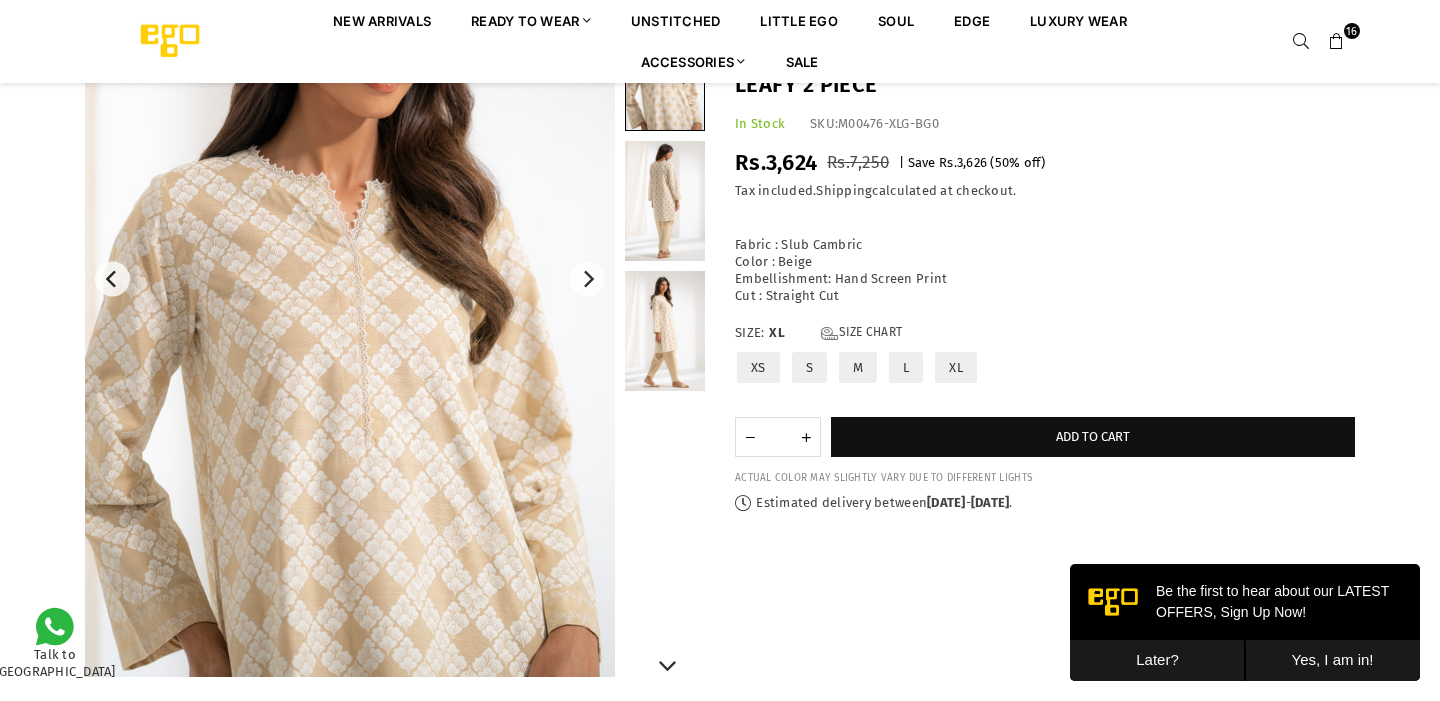 click at bounding box center [665, 201] 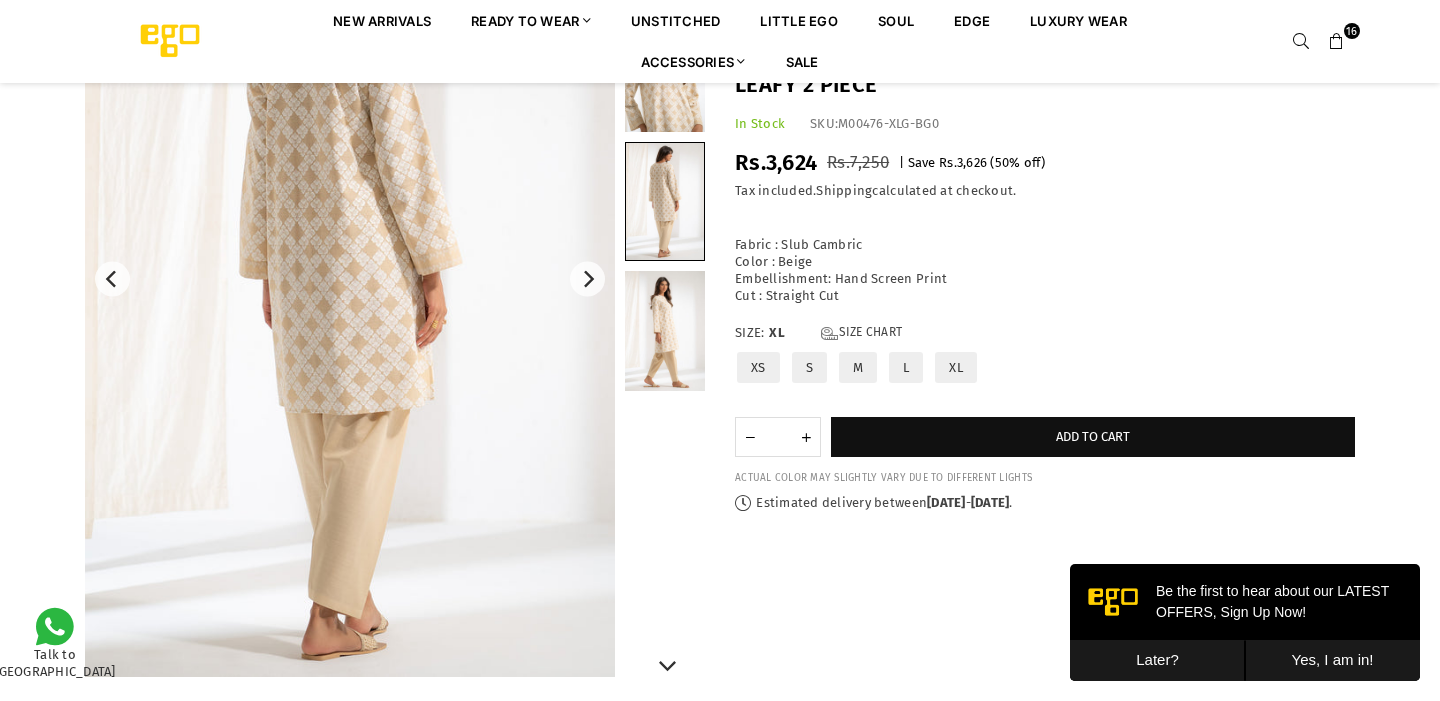 click at bounding box center [665, 331] 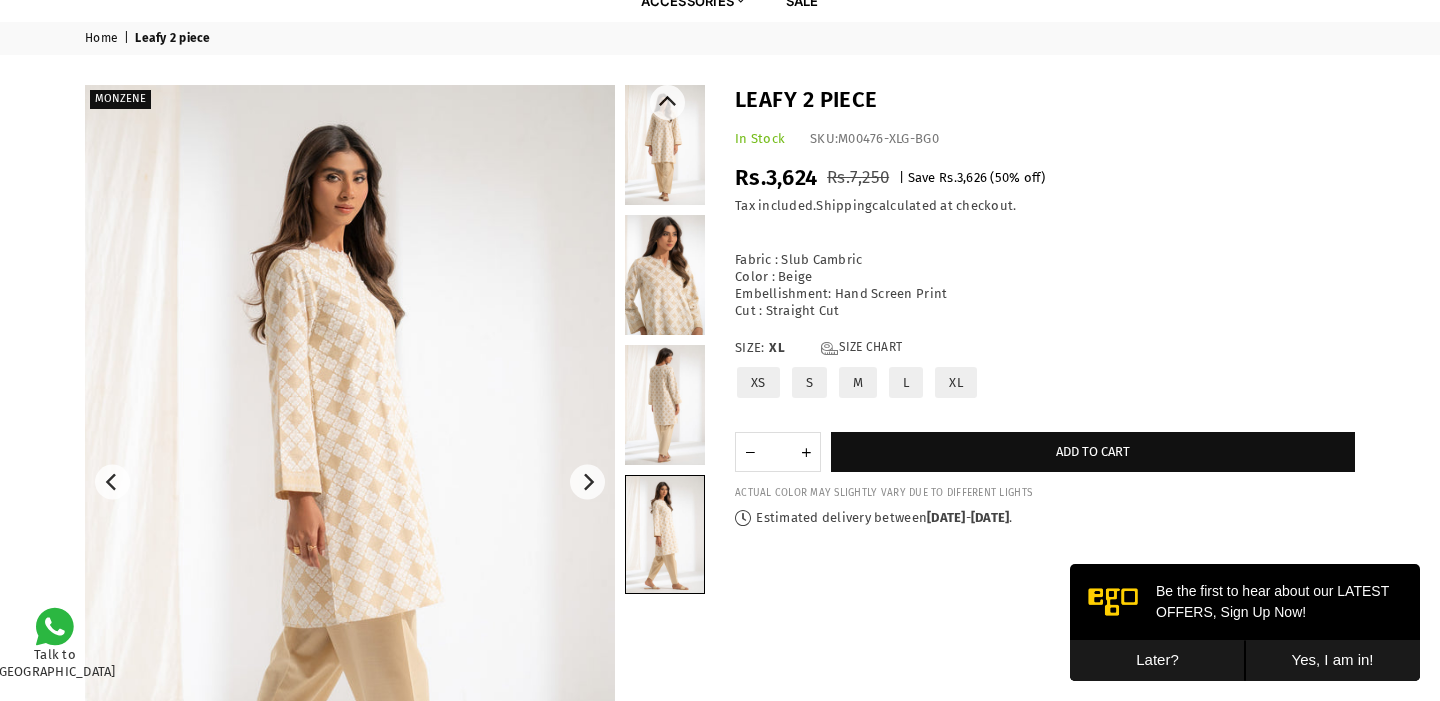 scroll, scrollTop: 56, scrollLeft: 0, axis: vertical 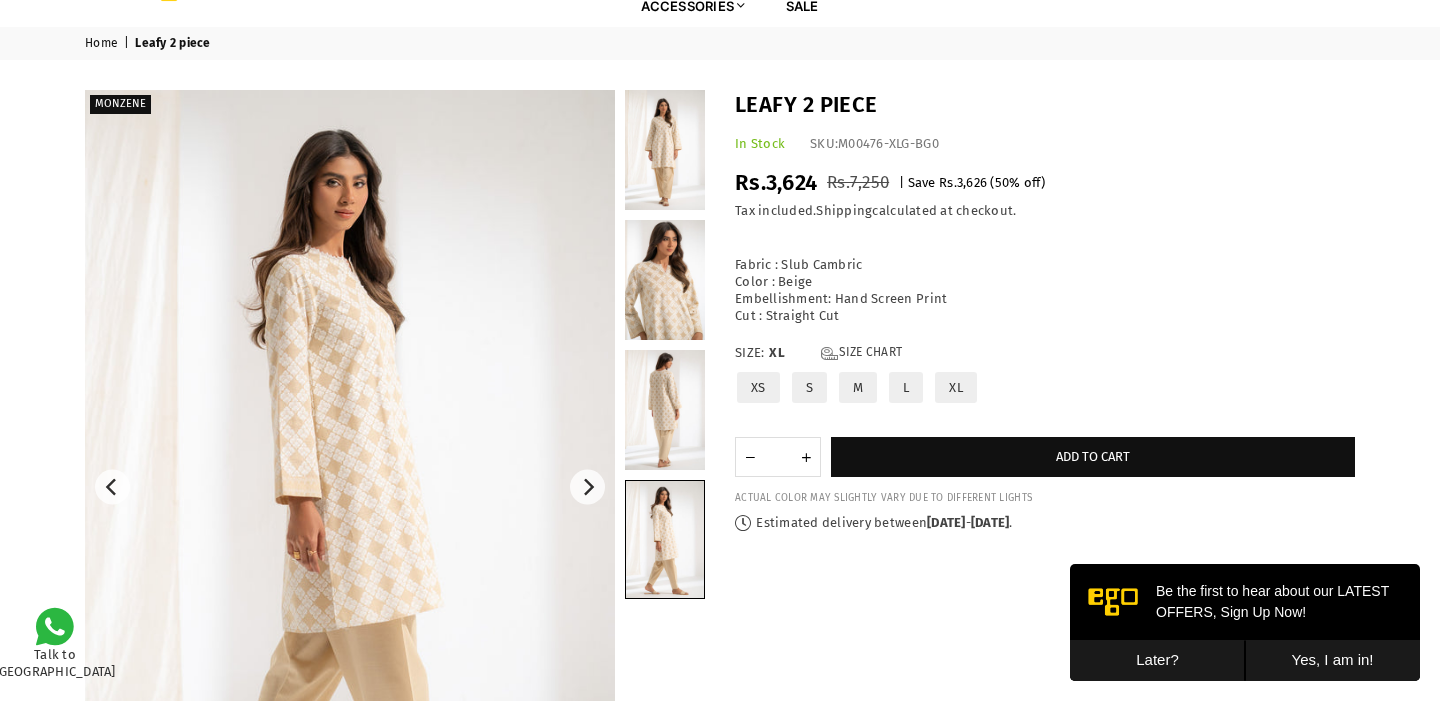 click on "Later?" at bounding box center [1157, 660] 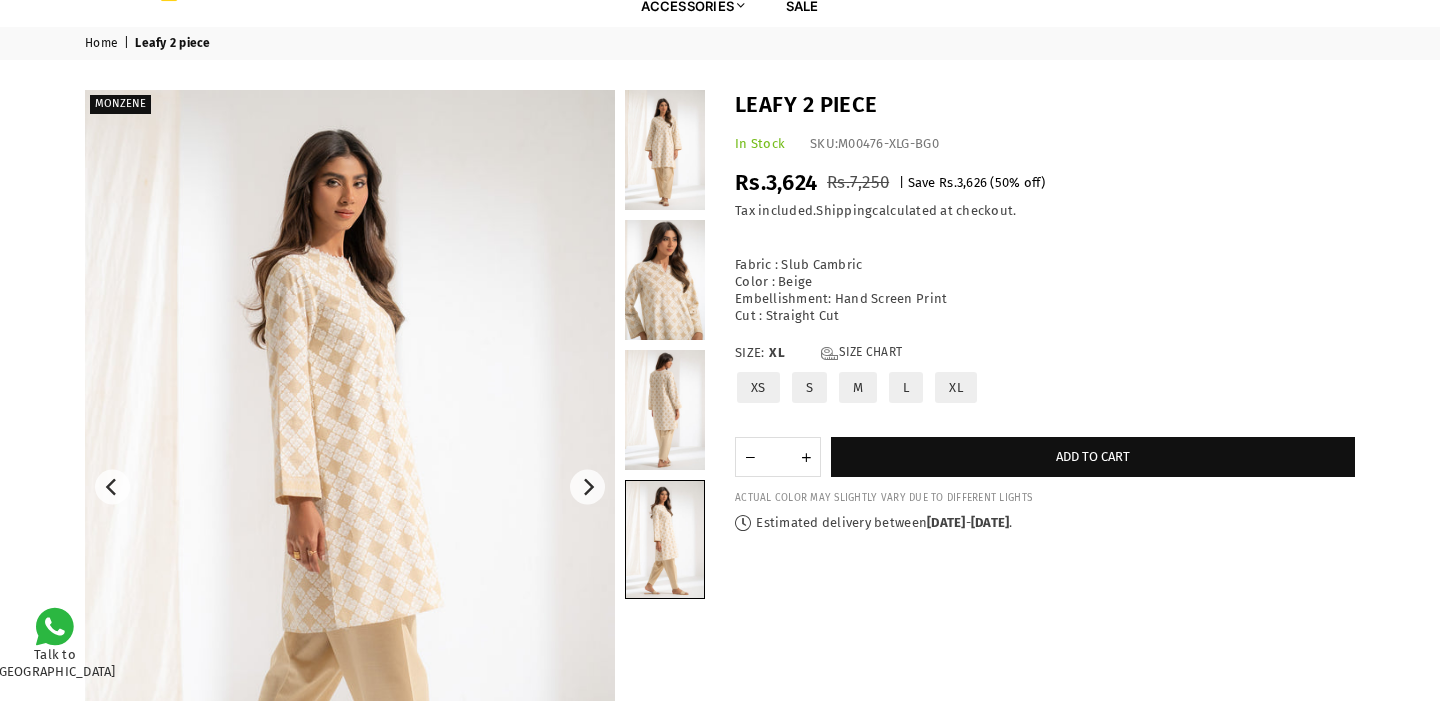 scroll, scrollTop: 0, scrollLeft: 0, axis: both 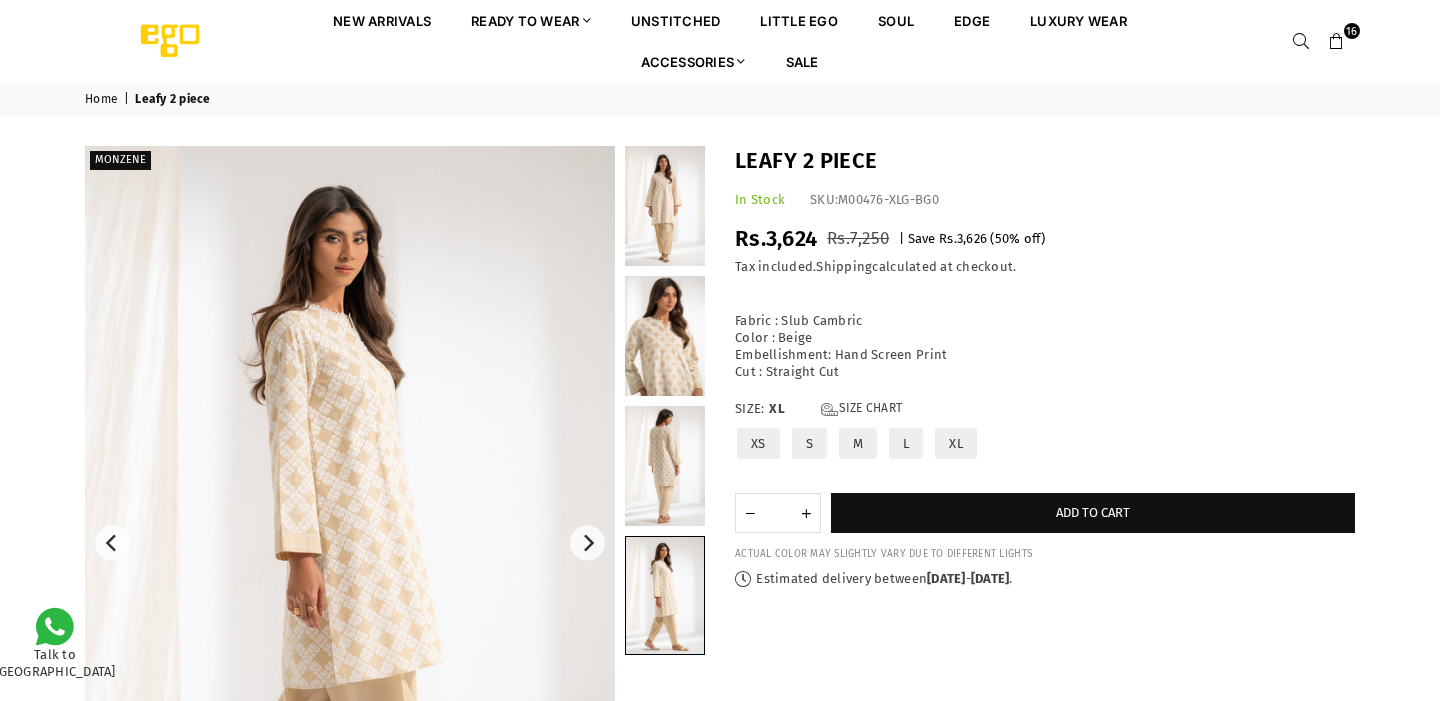 click at bounding box center (1337, 42) 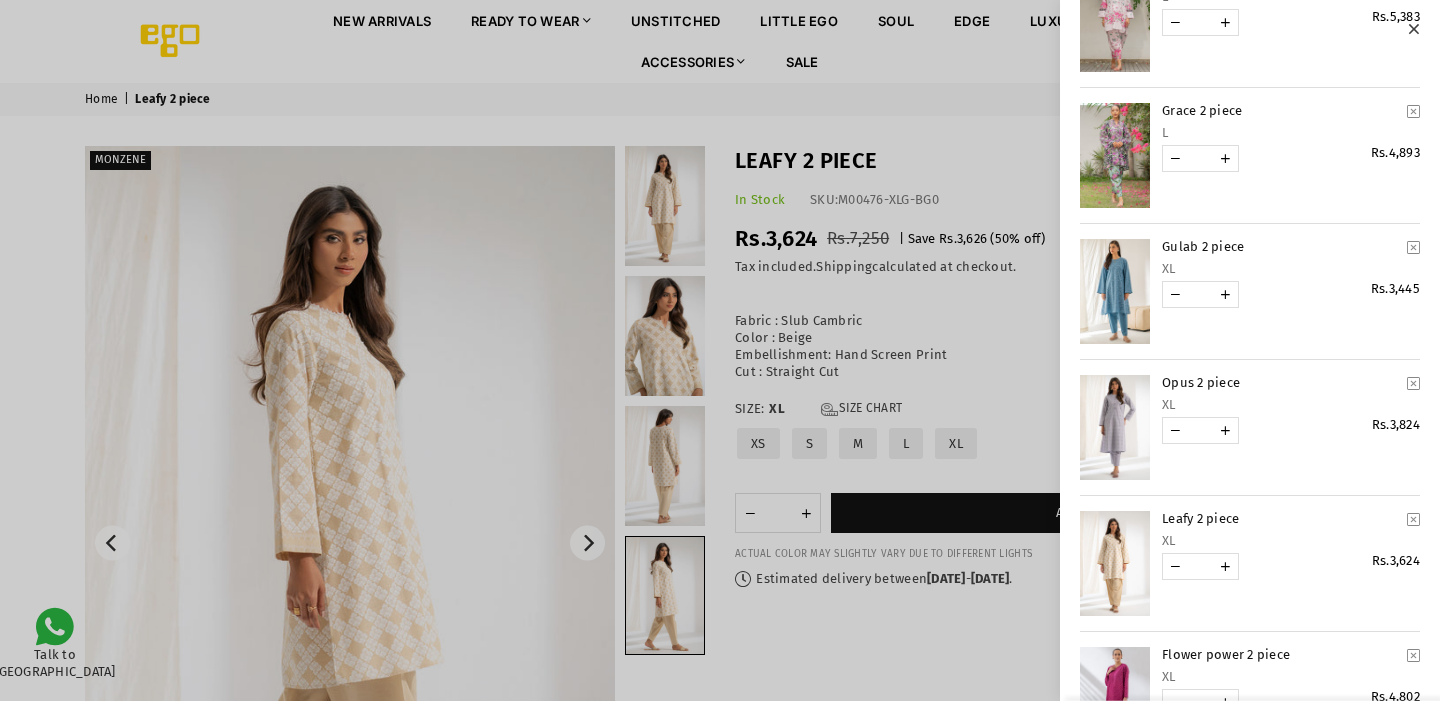scroll, scrollTop: 685, scrollLeft: 0, axis: vertical 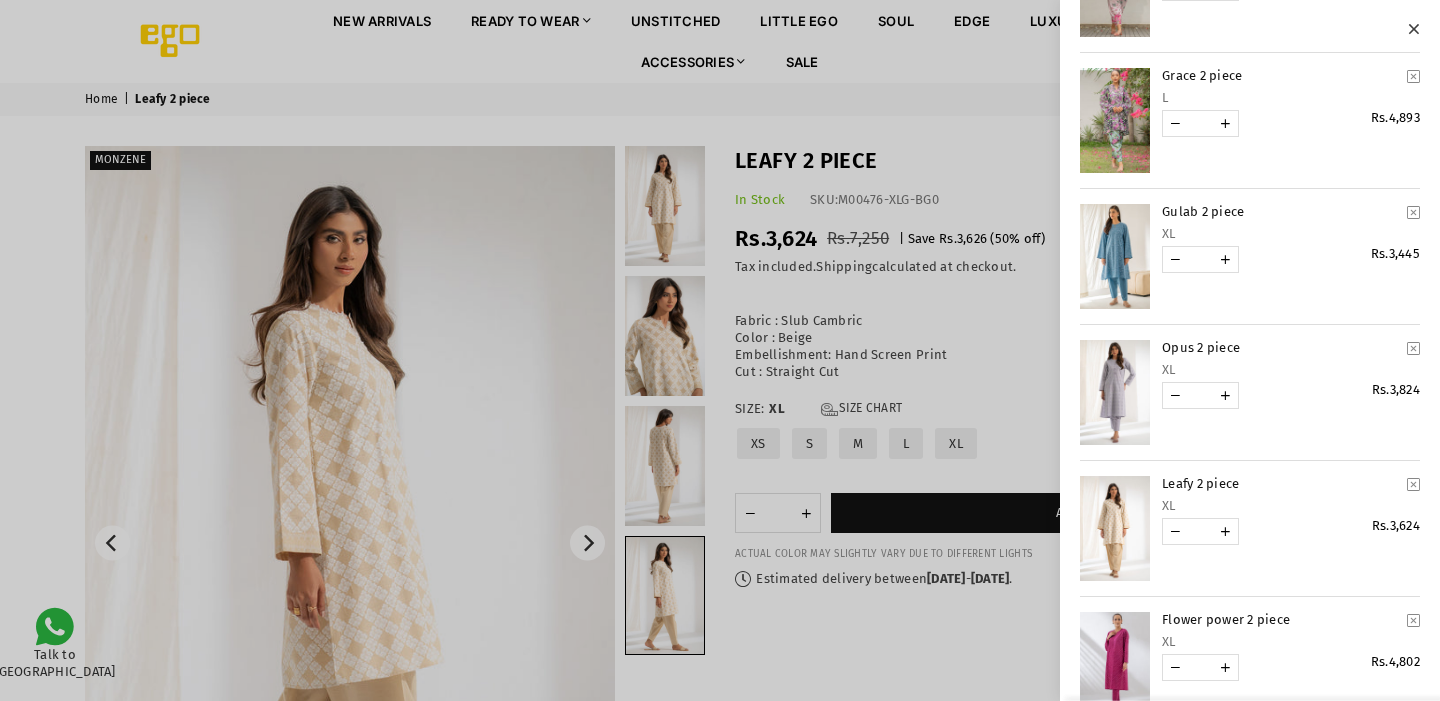 click at bounding box center (1115, 392) 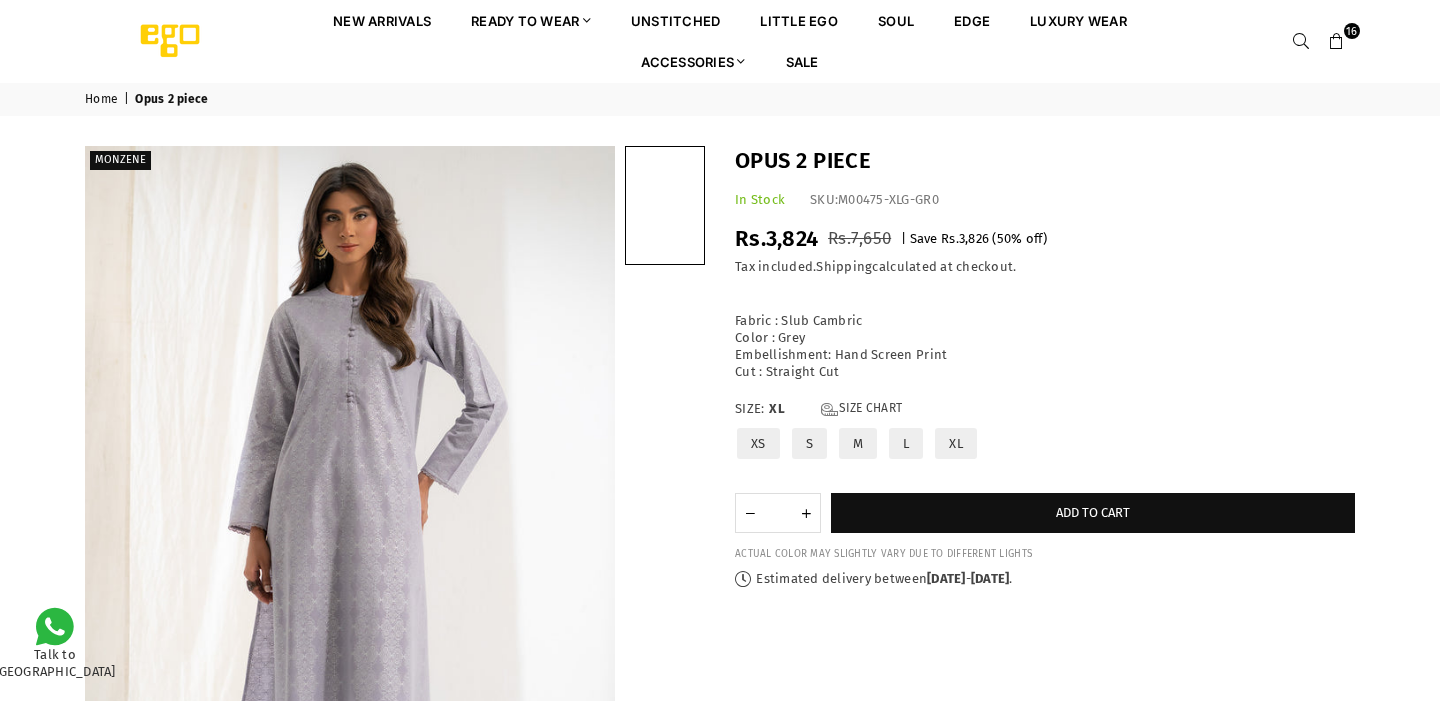 scroll, scrollTop: 0, scrollLeft: 0, axis: both 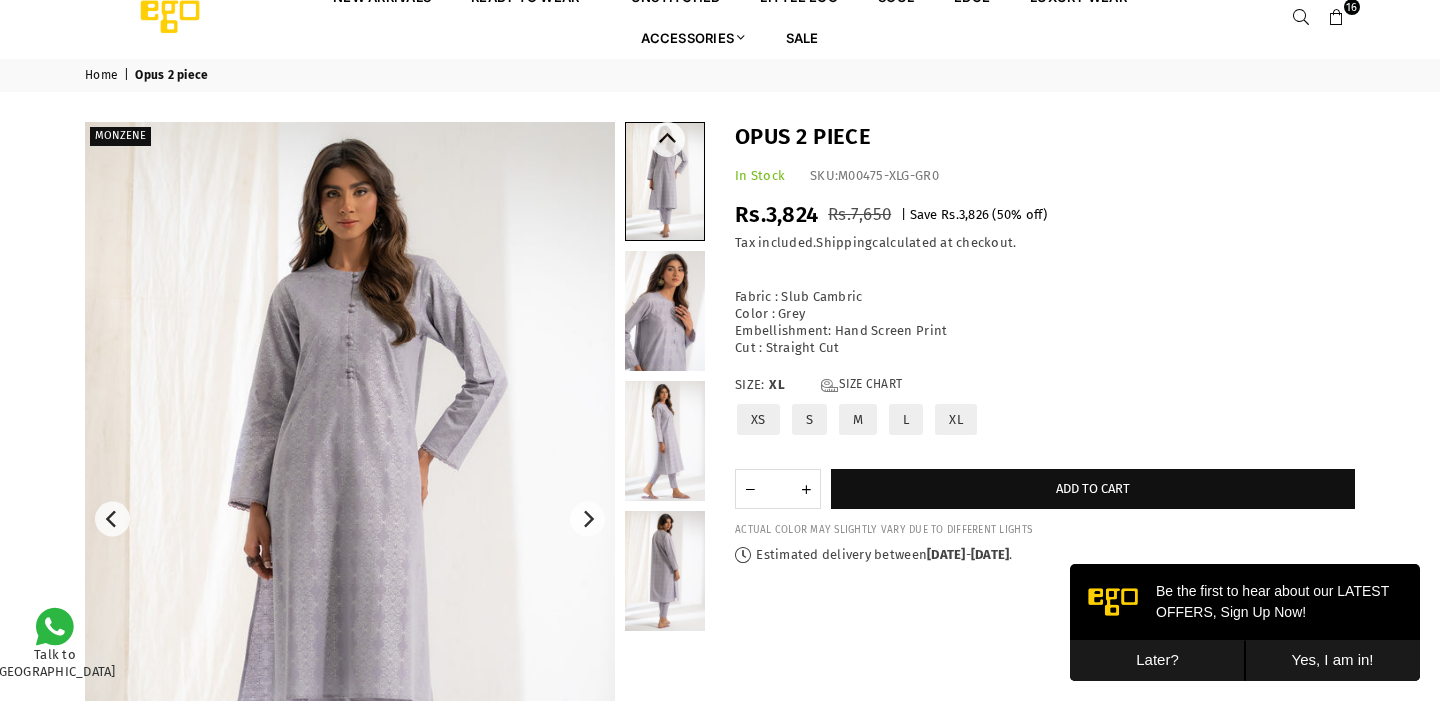 click at bounding box center [665, 441] 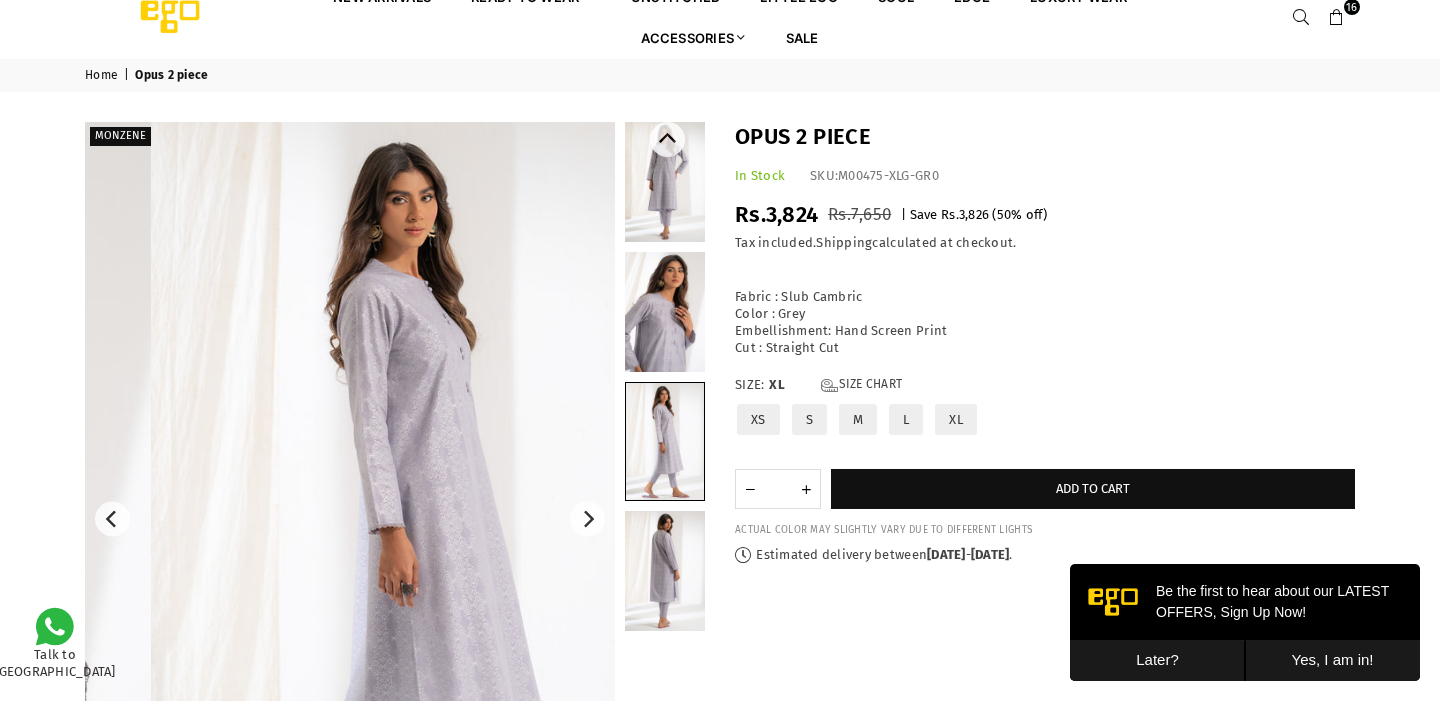 click at bounding box center [665, 312] 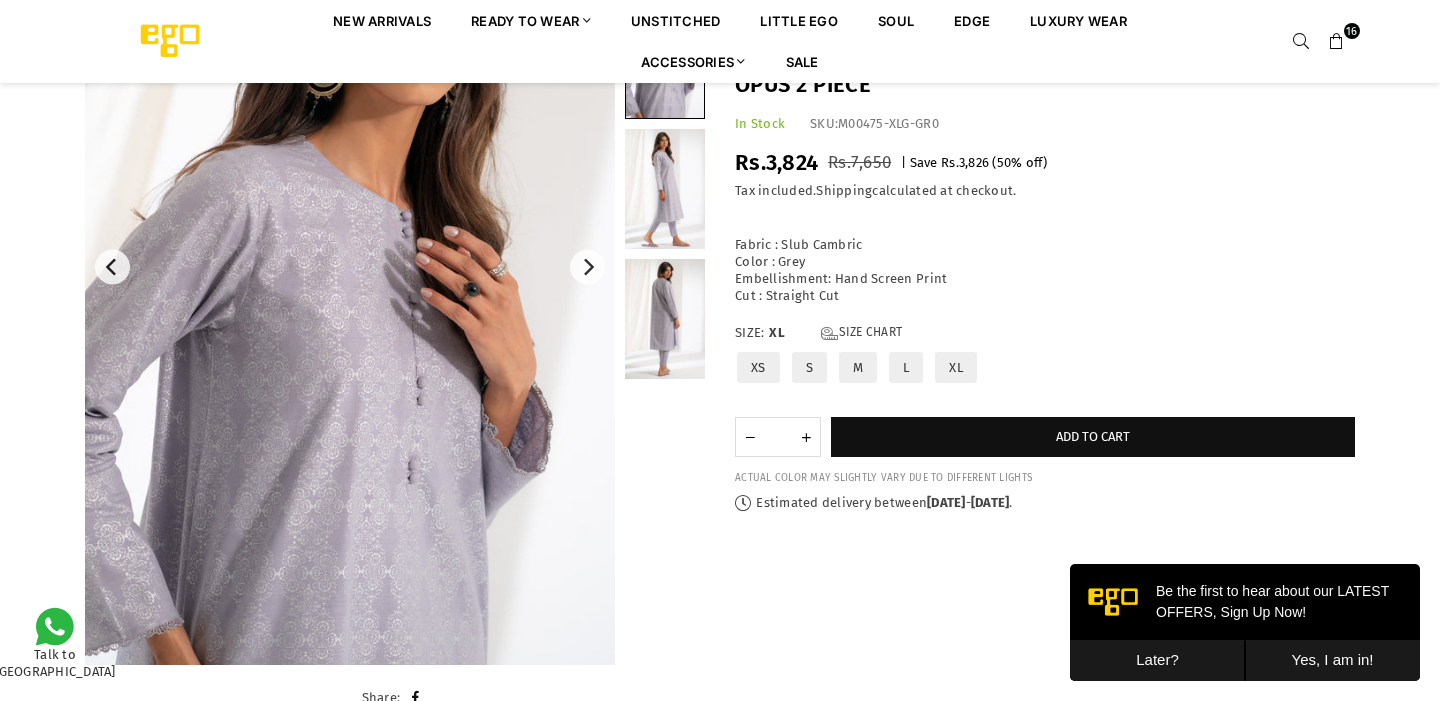 scroll, scrollTop: 277, scrollLeft: 0, axis: vertical 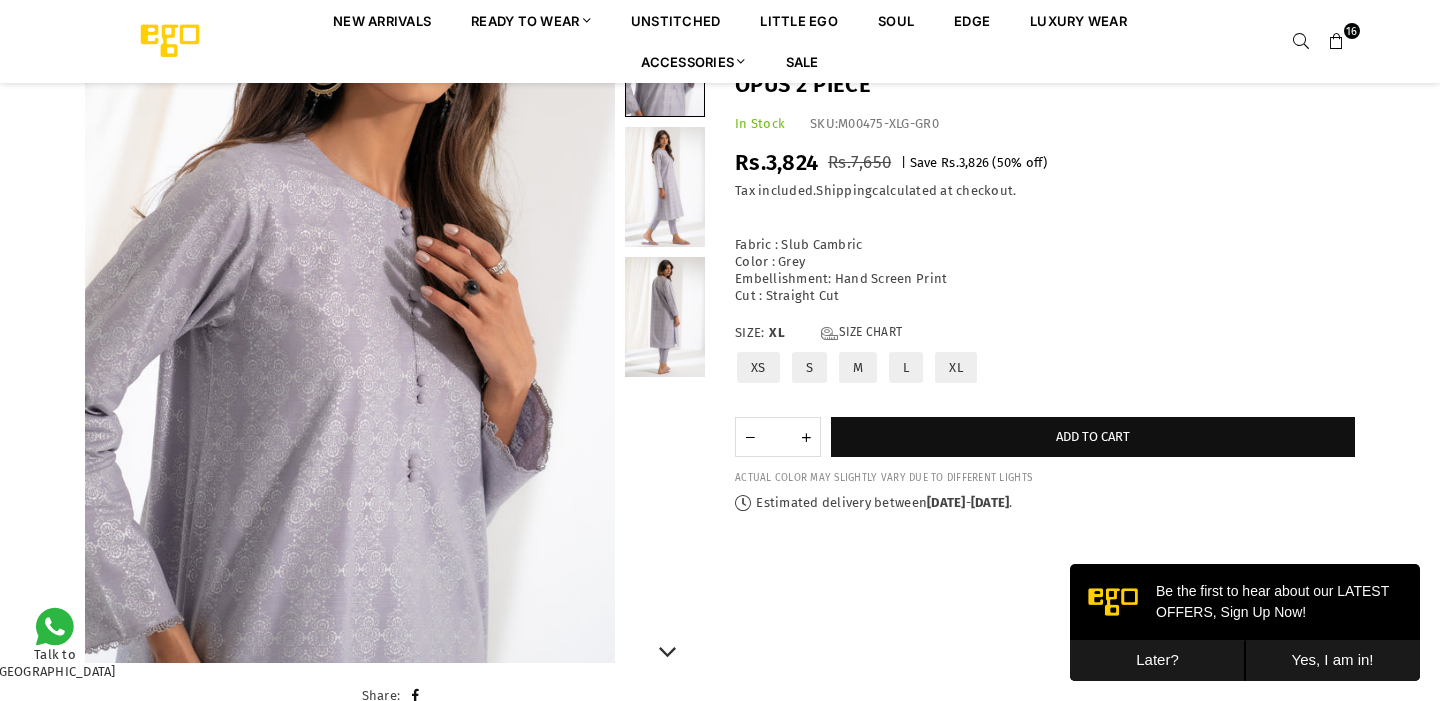 click at bounding box center [665, 187] 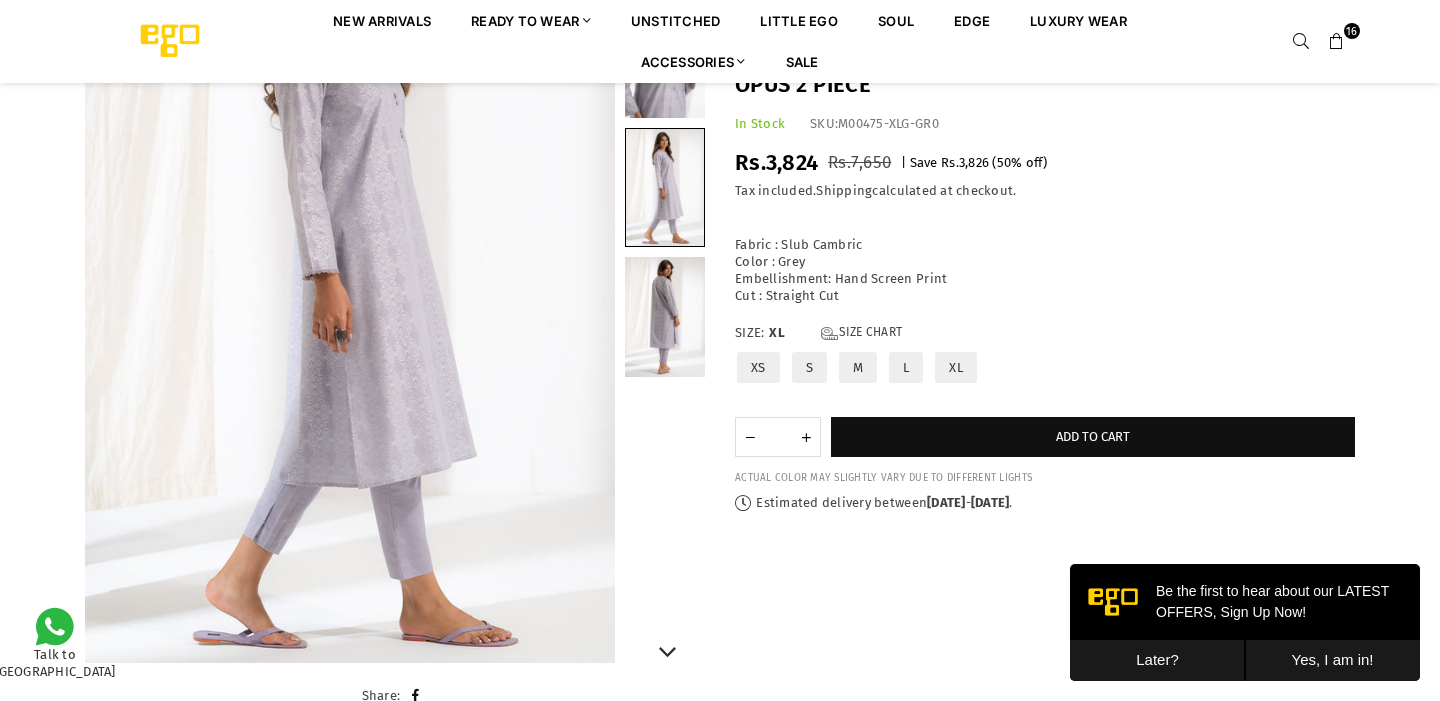 click at bounding box center (665, 317) 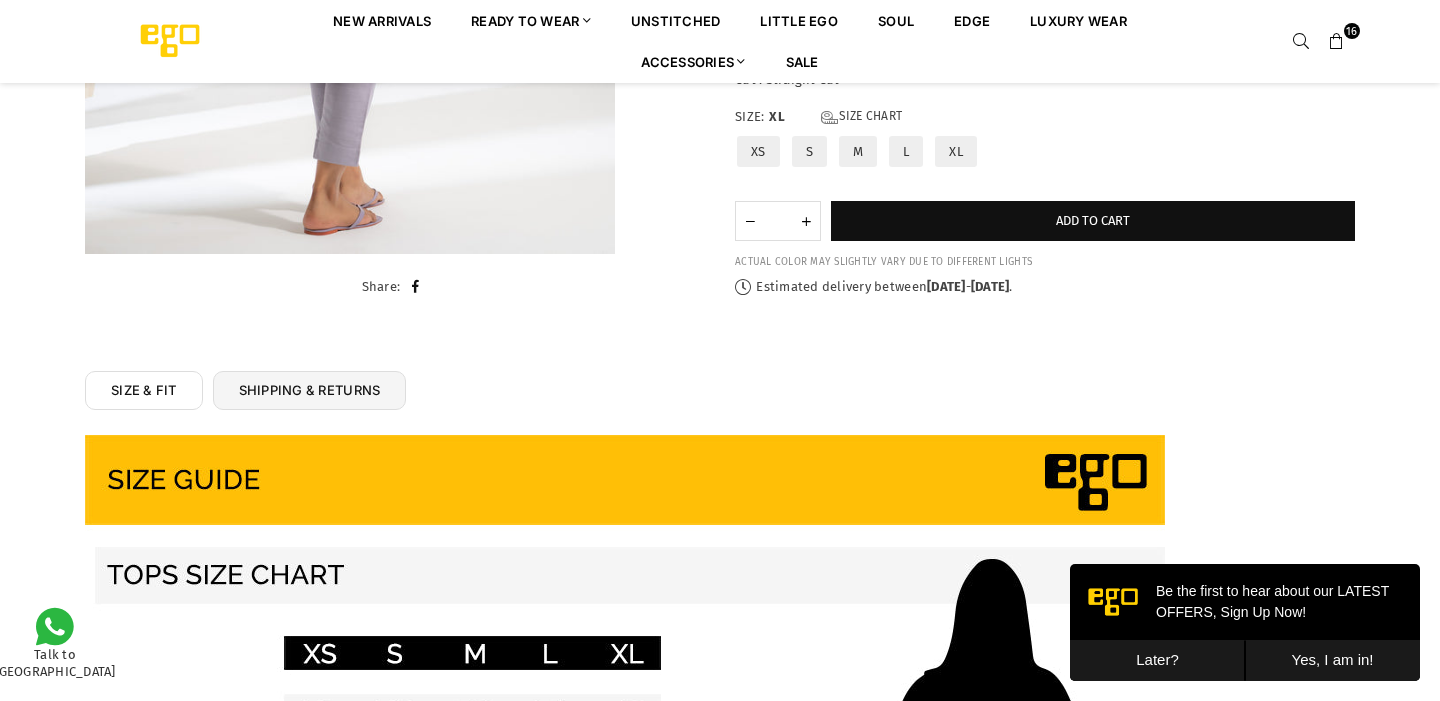 scroll, scrollTop: 0, scrollLeft: 0, axis: both 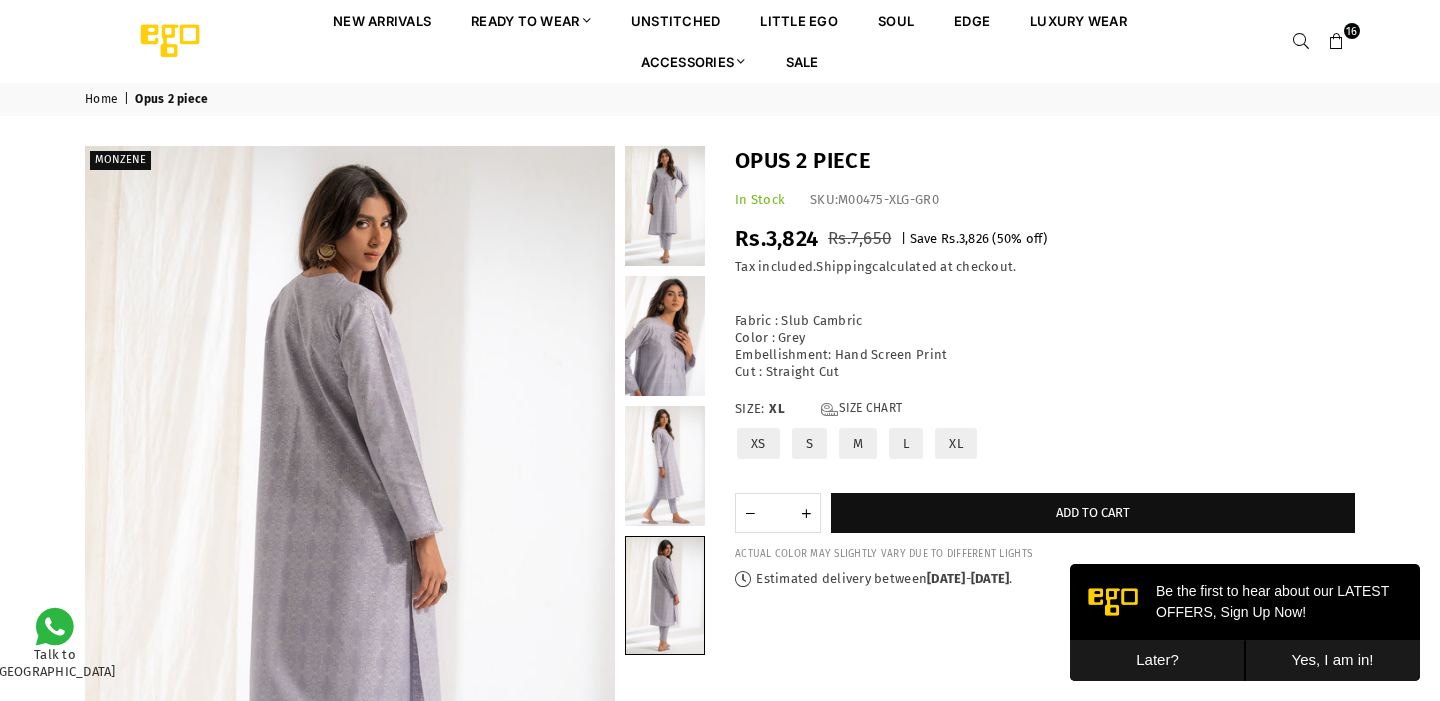 click at bounding box center [1337, 42] 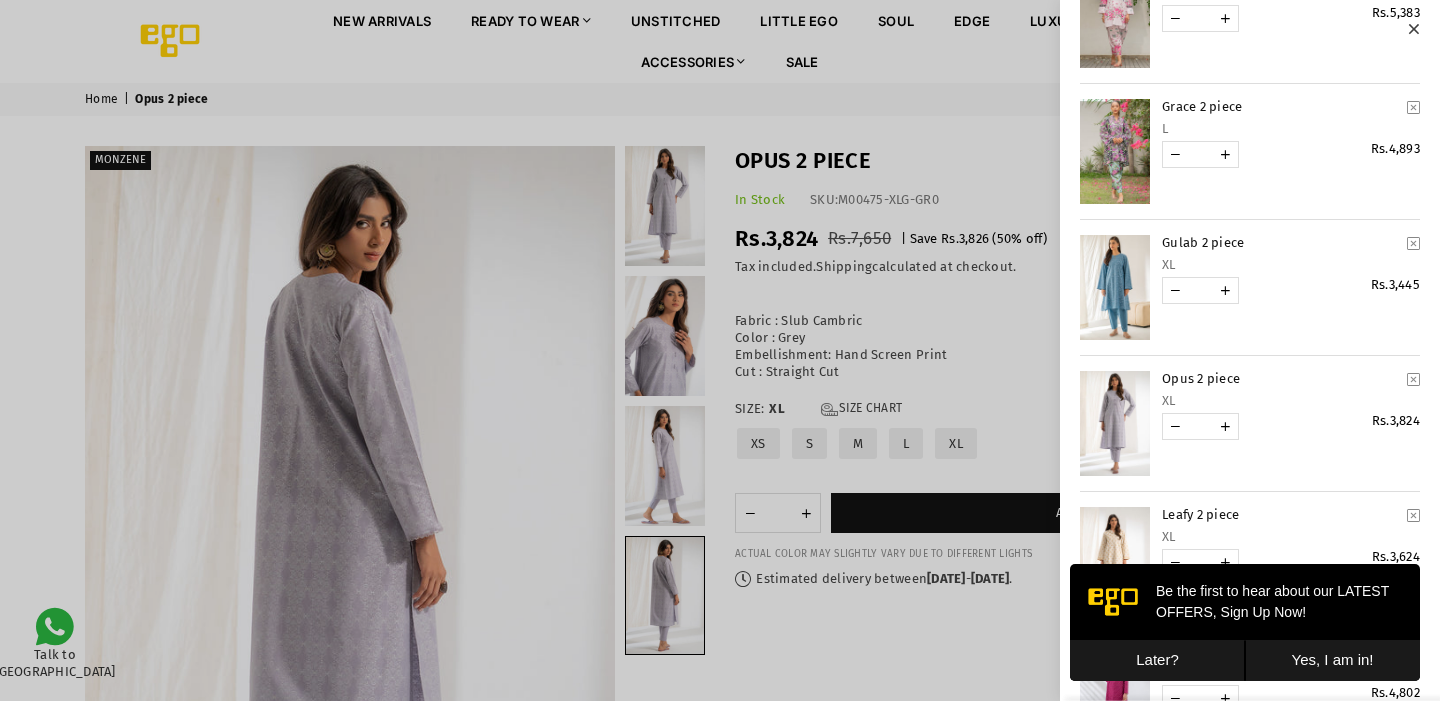 scroll, scrollTop: 673, scrollLeft: 0, axis: vertical 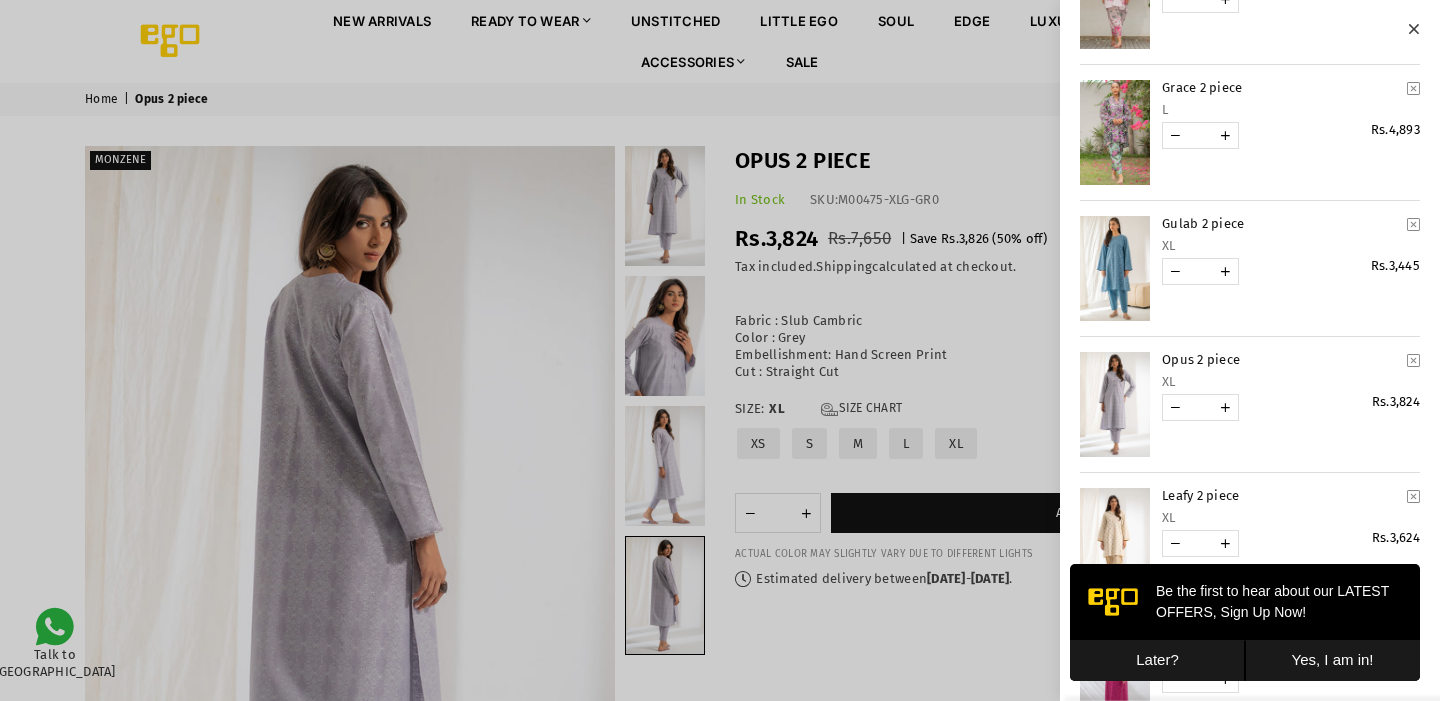 click at bounding box center (1115, 268) 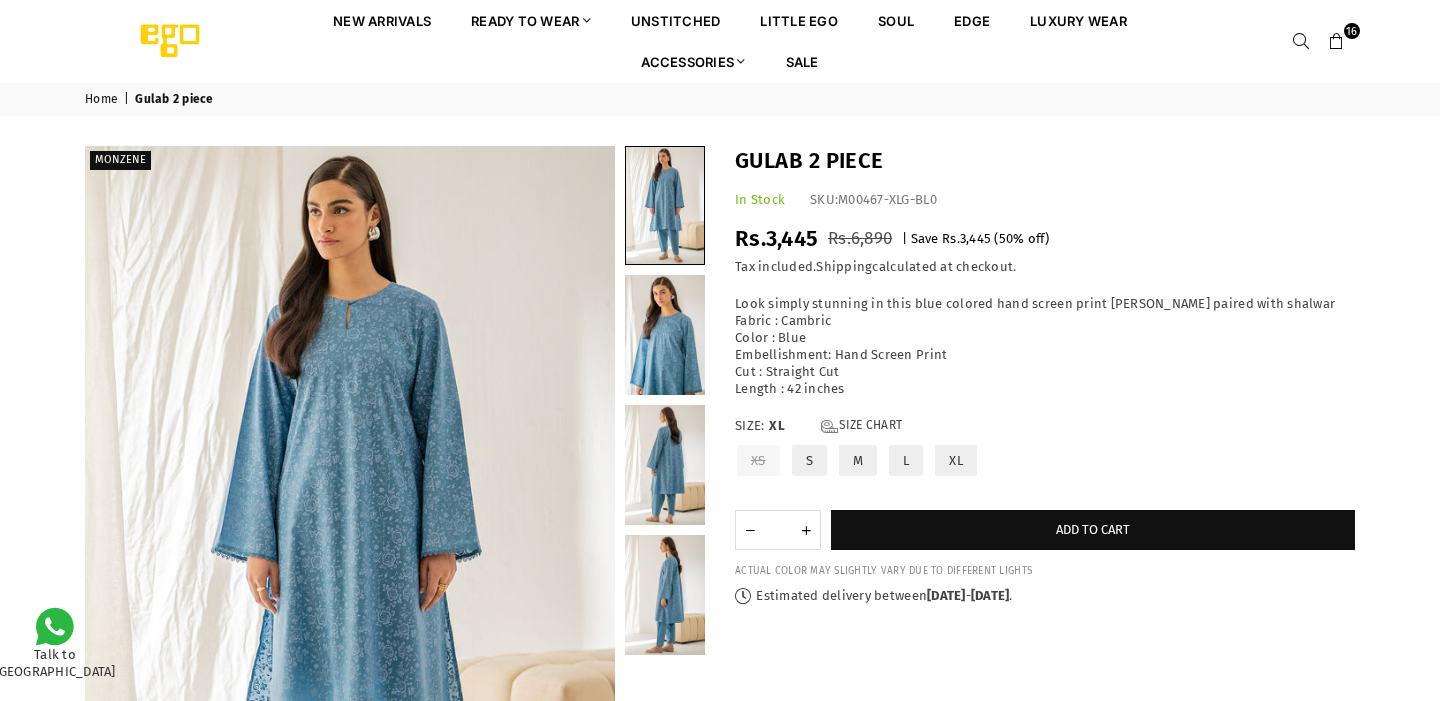 scroll, scrollTop: 0, scrollLeft: 0, axis: both 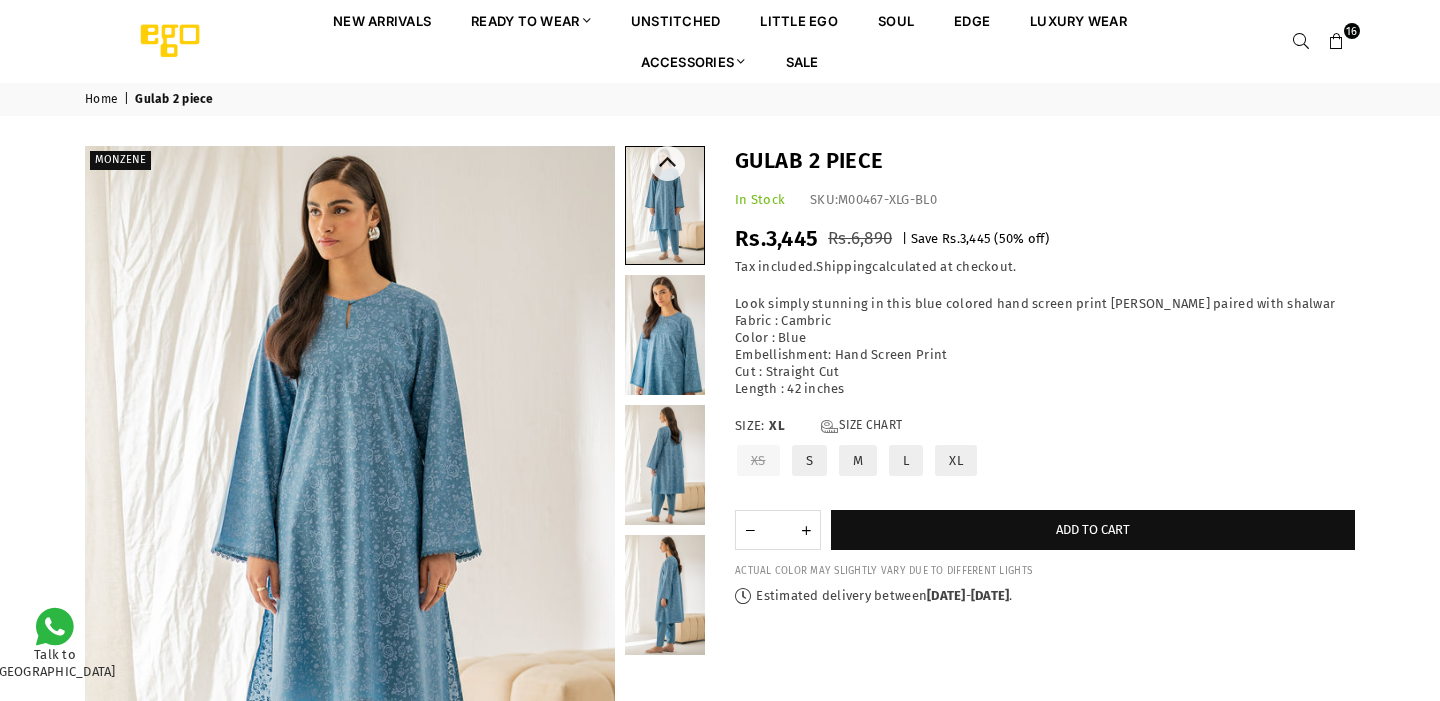click at bounding box center (665, 335) 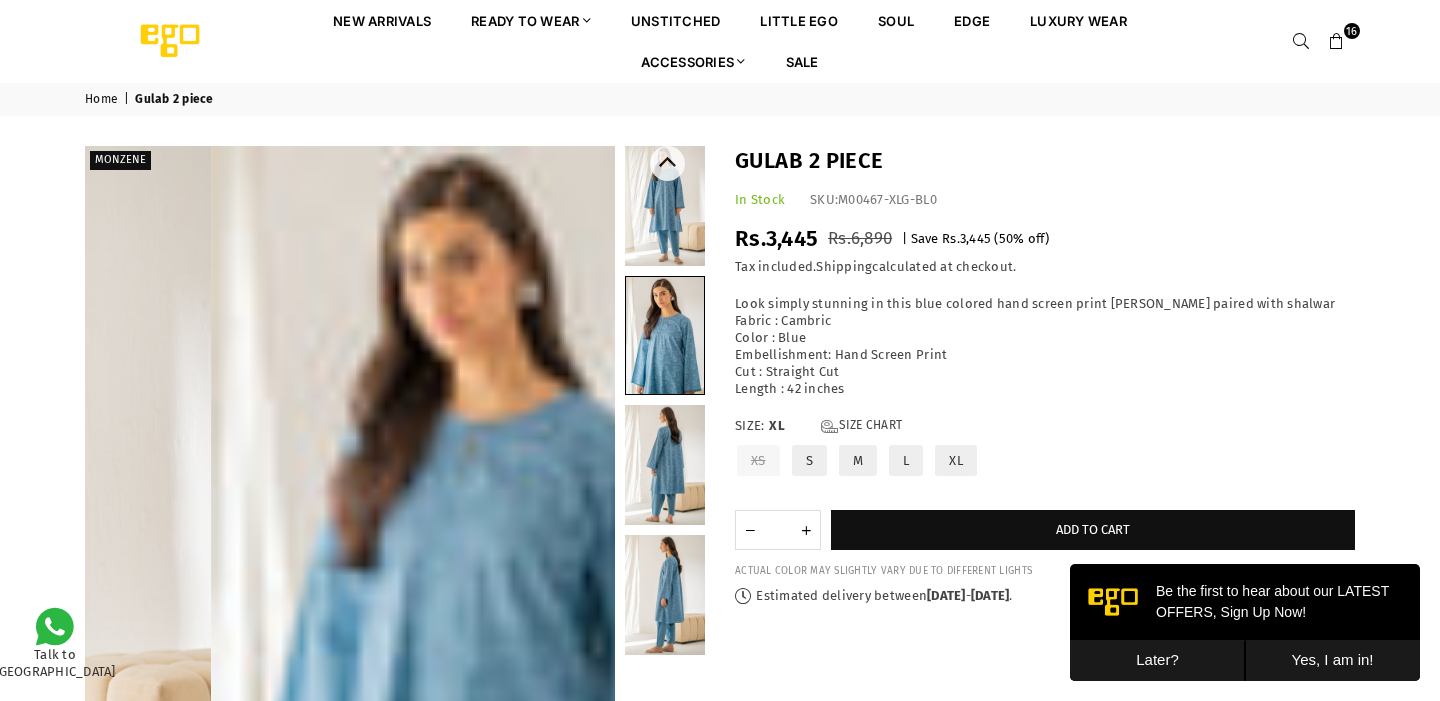 scroll, scrollTop: 0, scrollLeft: 0, axis: both 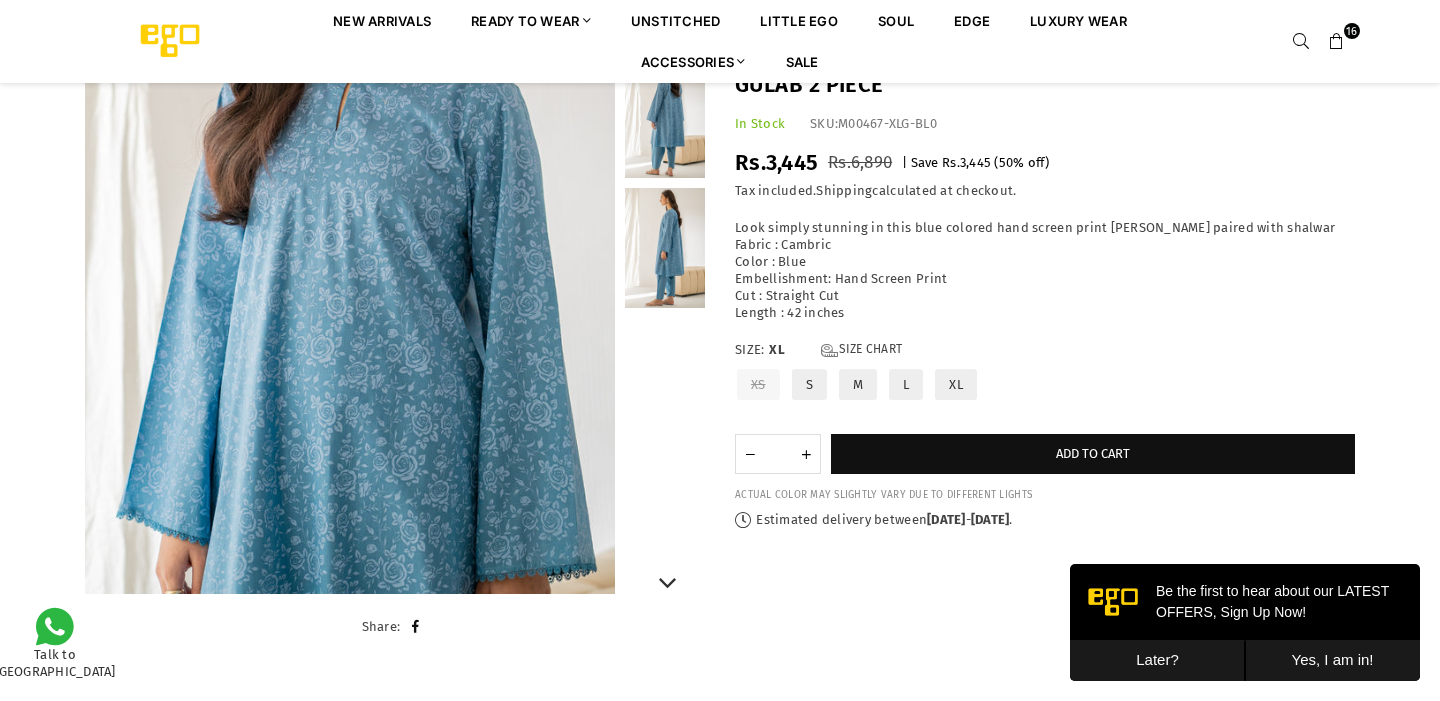 click at bounding box center (665, 118) 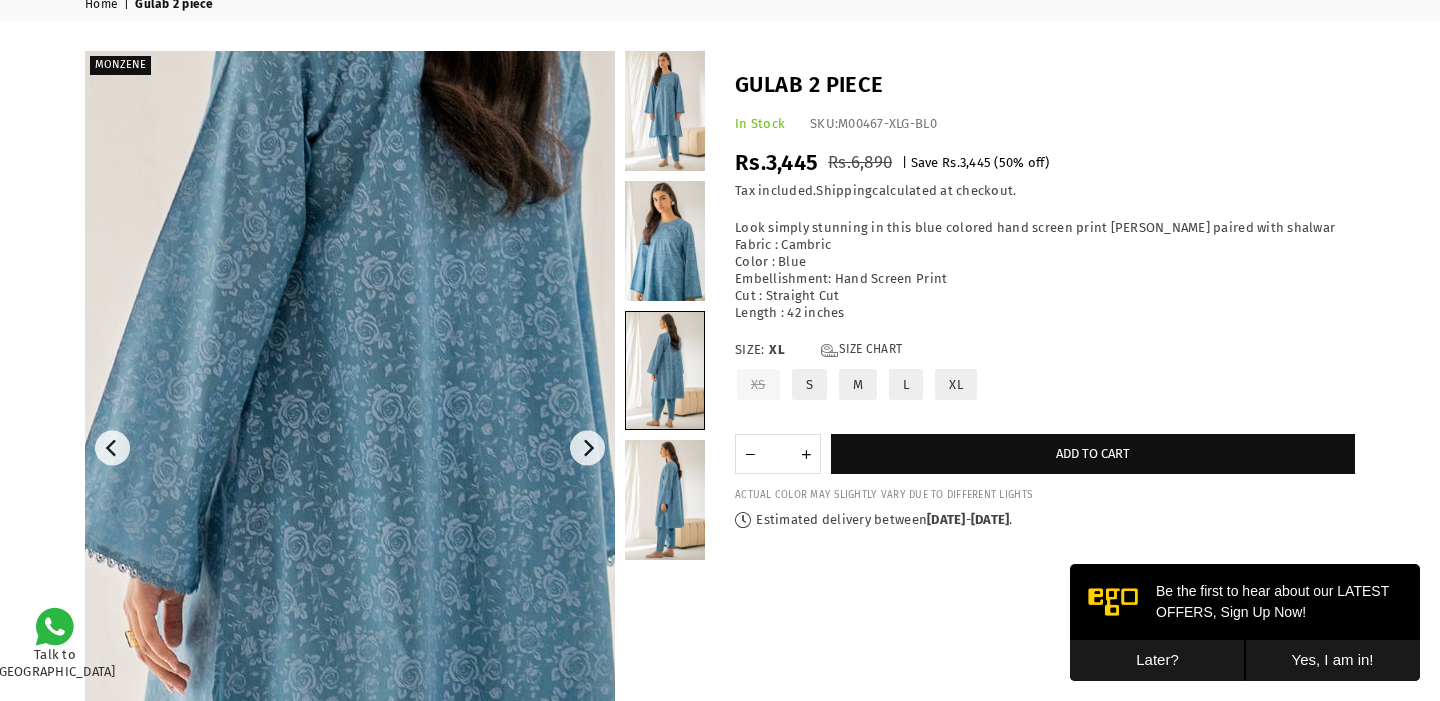 scroll, scrollTop: 0, scrollLeft: 0, axis: both 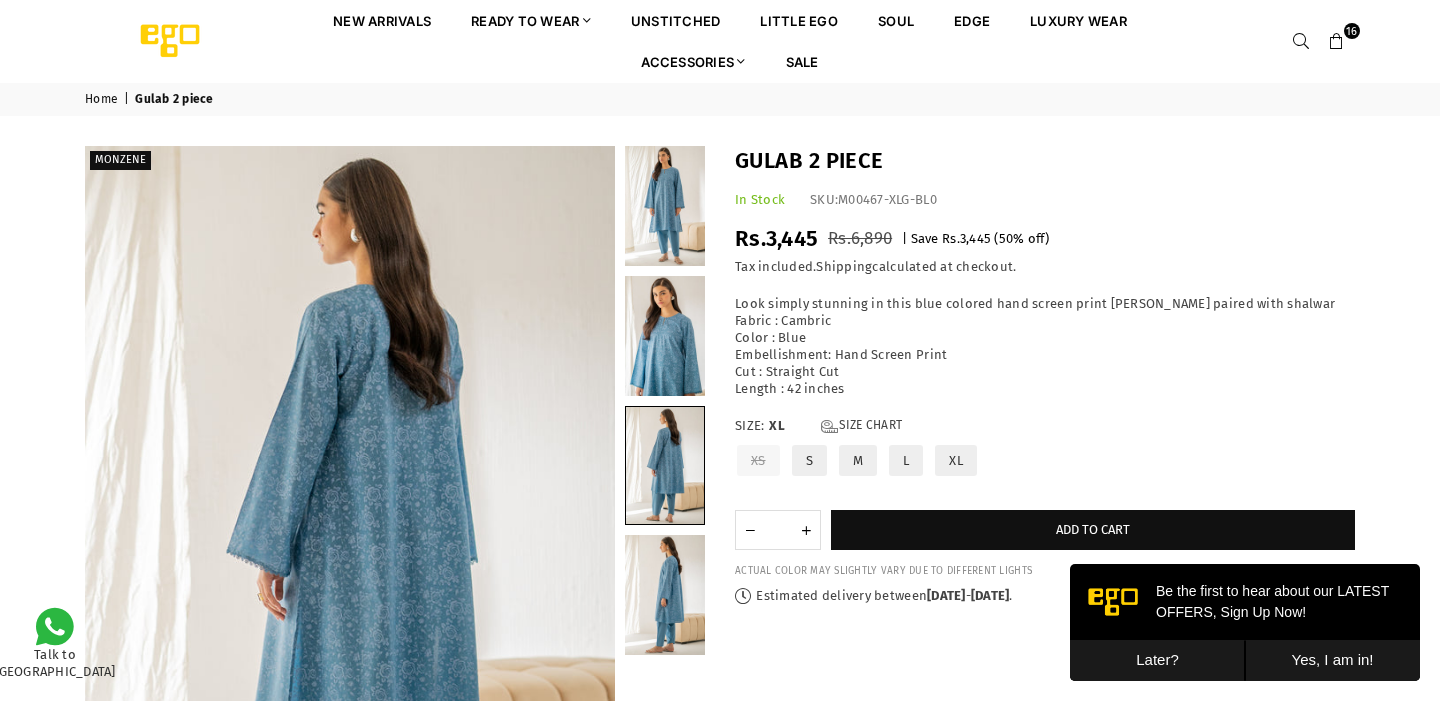 click at bounding box center [1337, 42] 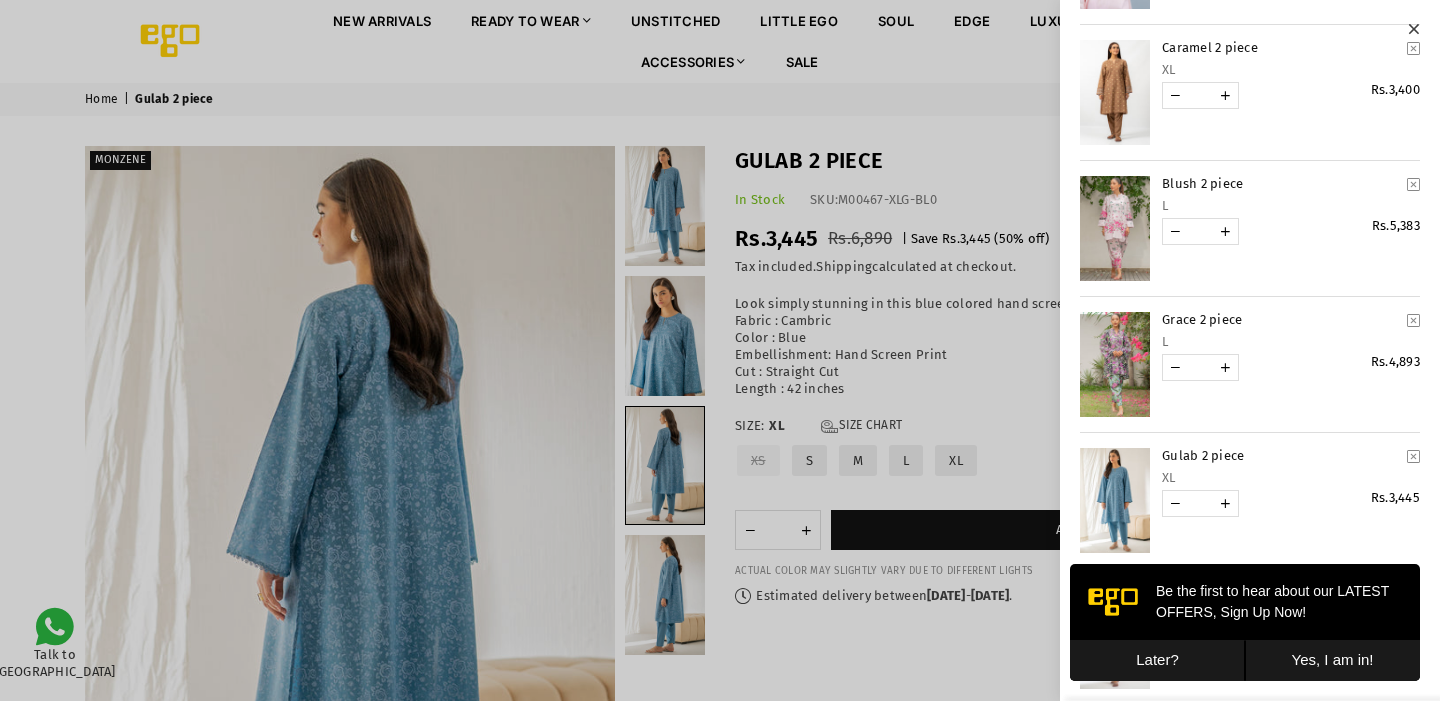 scroll, scrollTop: 511, scrollLeft: 0, axis: vertical 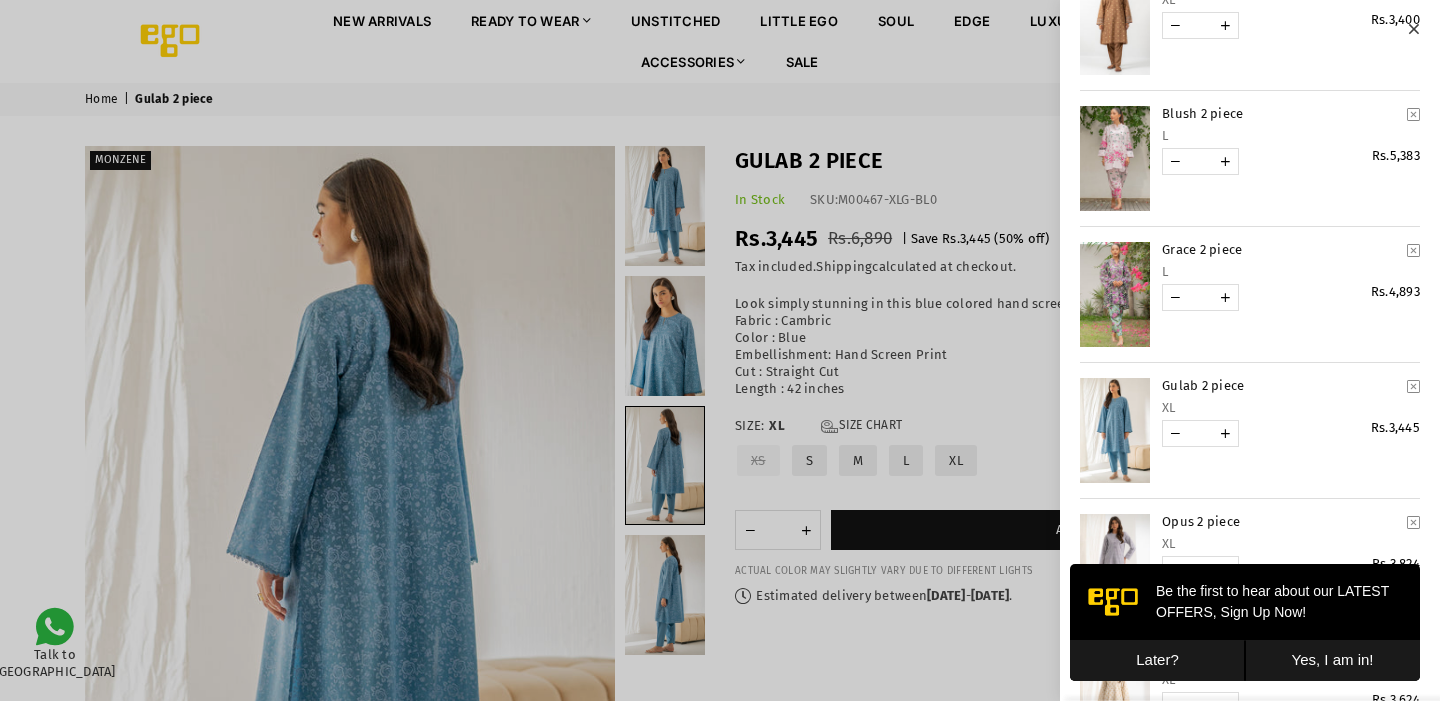 click at bounding box center (1115, 294) 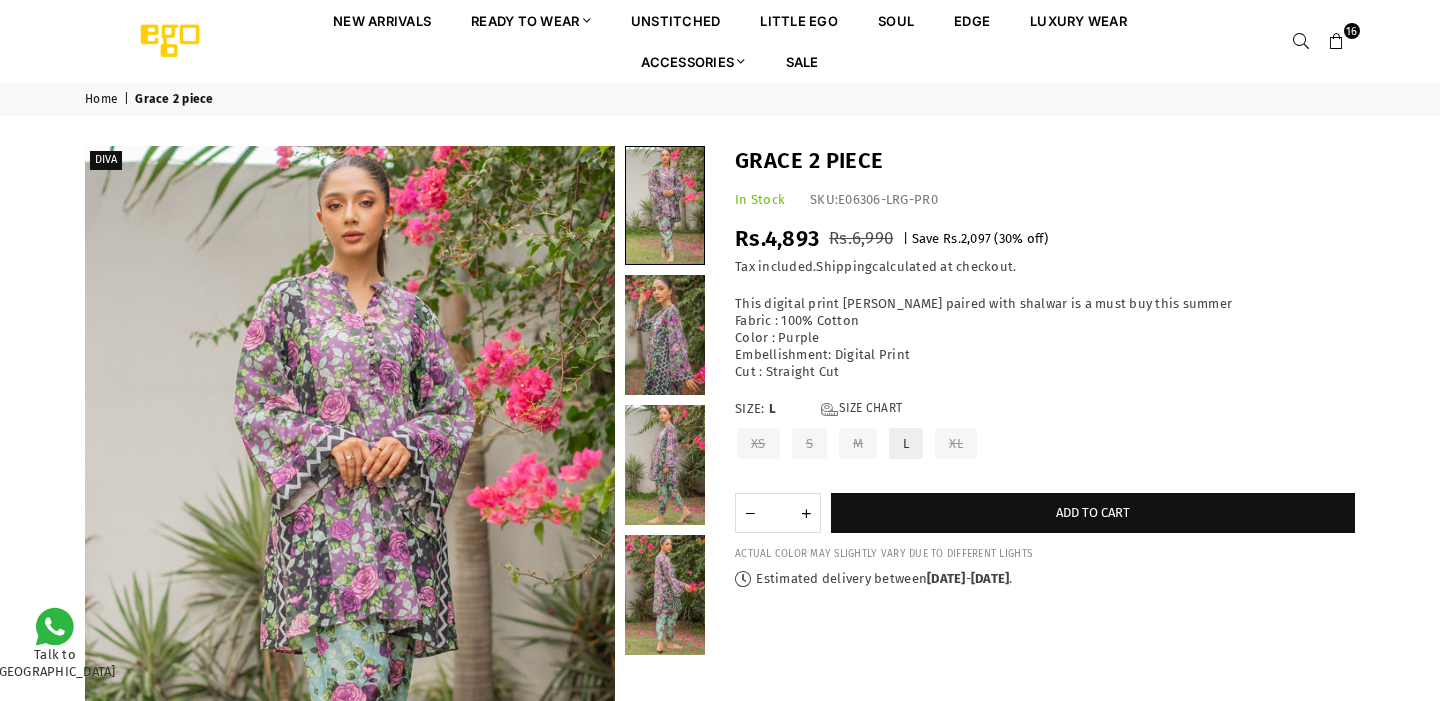 scroll, scrollTop: 0, scrollLeft: 0, axis: both 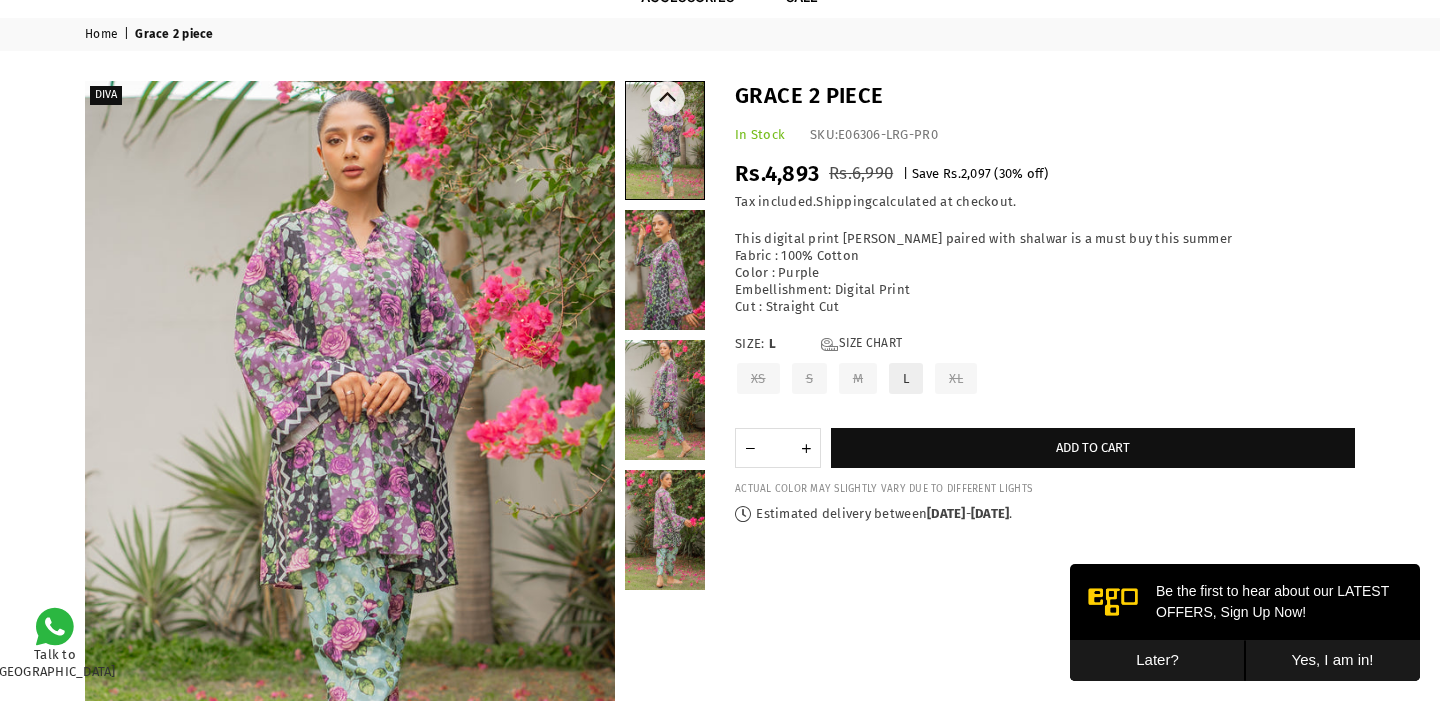 click at bounding box center (665, 270) 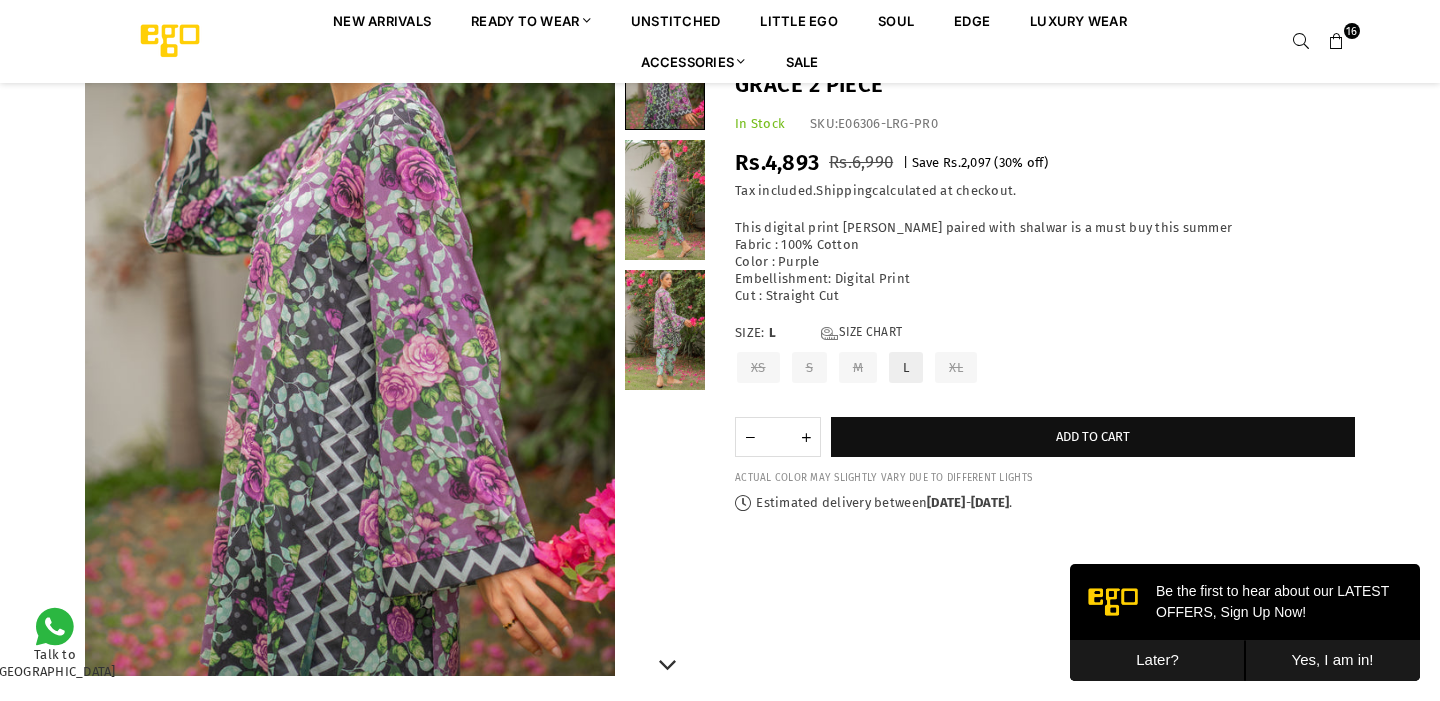scroll, scrollTop: 266, scrollLeft: 0, axis: vertical 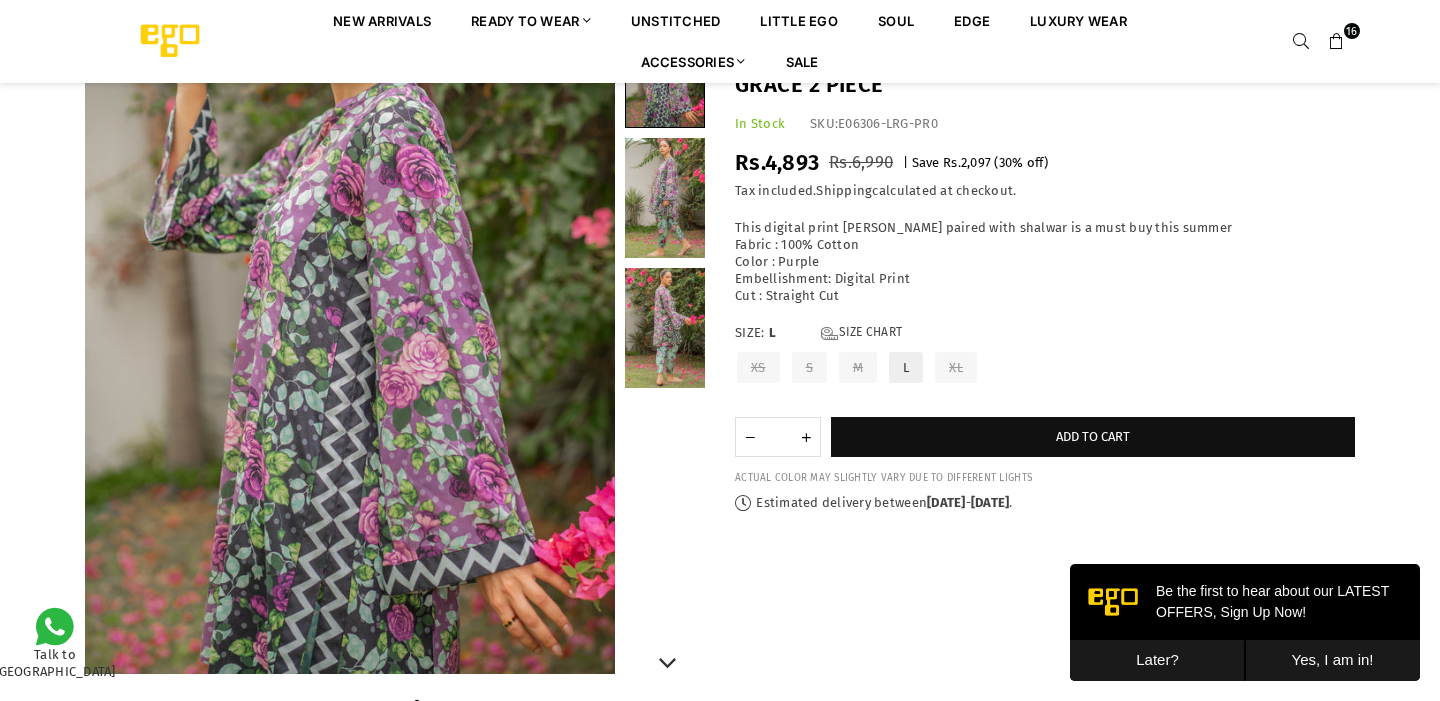click at bounding box center [665, 198] 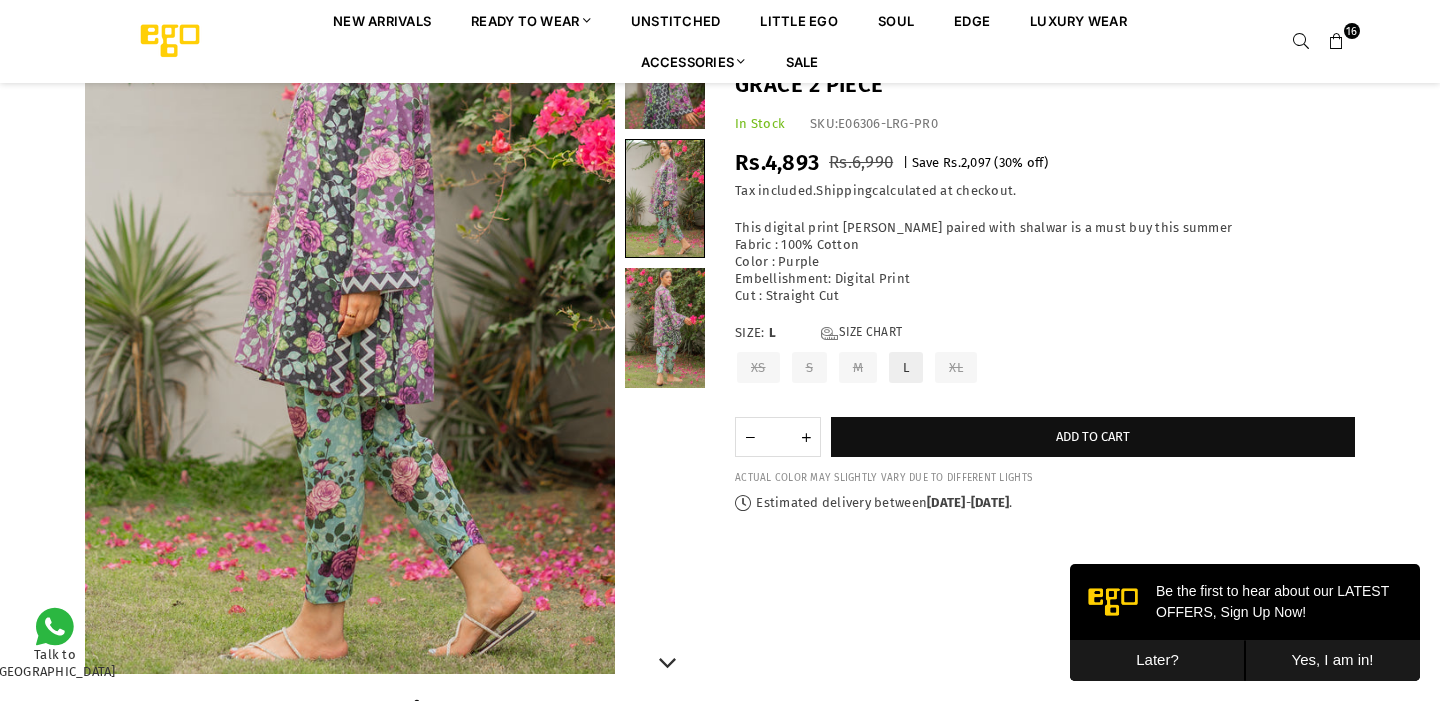 click at bounding box center [665, 328] 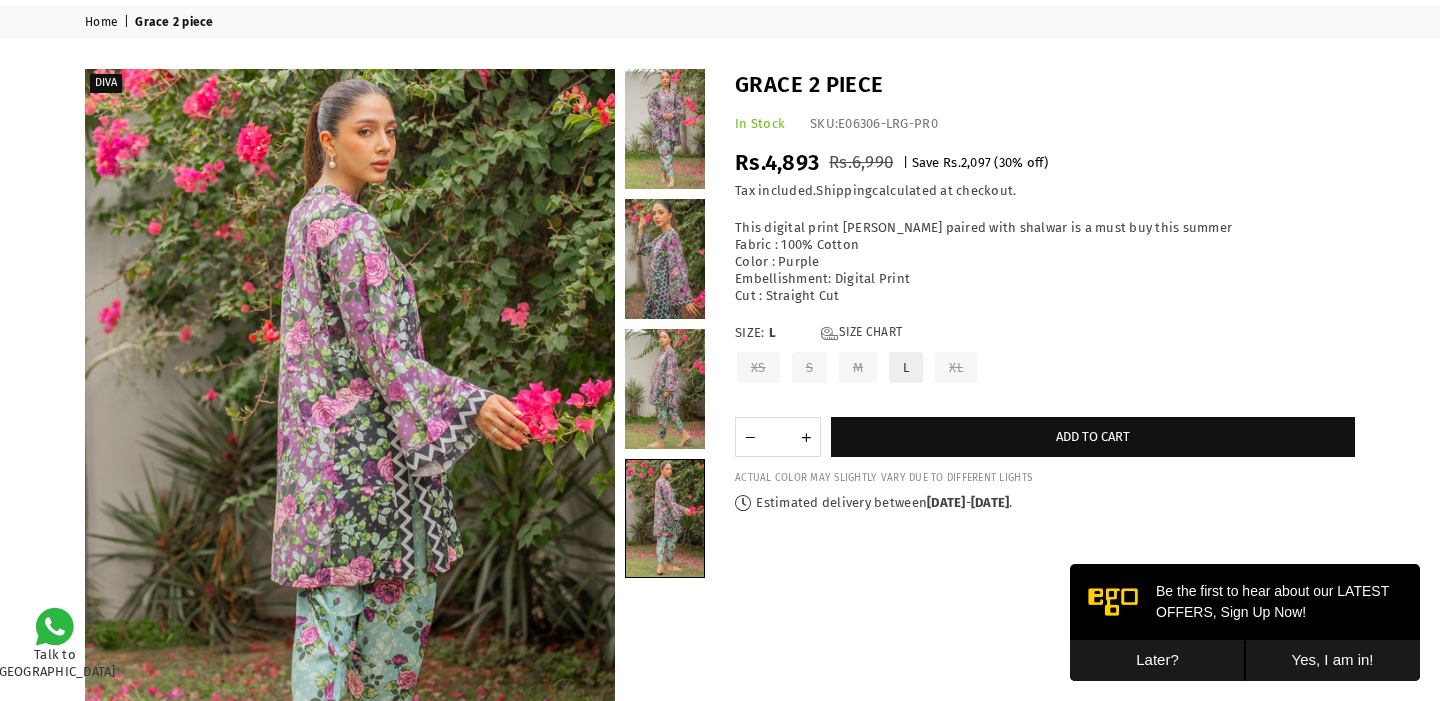 scroll, scrollTop: 0, scrollLeft: 0, axis: both 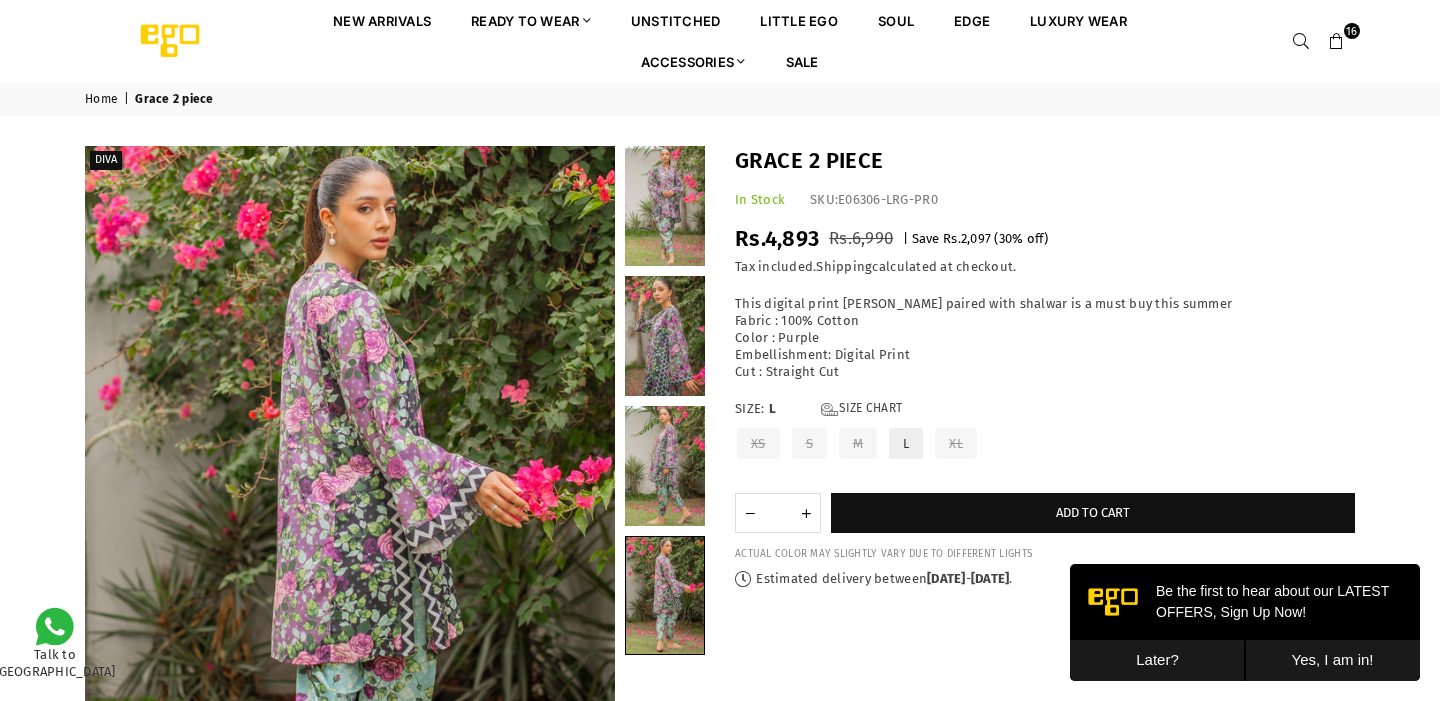 click at bounding box center (1337, 42) 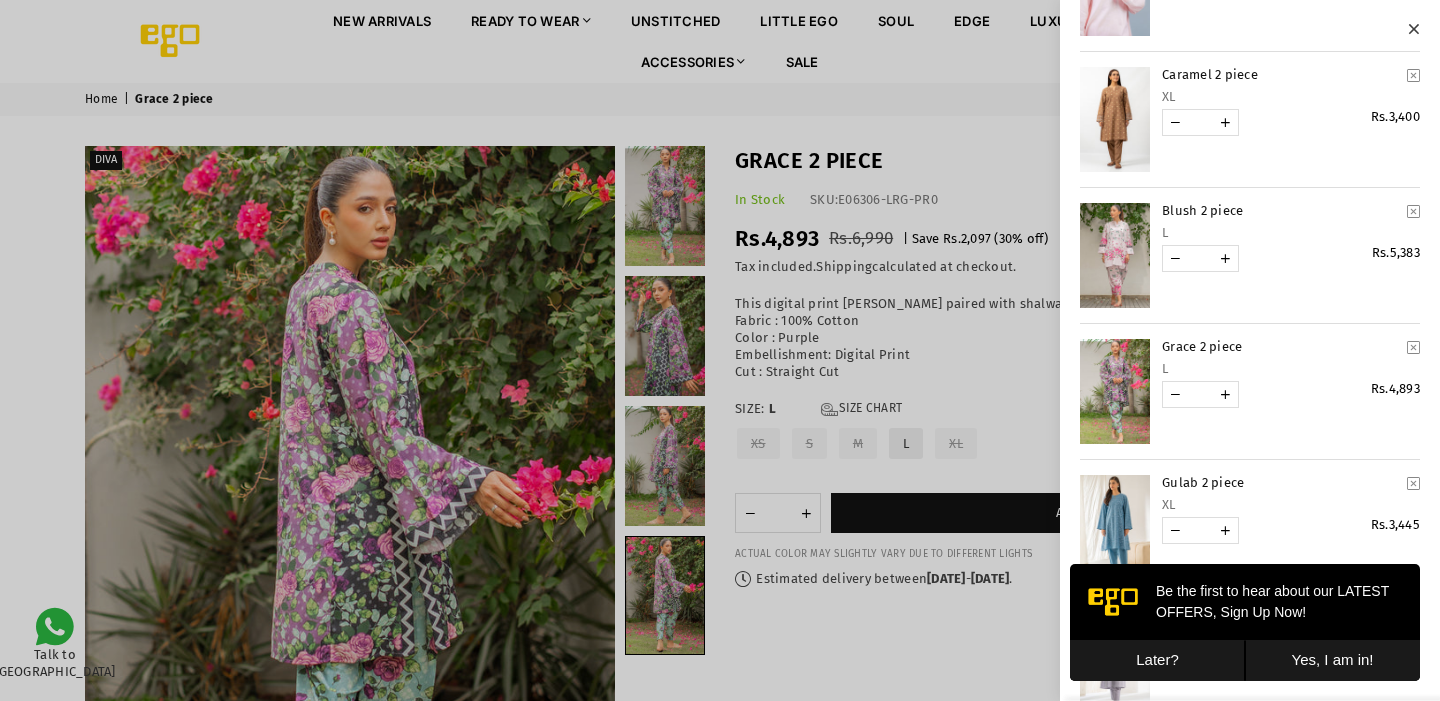 scroll, scrollTop: 477, scrollLeft: 0, axis: vertical 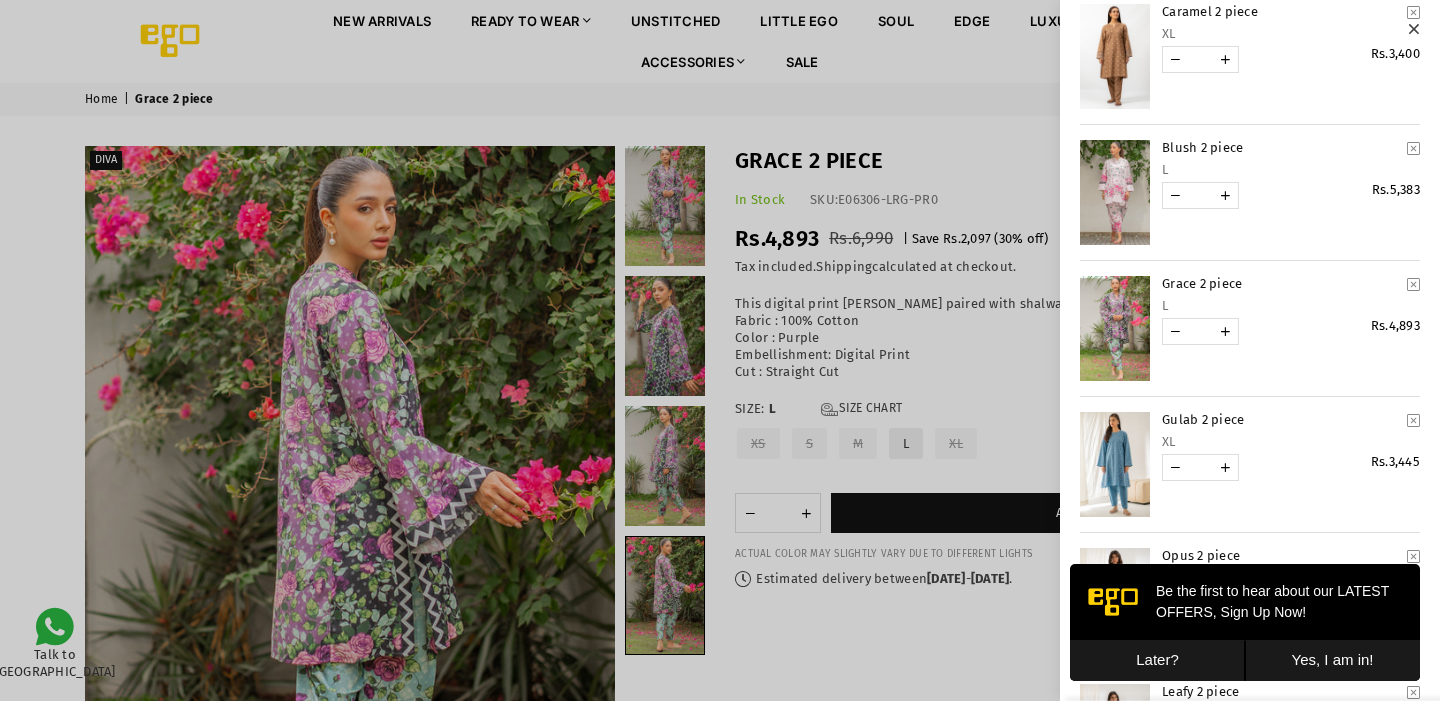 click at bounding box center (1413, 284) 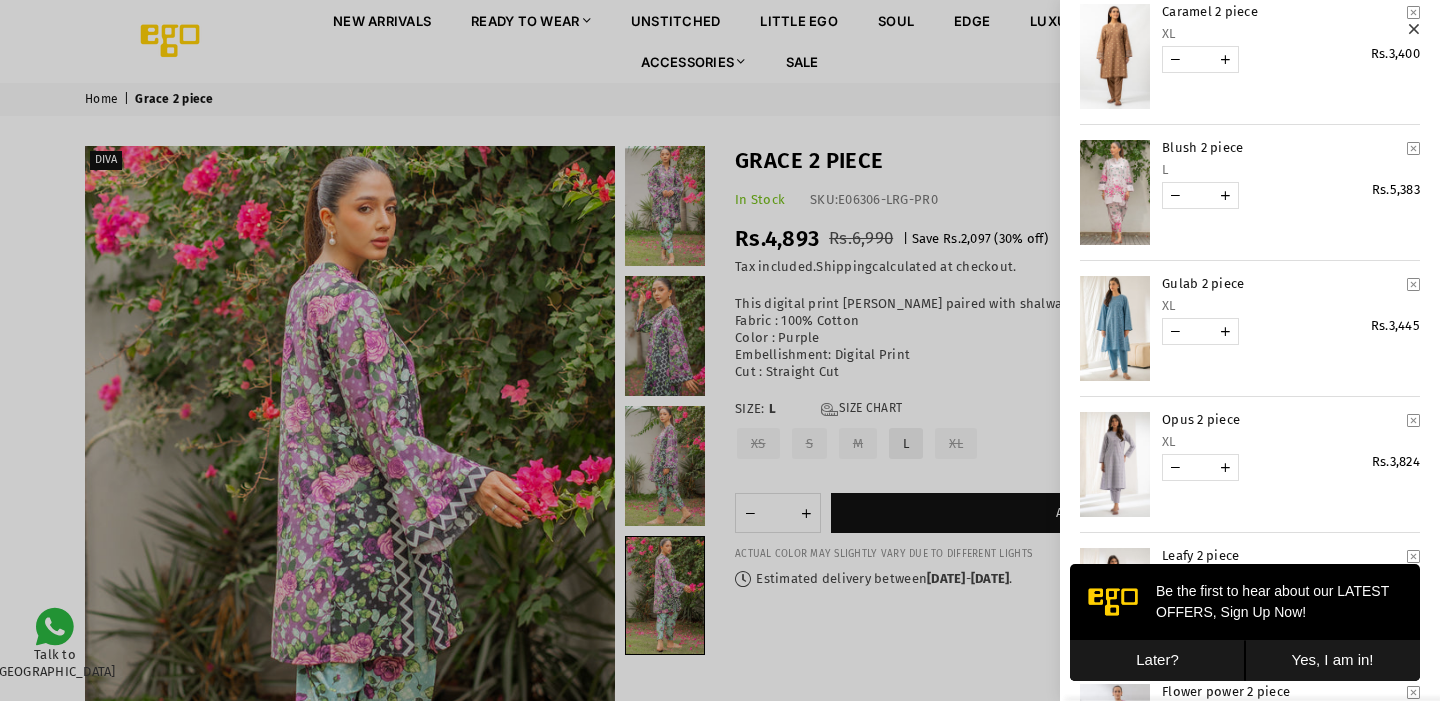 click at bounding box center (1115, 192) 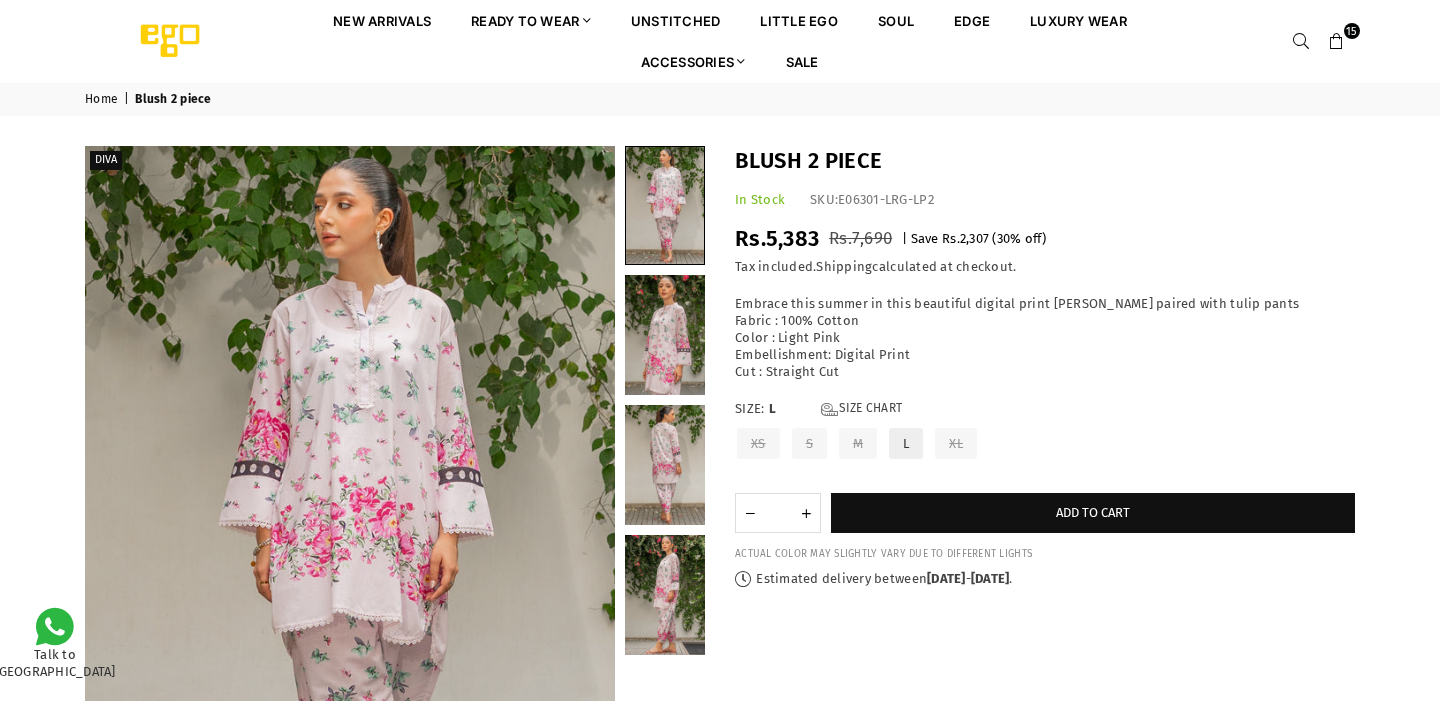 scroll, scrollTop: 0, scrollLeft: 0, axis: both 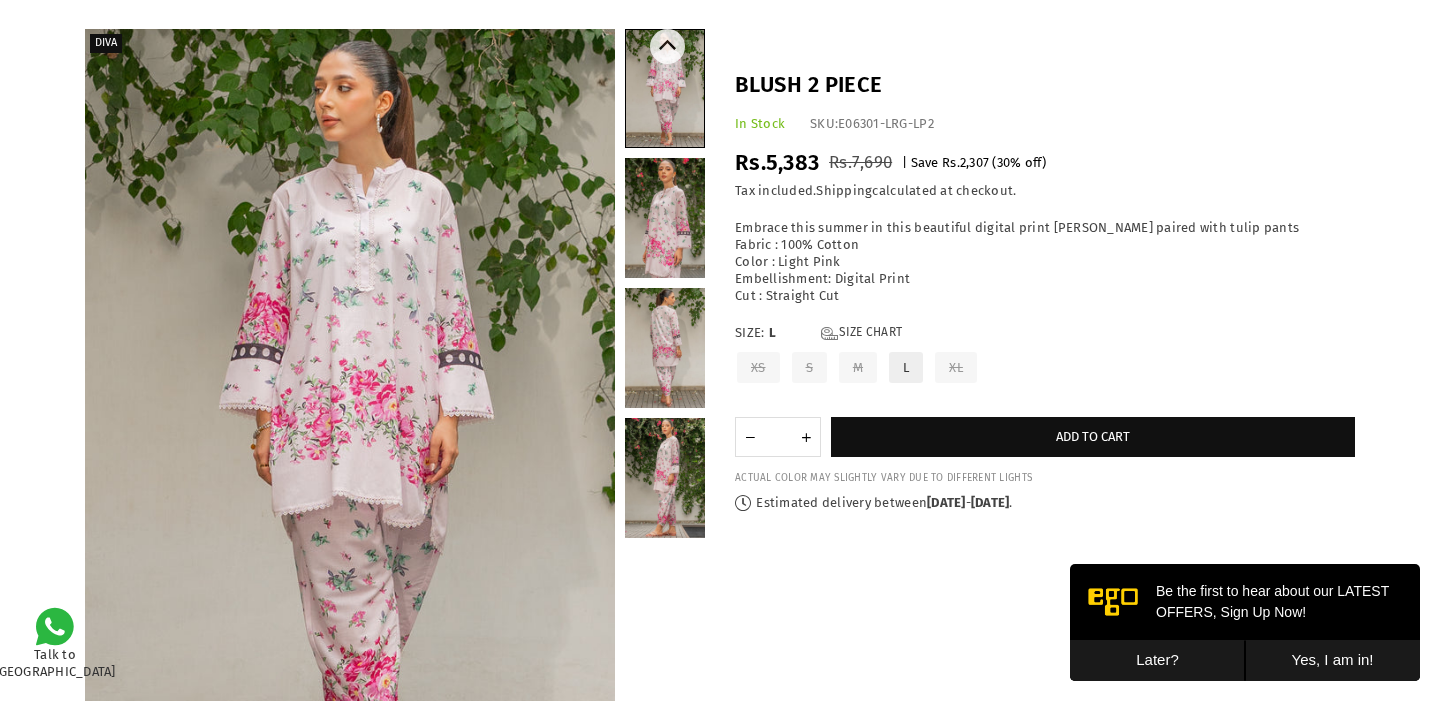 click at bounding box center (665, 218) 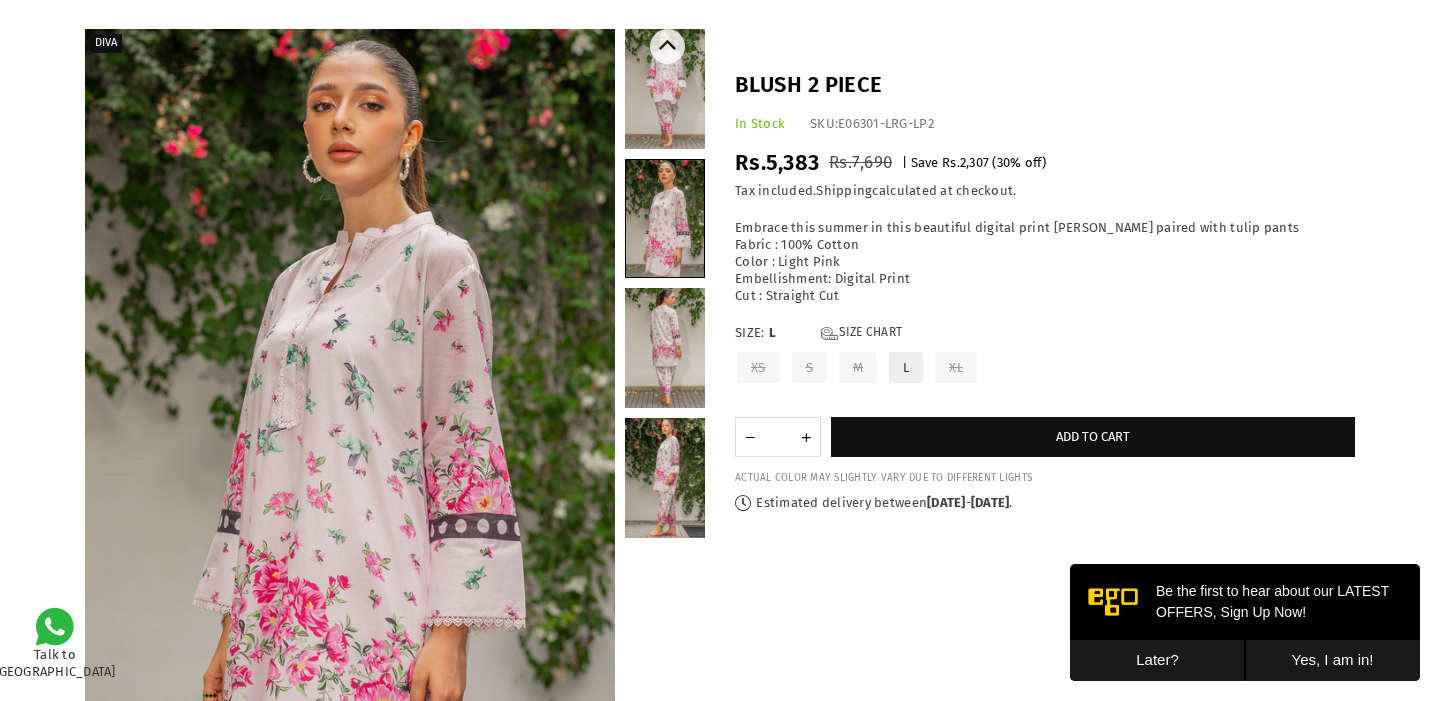 click at bounding box center [665, 348] 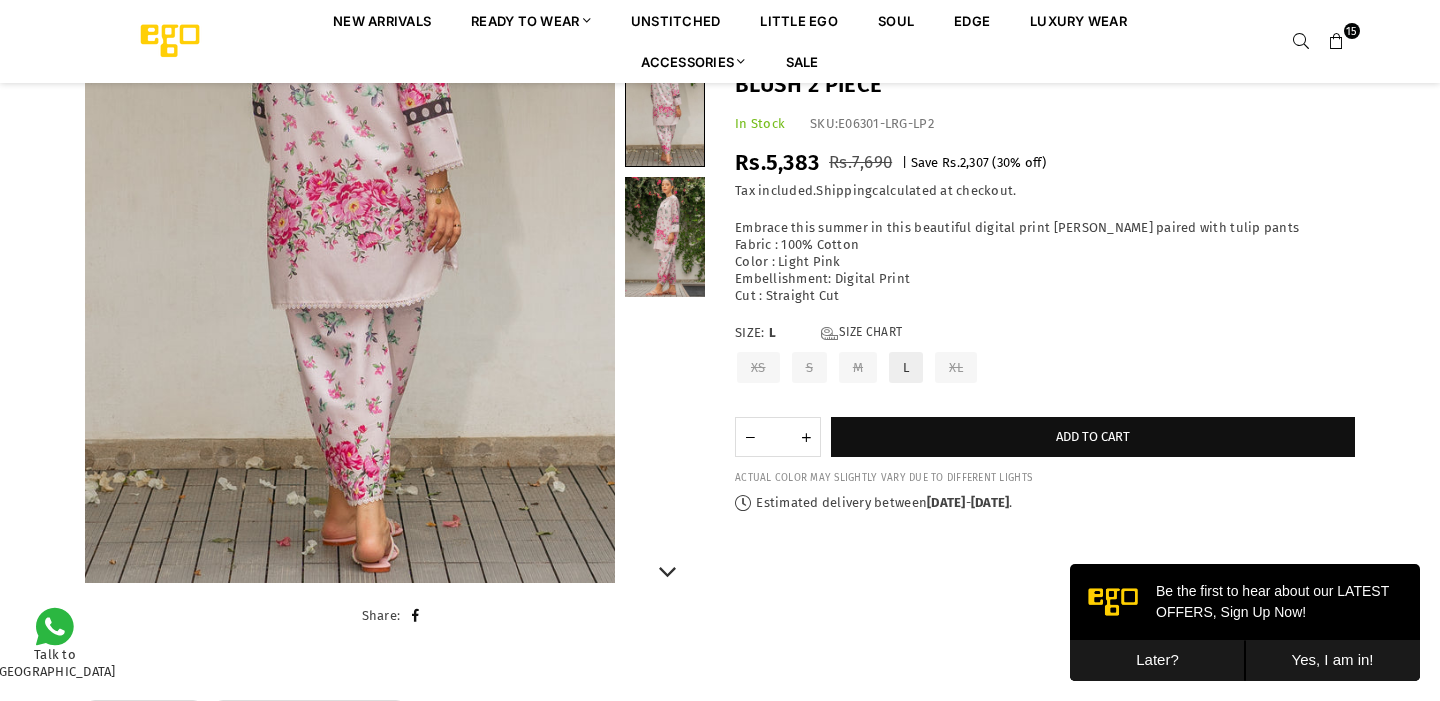 scroll, scrollTop: 354, scrollLeft: 0, axis: vertical 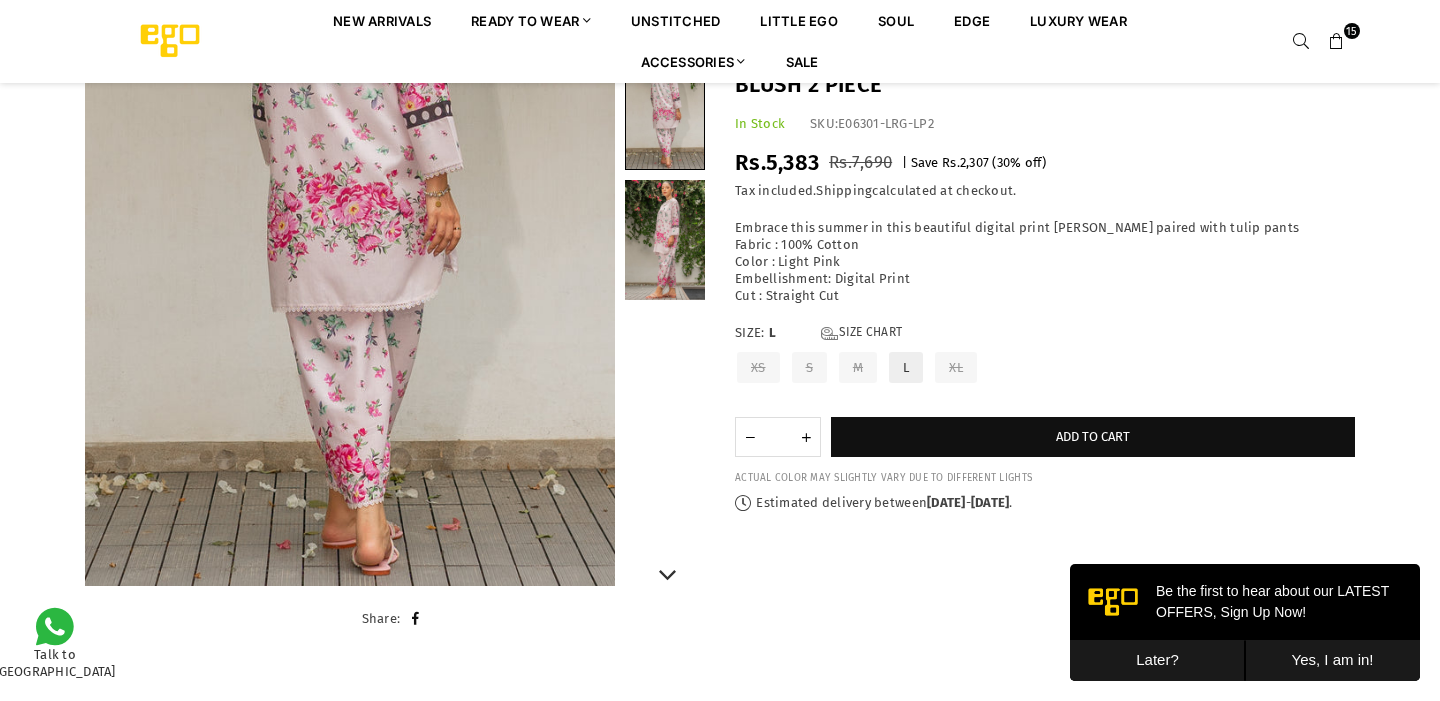 click at bounding box center [665, 240] 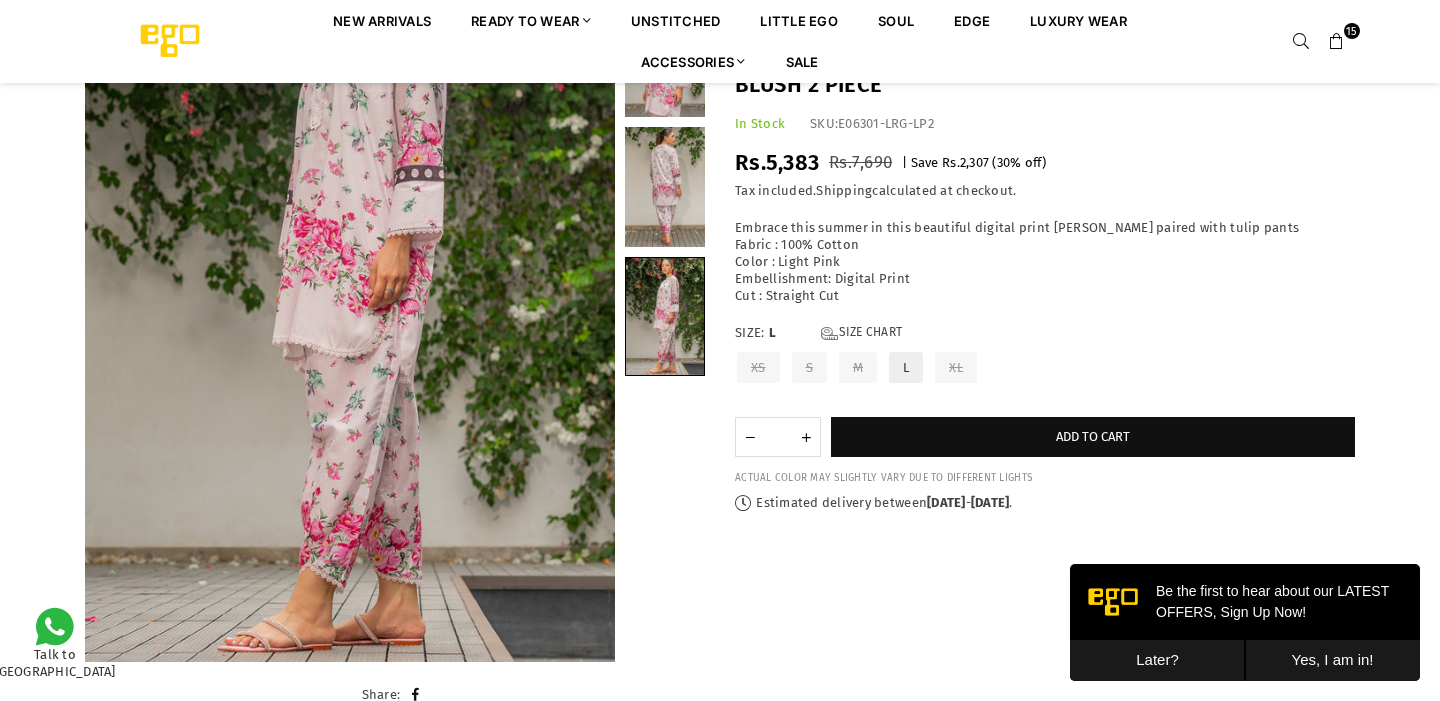 scroll, scrollTop: 268, scrollLeft: 0, axis: vertical 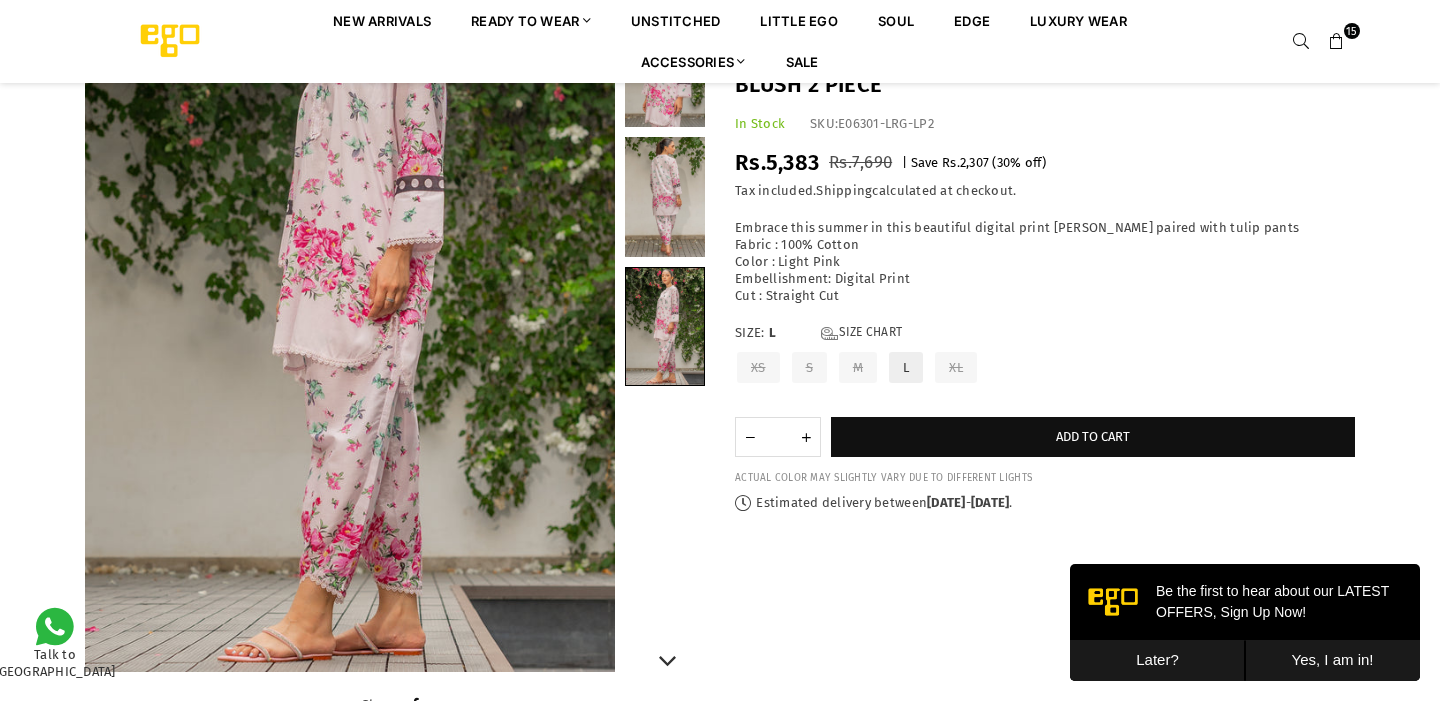 click at bounding box center [665, 326] 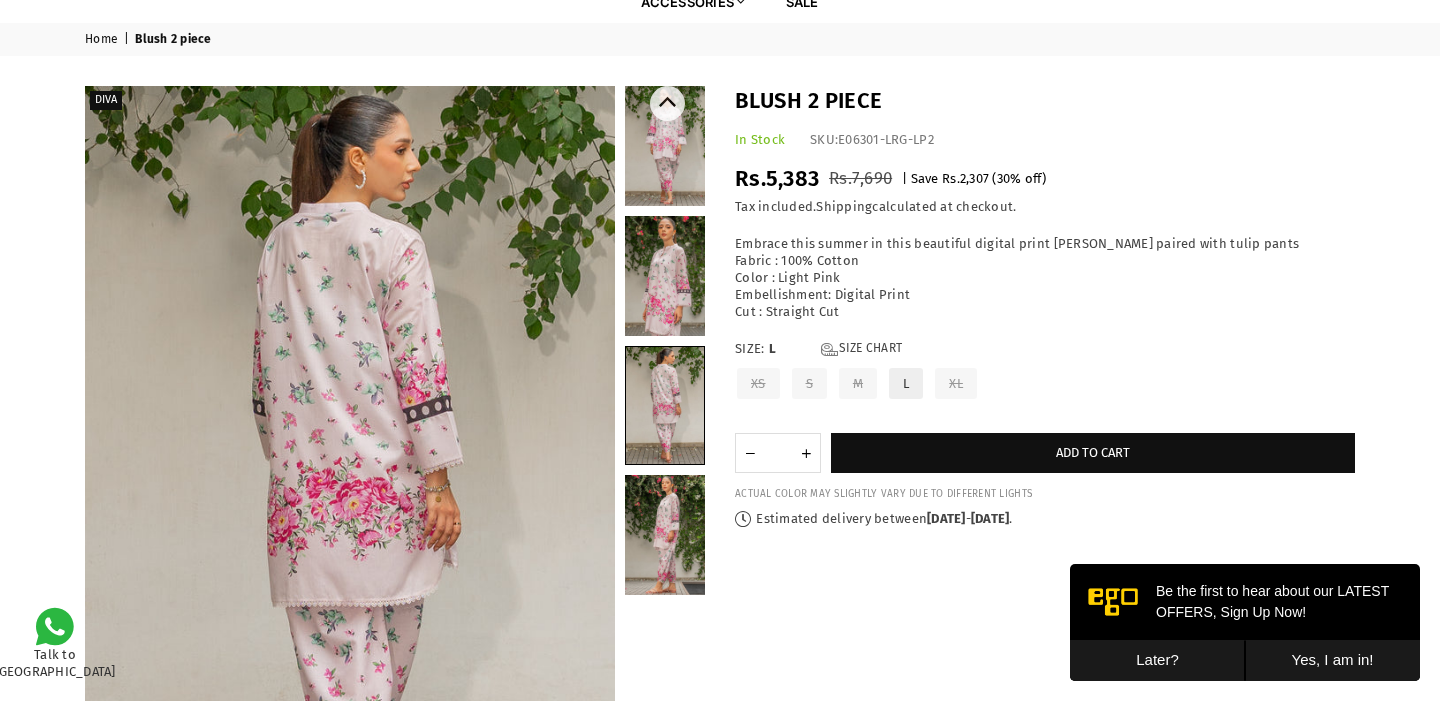 scroll, scrollTop: 61, scrollLeft: 0, axis: vertical 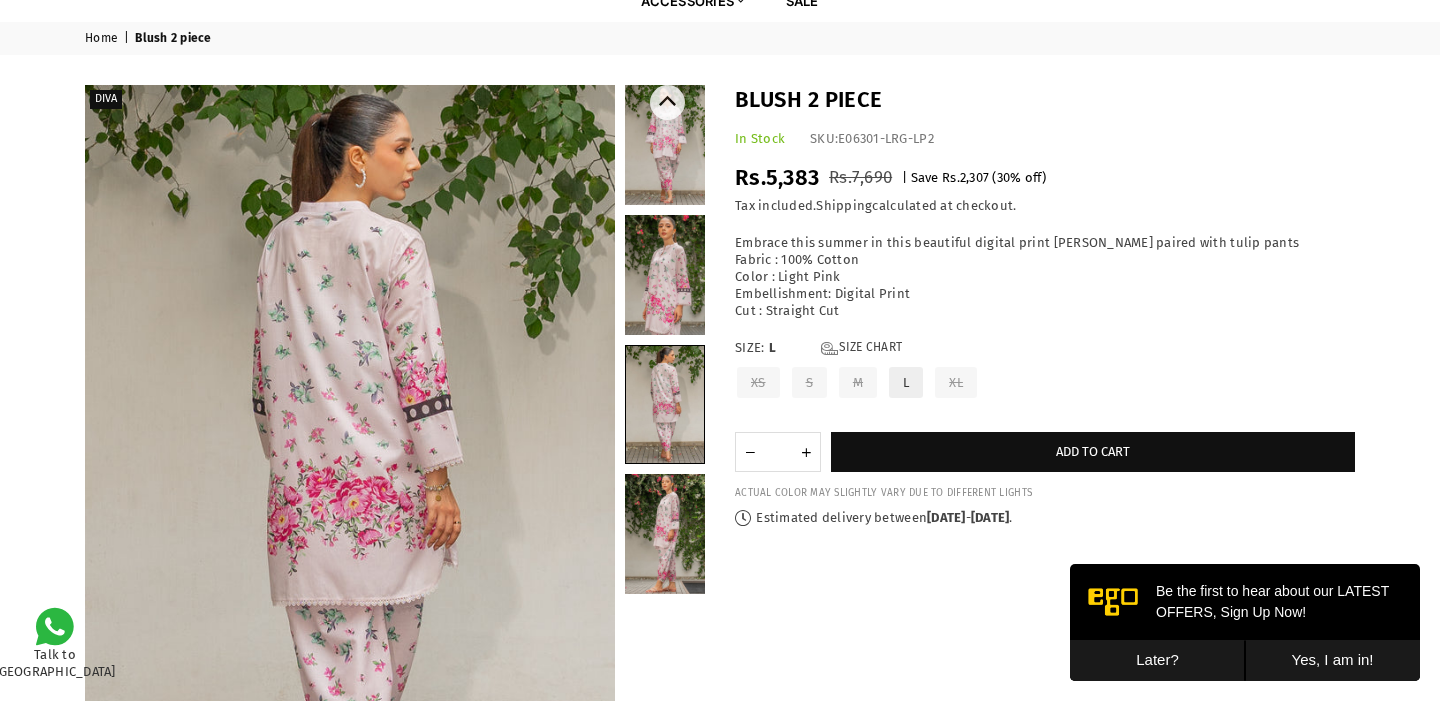 click at bounding box center [665, 275] 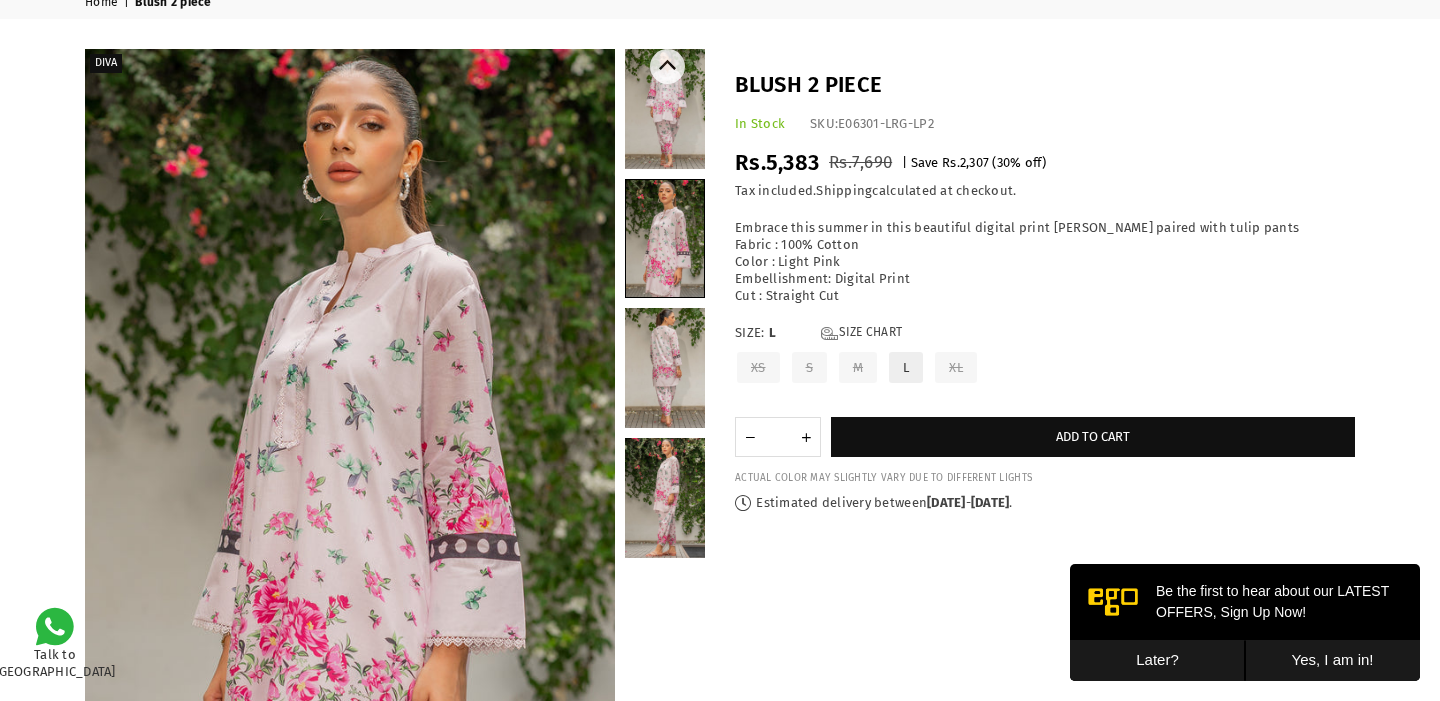 scroll, scrollTop: 77, scrollLeft: 0, axis: vertical 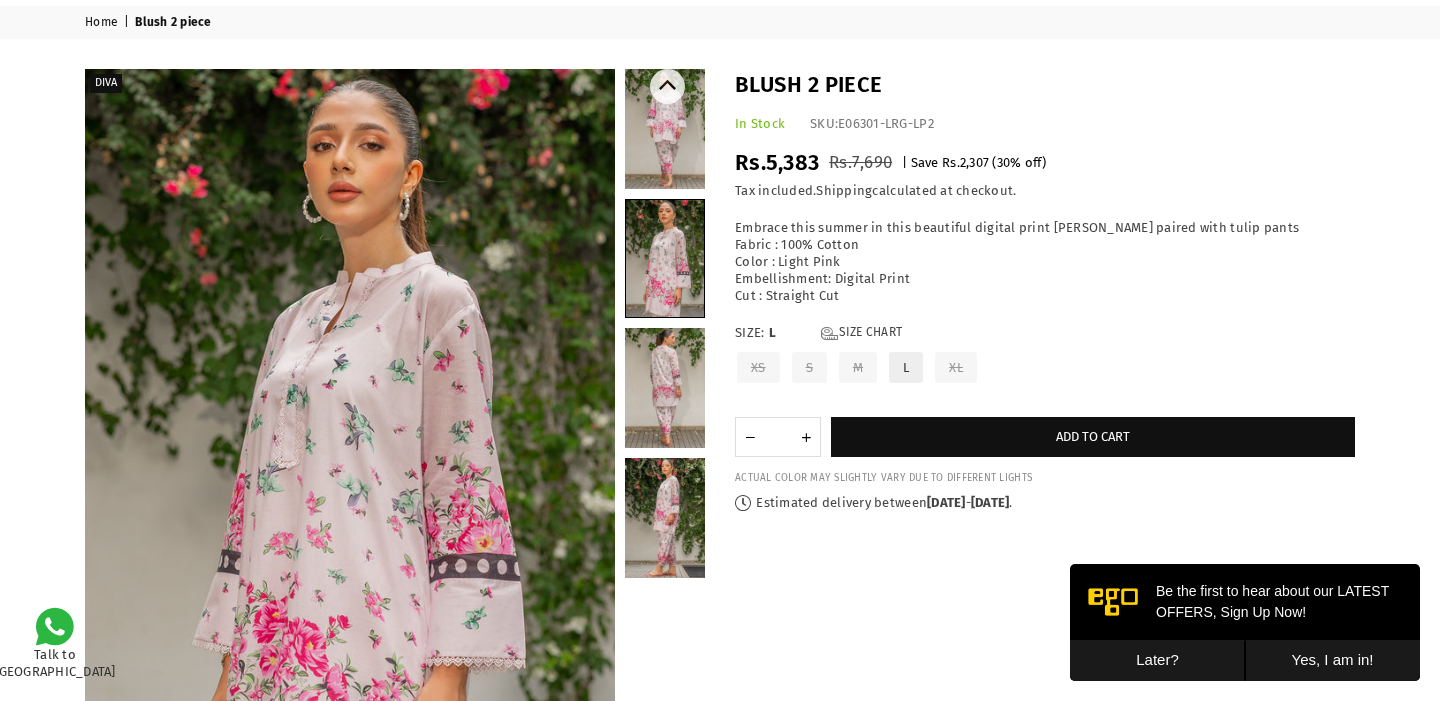 click at bounding box center [665, 129] 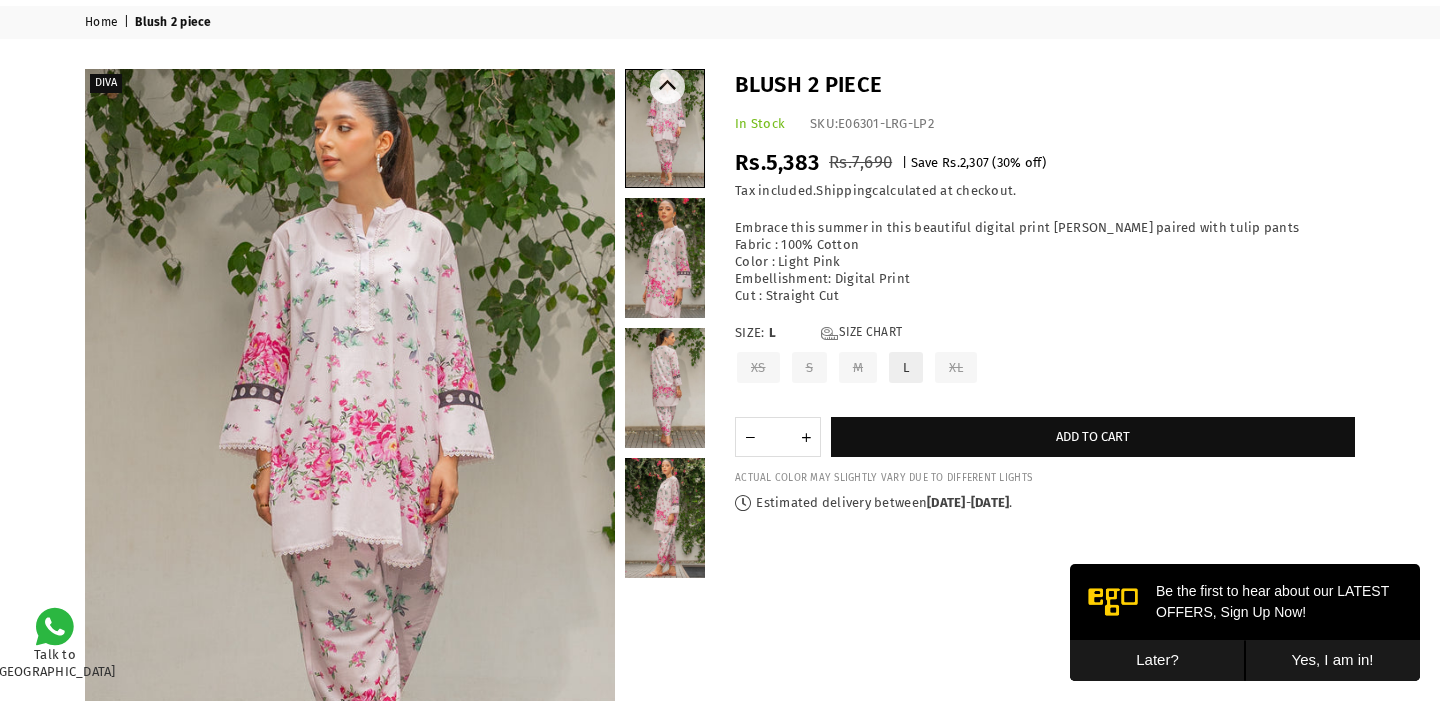click at bounding box center (665, 518) 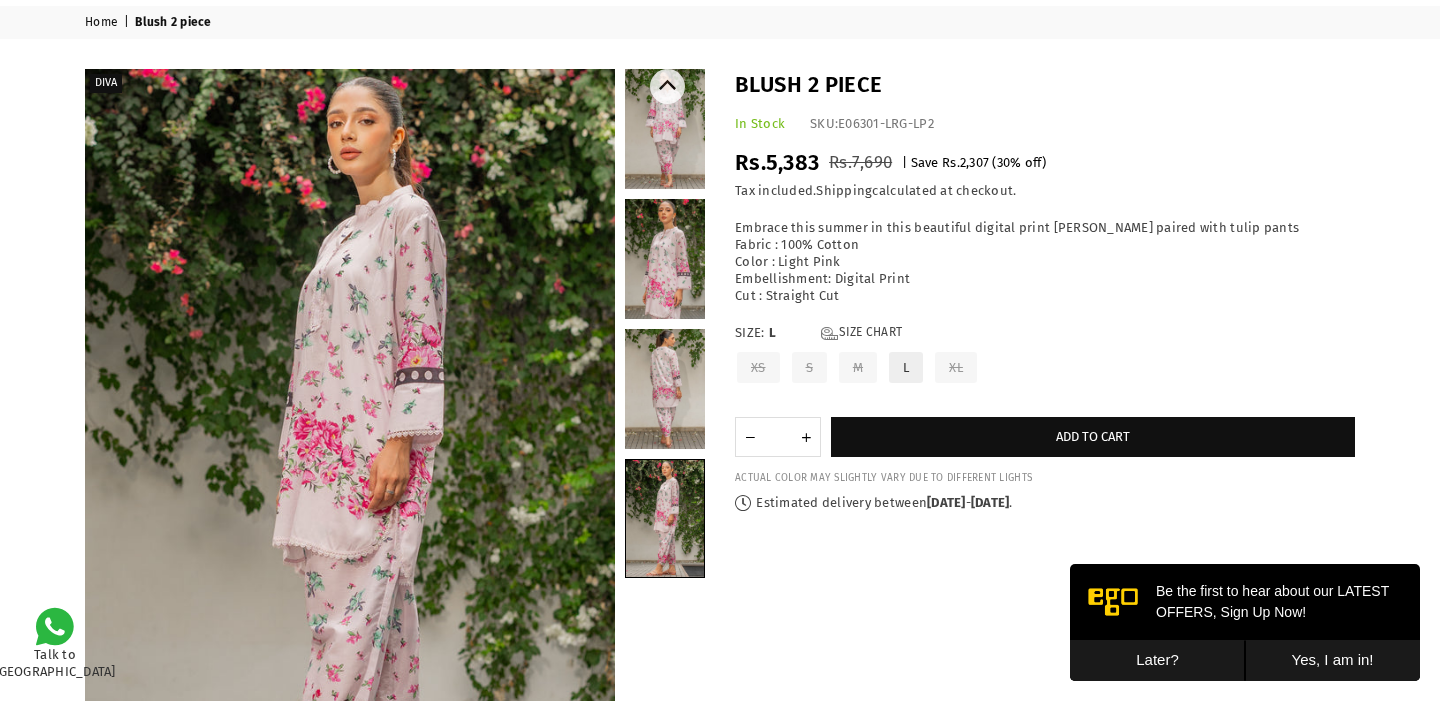 scroll, scrollTop: 0, scrollLeft: 0, axis: both 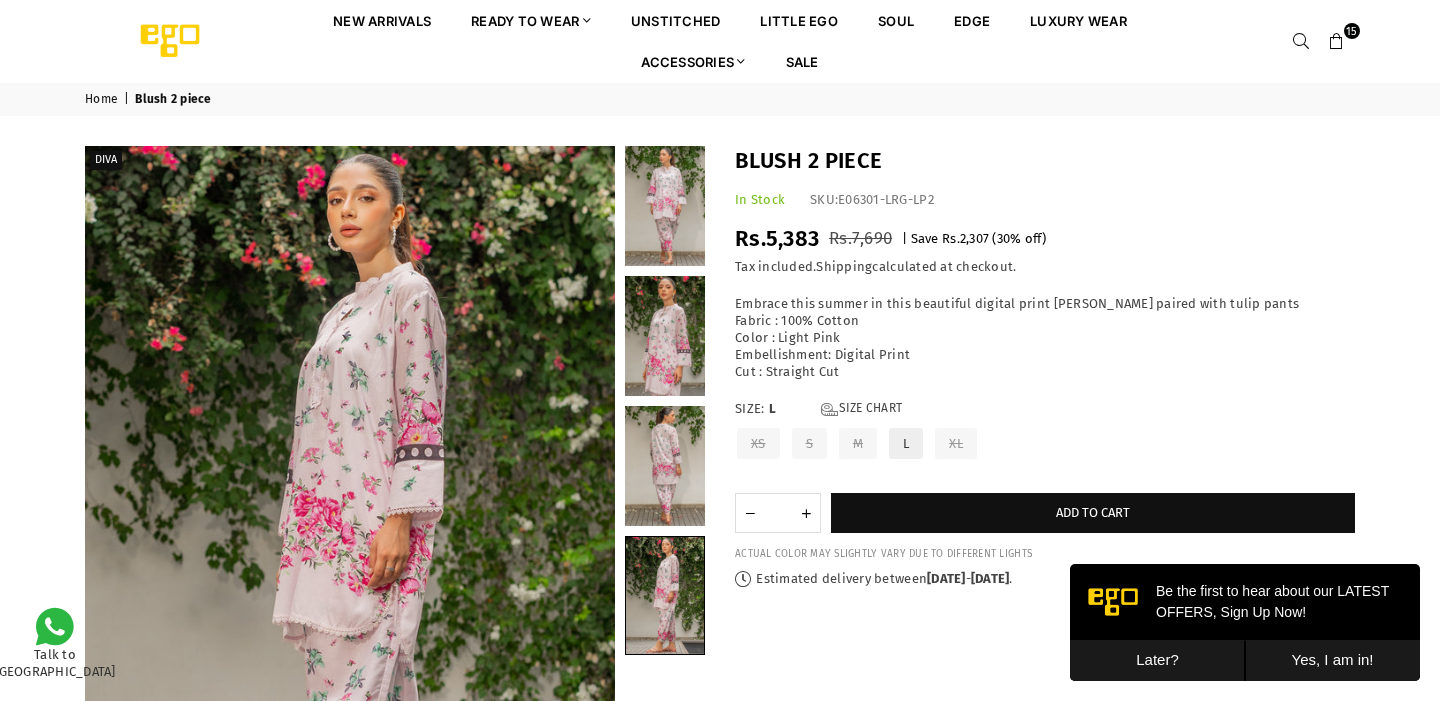 click on "15" at bounding box center [1352, 31] 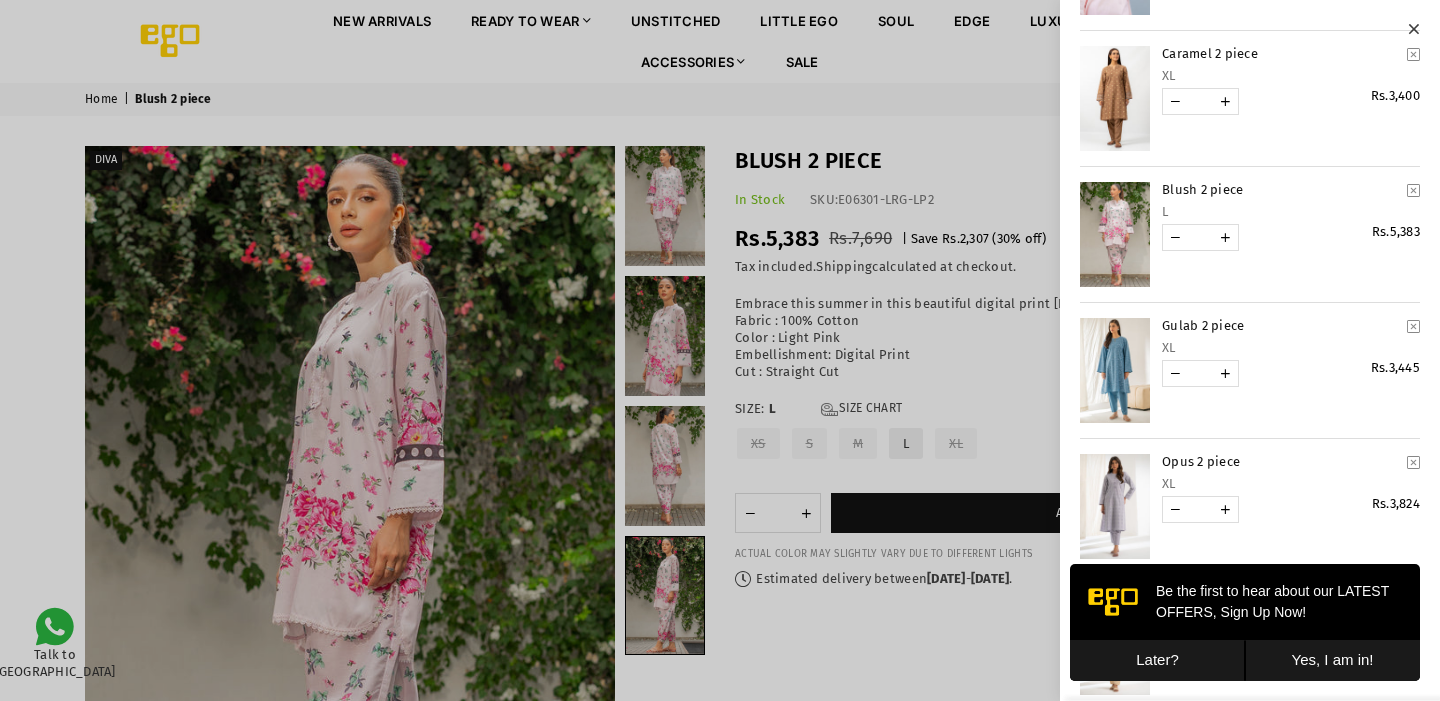 scroll, scrollTop: 398, scrollLeft: 0, axis: vertical 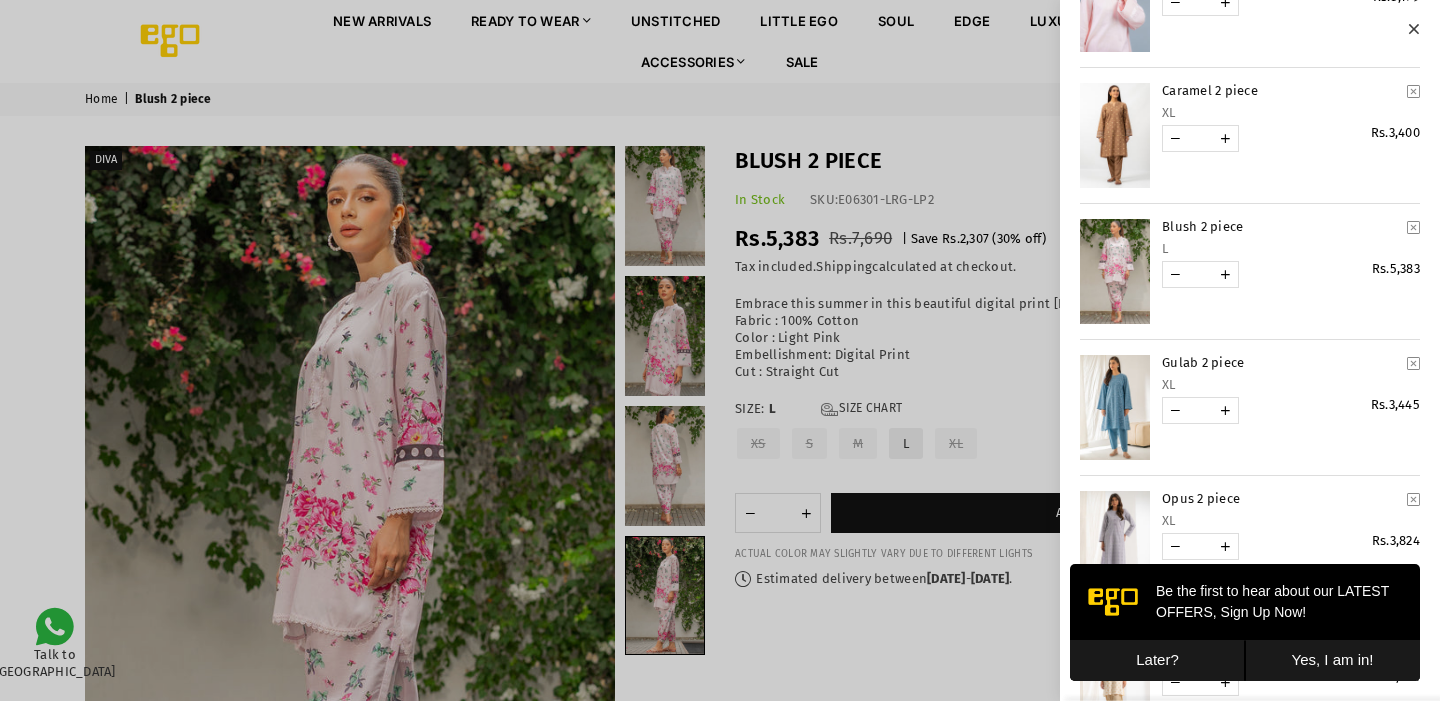 click at bounding box center (1115, 135) 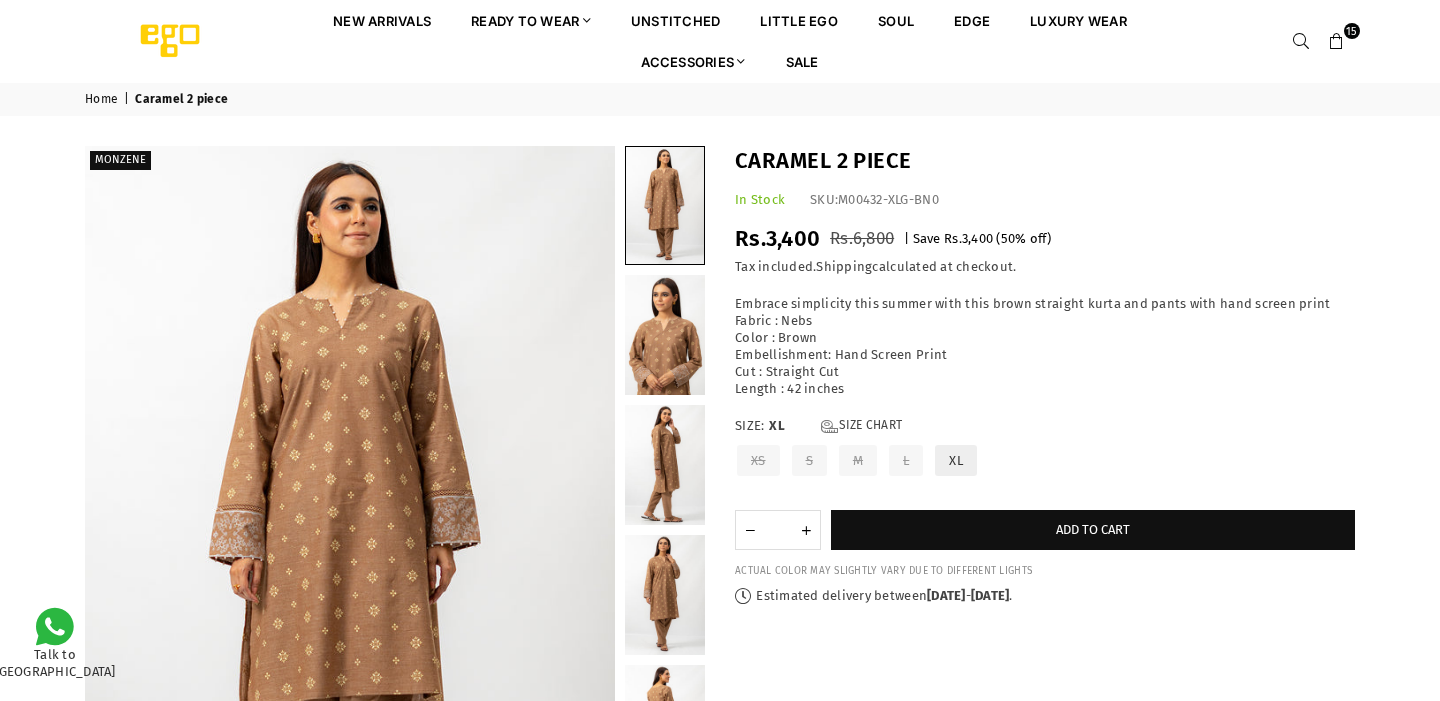 scroll, scrollTop: 0, scrollLeft: 0, axis: both 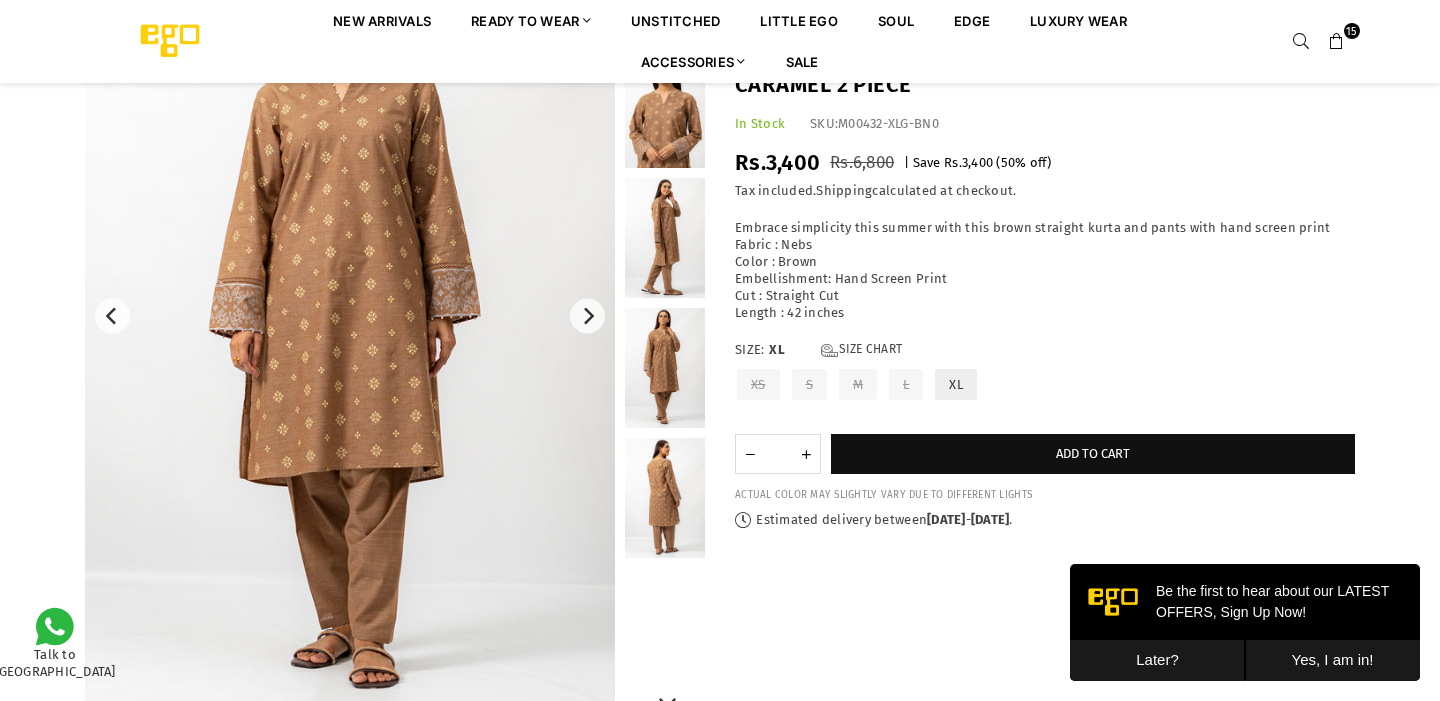 click at bounding box center [665, 238] 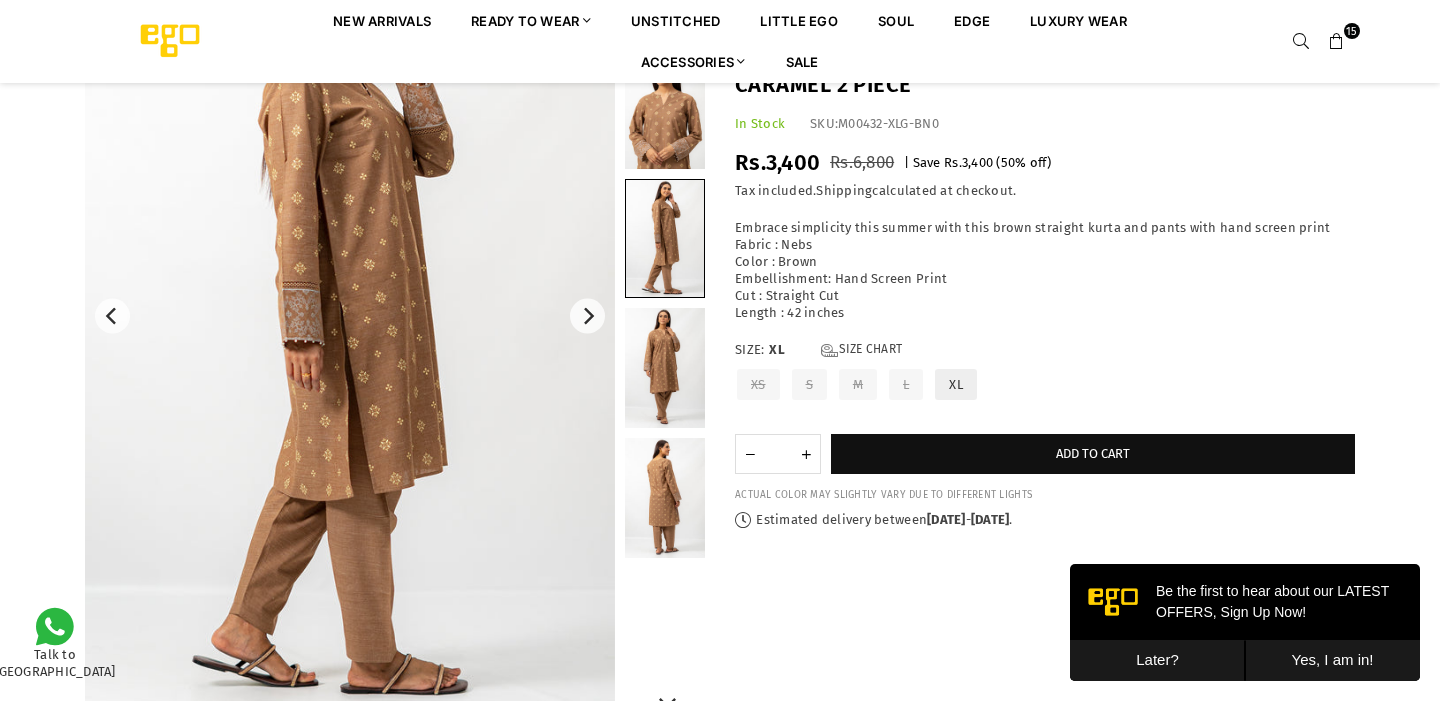 click at bounding box center [665, 368] 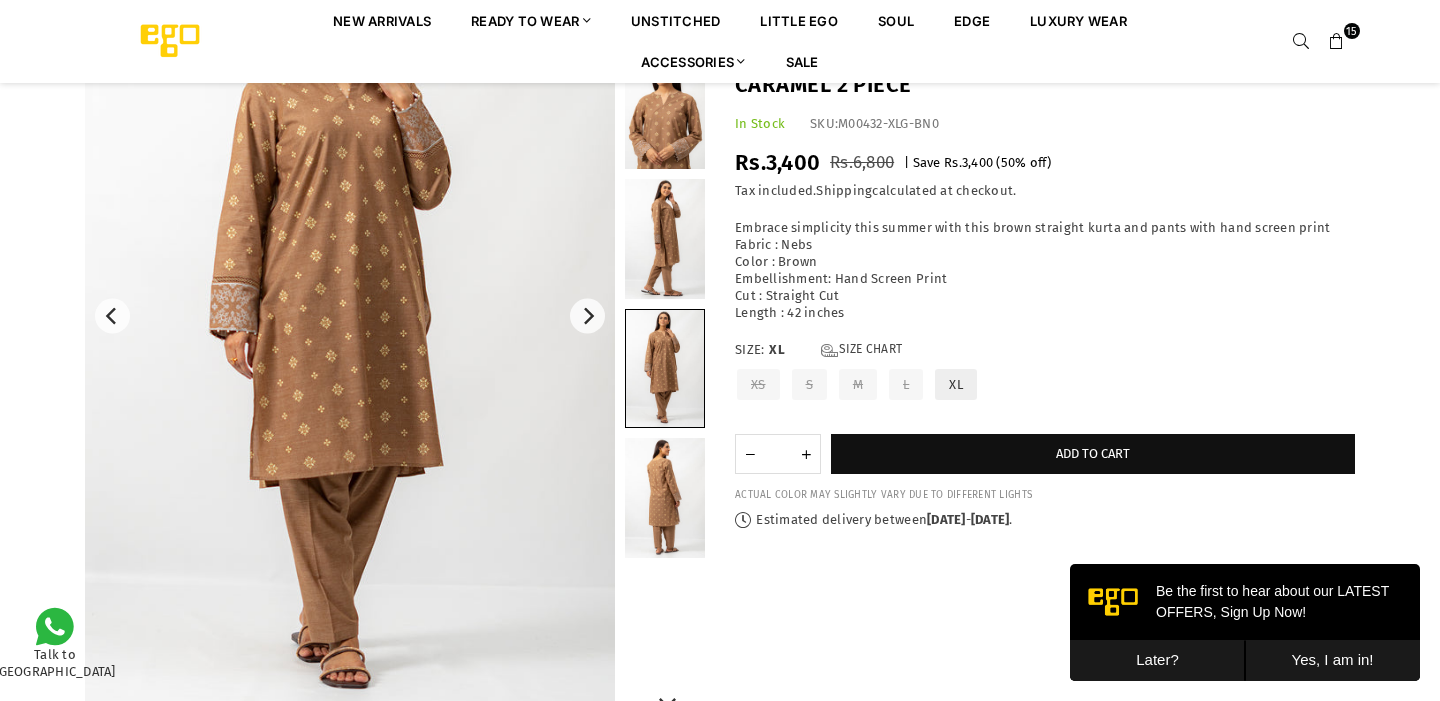 click at bounding box center [665, 498] 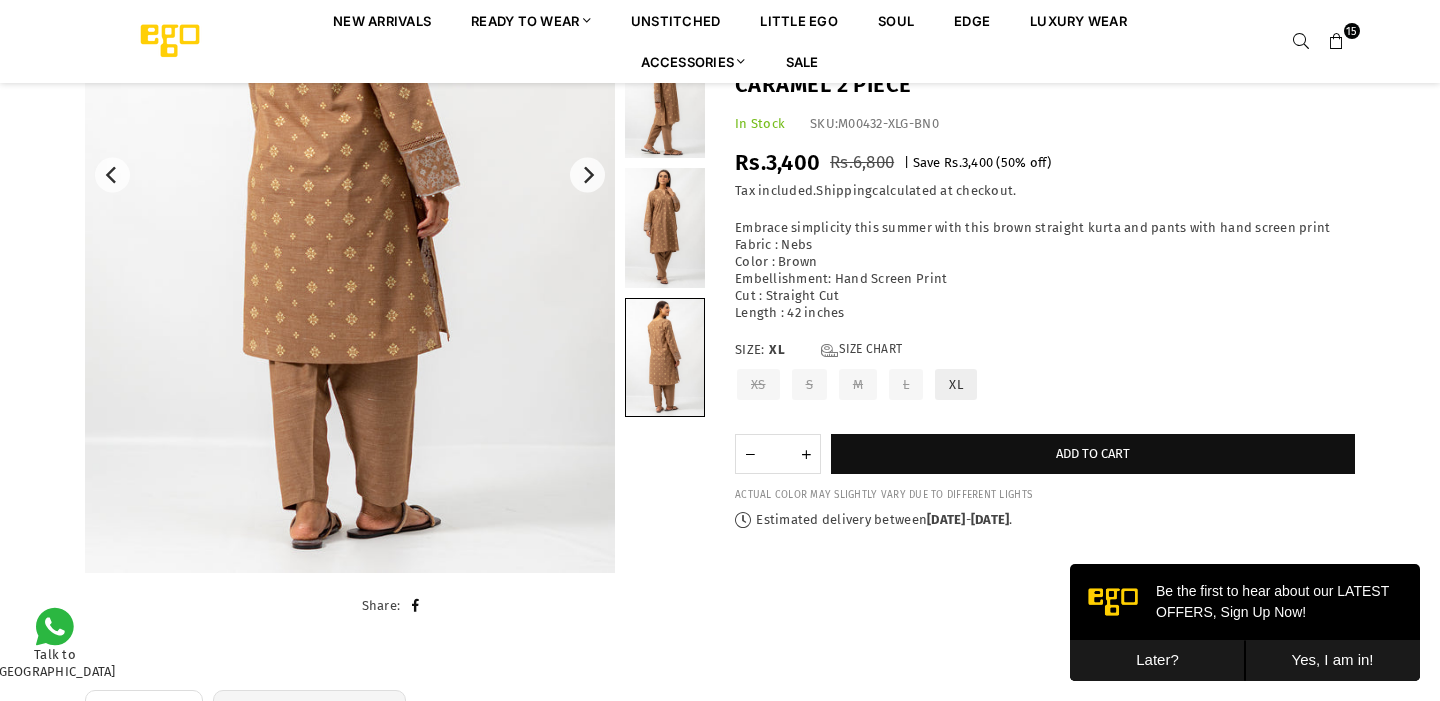 scroll, scrollTop: 245, scrollLeft: 0, axis: vertical 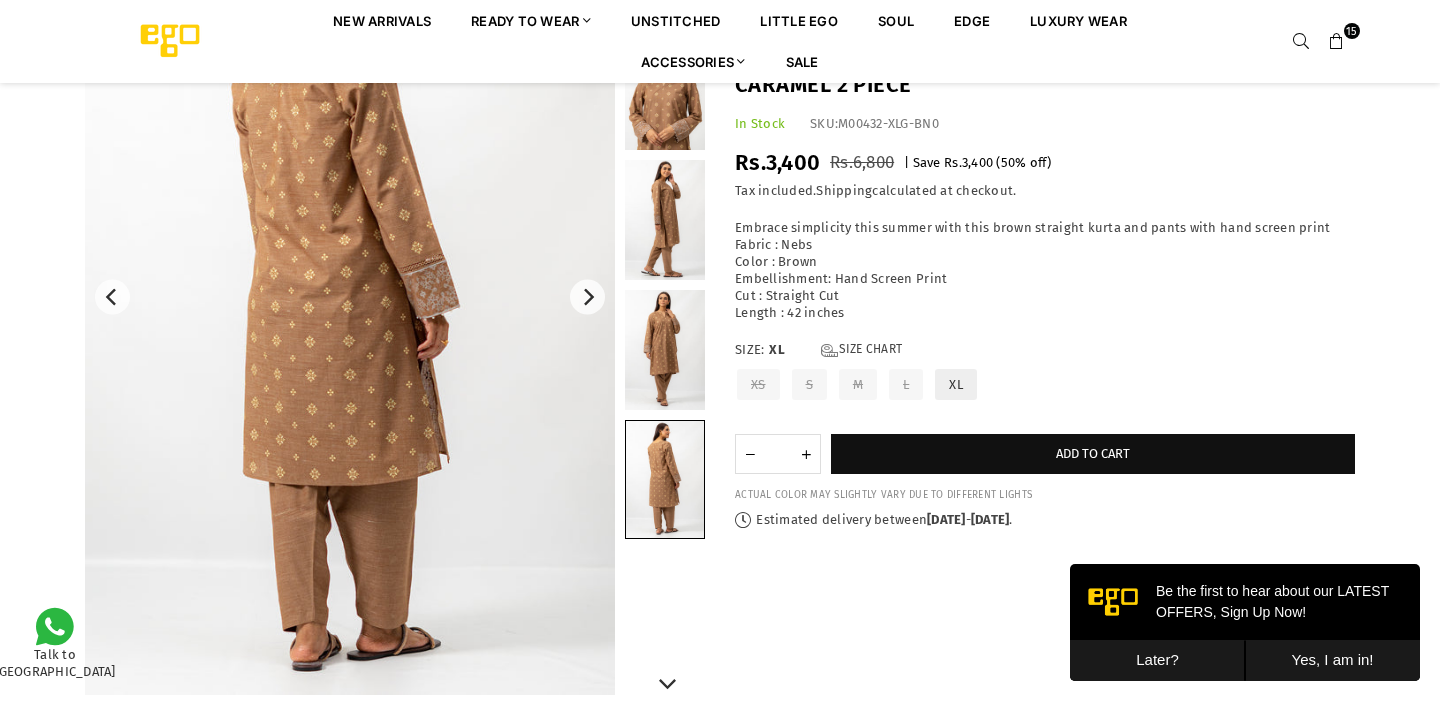 click at bounding box center [665, 297] 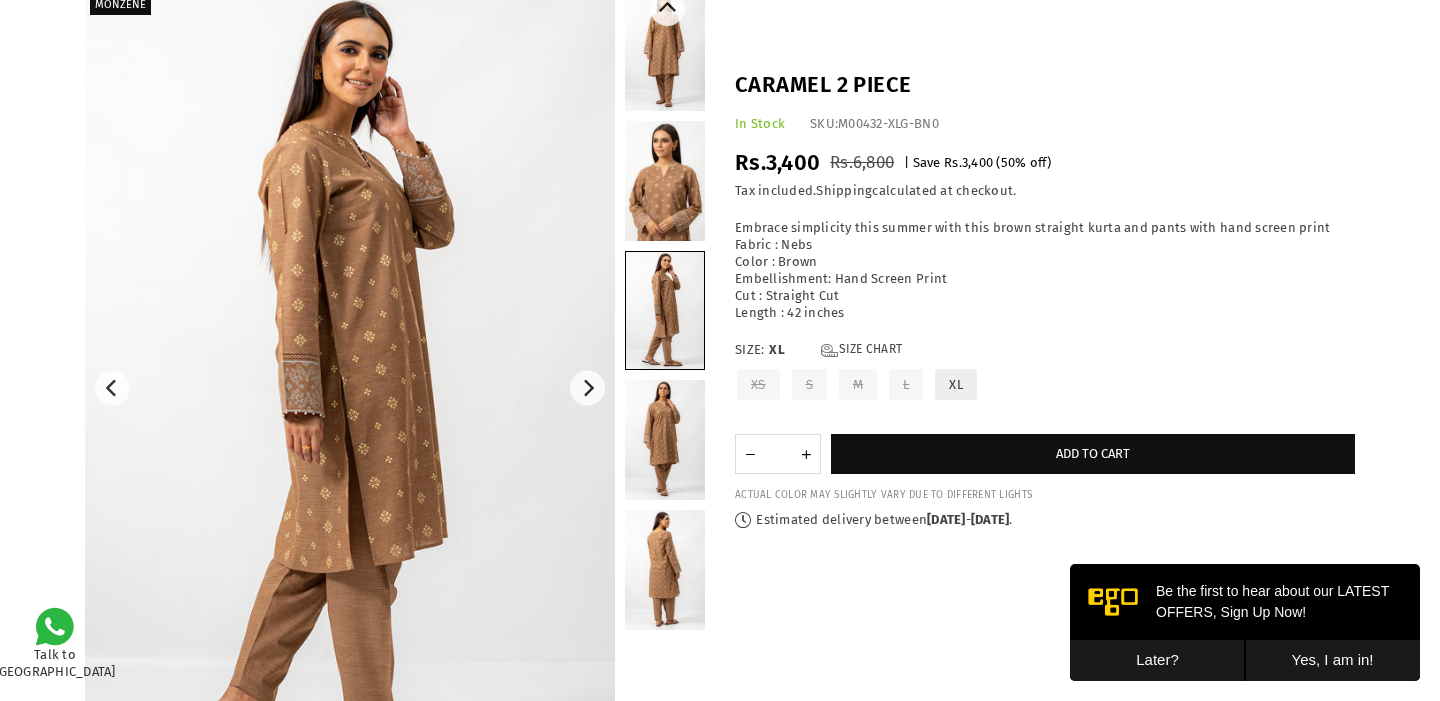 scroll, scrollTop: 60, scrollLeft: 0, axis: vertical 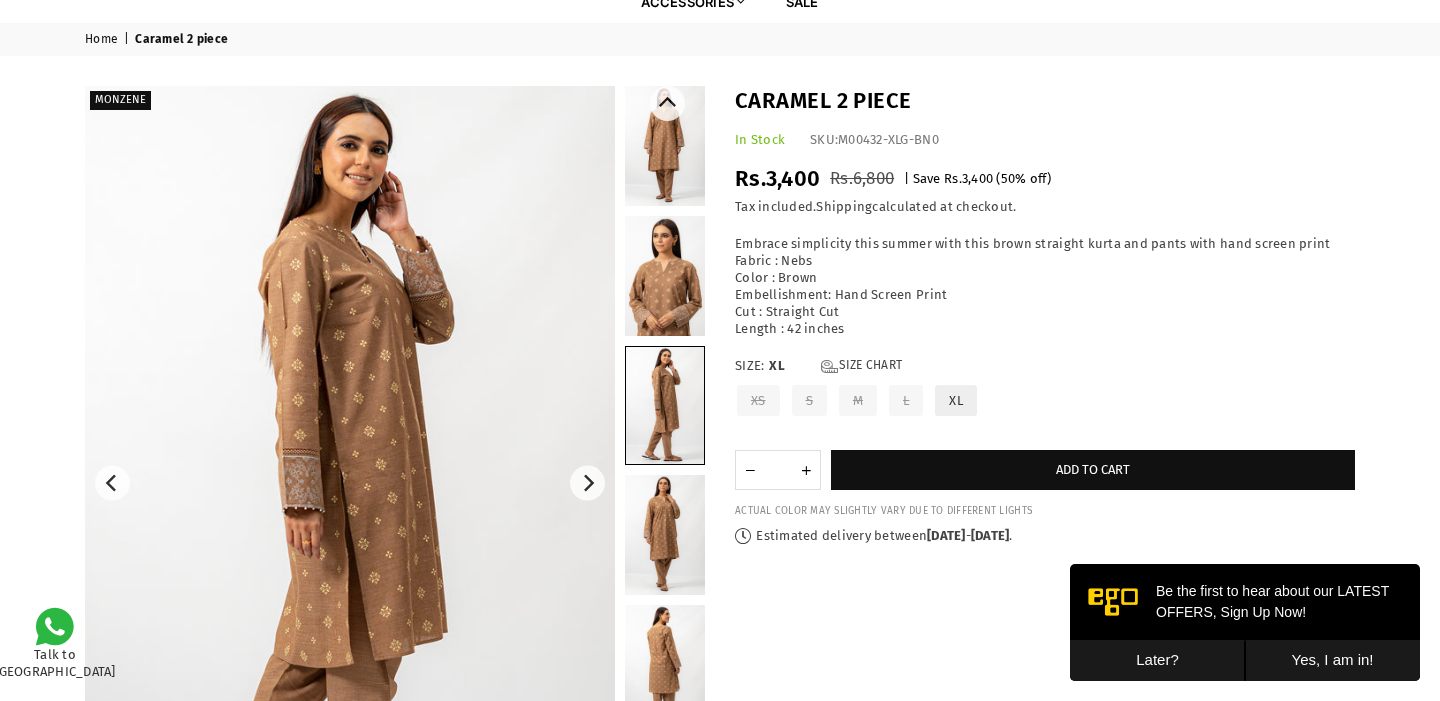 click at bounding box center [665, 276] 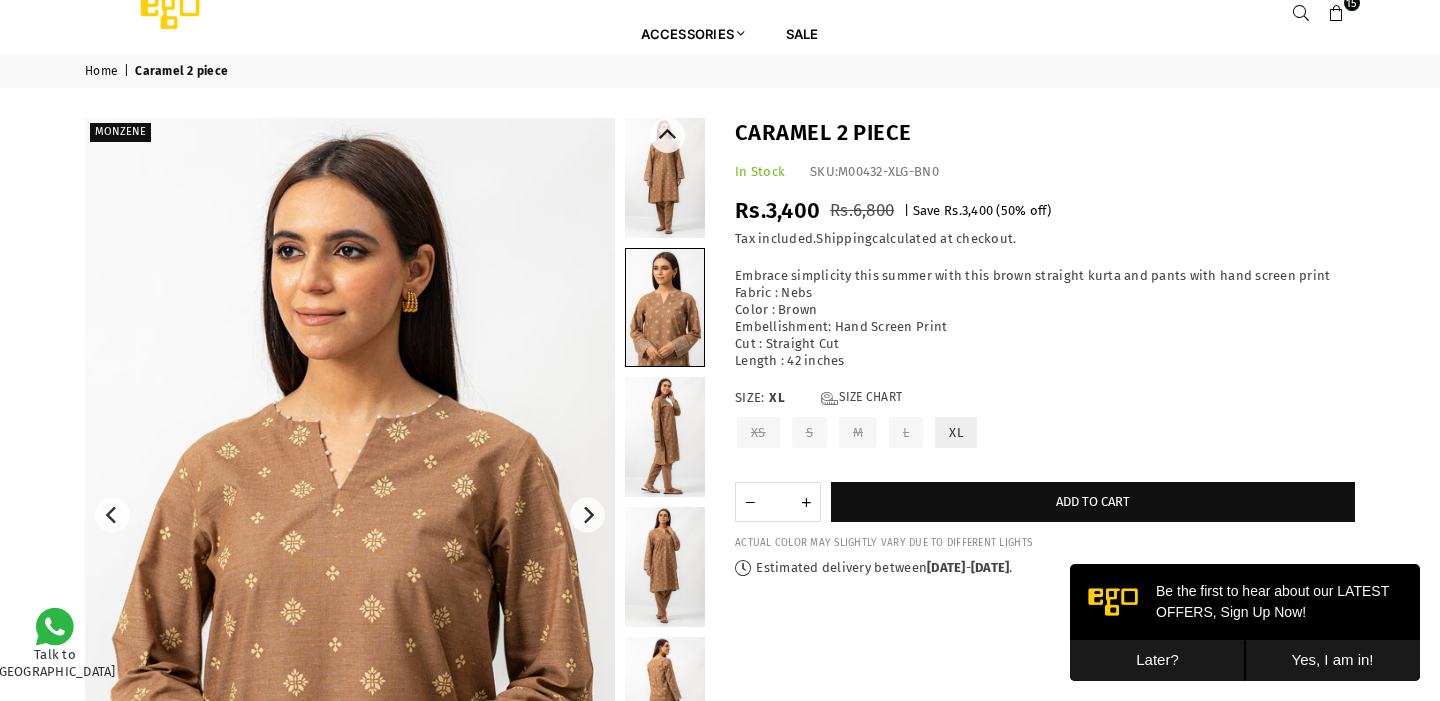 scroll, scrollTop: 0, scrollLeft: 0, axis: both 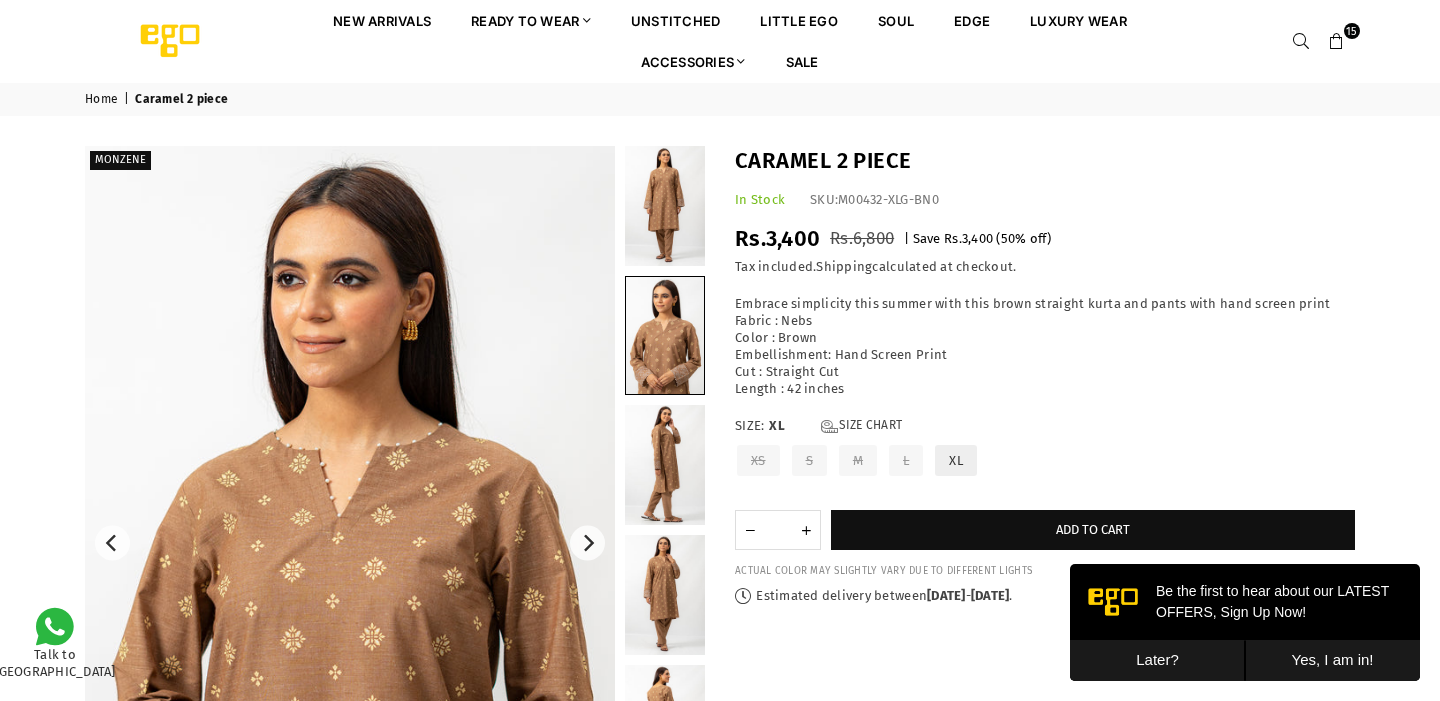 click on "15" at bounding box center (1337, 41) 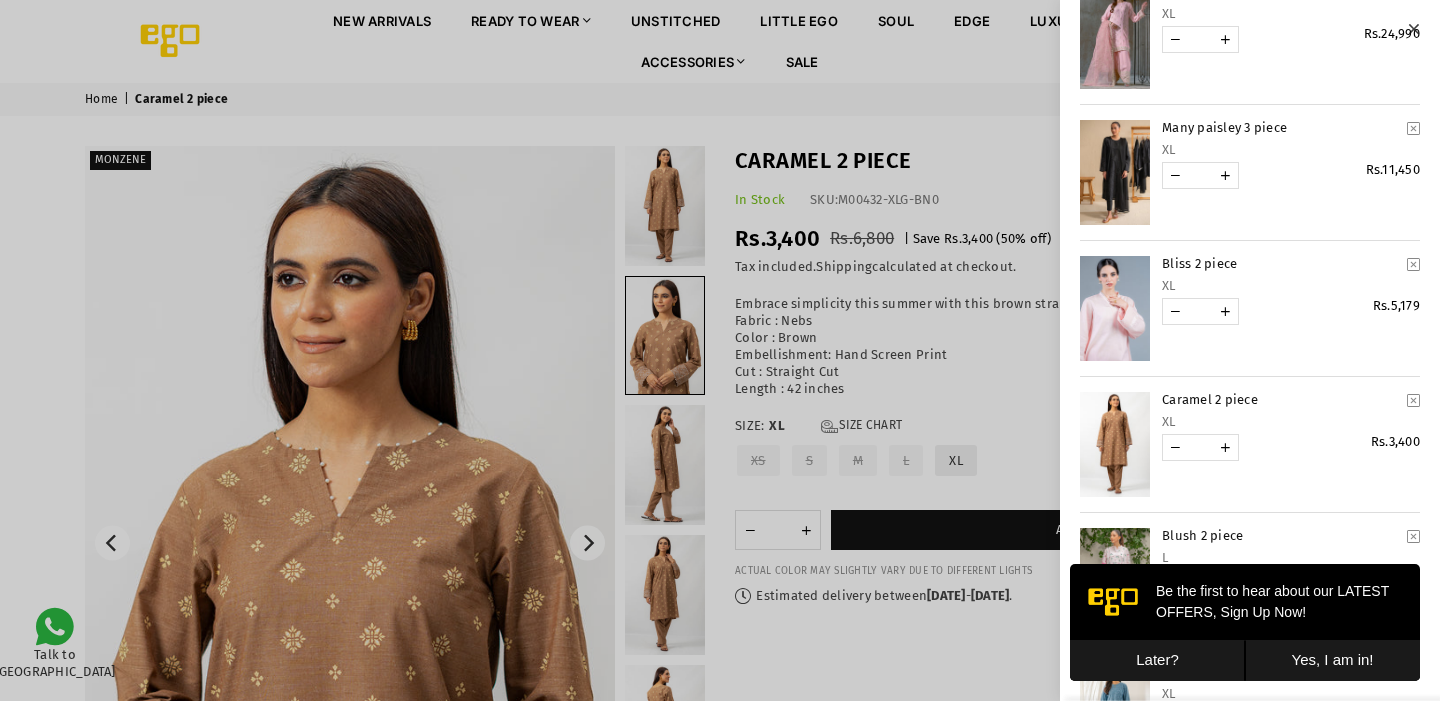 scroll, scrollTop: 93, scrollLeft: 0, axis: vertical 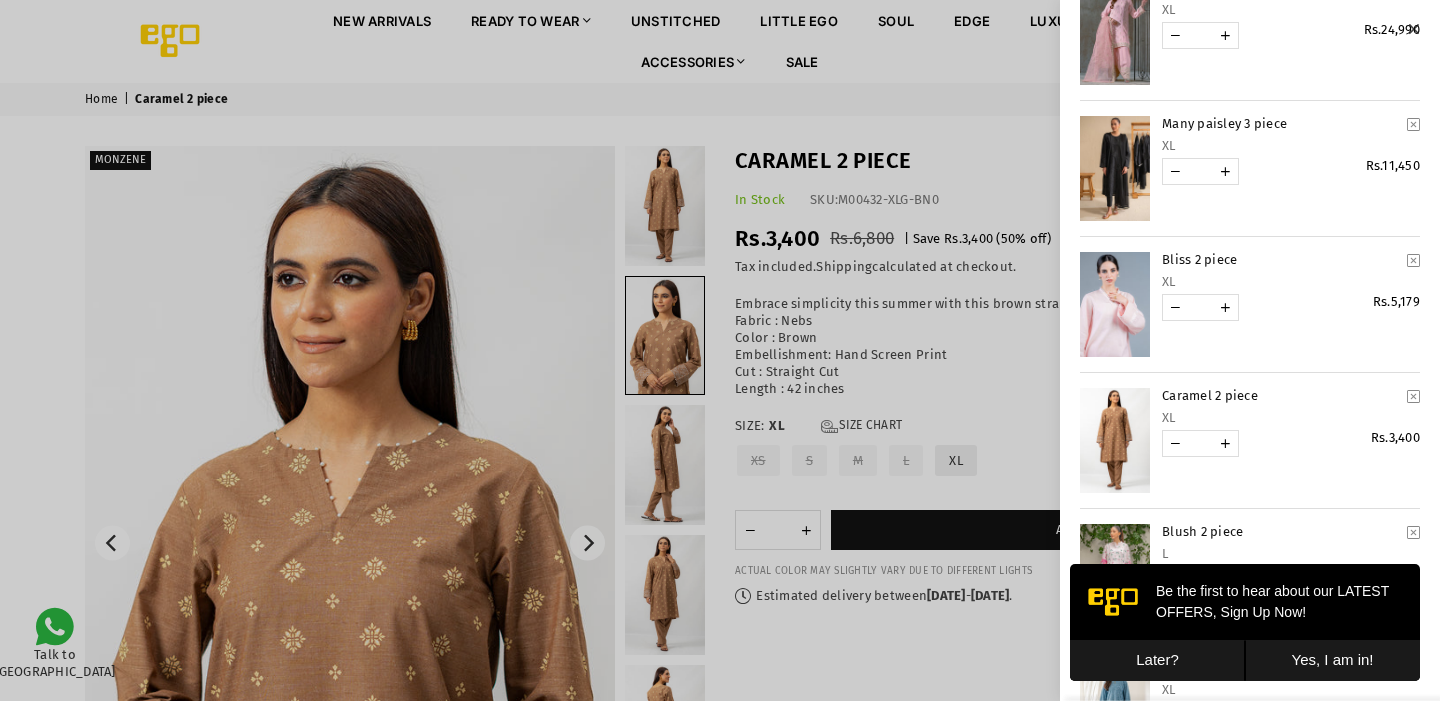 click at bounding box center (1413, 396) 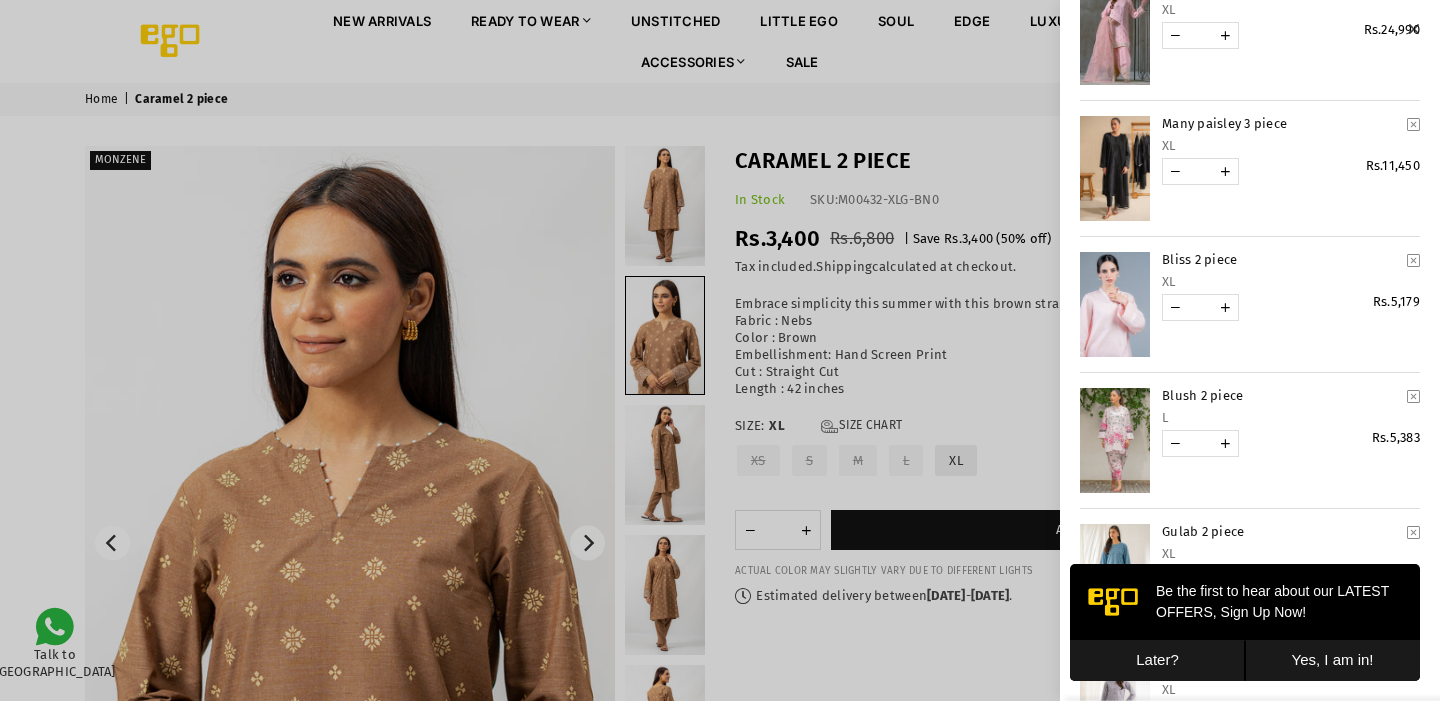 click at bounding box center (1115, 304) 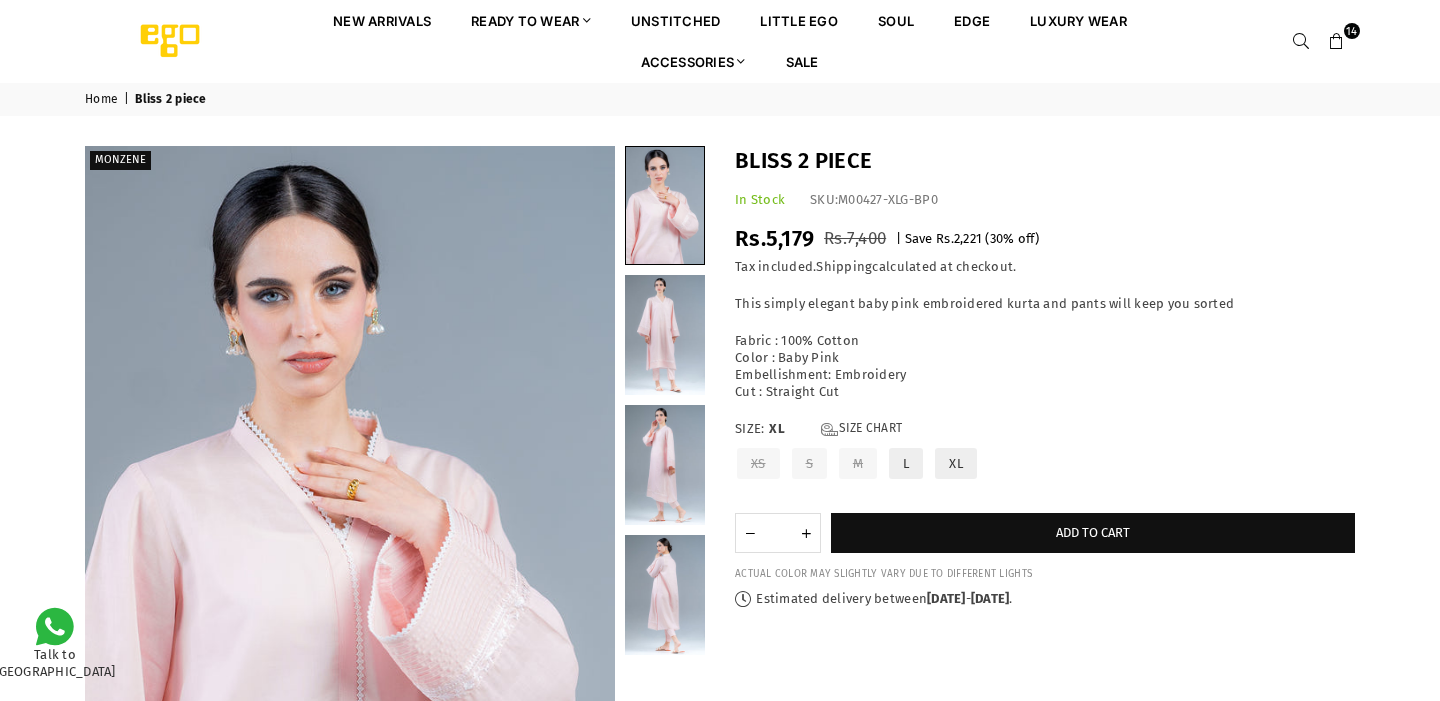 scroll, scrollTop: 0, scrollLeft: 0, axis: both 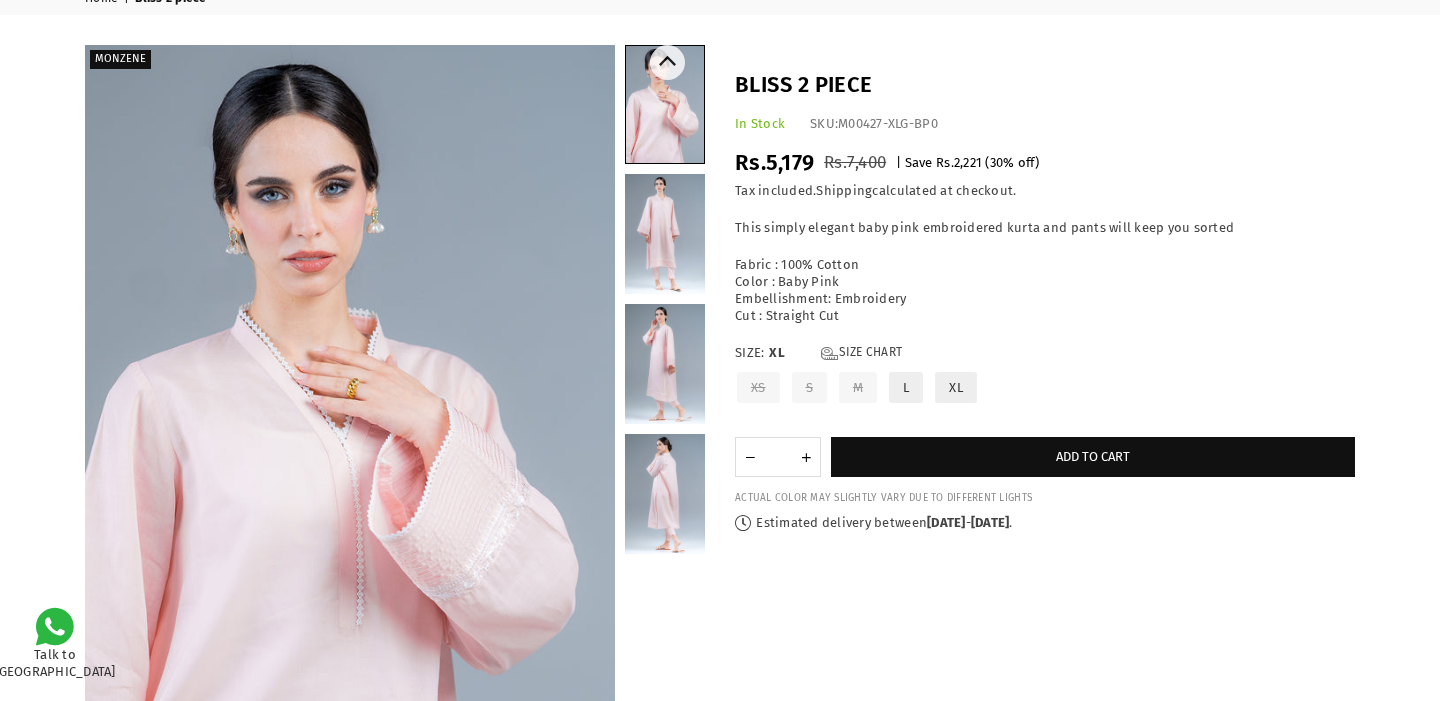 click at bounding box center (665, 234) 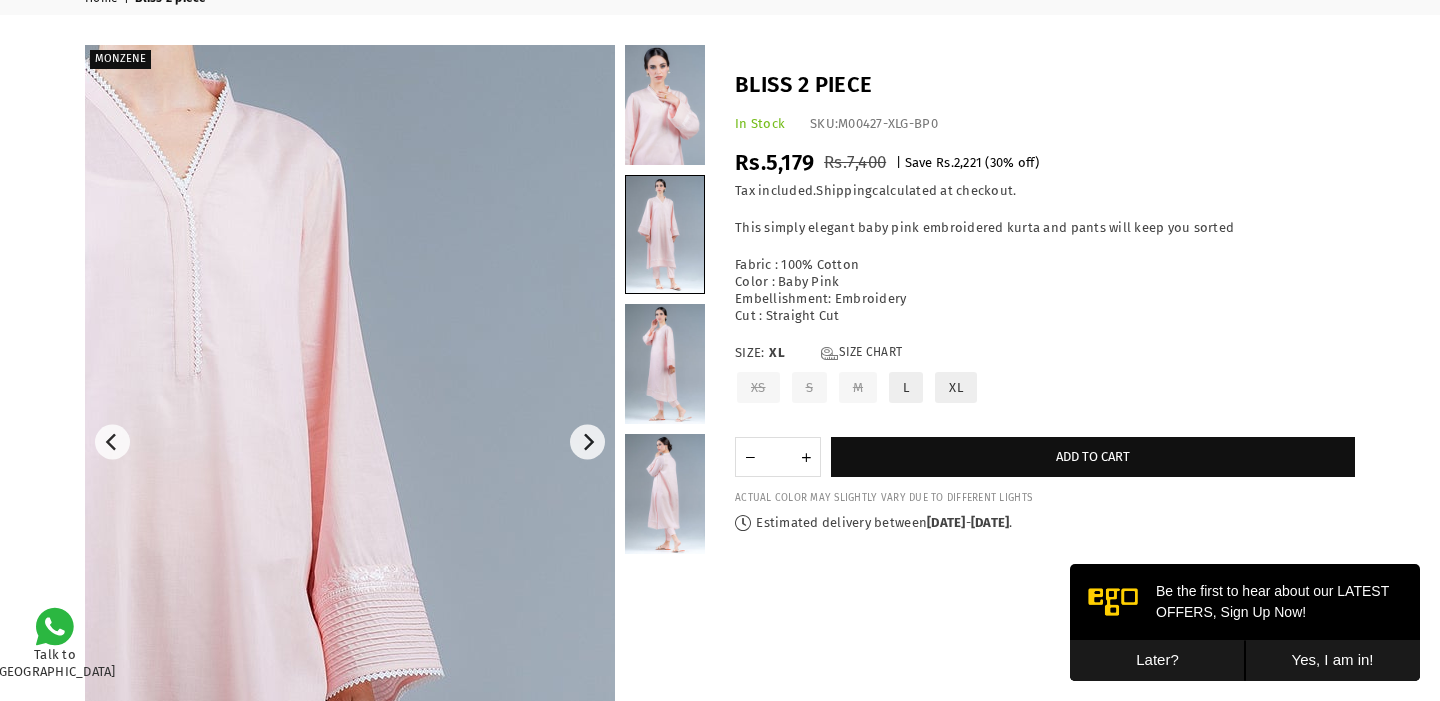 scroll, scrollTop: 0, scrollLeft: 0, axis: both 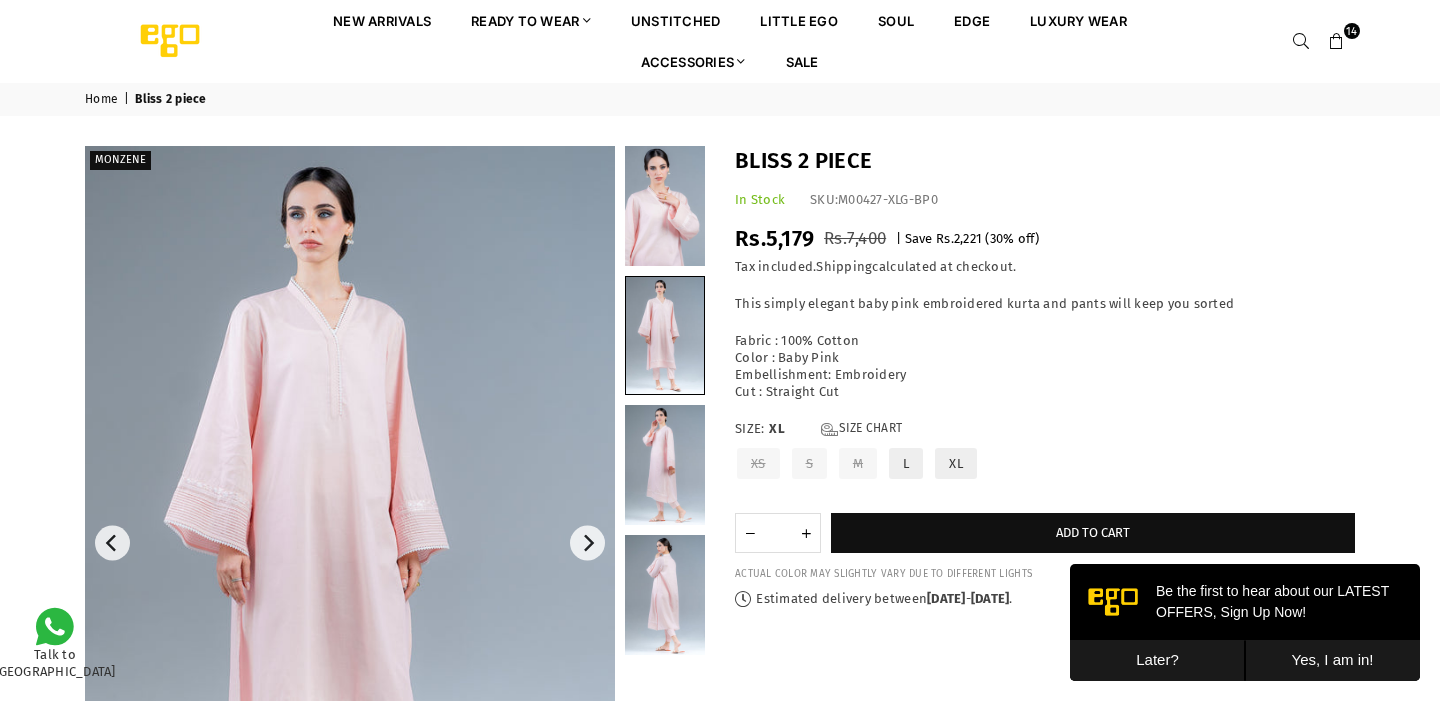 click at bounding box center [1337, 42] 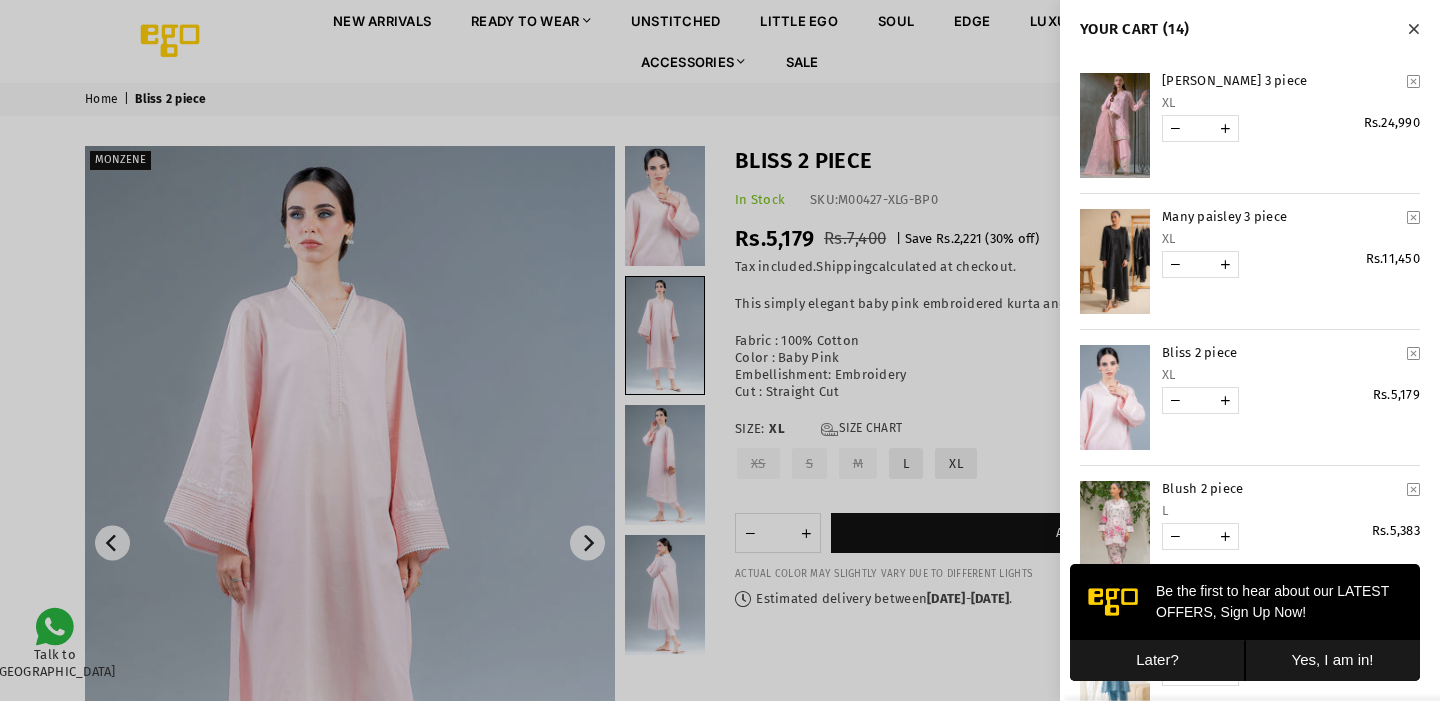 click at bounding box center [1413, 353] 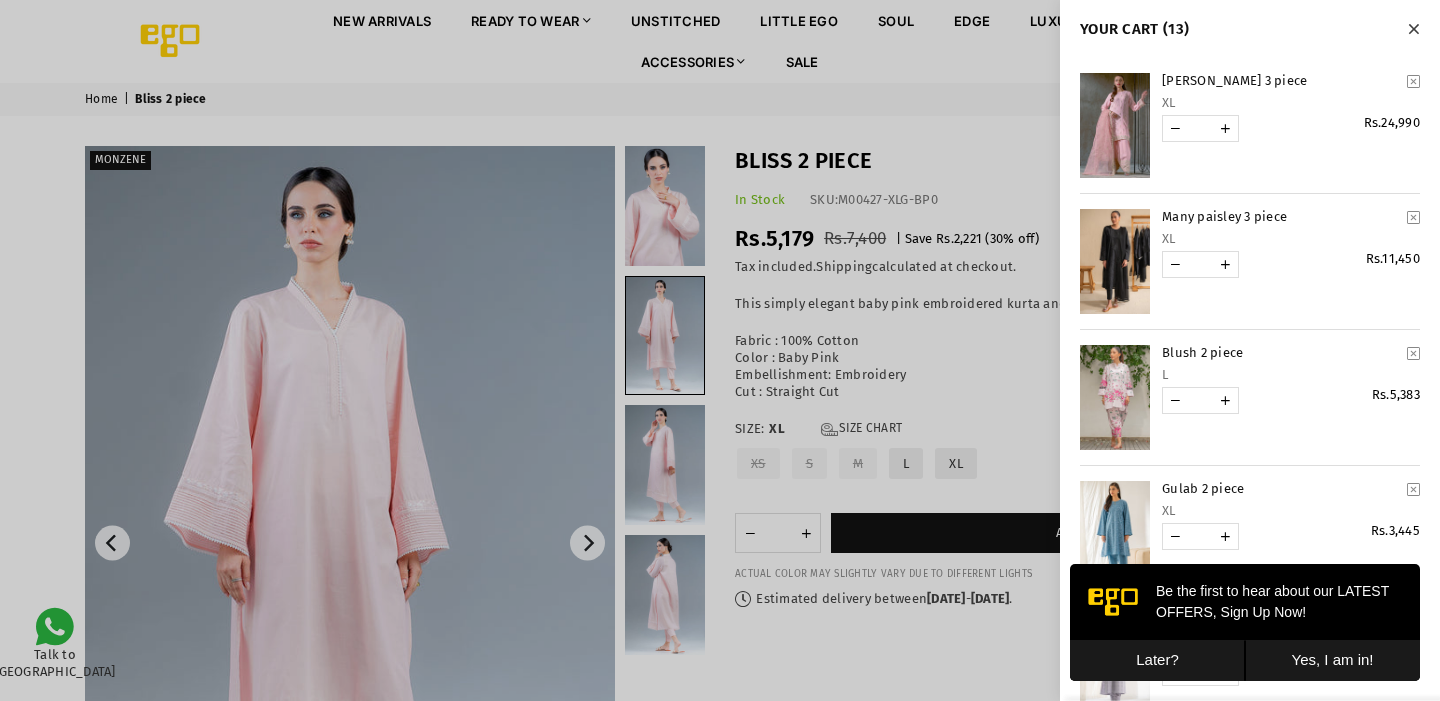 click at bounding box center (1115, 261) 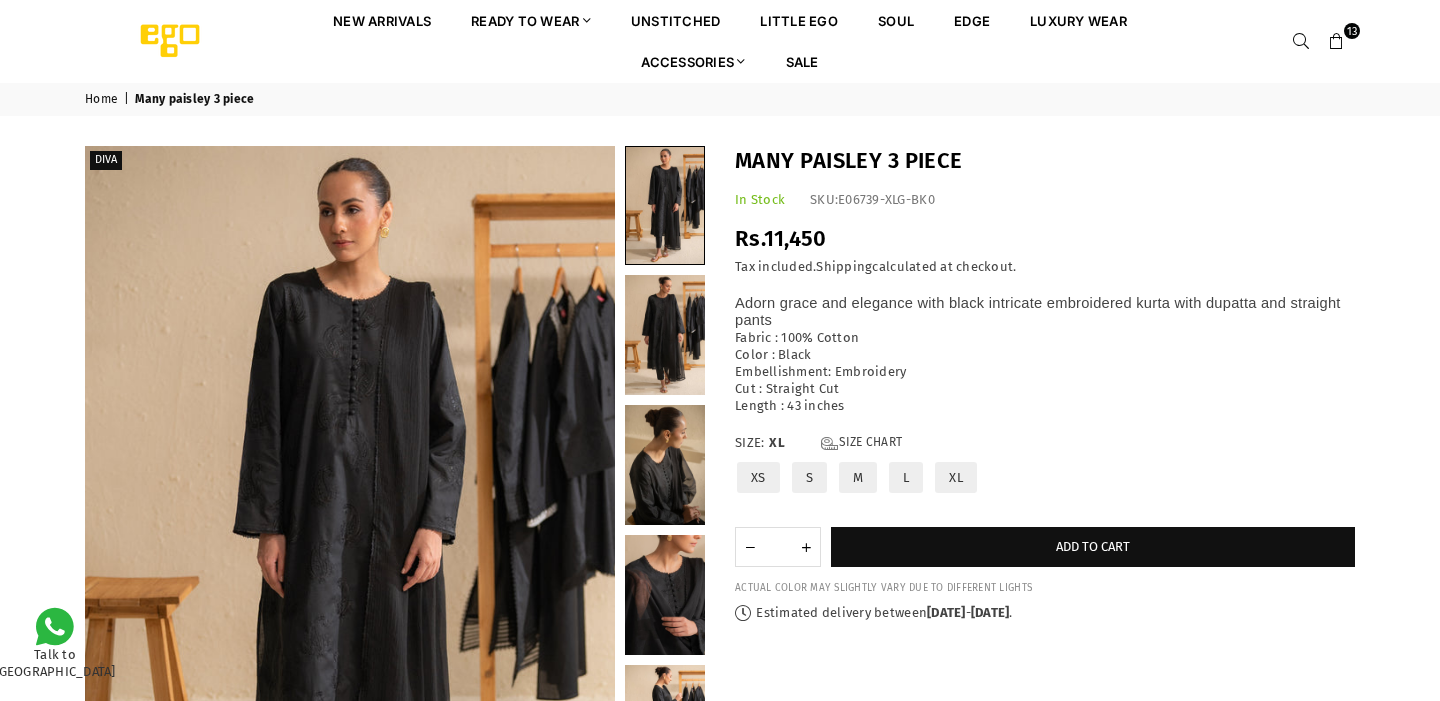 scroll, scrollTop: 0, scrollLeft: 0, axis: both 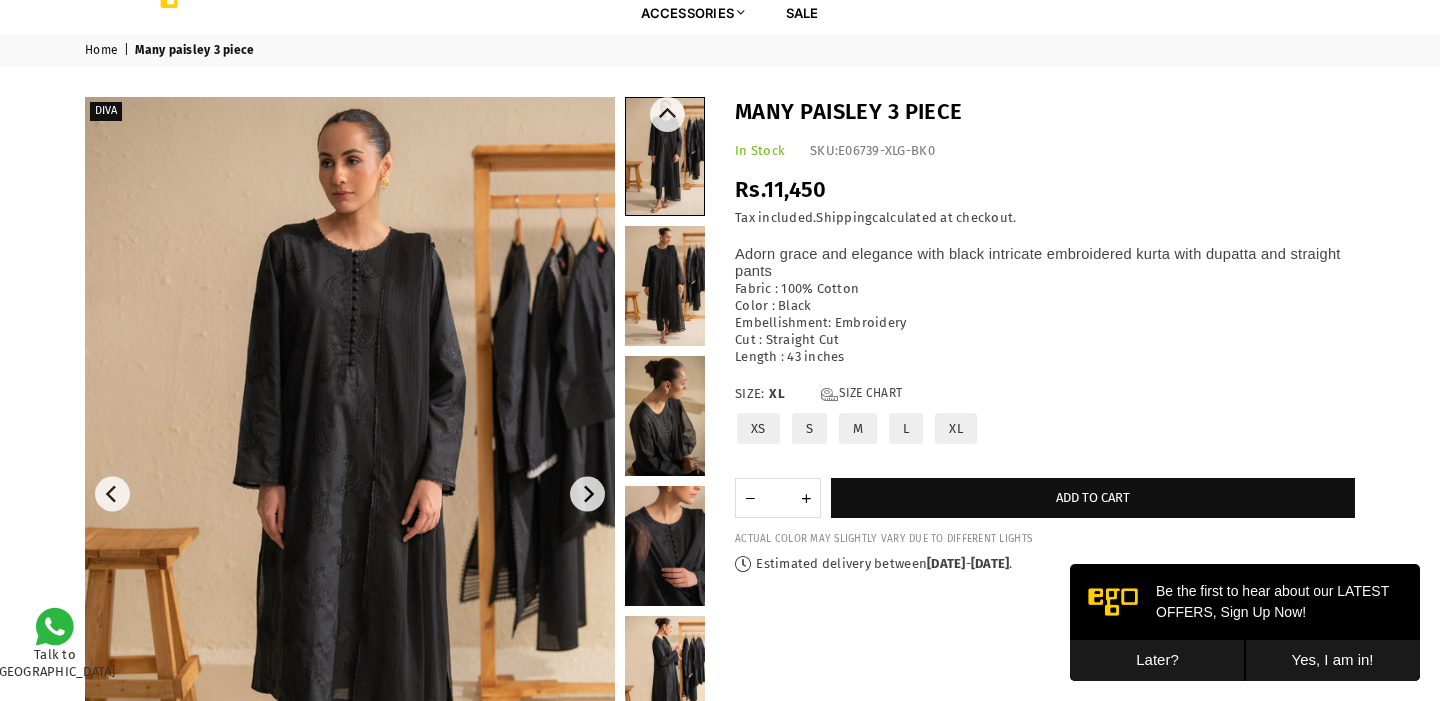 click at bounding box center (665, 416) 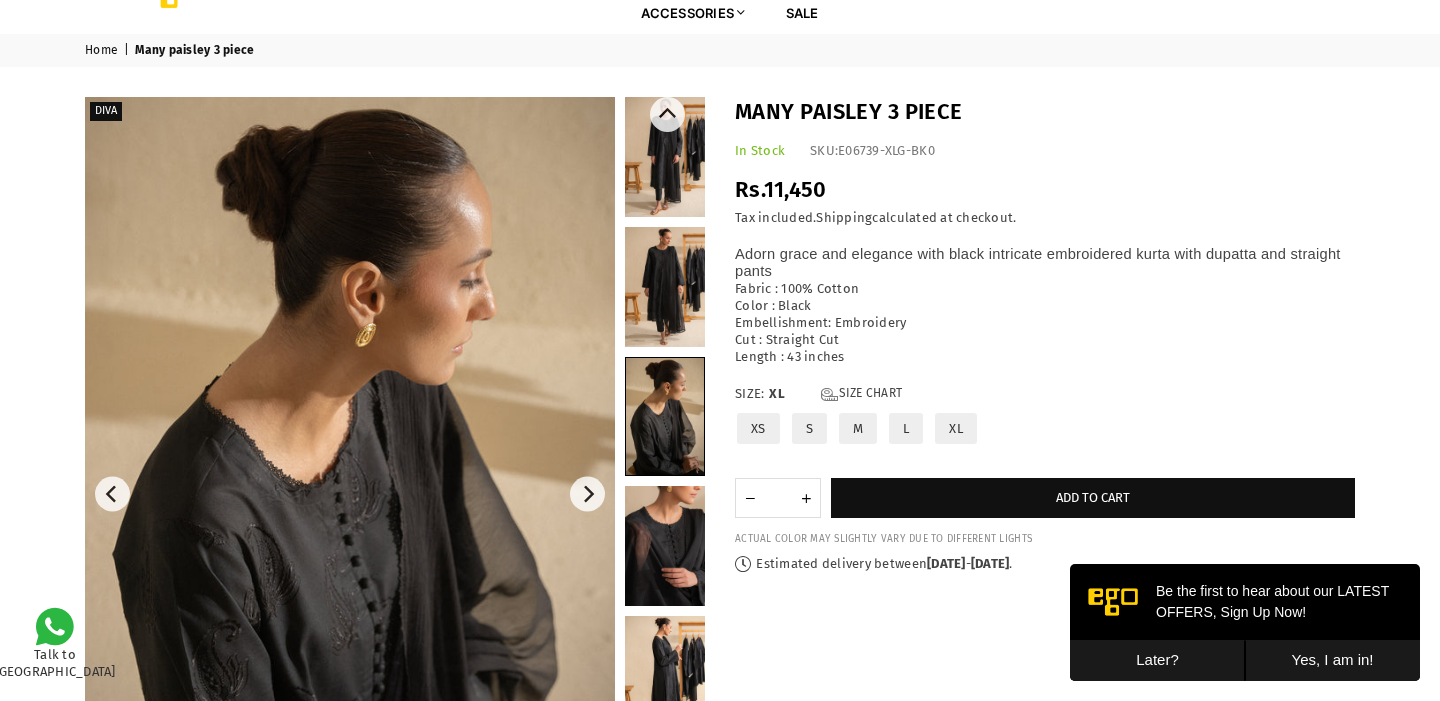 click at bounding box center (665, 287) 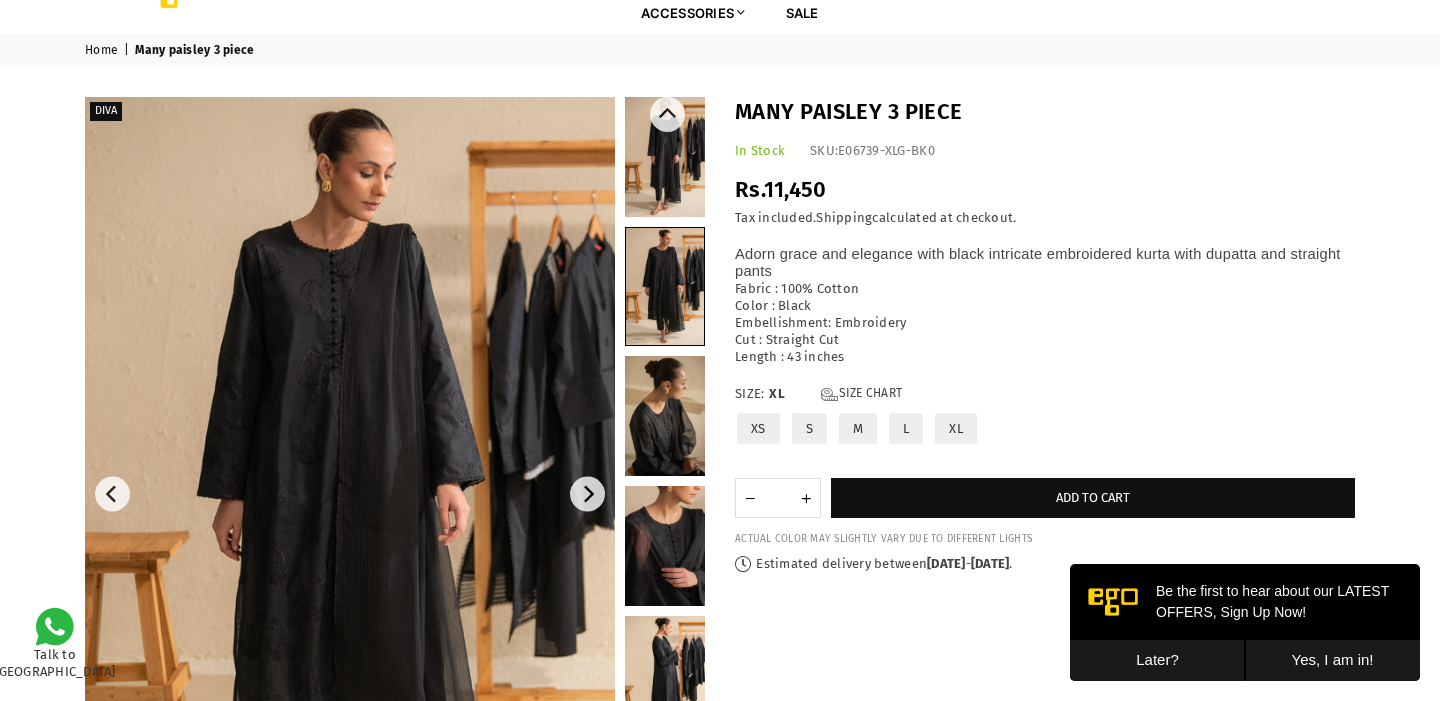 click at bounding box center [665, 157] 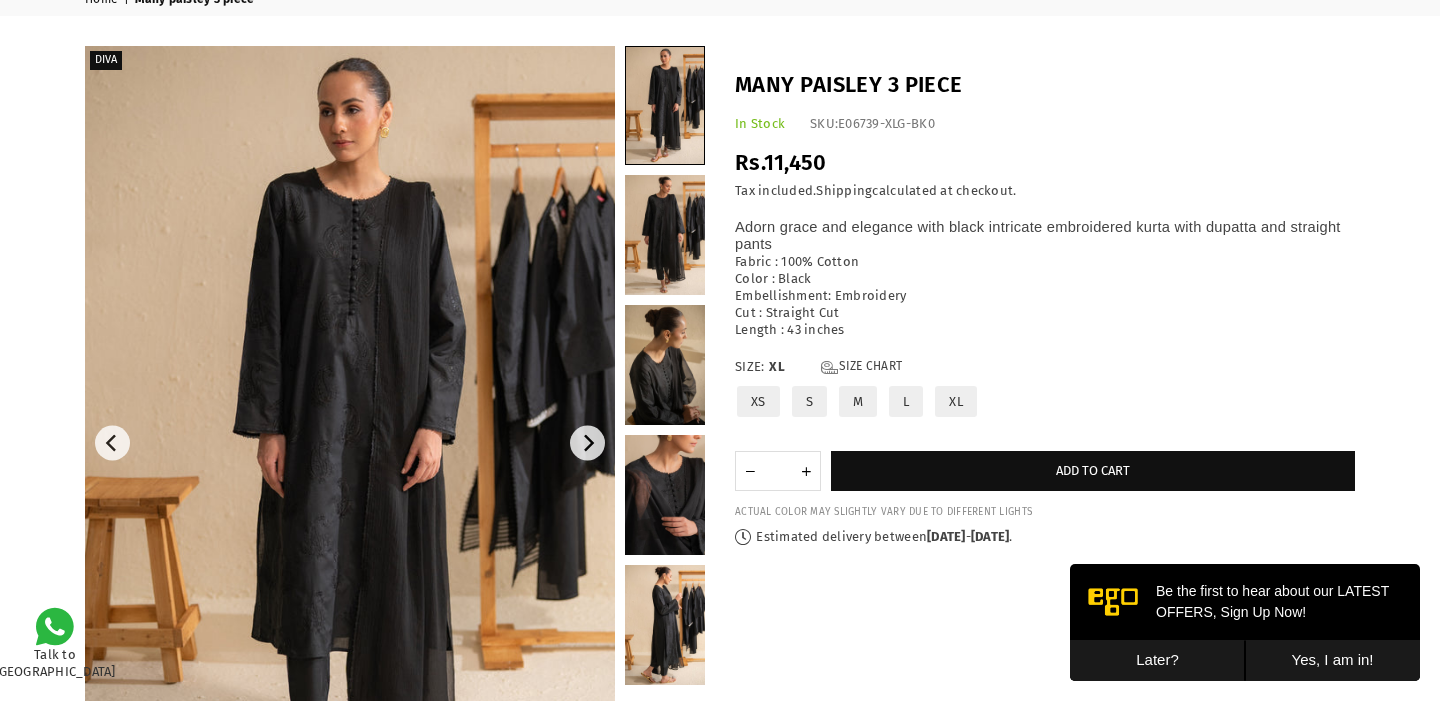 scroll, scrollTop: 0, scrollLeft: 0, axis: both 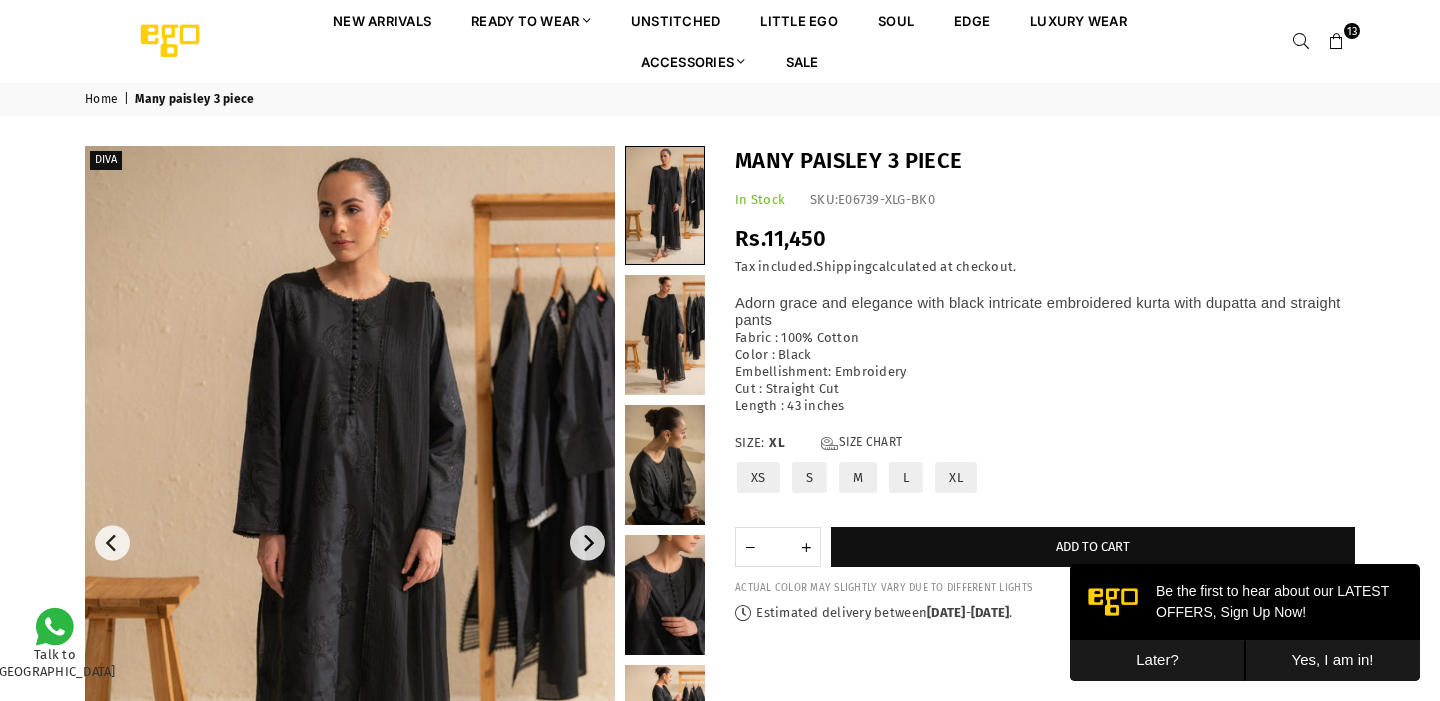 click at bounding box center [1337, 42] 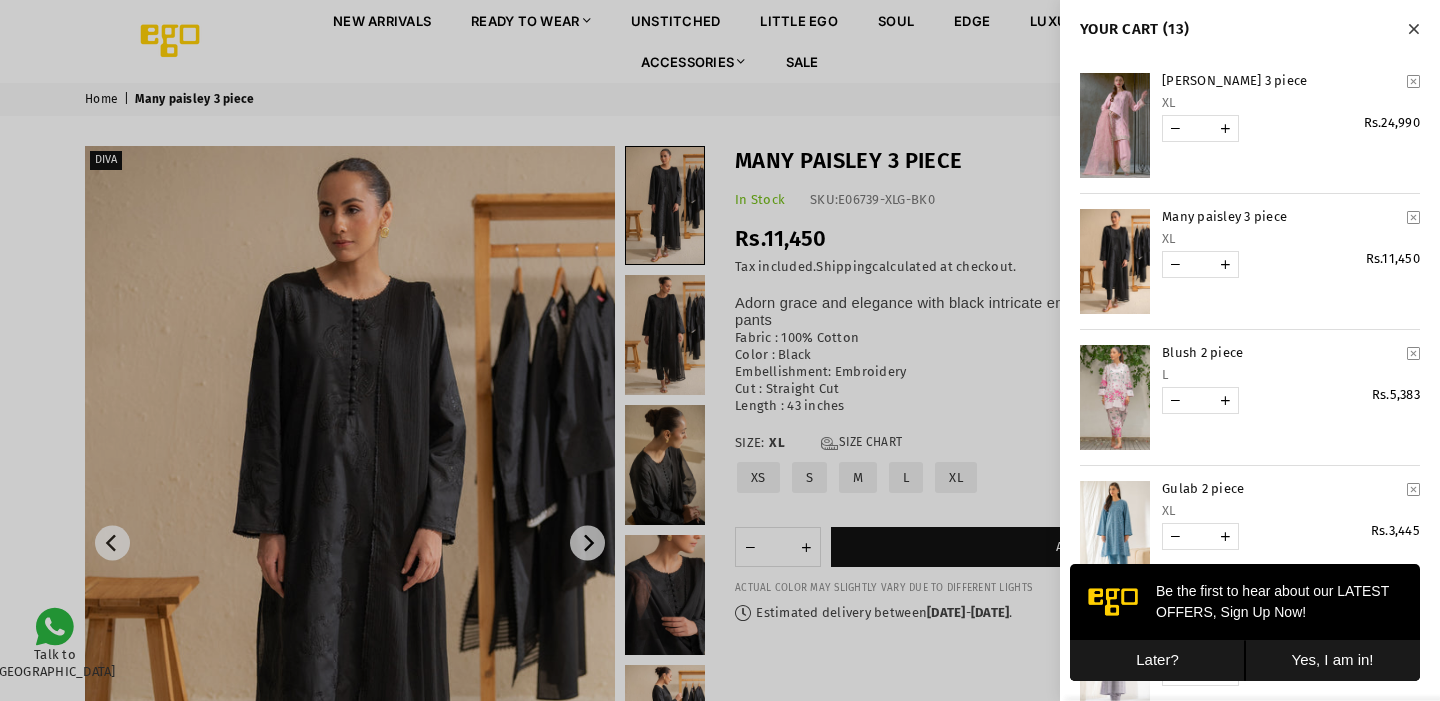 click at bounding box center (1413, 217) 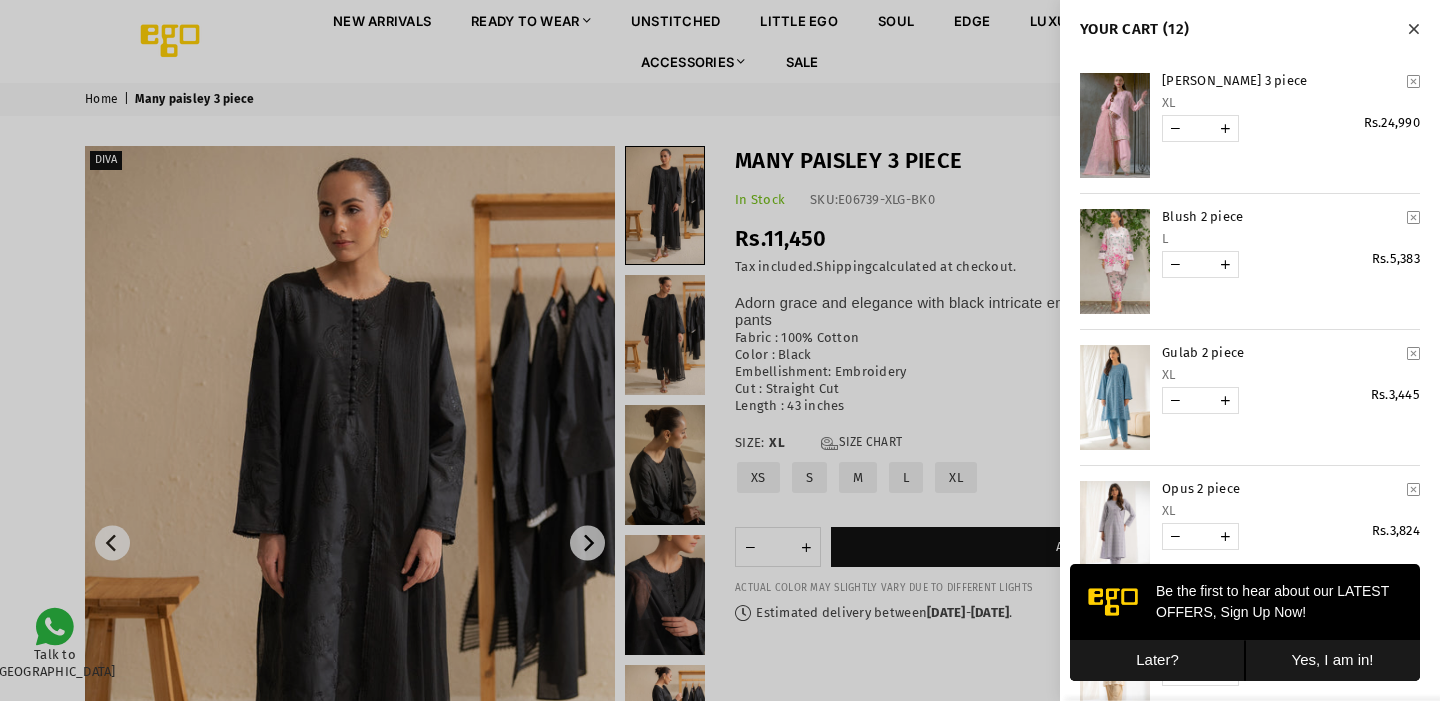 click at bounding box center (1115, 125) 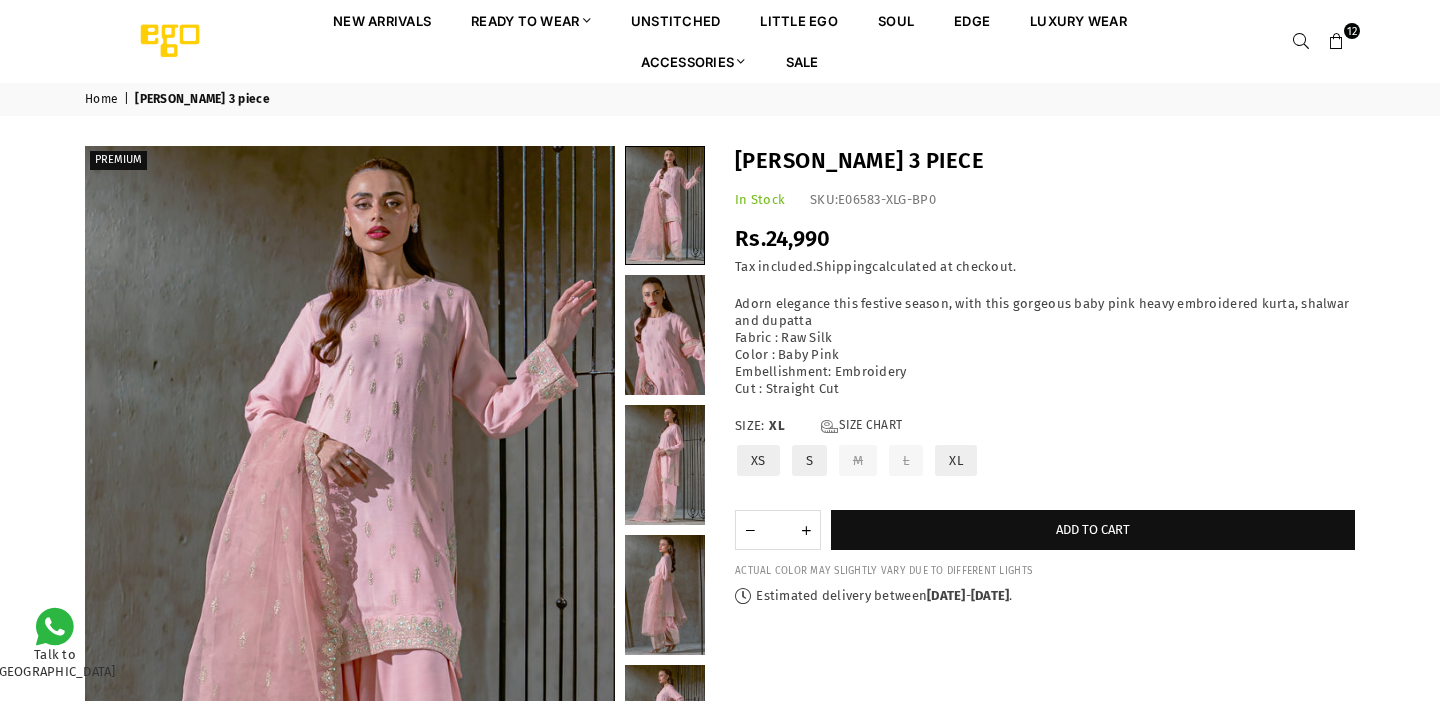 scroll, scrollTop: 0, scrollLeft: 0, axis: both 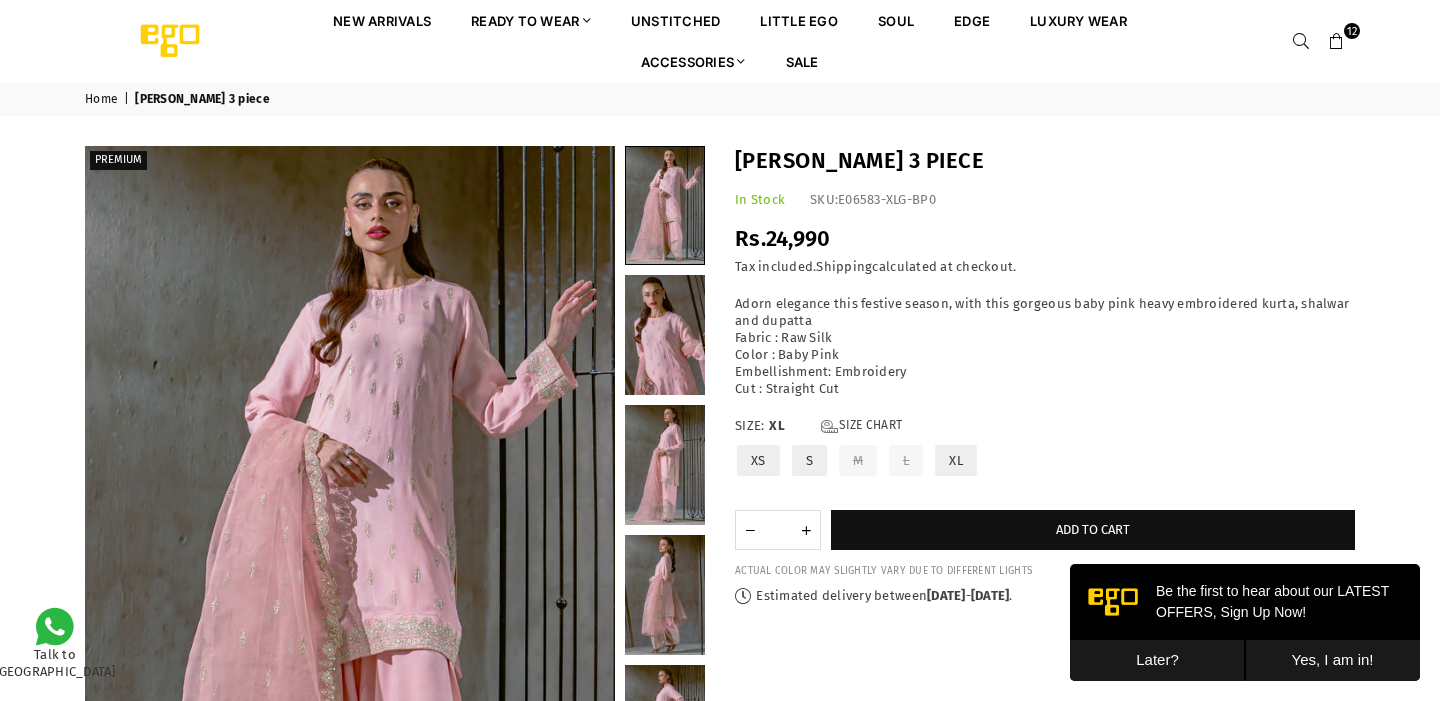 click at bounding box center (1337, 42) 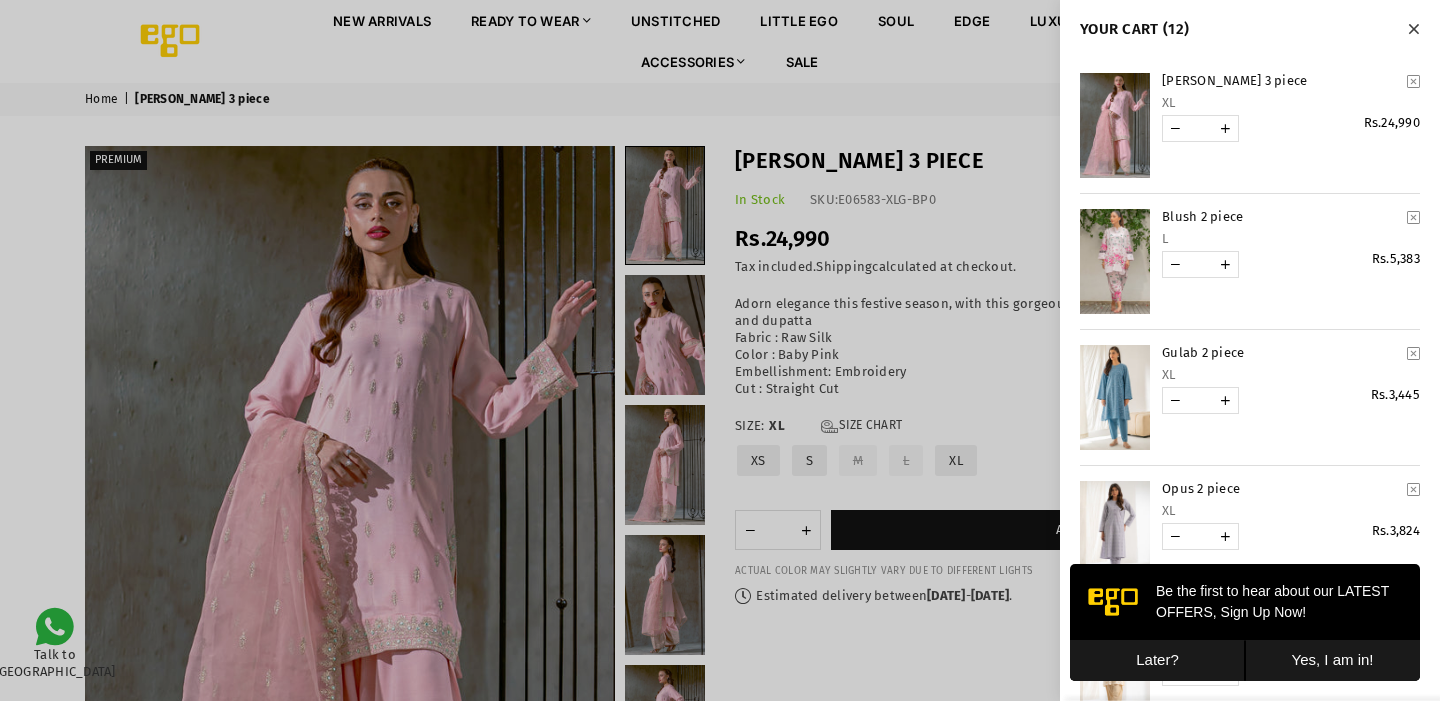 click at bounding box center [1413, 81] 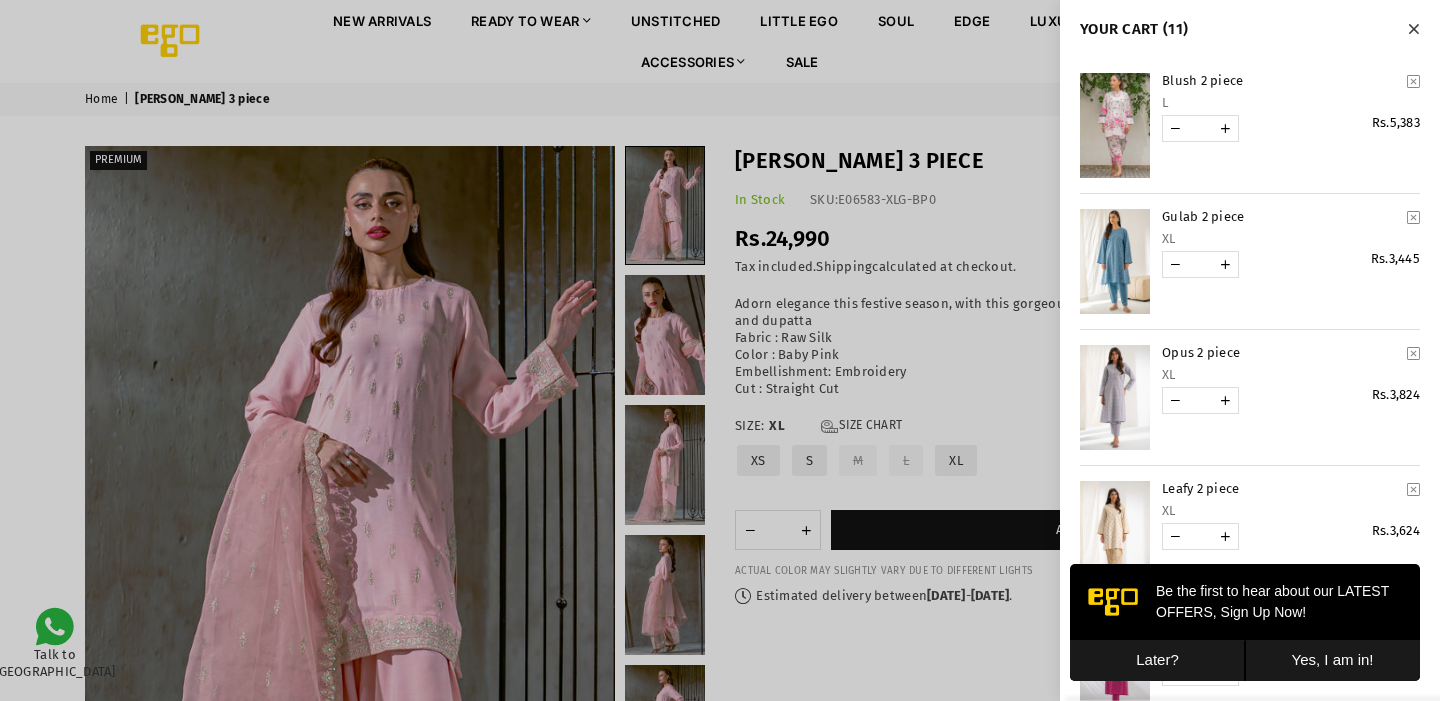 click at bounding box center [1413, 29] 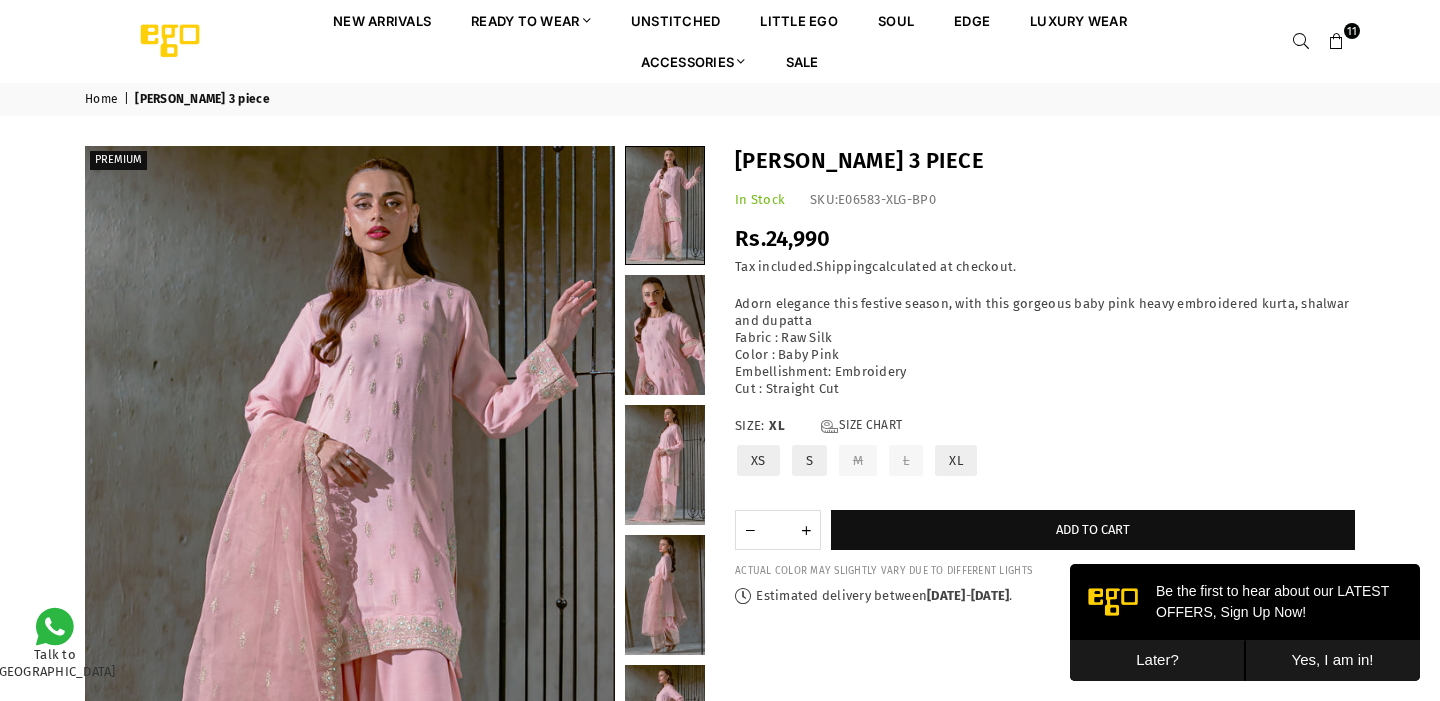 click at bounding box center (1337, 42) 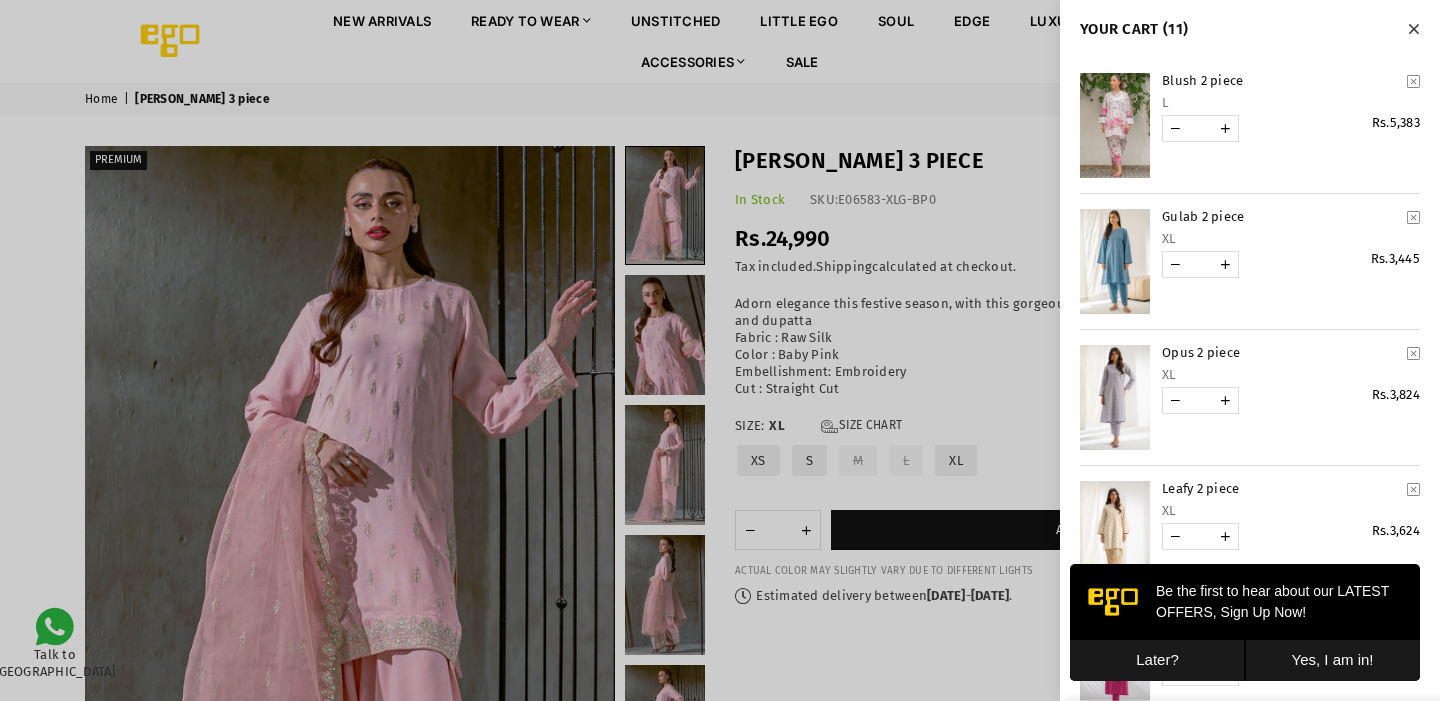 click on "Later?" at bounding box center [1157, 660] 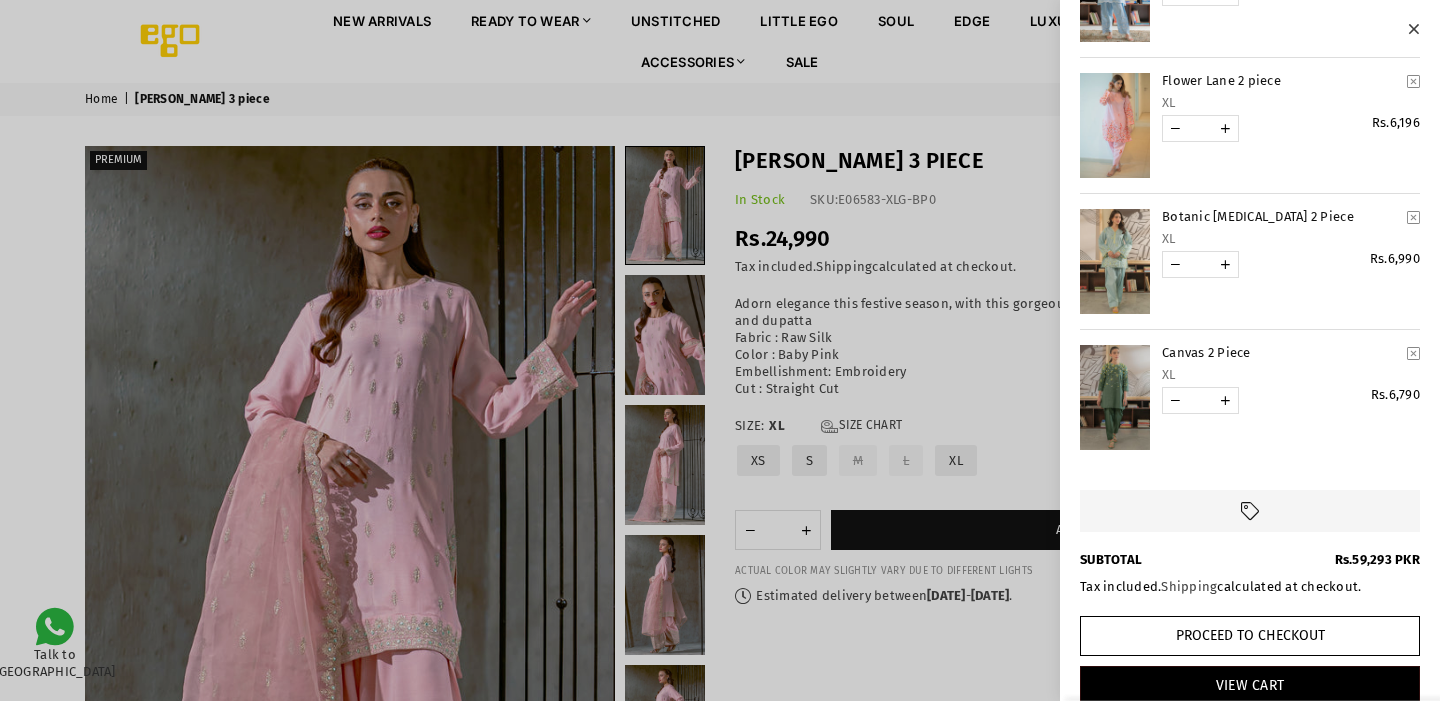 scroll, scrollTop: 1118, scrollLeft: 0, axis: vertical 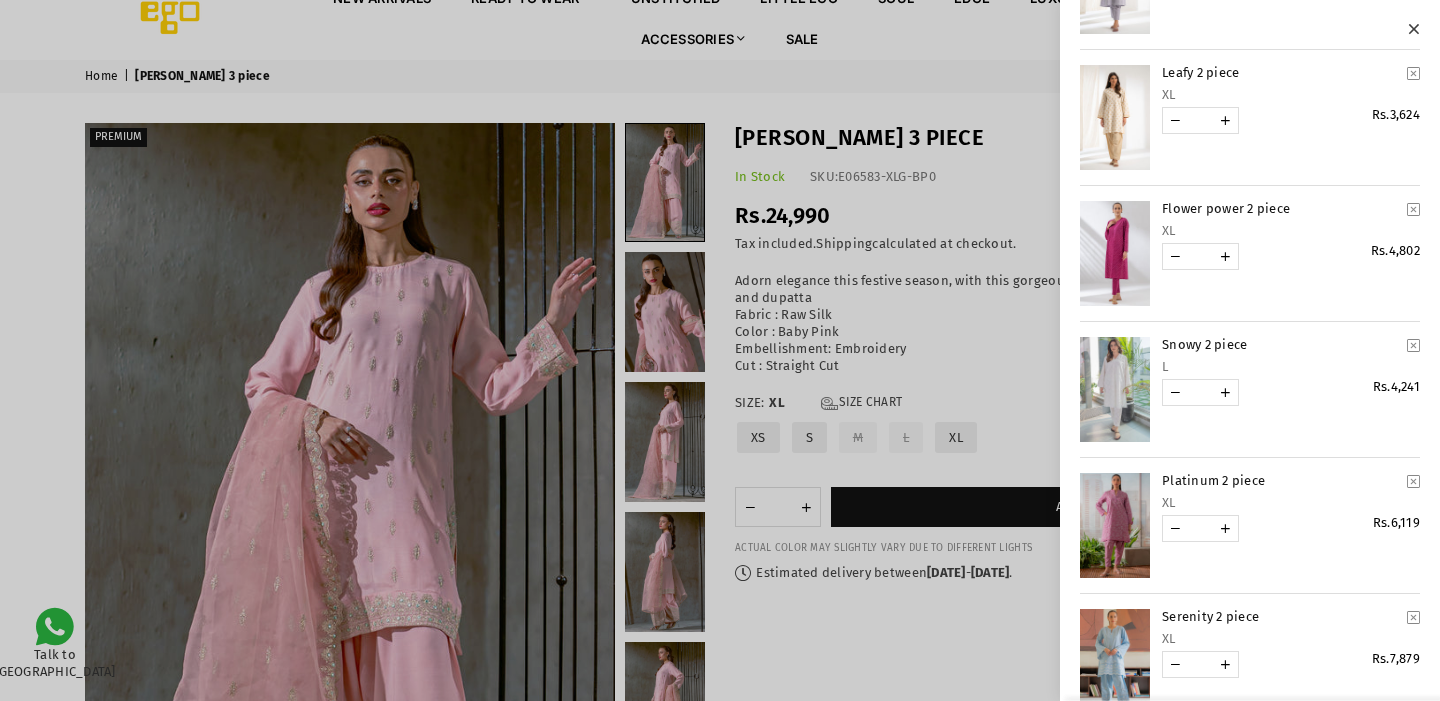click at bounding box center [1115, 525] 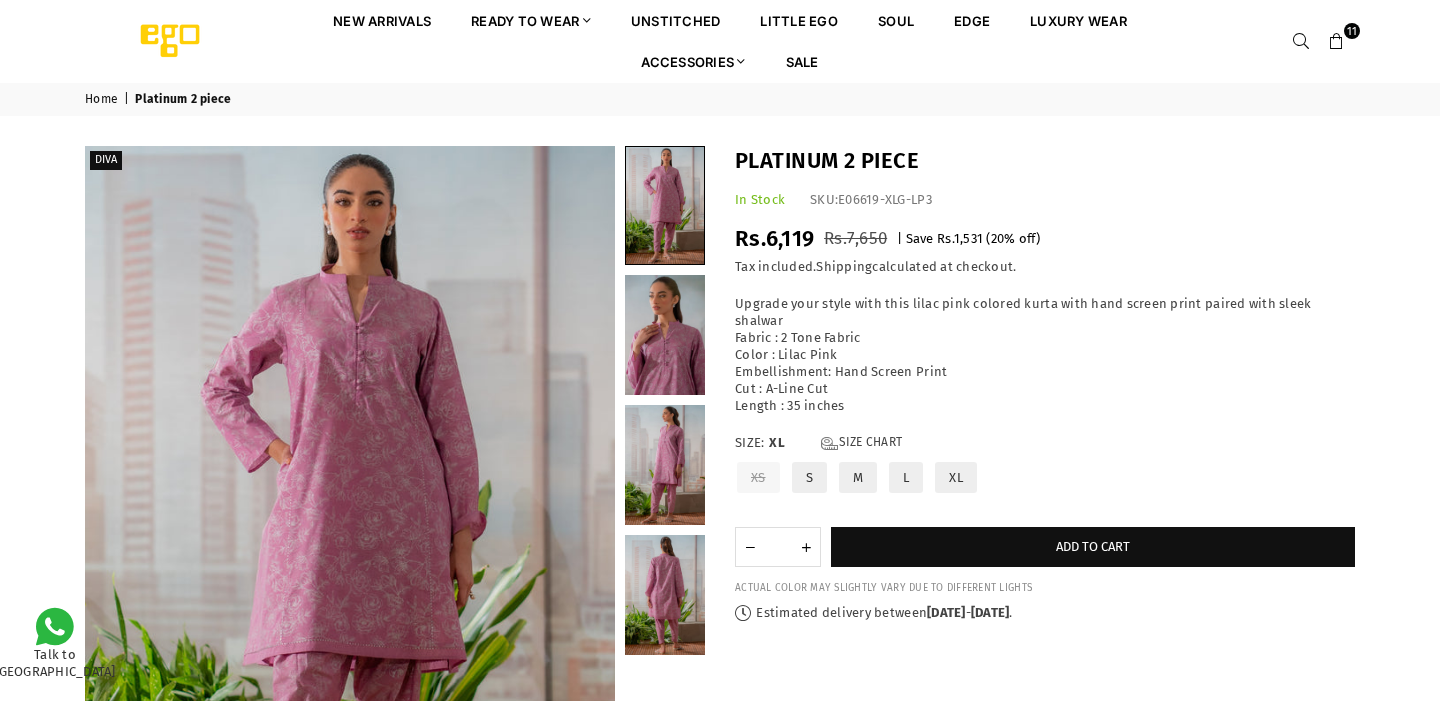 scroll, scrollTop: 0, scrollLeft: 0, axis: both 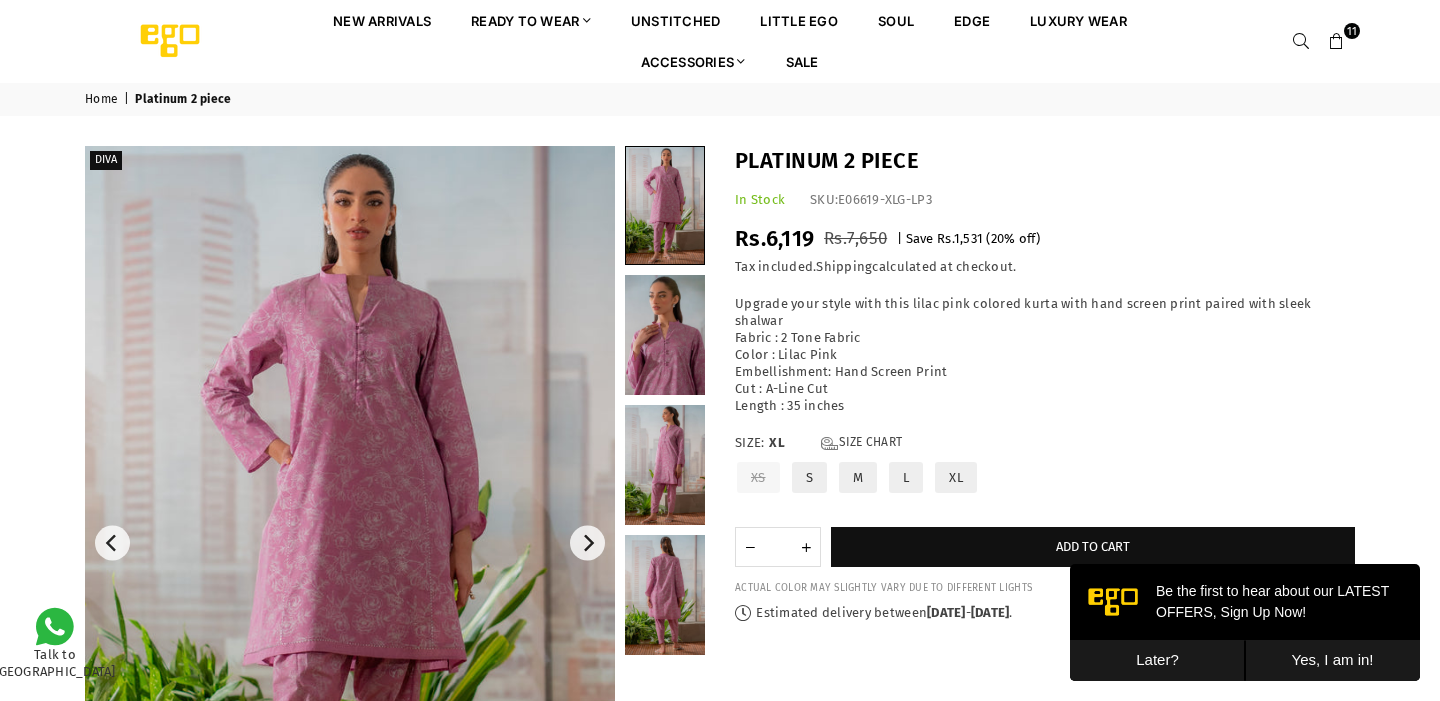 click at bounding box center [1337, 42] 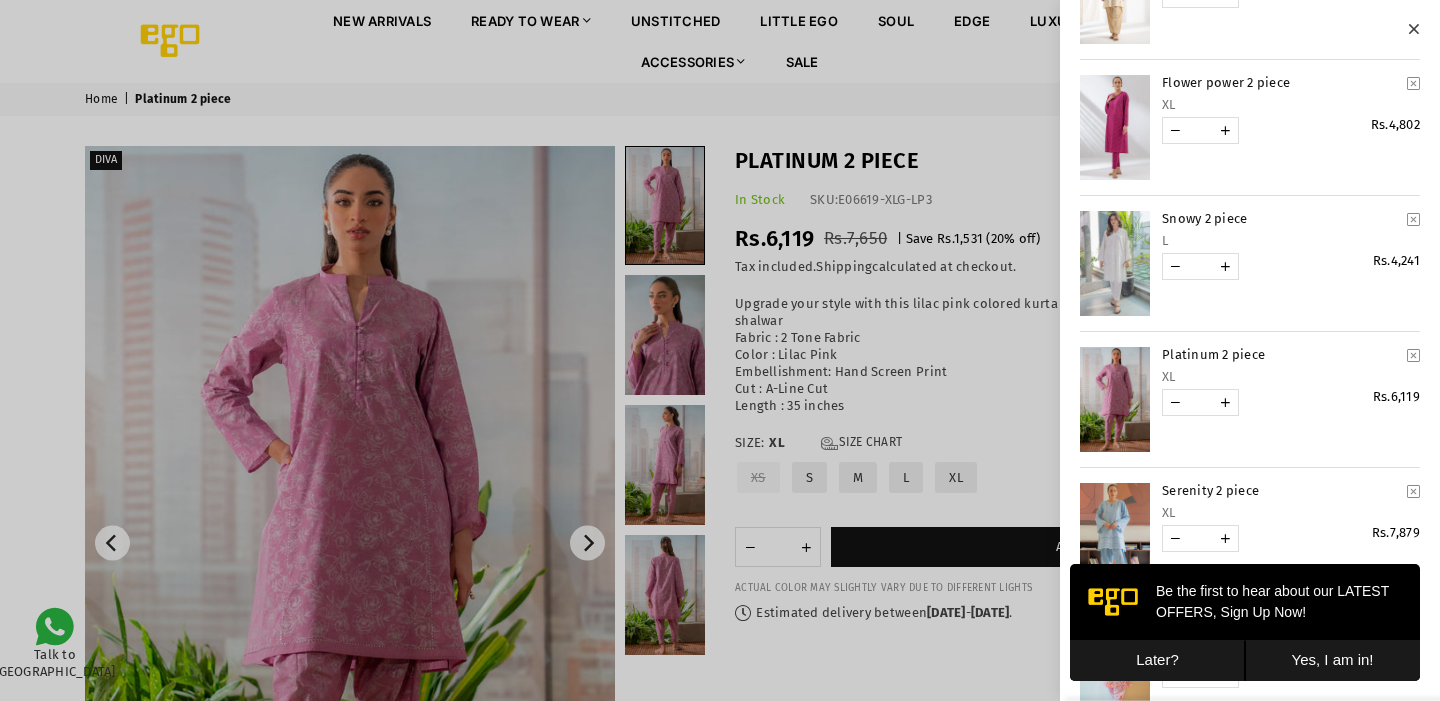 scroll, scrollTop: 543, scrollLeft: 0, axis: vertical 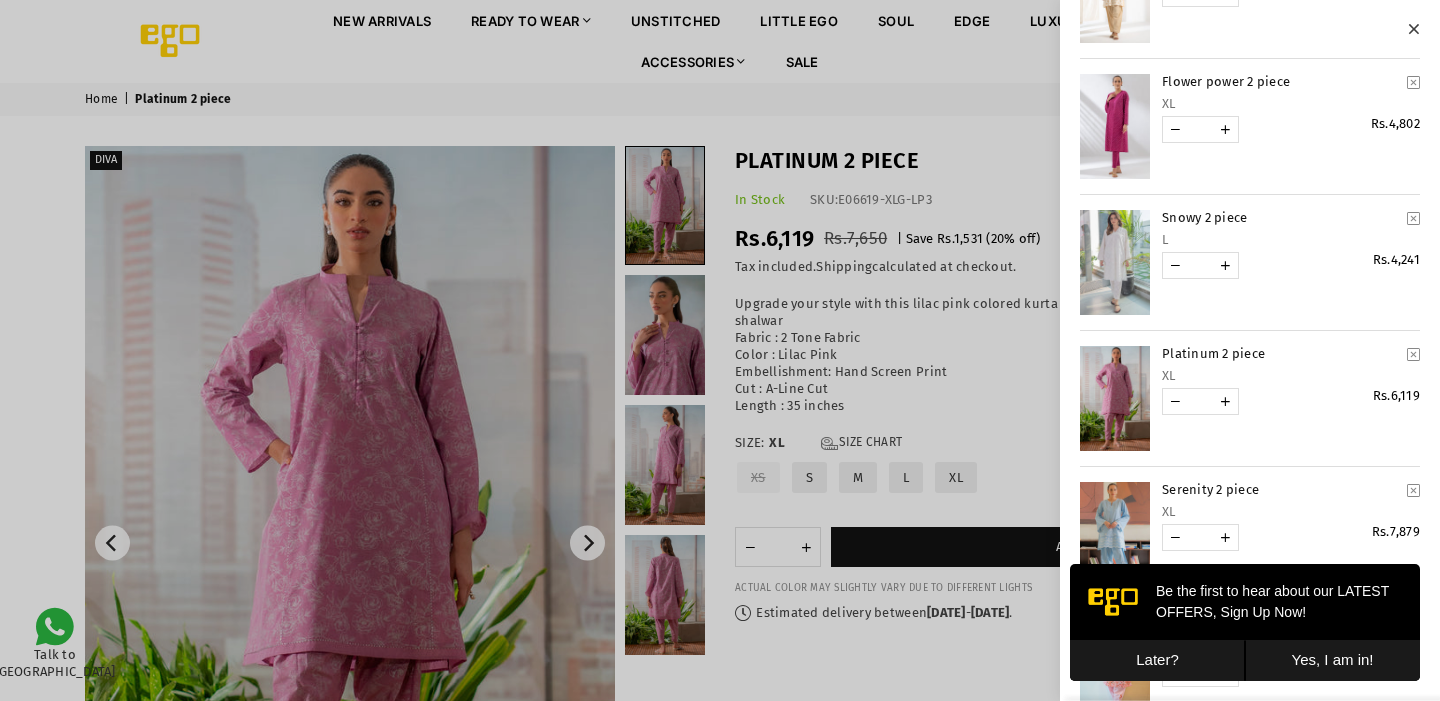 click at bounding box center (1115, 126) 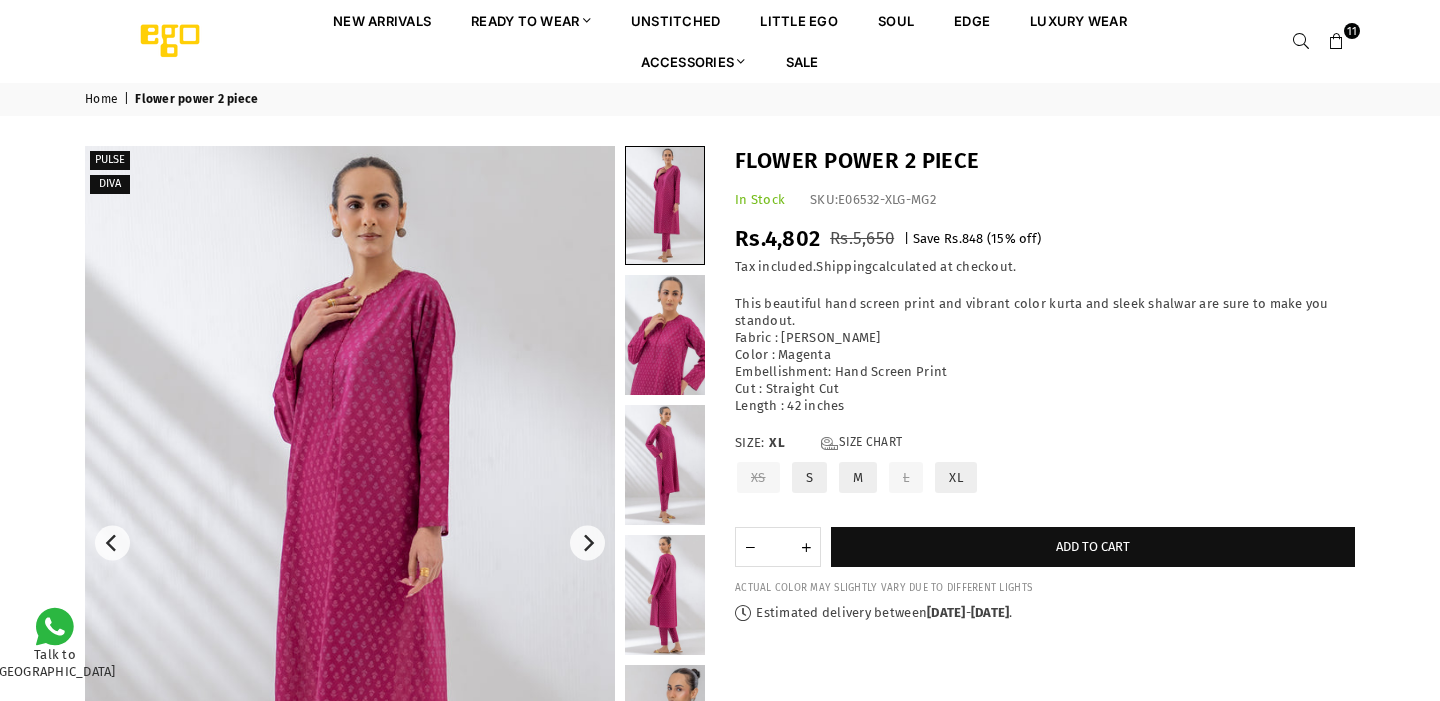 scroll, scrollTop: 0, scrollLeft: 0, axis: both 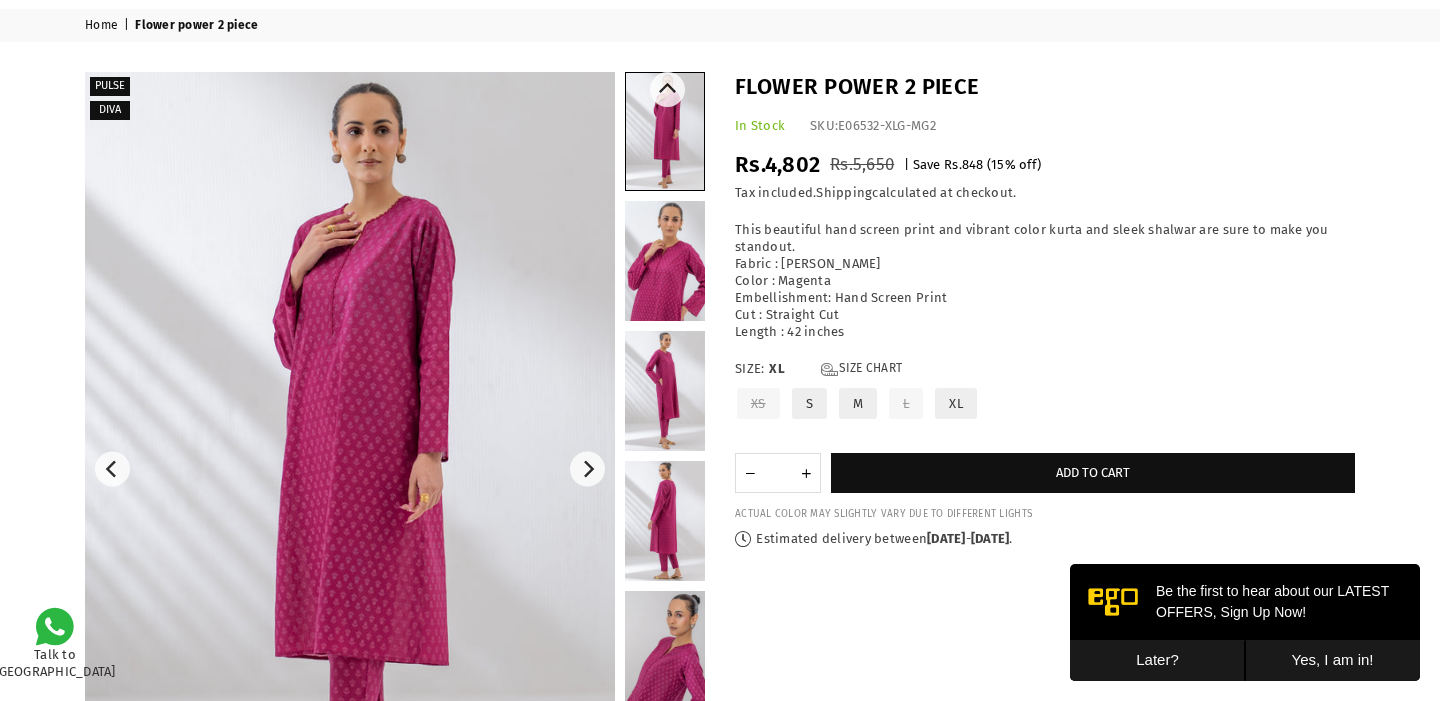 click at bounding box center (665, 261) 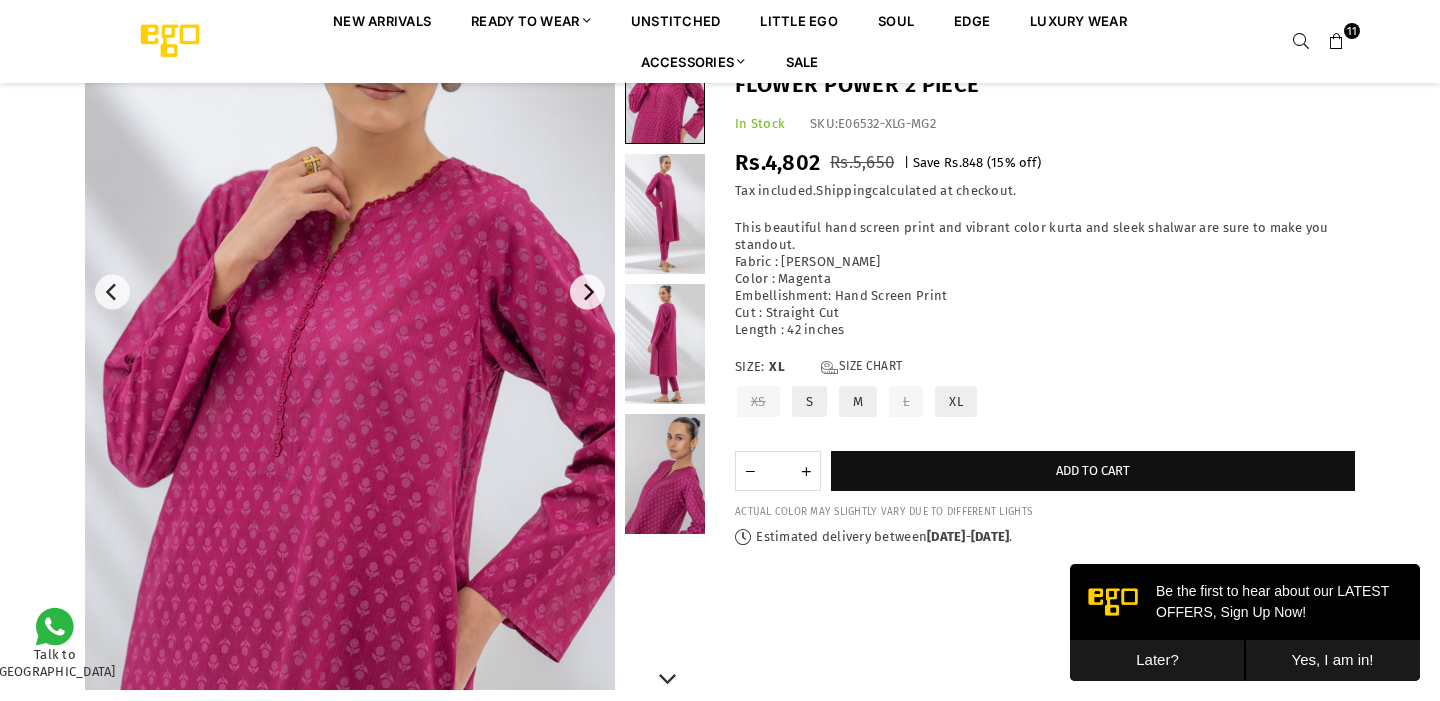 scroll, scrollTop: 254, scrollLeft: 0, axis: vertical 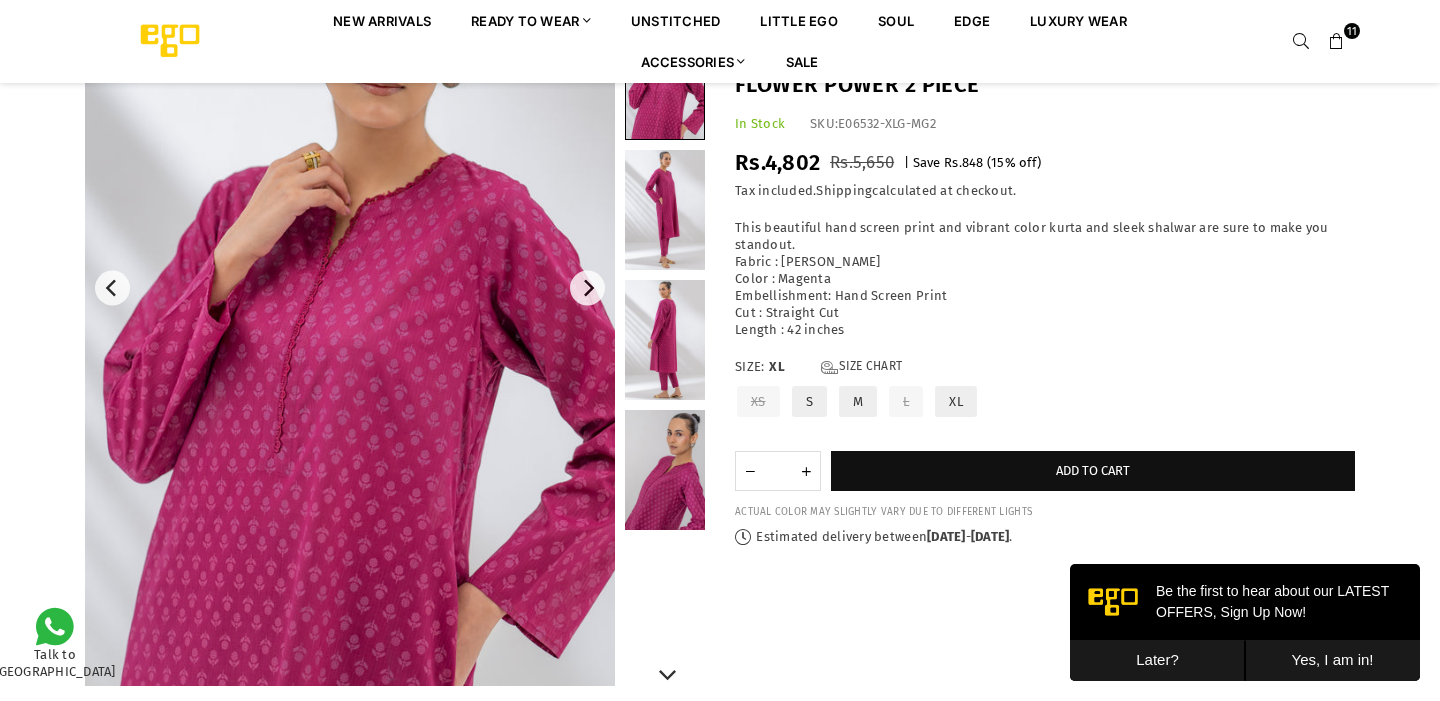 click at bounding box center (665, 210) 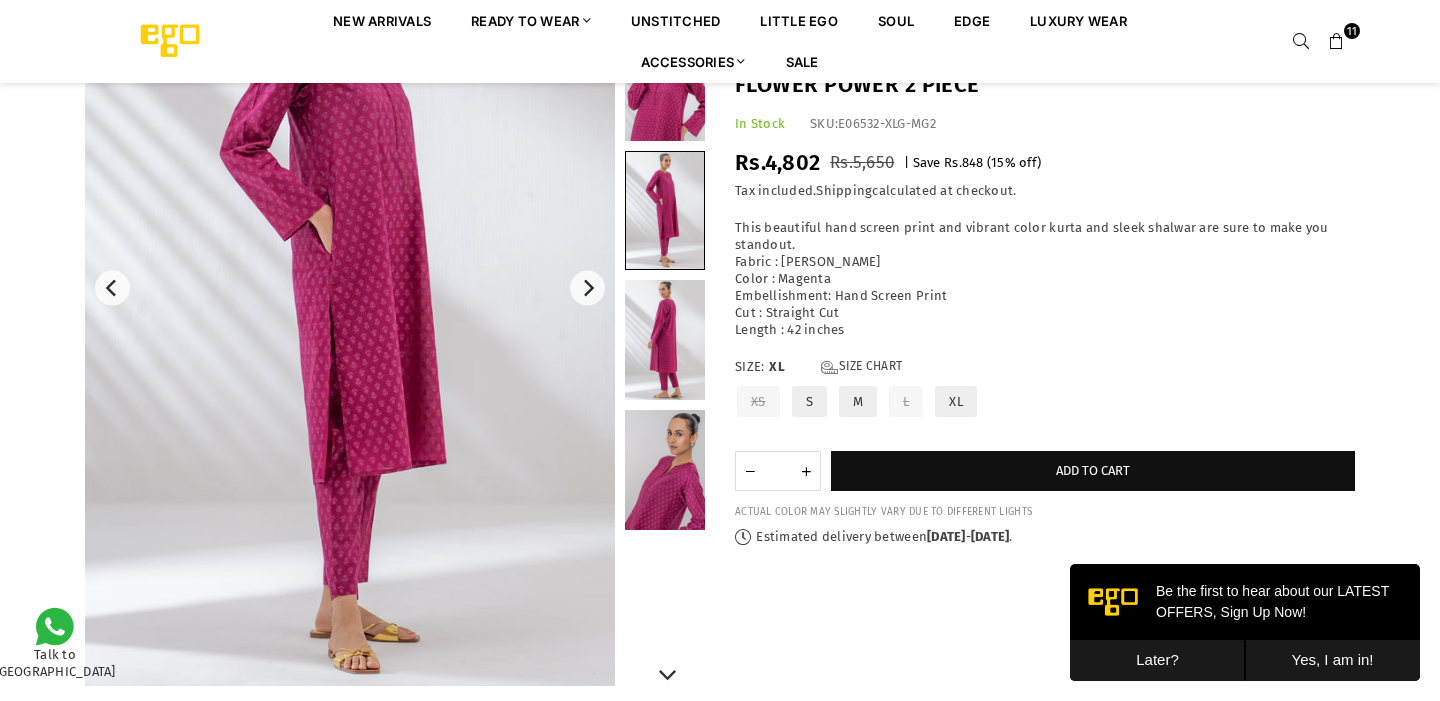 click at bounding box center [665, 340] 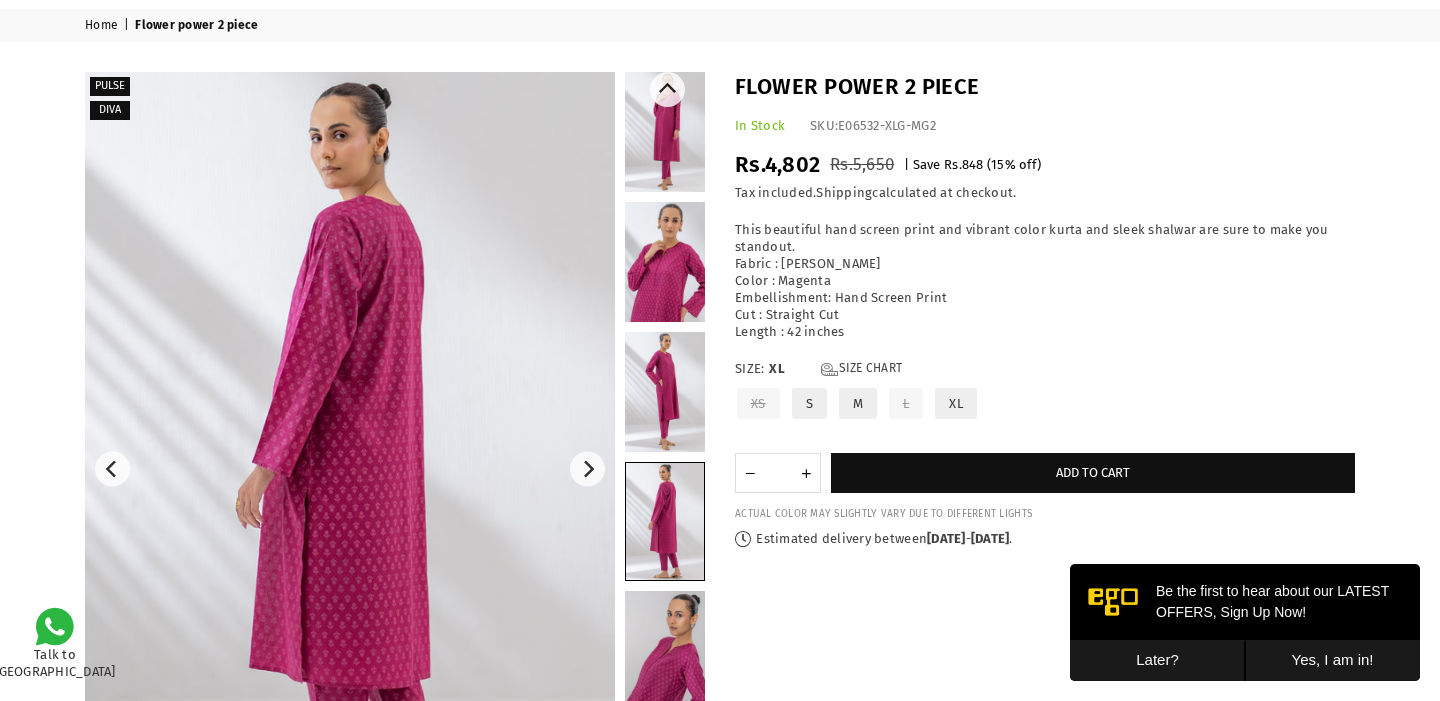 scroll, scrollTop: 0, scrollLeft: 0, axis: both 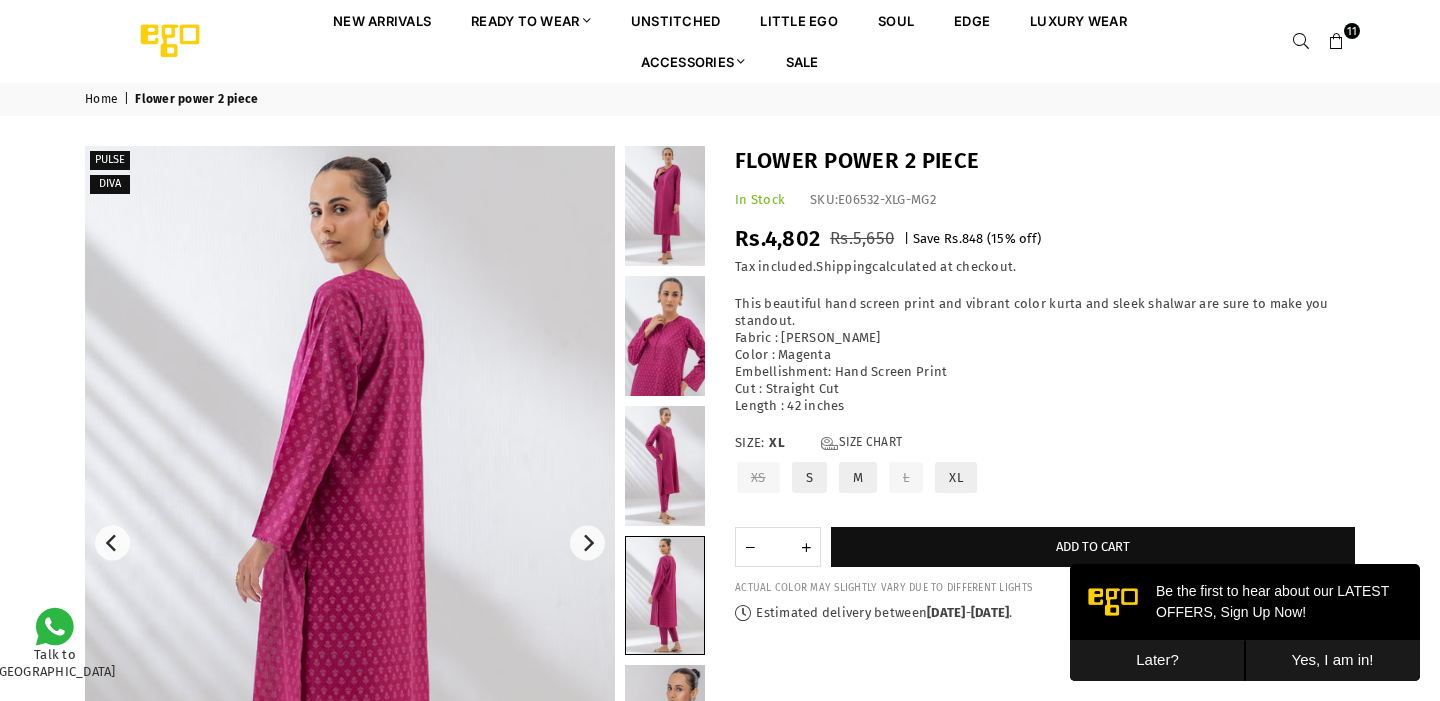 click at bounding box center [1337, 42] 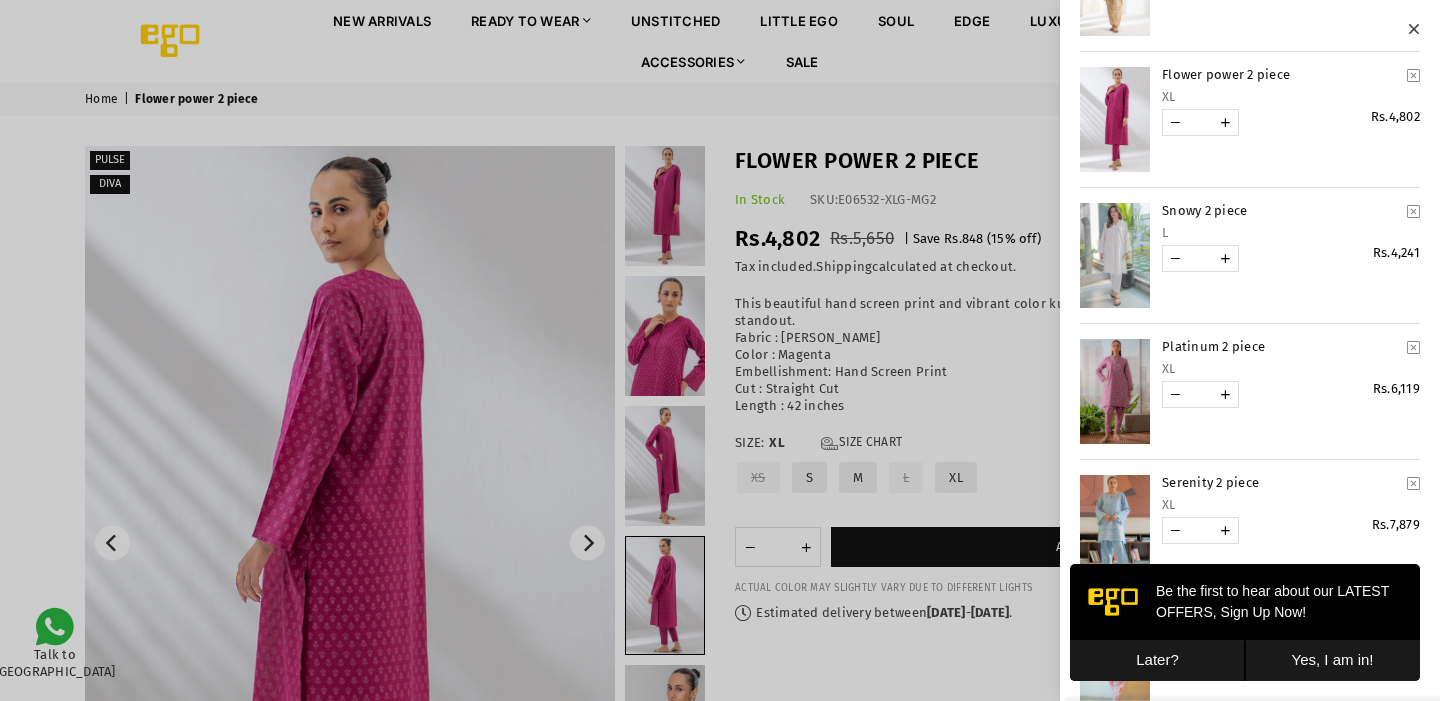scroll, scrollTop: 554, scrollLeft: 0, axis: vertical 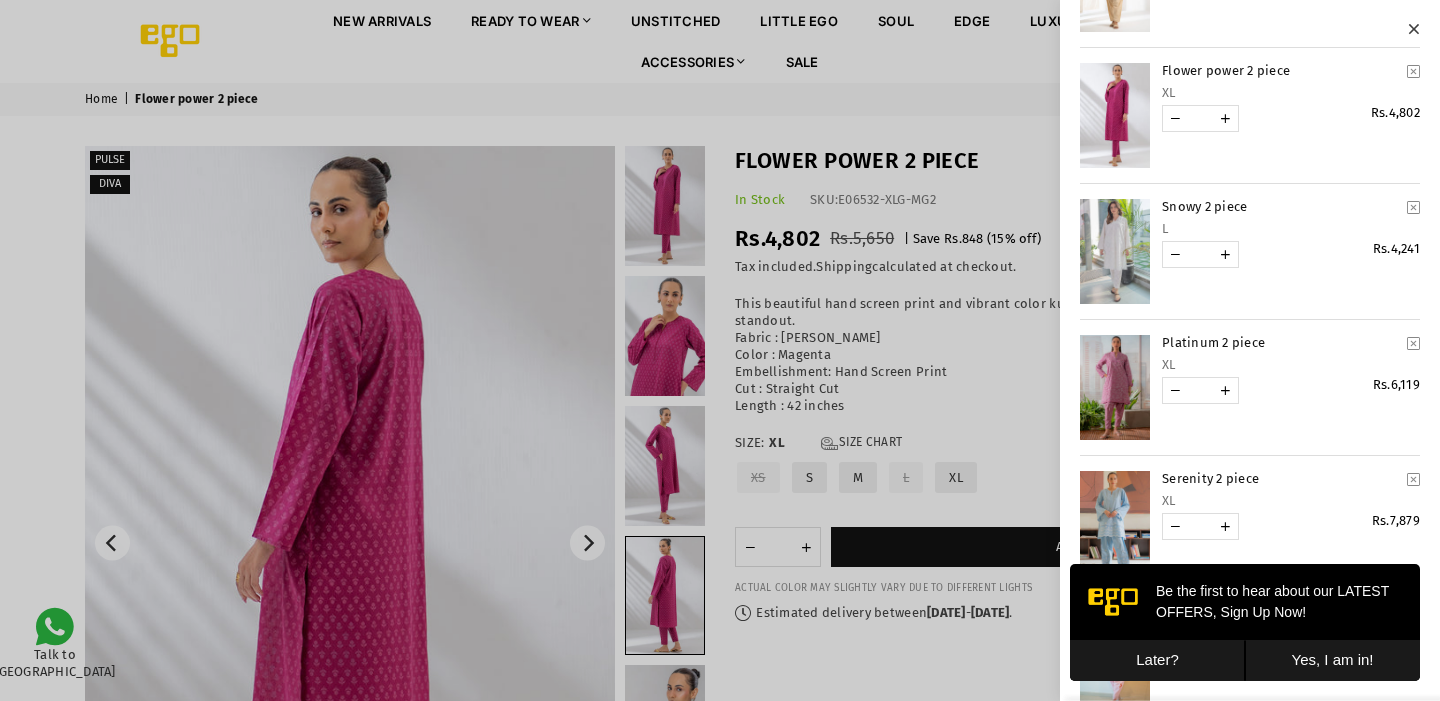 click at bounding box center (1115, 387) 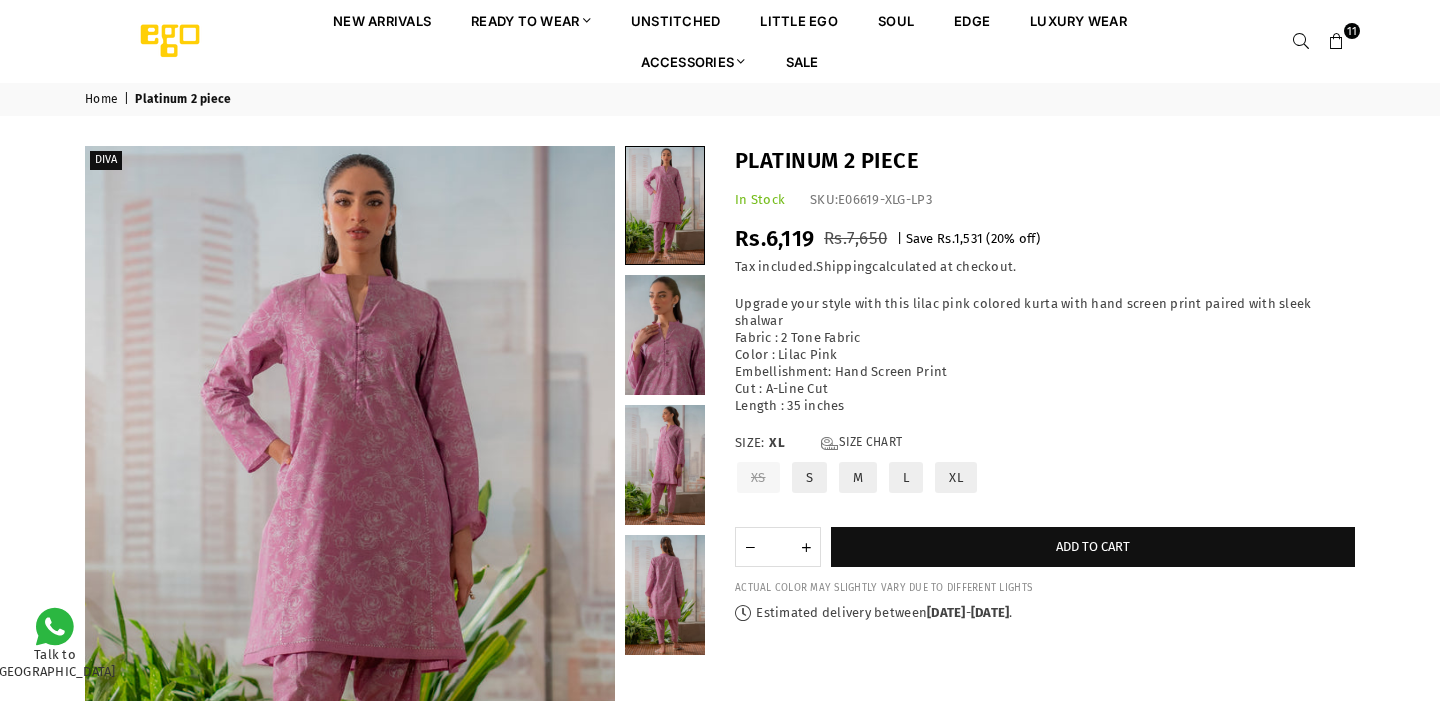 scroll, scrollTop: 0, scrollLeft: 0, axis: both 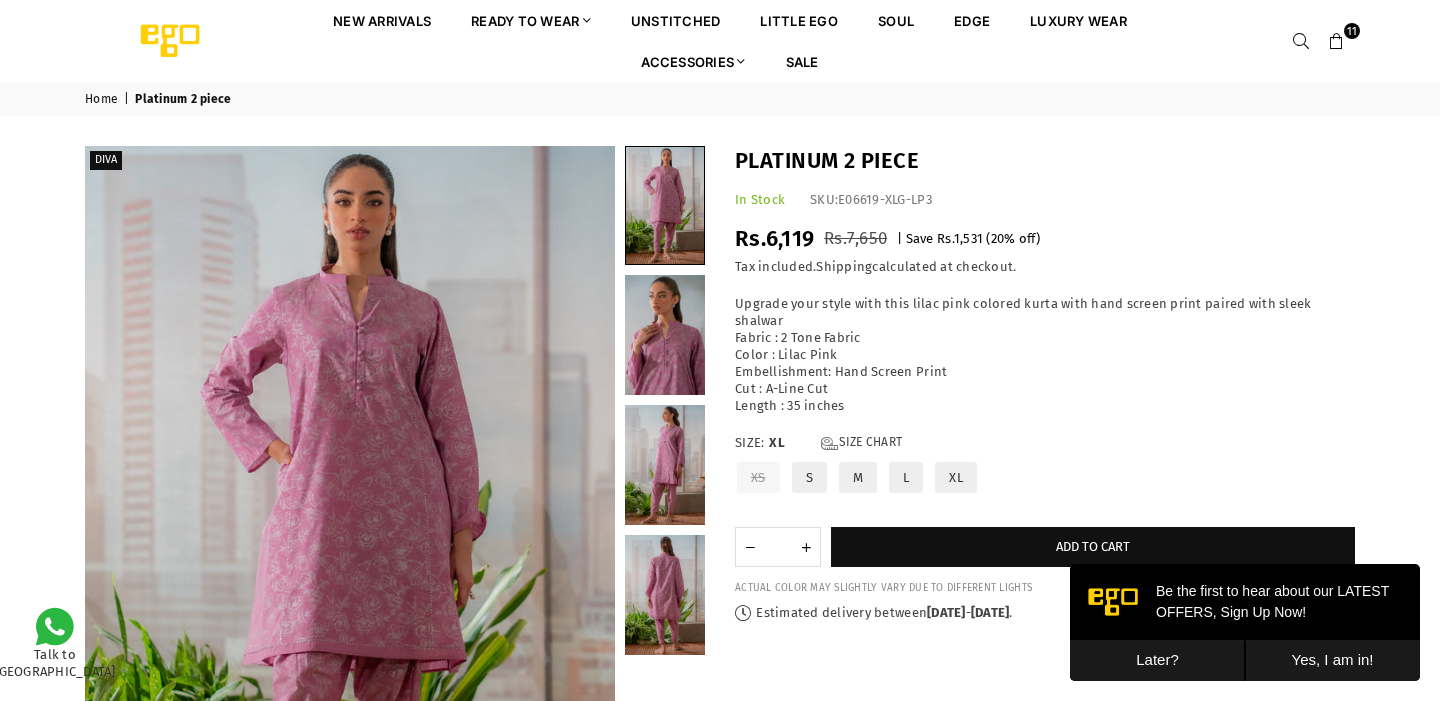 click at bounding box center [1337, 42] 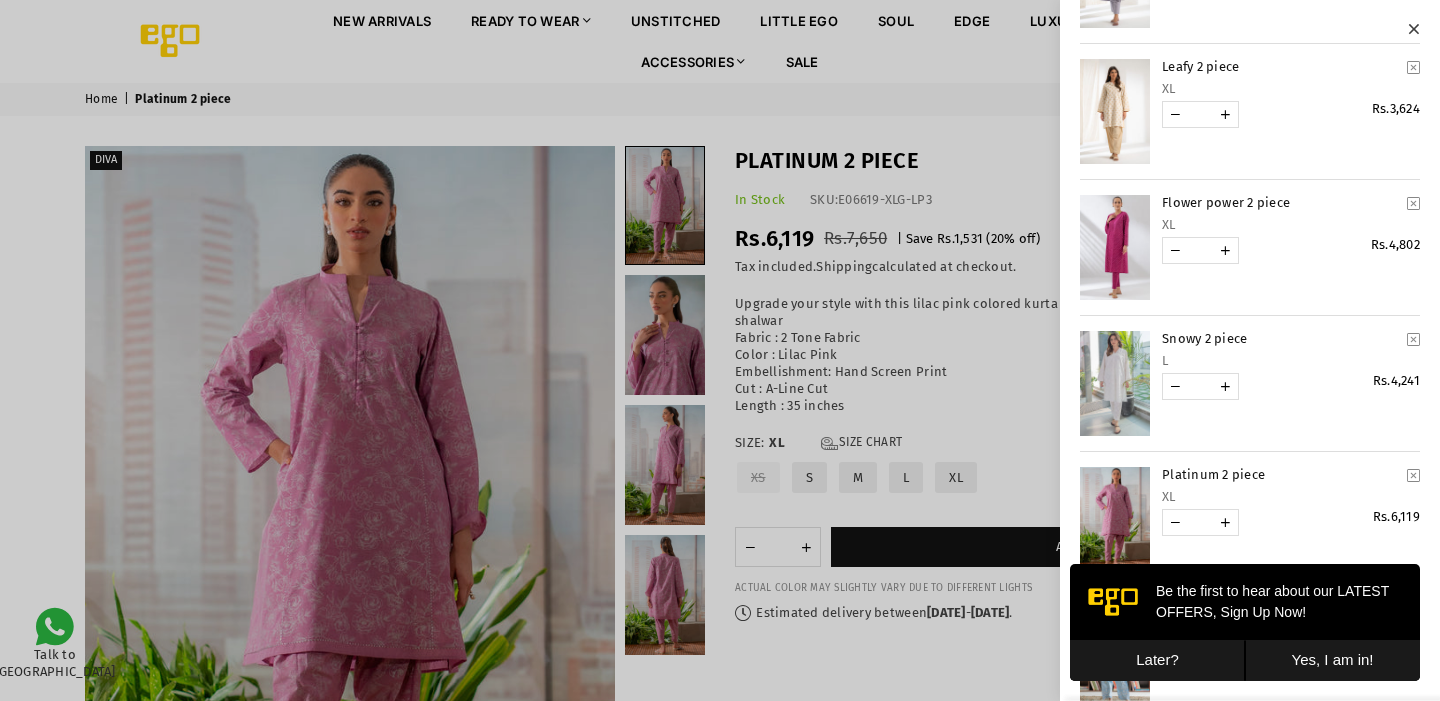 scroll, scrollTop: 437, scrollLeft: 0, axis: vertical 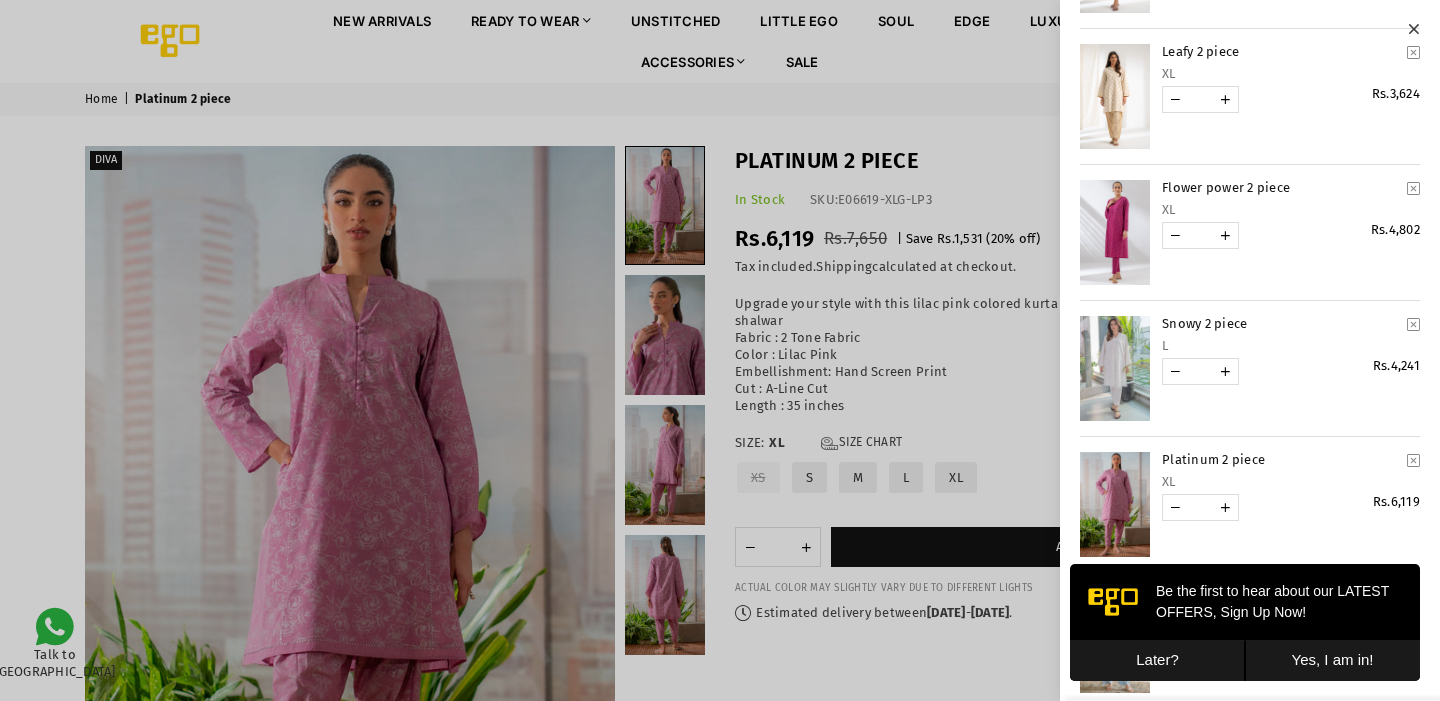 click at bounding box center [1115, 368] 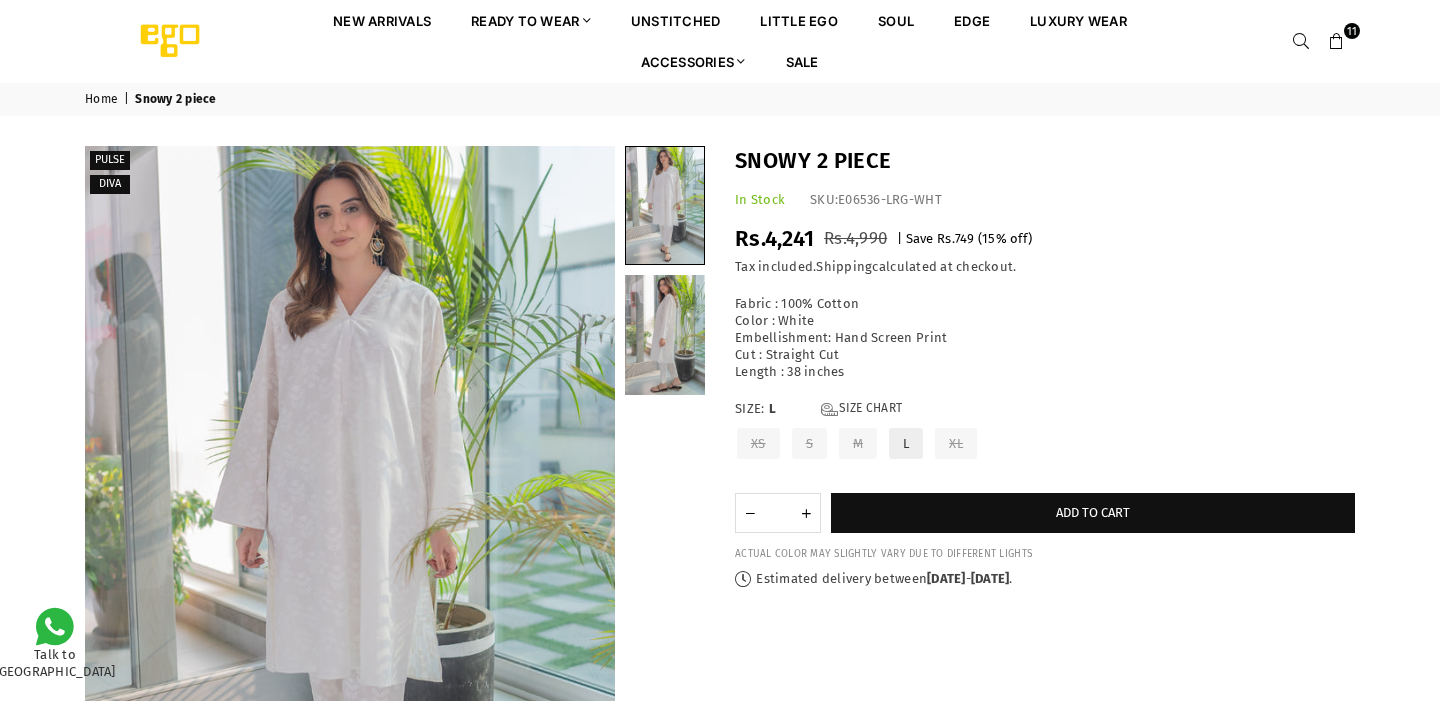 scroll, scrollTop: 0, scrollLeft: 0, axis: both 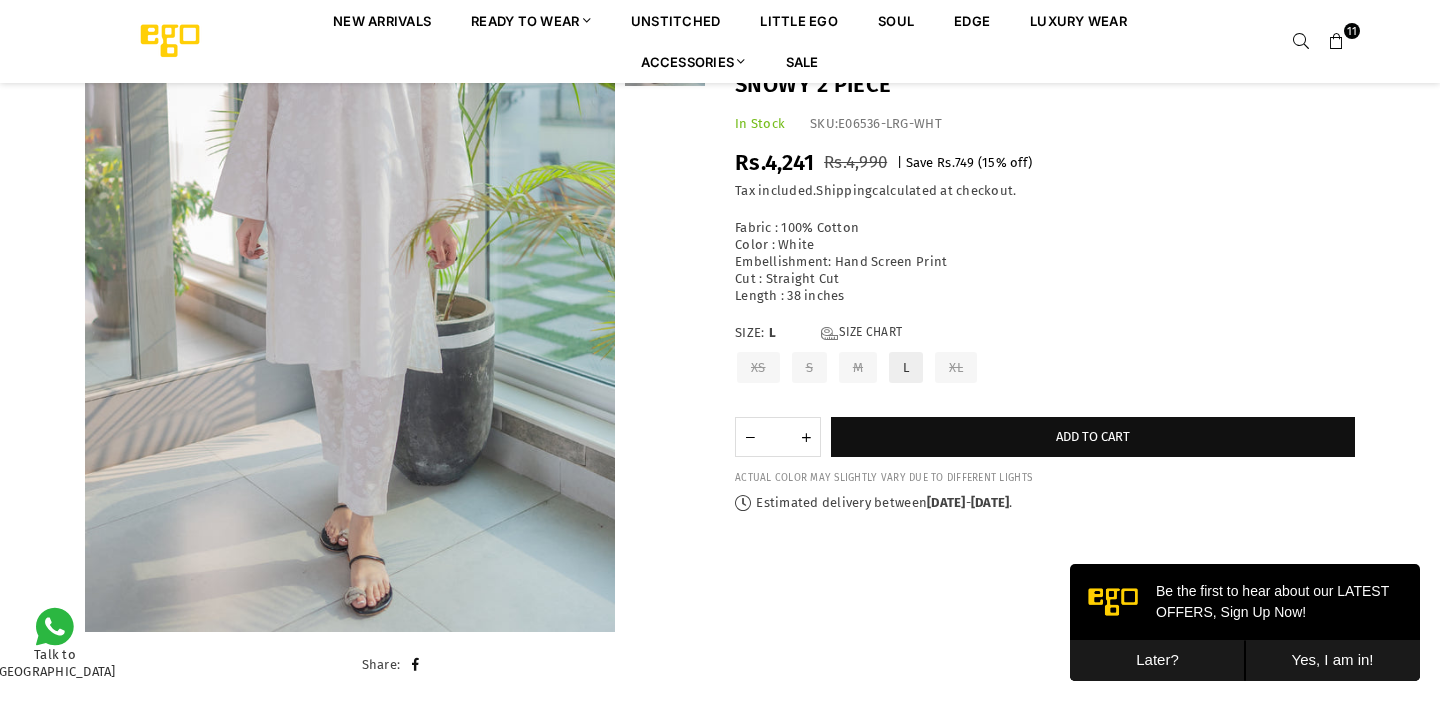 click on "Later?" at bounding box center [1157, 660] 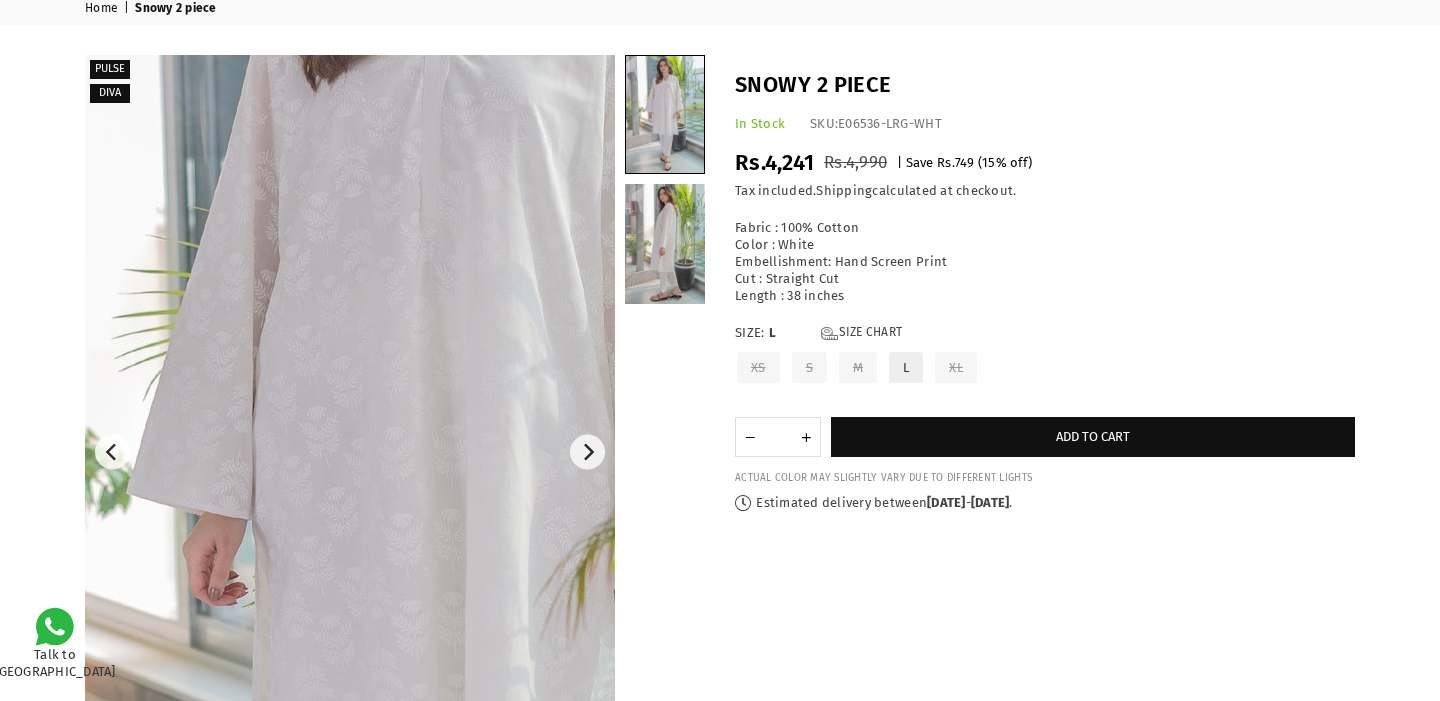 scroll, scrollTop: 87, scrollLeft: 0, axis: vertical 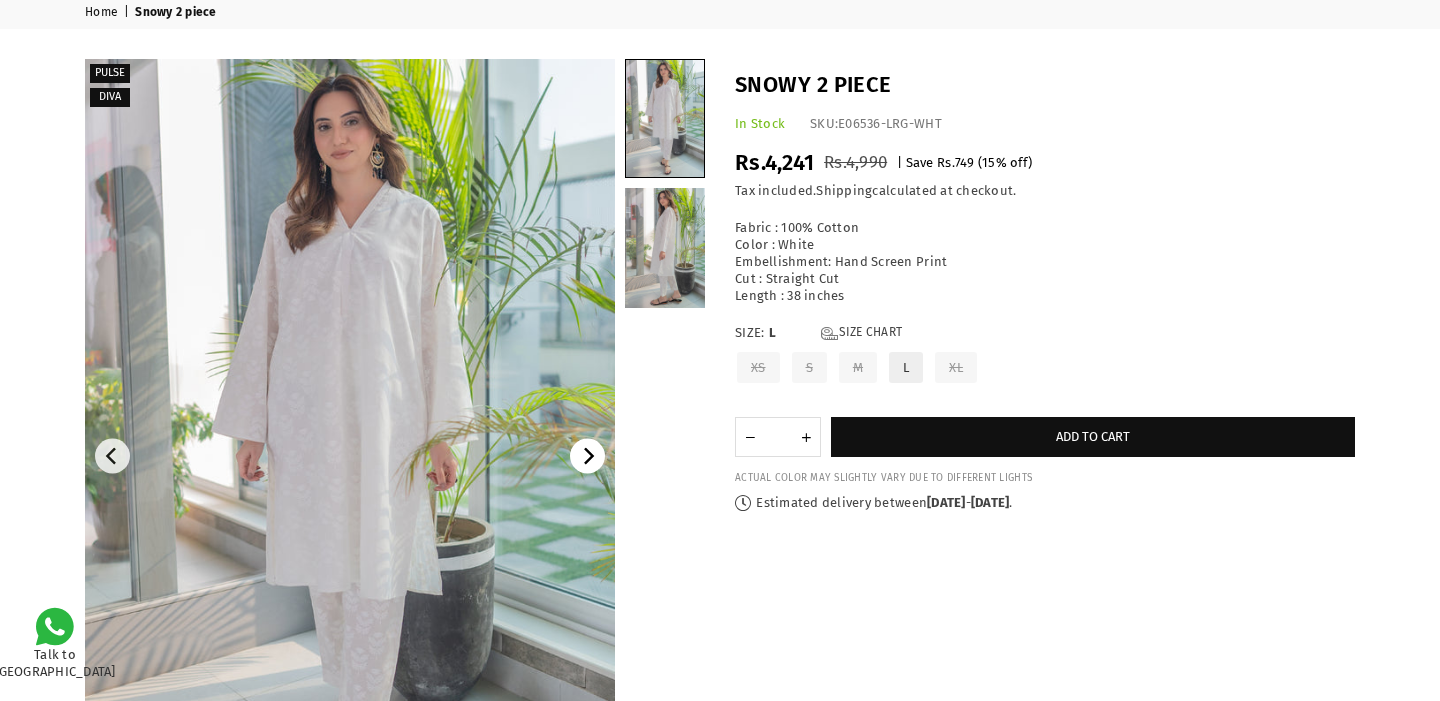 click 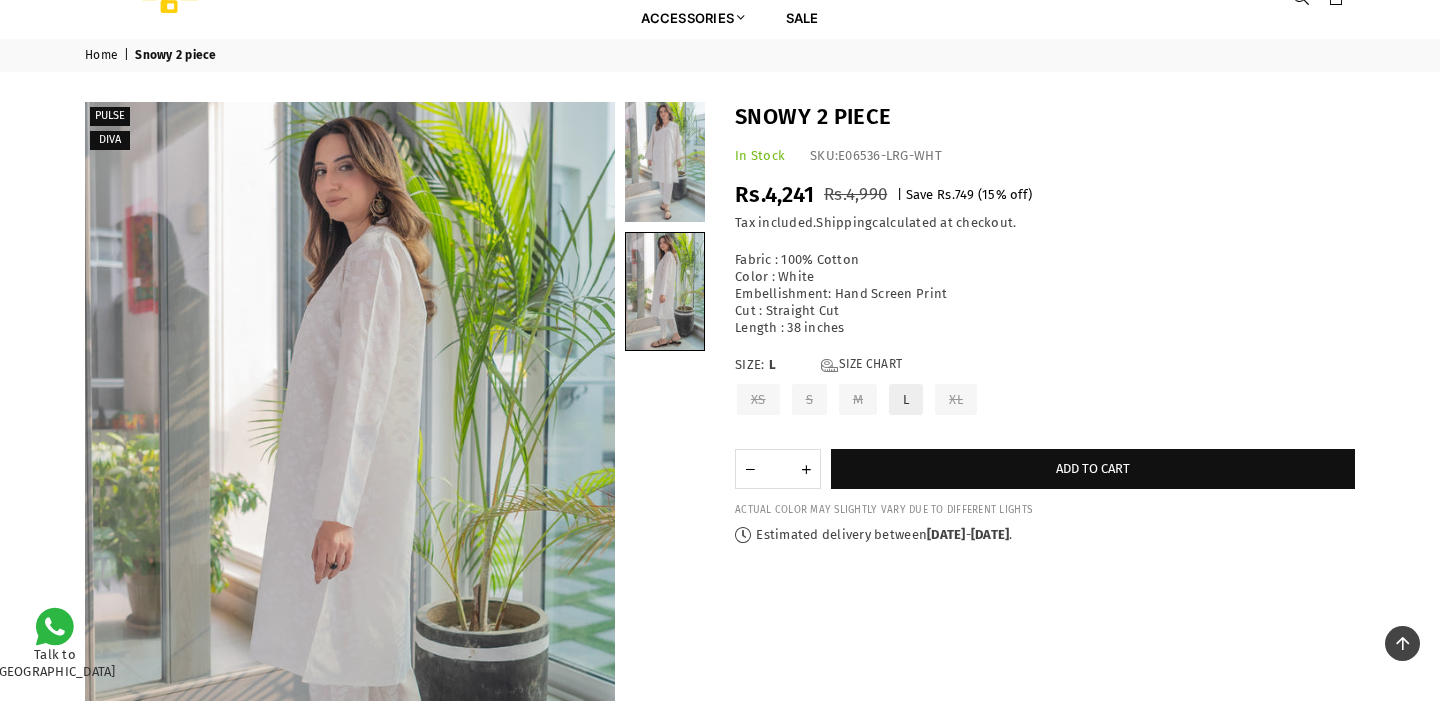 scroll, scrollTop: 0, scrollLeft: 0, axis: both 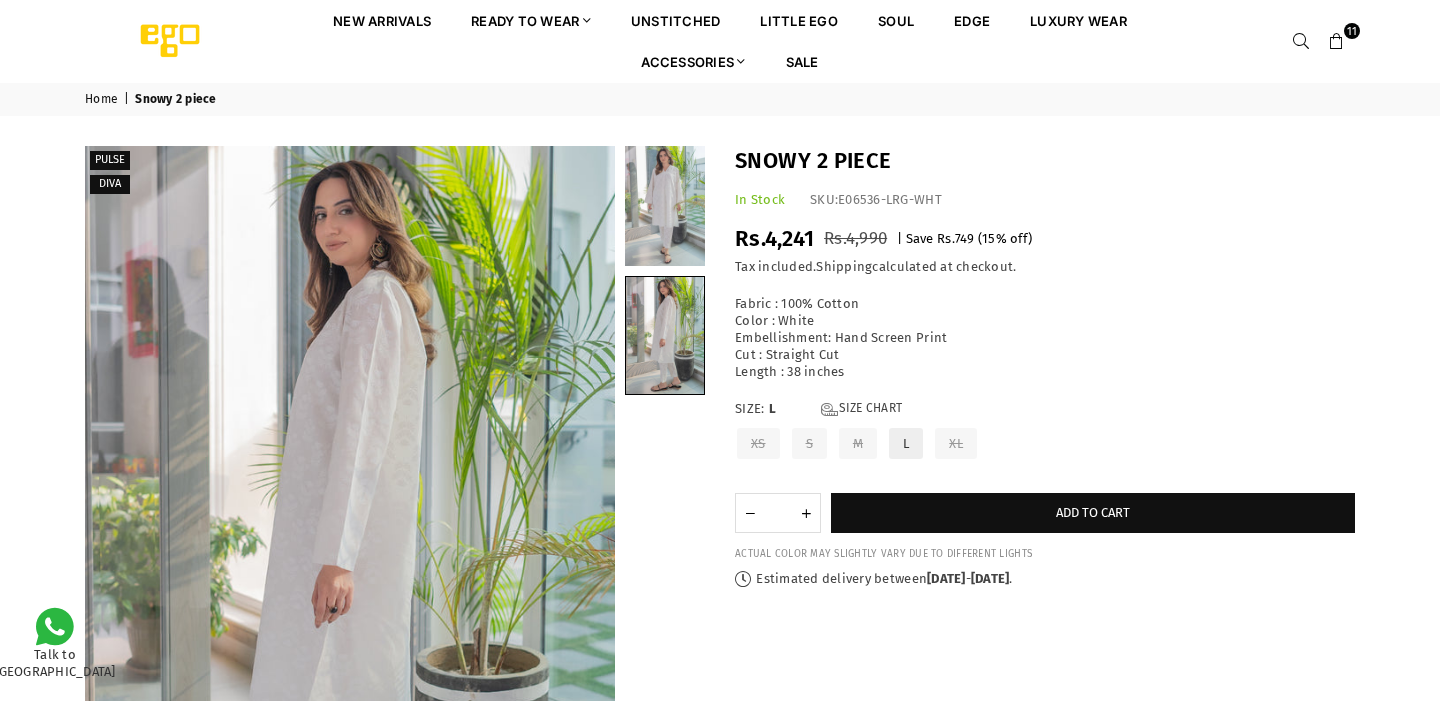 click at bounding box center [1337, 42] 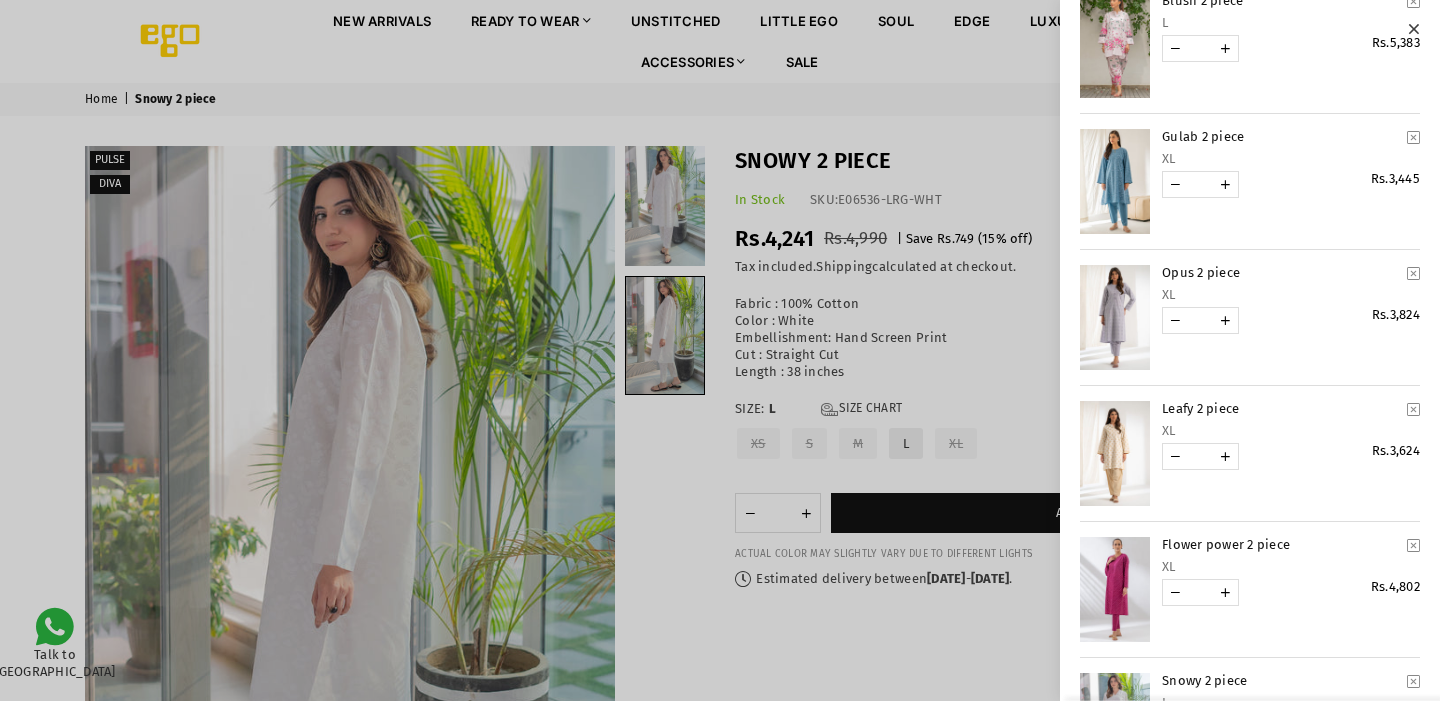 scroll, scrollTop: 79, scrollLeft: 0, axis: vertical 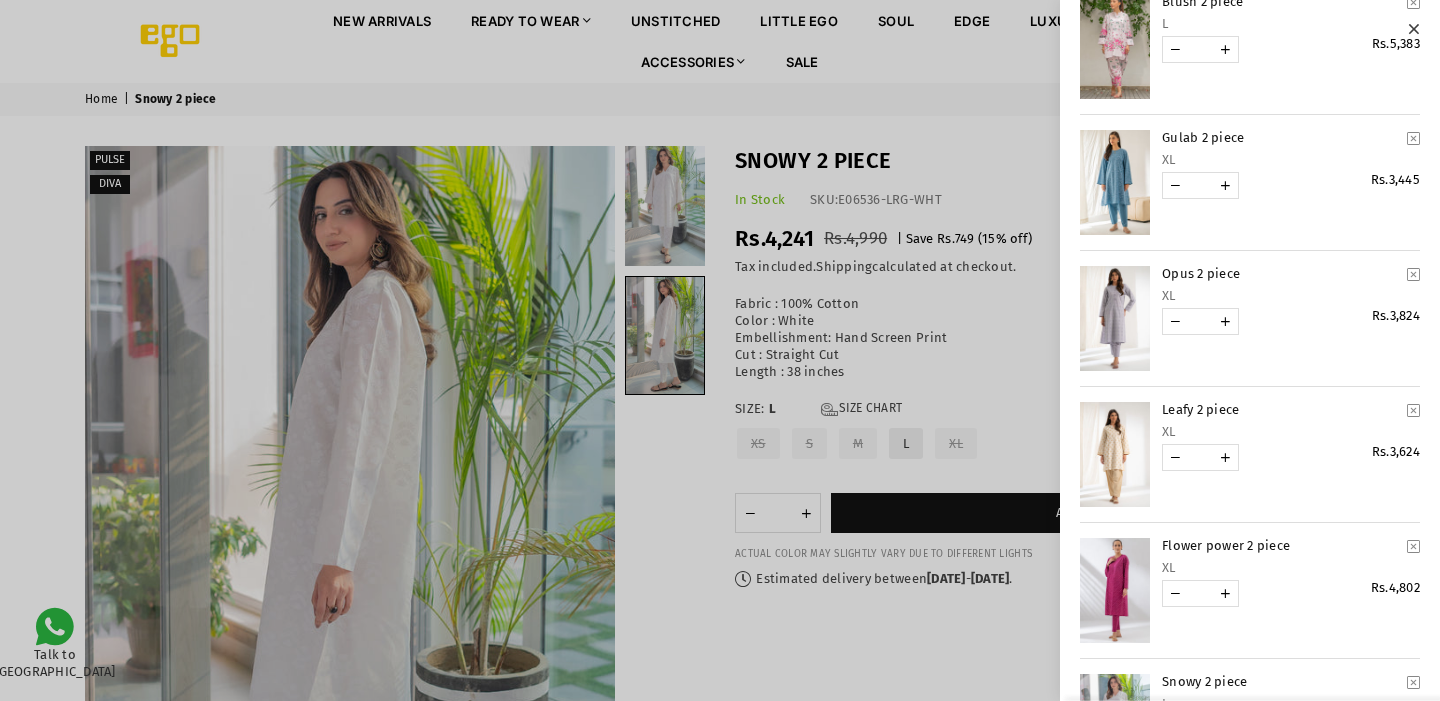 click at bounding box center (1115, 318) 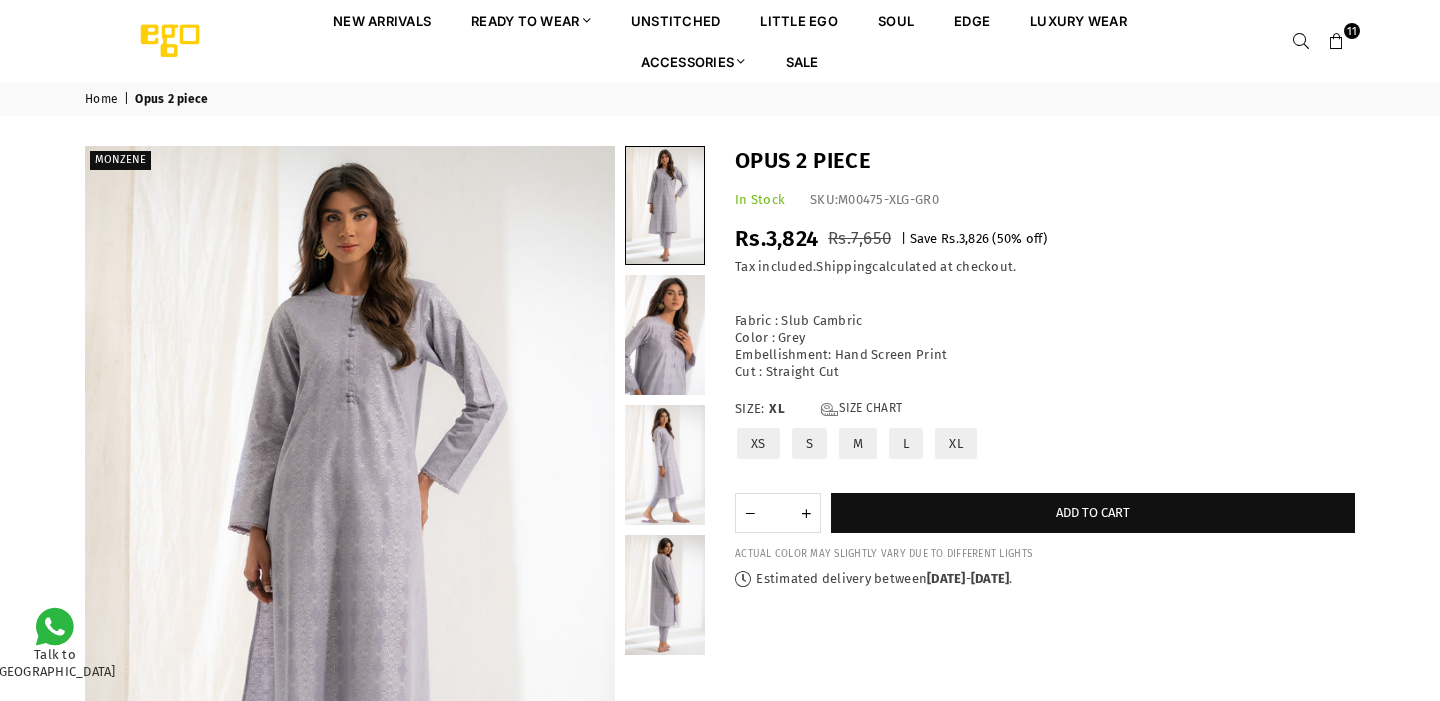 scroll, scrollTop: 0, scrollLeft: 0, axis: both 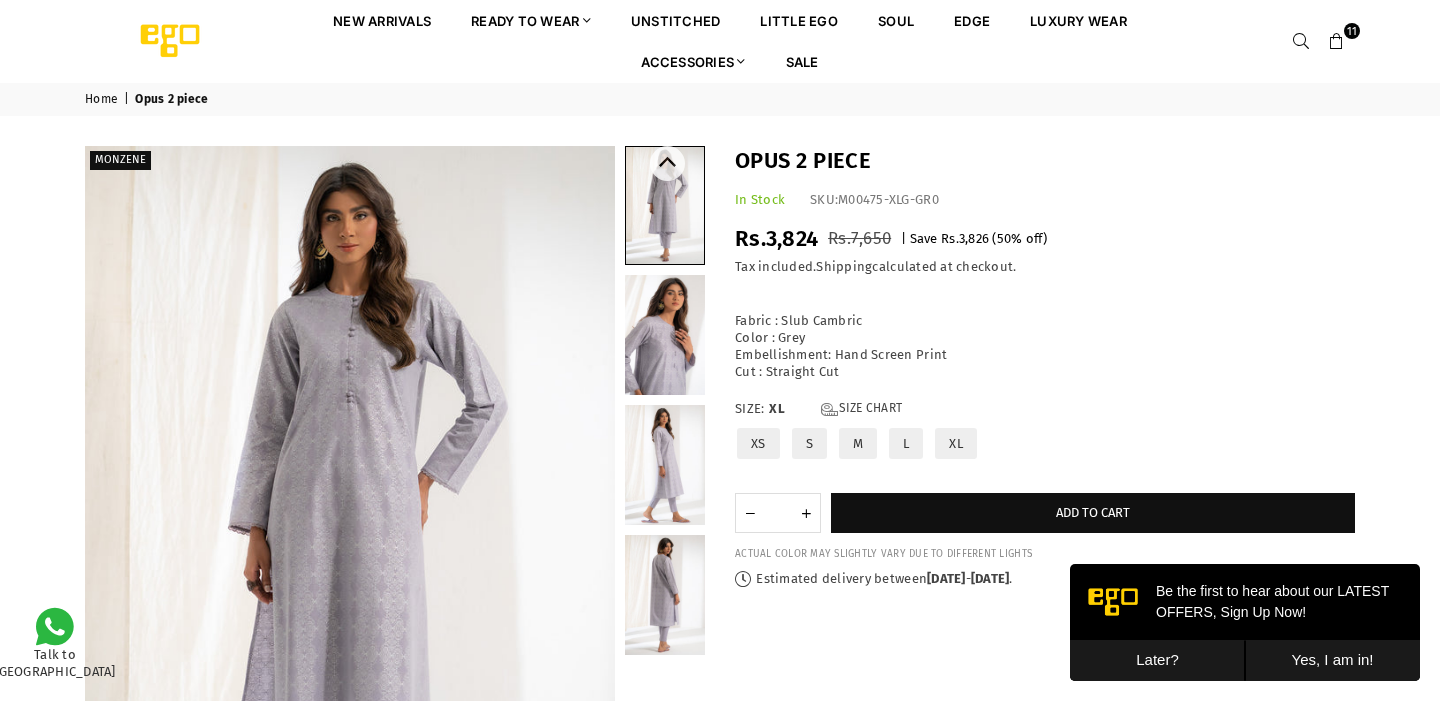 click at bounding box center (665, 335) 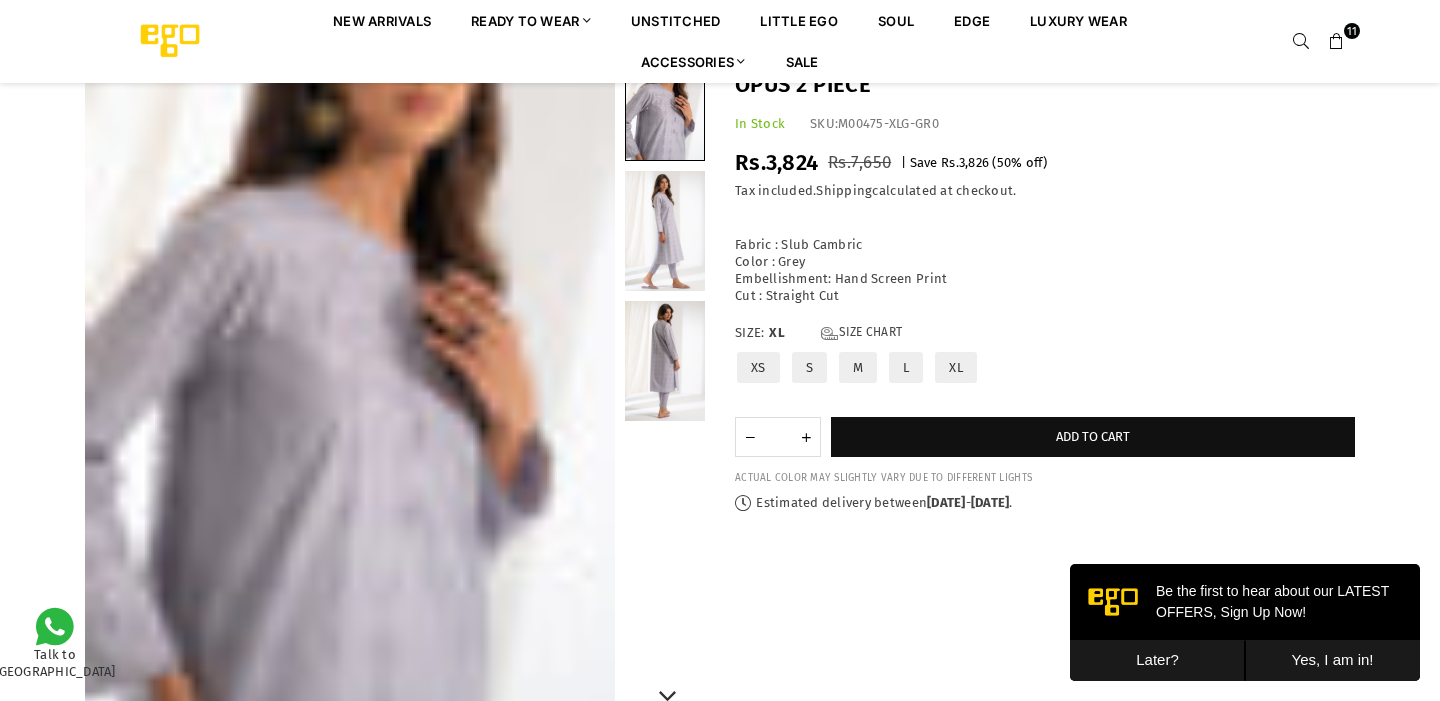 scroll, scrollTop: 229, scrollLeft: 0, axis: vertical 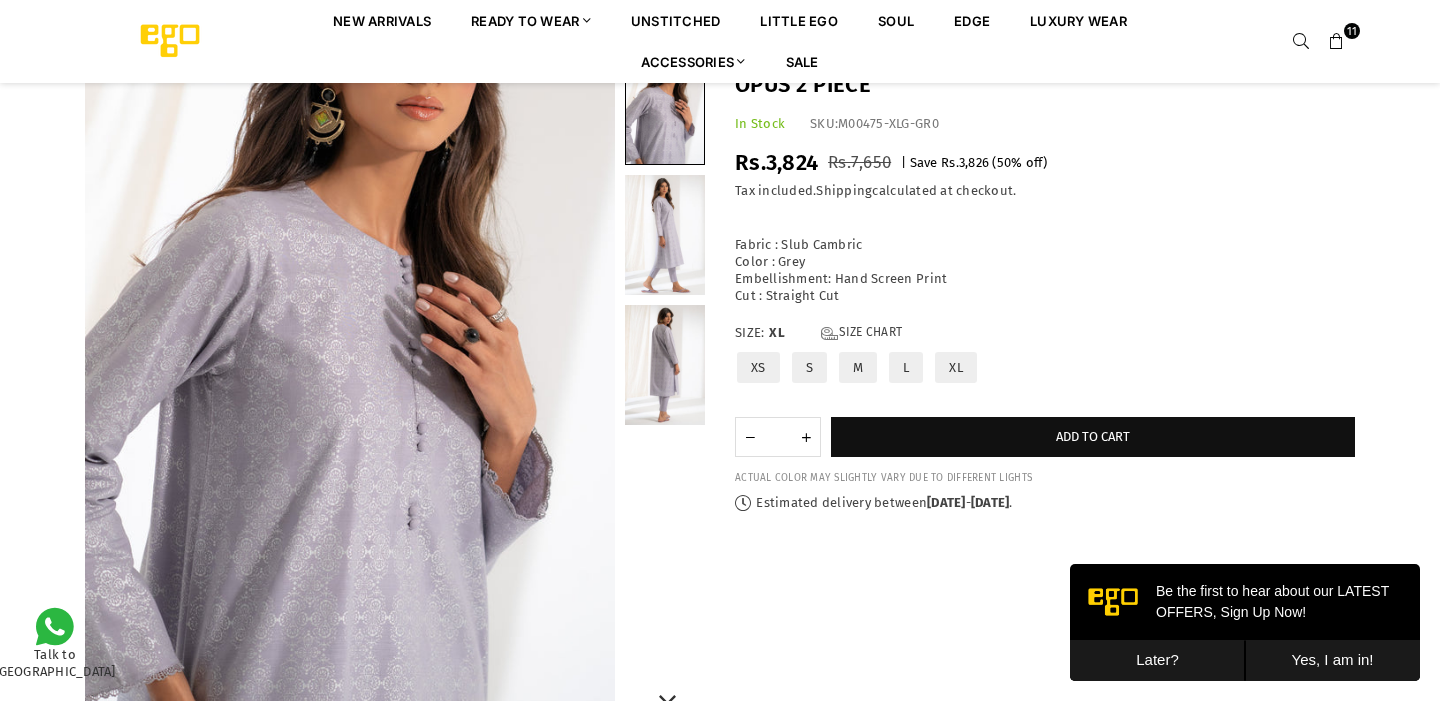 click at bounding box center [665, 235] 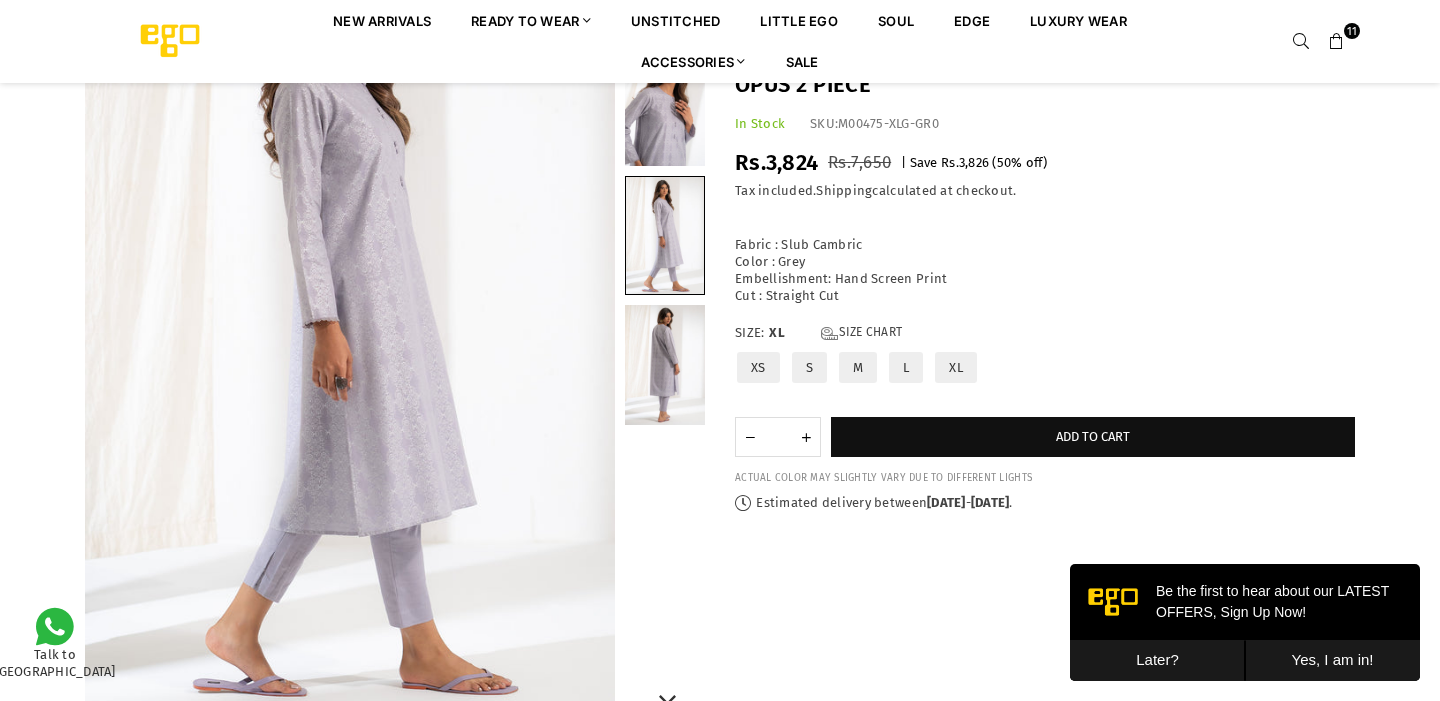 click at bounding box center (665, 365) 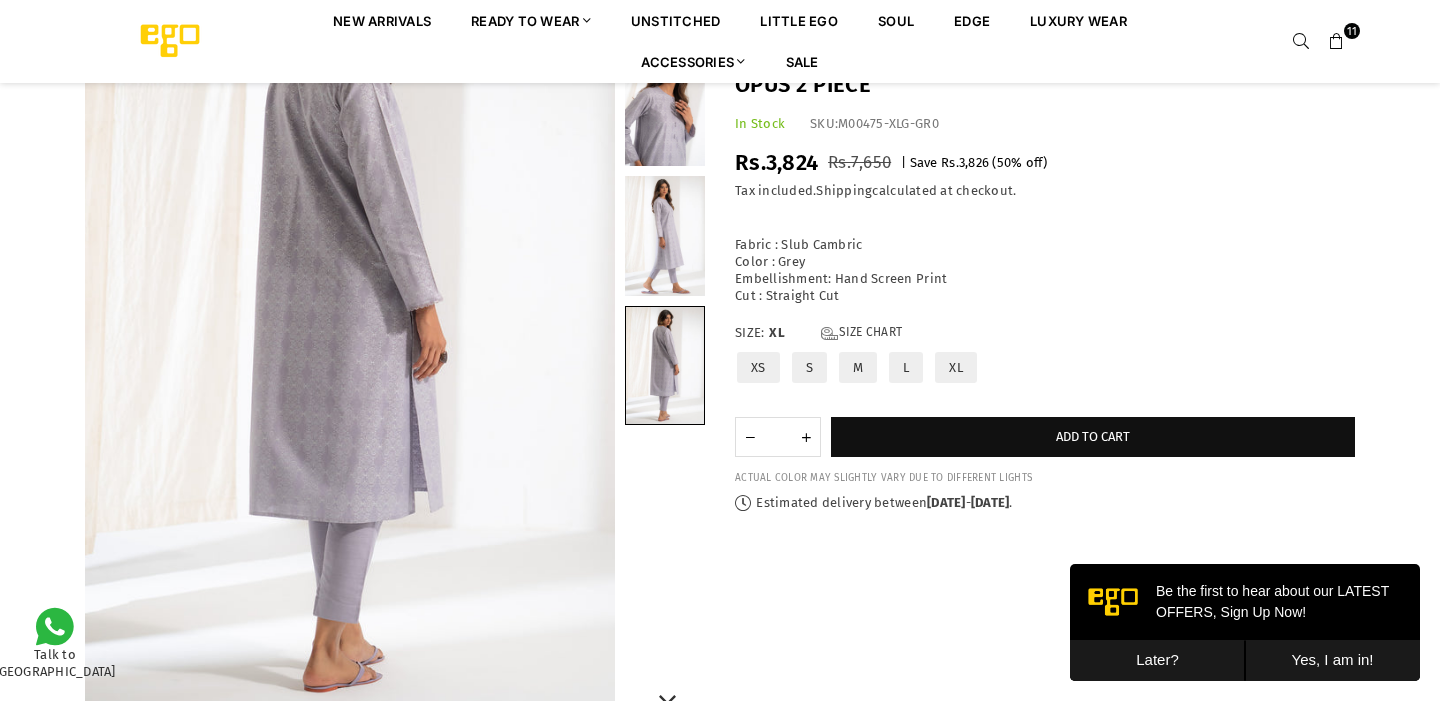 click at bounding box center [665, 236] 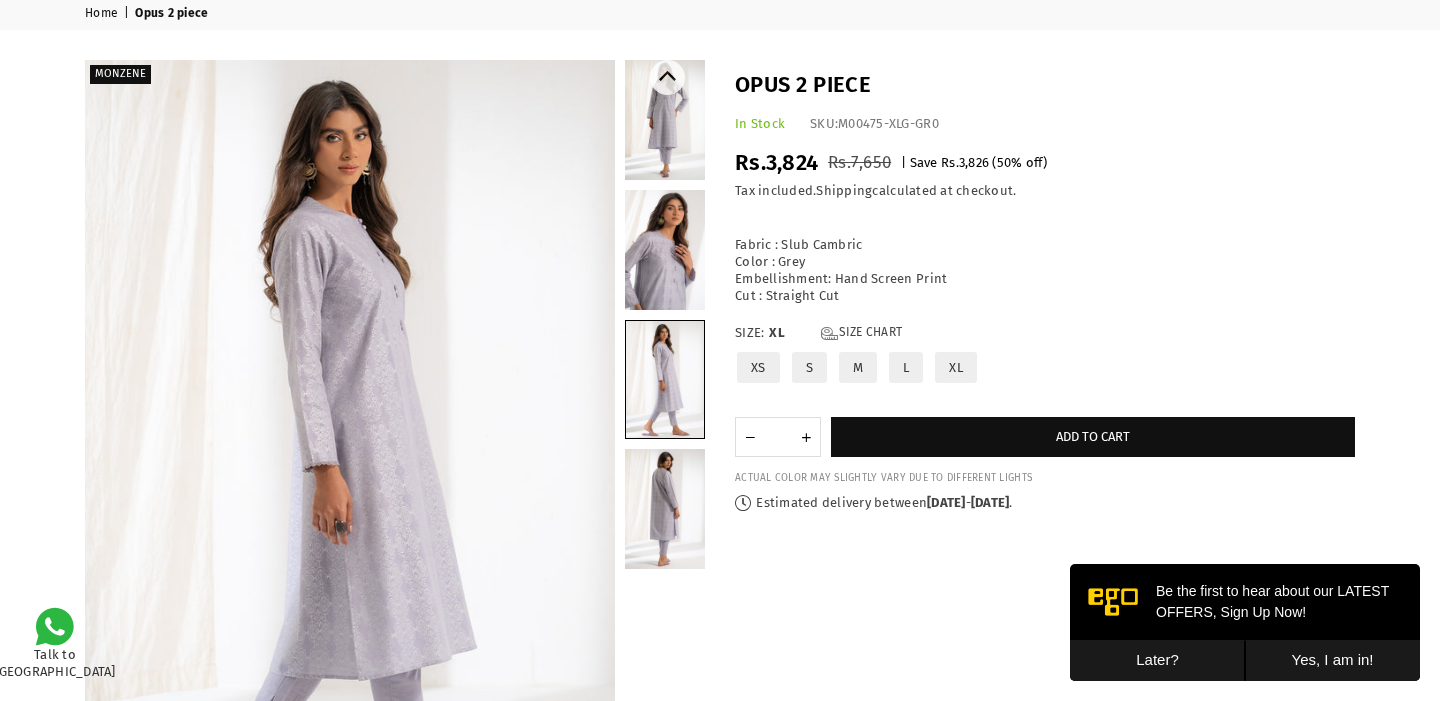 scroll, scrollTop: 85, scrollLeft: 0, axis: vertical 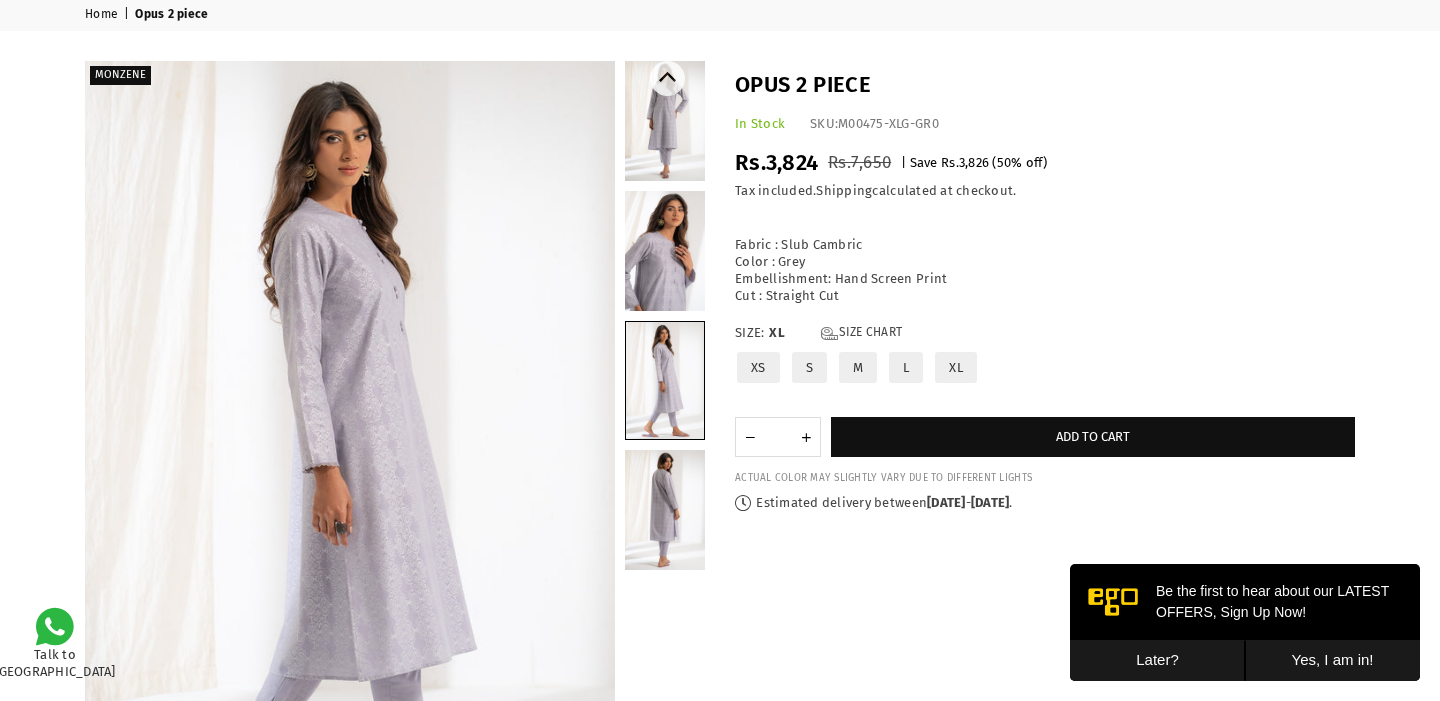 click at bounding box center [665, 251] 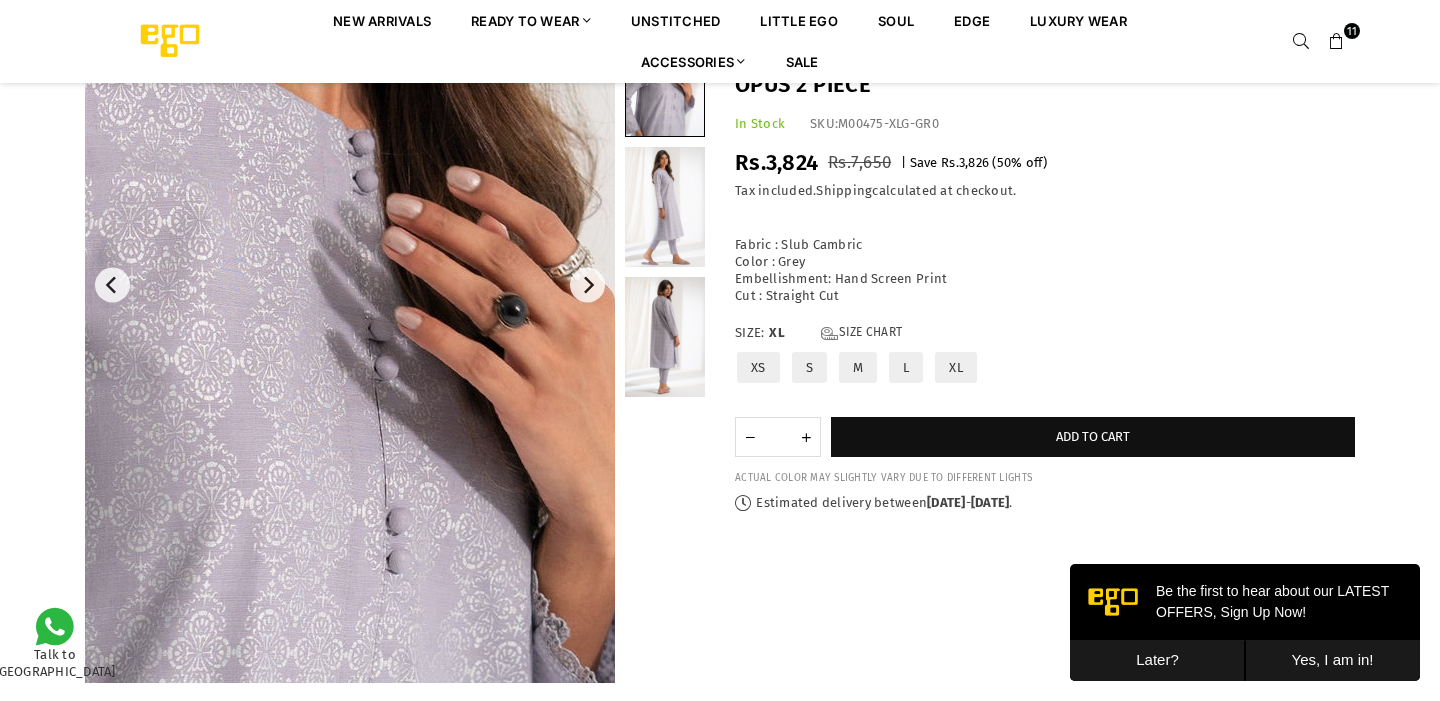scroll, scrollTop: 278, scrollLeft: 0, axis: vertical 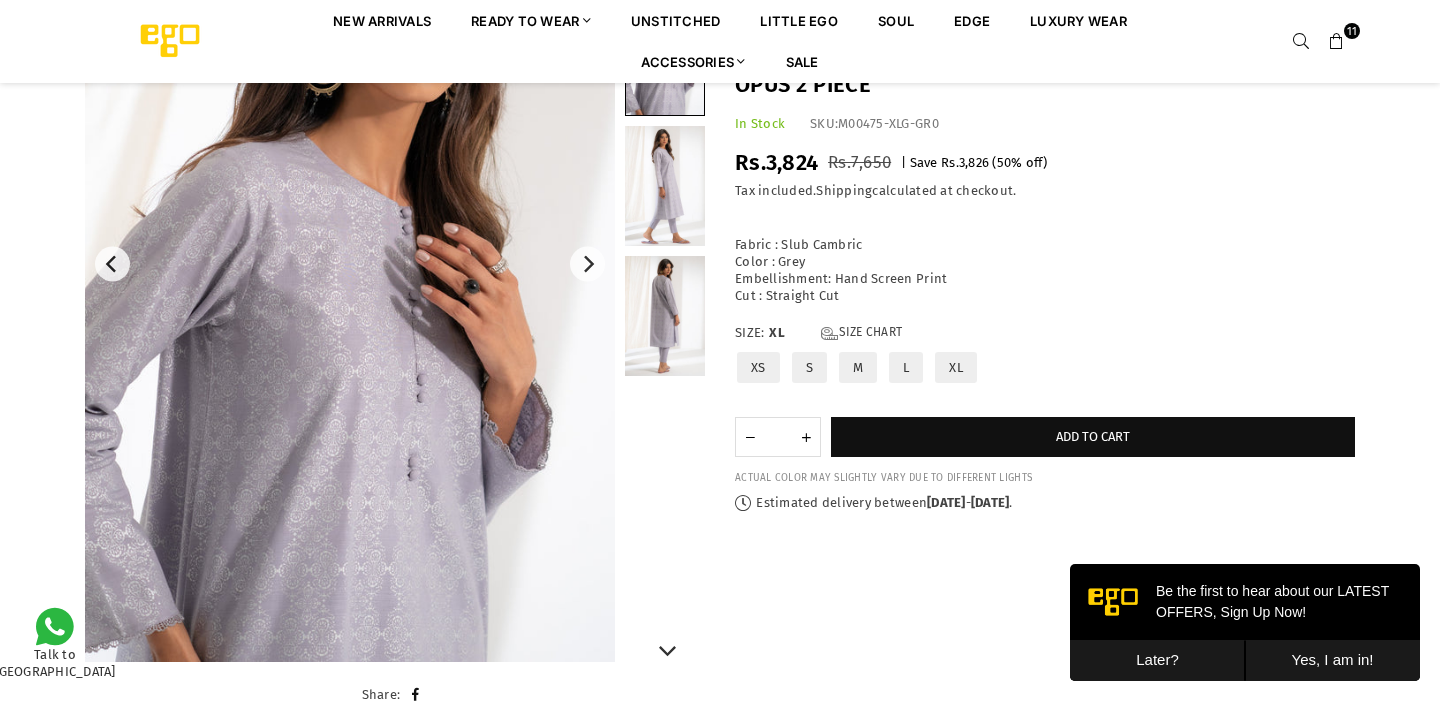click at bounding box center [665, 316] 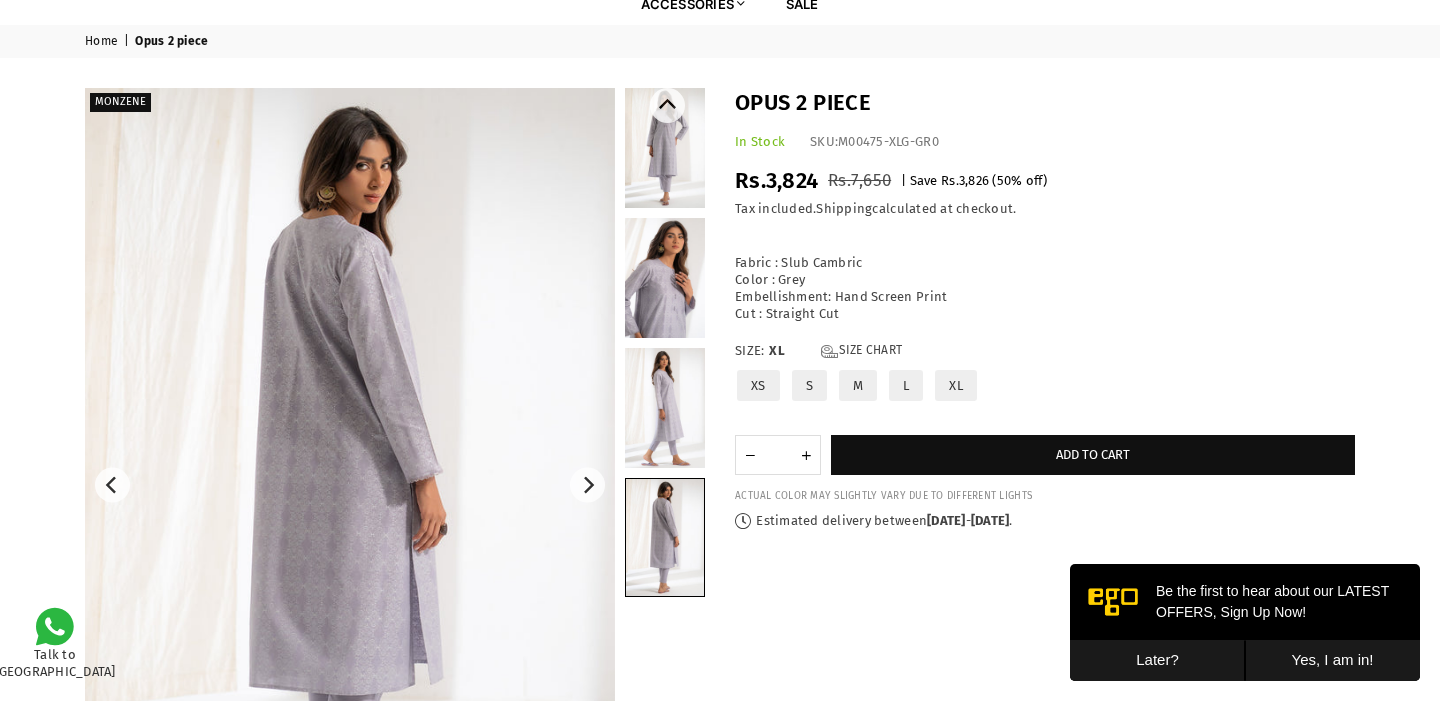 scroll, scrollTop: 0, scrollLeft: 0, axis: both 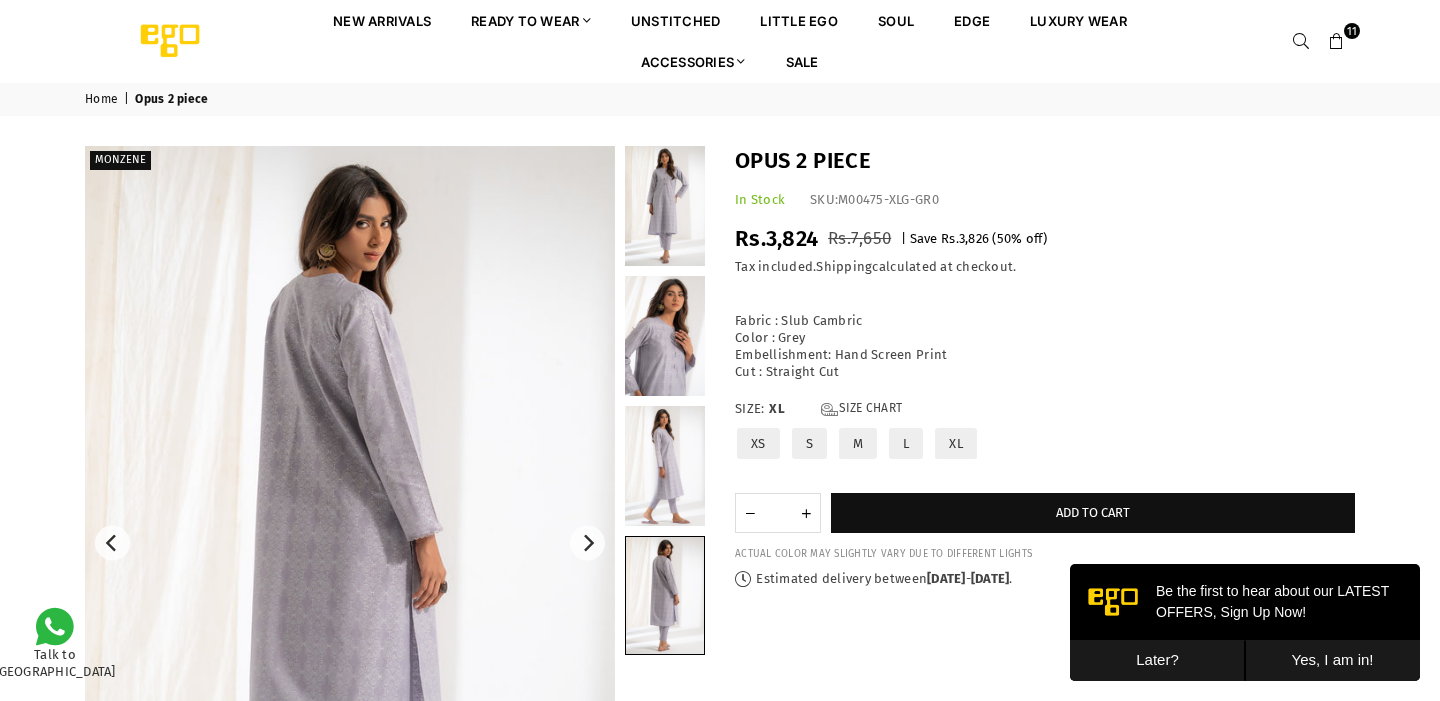 click at bounding box center [1337, 42] 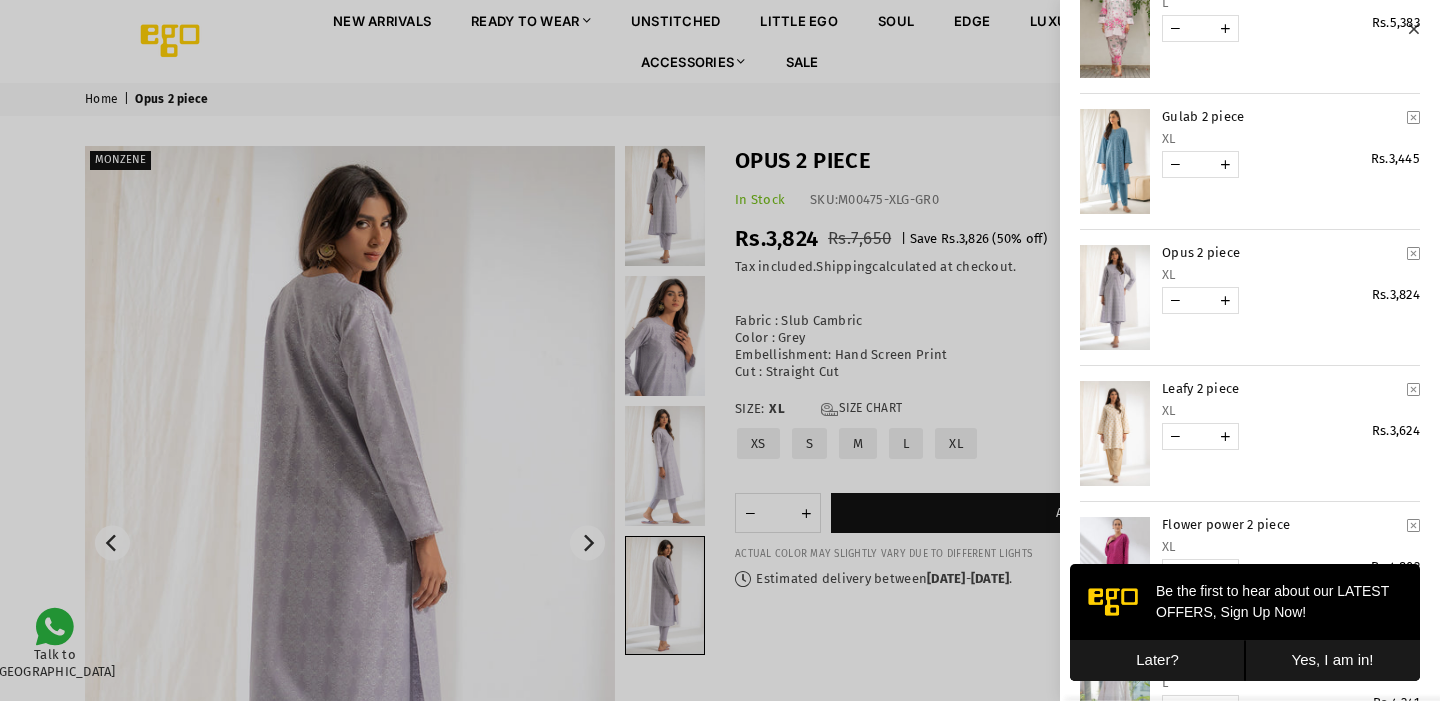 scroll, scrollTop: 162, scrollLeft: 0, axis: vertical 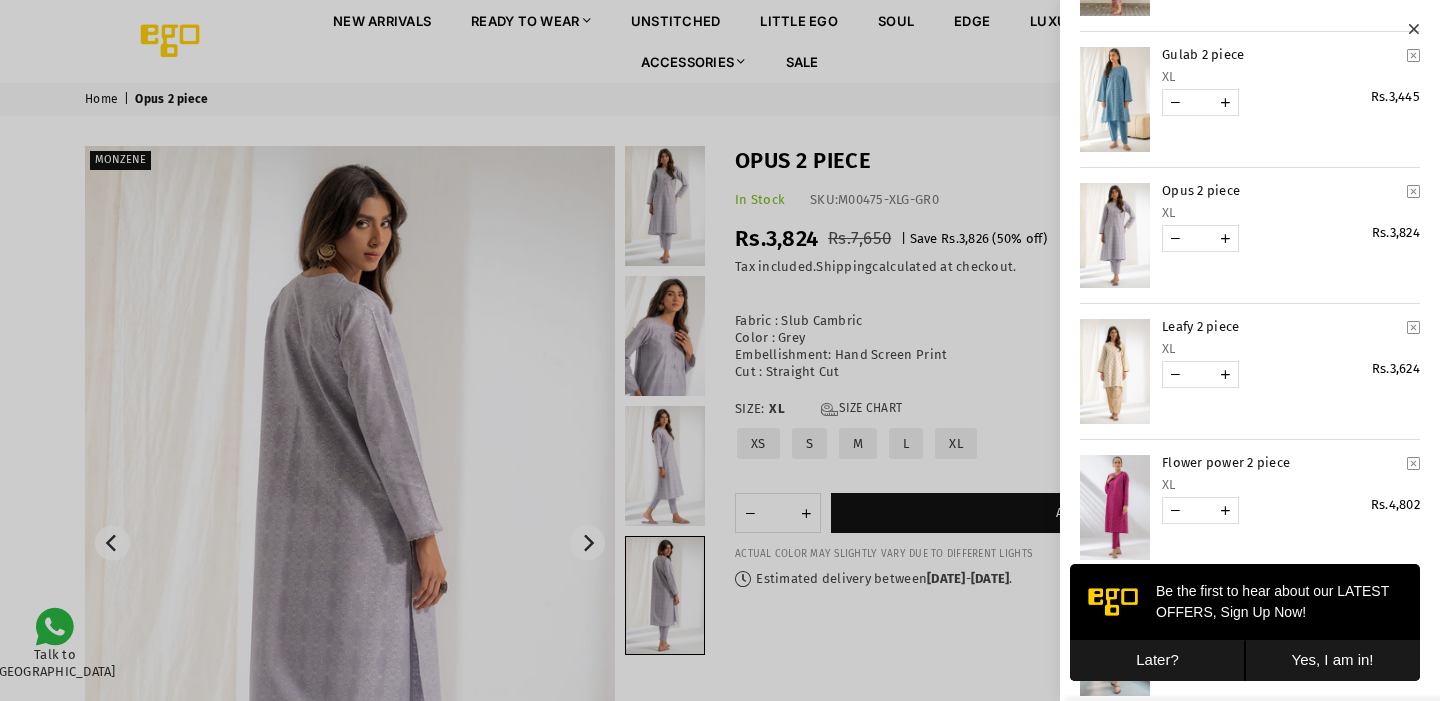 click at bounding box center (1413, 191) 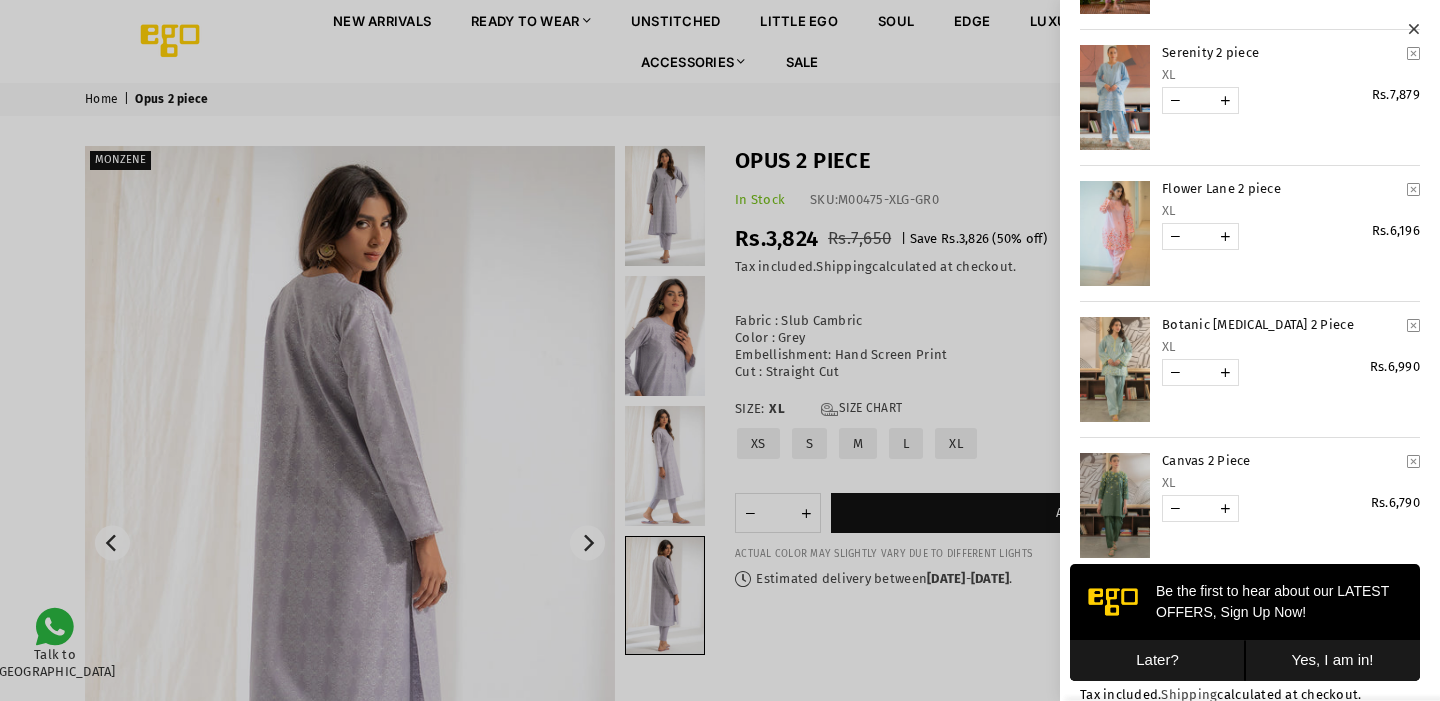 scroll, scrollTop: 982, scrollLeft: 0, axis: vertical 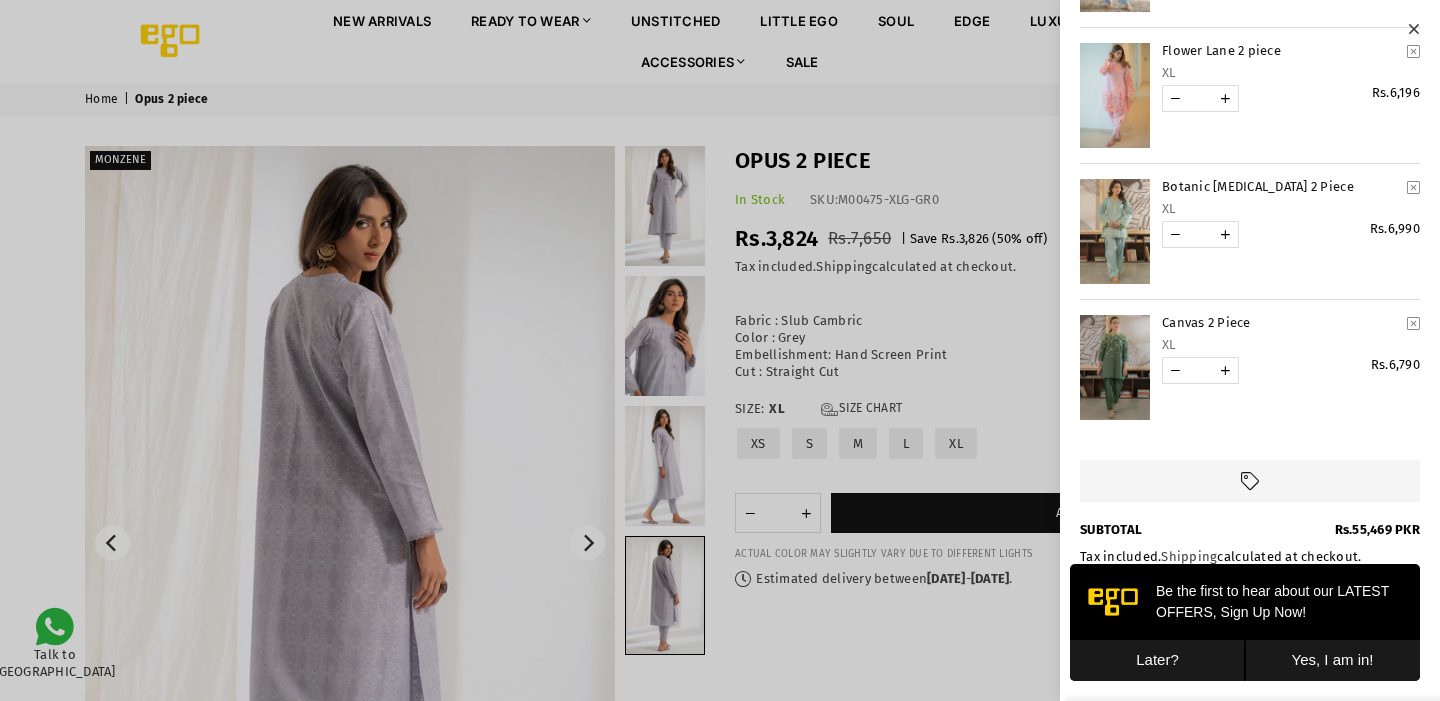 click on "Later?" at bounding box center [1157, 660] 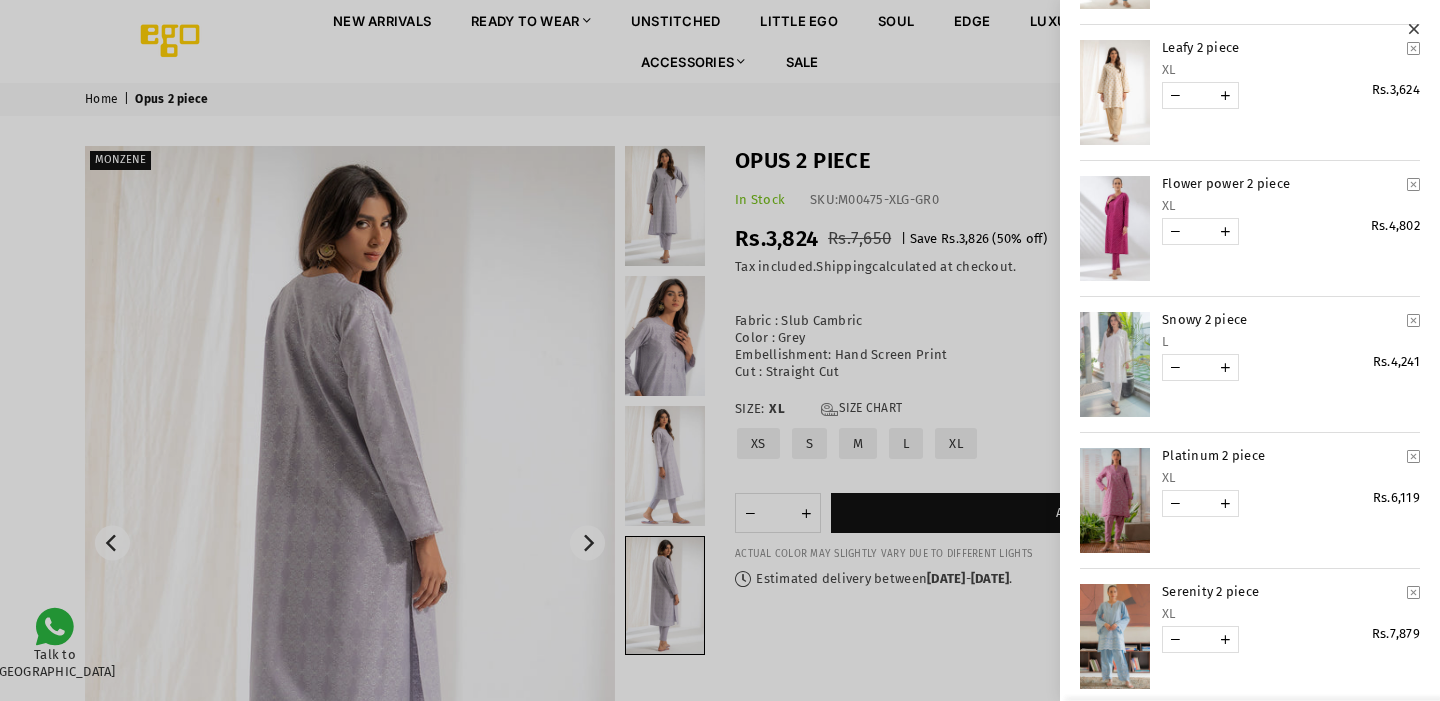 scroll, scrollTop: 0, scrollLeft: 0, axis: both 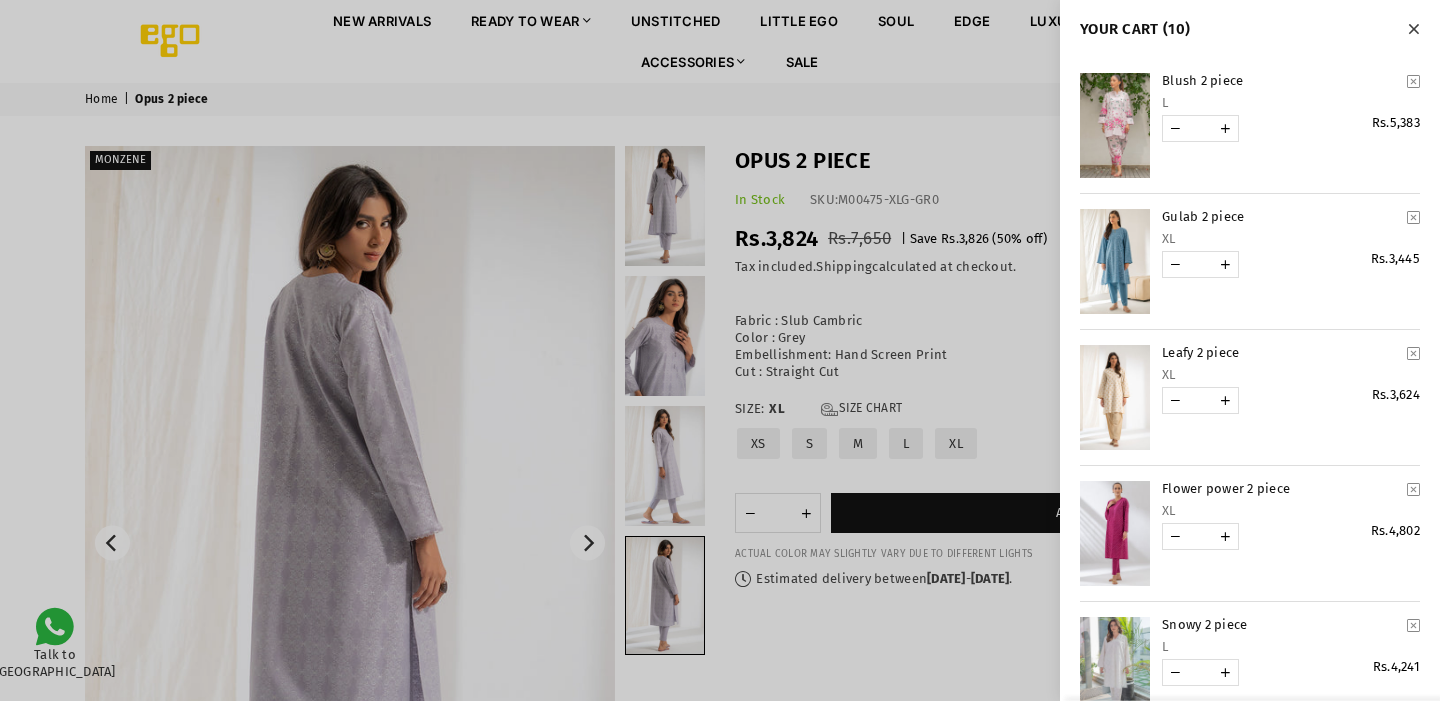 click at bounding box center [1413, 28] 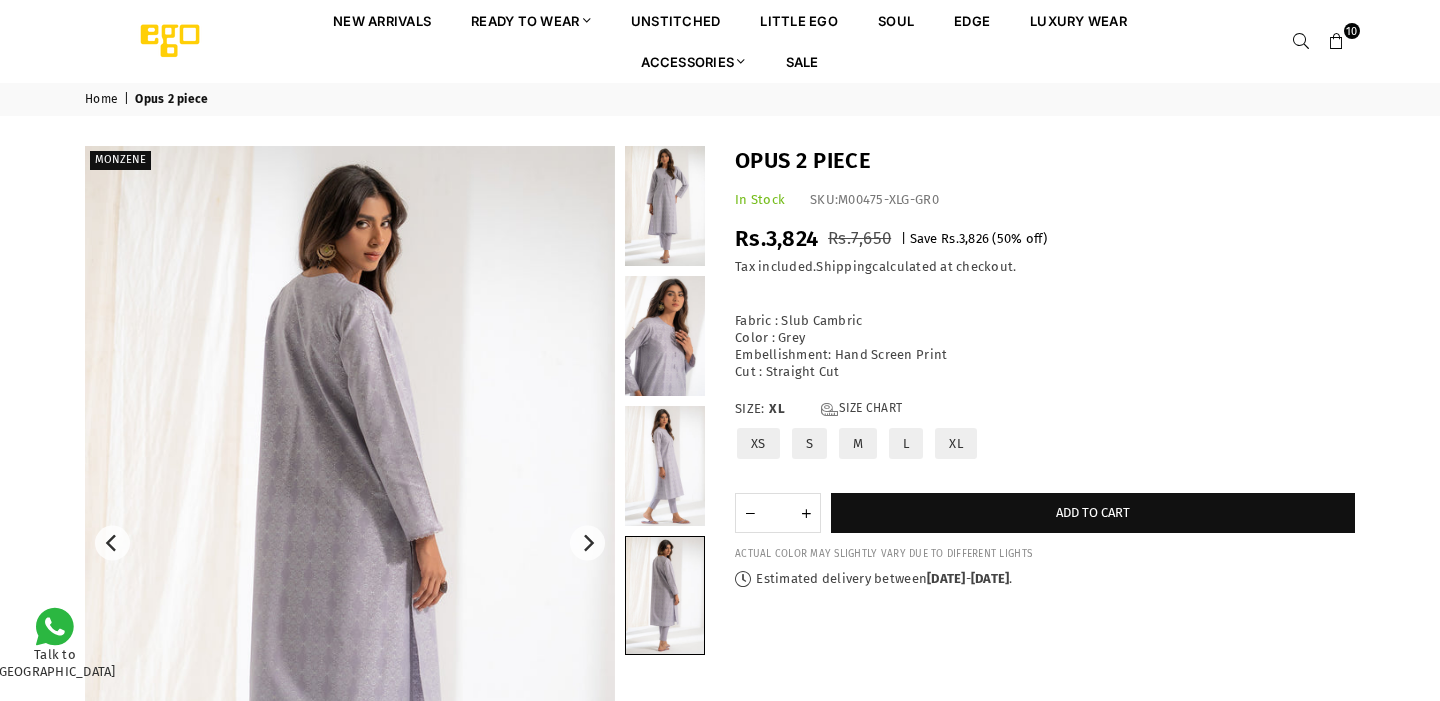 click at bounding box center [1337, 42] 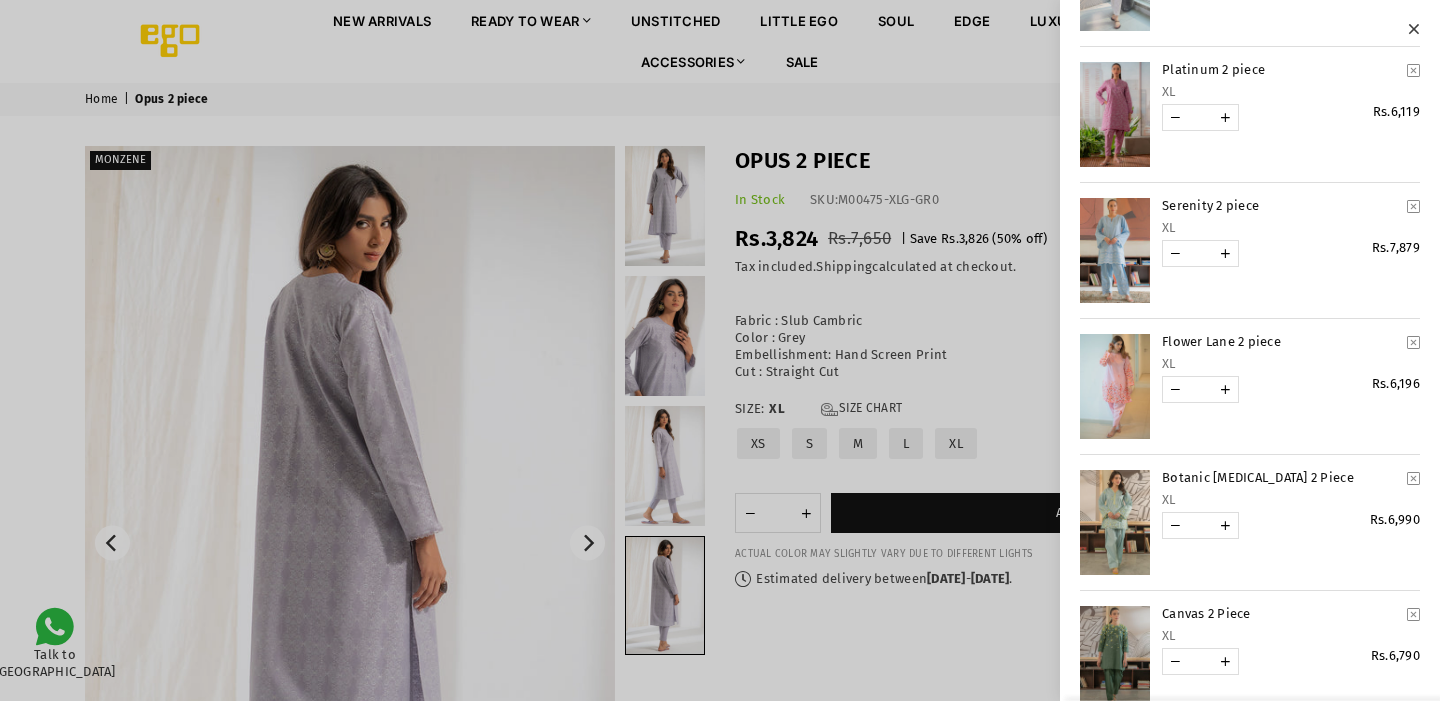 scroll, scrollTop: 982, scrollLeft: 0, axis: vertical 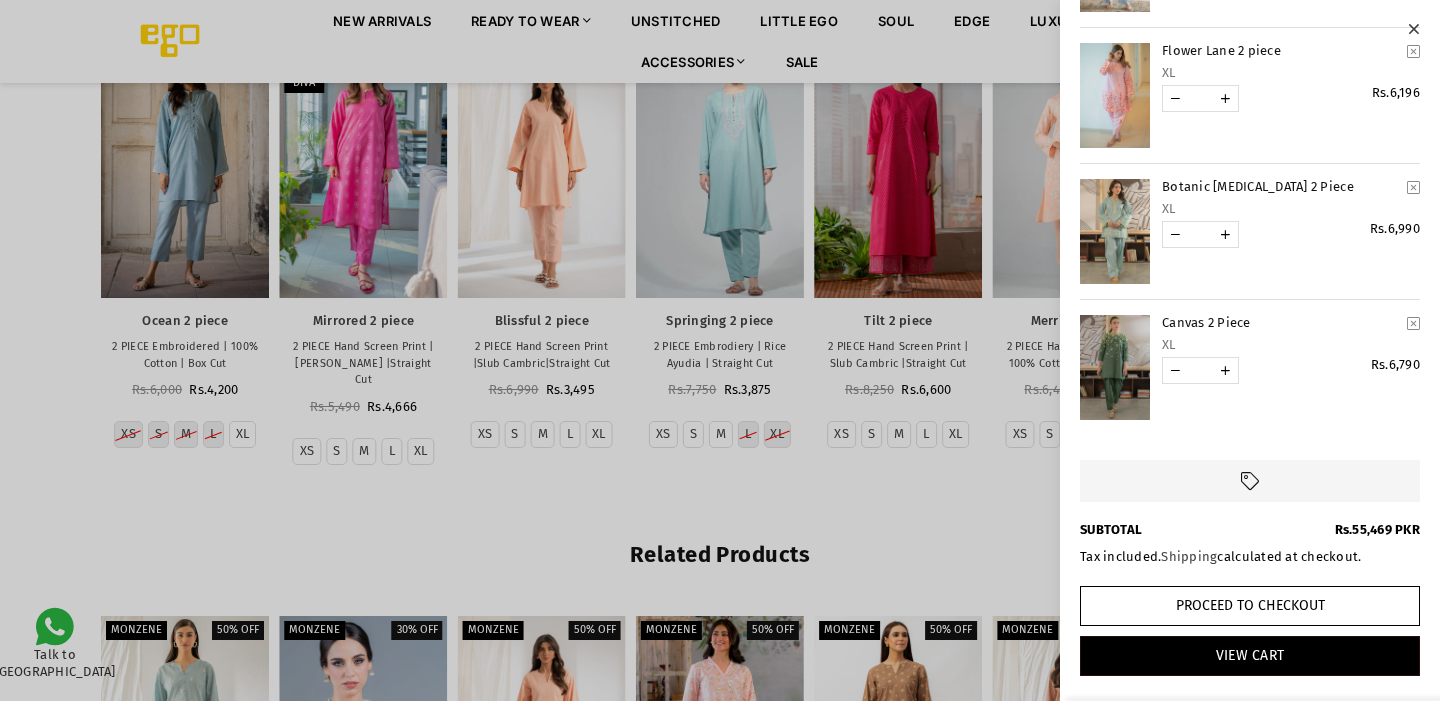 click on "Rs.55,469 PKR" at bounding box center (1377, 529) 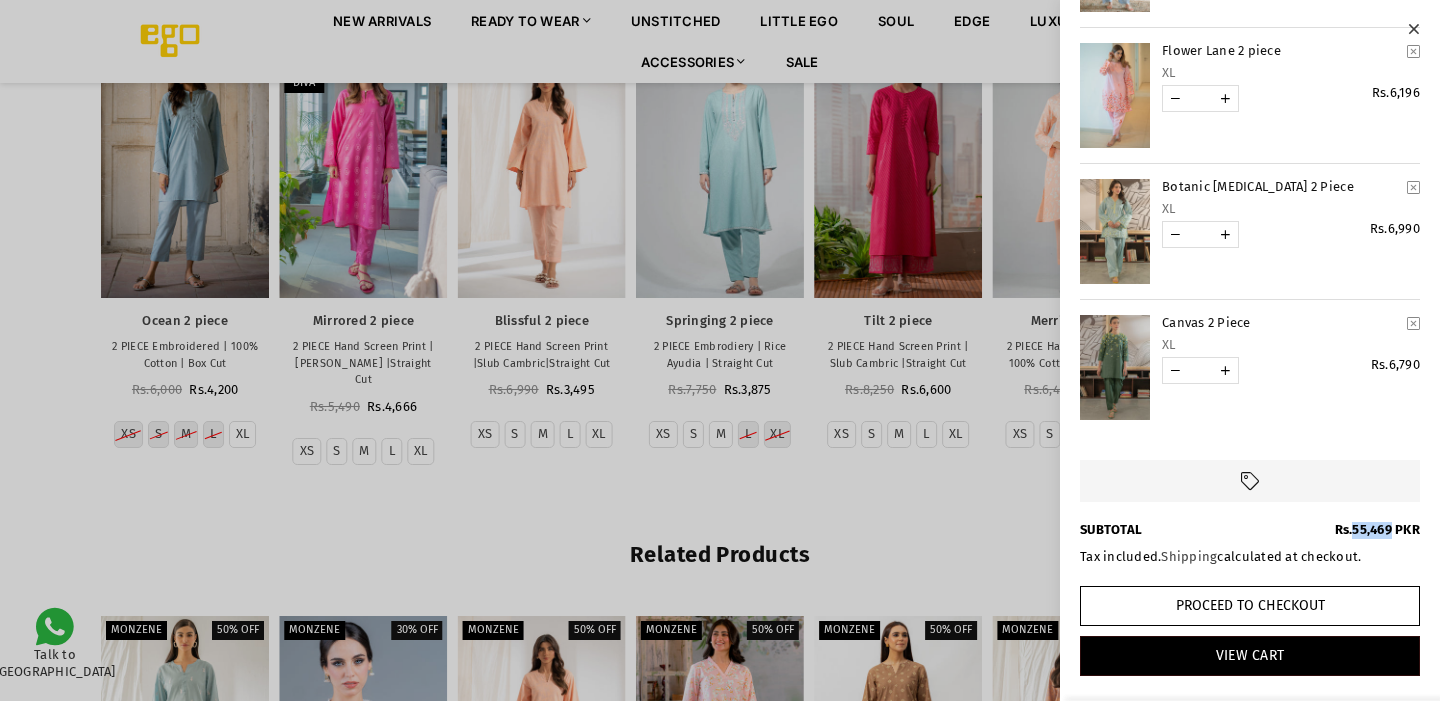 click on "Rs.55,469 PKR" at bounding box center [1377, 529] 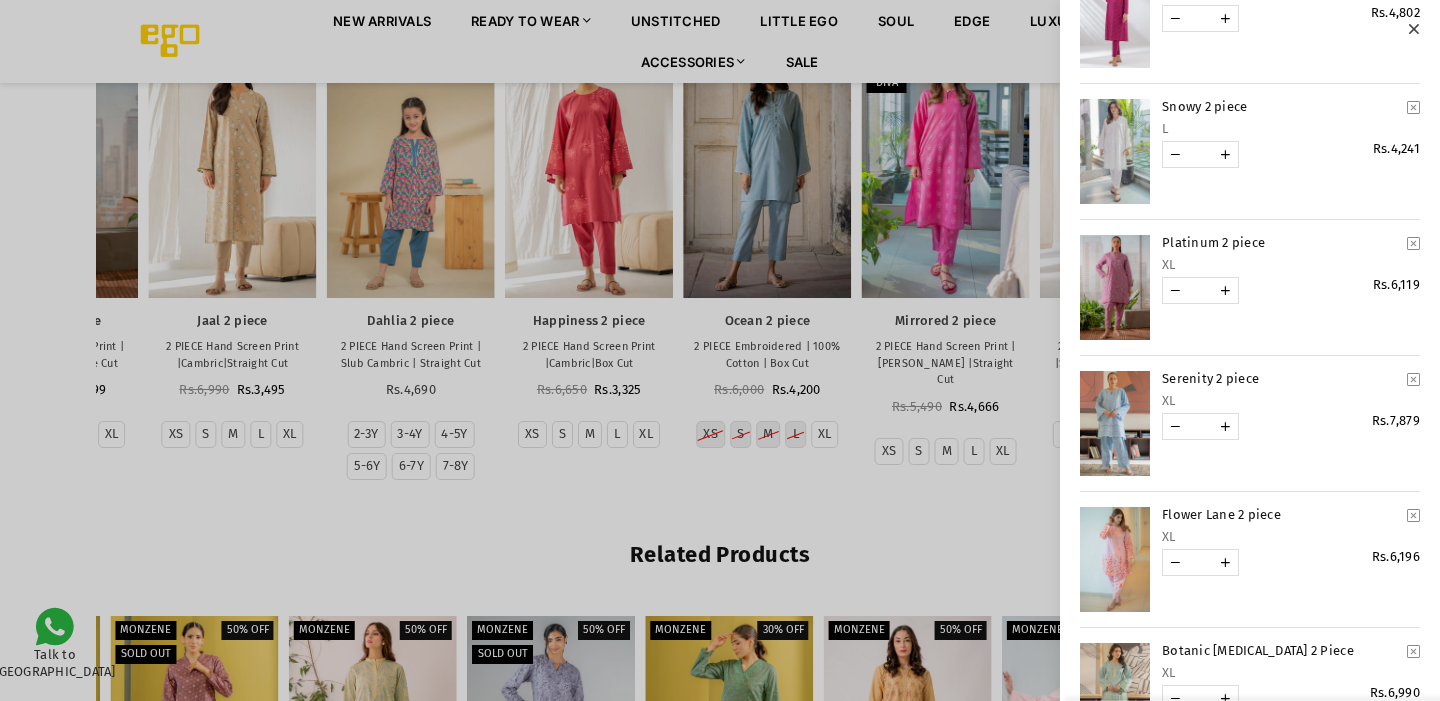 scroll, scrollTop: 0, scrollLeft: 0, axis: both 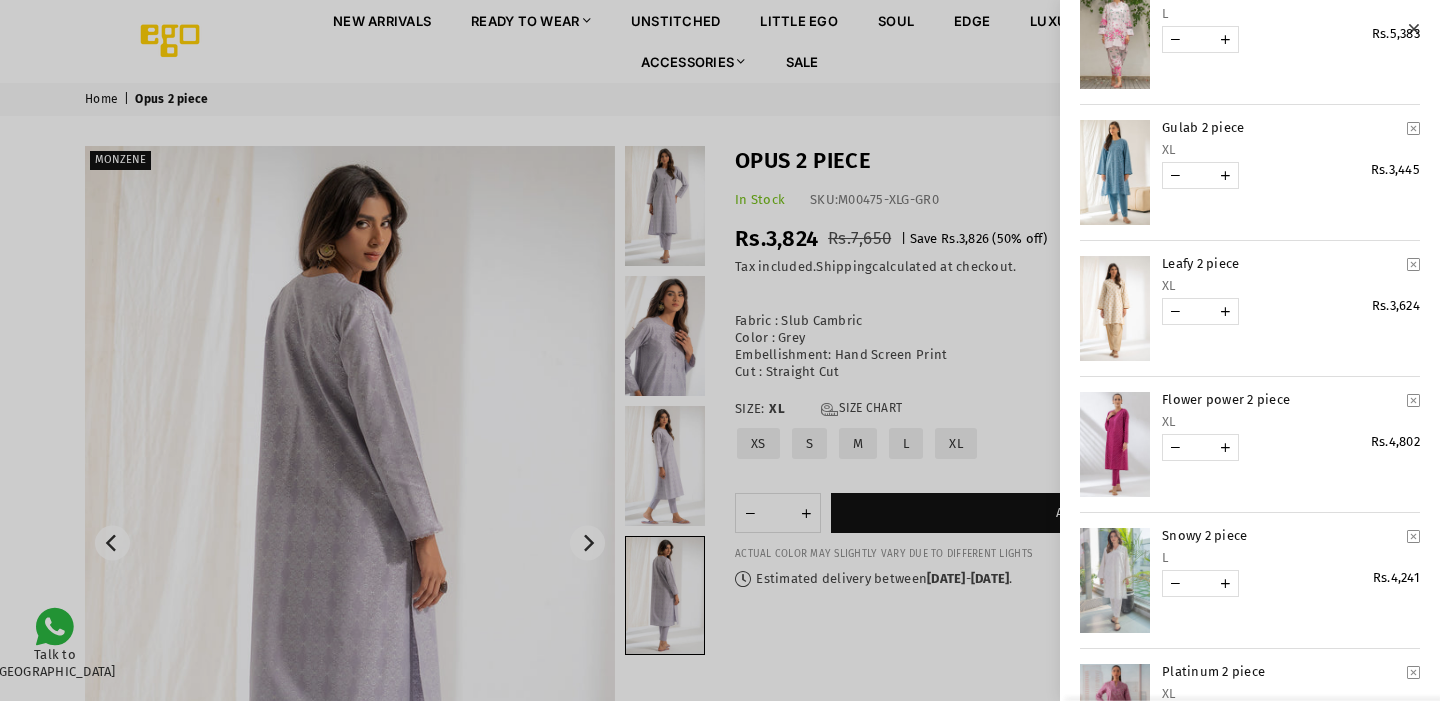 click at bounding box center (1115, 444) 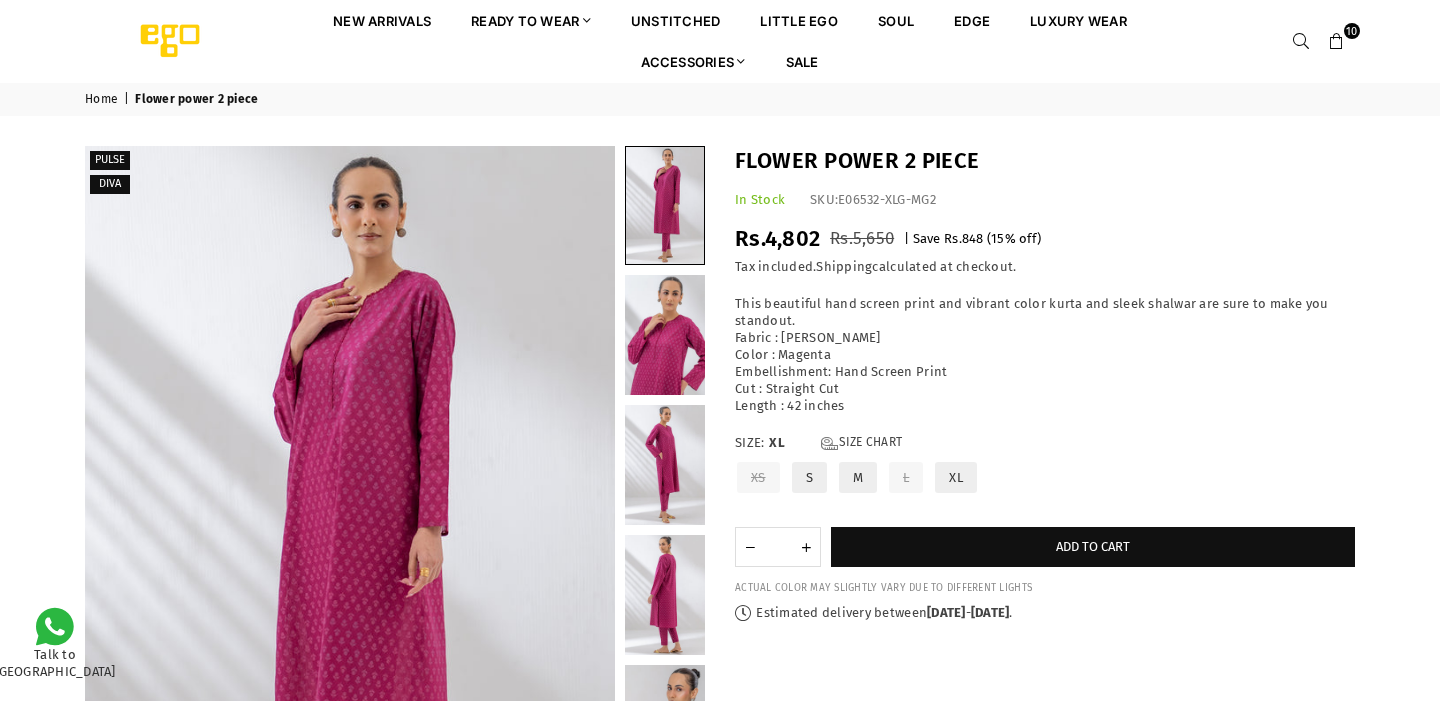 scroll, scrollTop: 0, scrollLeft: 0, axis: both 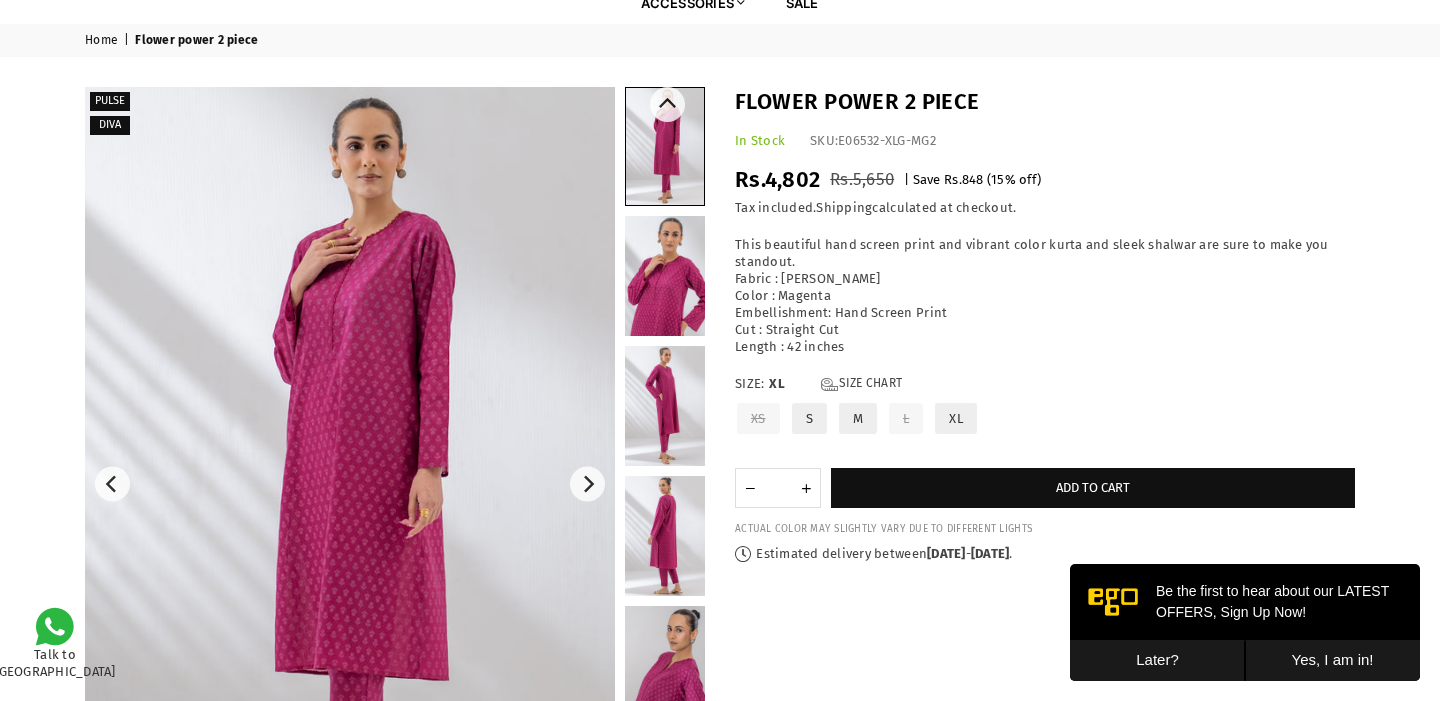click at bounding box center [665, 276] 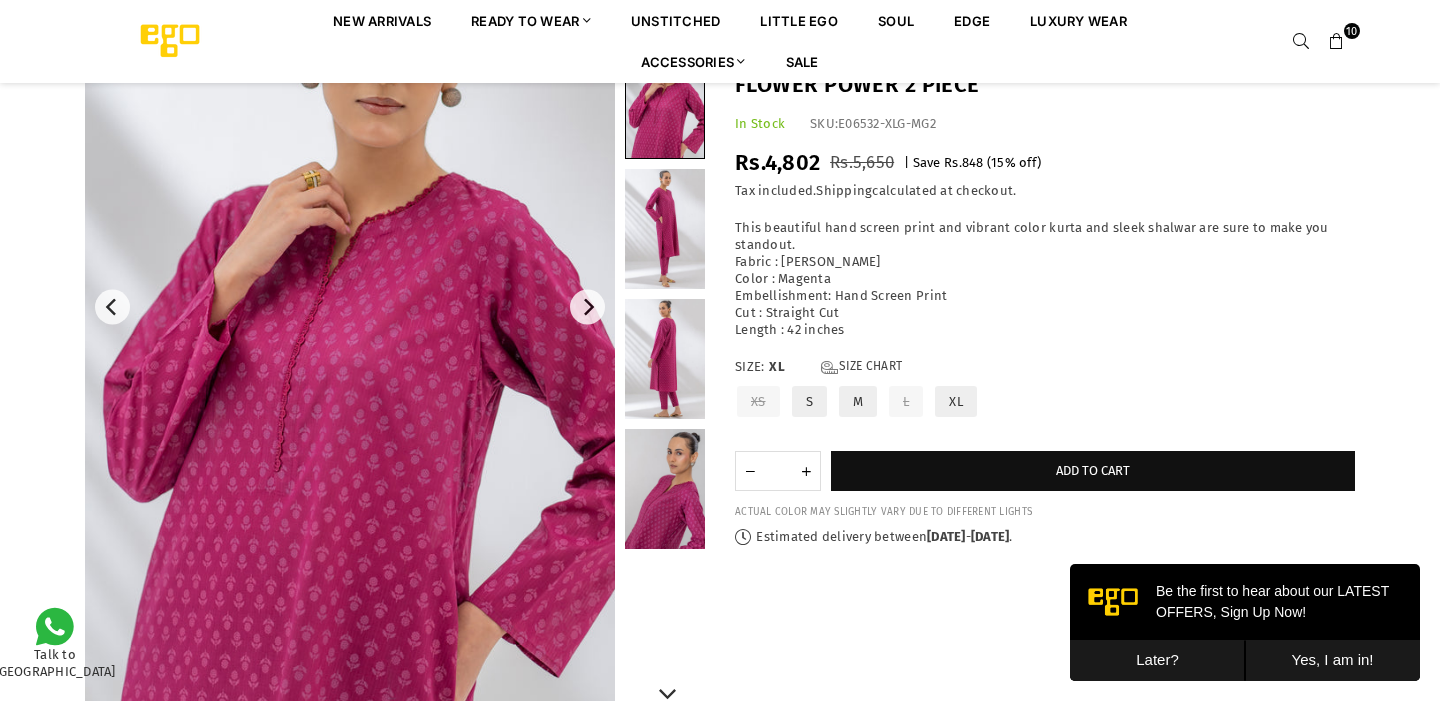scroll, scrollTop: 236, scrollLeft: 0, axis: vertical 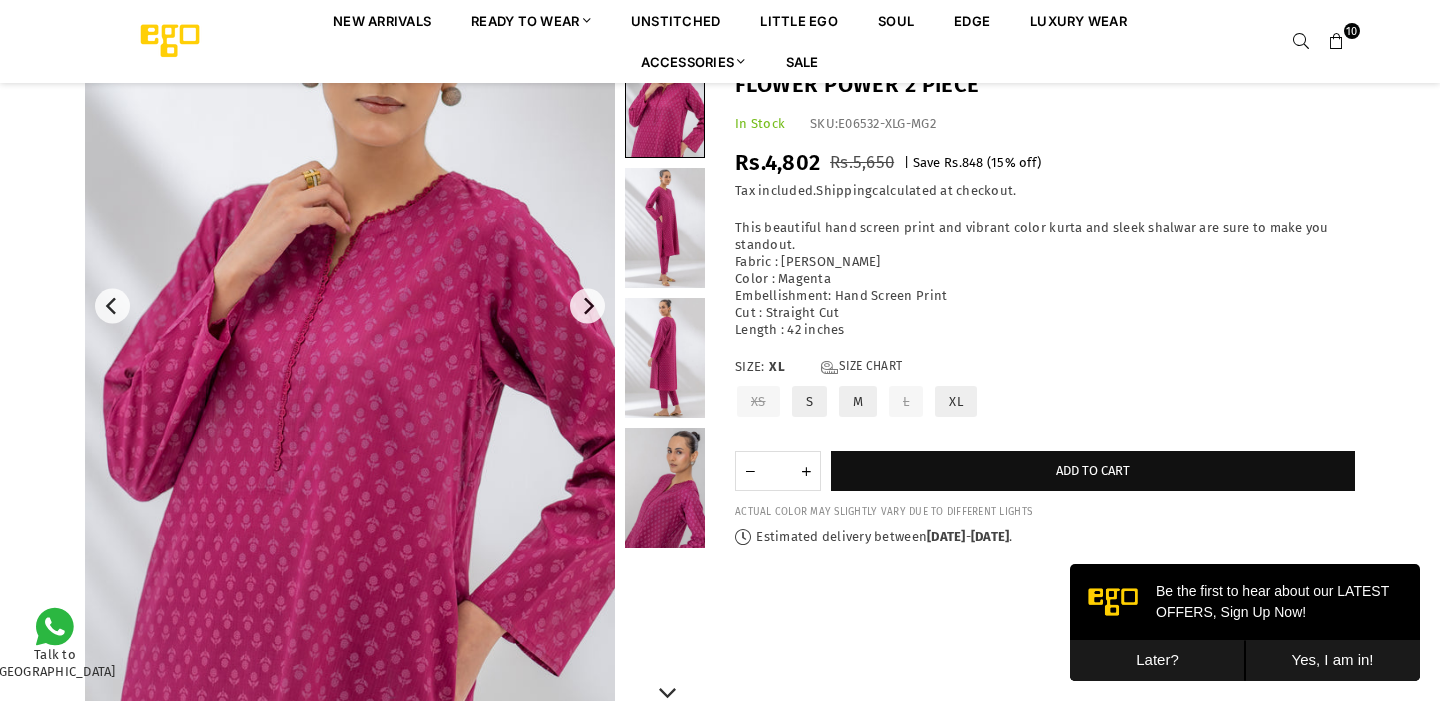click at bounding box center (665, 228) 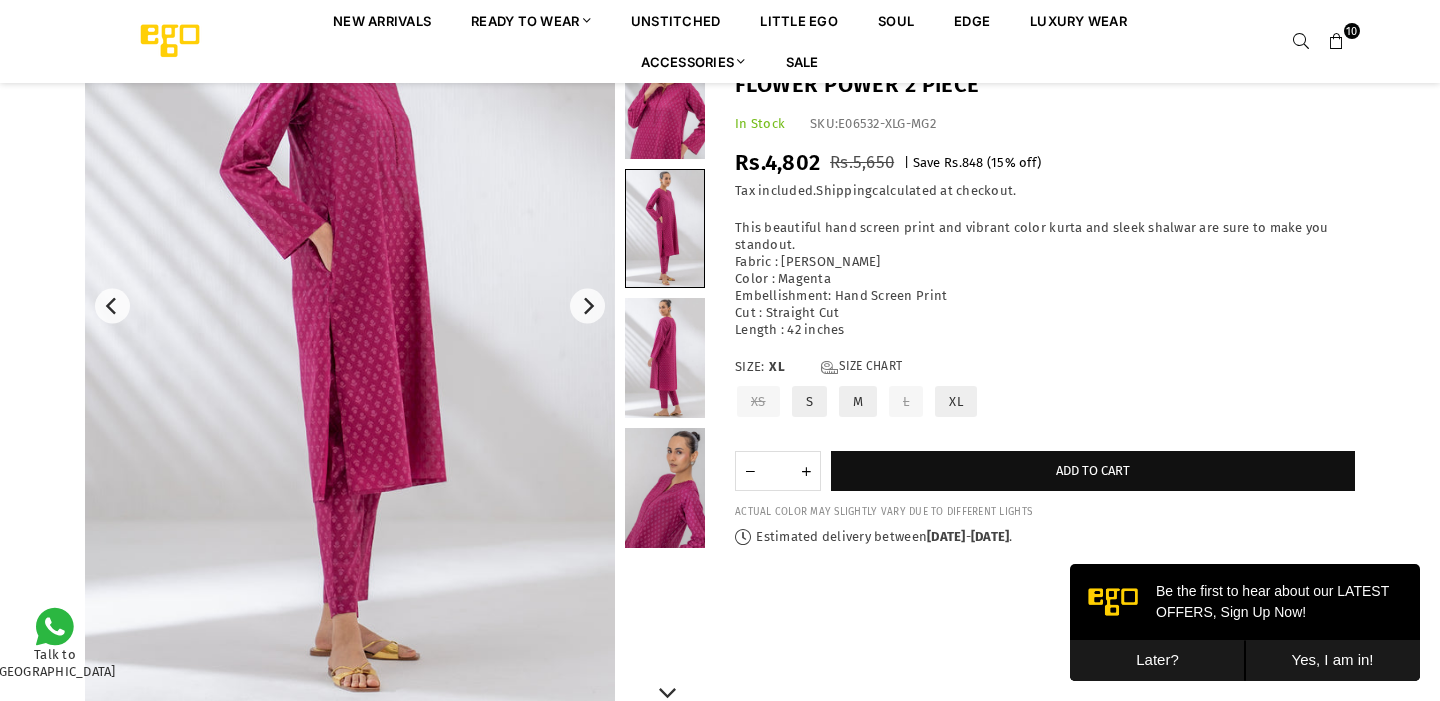 click at bounding box center (665, 358) 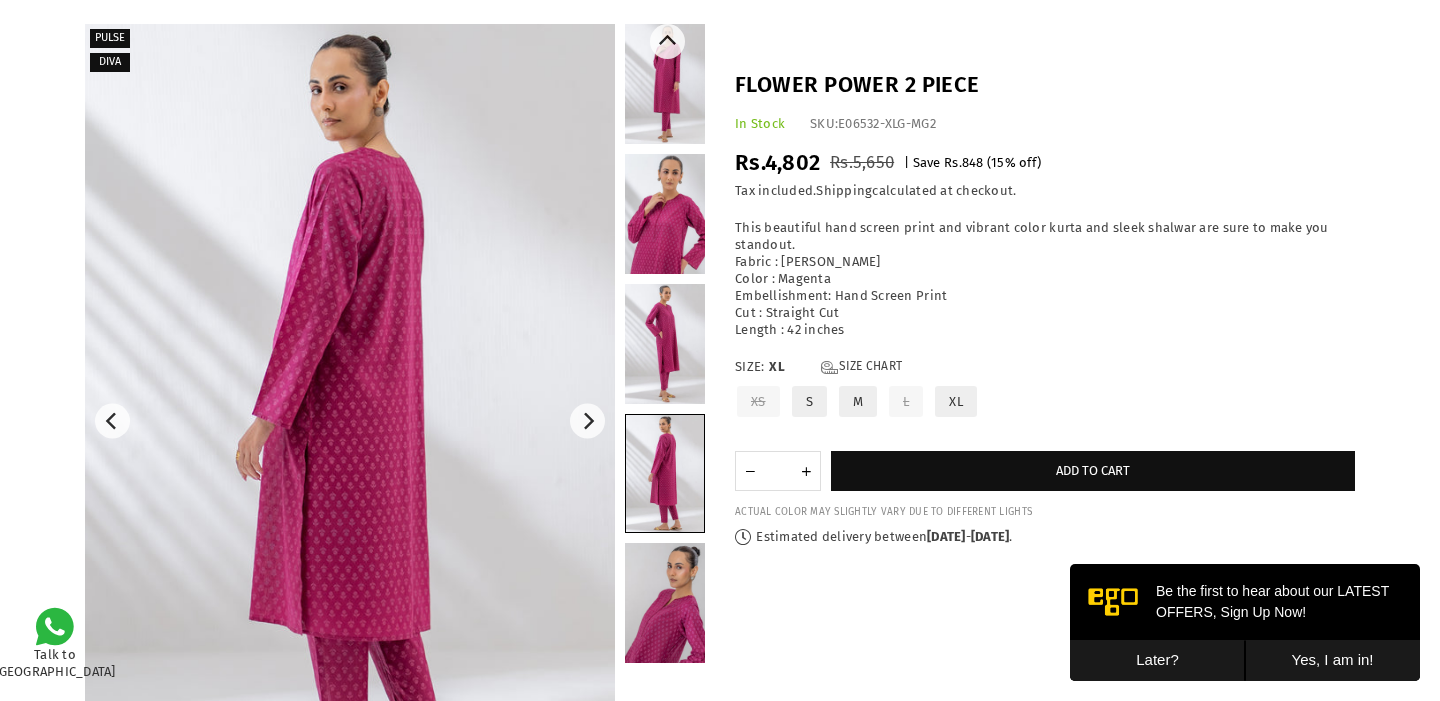 scroll, scrollTop: 125, scrollLeft: 0, axis: vertical 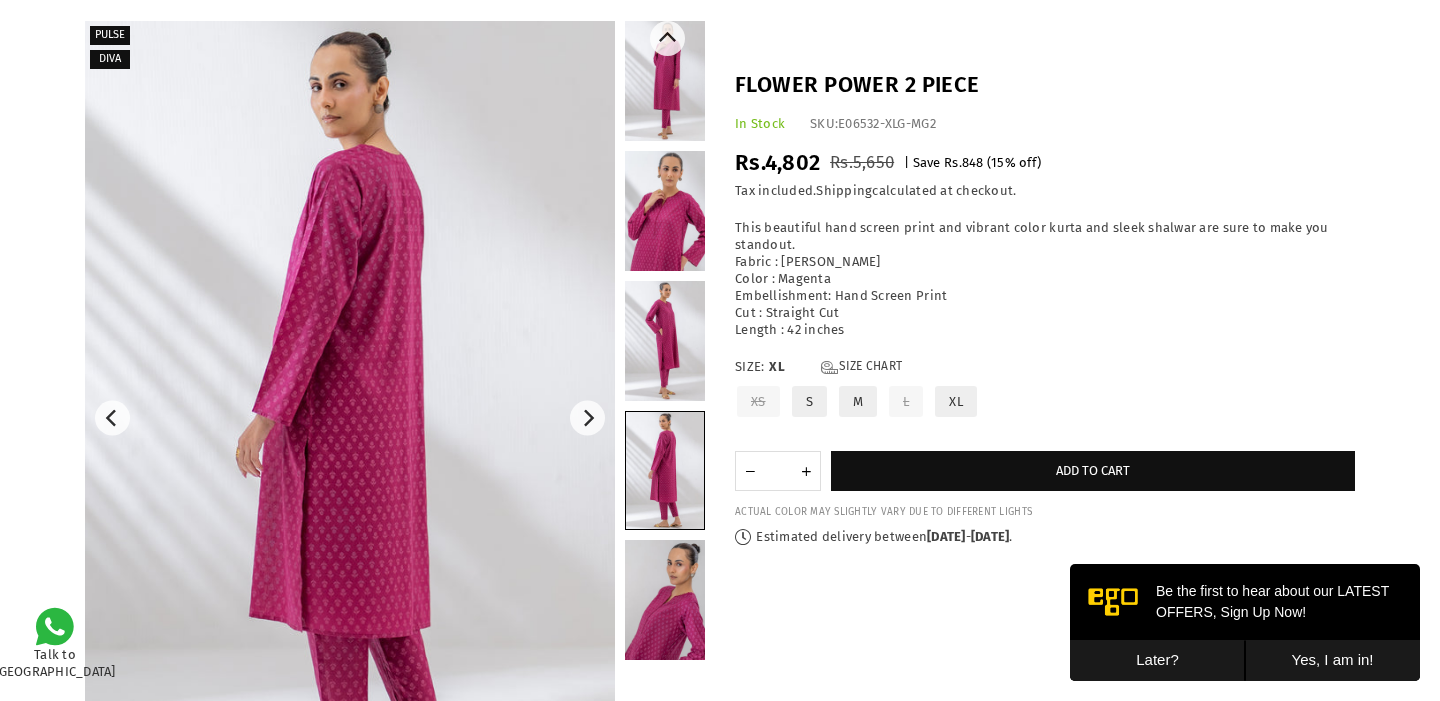 click at bounding box center (665, 600) 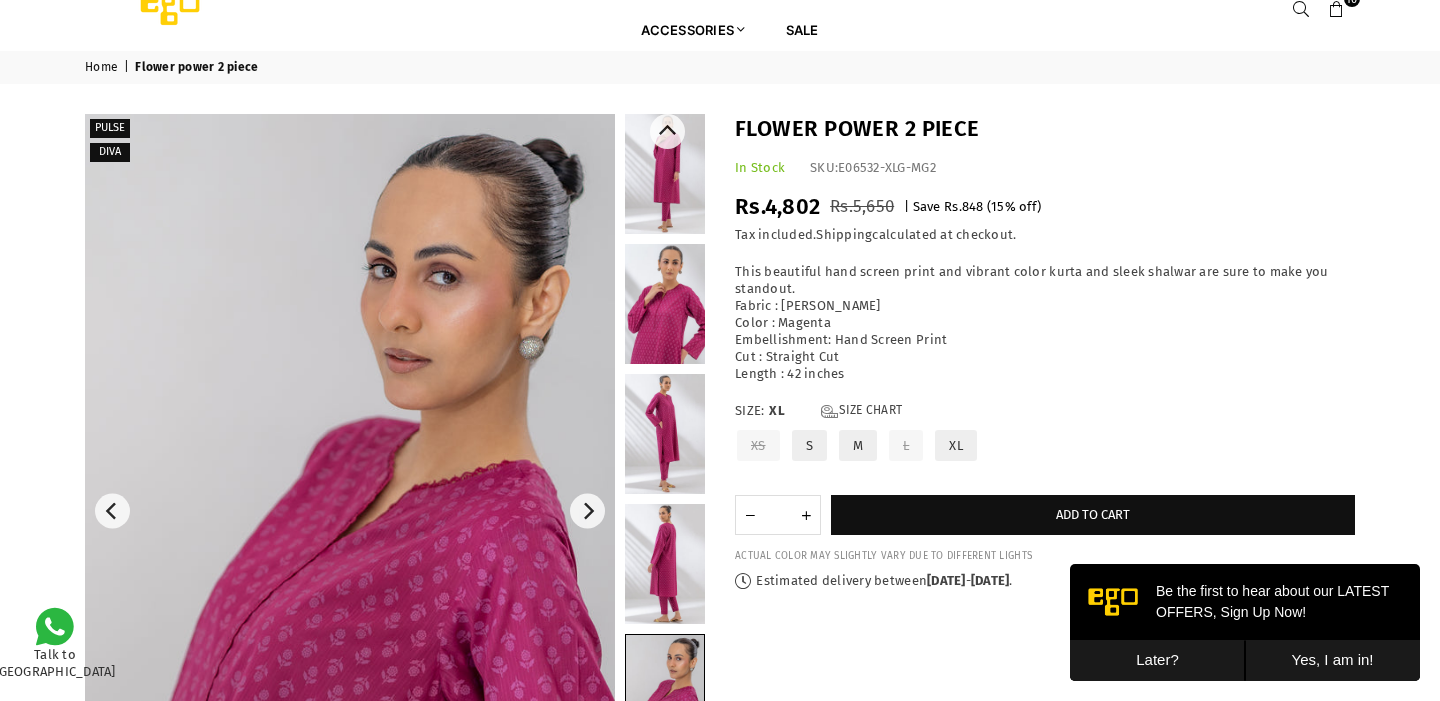 scroll, scrollTop: 0, scrollLeft: 0, axis: both 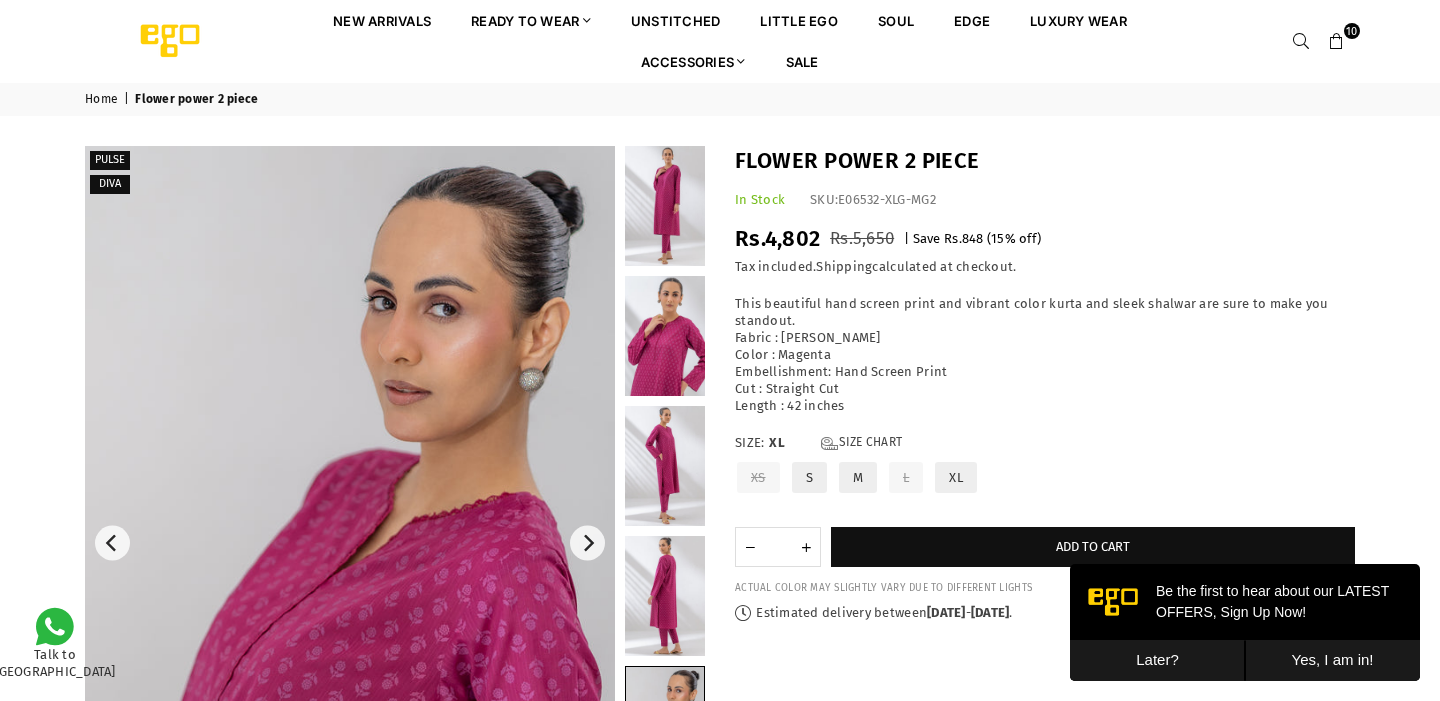 click at bounding box center [1337, 42] 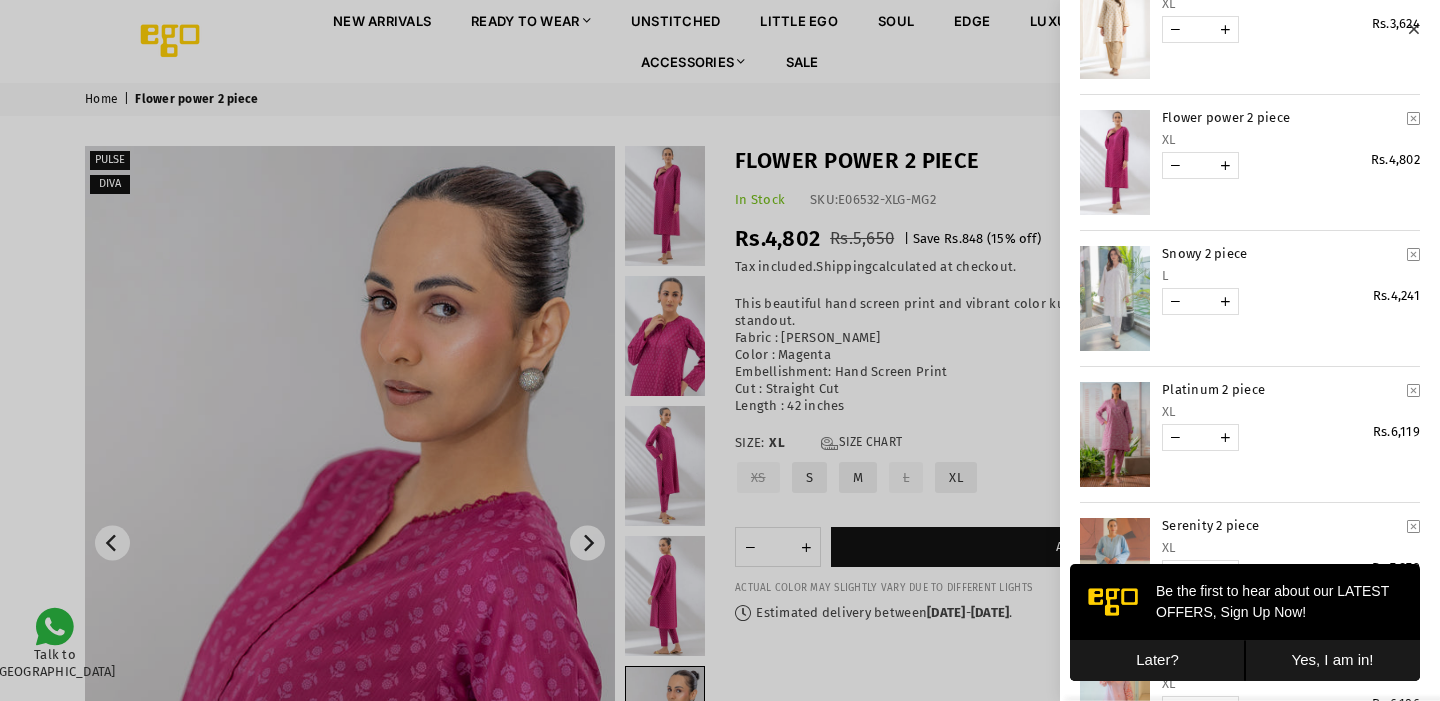 scroll, scrollTop: 457, scrollLeft: 0, axis: vertical 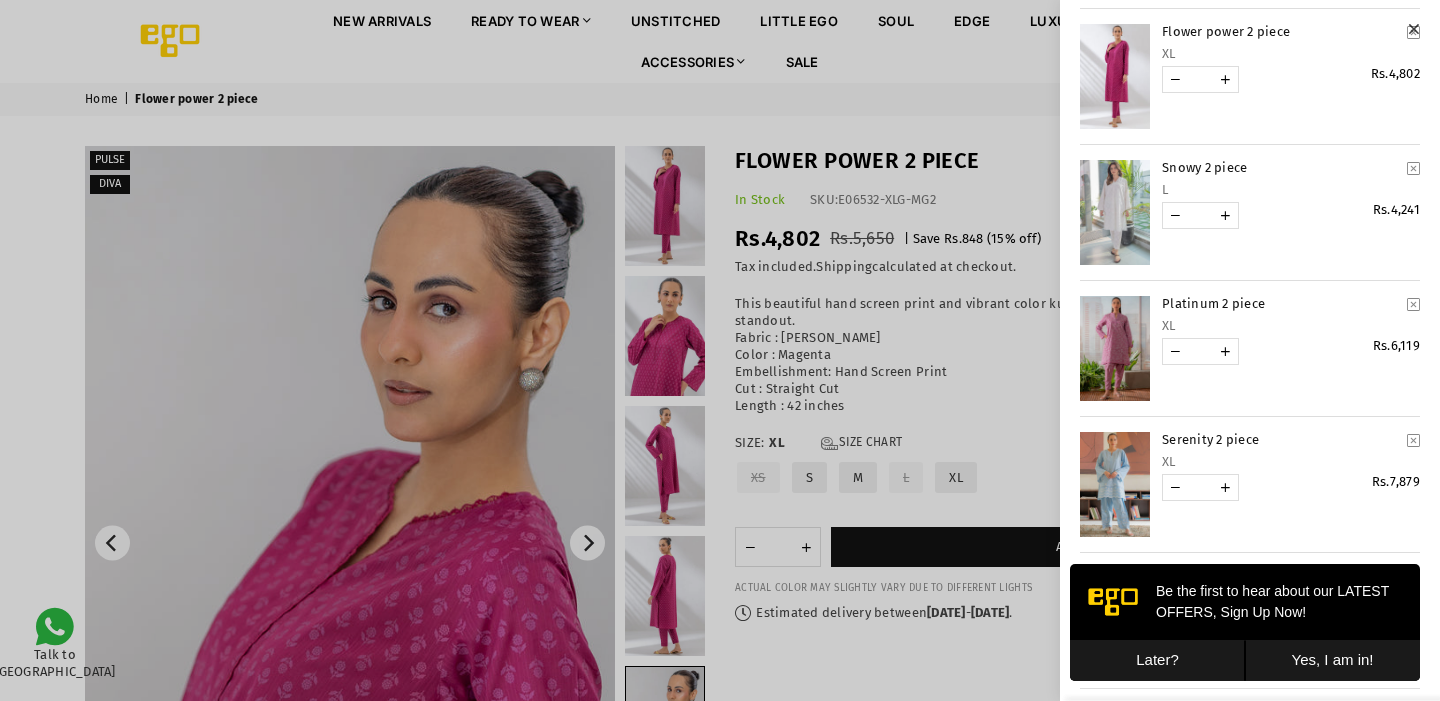 click at bounding box center (1115, 348) 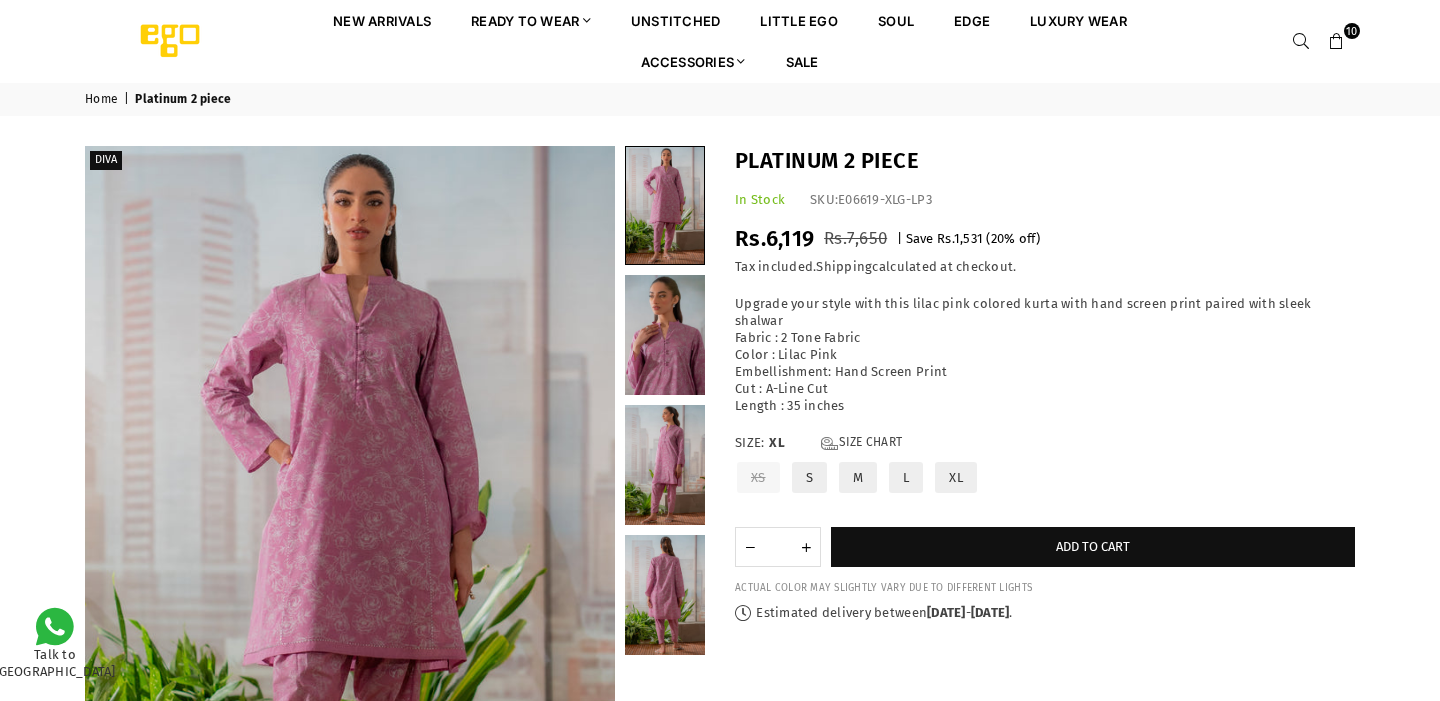 scroll, scrollTop: 0, scrollLeft: 0, axis: both 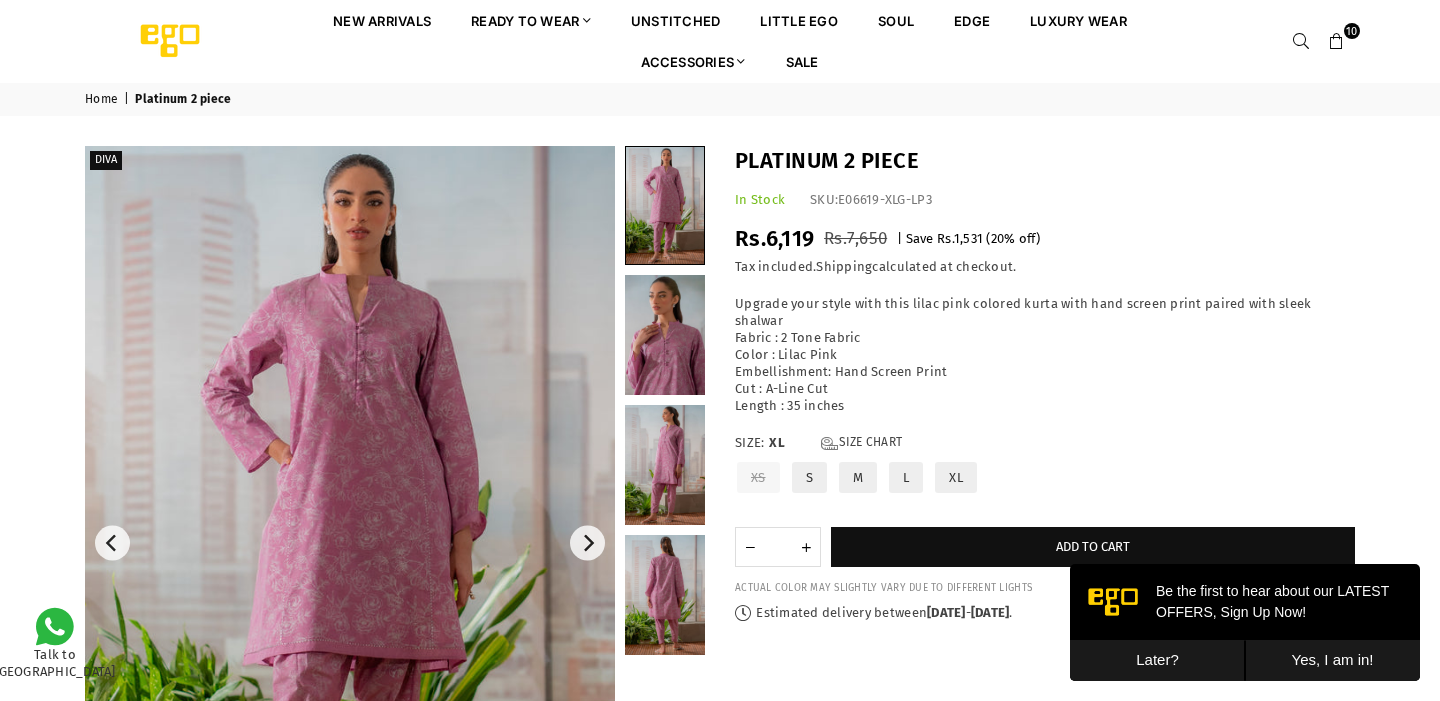 click at bounding box center (1337, 42) 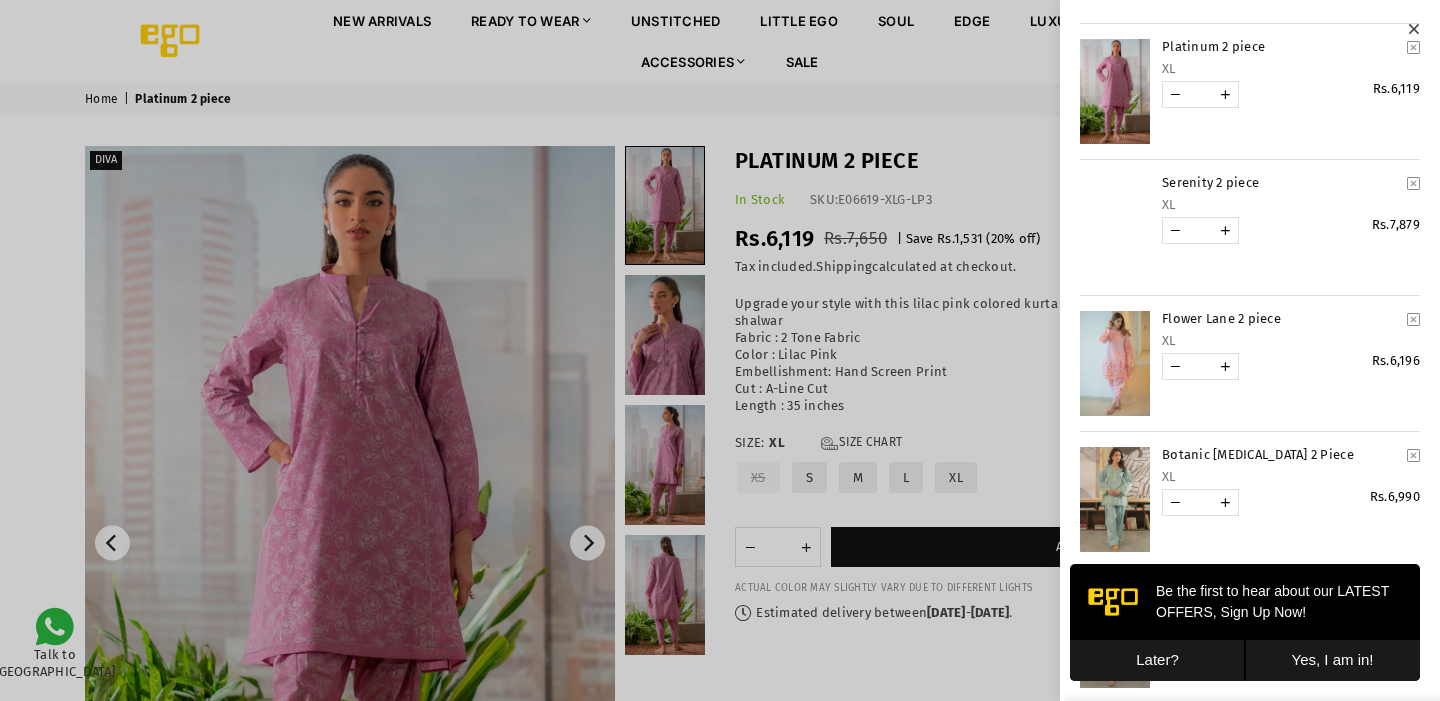scroll, scrollTop: 633, scrollLeft: 0, axis: vertical 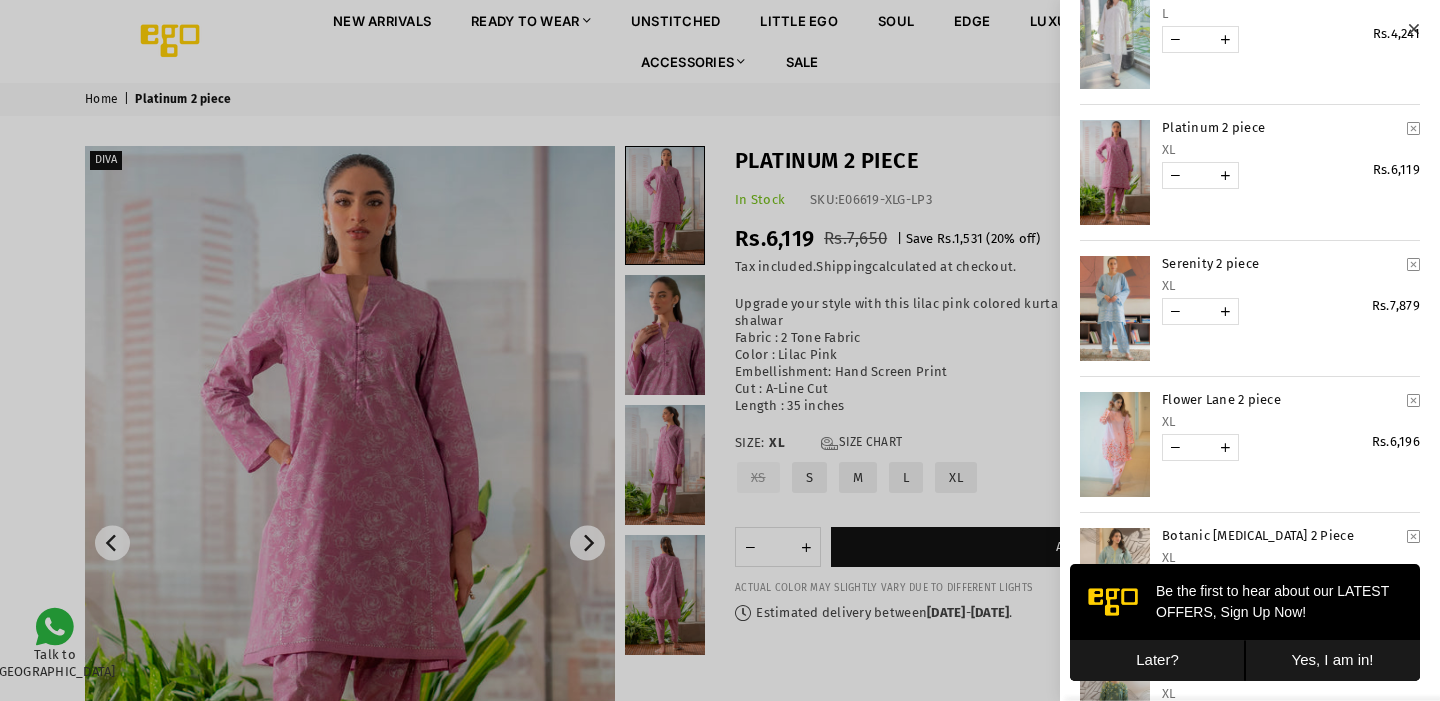click at bounding box center (1115, 308) 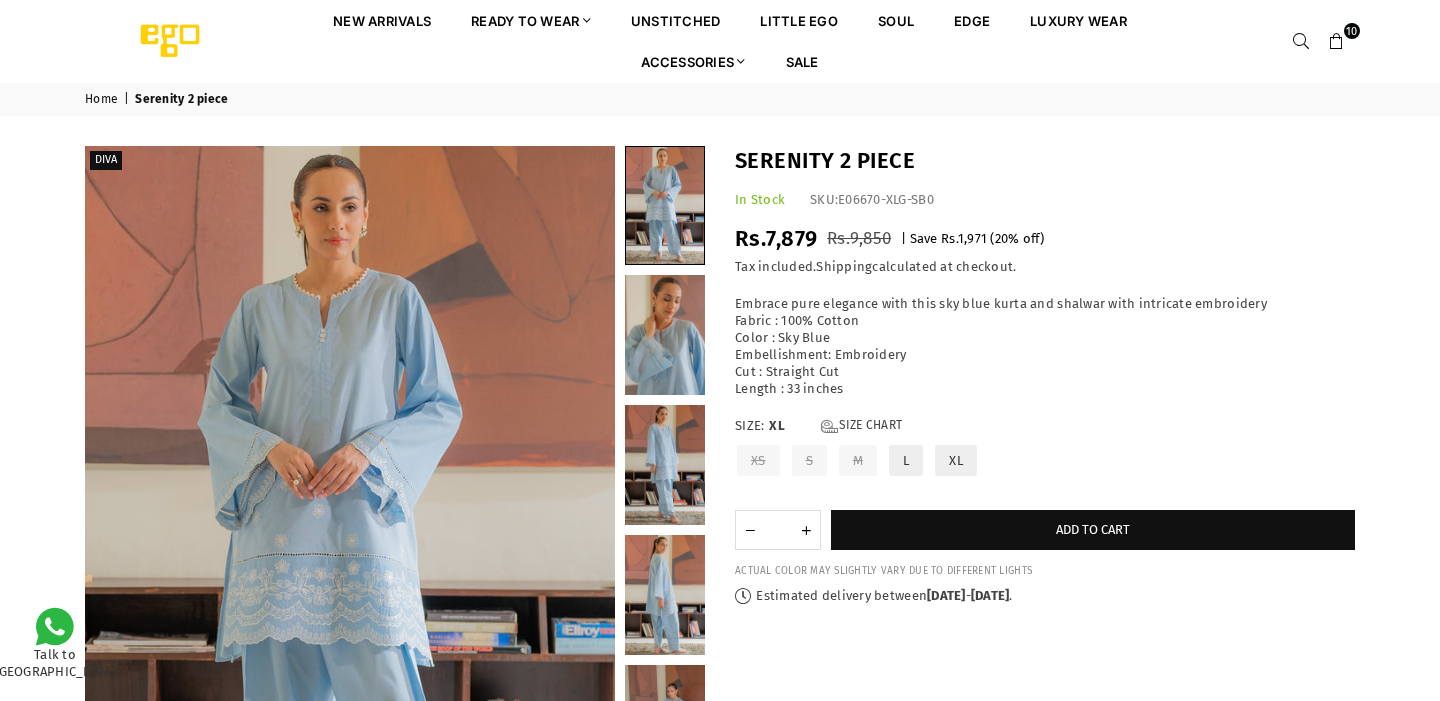 scroll, scrollTop: 0, scrollLeft: 0, axis: both 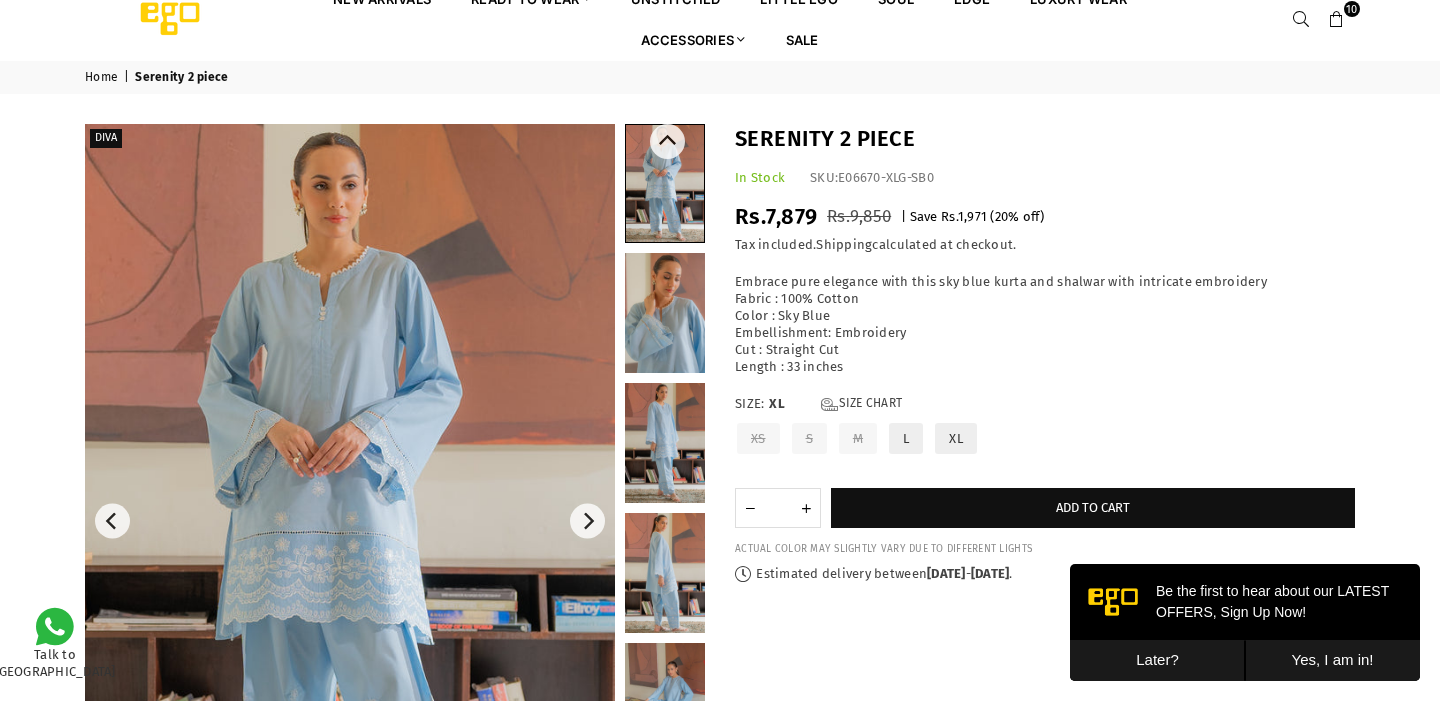 click at bounding box center [665, 313] 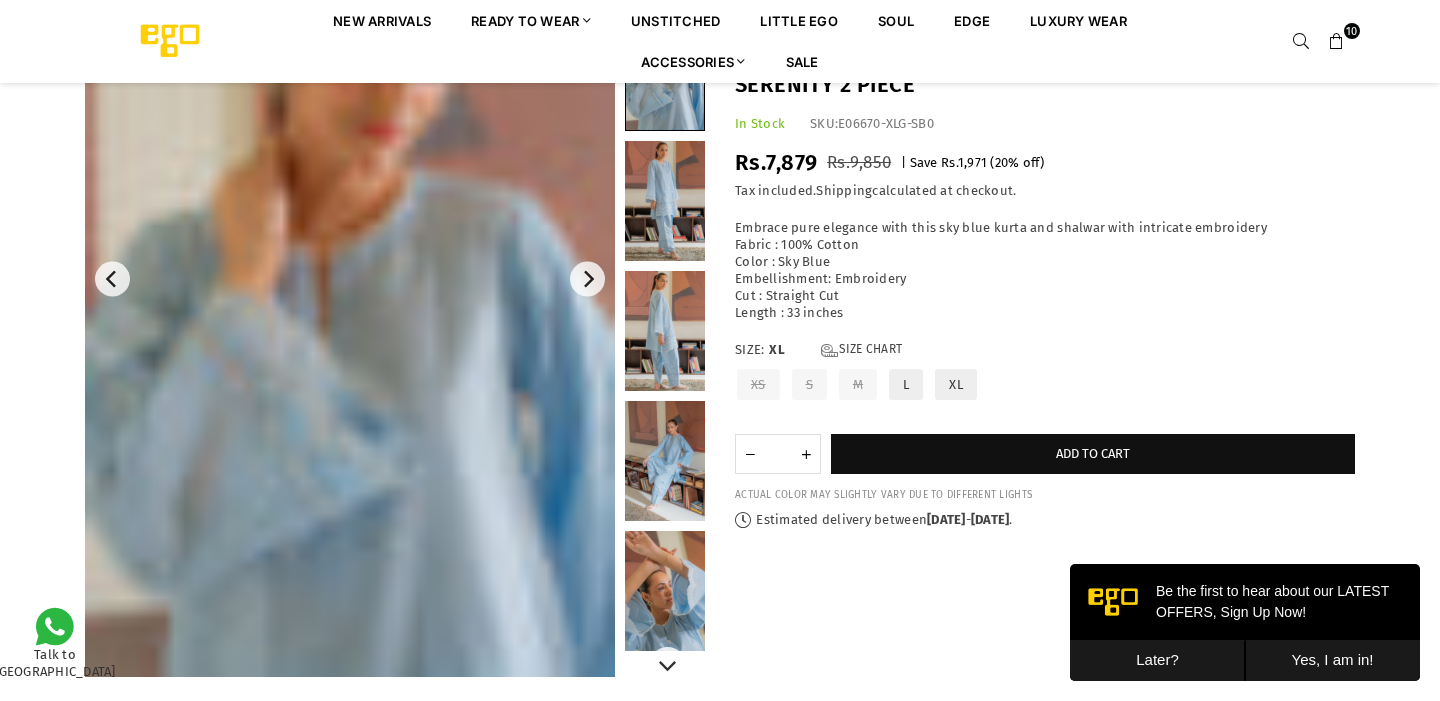 scroll, scrollTop: 267, scrollLeft: 0, axis: vertical 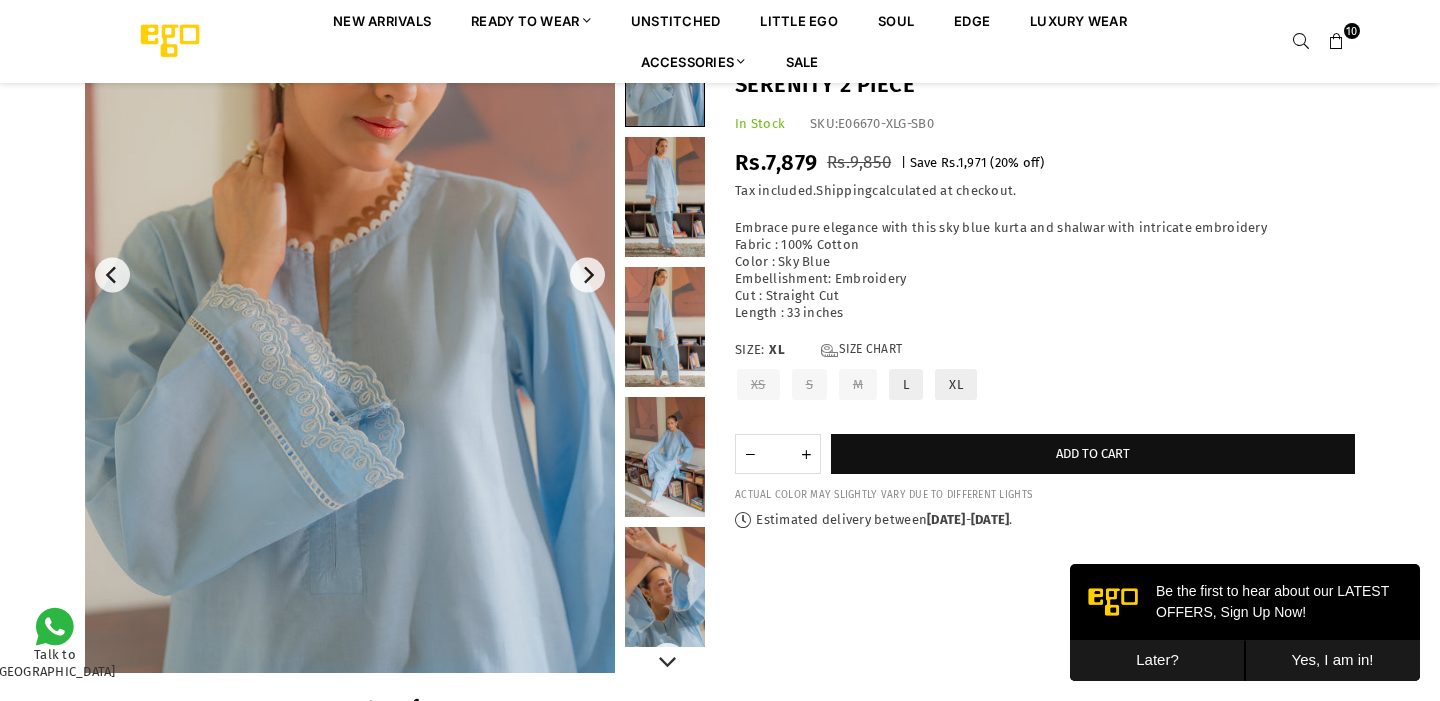 click at bounding box center (665, 197) 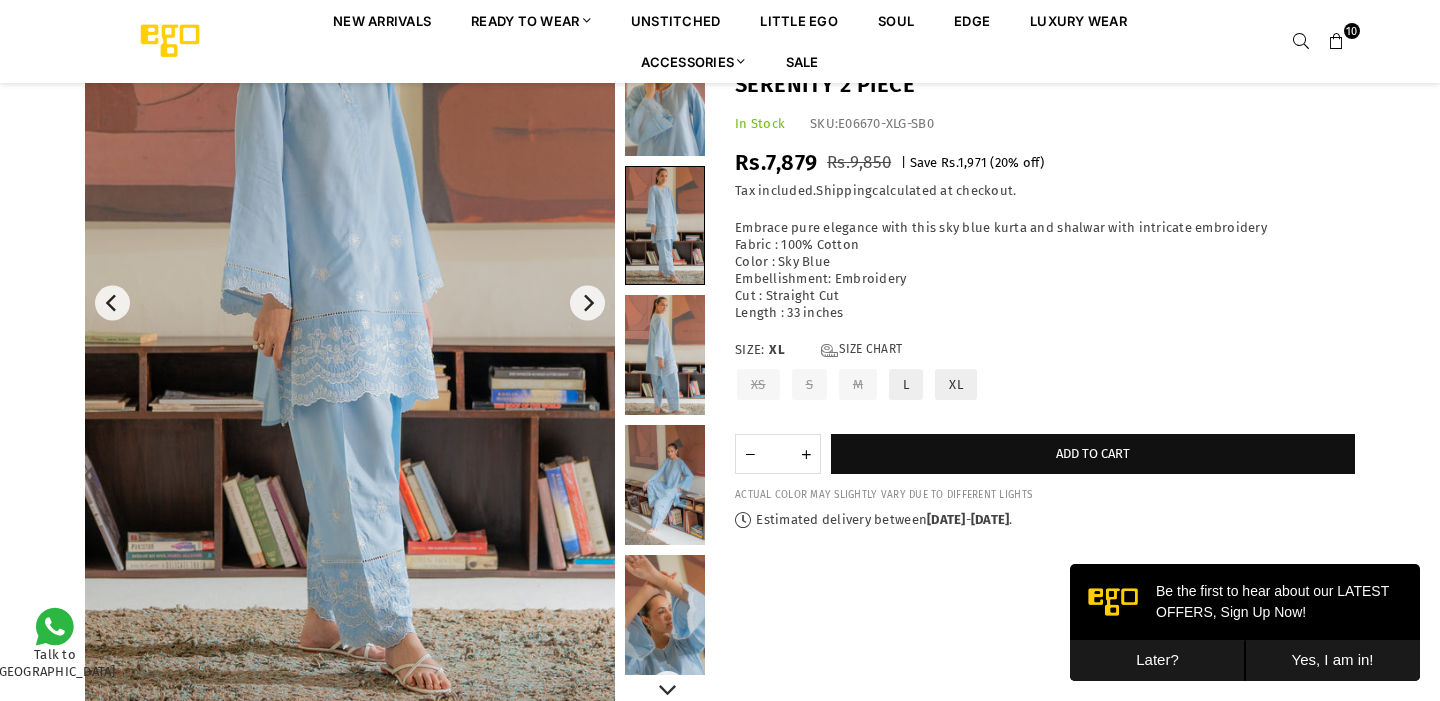 scroll, scrollTop: 243, scrollLeft: 0, axis: vertical 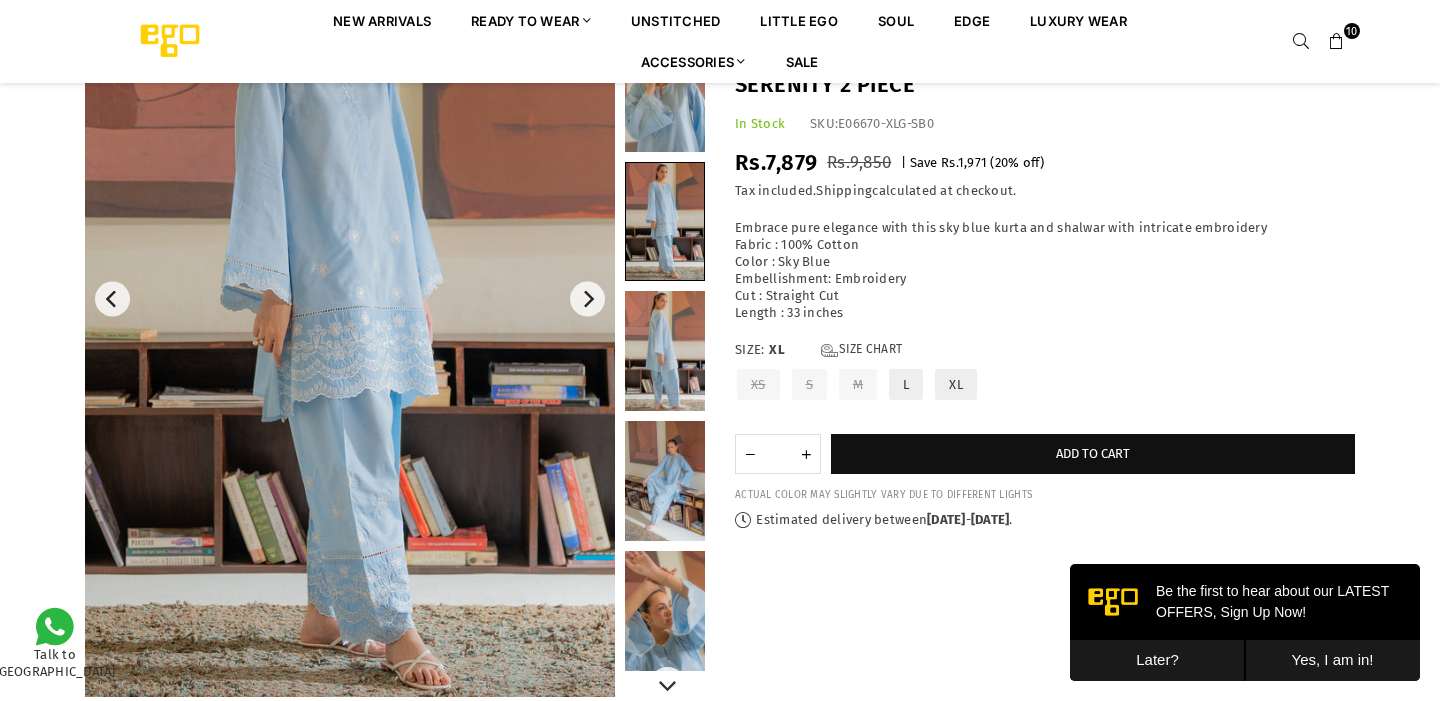 click at bounding box center [665, 351] 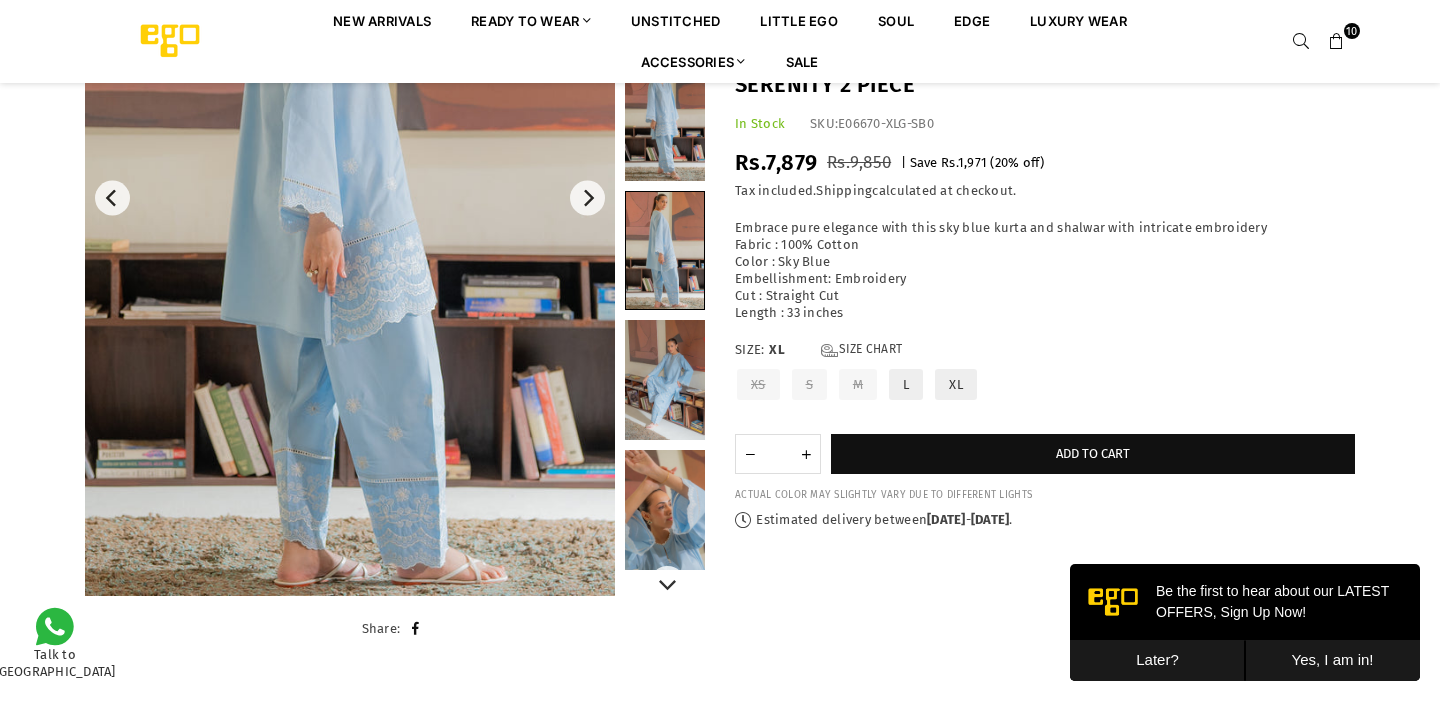 scroll, scrollTop: 345, scrollLeft: 0, axis: vertical 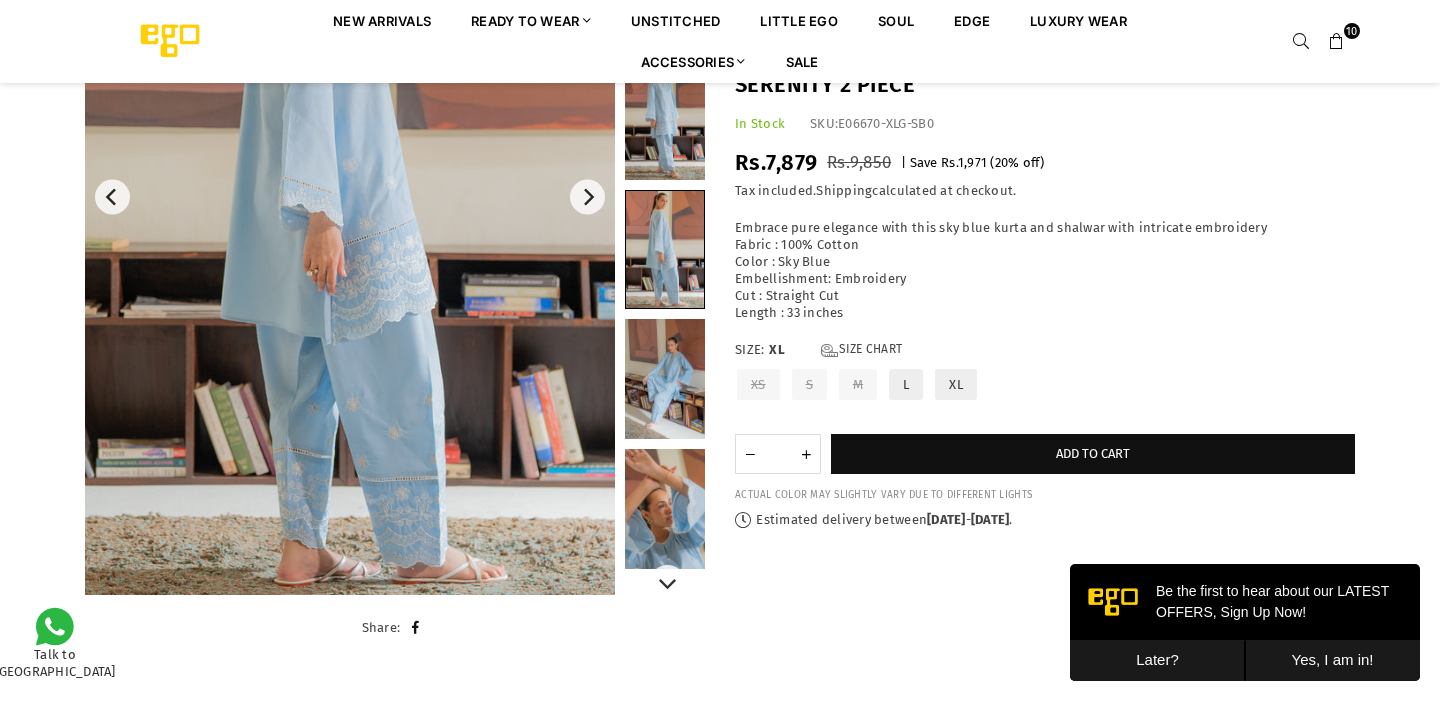 click at bounding box center (665, 379) 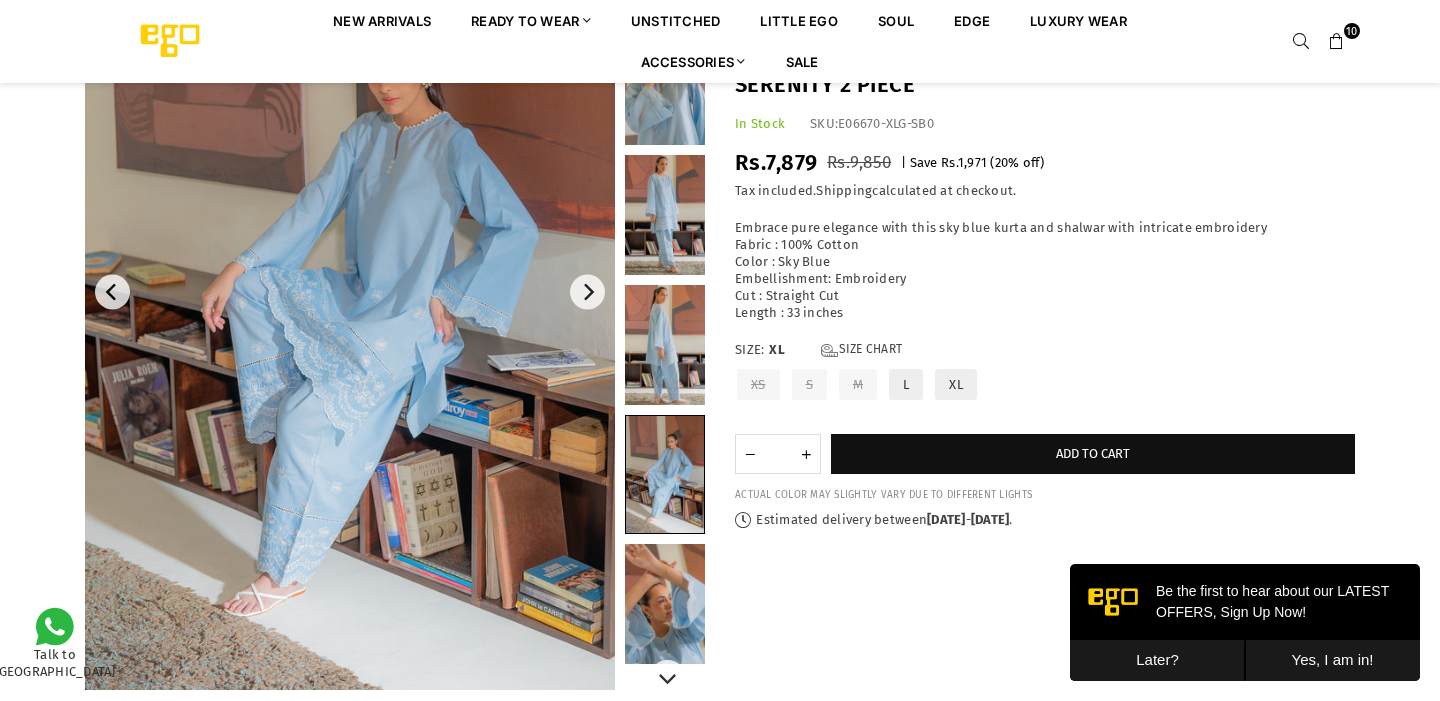 scroll, scrollTop: 303, scrollLeft: 0, axis: vertical 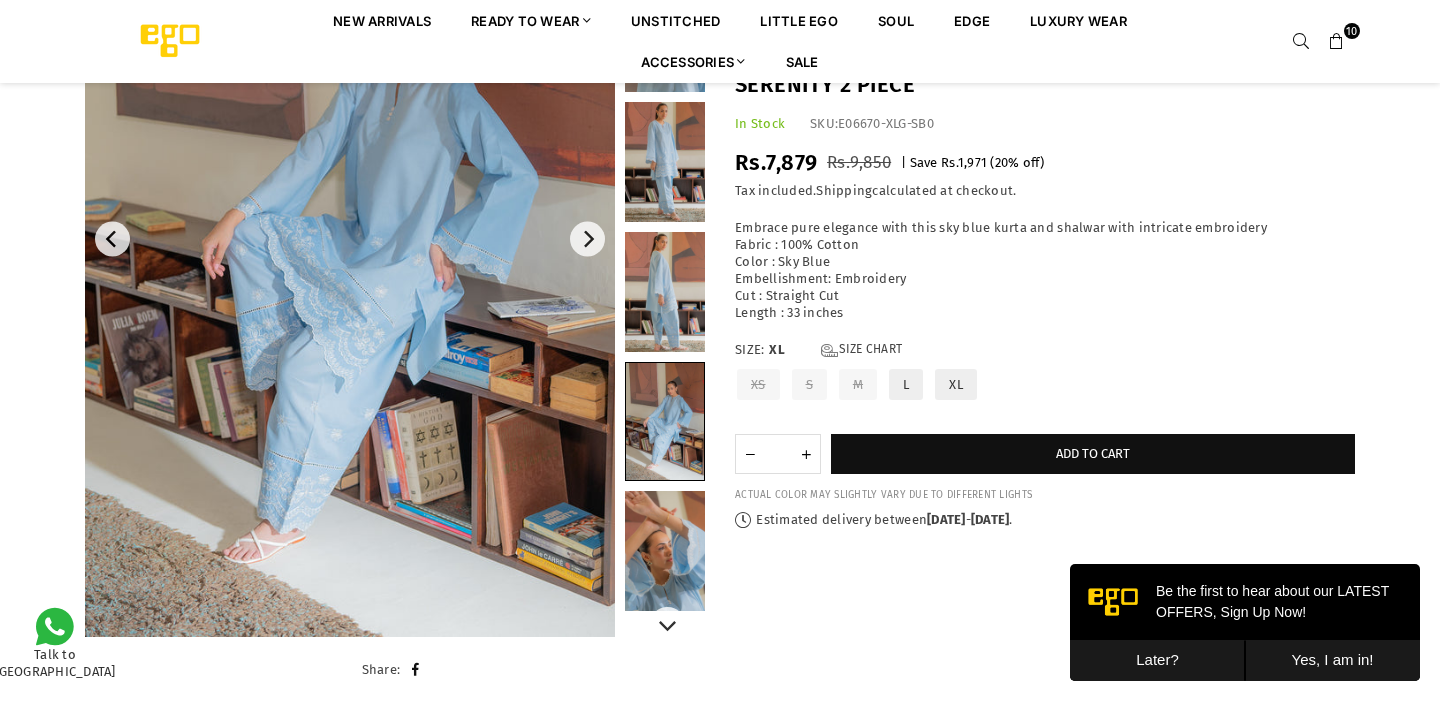 click at bounding box center [665, 551] 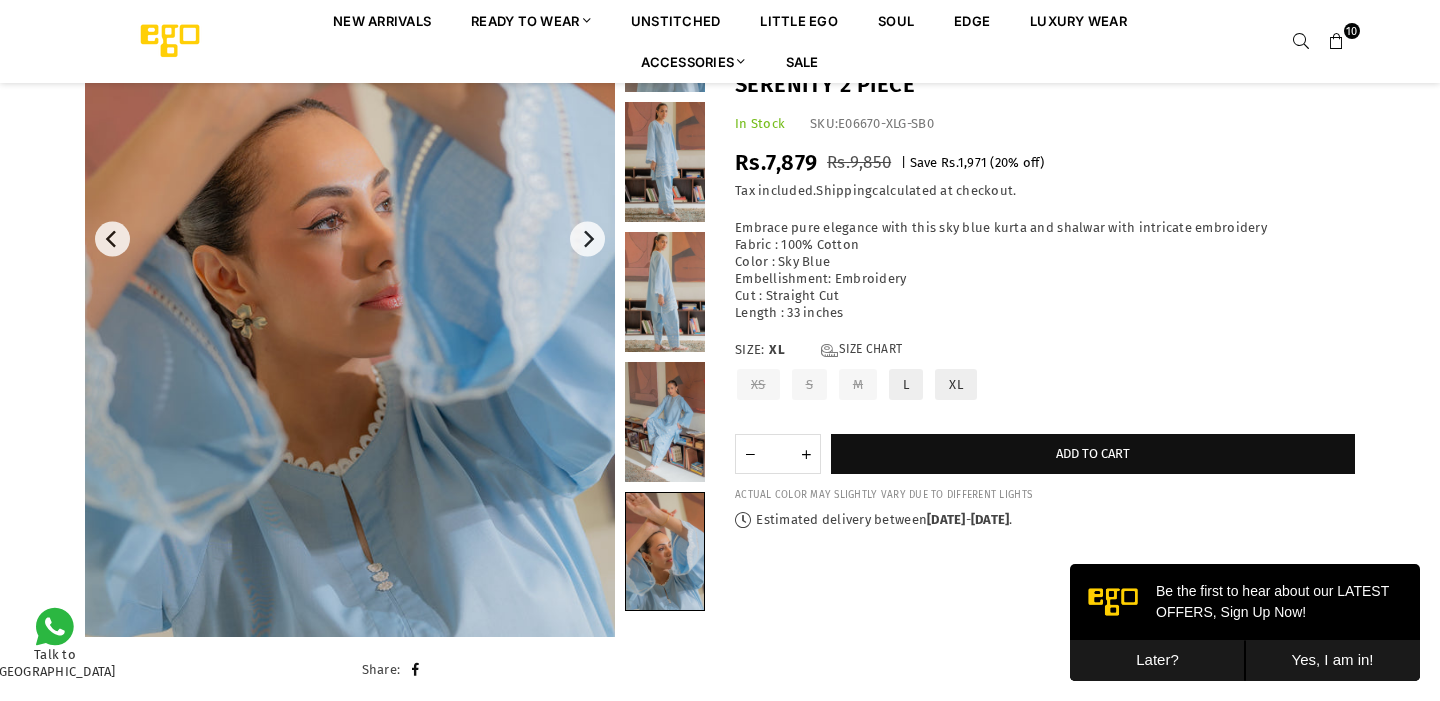 click at bounding box center (1337, 42) 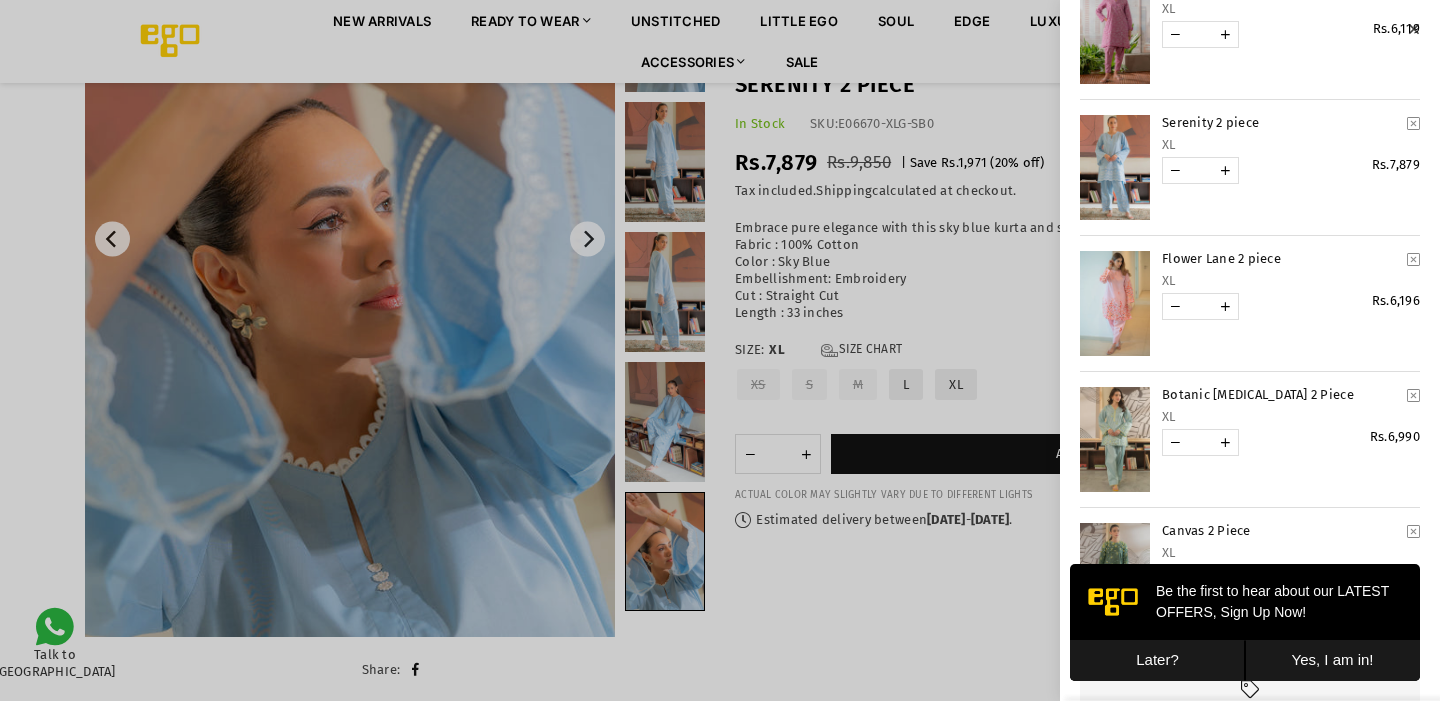 scroll, scrollTop: 781, scrollLeft: 0, axis: vertical 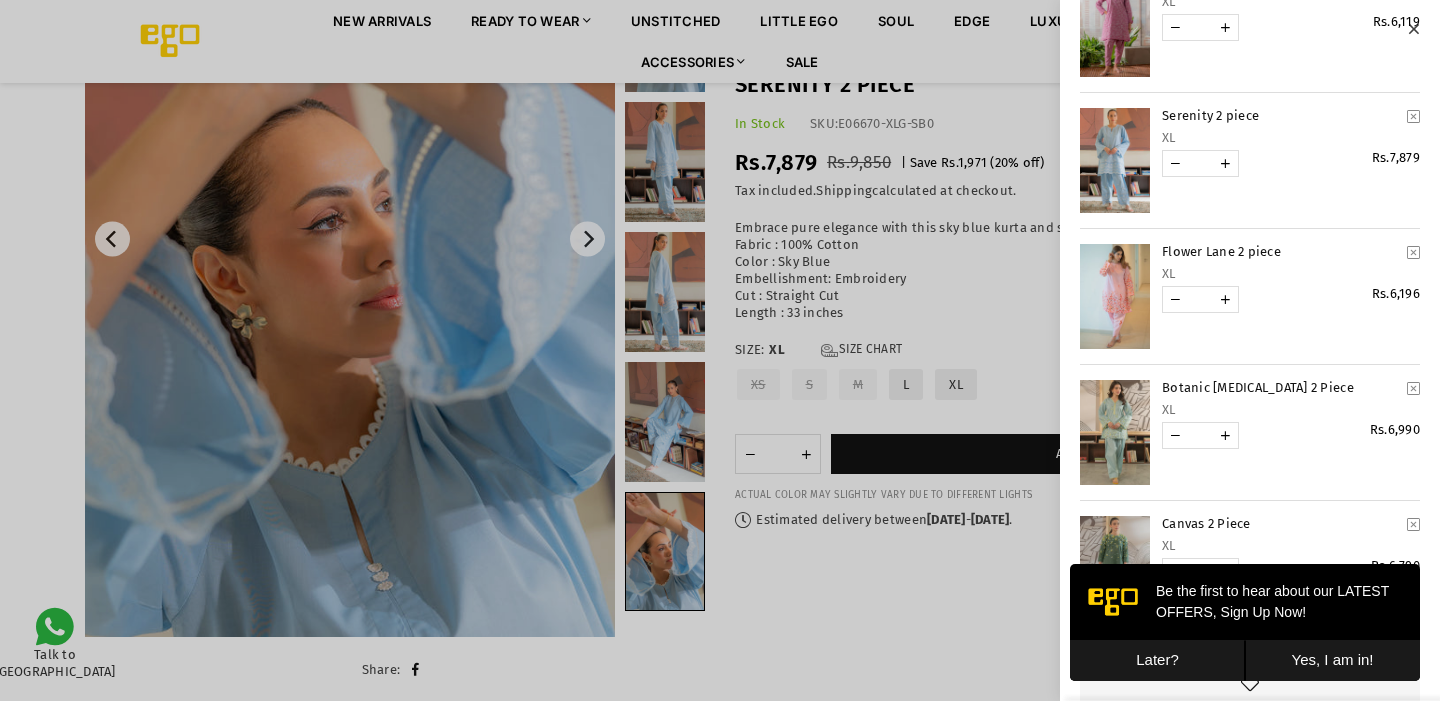 click at bounding box center (1115, 296) 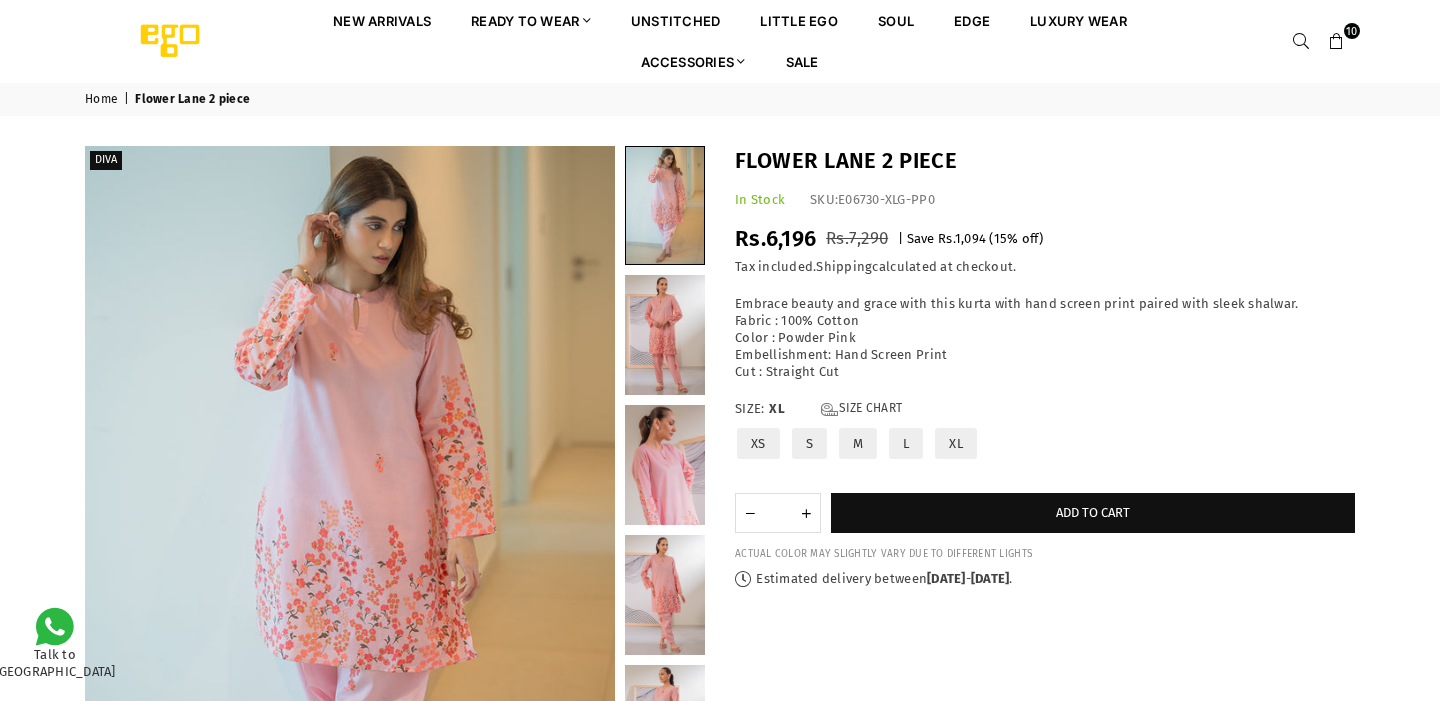 scroll, scrollTop: 0, scrollLeft: 0, axis: both 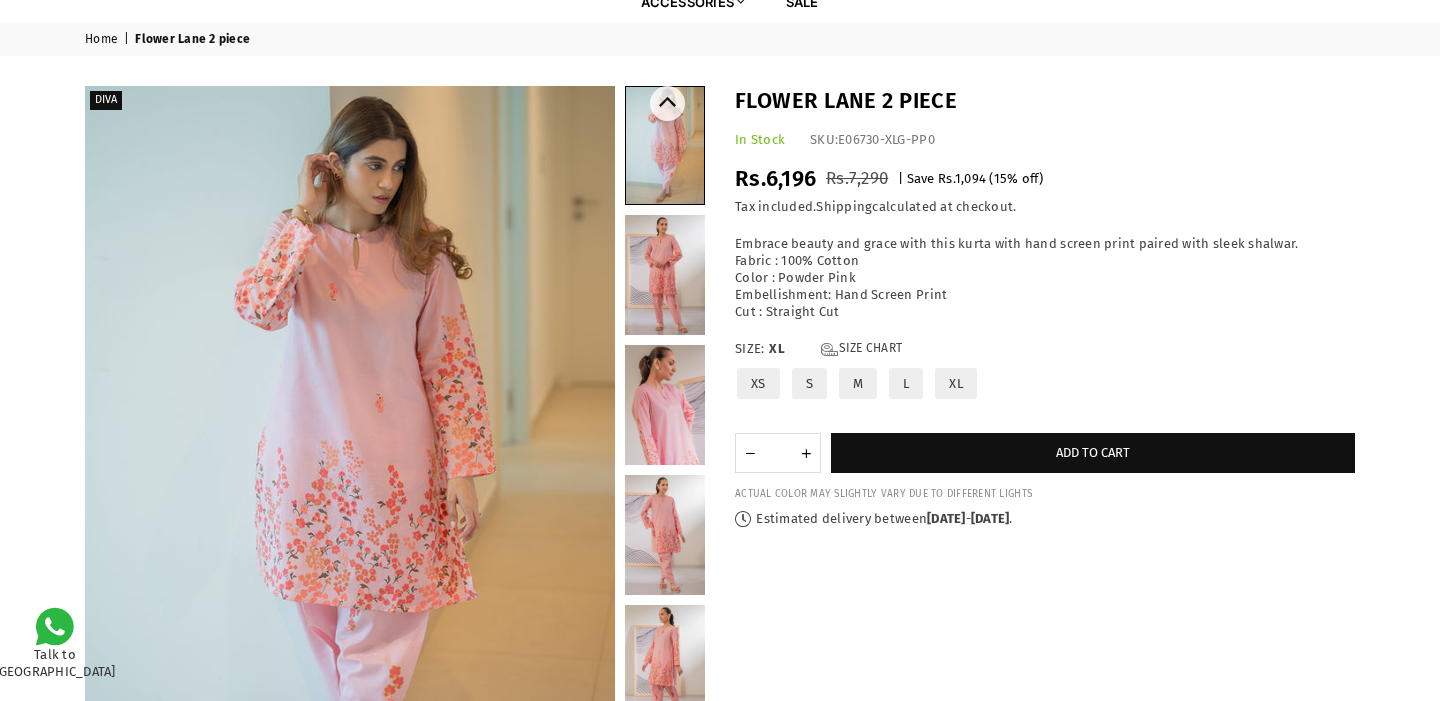 click at bounding box center (665, 275) 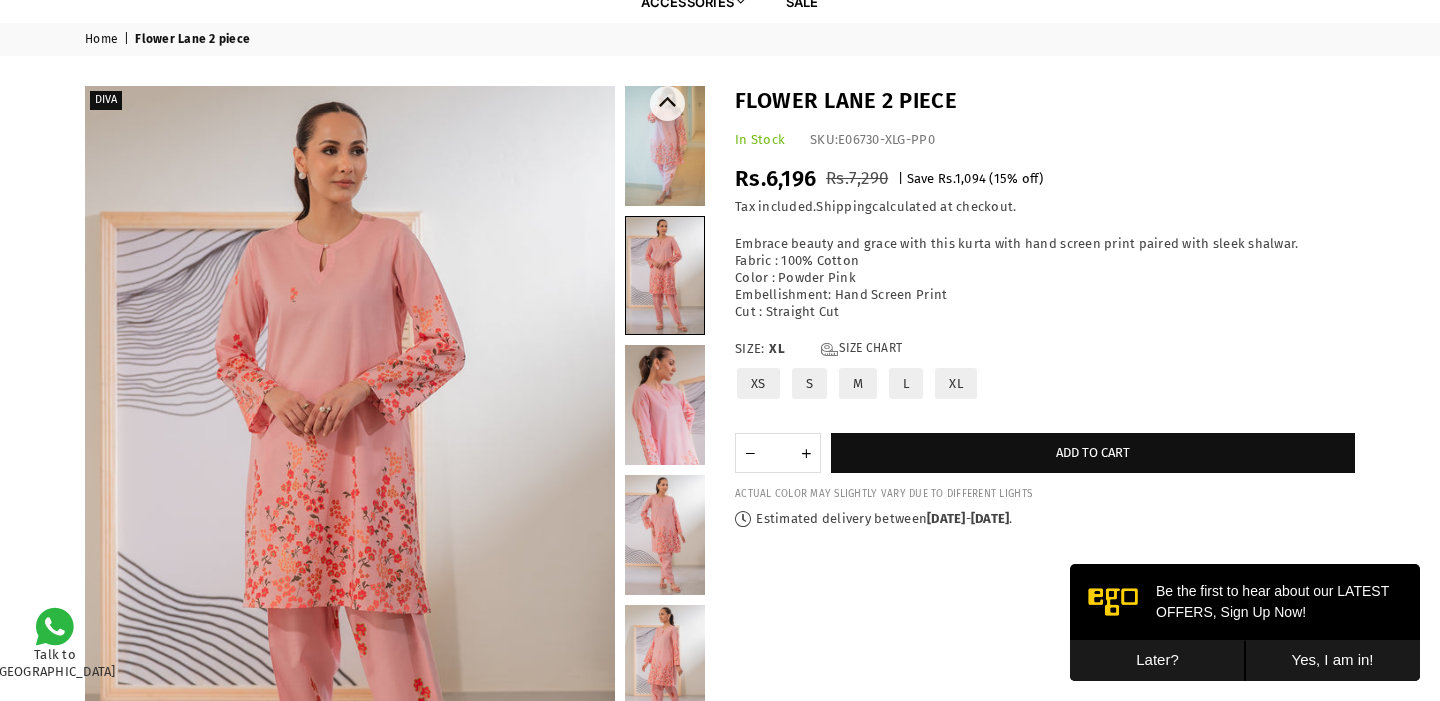 scroll, scrollTop: 0, scrollLeft: 0, axis: both 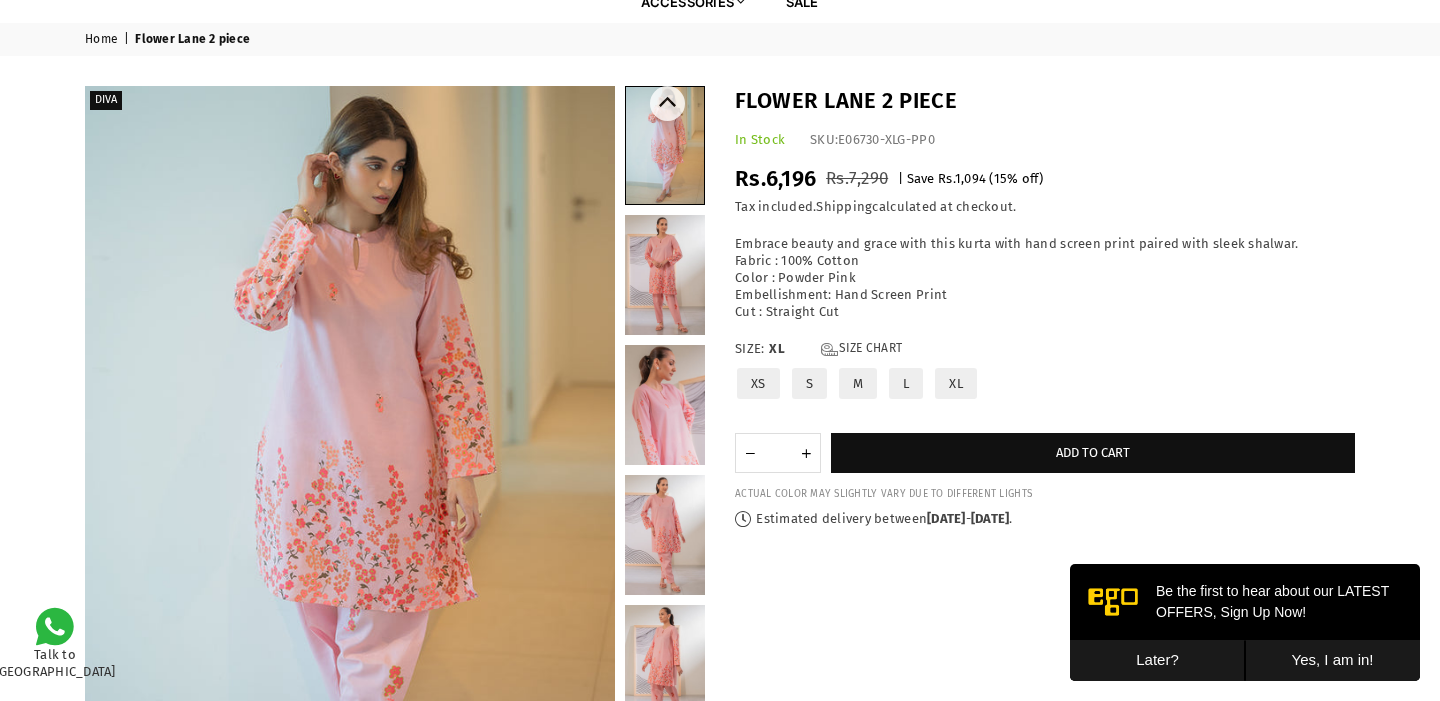 click at bounding box center (665, 275) 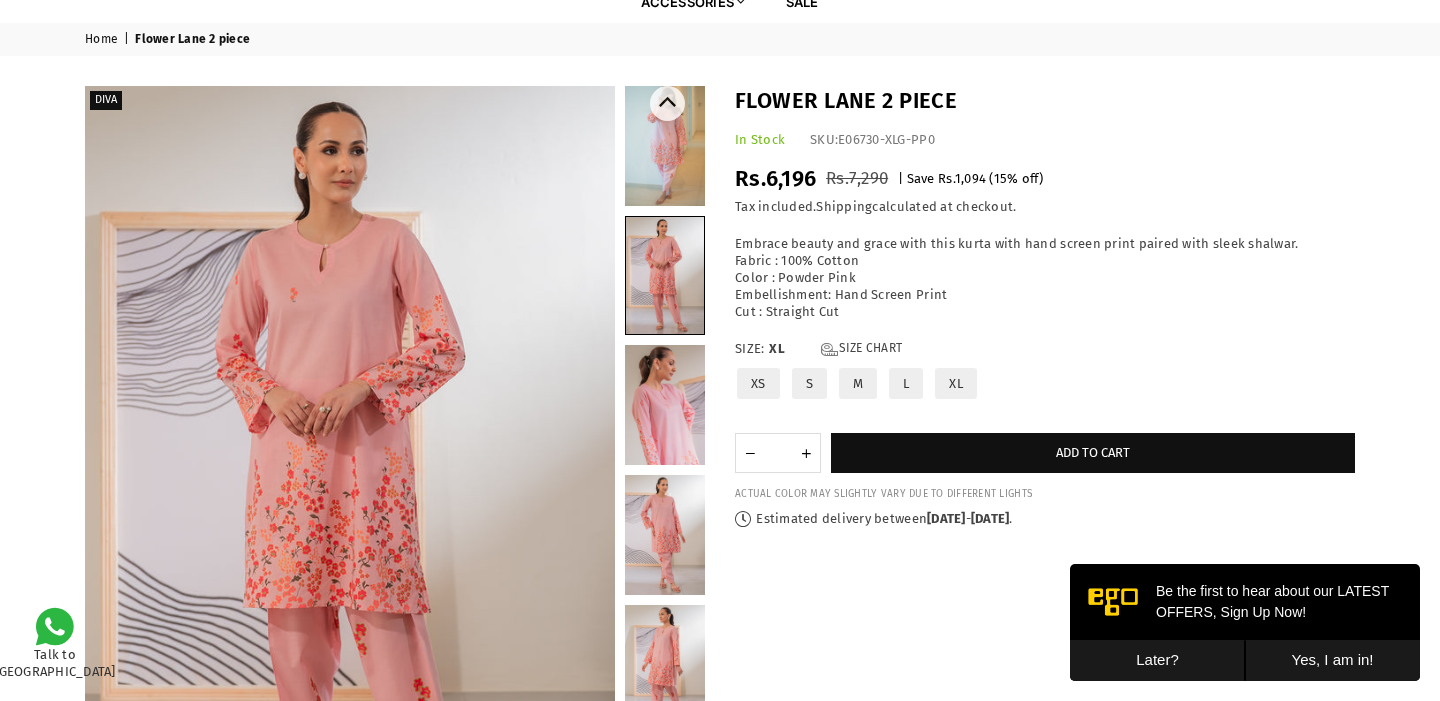 click at bounding box center [665, 405] 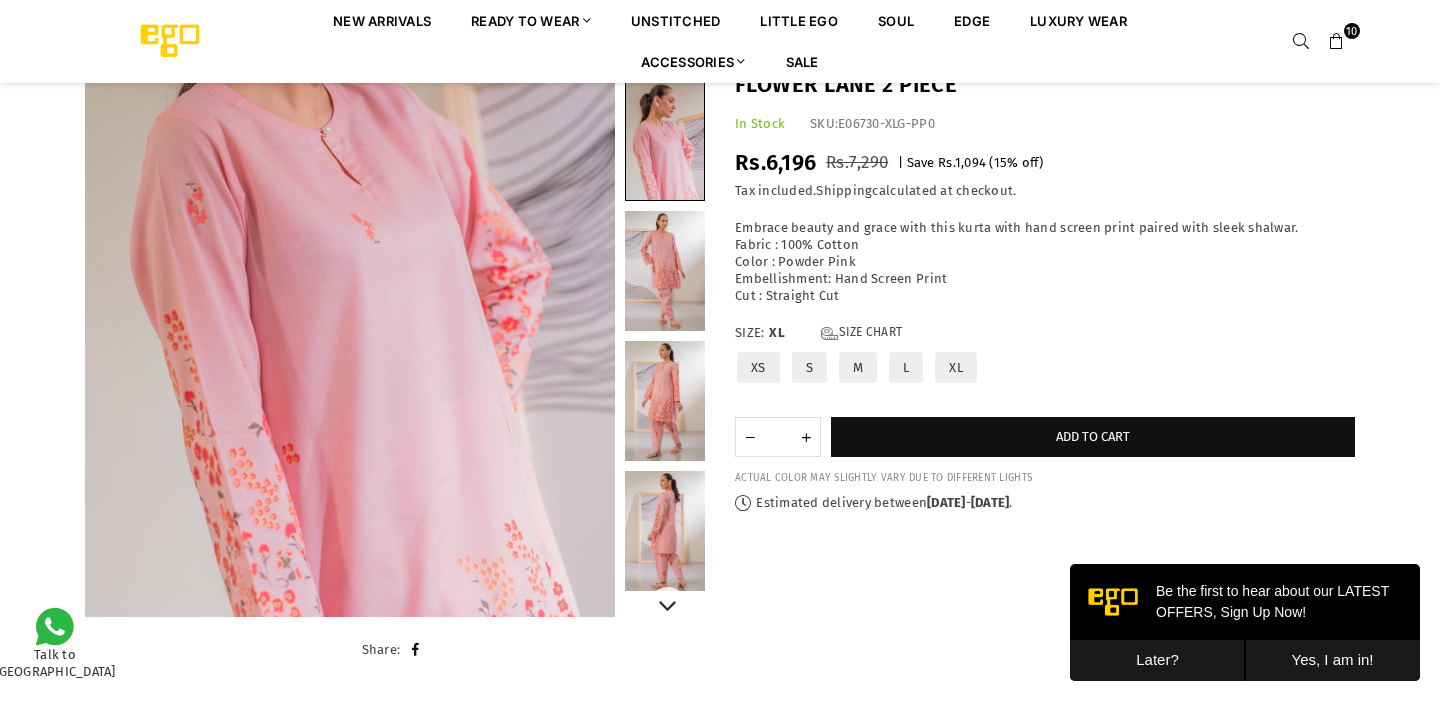 scroll, scrollTop: 335, scrollLeft: 0, axis: vertical 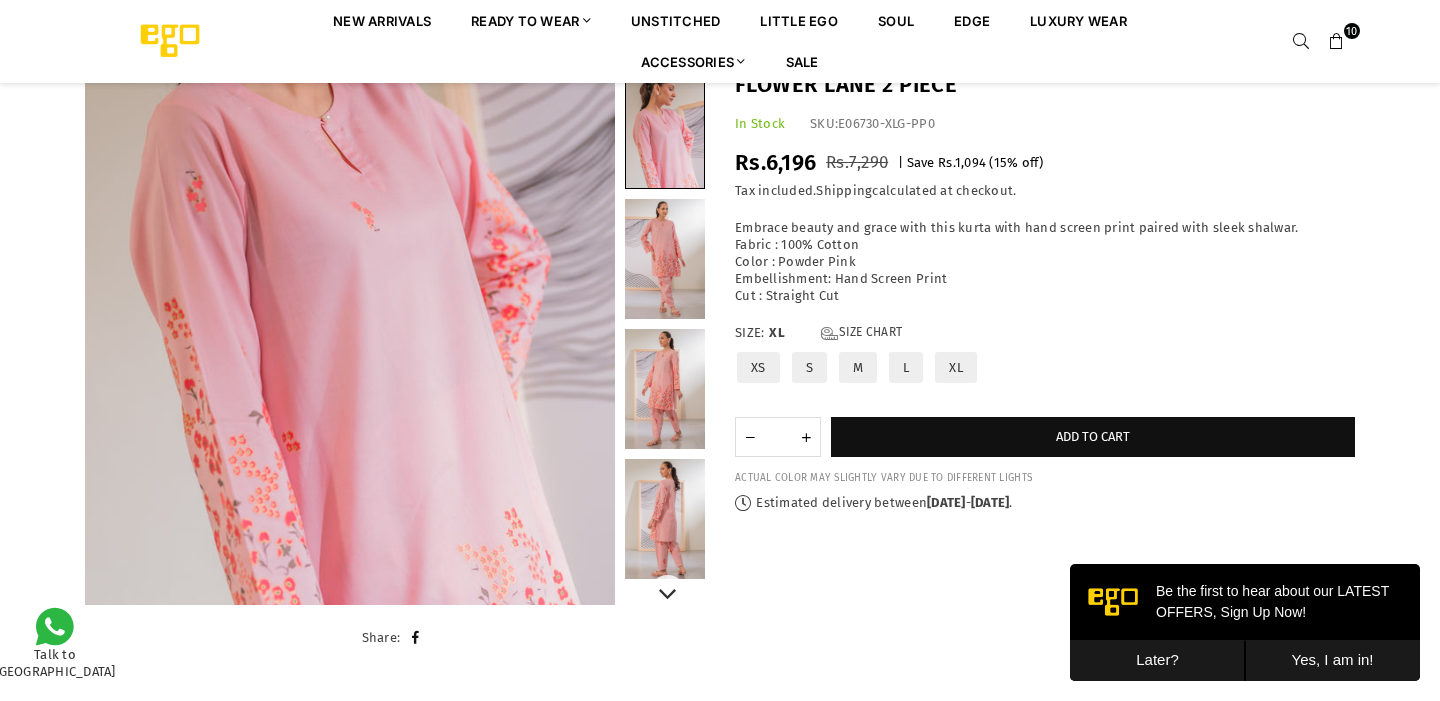click at bounding box center [665, 389] 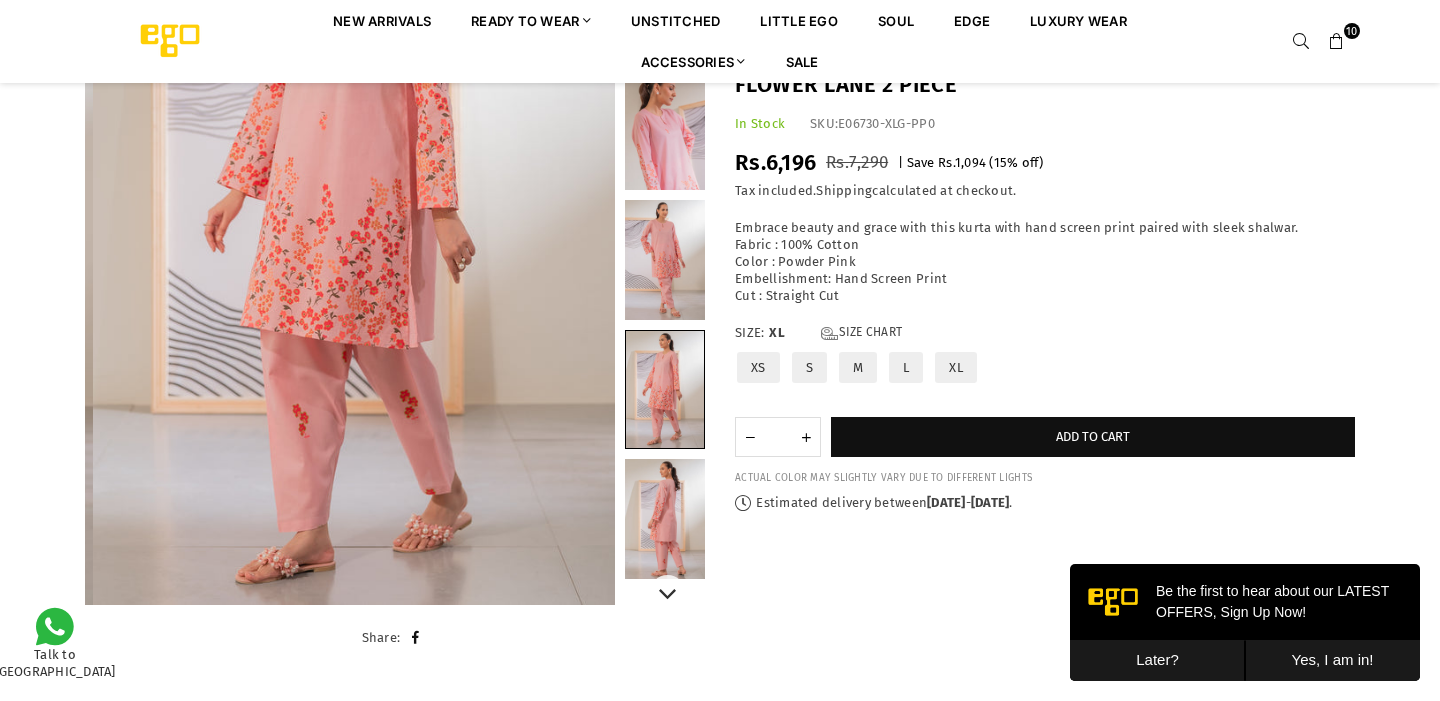 click at bounding box center (665, 260) 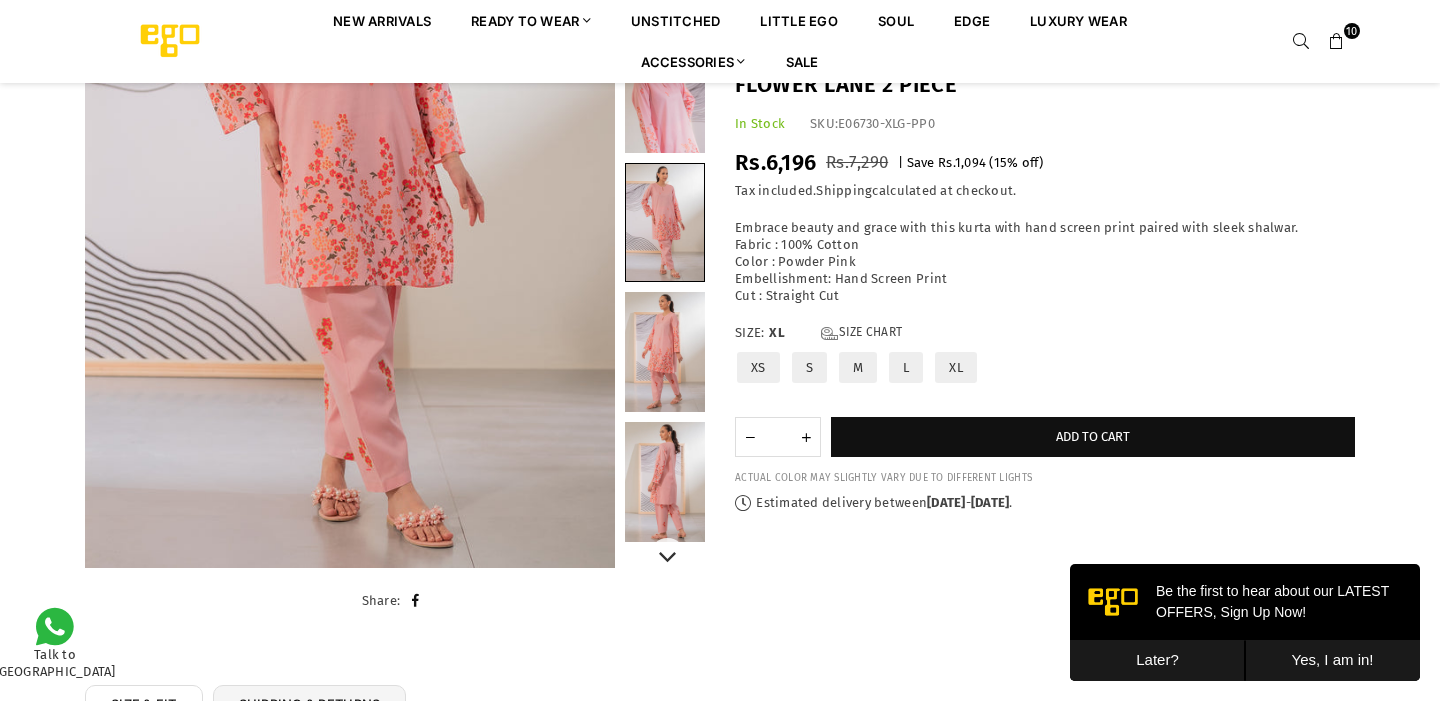 scroll, scrollTop: 429, scrollLeft: 0, axis: vertical 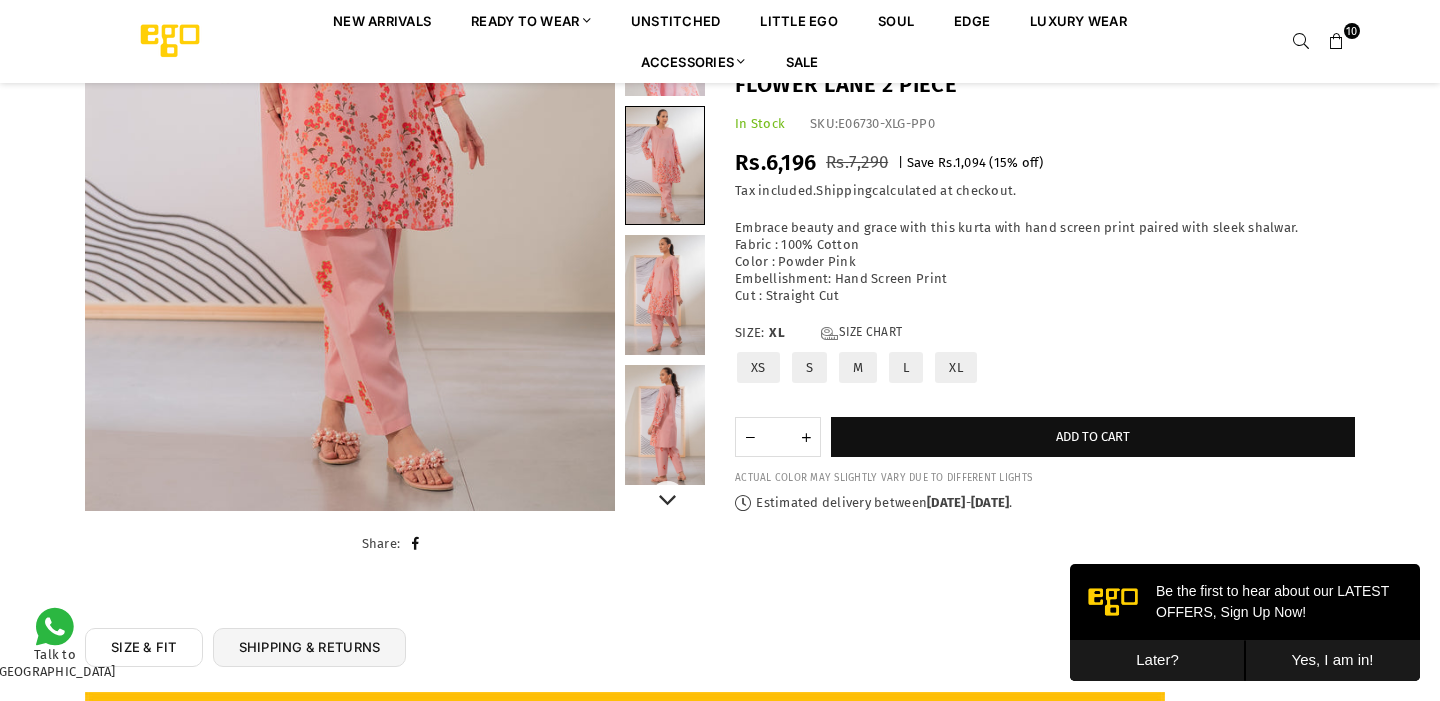 click at bounding box center [665, 295] 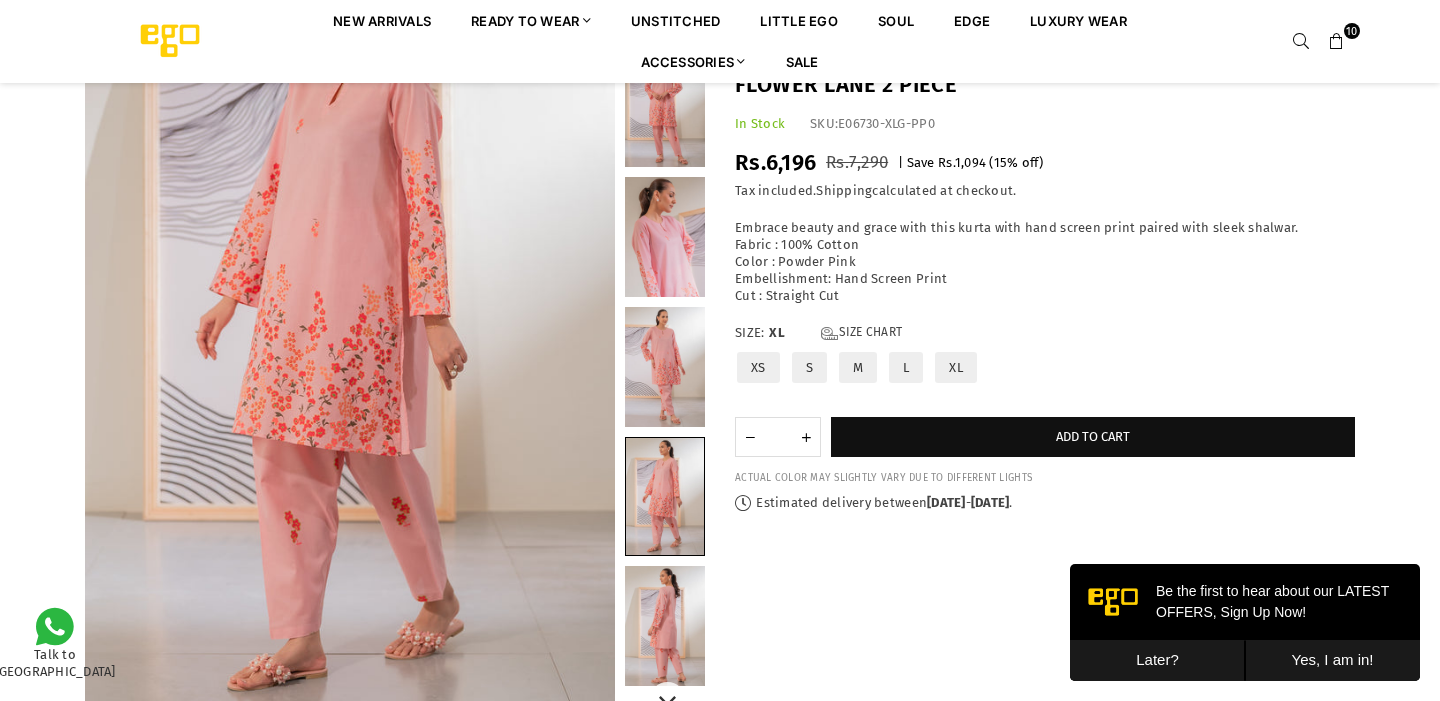 scroll, scrollTop: 403, scrollLeft: 0, axis: vertical 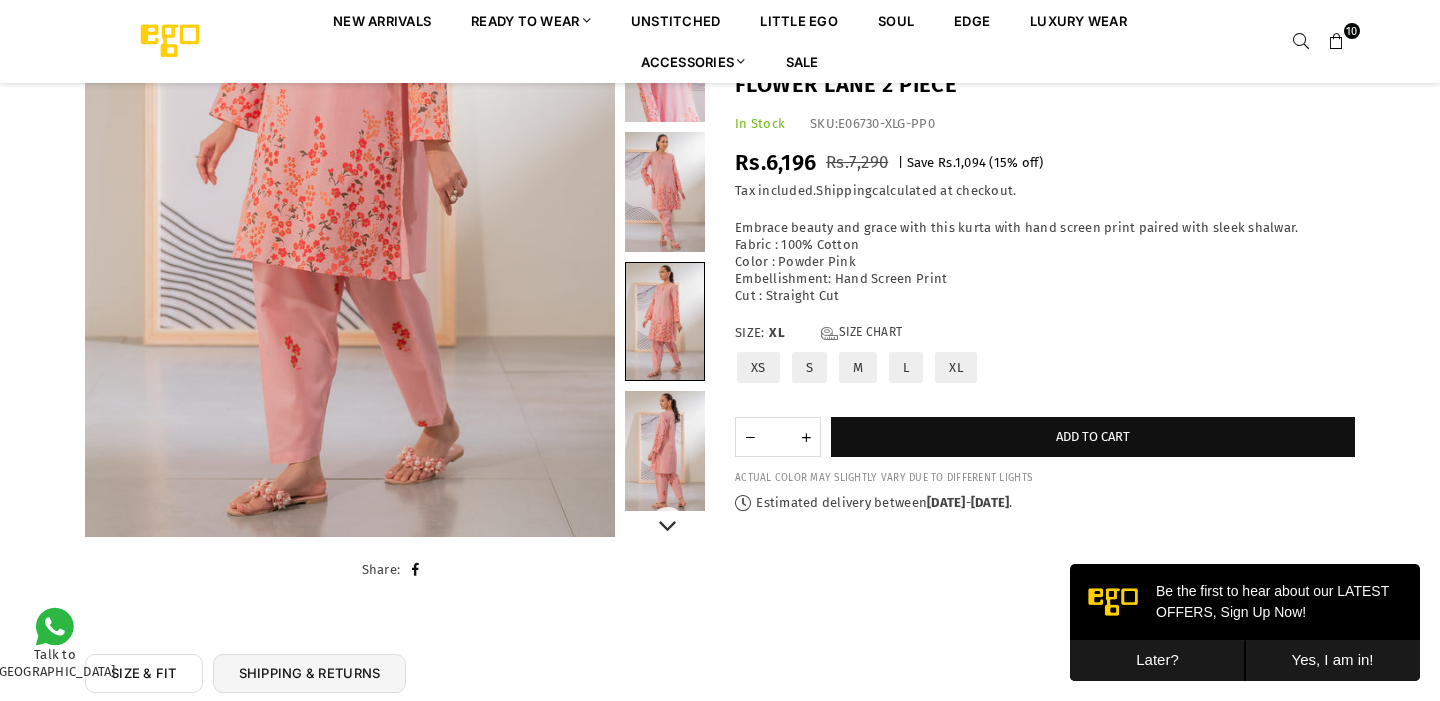 click at bounding box center [665, 451] 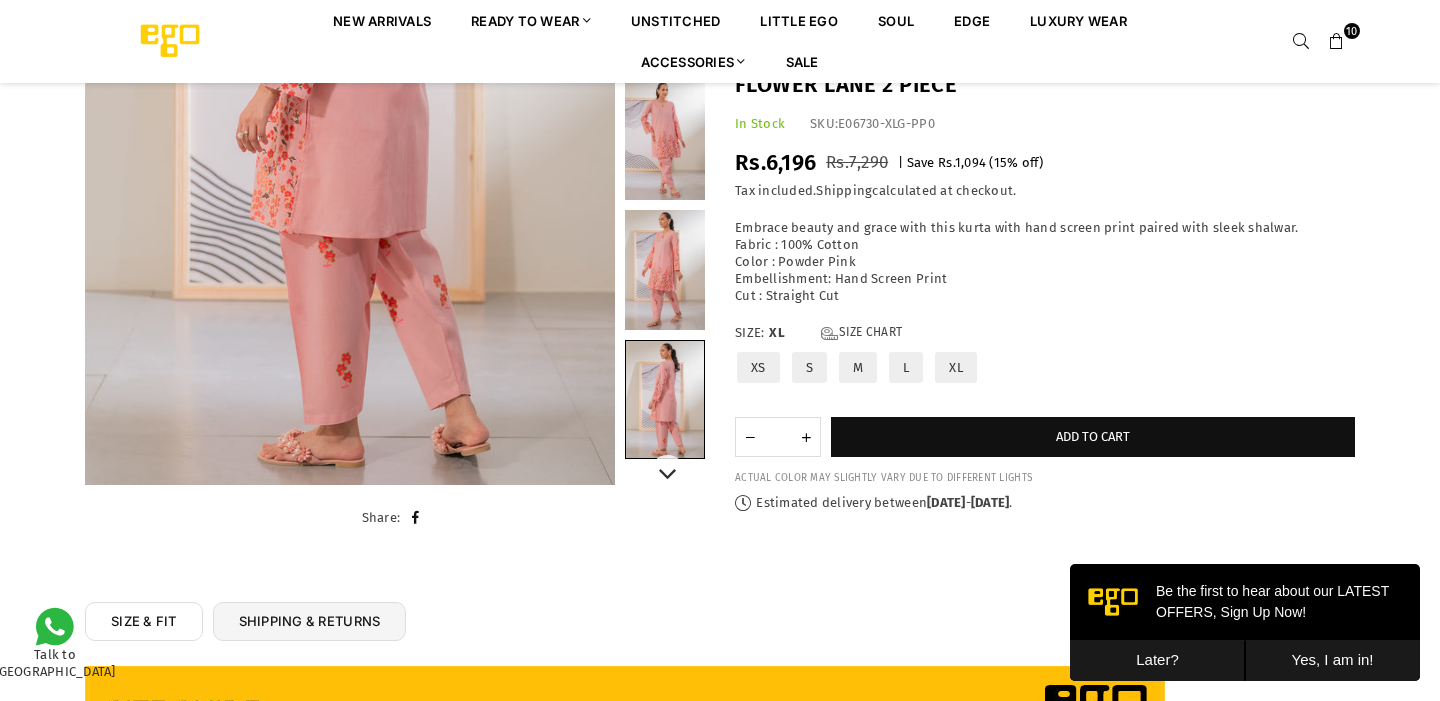 scroll, scrollTop: 478, scrollLeft: 0, axis: vertical 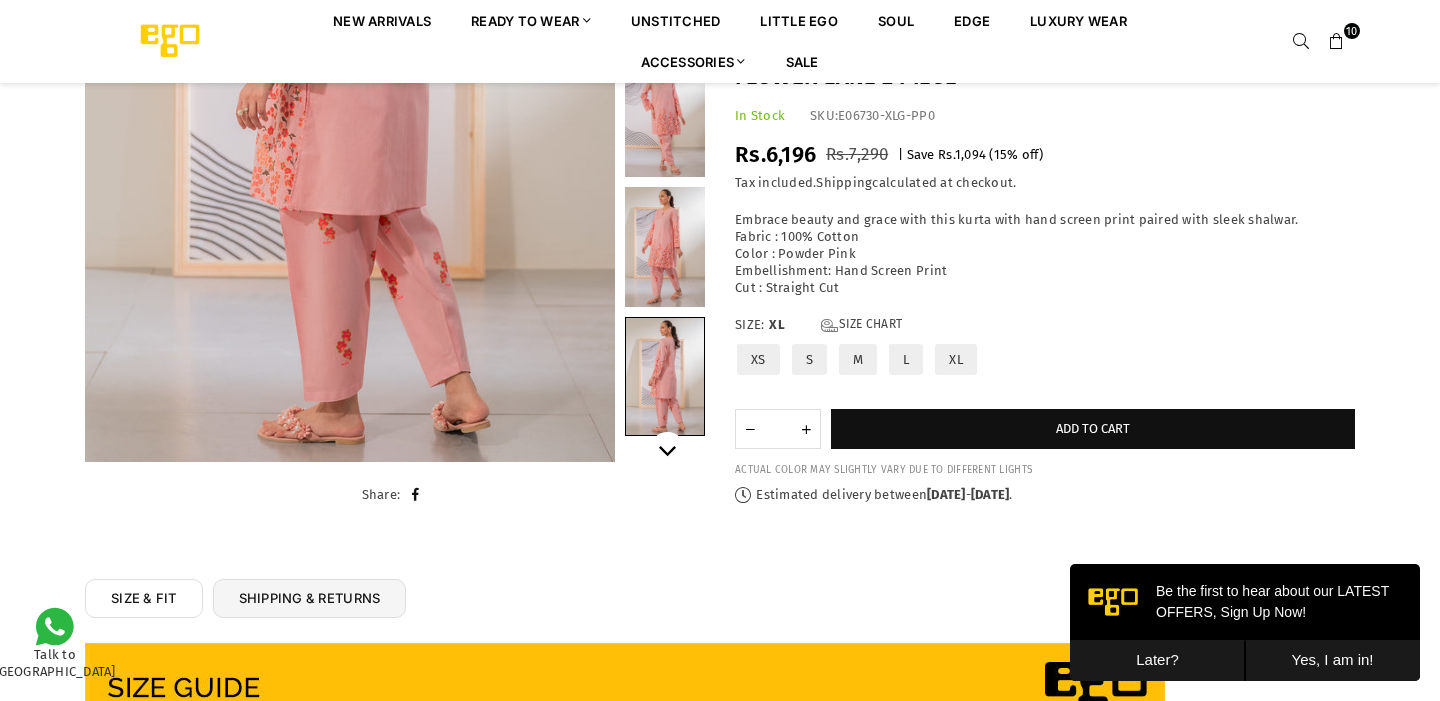 click 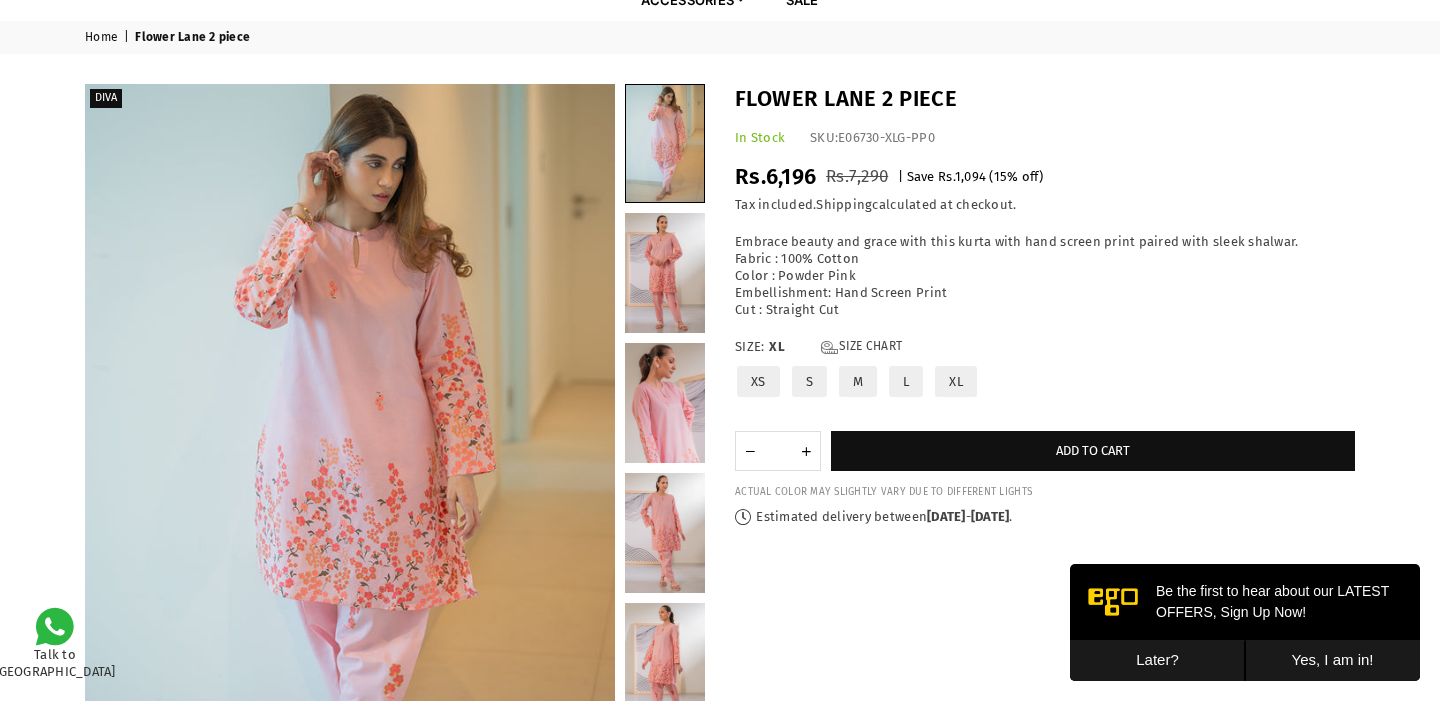scroll, scrollTop: 0, scrollLeft: 0, axis: both 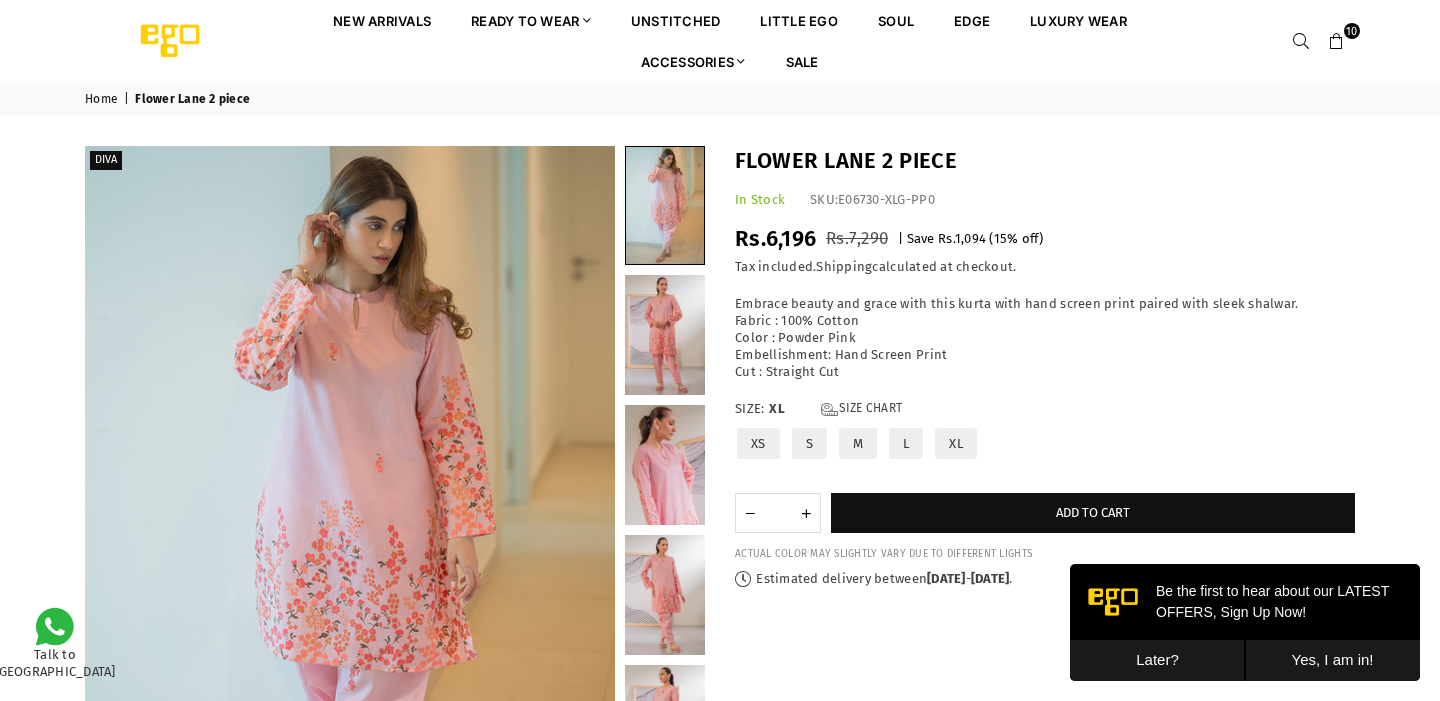 click at bounding box center [1337, 42] 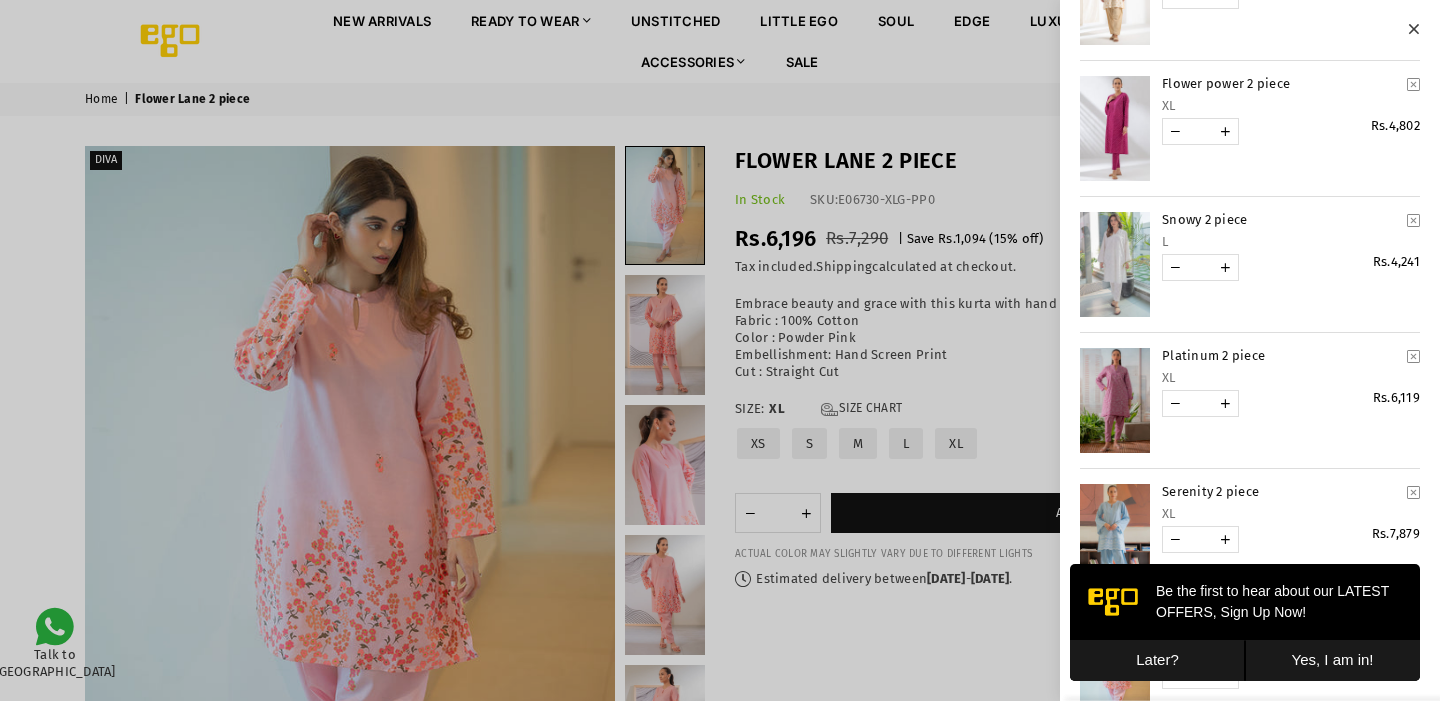 scroll, scrollTop: 312, scrollLeft: 0, axis: vertical 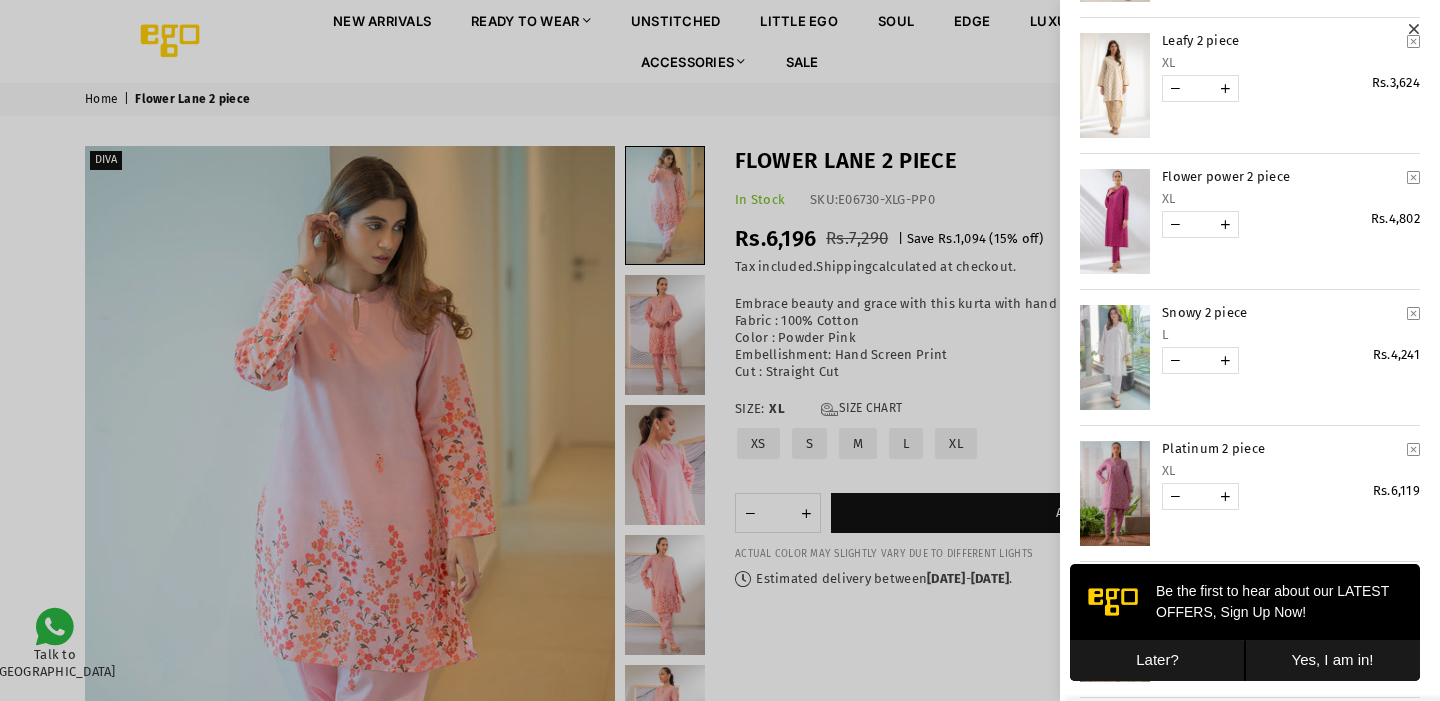 click at bounding box center [1115, 221] 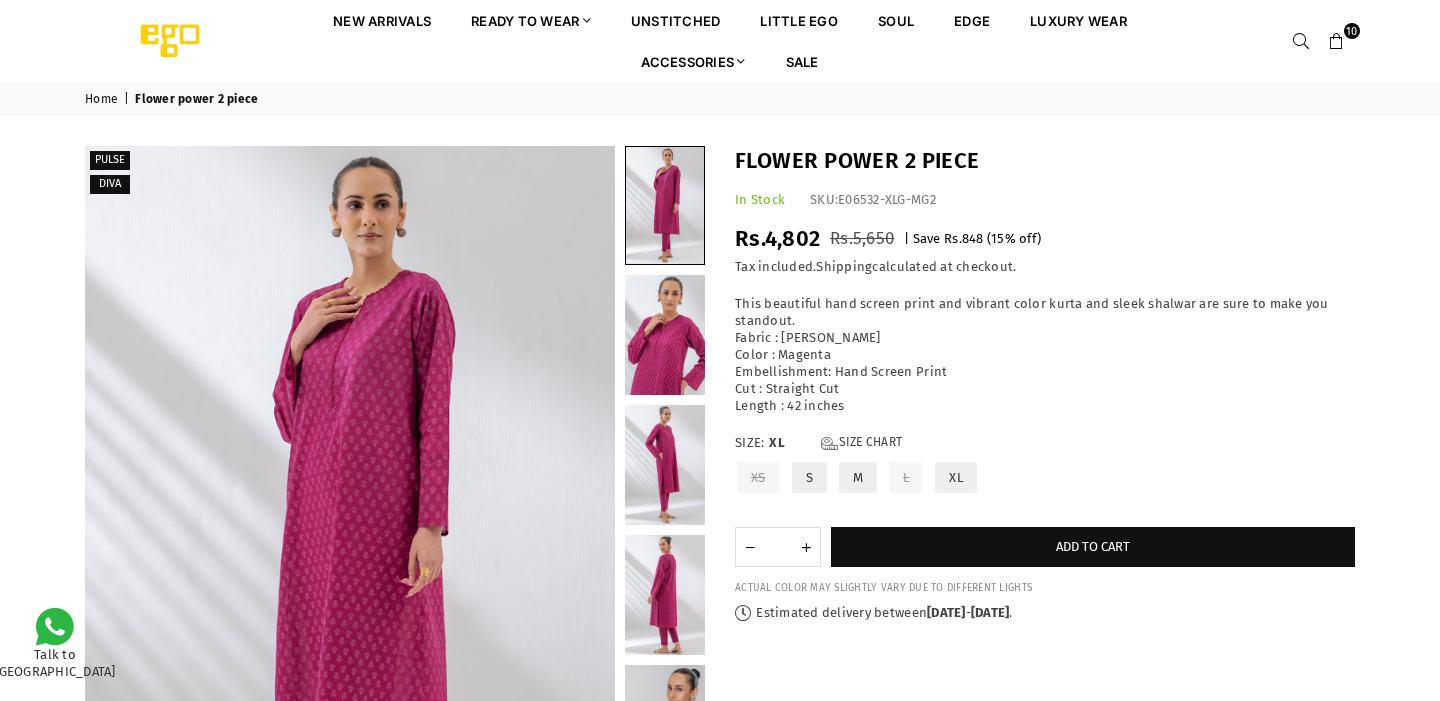 scroll, scrollTop: 0, scrollLeft: 0, axis: both 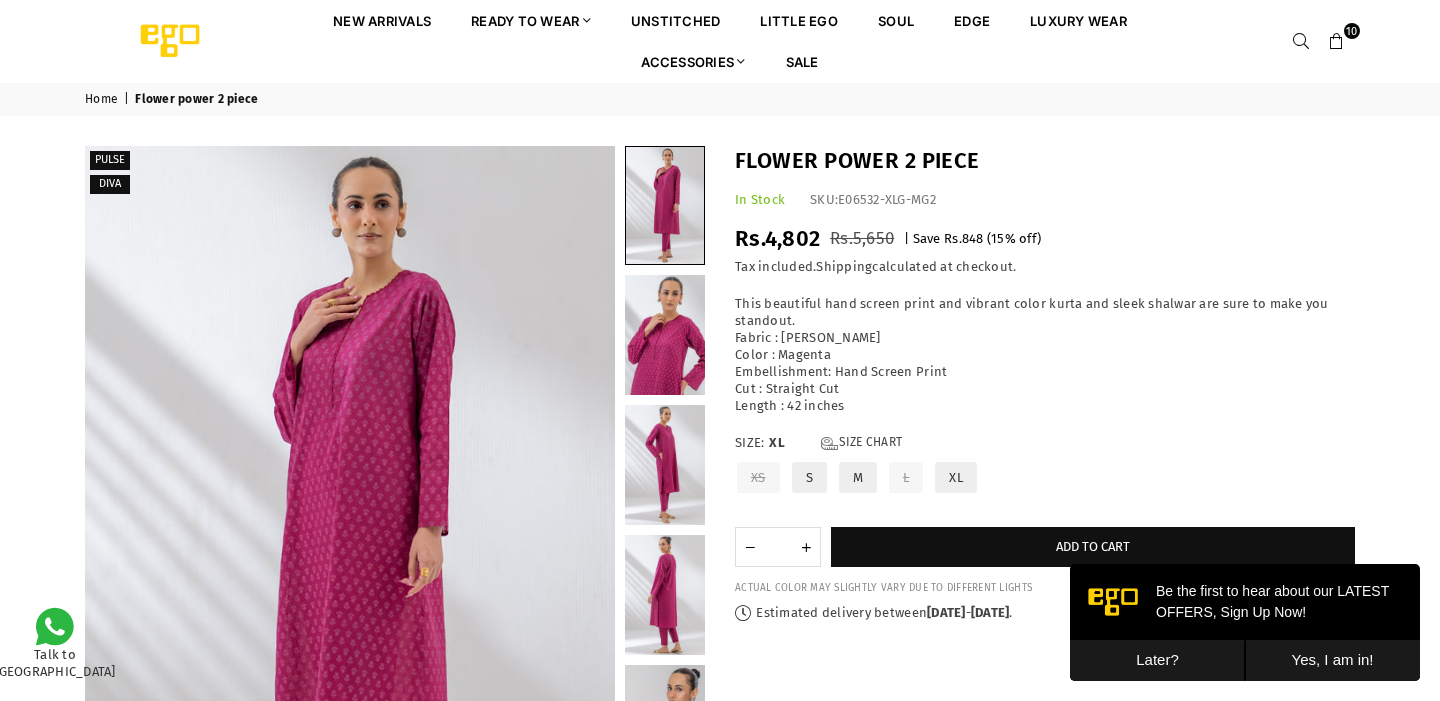 click at bounding box center [1337, 42] 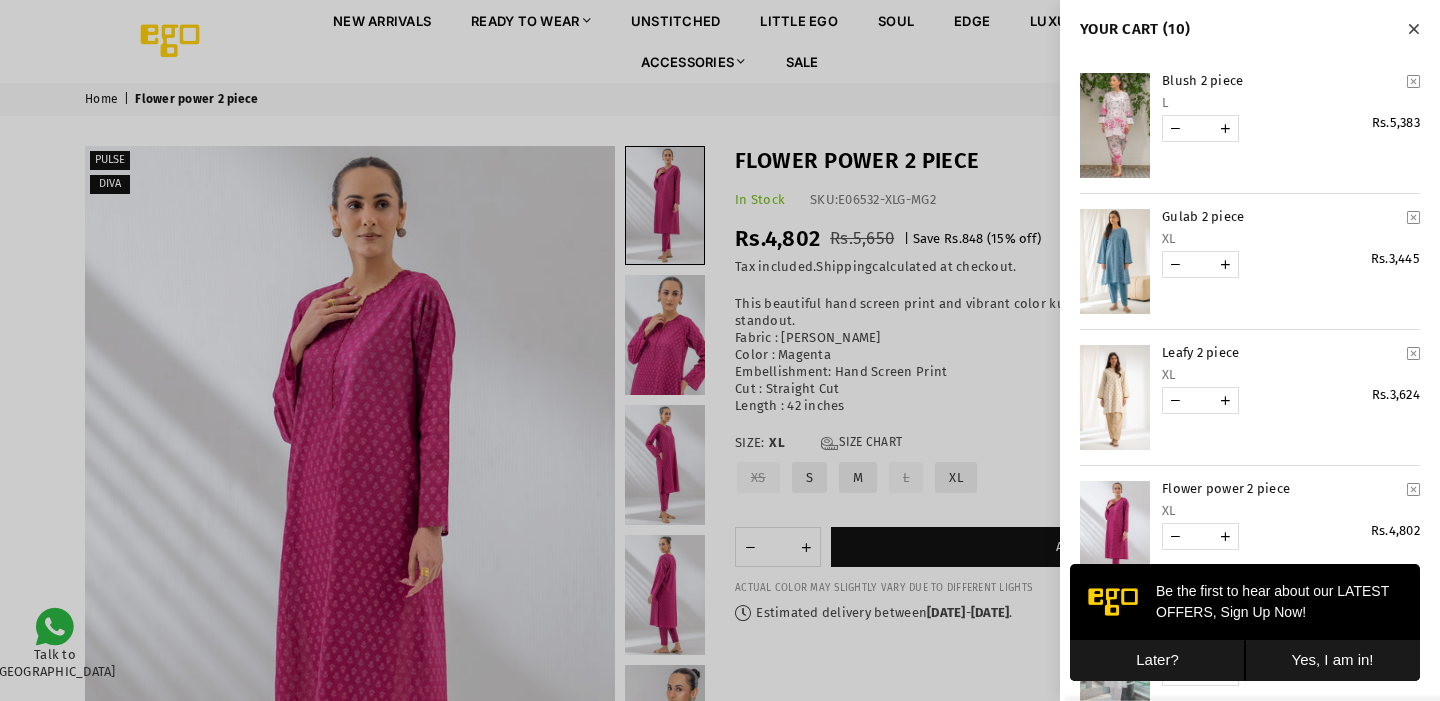 click at bounding box center [1115, 261] 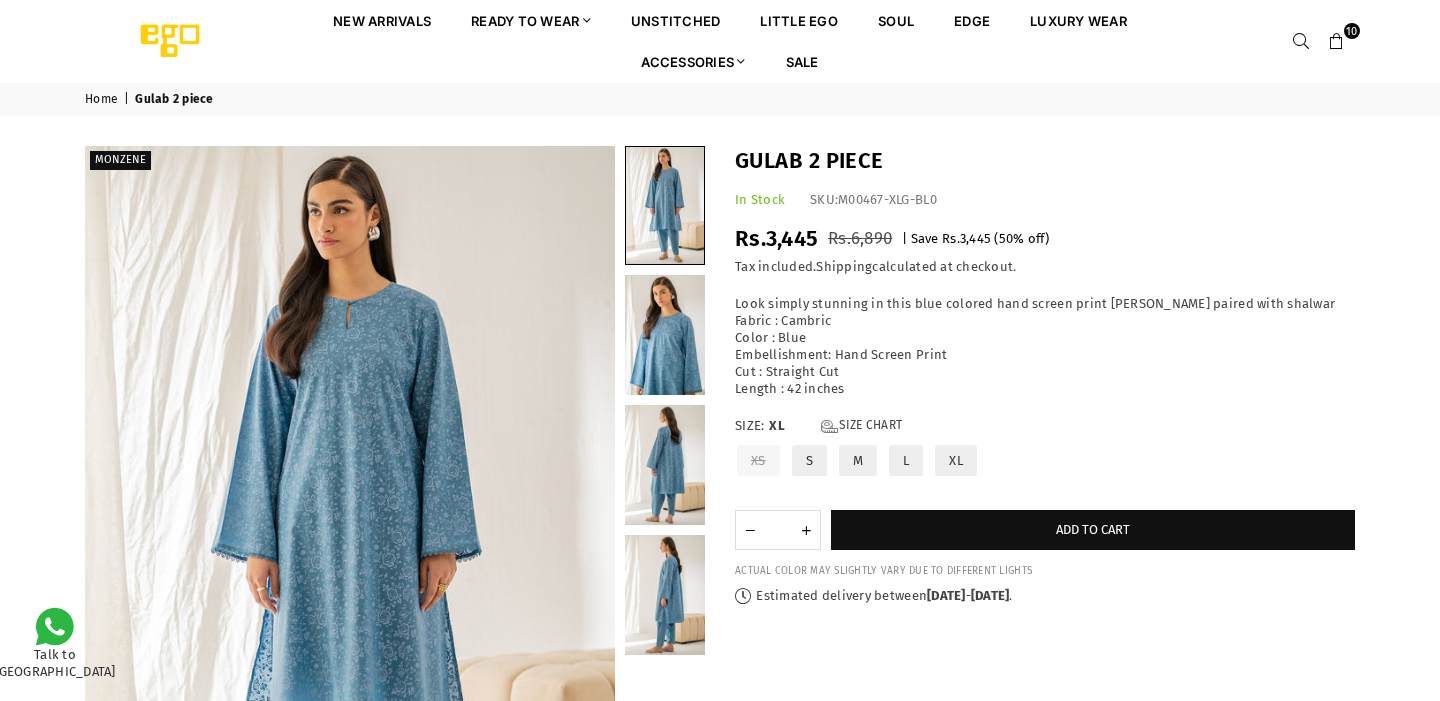 scroll, scrollTop: 0, scrollLeft: 0, axis: both 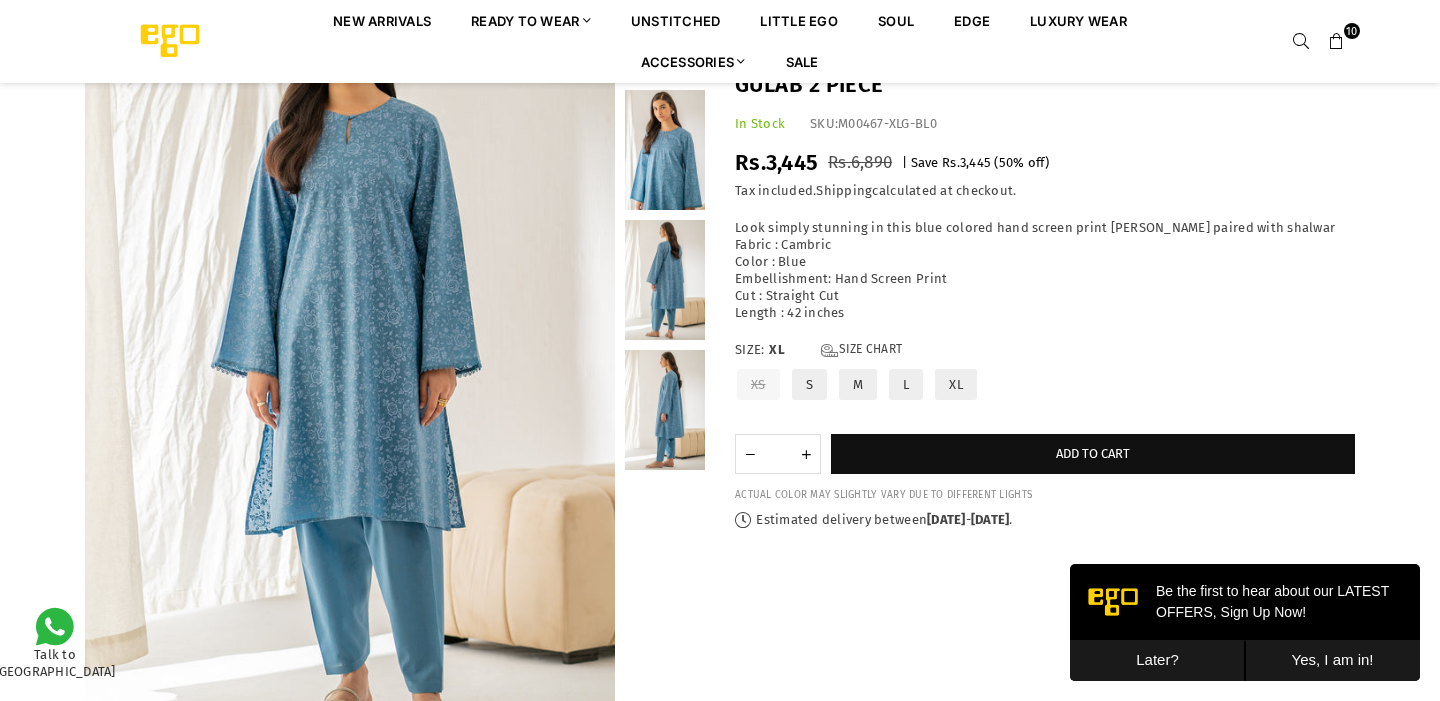 click at bounding box center [665, 150] 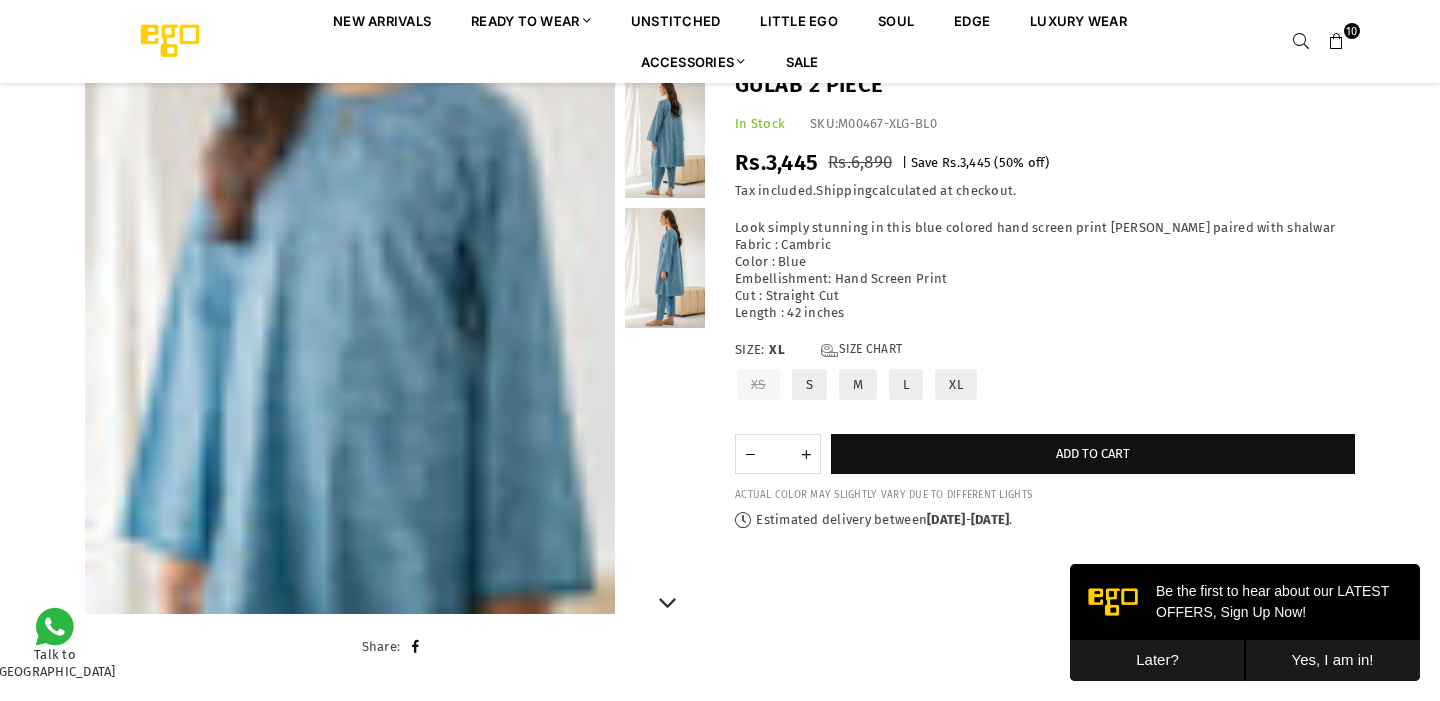 scroll, scrollTop: 327, scrollLeft: 0, axis: vertical 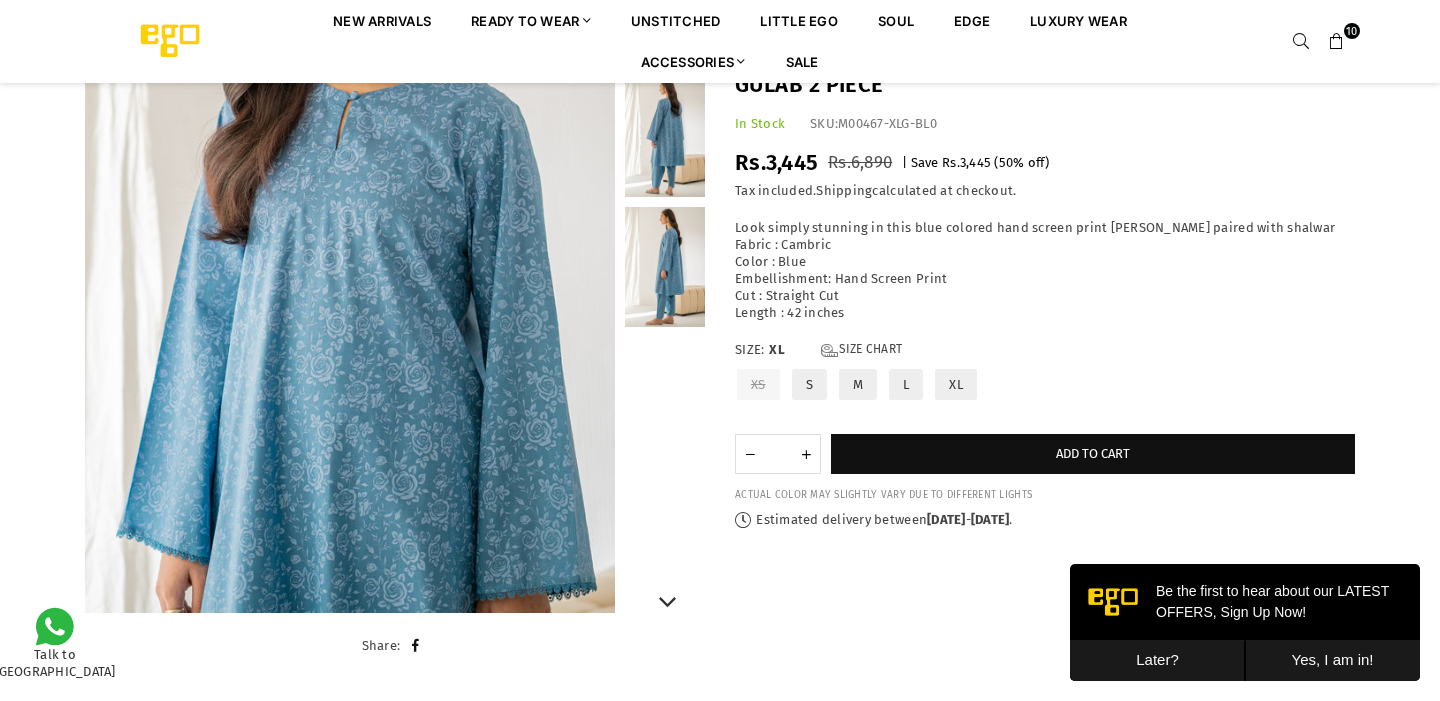 click at bounding box center (665, 137) 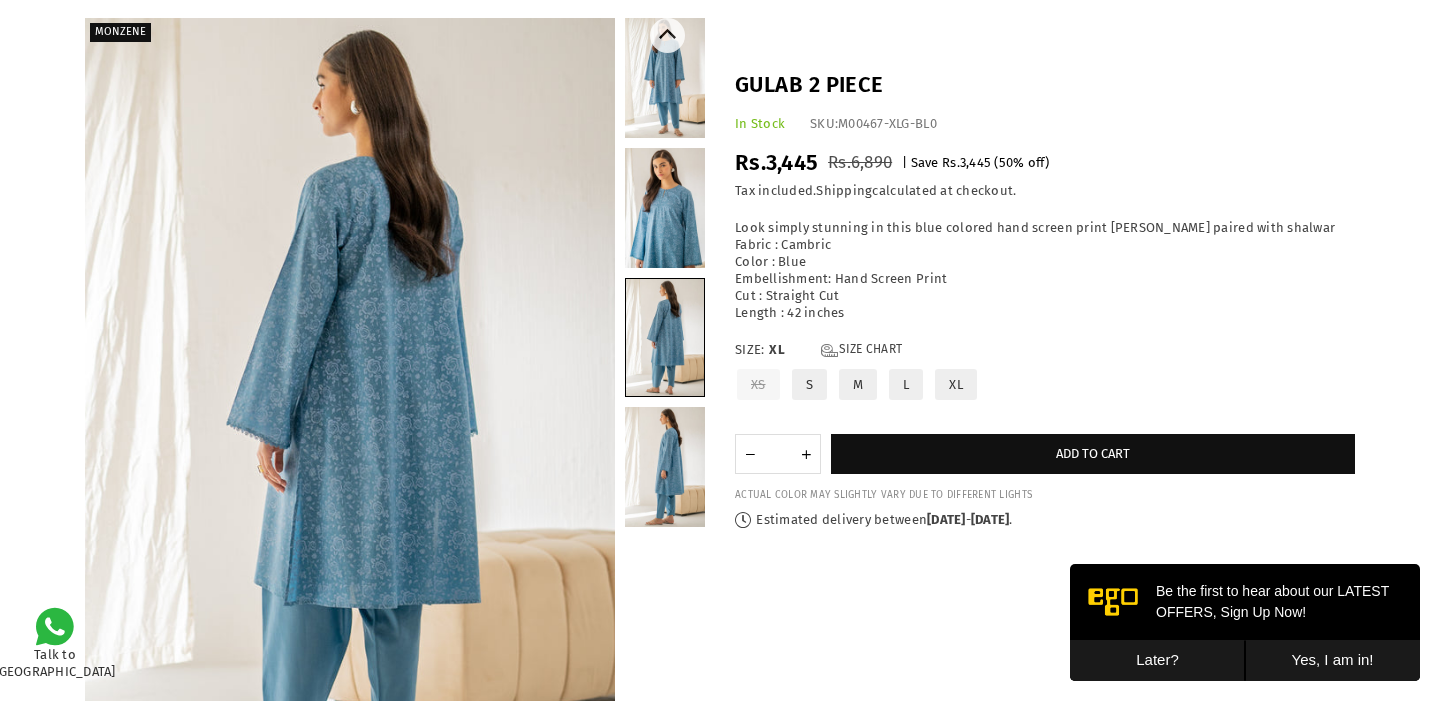 scroll, scrollTop: 131, scrollLeft: 0, axis: vertical 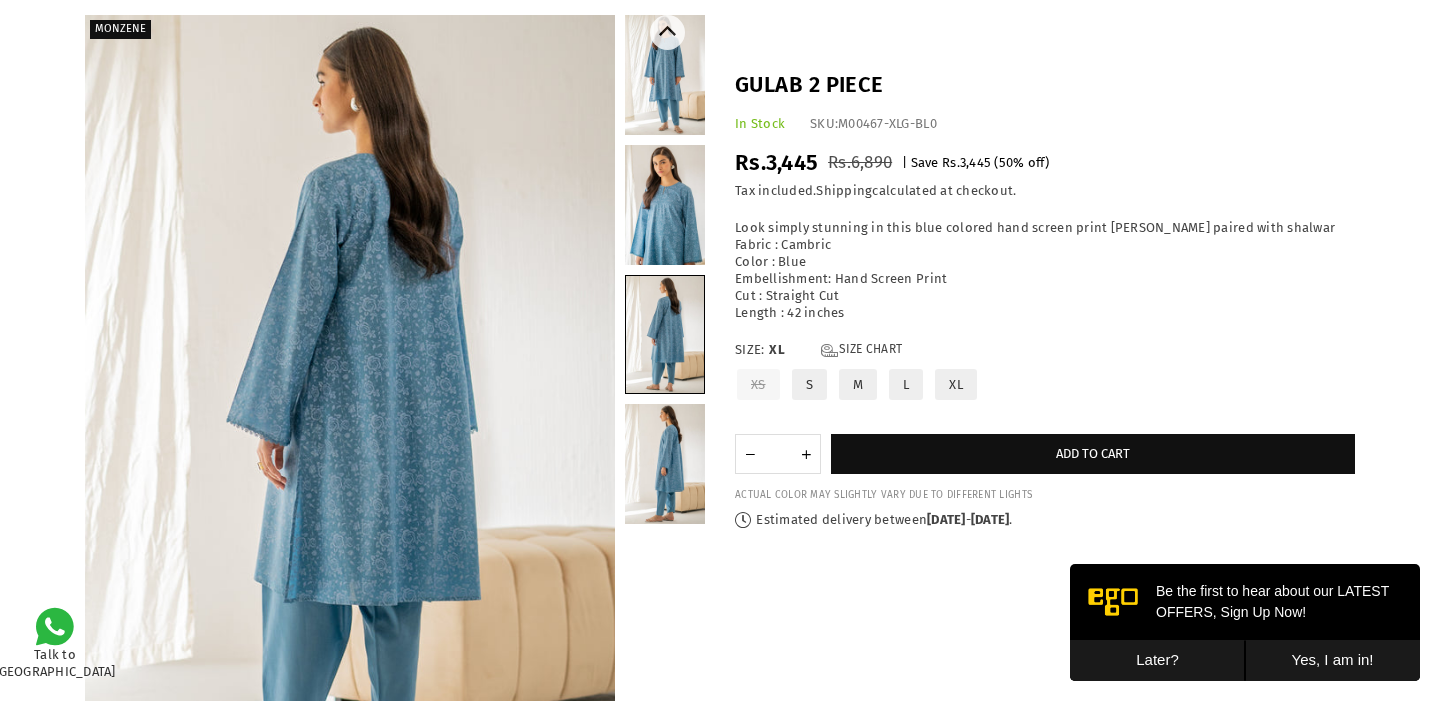click at bounding box center [665, 464] 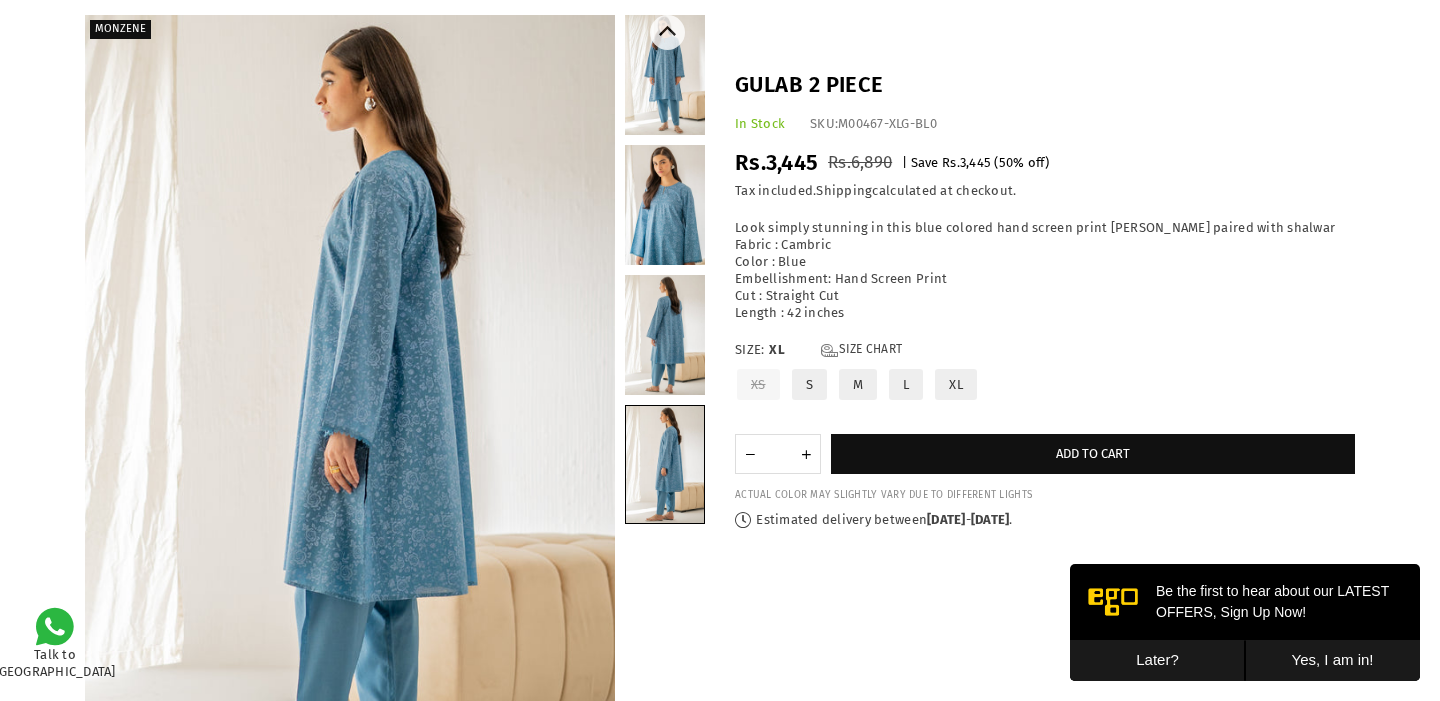 click at bounding box center (665, 75) 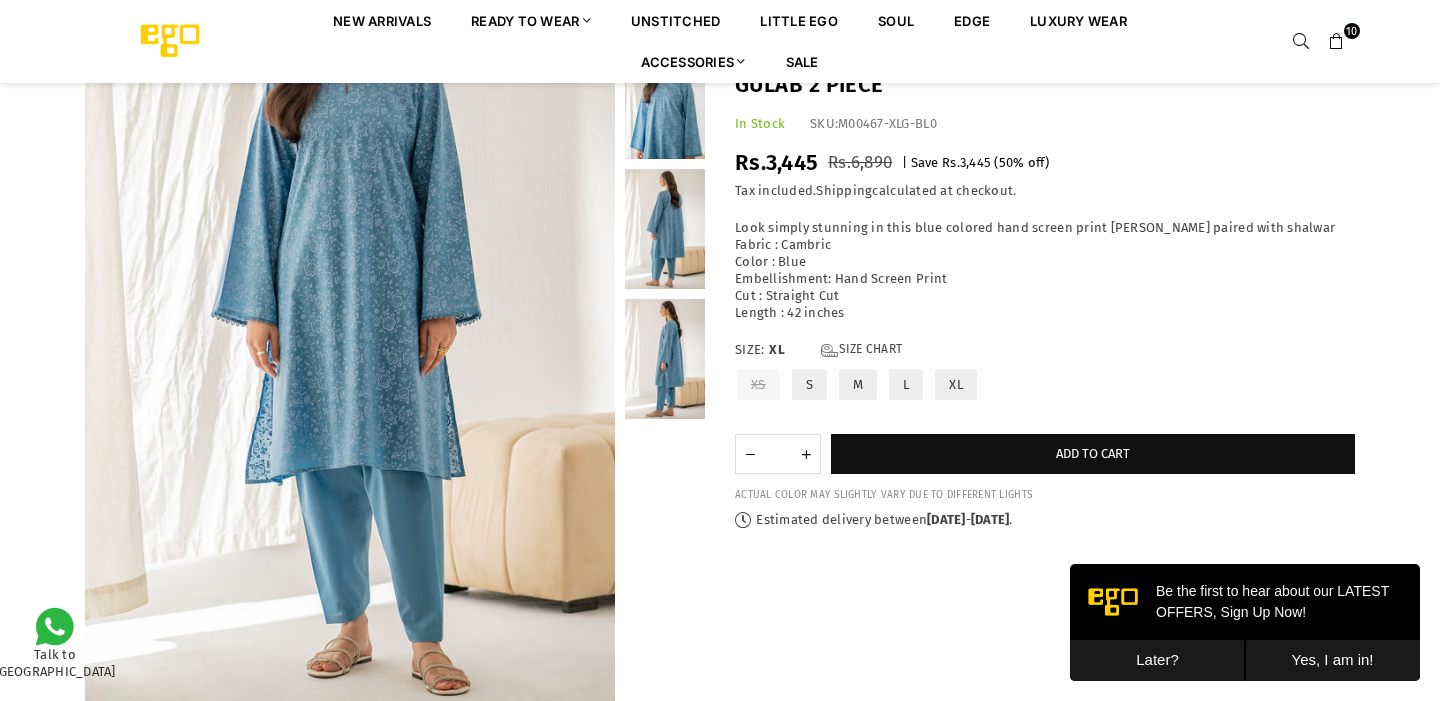 scroll, scrollTop: 0, scrollLeft: 0, axis: both 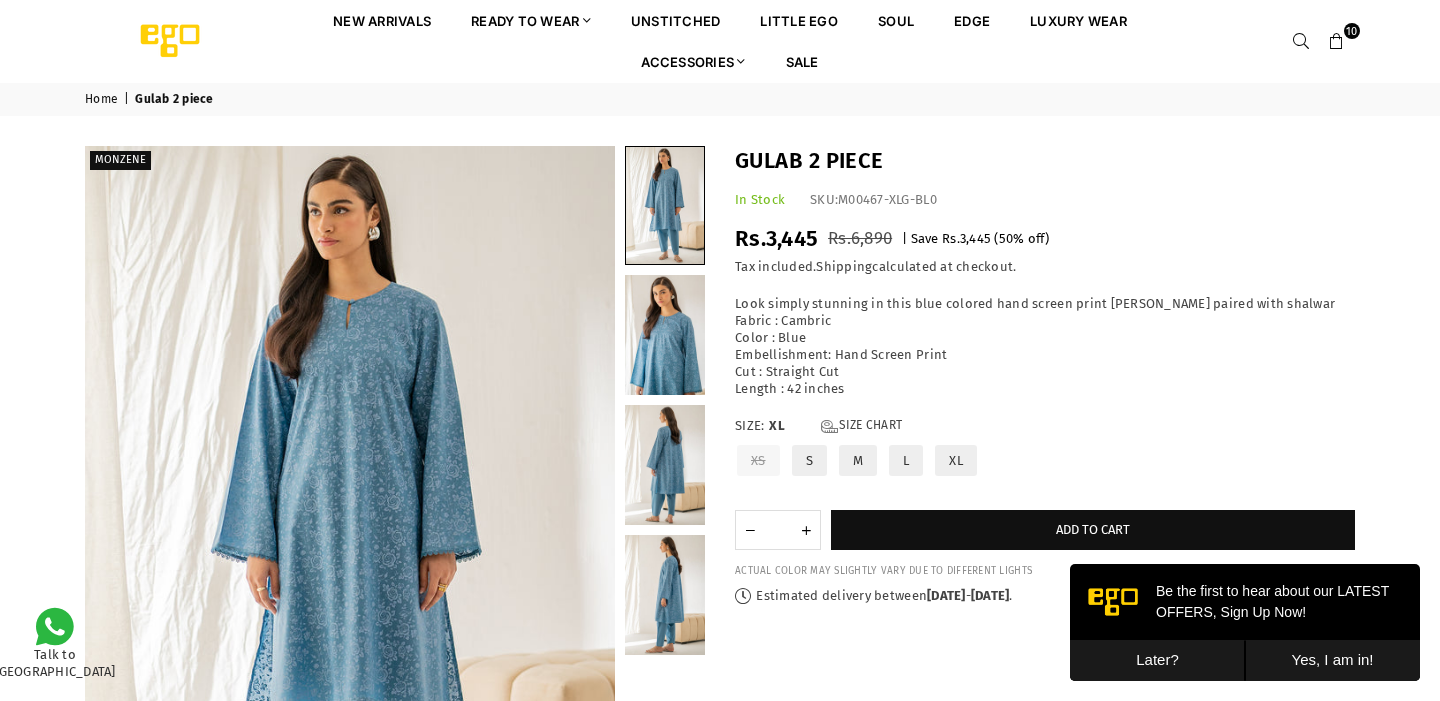 click on "10" at bounding box center (1337, 41) 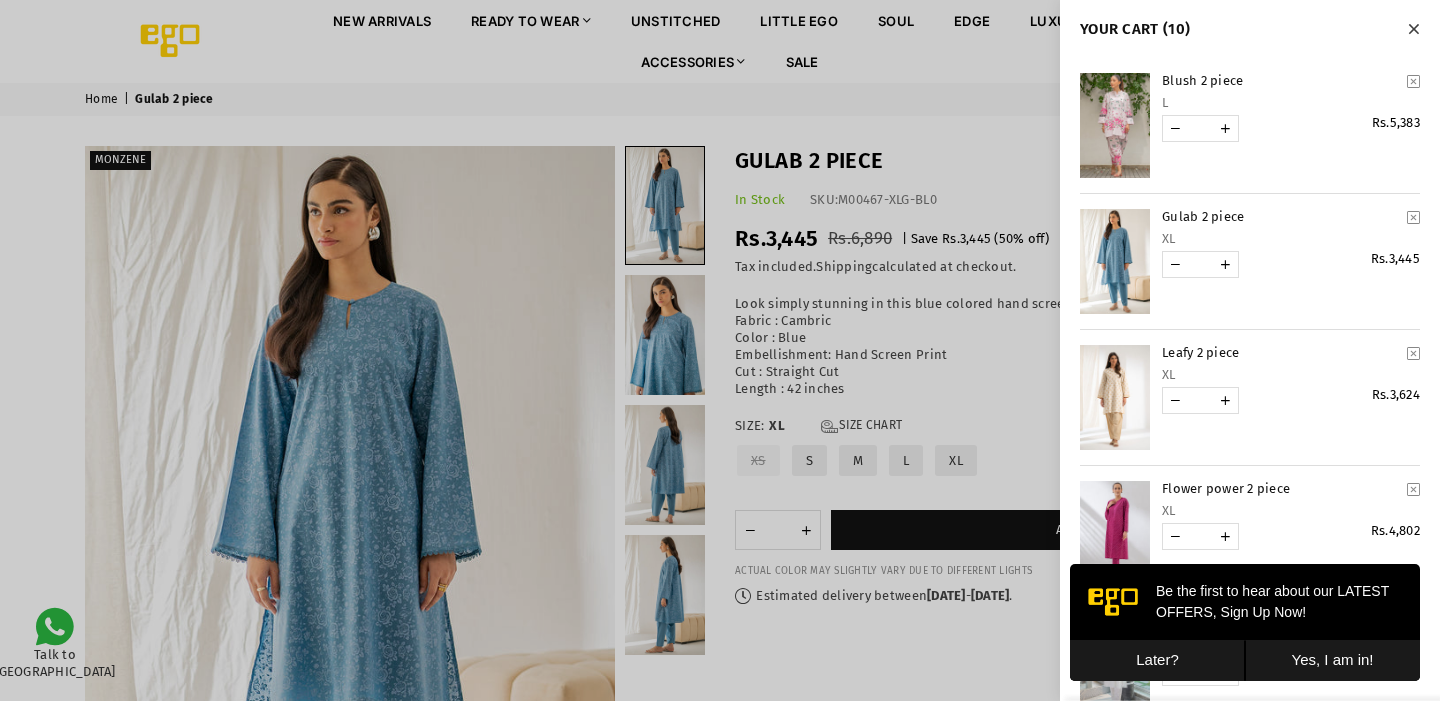 click at bounding box center [1115, 125] 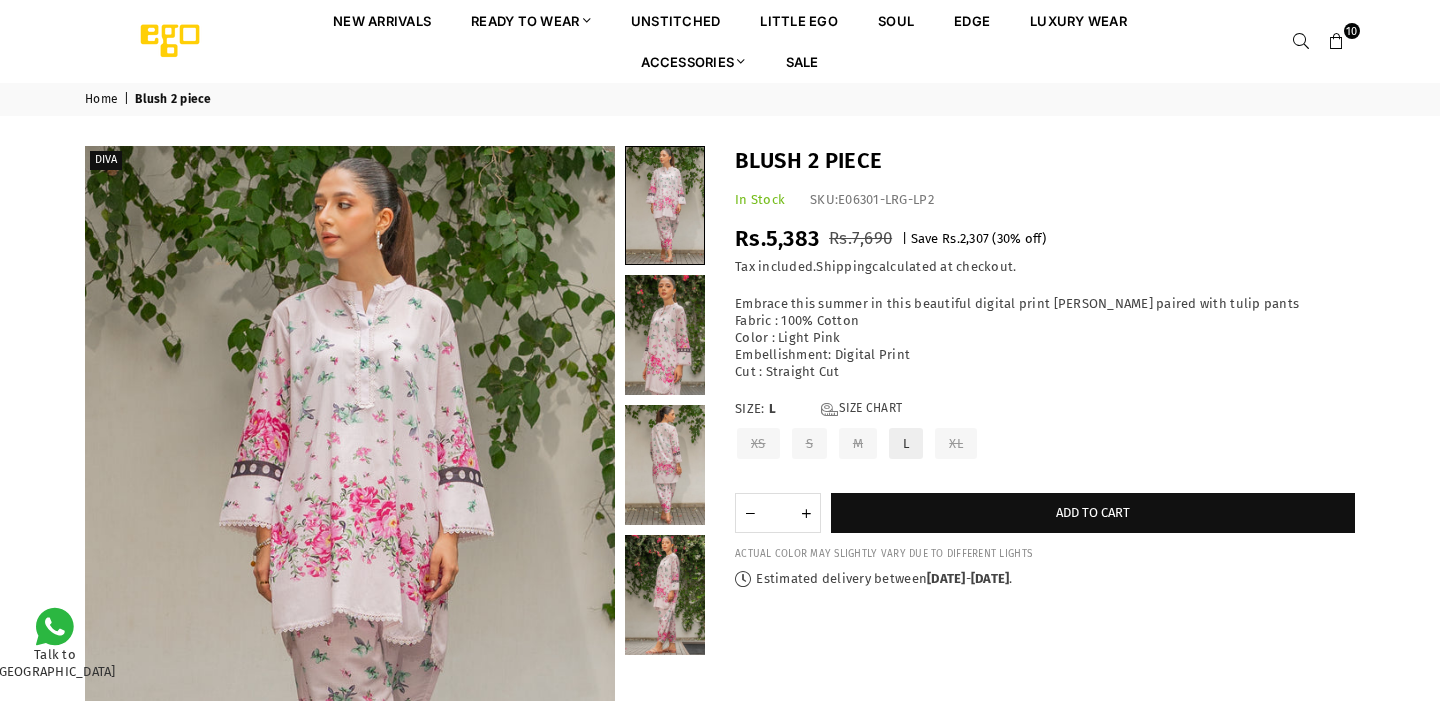 scroll, scrollTop: 0, scrollLeft: 0, axis: both 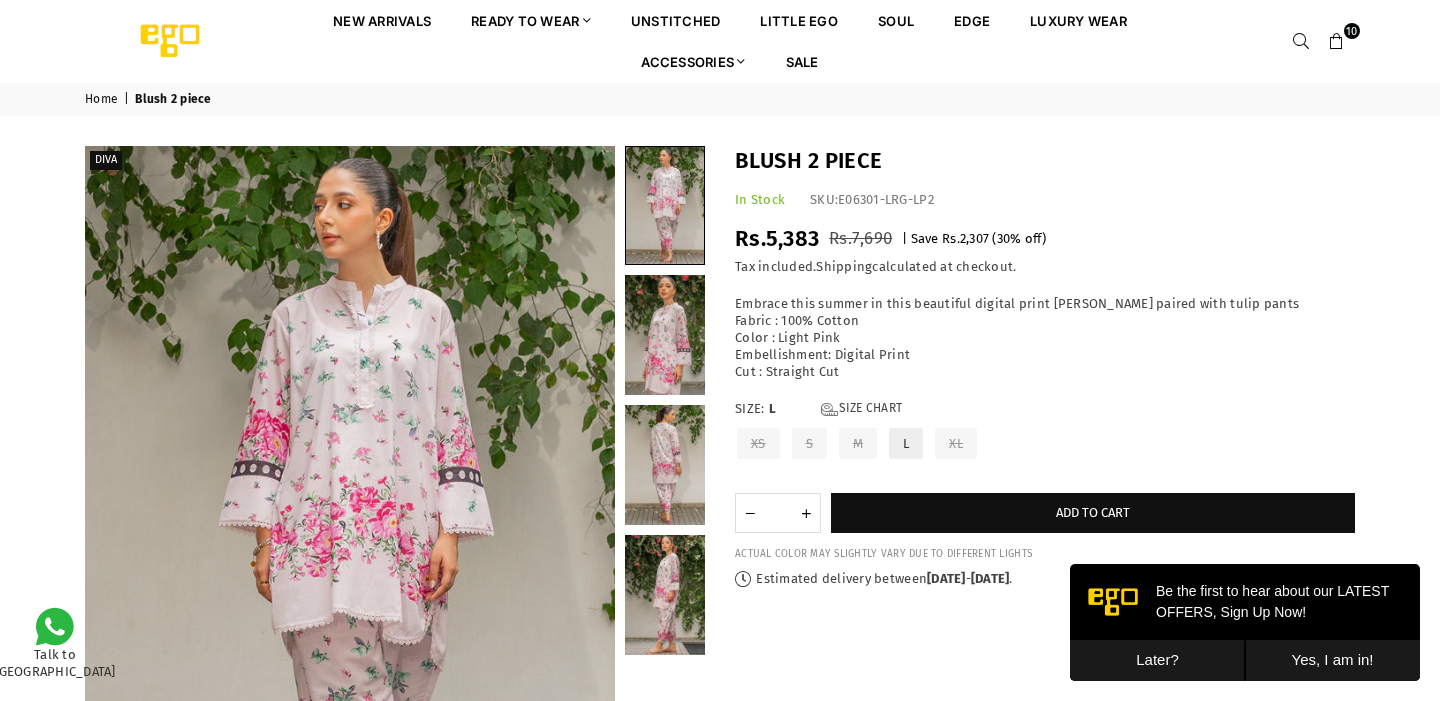 click at bounding box center [1337, 42] 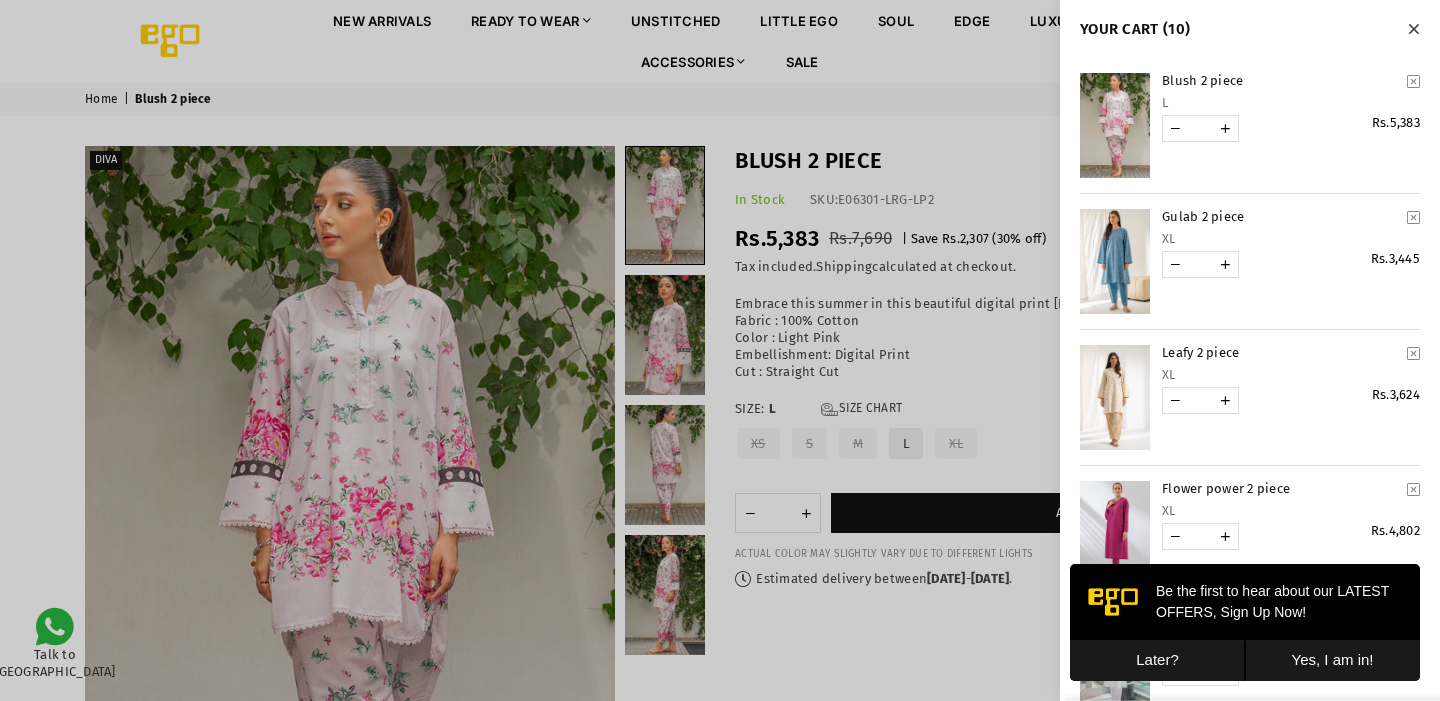 click at bounding box center (1115, 397) 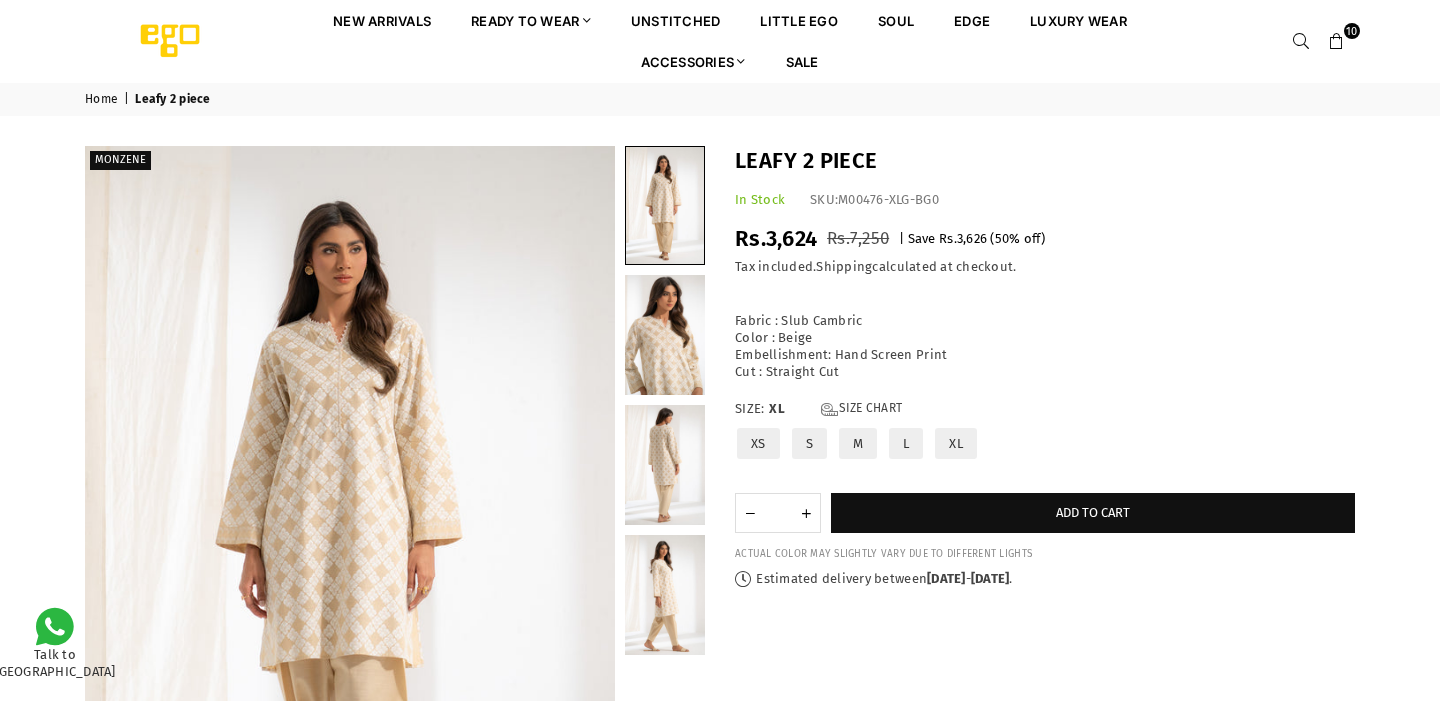 scroll, scrollTop: 0, scrollLeft: 0, axis: both 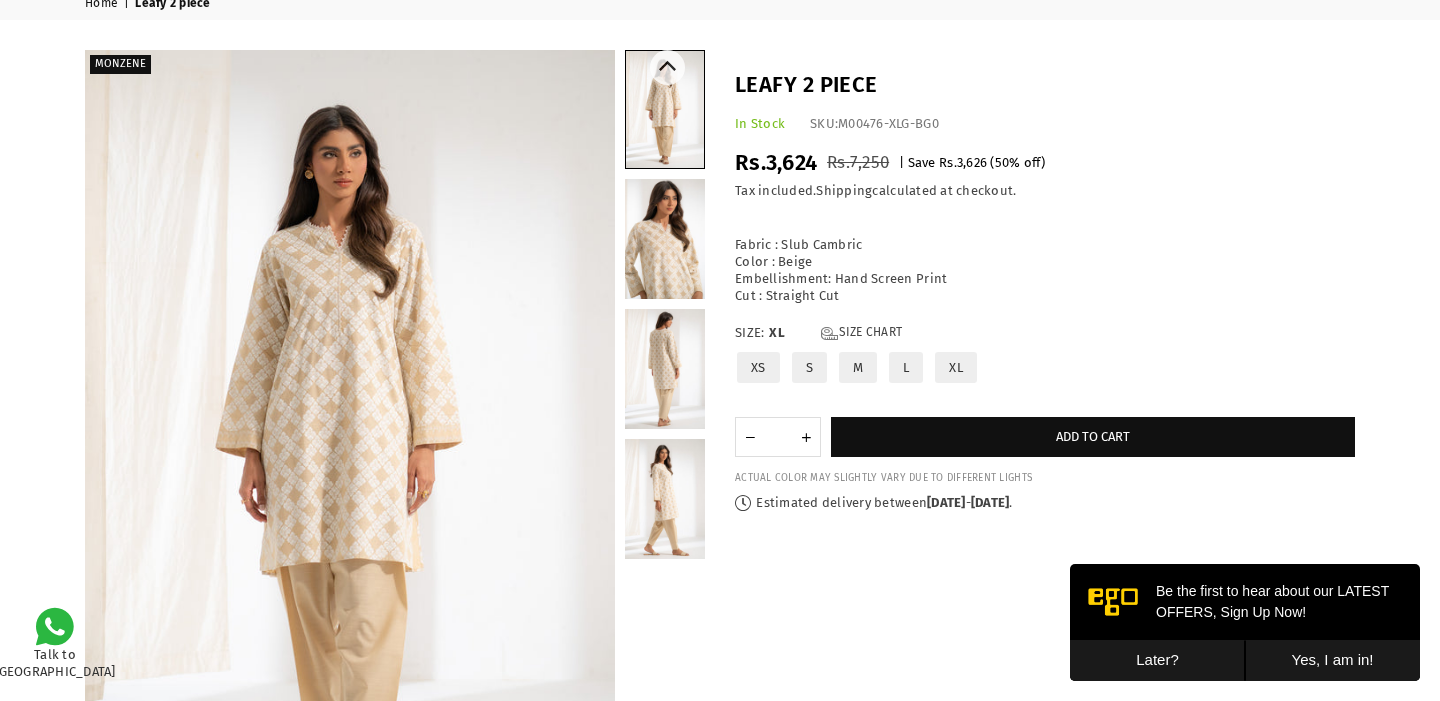 click at bounding box center [665, 239] 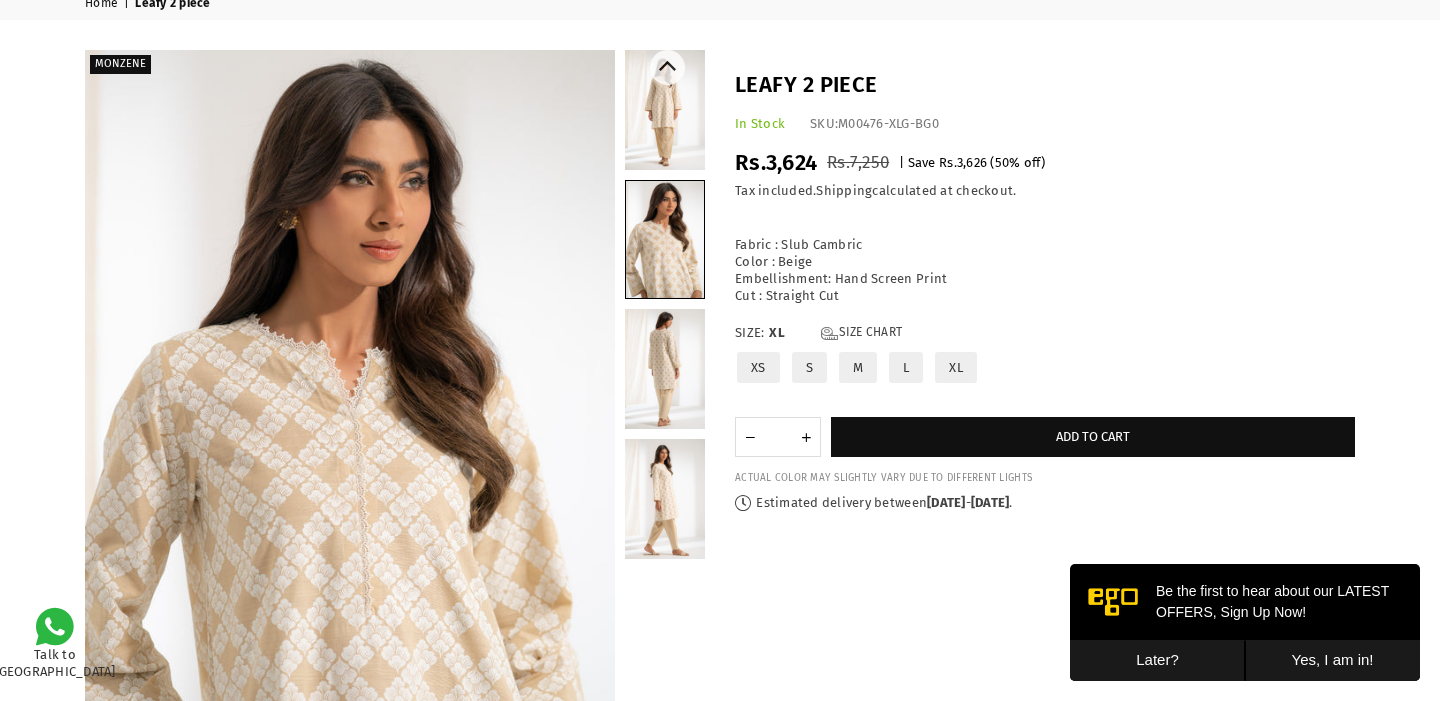 click at bounding box center (665, 369) 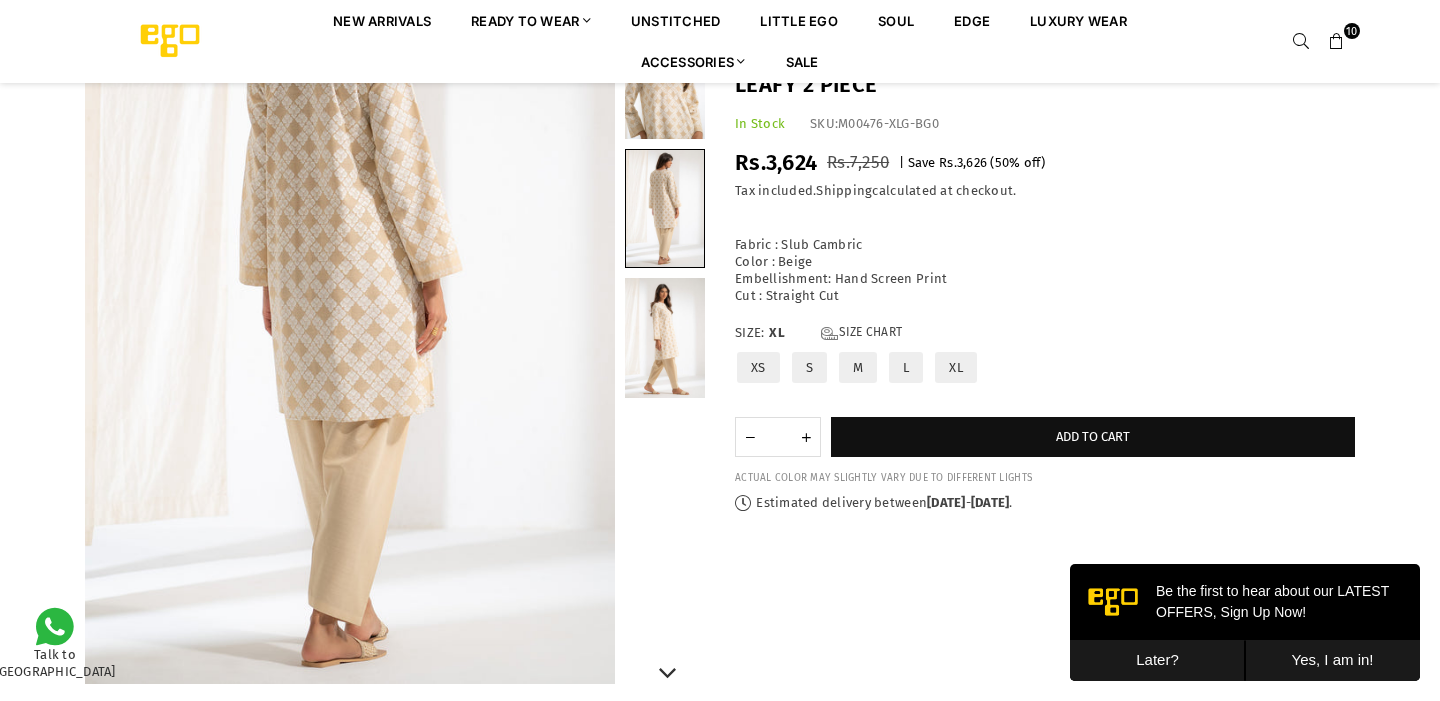 scroll, scrollTop: 258, scrollLeft: 0, axis: vertical 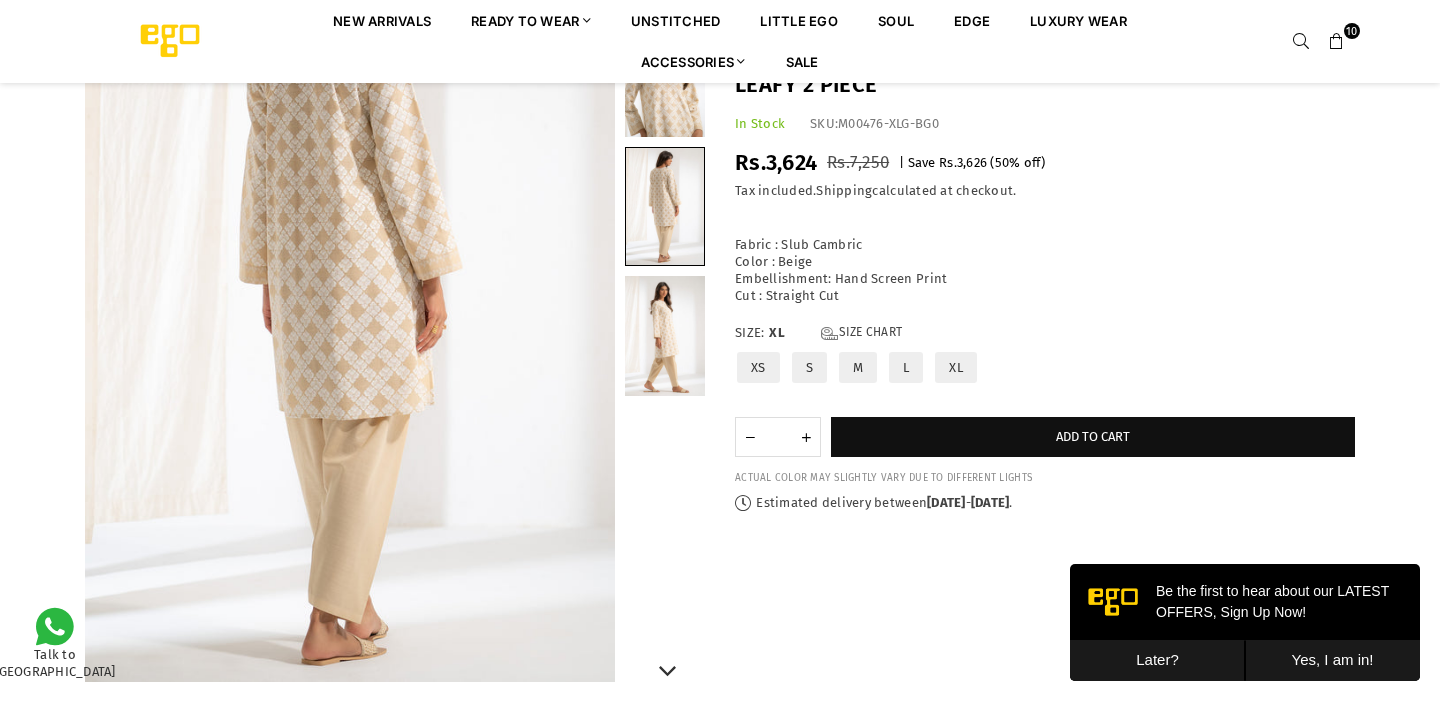 click at bounding box center [665, 336] 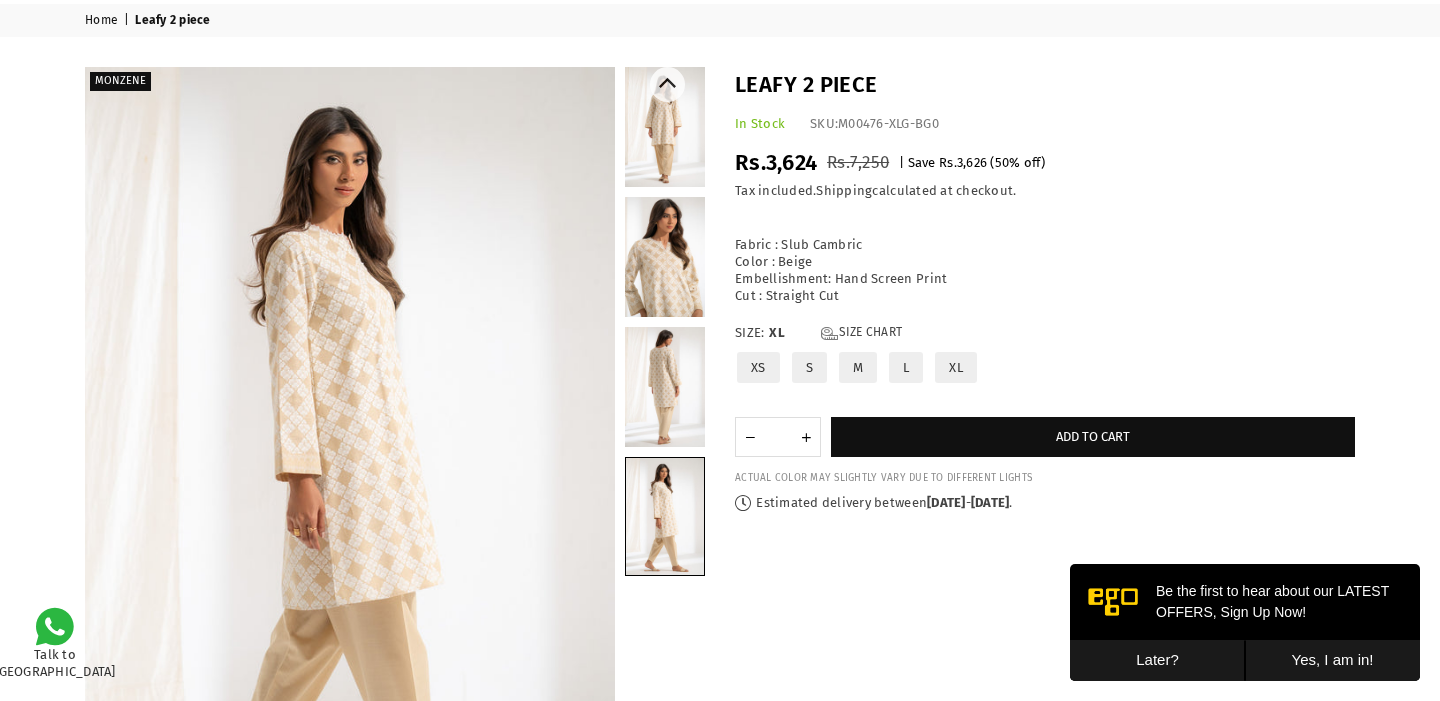 scroll, scrollTop: 0, scrollLeft: 0, axis: both 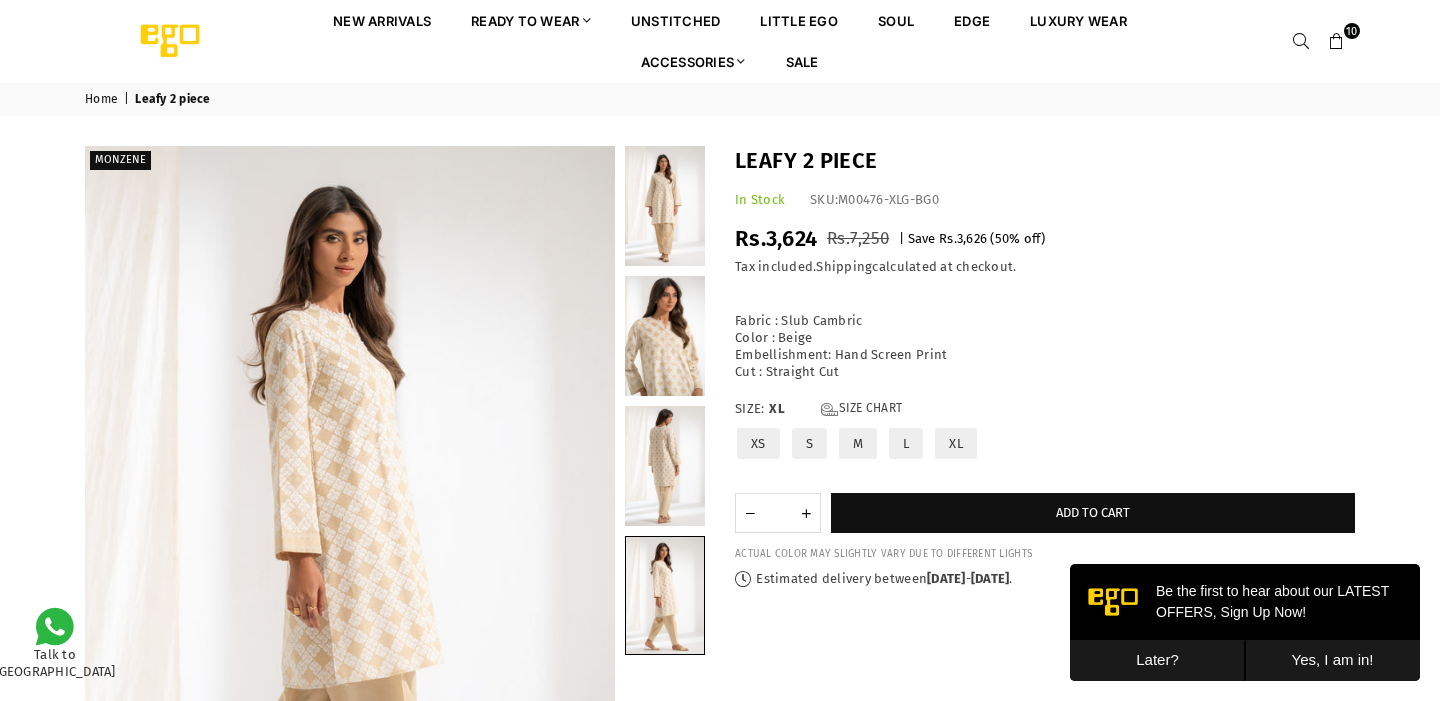 click at bounding box center [1337, 42] 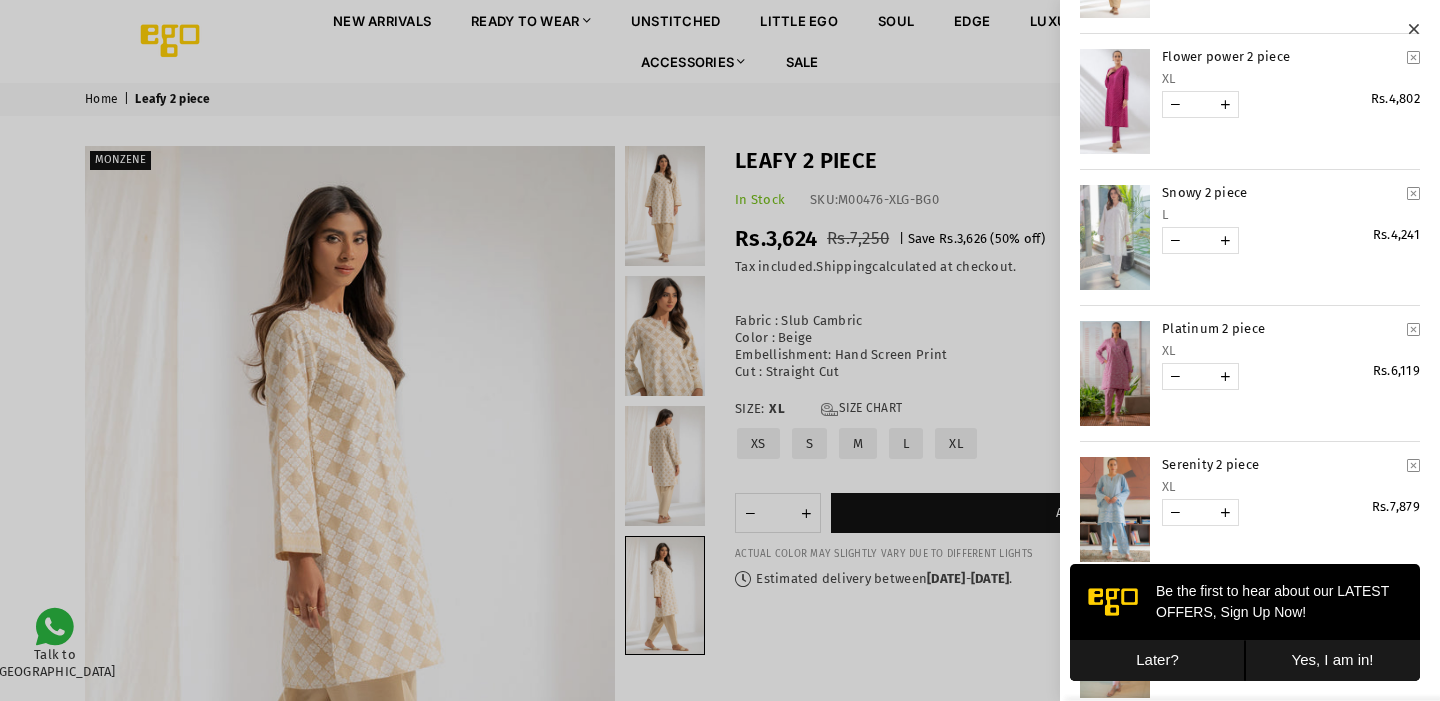 scroll, scrollTop: 0, scrollLeft: 0, axis: both 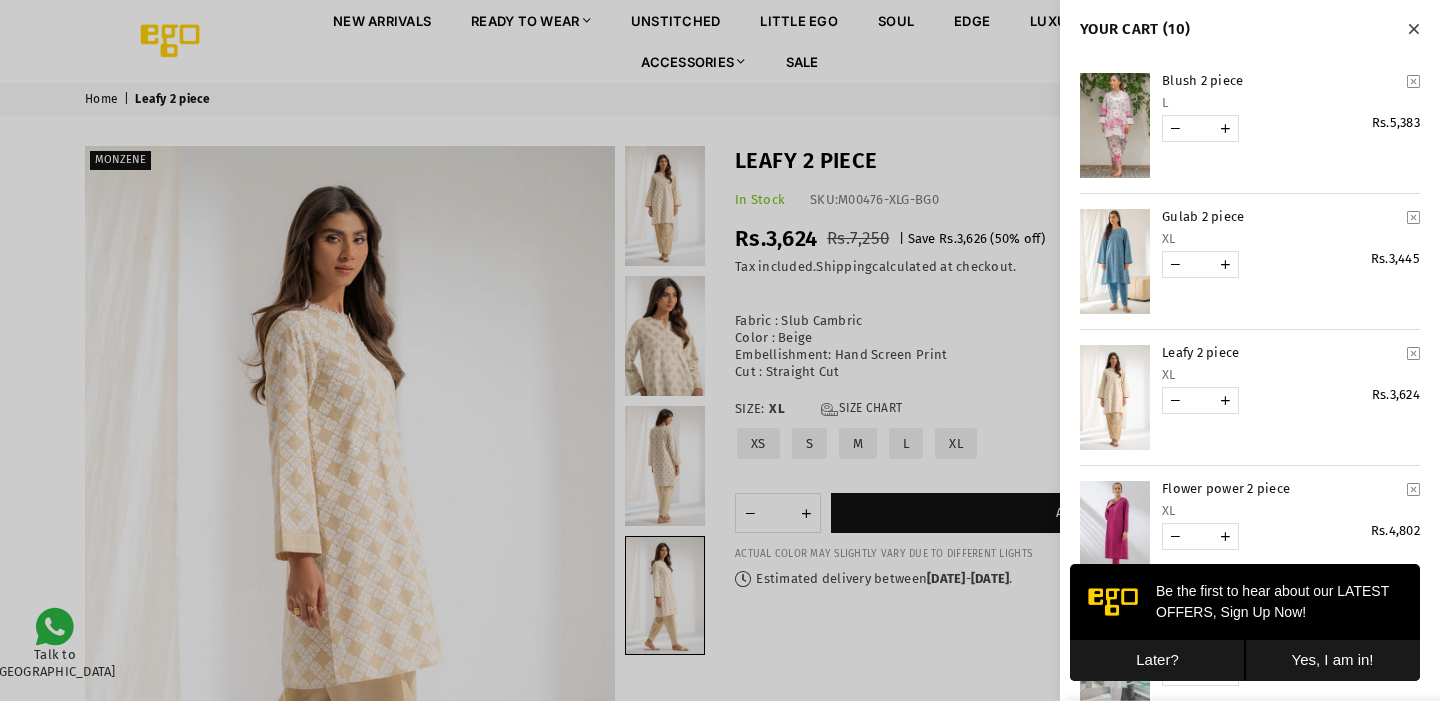 click at bounding box center [720, 350] 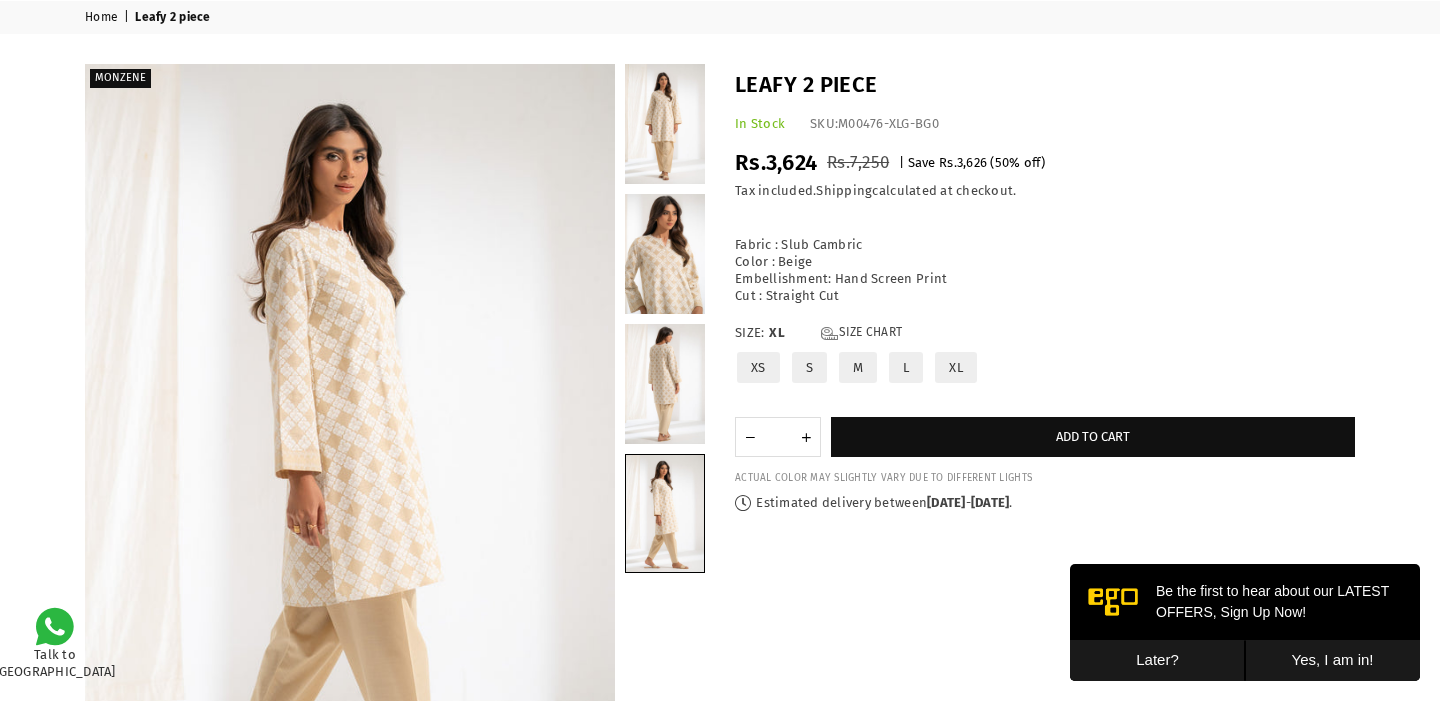 scroll, scrollTop: 0, scrollLeft: 0, axis: both 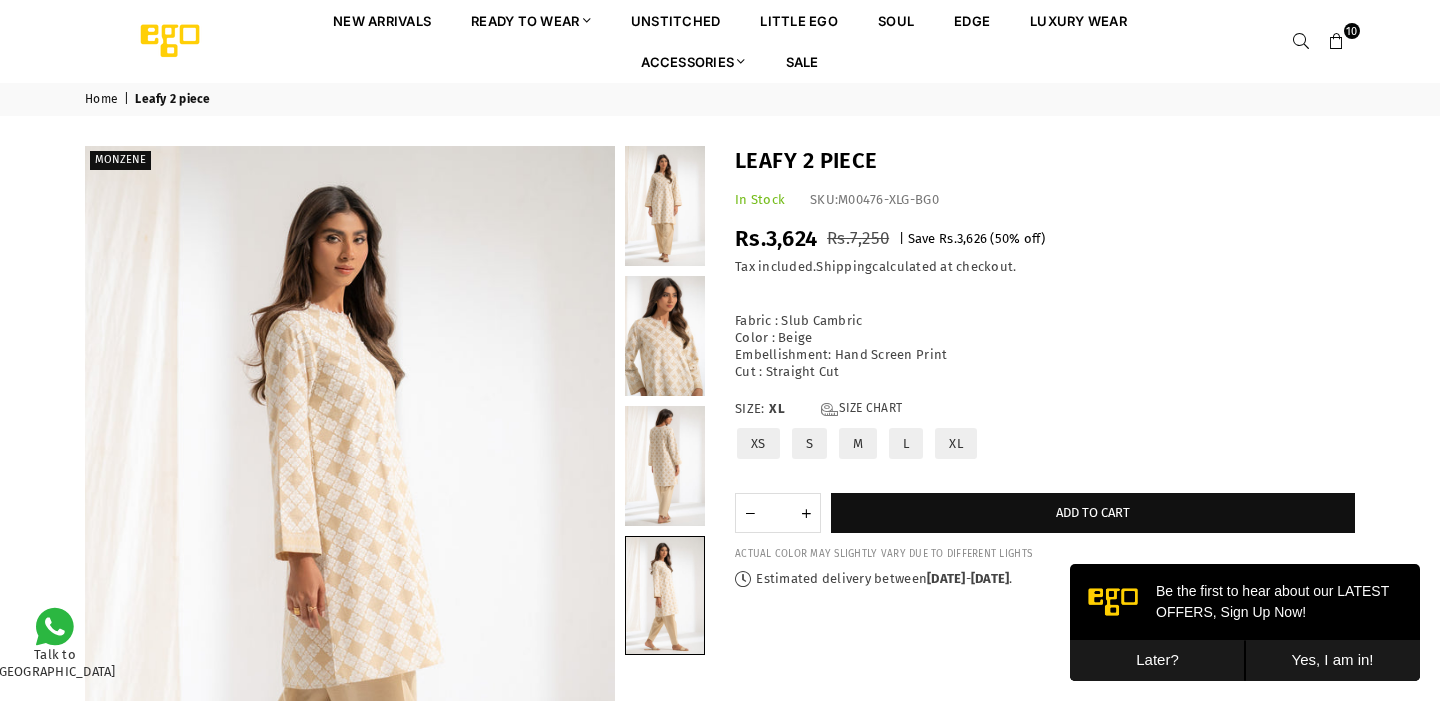 click at bounding box center (1337, 42) 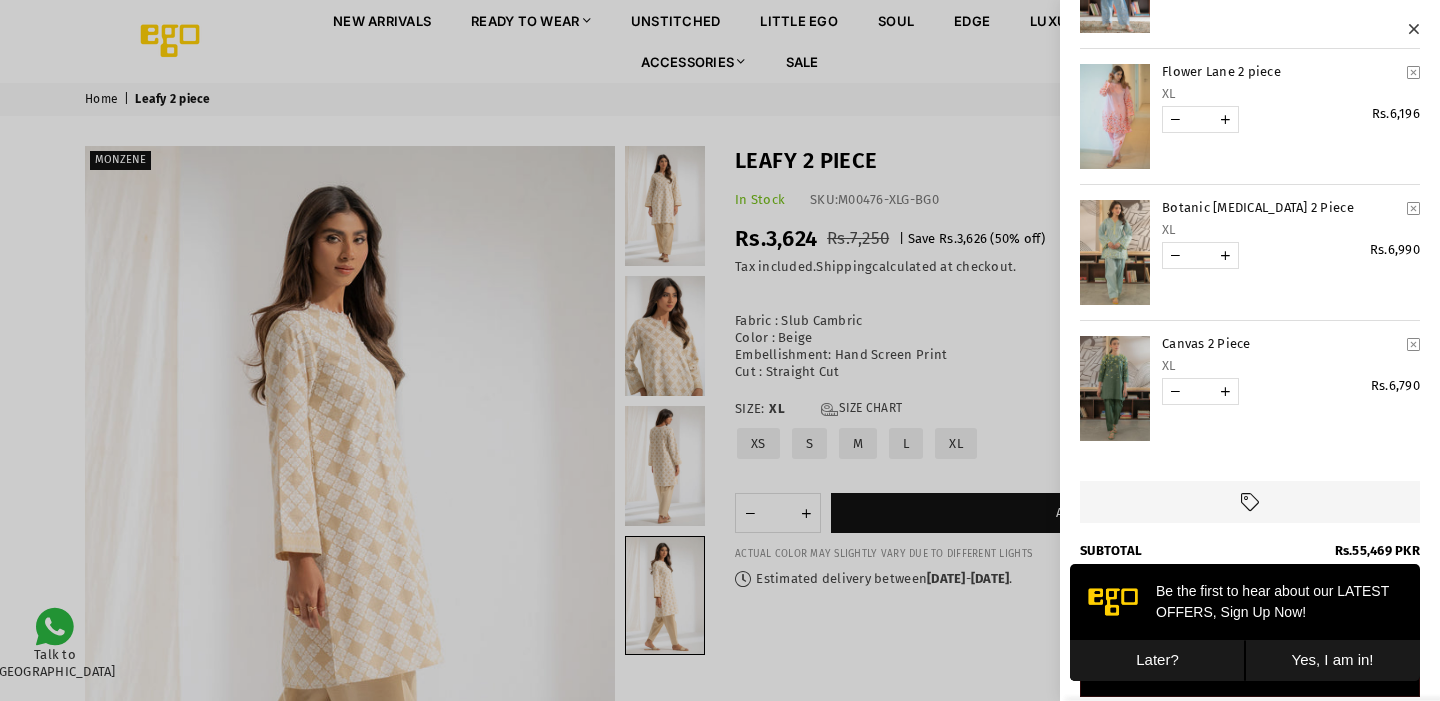 scroll, scrollTop: 962, scrollLeft: 0, axis: vertical 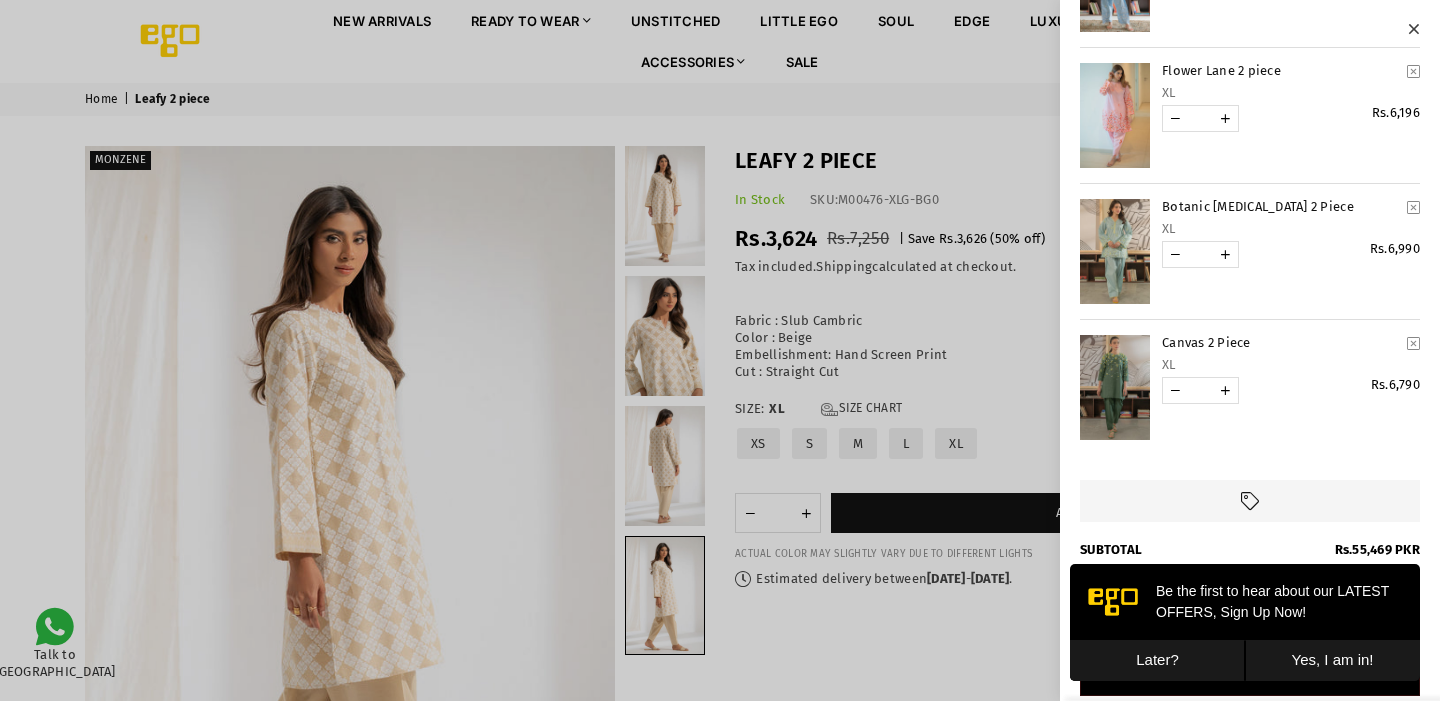 click at bounding box center (1115, 251) 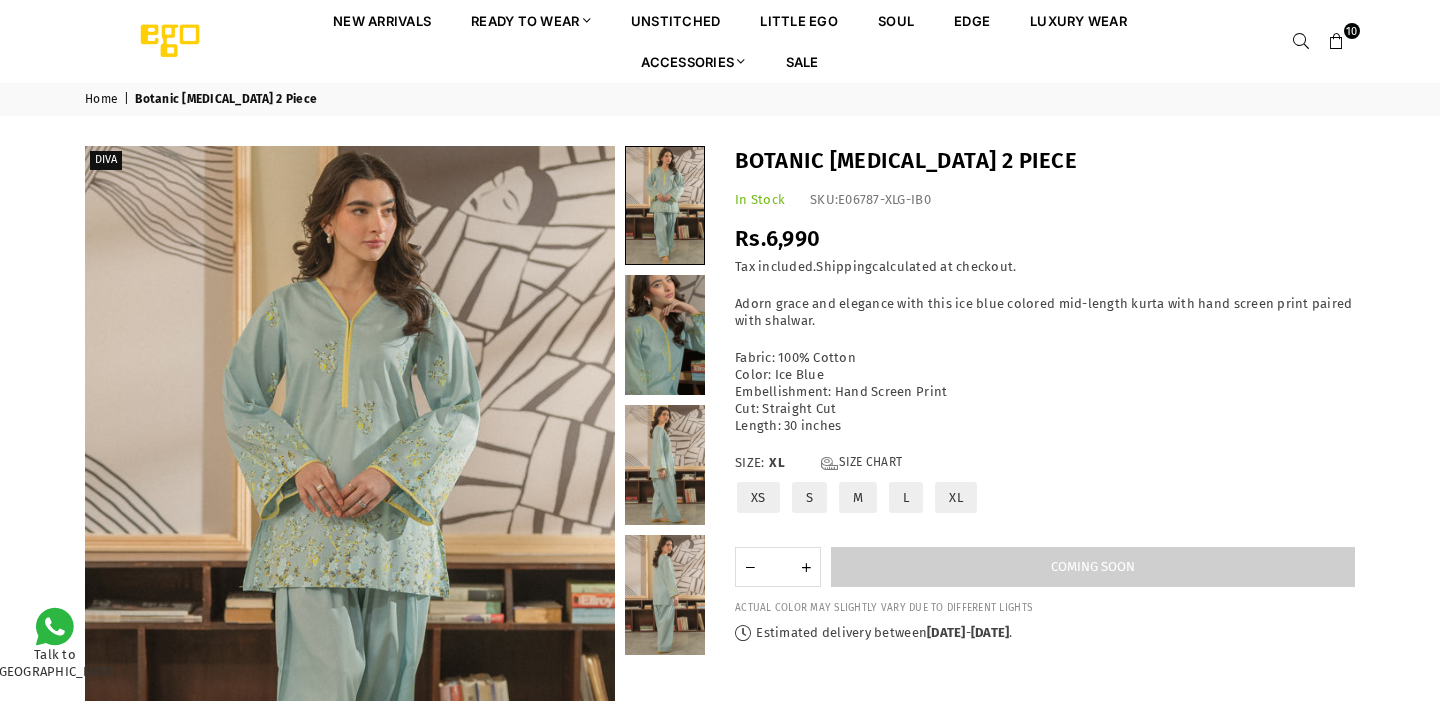 scroll, scrollTop: 0, scrollLeft: 0, axis: both 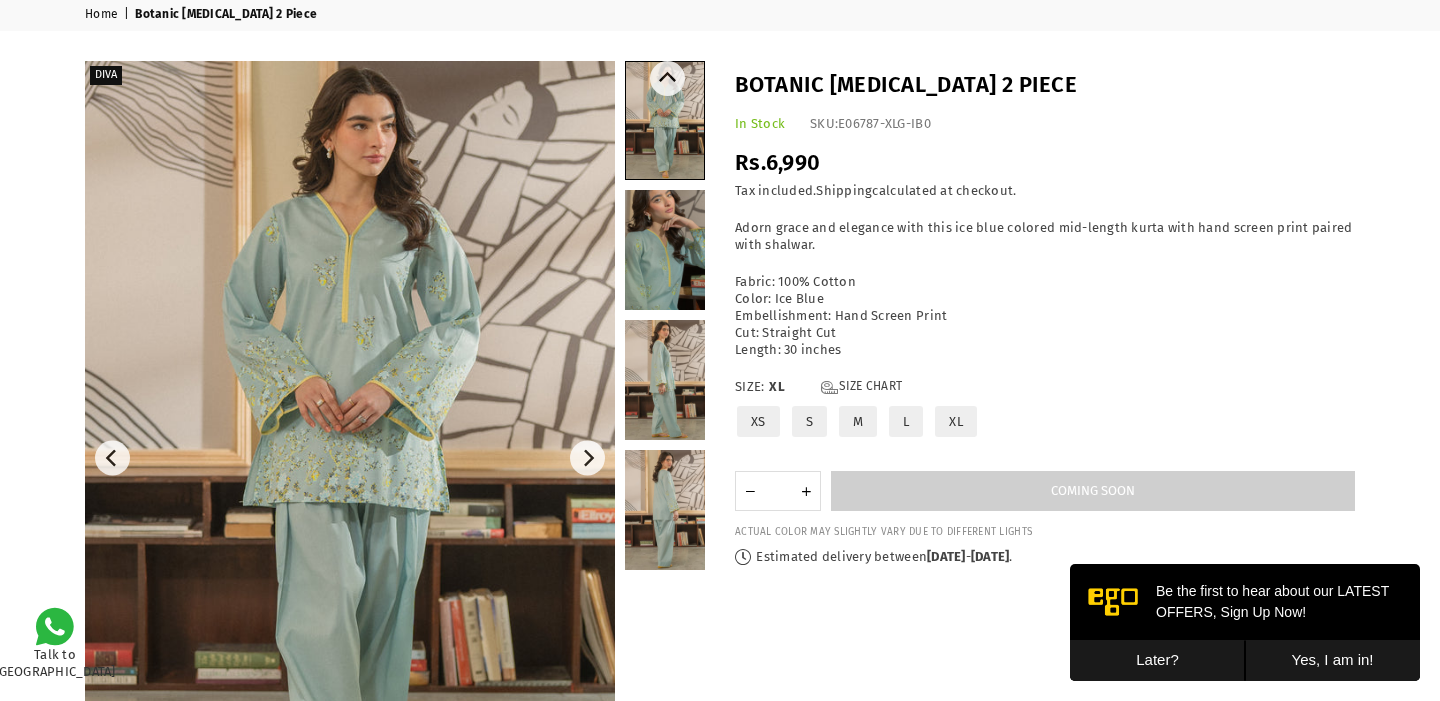 click at bounding box center (665, 250) 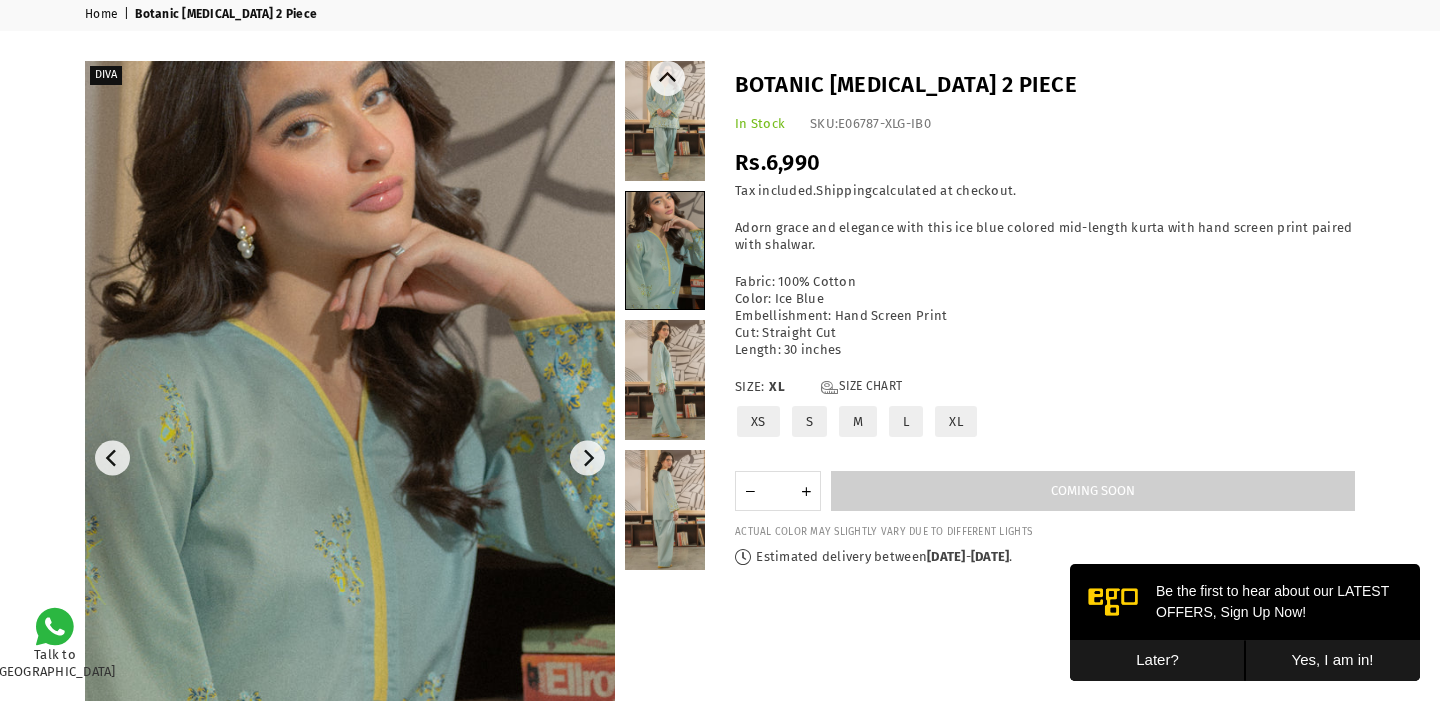 click at bounding box center (665, 121) 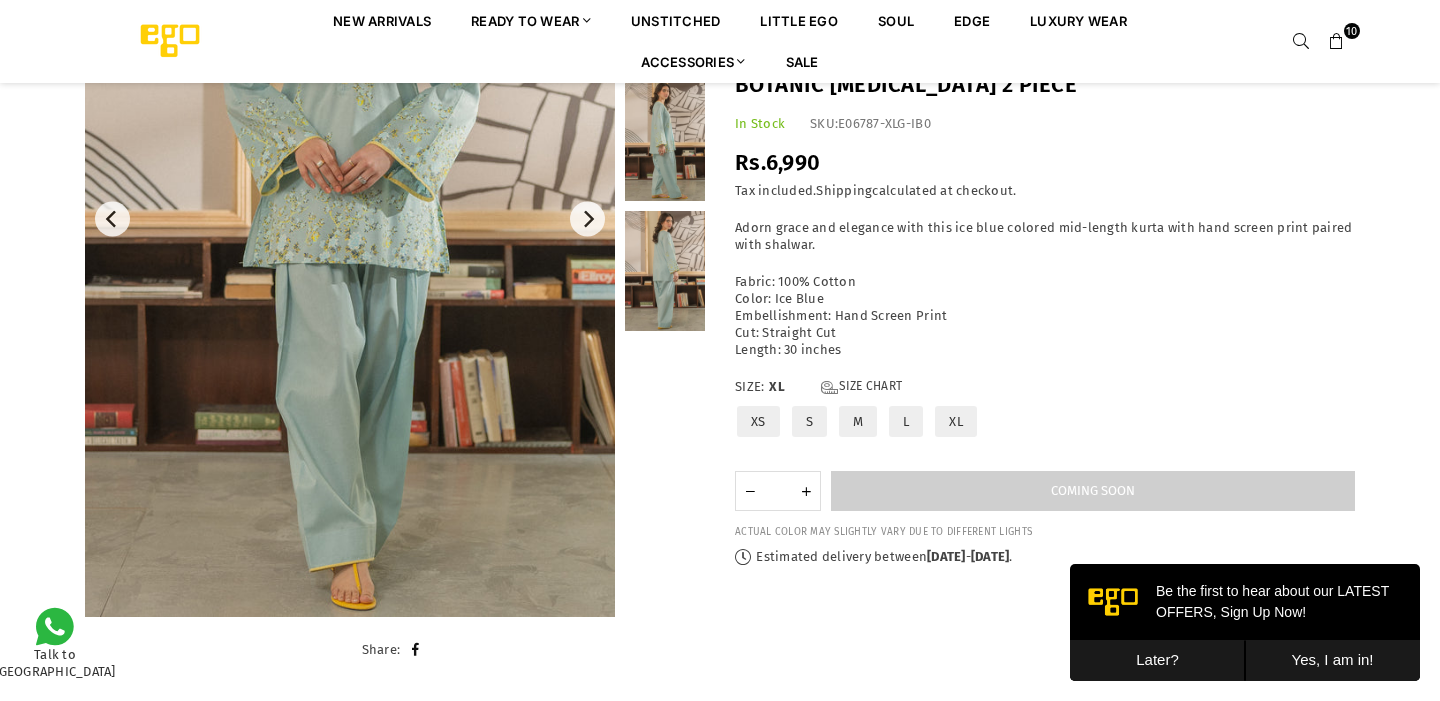 scroll, scrollTop: 300, scrollLeft: 0, axis: vertical 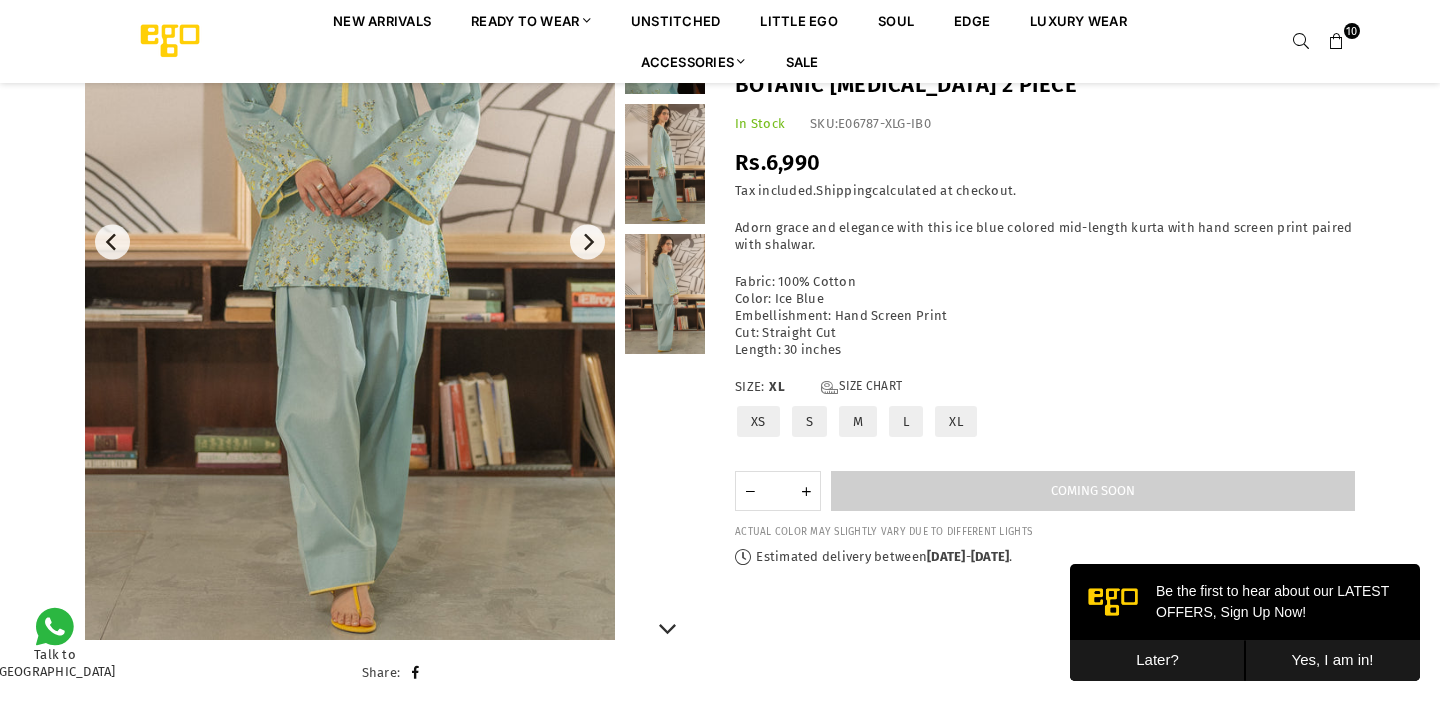 click at bounding box center (665, 164) 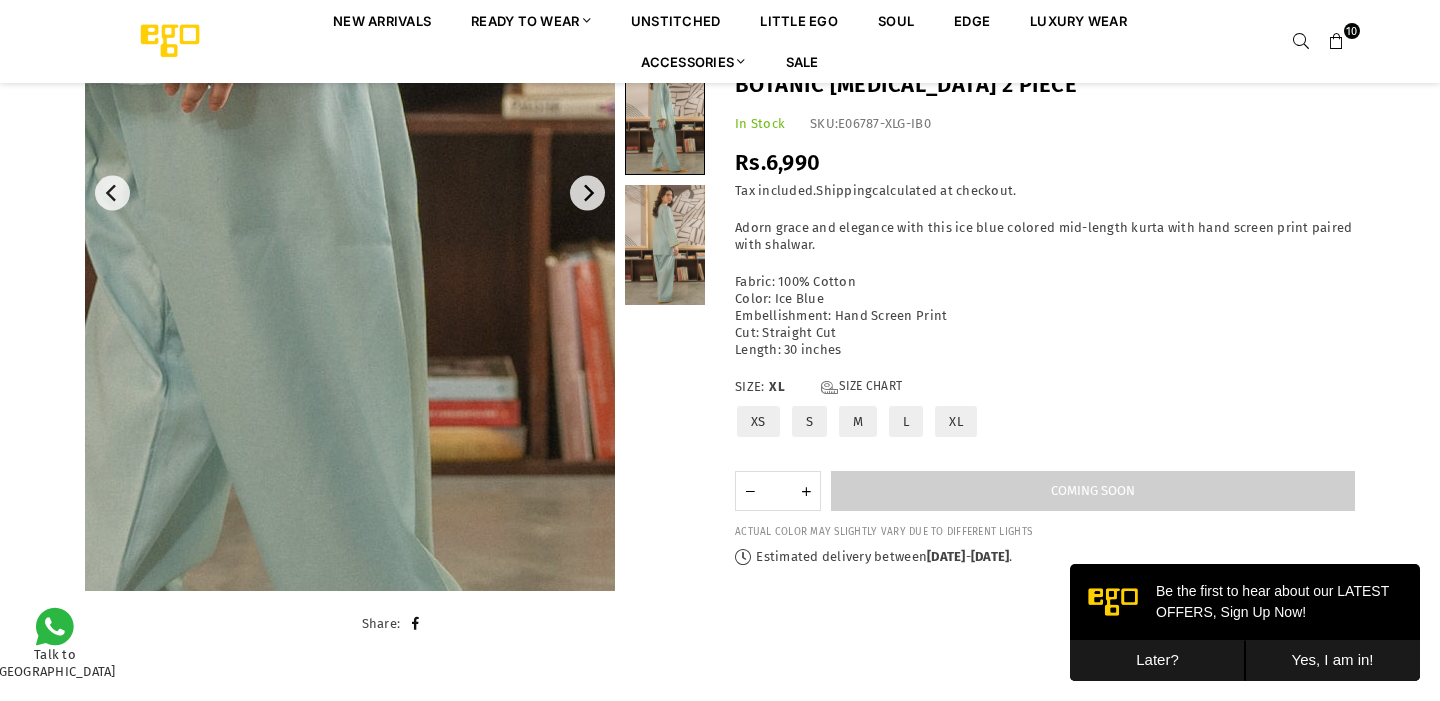 scroll, scrollTop: 363, scrollLeft: 0, axis: vertical 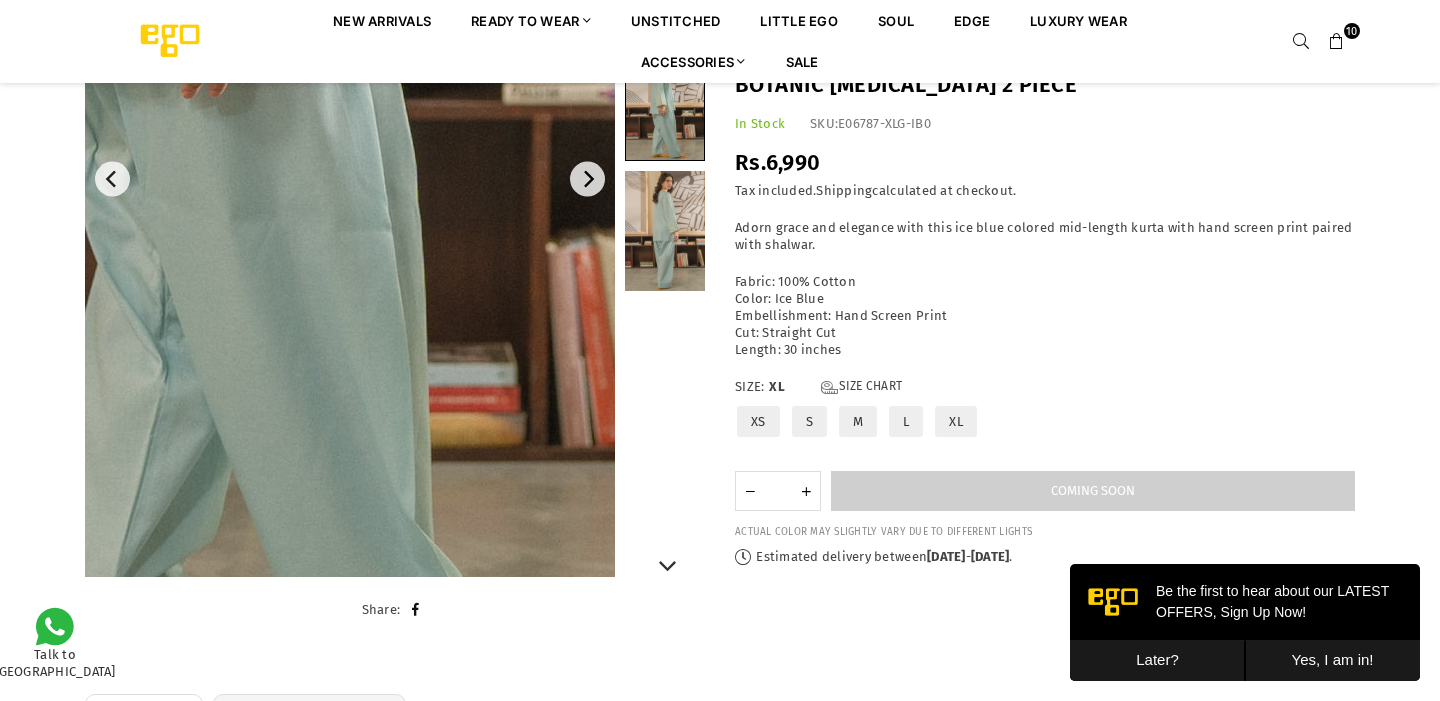 click at bounding box center [665, 231] 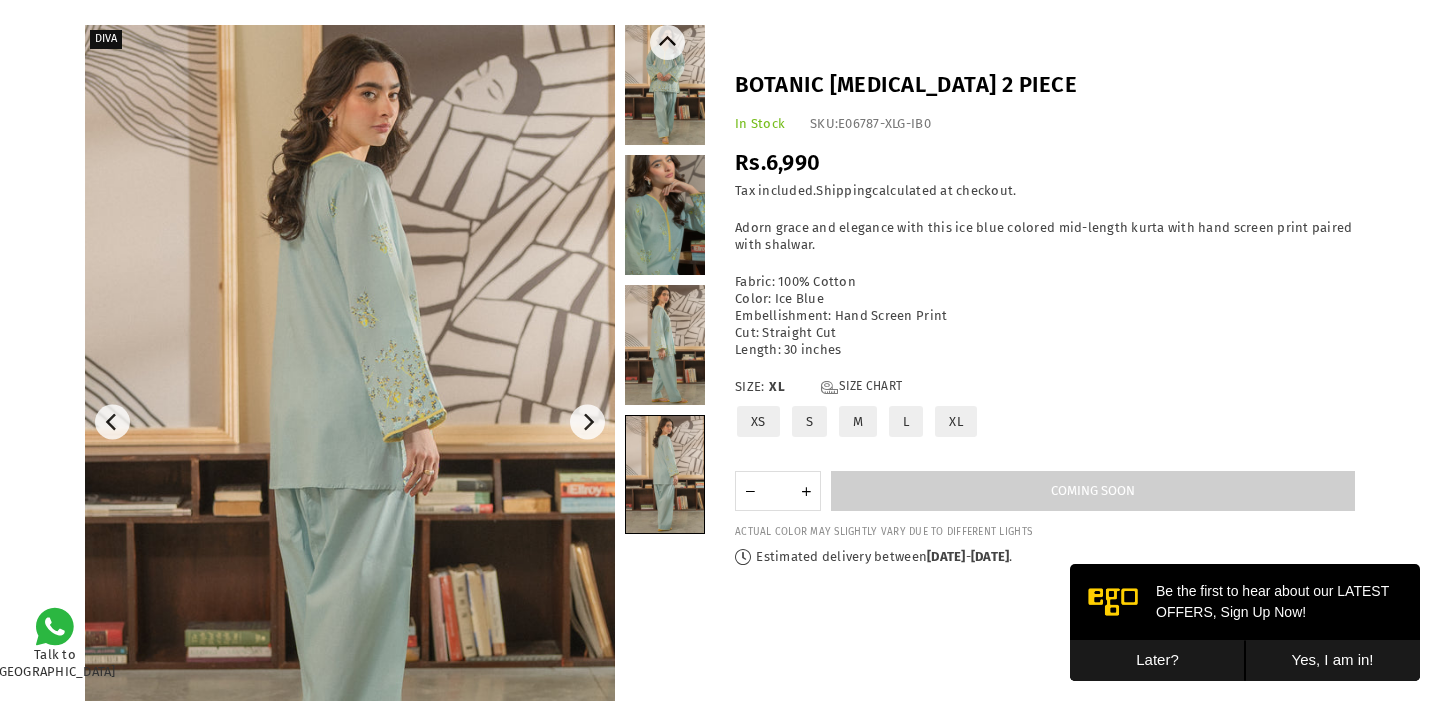 scroll, scrollTop: 58, scrollLeft: 0, axis: vertical 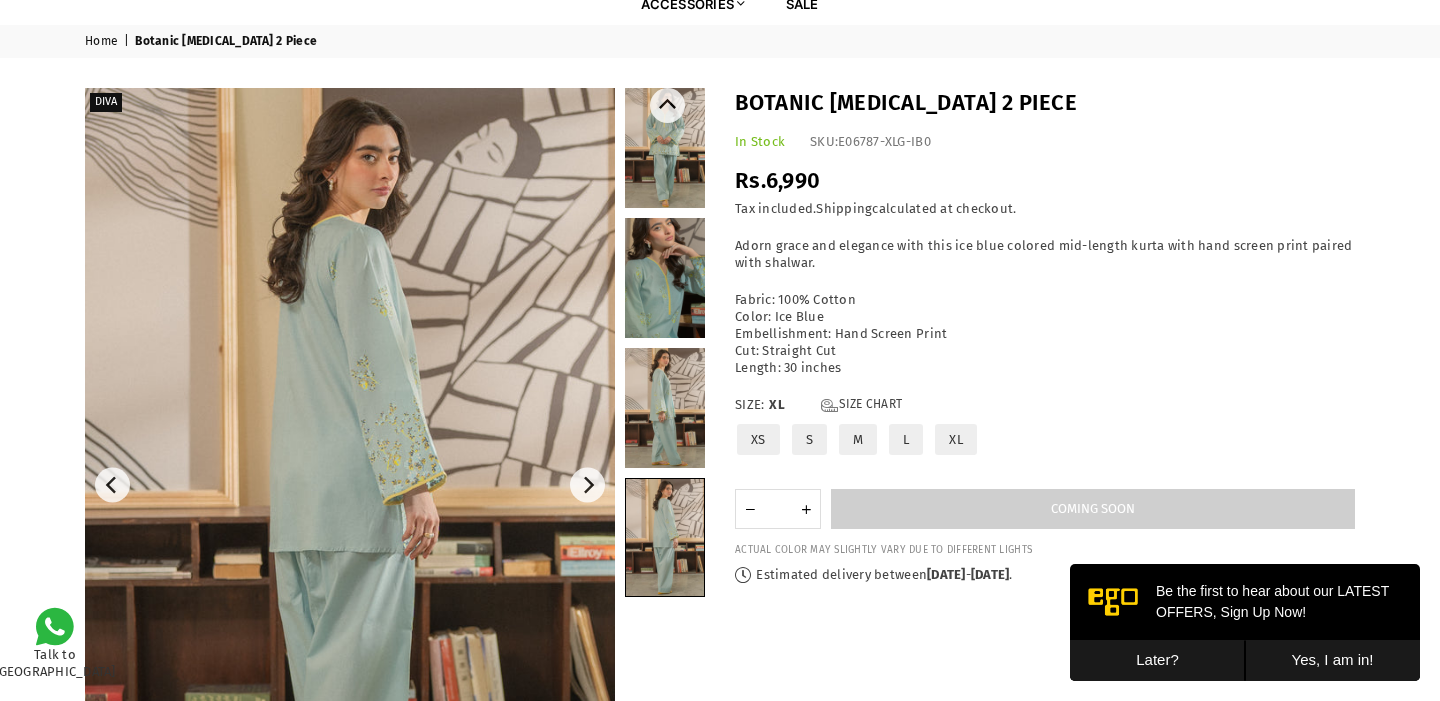 click at bounding box center (665, 408) 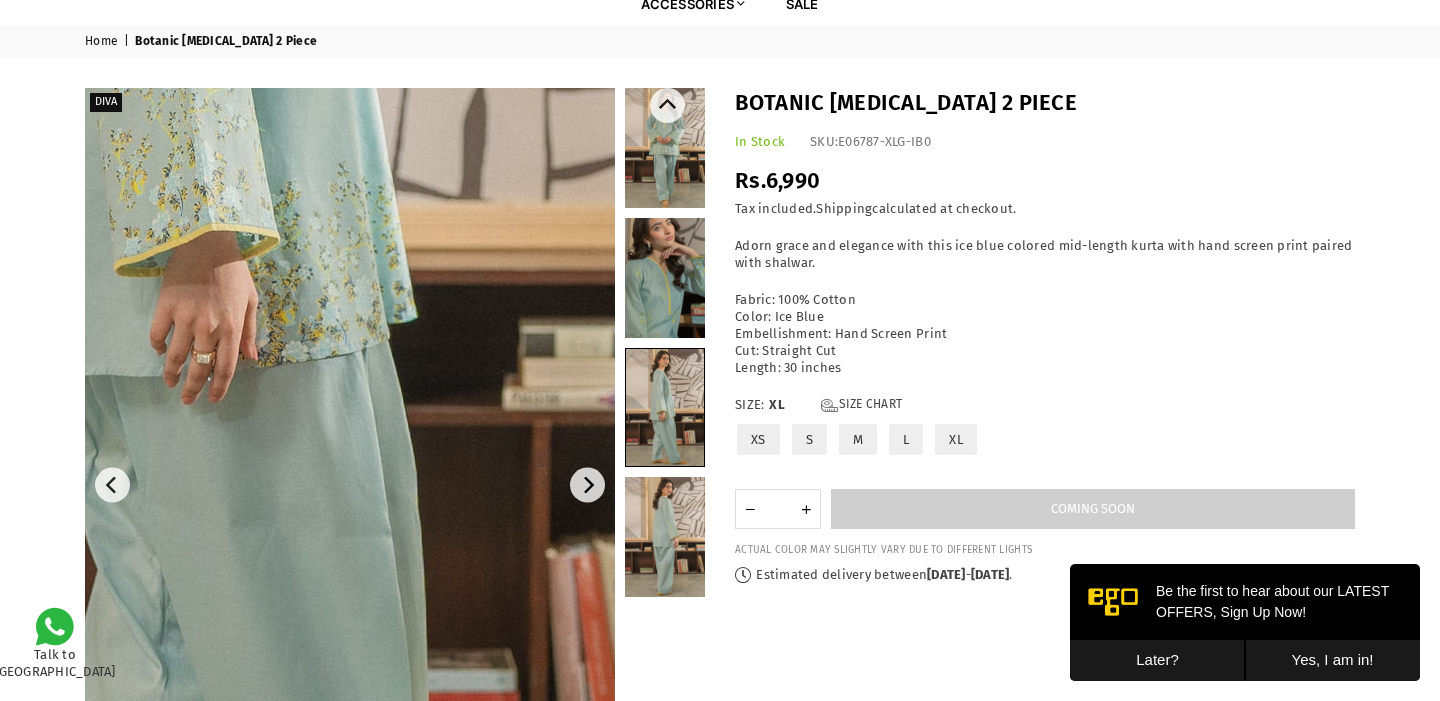 click at bounding box center [665, 278] 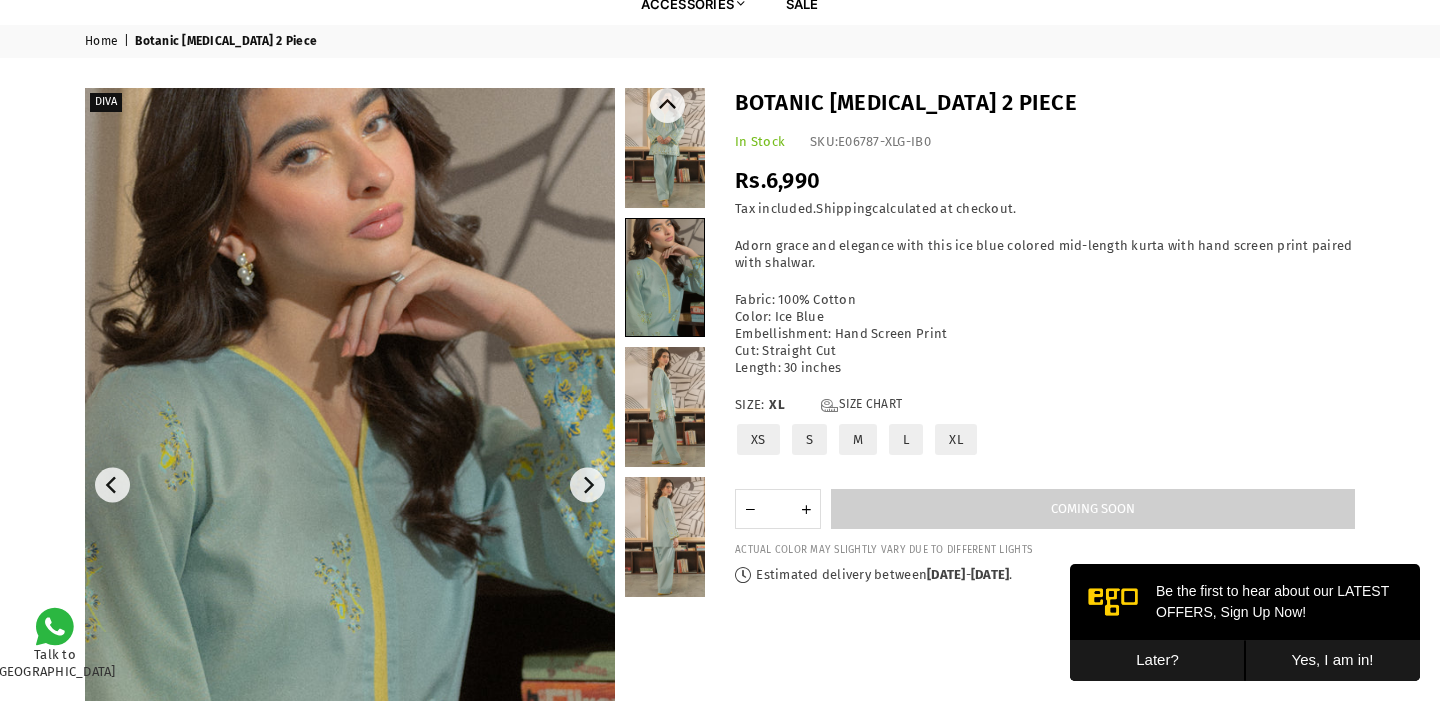 click at bounding box center (665, 148) 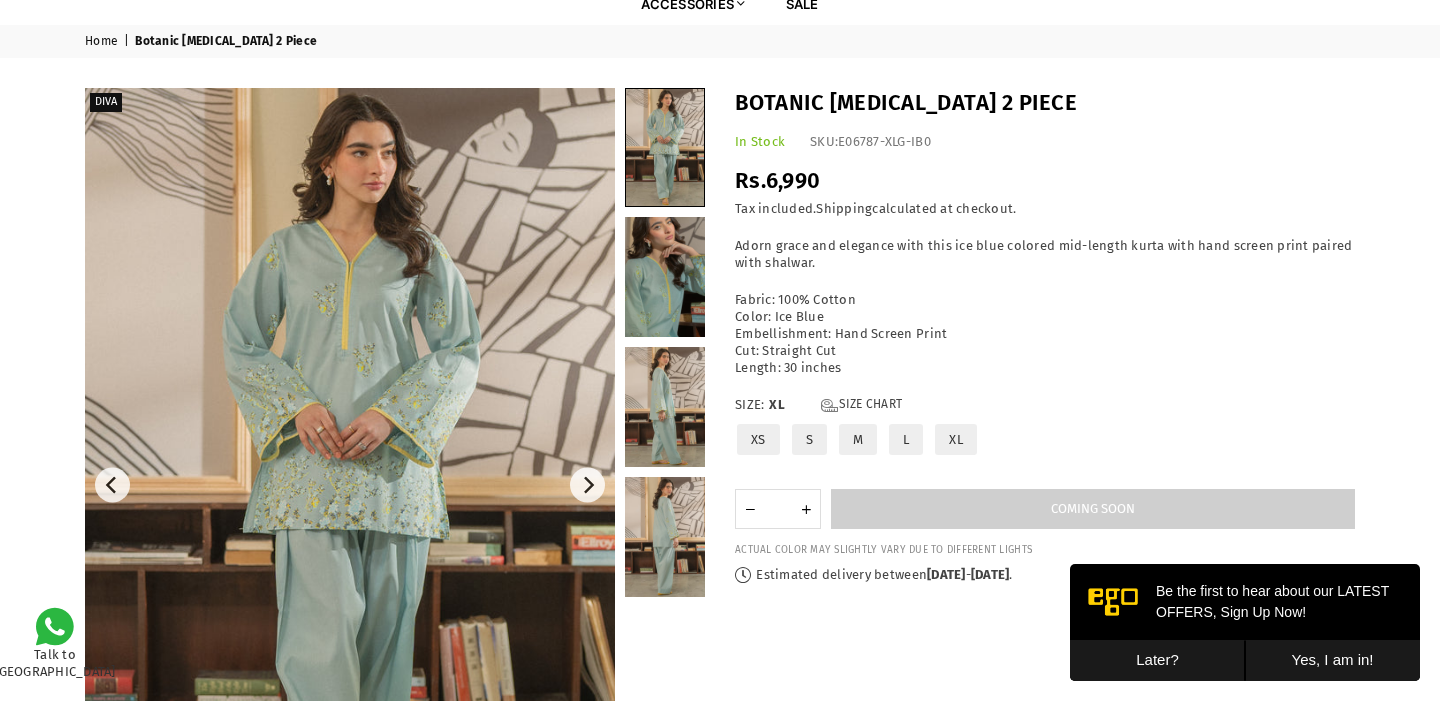 scroll, scrollTop: 0, scrollLeft: 0, axis: both 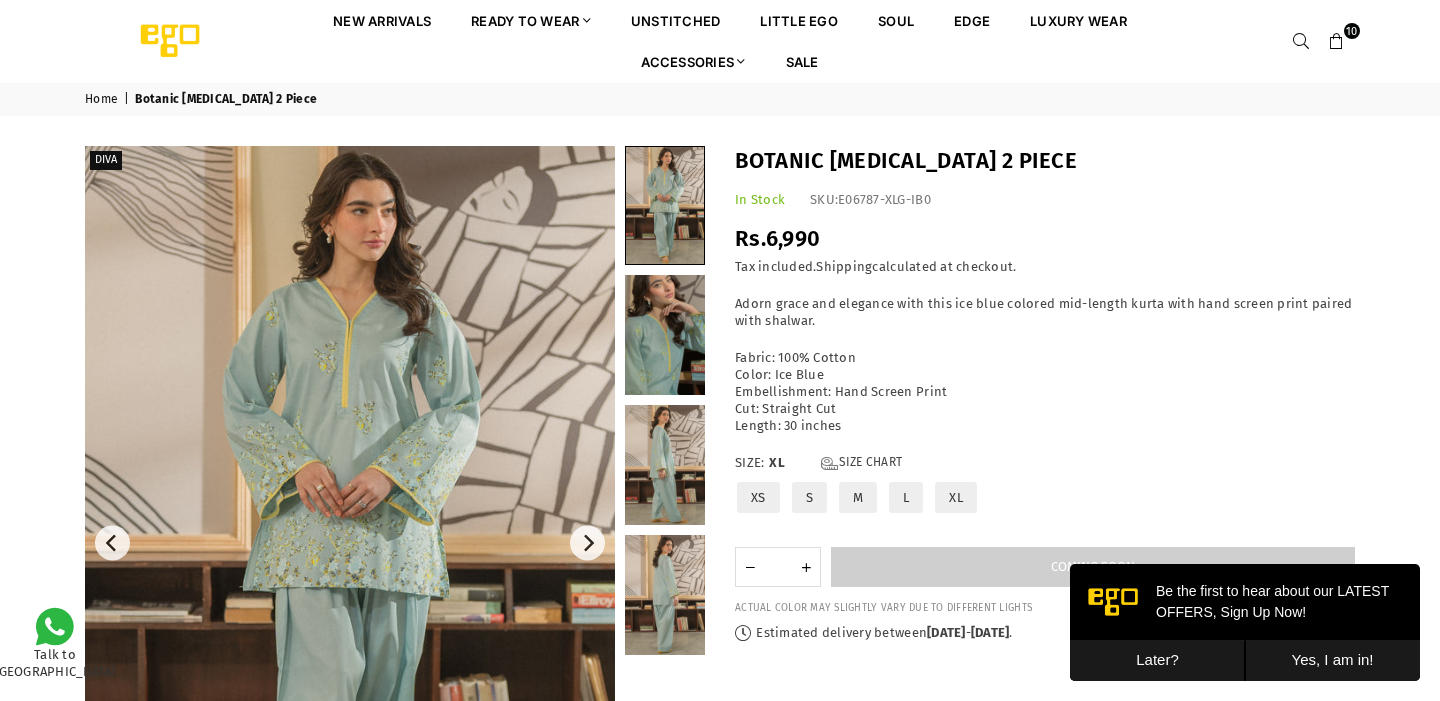 click at bounding box center [1337, 42] 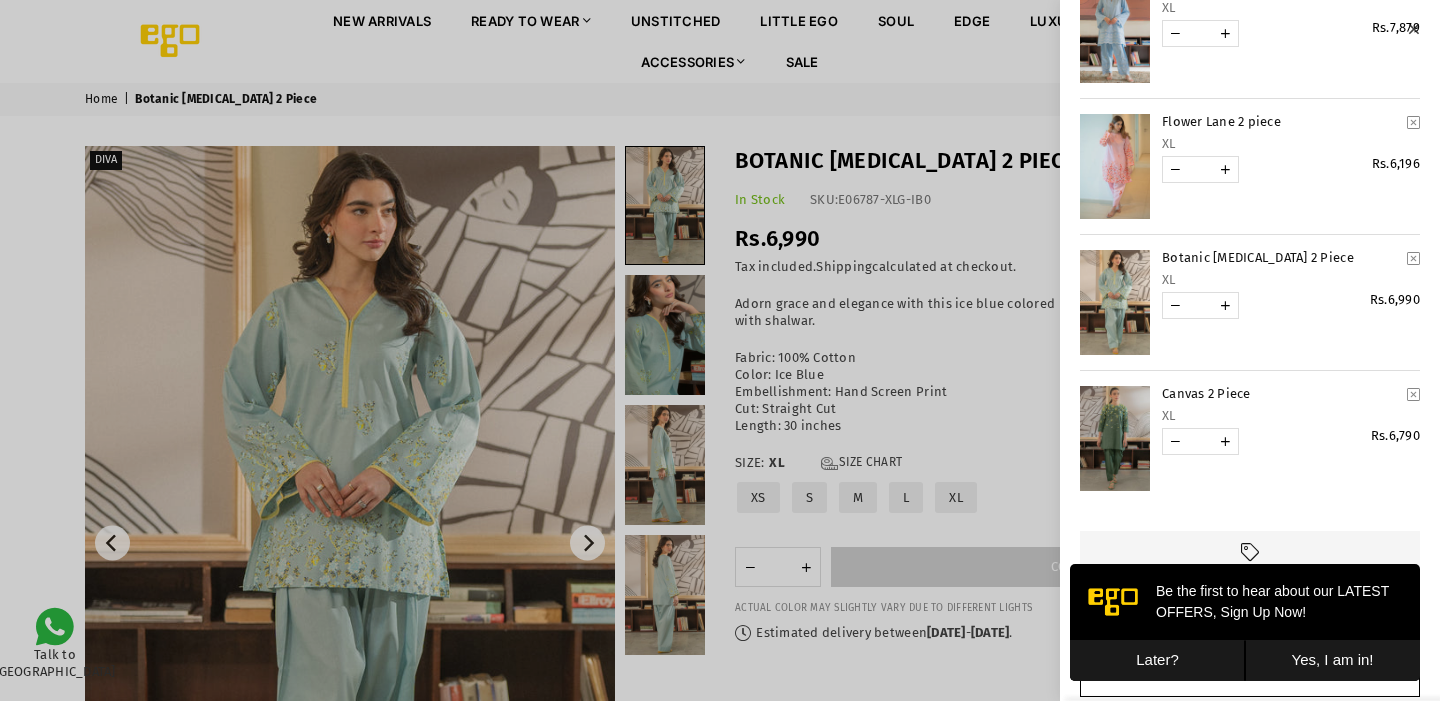 scroll, scrollTop: 982, scrollLeft: 0, axis: vertical 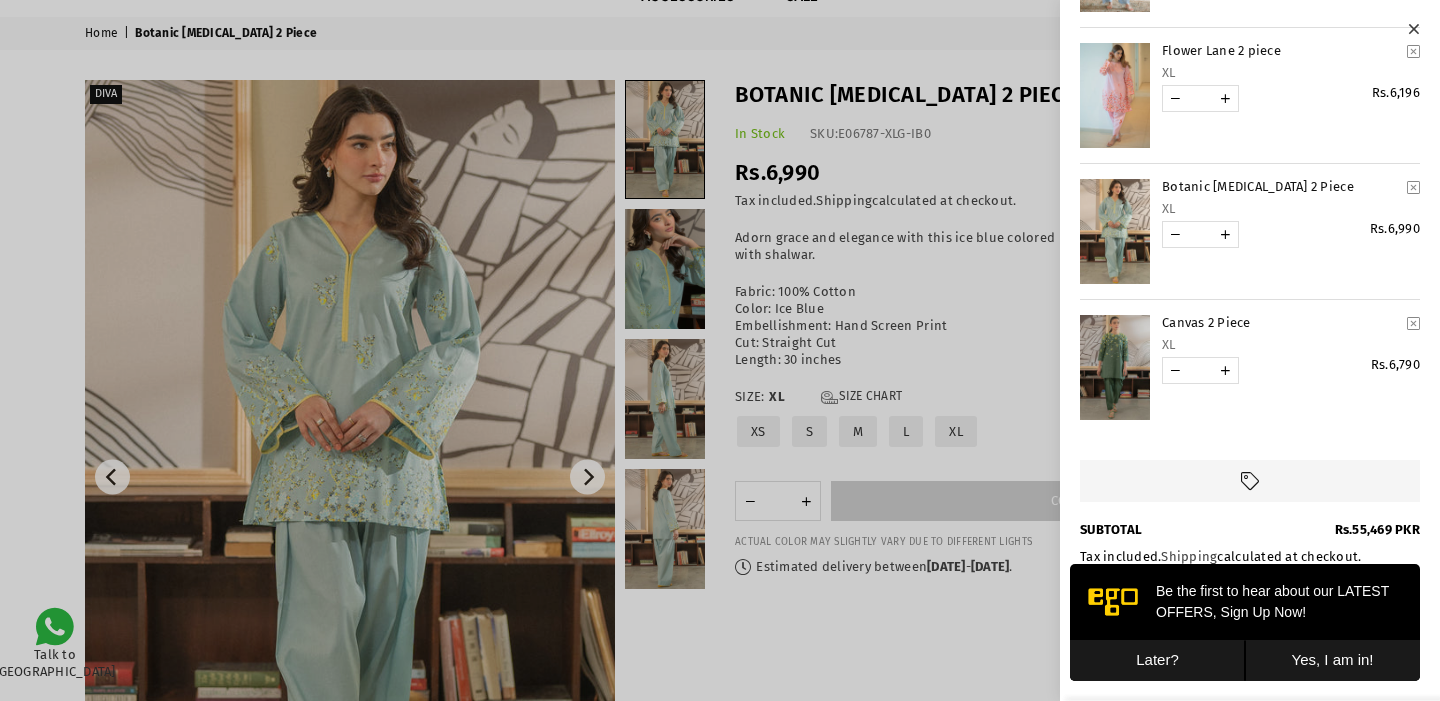 click at bounding box center [1115, 367] 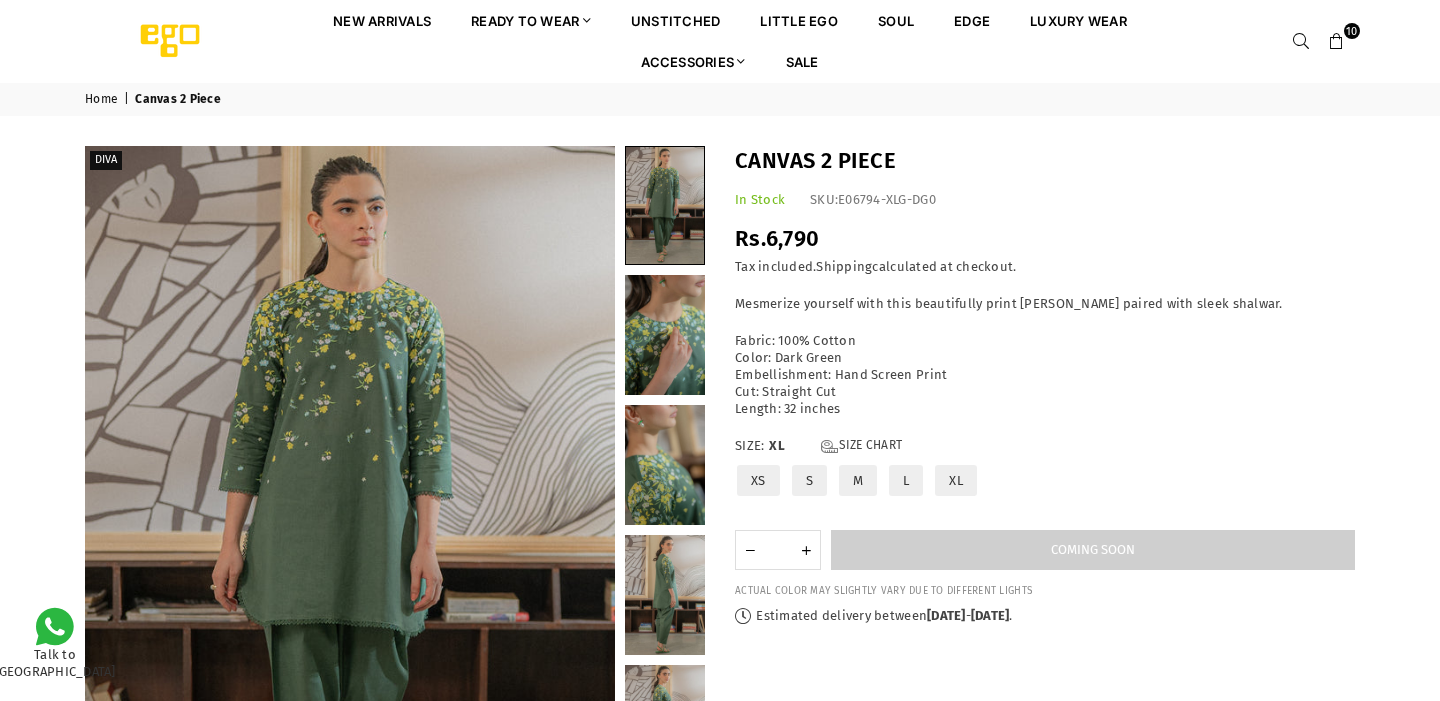 scroll, scrollTop: 0, scrollLeft: 0, axis: both 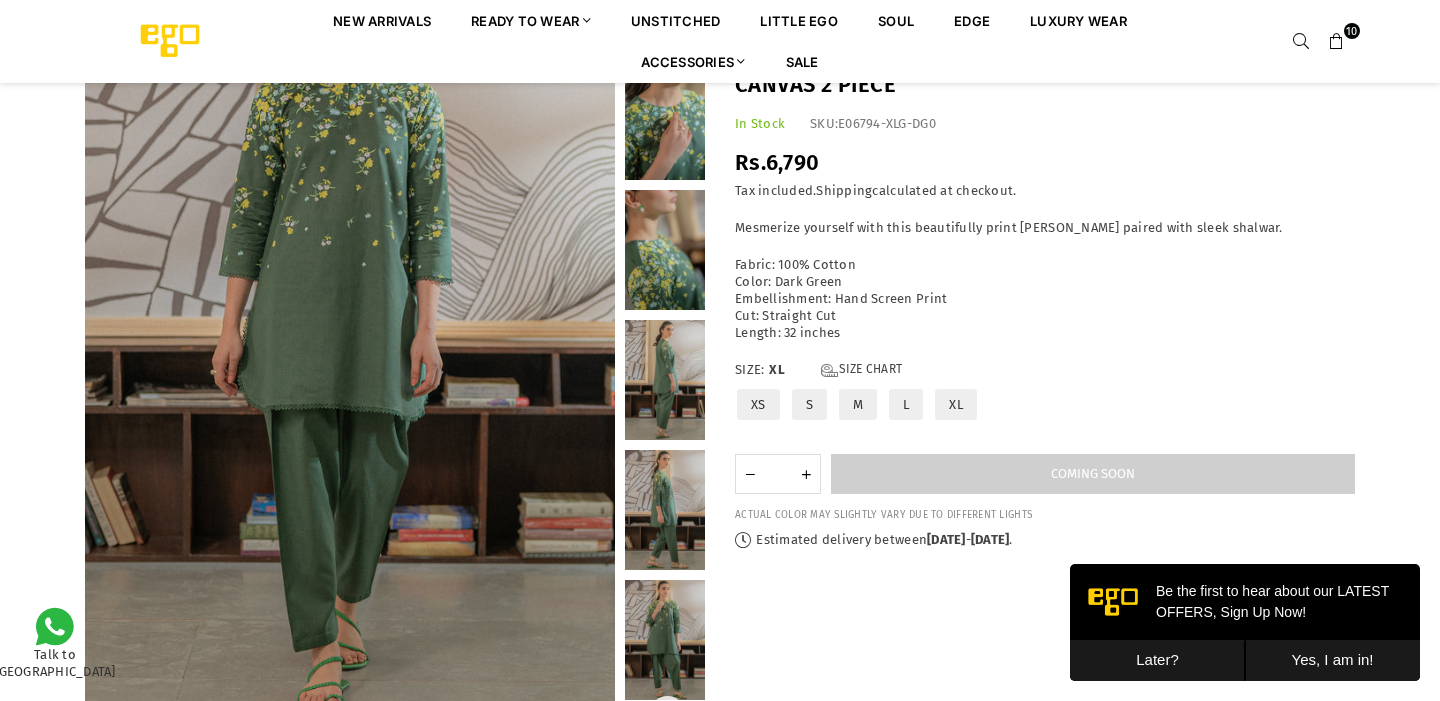 click at bounding box center (665, 640) 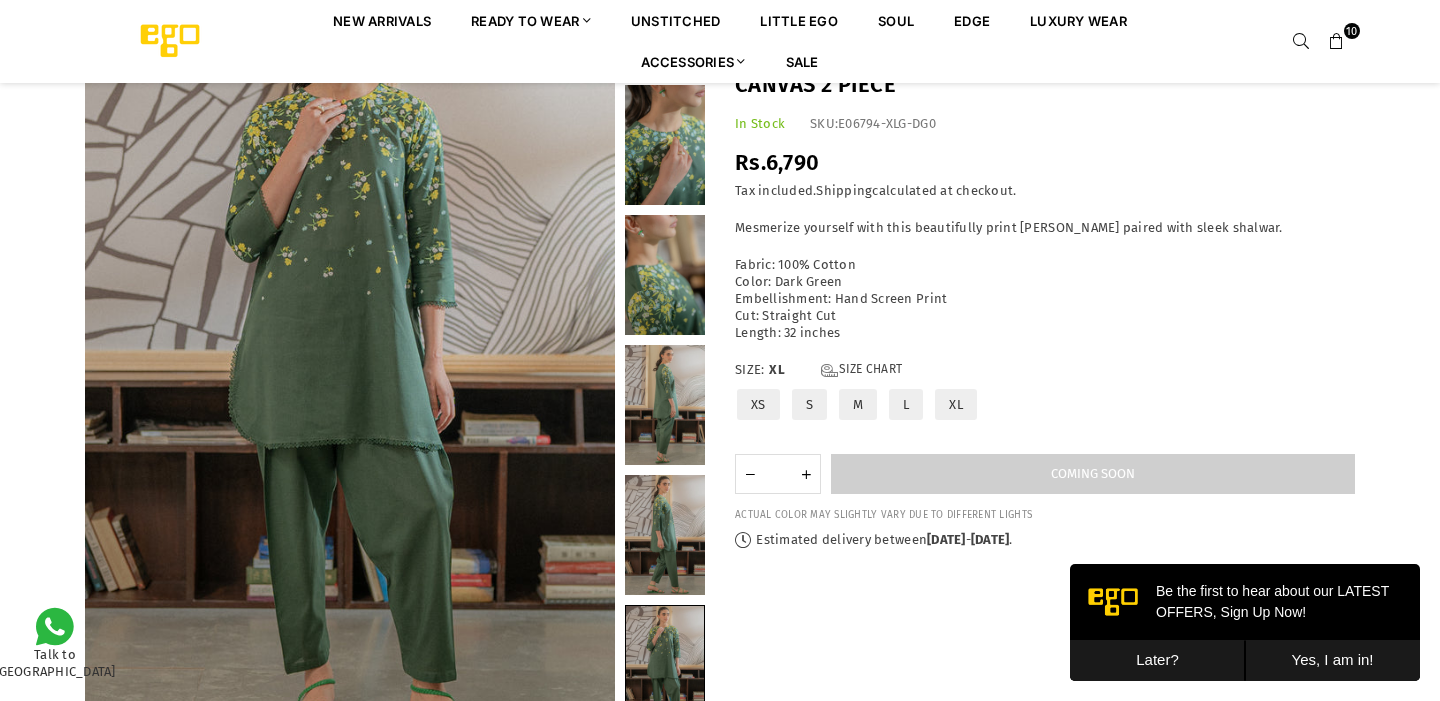 scroll, scrollTop: 177, scrollLeft: 0, axis: vertical 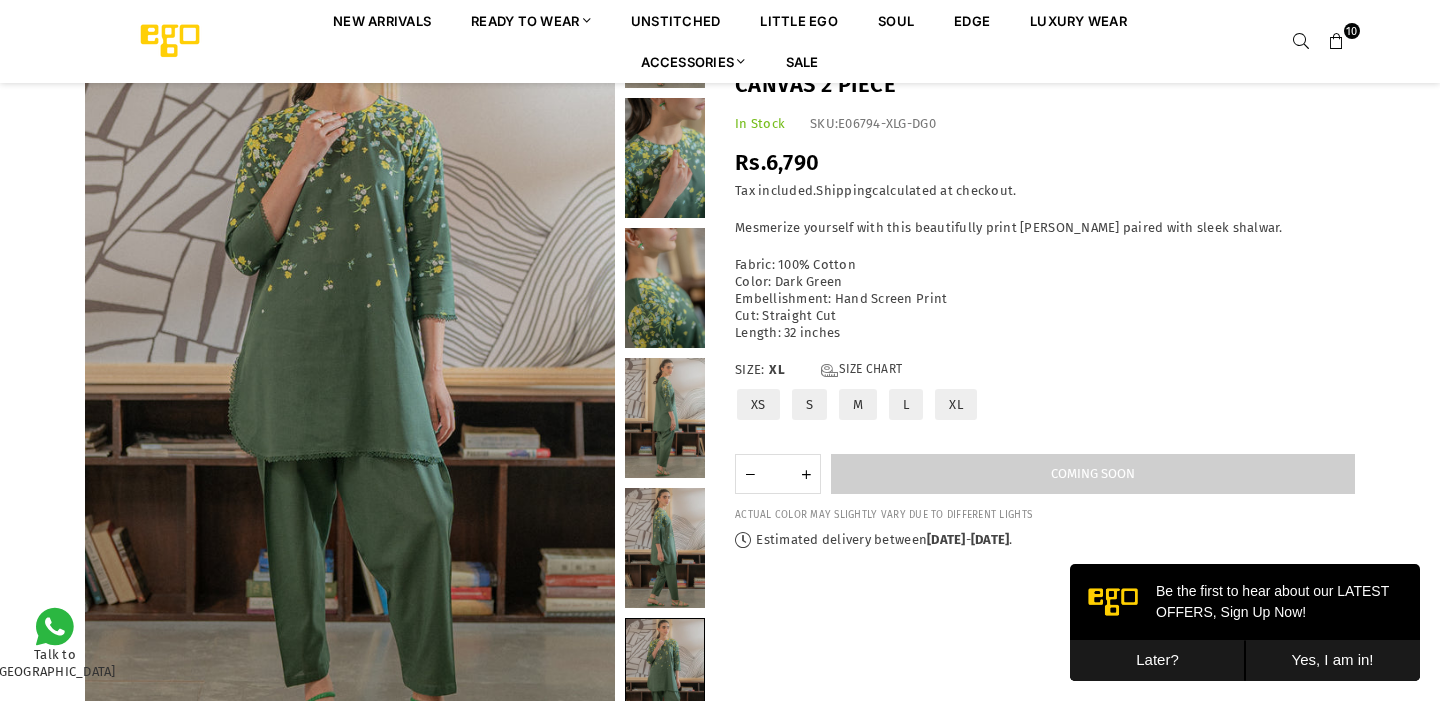 click at bounding box center [1337, 42] 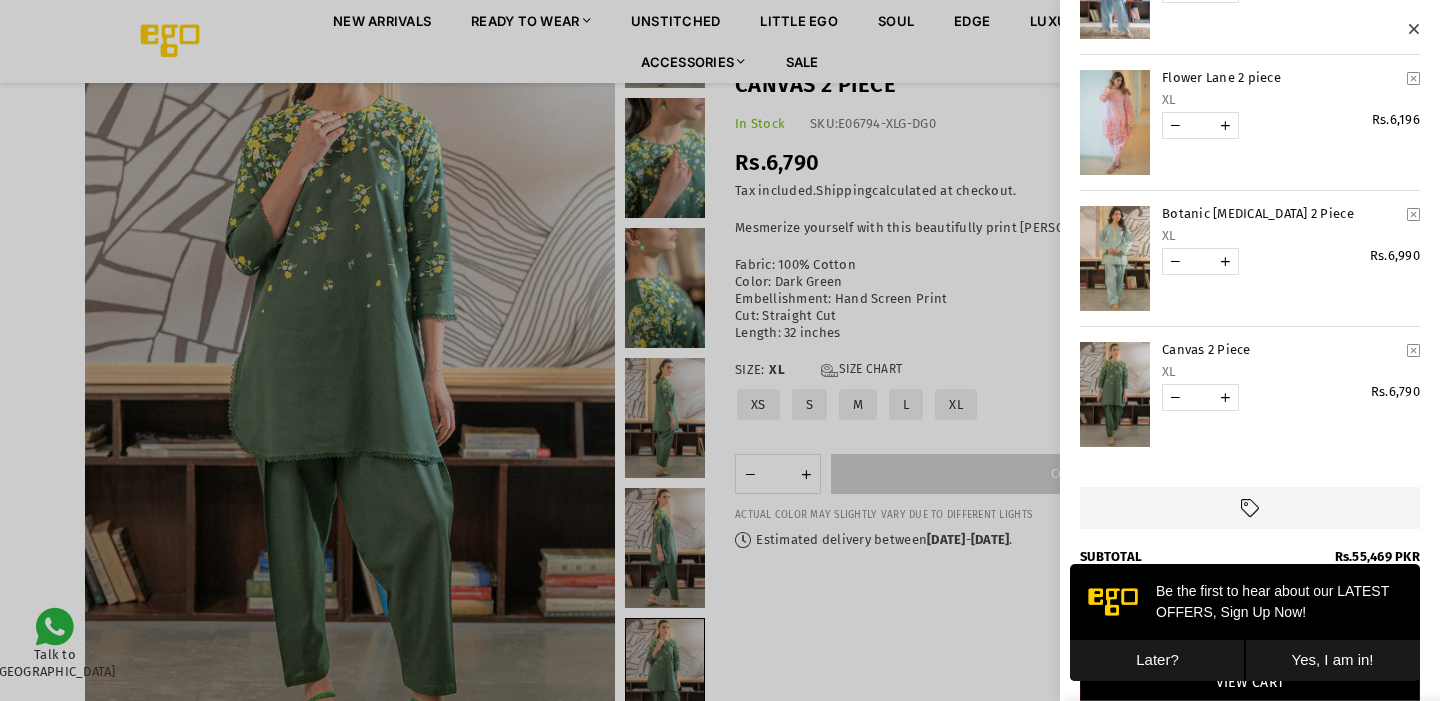 scroll, scrollTop: 982, scrollLeft: 0, axis: vertical 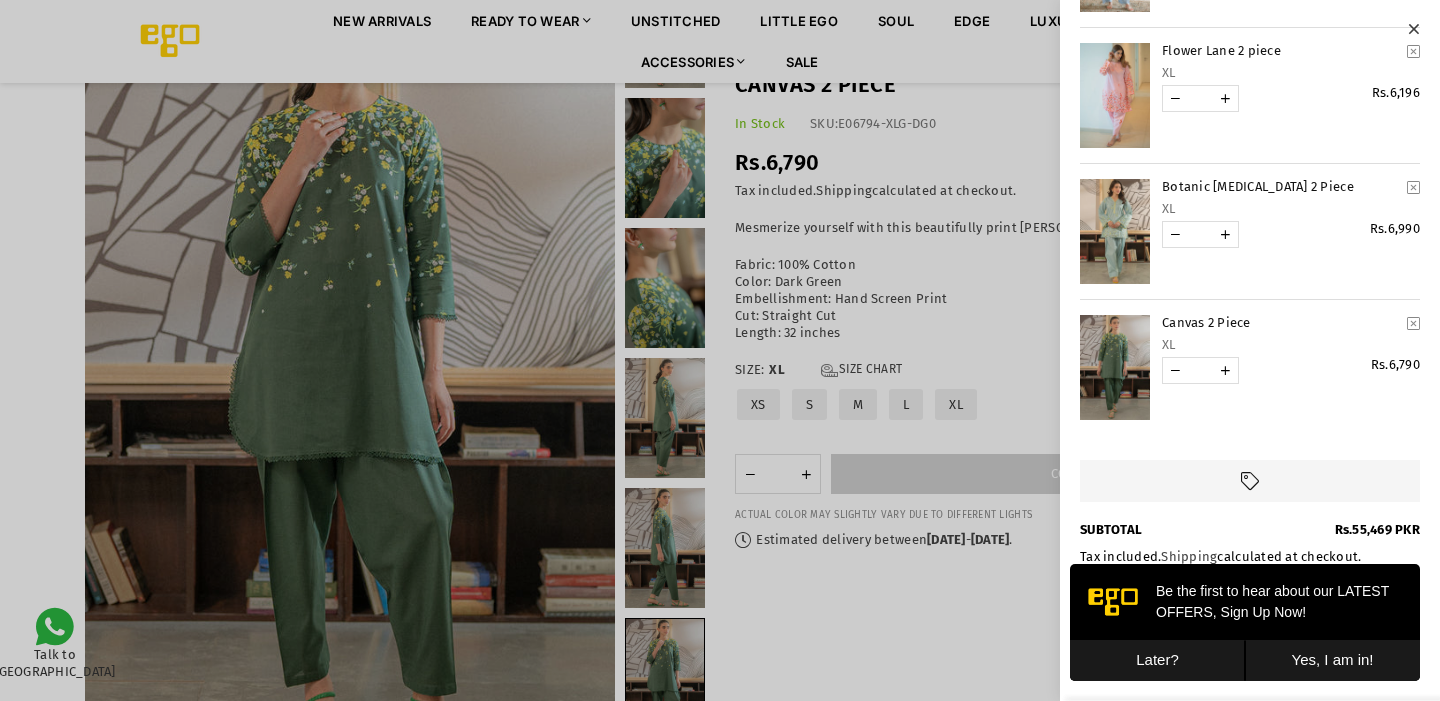 click at bounding box center [1413, 323] 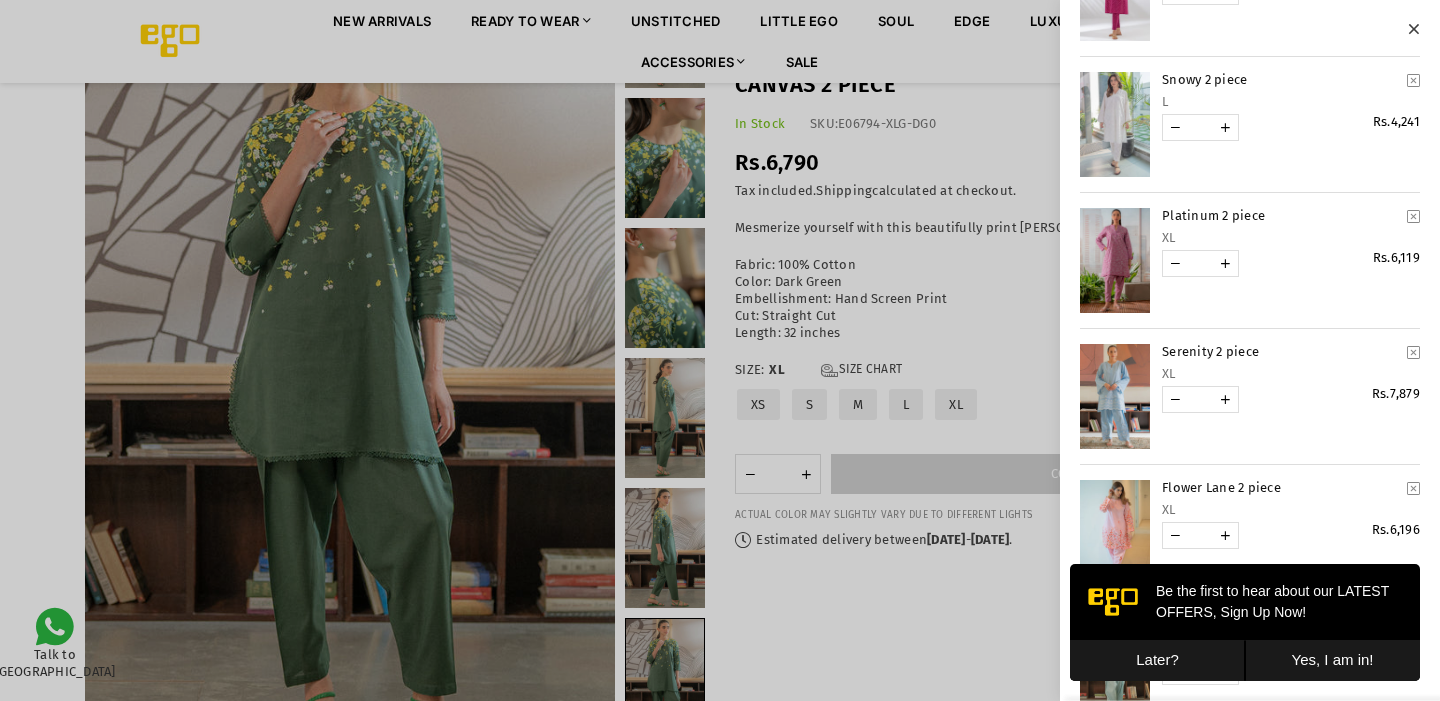 scroll, scrollTop: 540, scrollLeft: 0, axis: vertical 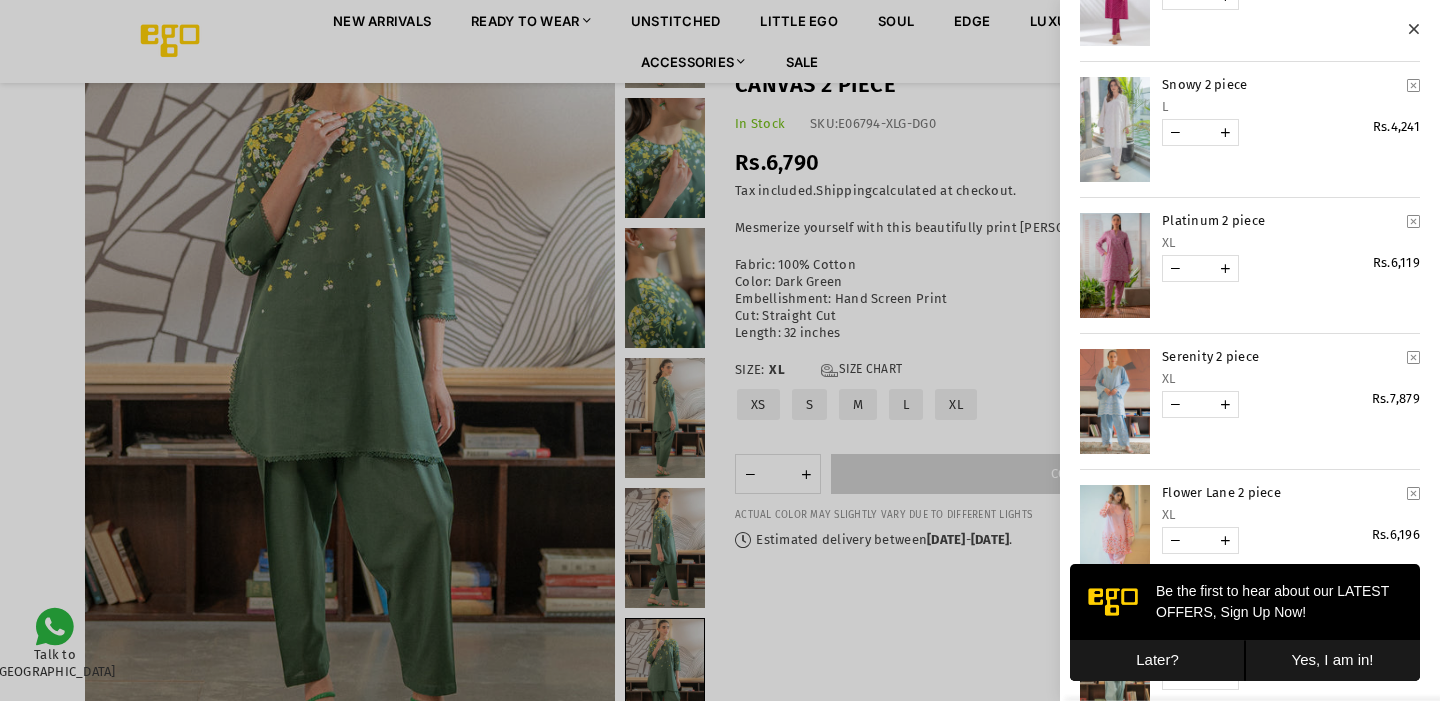 click at bounding box center (1115, 265) 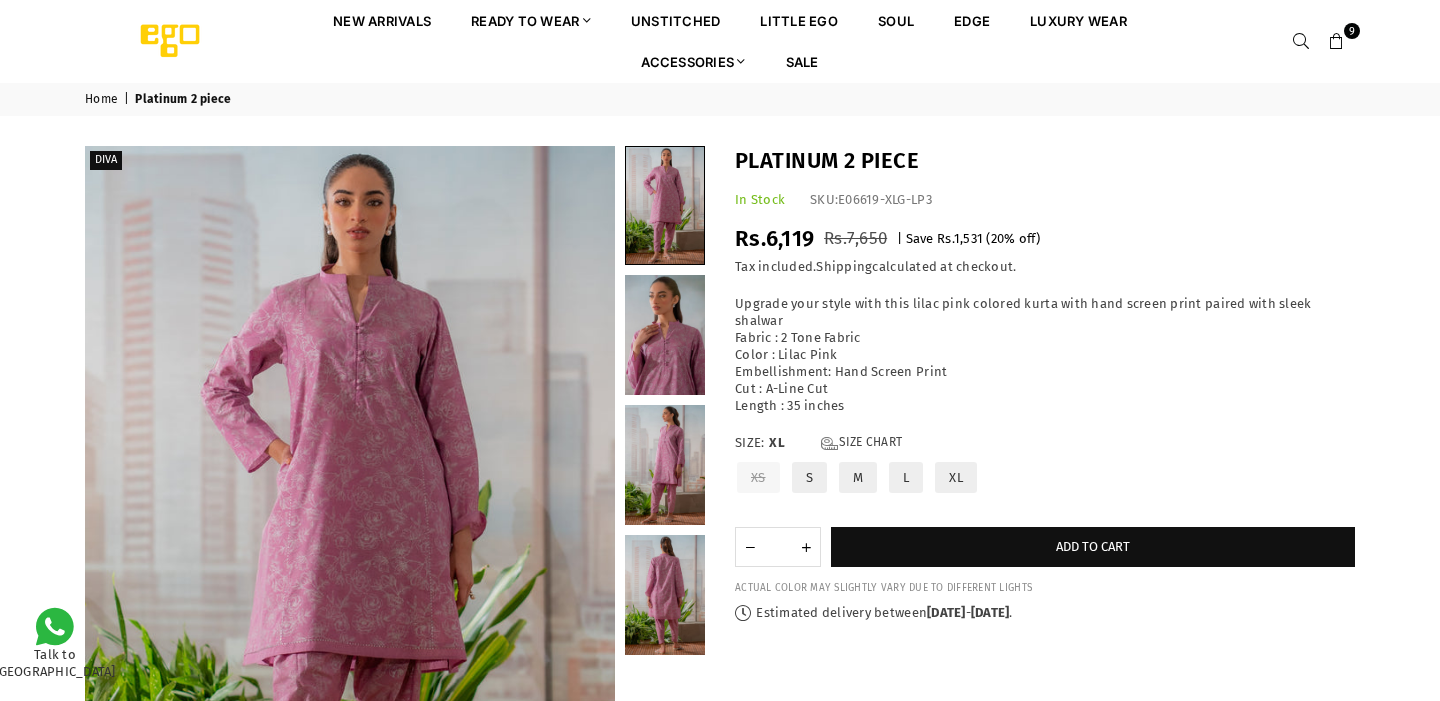 scroll, scrollTop: 0, scrollLeft: 0, axis: both 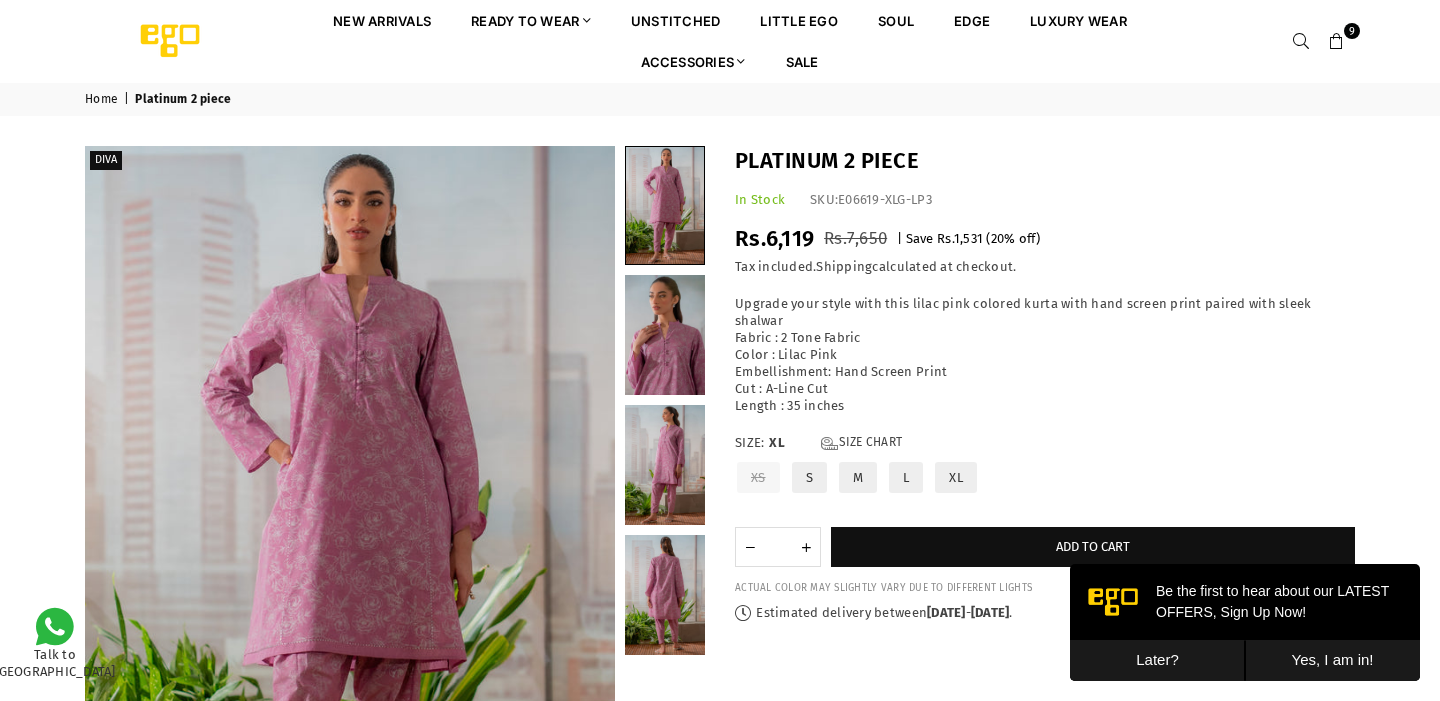 click at bounding box center [1337, 42] 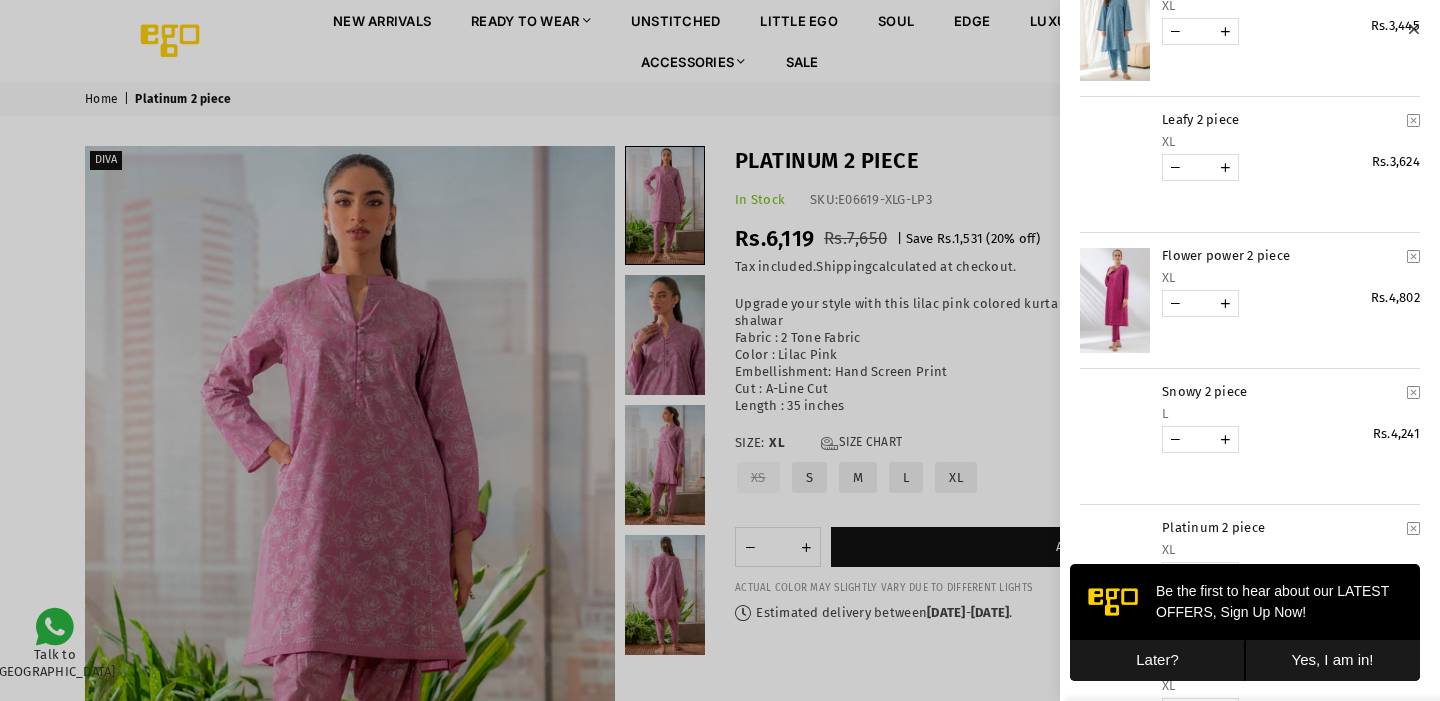 scroll, scrollTop: 232, scrollLeft: 0, axis: vertical 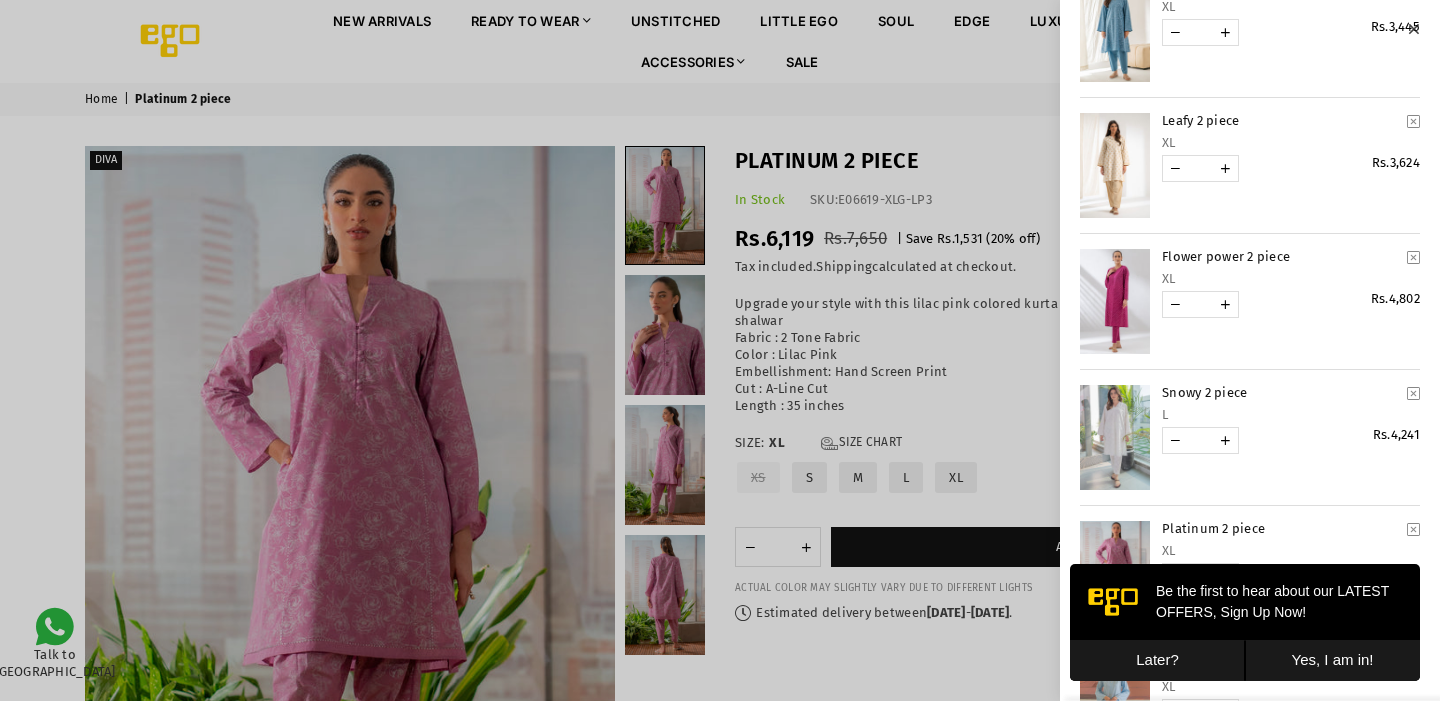 click at bounding box center (1115, 437) 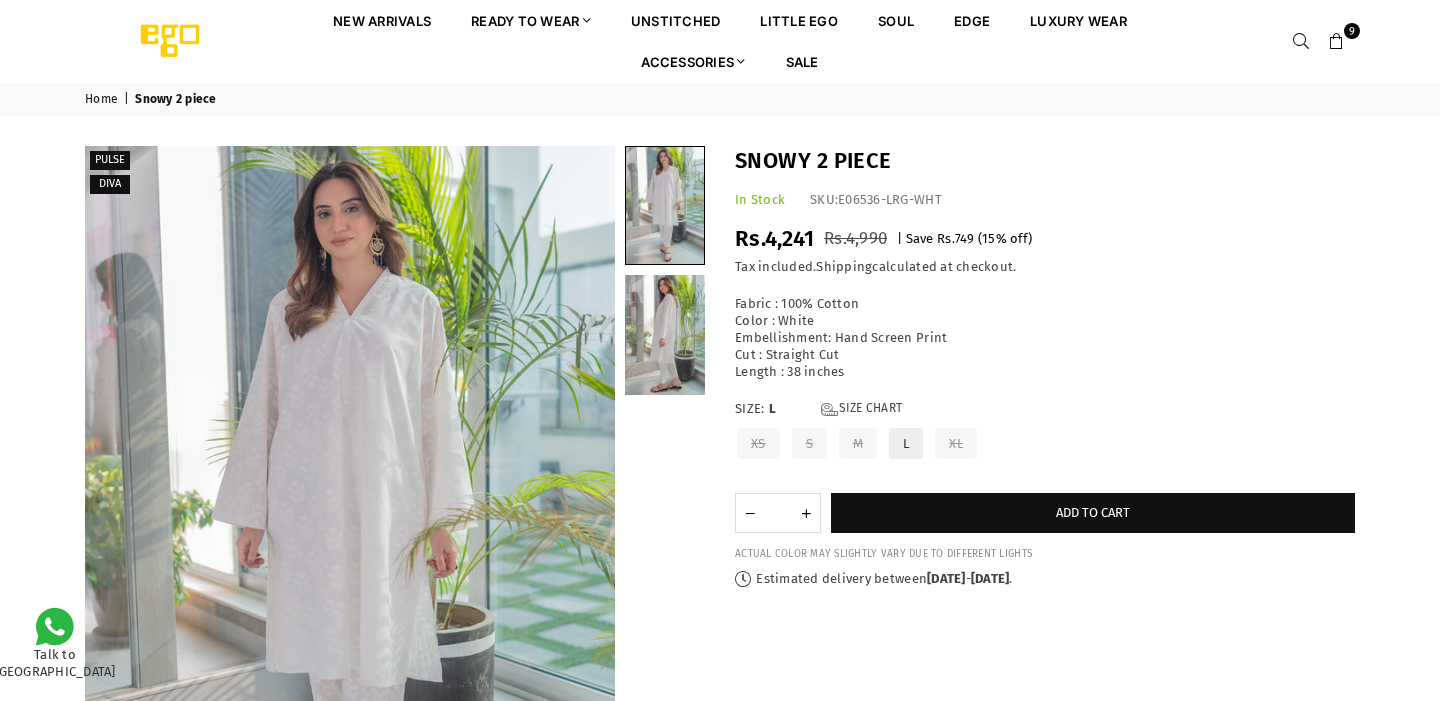 scroll, scrollTop: 0, scrollLeft: 0, axis: both 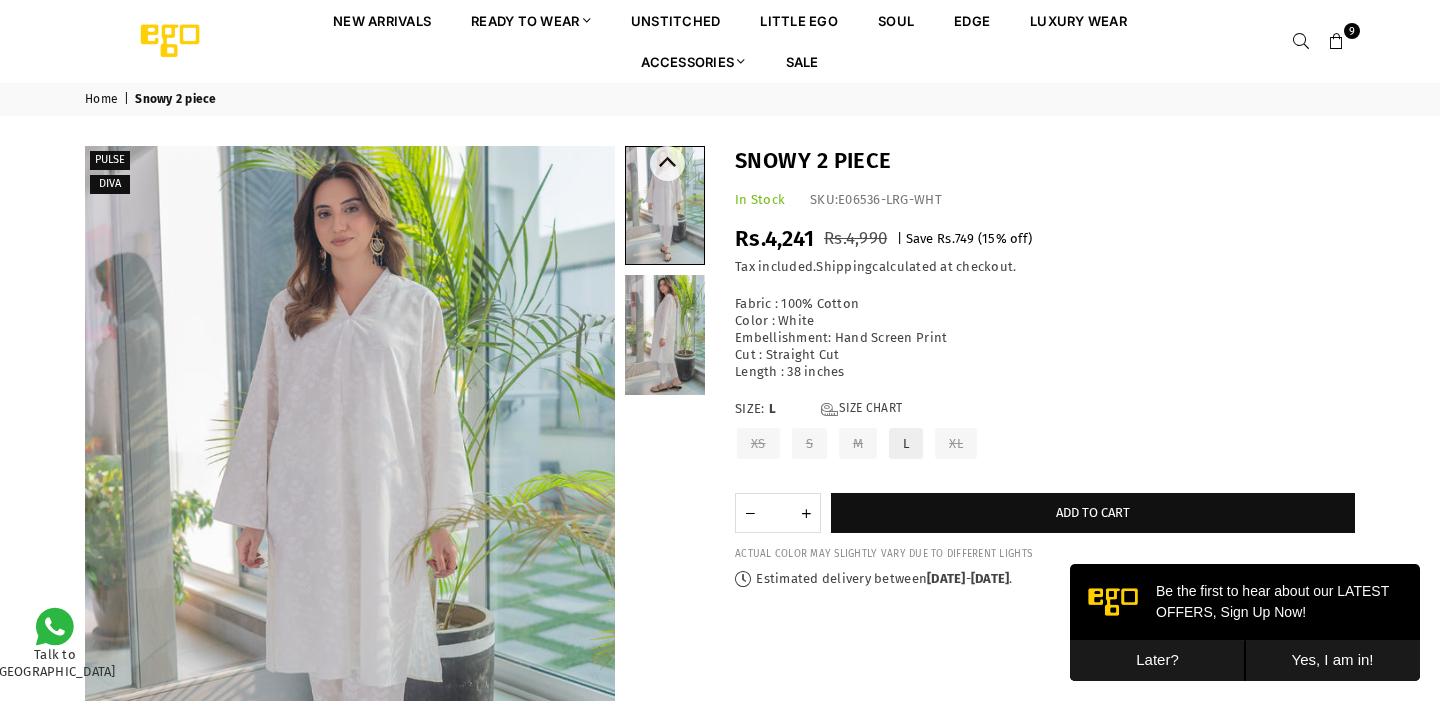 click at bounding box center (665, 335) 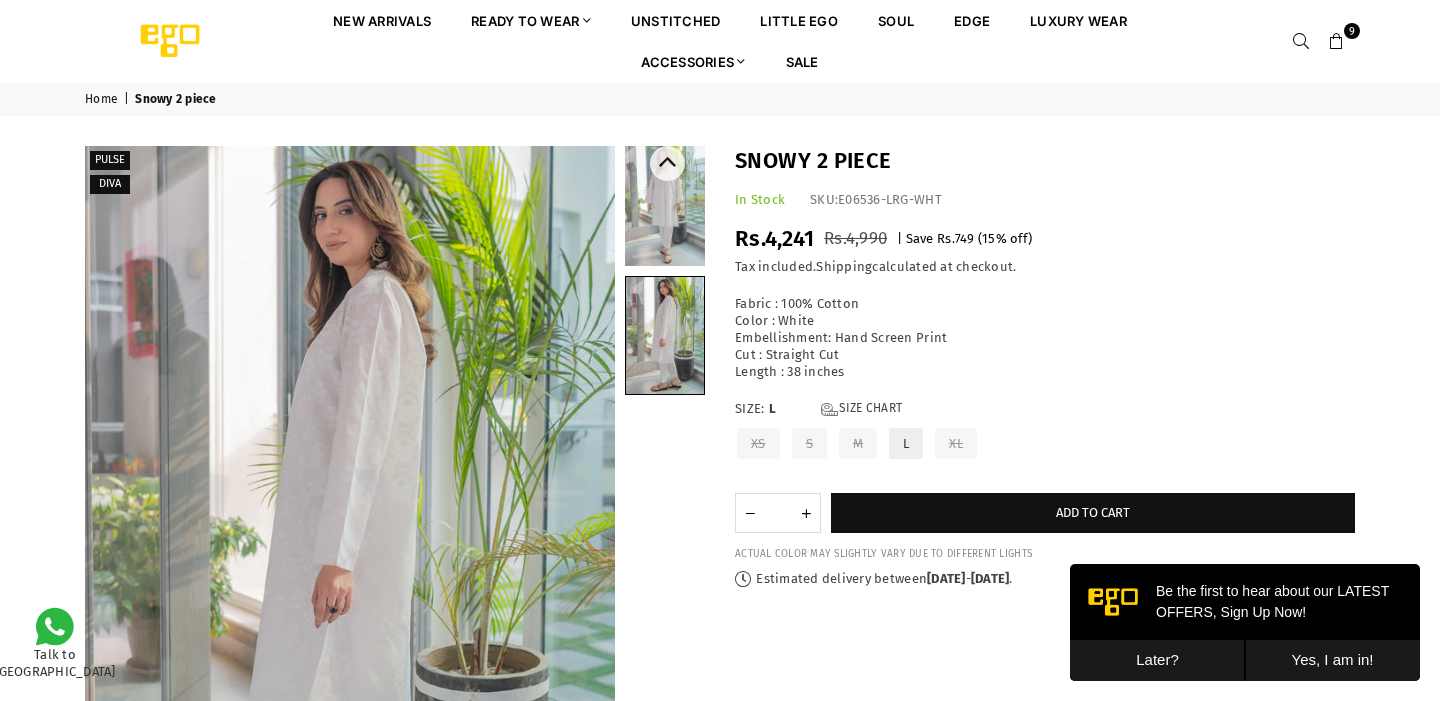 click at bounding box center (665, 206) 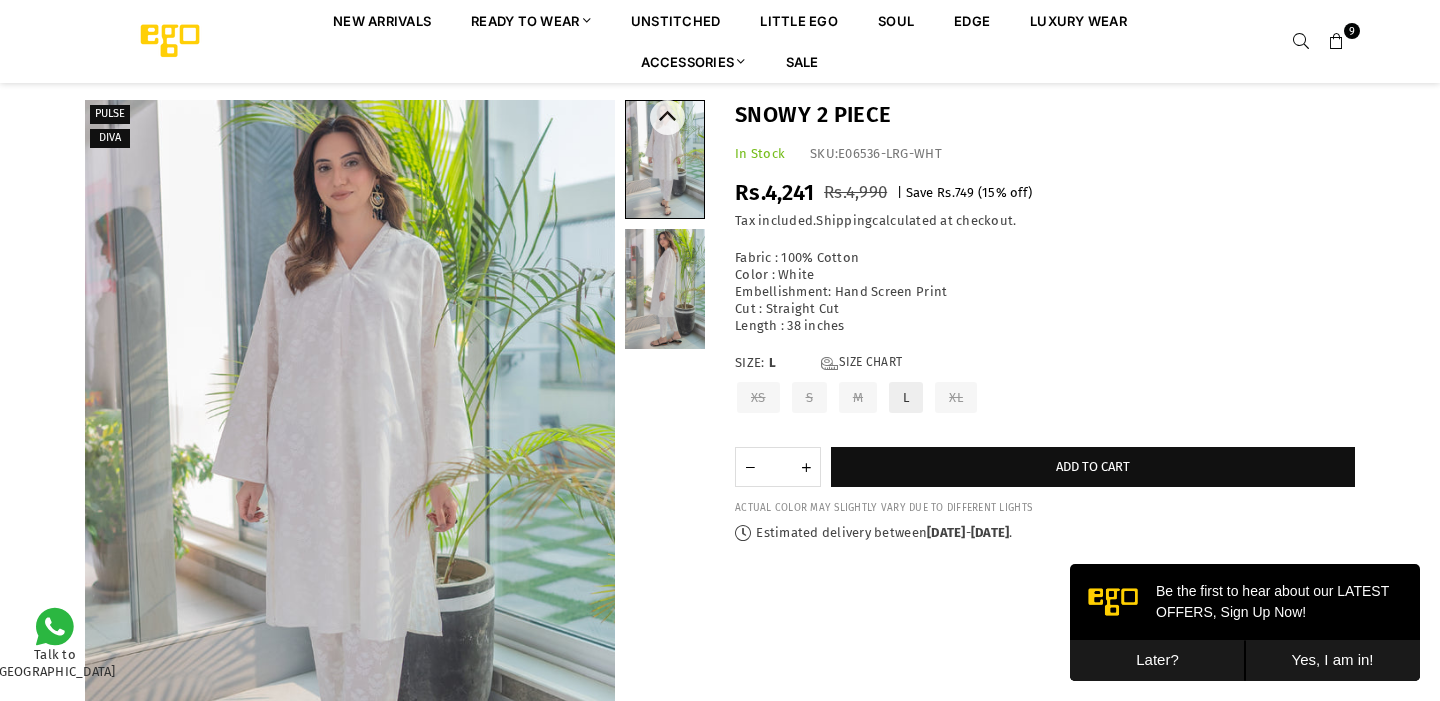 scroll, scrollTop: 0, scrollLeft: 0, axis: both 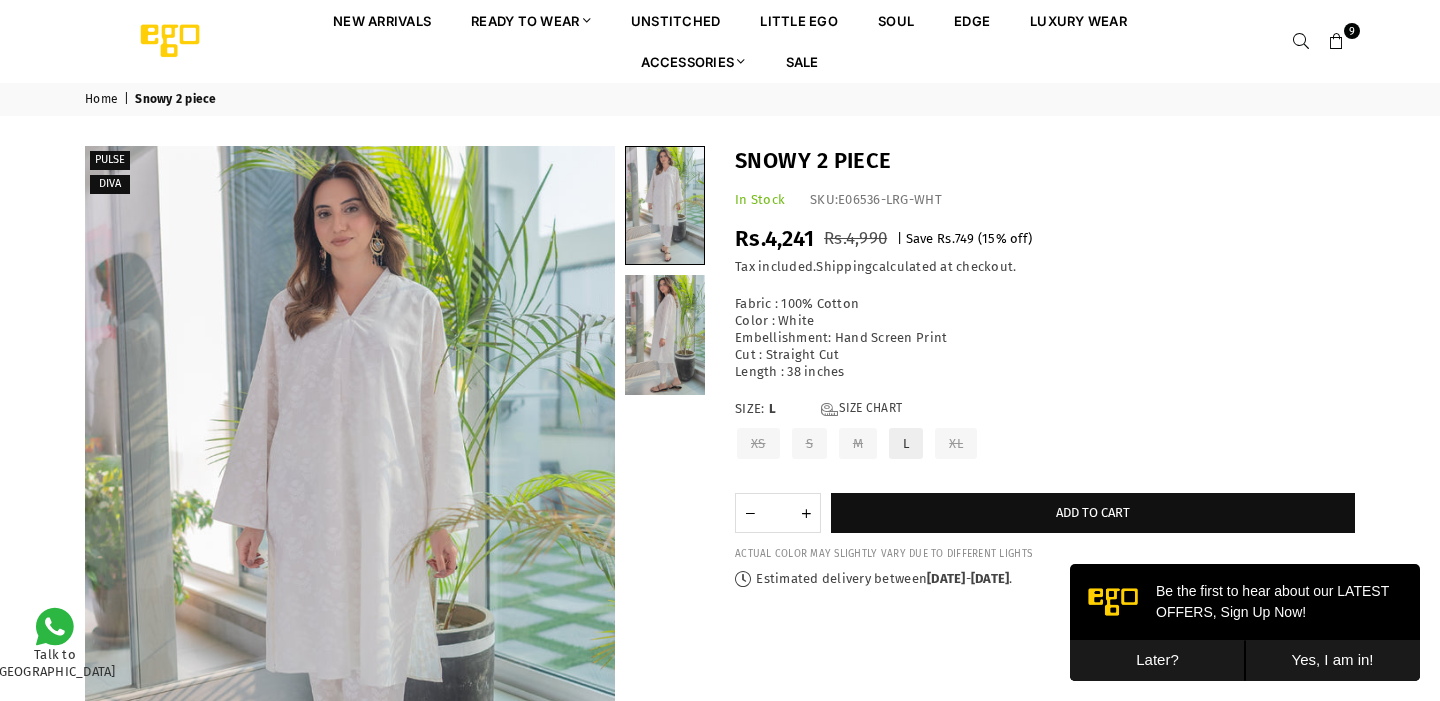 click at bounding box center (1337, 42) 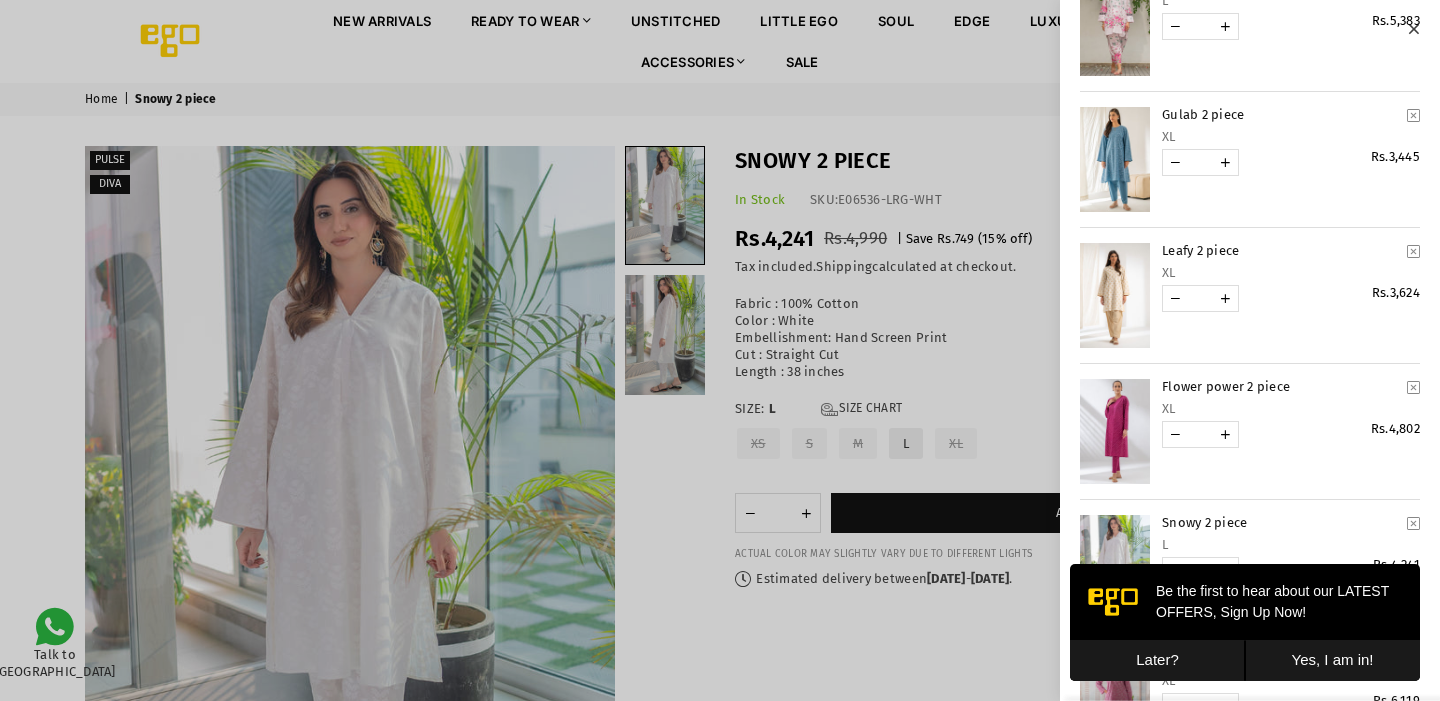 scroll, scrollTop: 159, scrollLeft: 0, axis: vertical 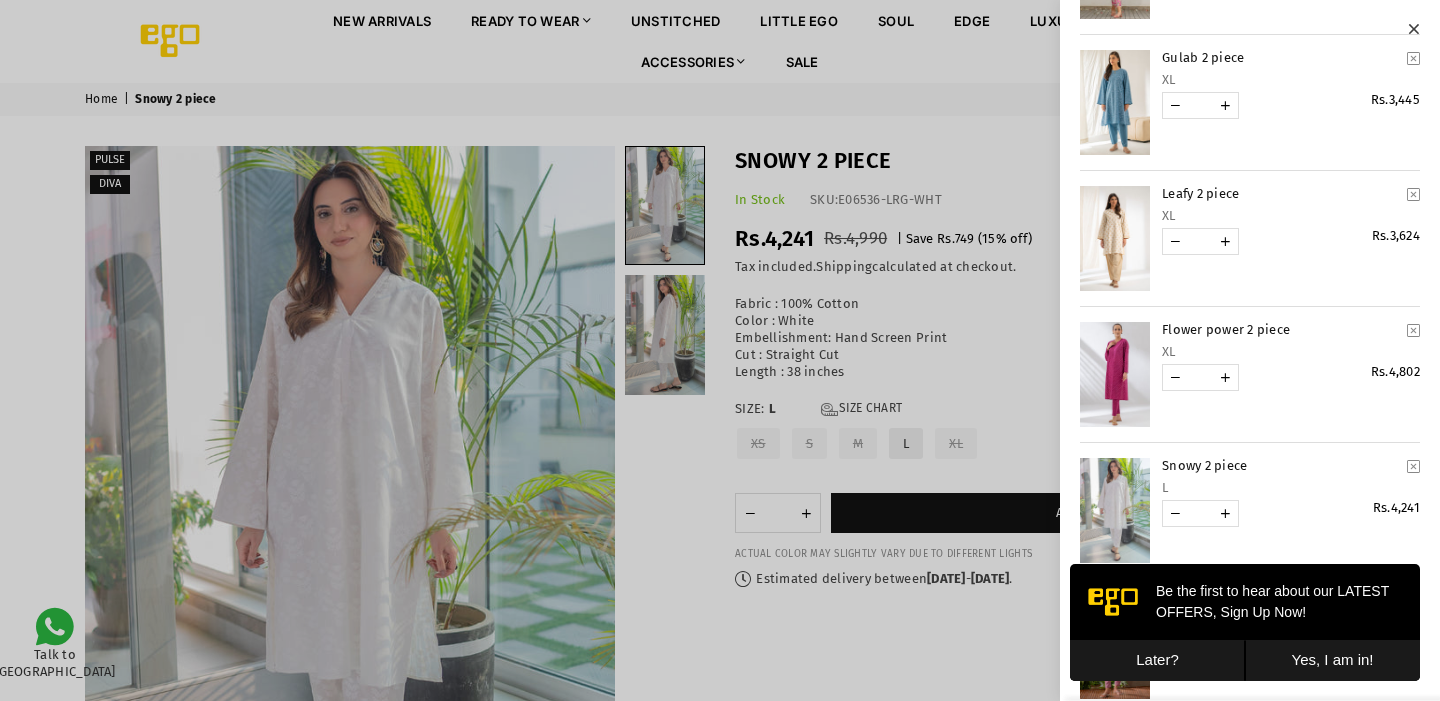 click at bounding box center (1115, 374) 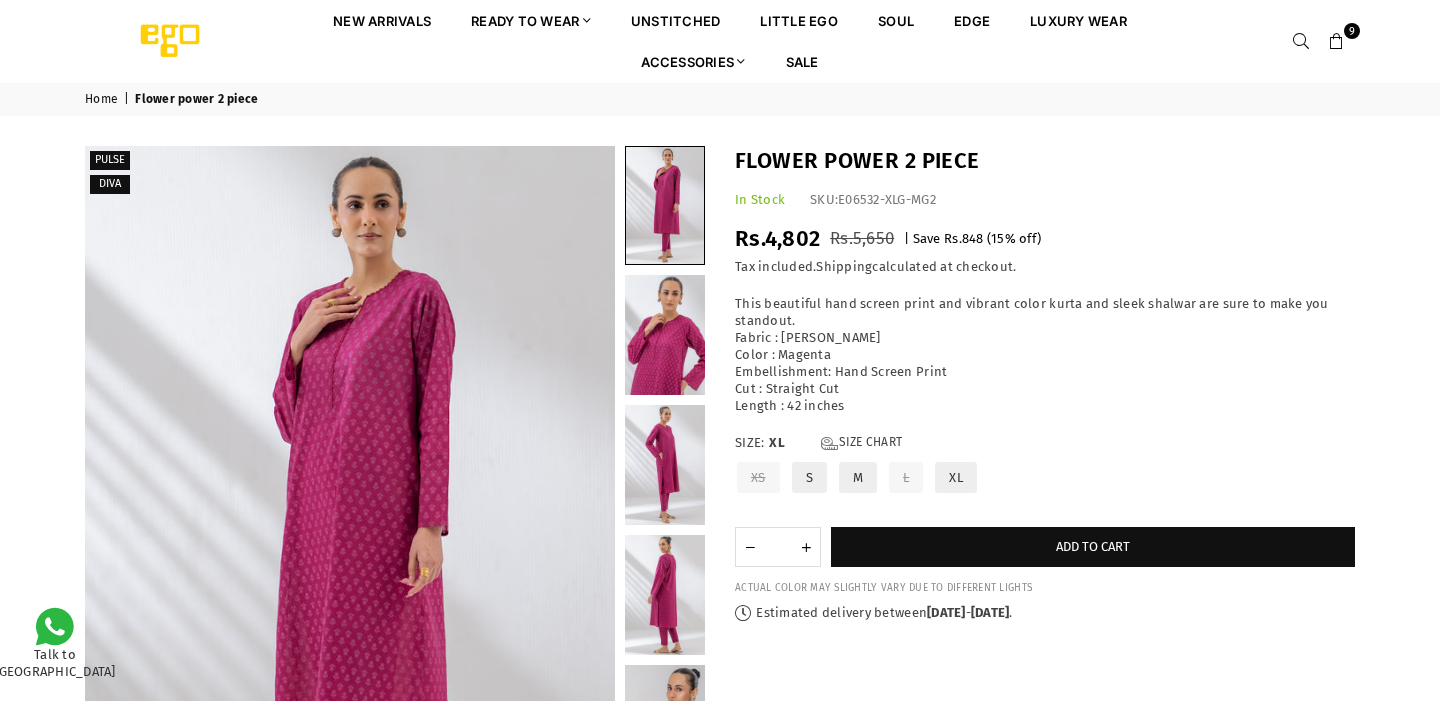 scroll, scrollTop: 0, scrollLeft: 0, axis: both 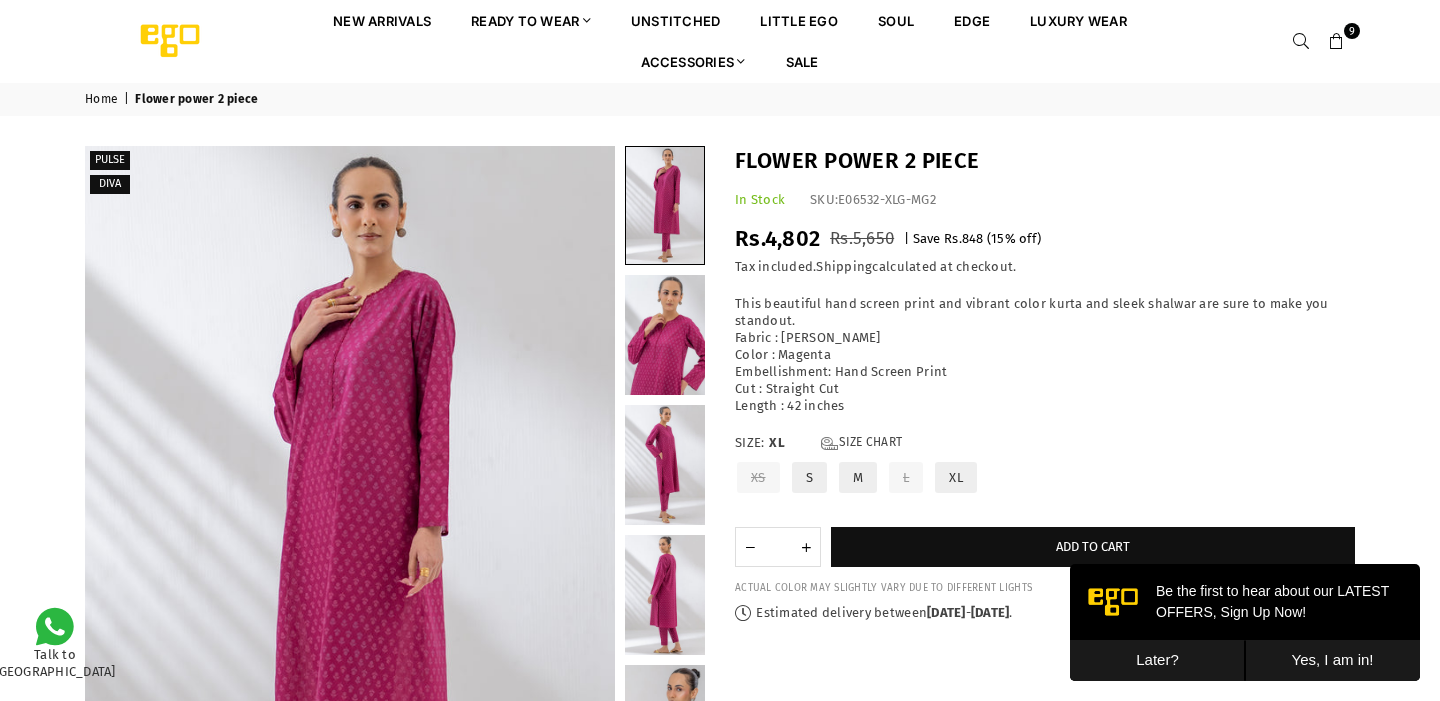 click at bounding box center (1337, 42) 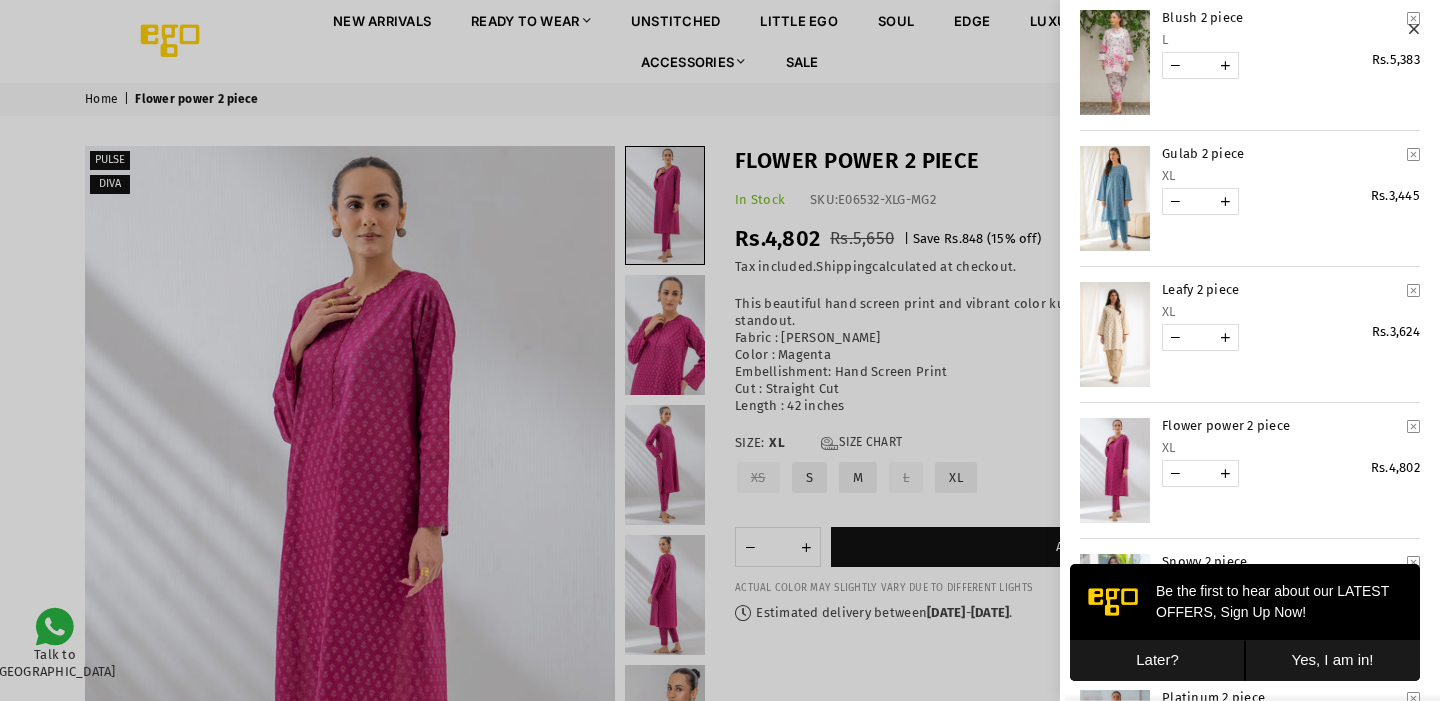 scroll, scrollTop: 110, scrollLeft: 0, axis: vertical 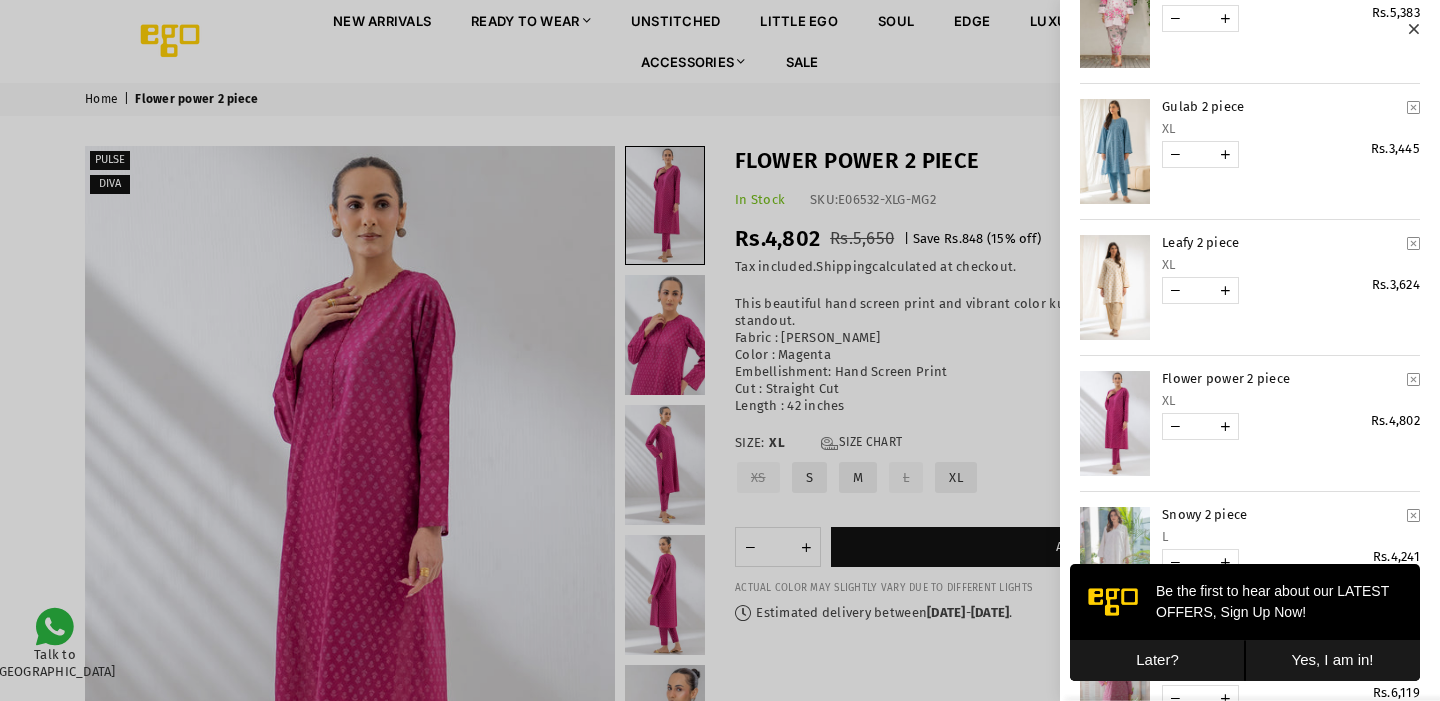 click at bounding box center (1413, 379) 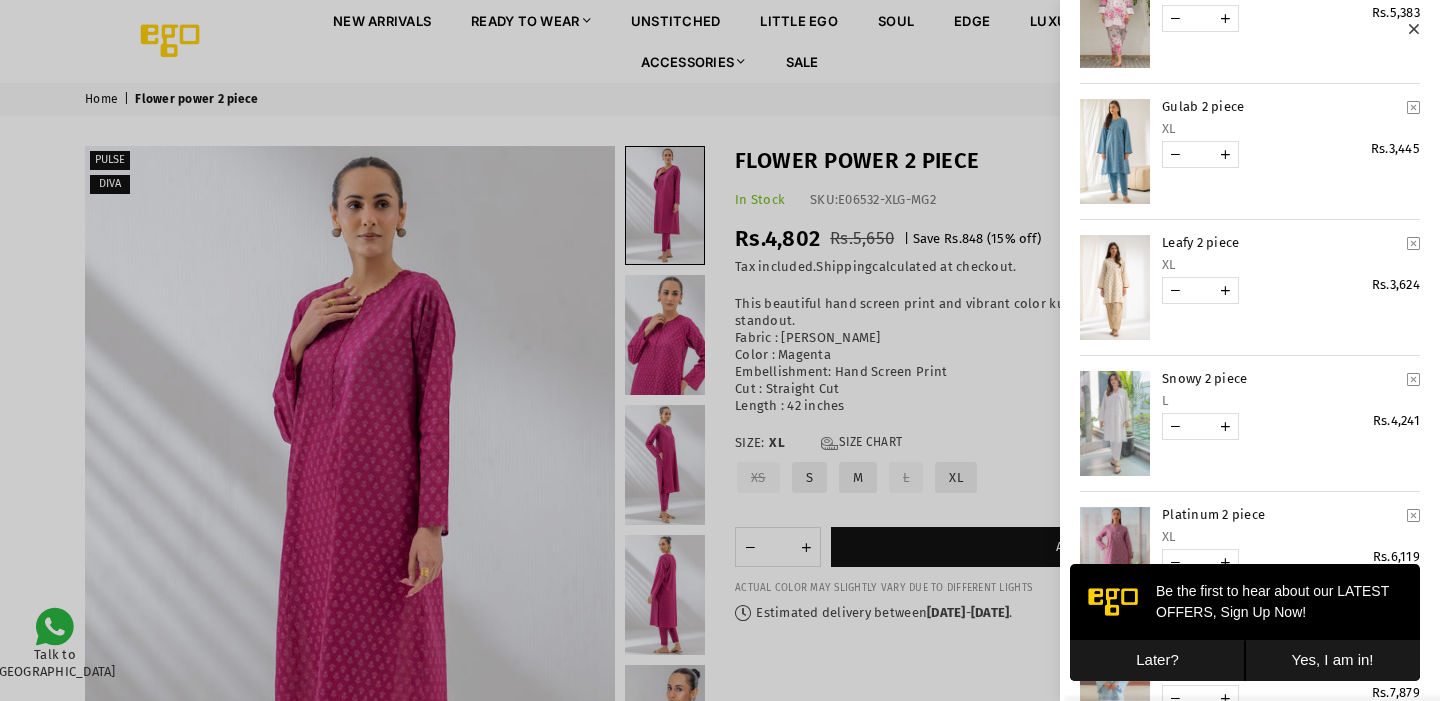 click at bounding box center [1115, 287] 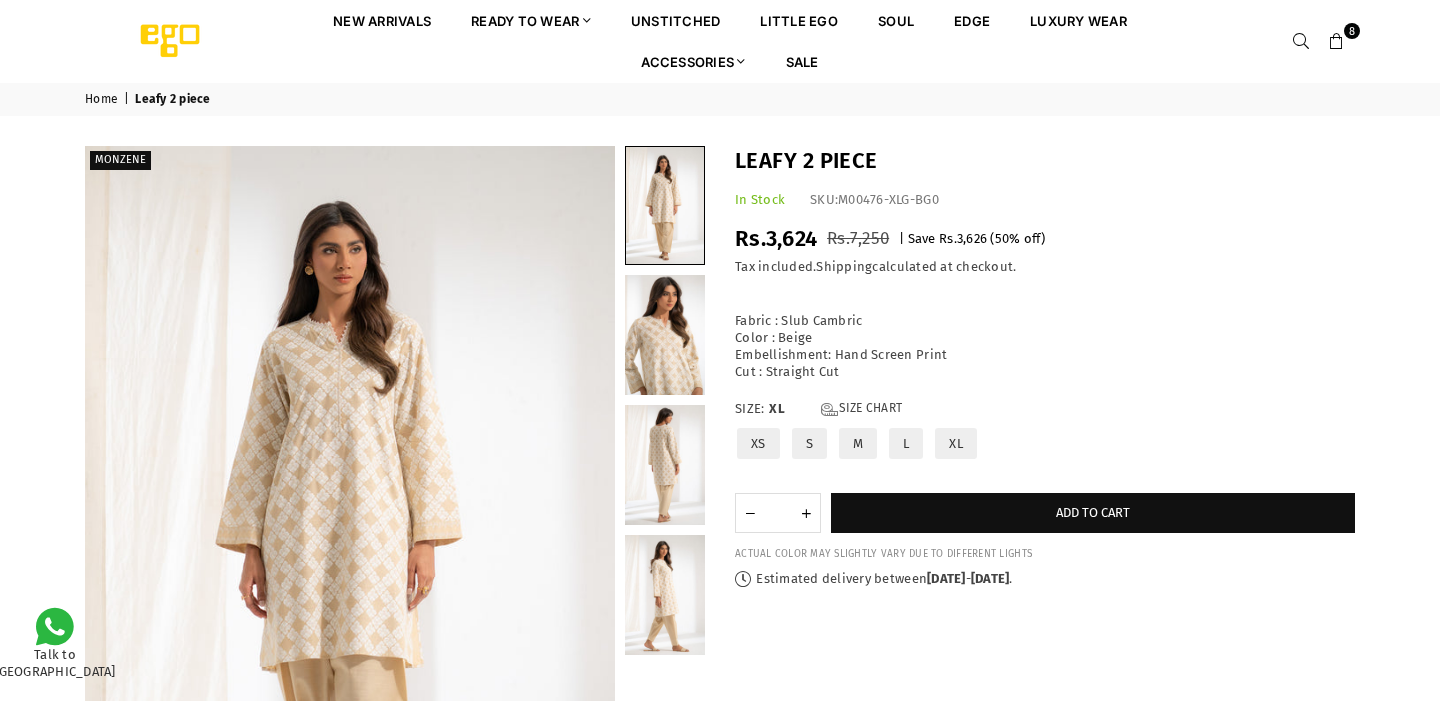 scroll, scrollTop: 0, scrollLeft: 0, axis: both 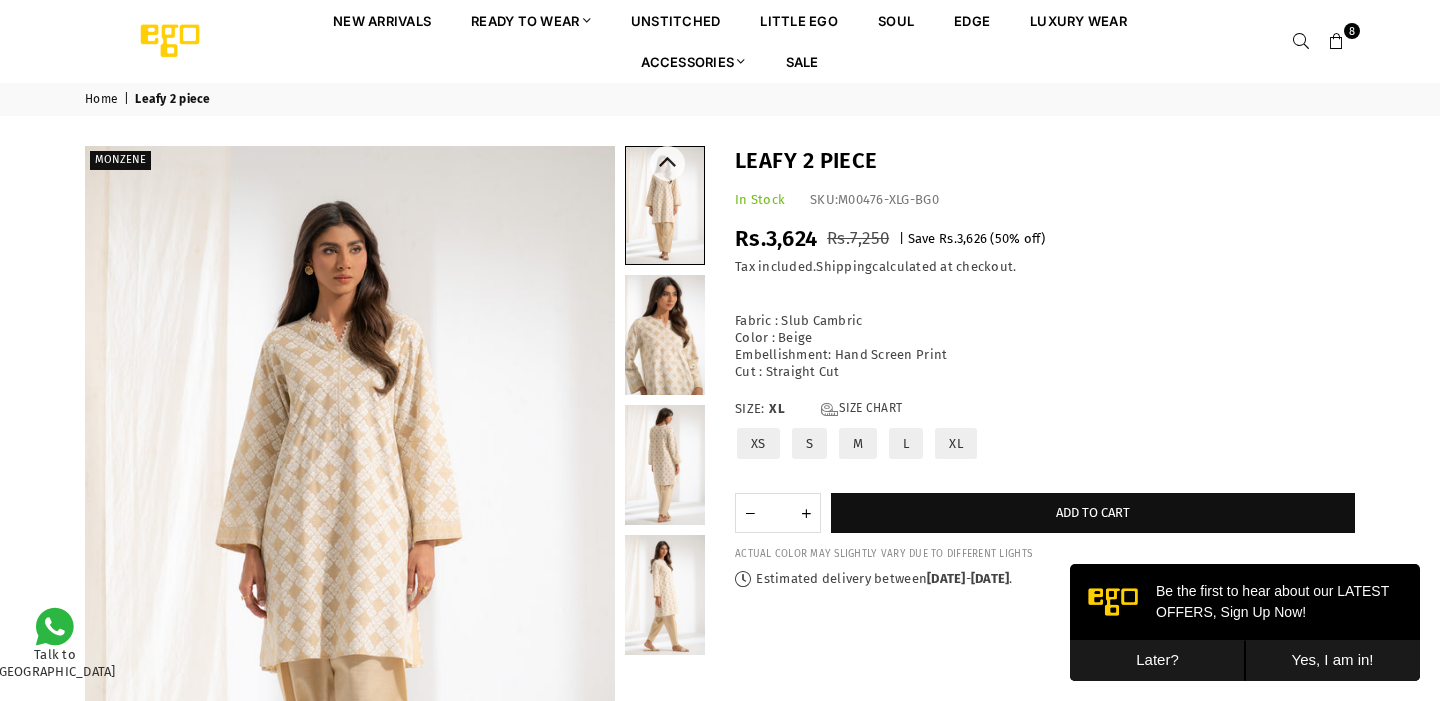 click at bounding box center [665, 335] 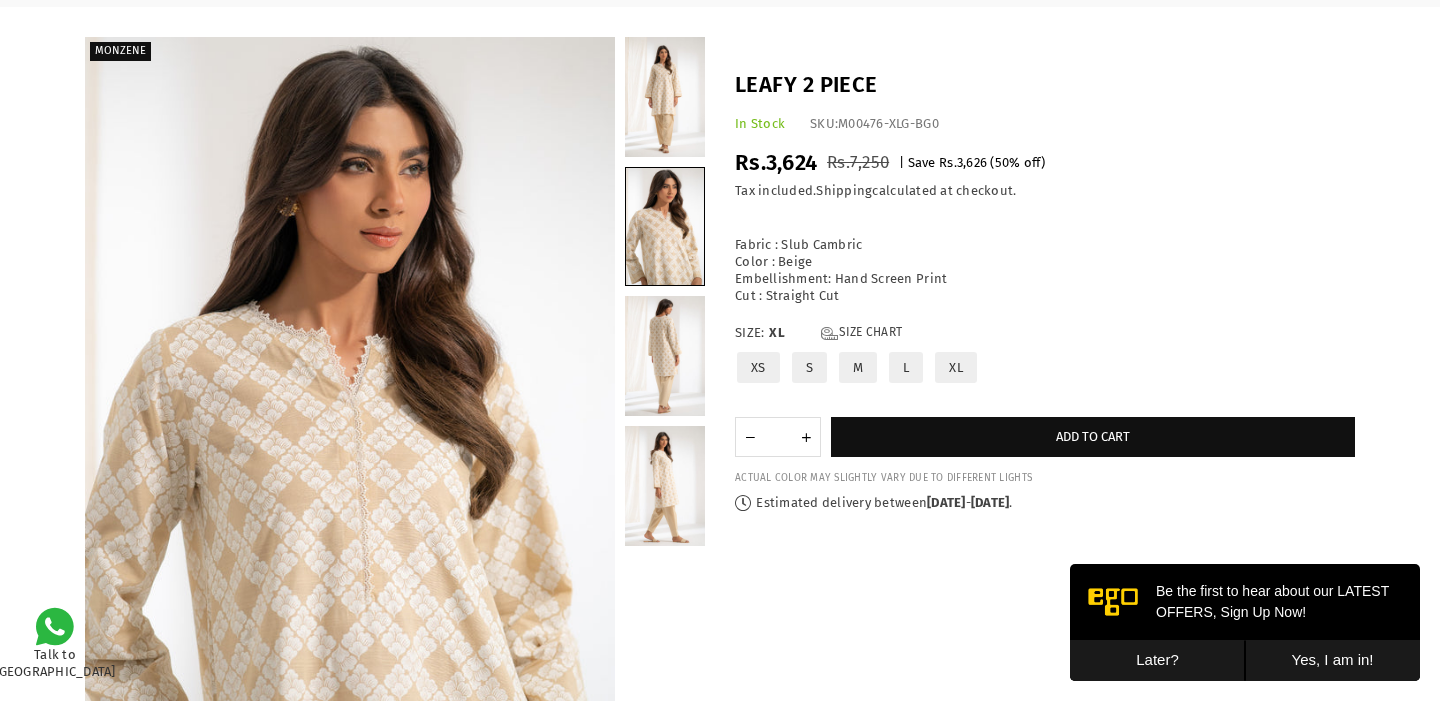 scroll, scrollTop: 0, scrollLeft: 0, axis: both 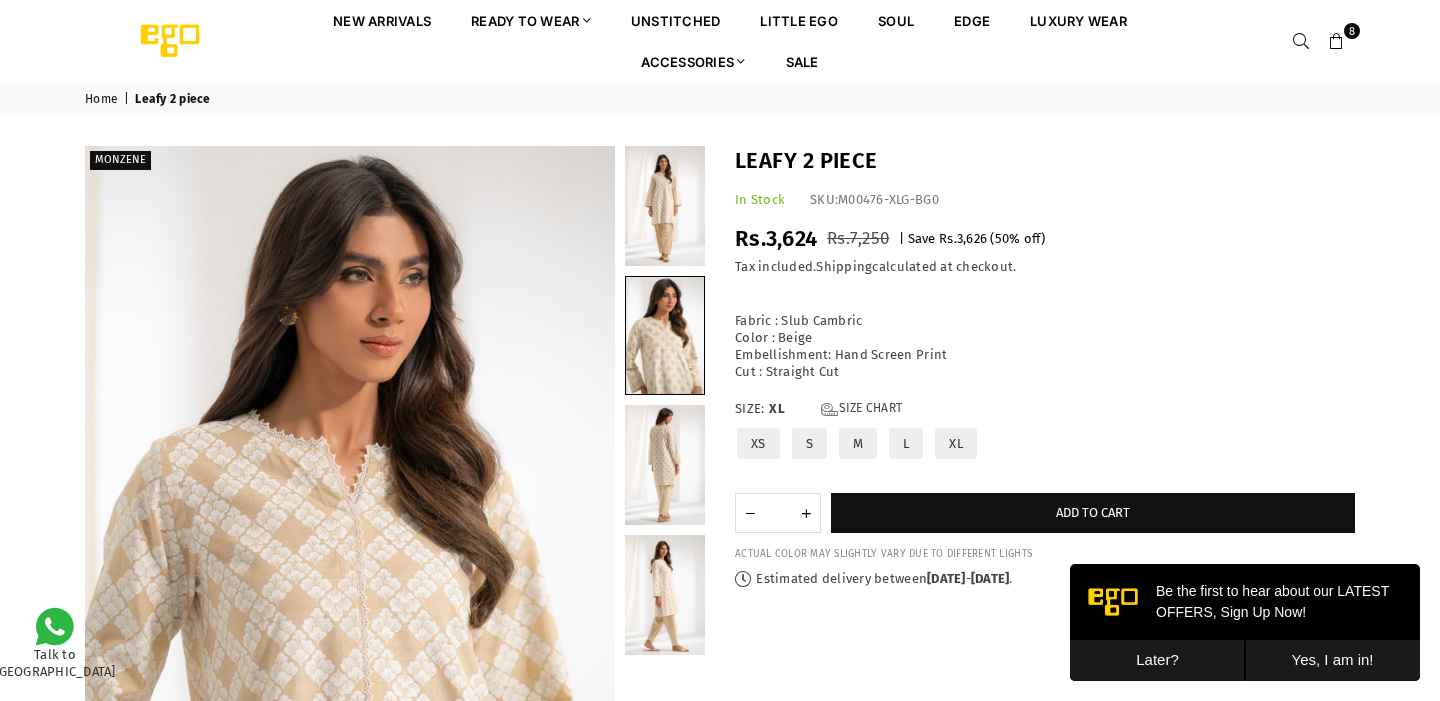 click at bounding box center (1337, 42) 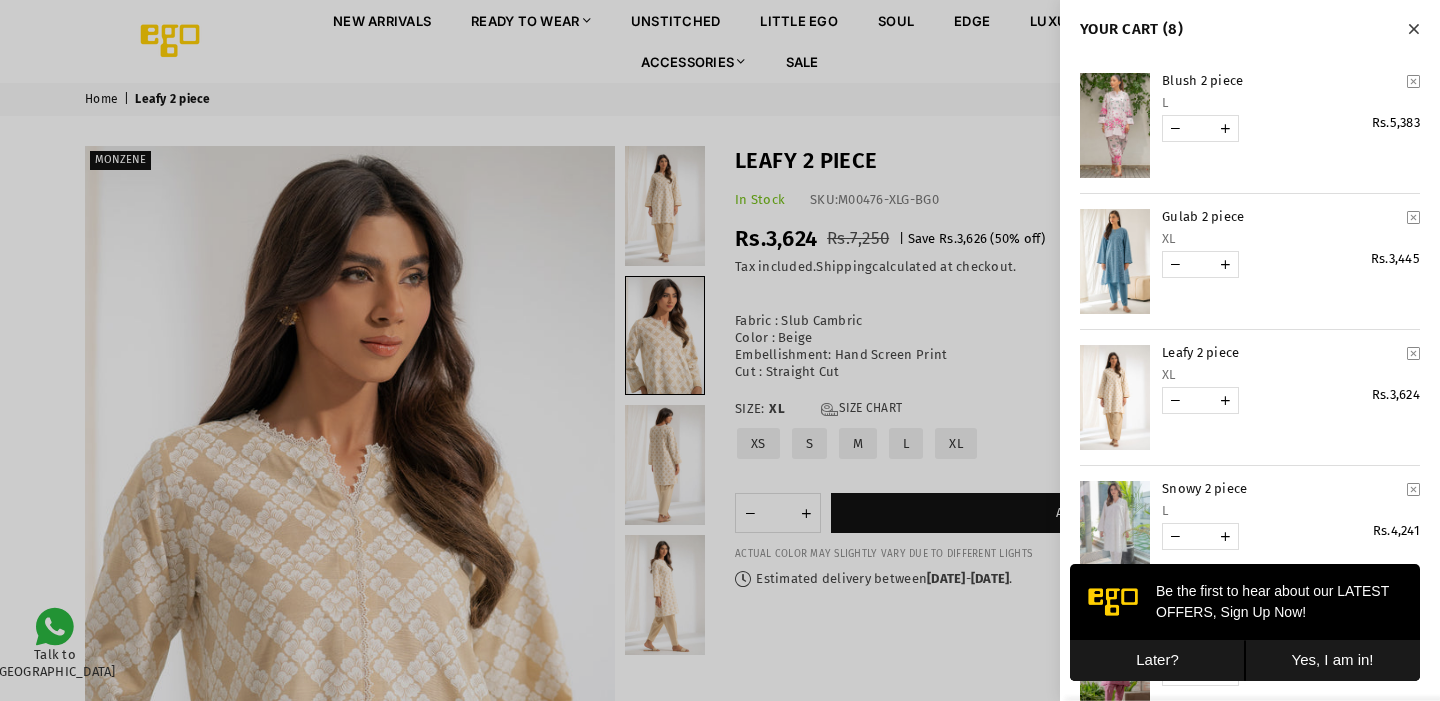 click at bounding box center [1115, 261] 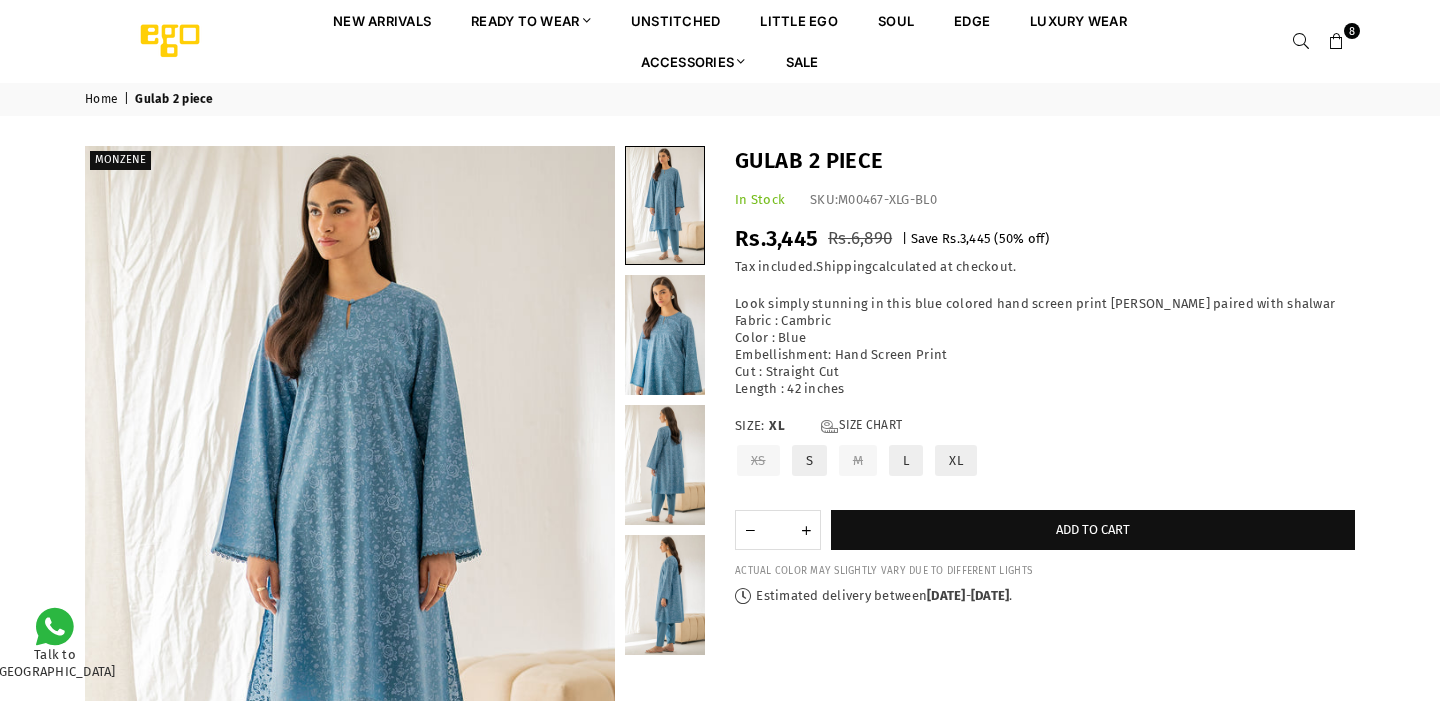 scroll, scrollTop: 0, scrollLeft: 0, axis: both 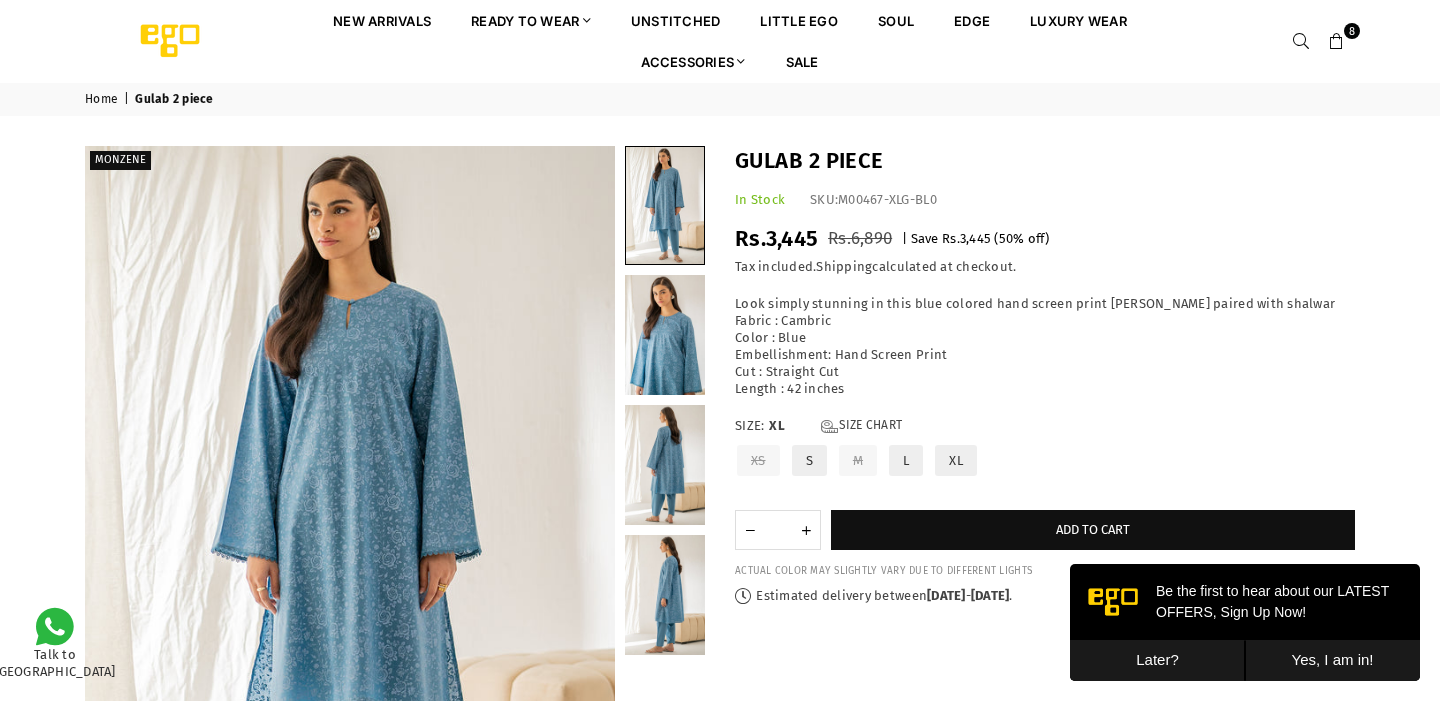 click at bounding box center (1337, 42) 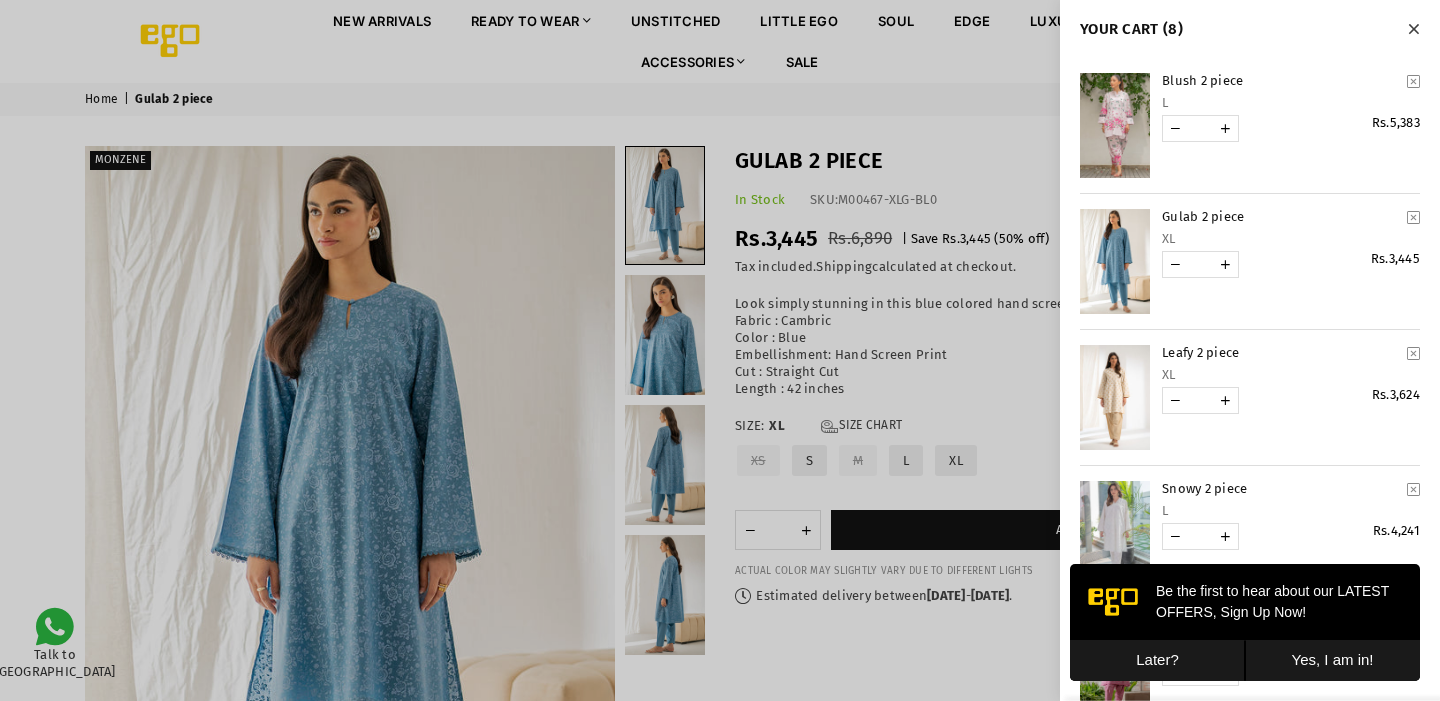 click at bounding box center (1115, 125) 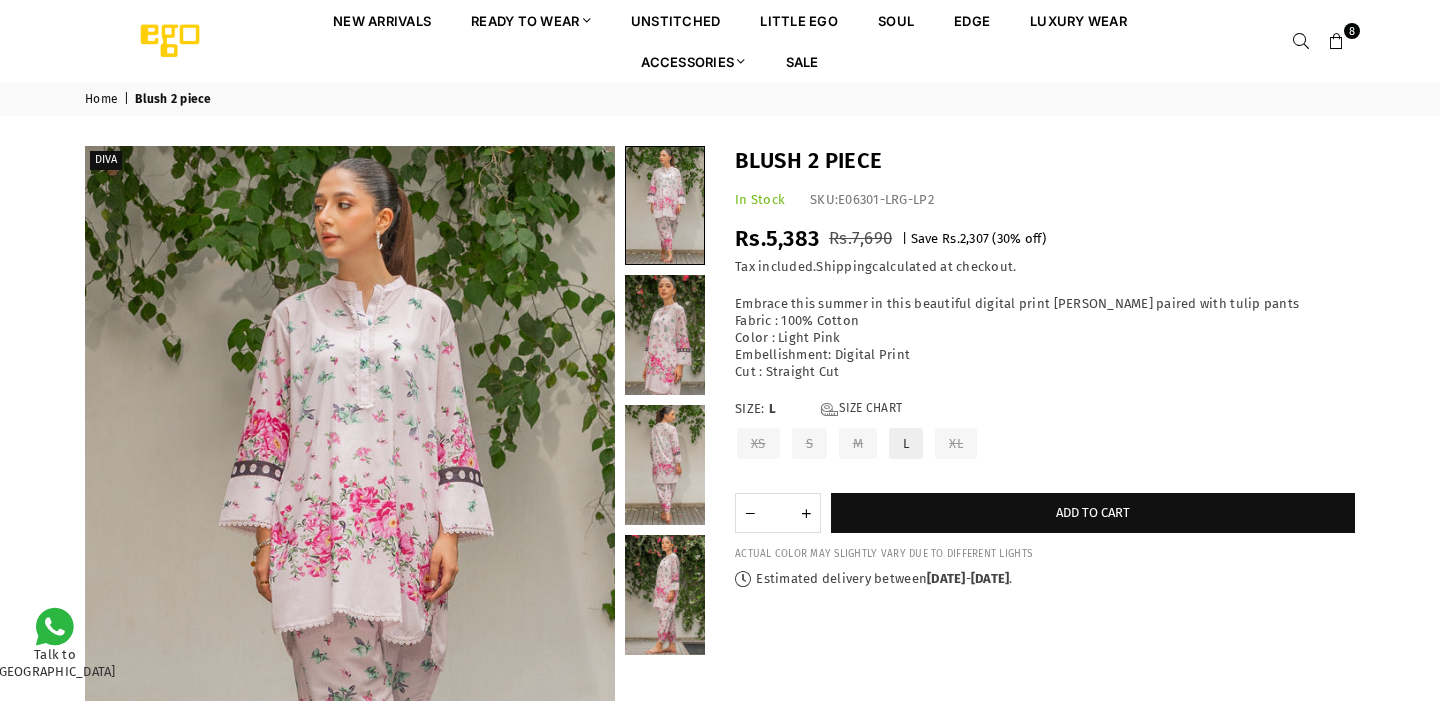 scroll, scrollTop: 0, scrollLeft: 0, axis: both 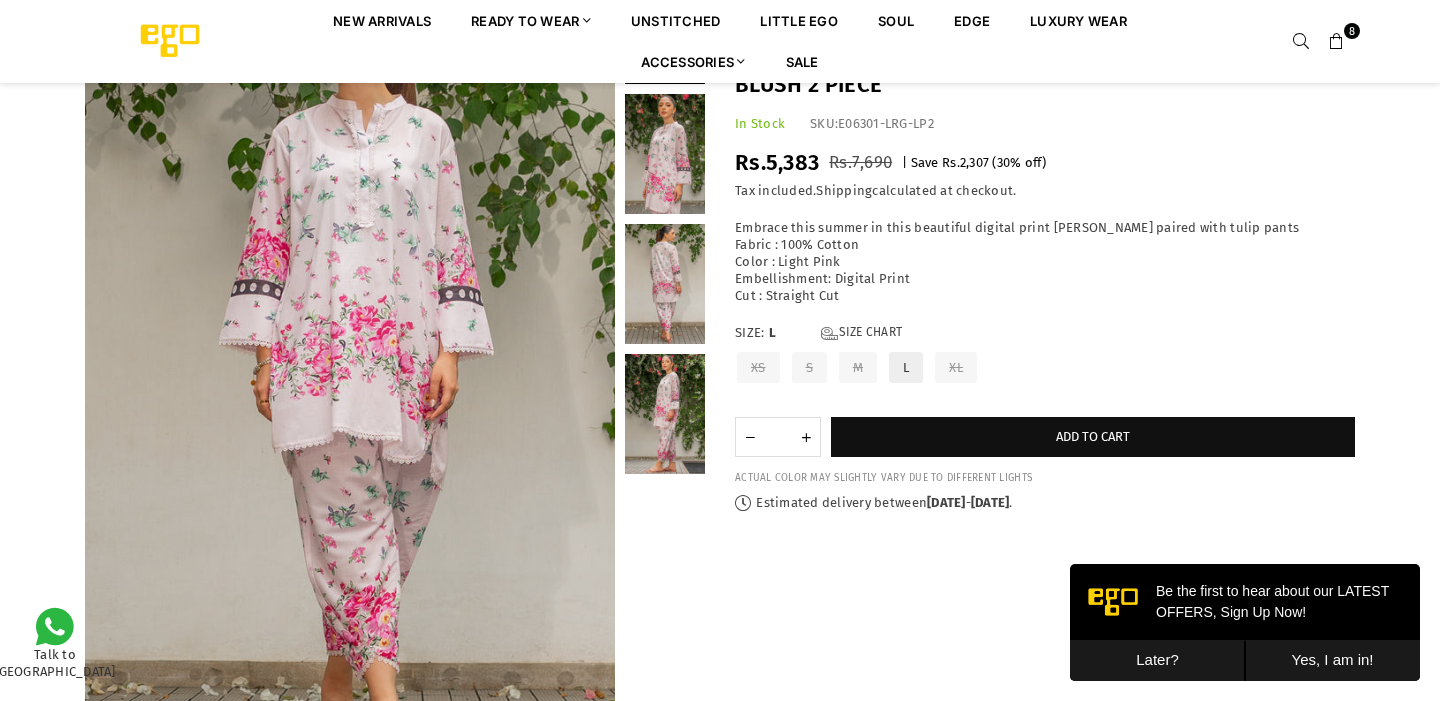 click at bounding box center [665, 154] 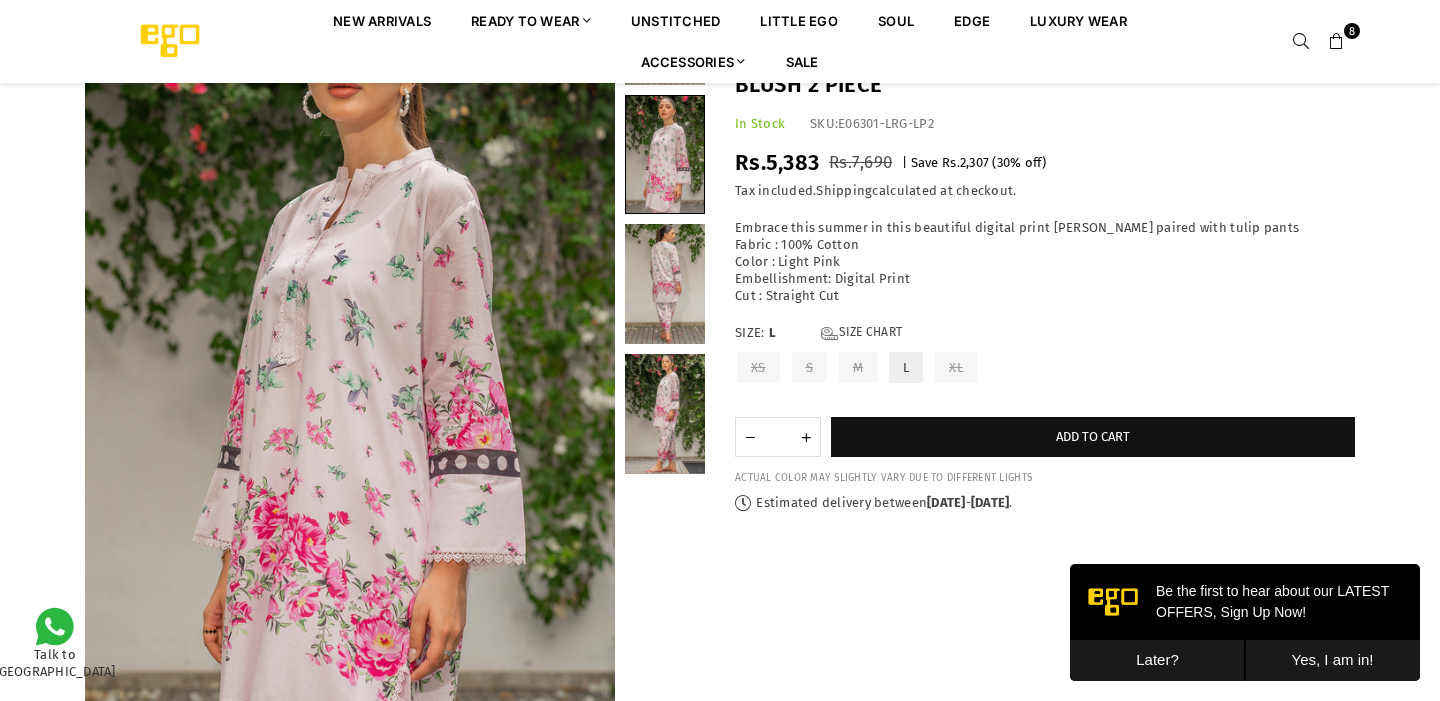 click at bounding box center [665, 284] 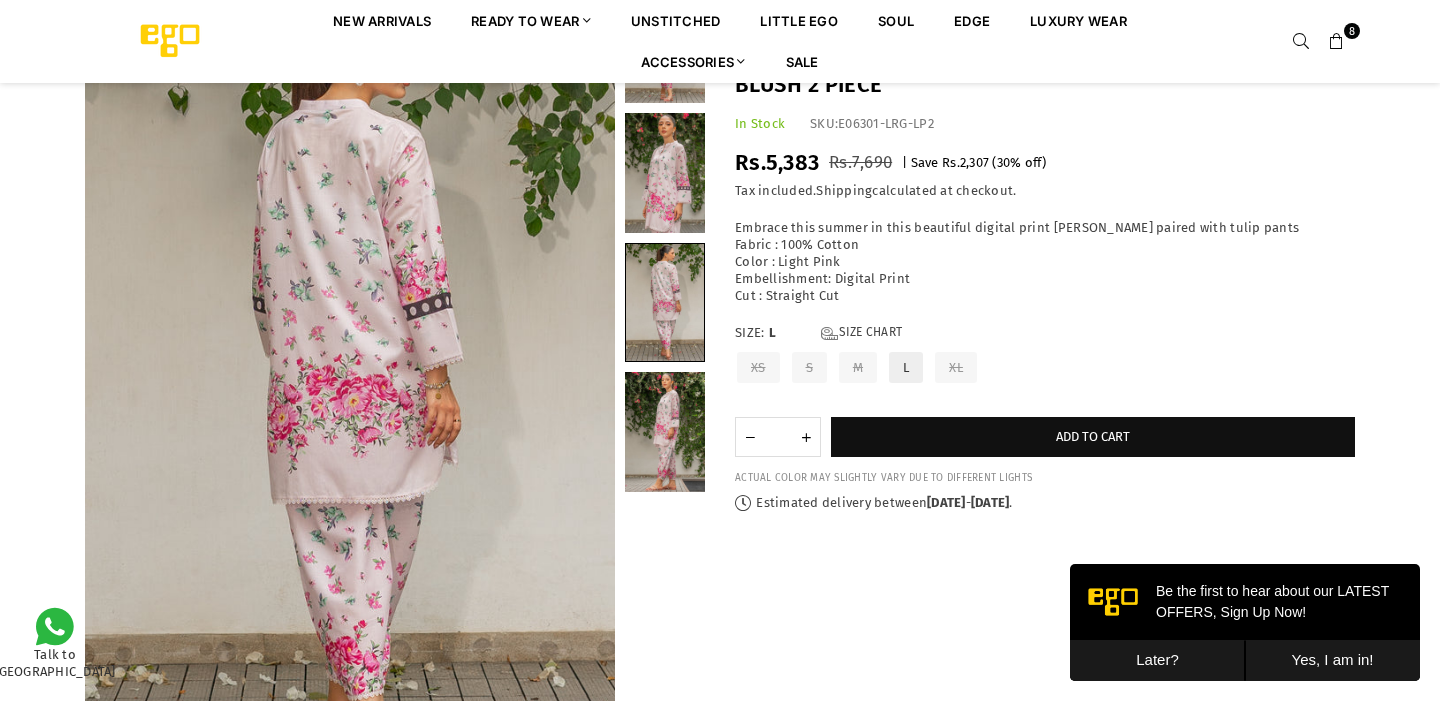 scroll, scrollTop: 161, scrollLeft: 0, axis: vertical 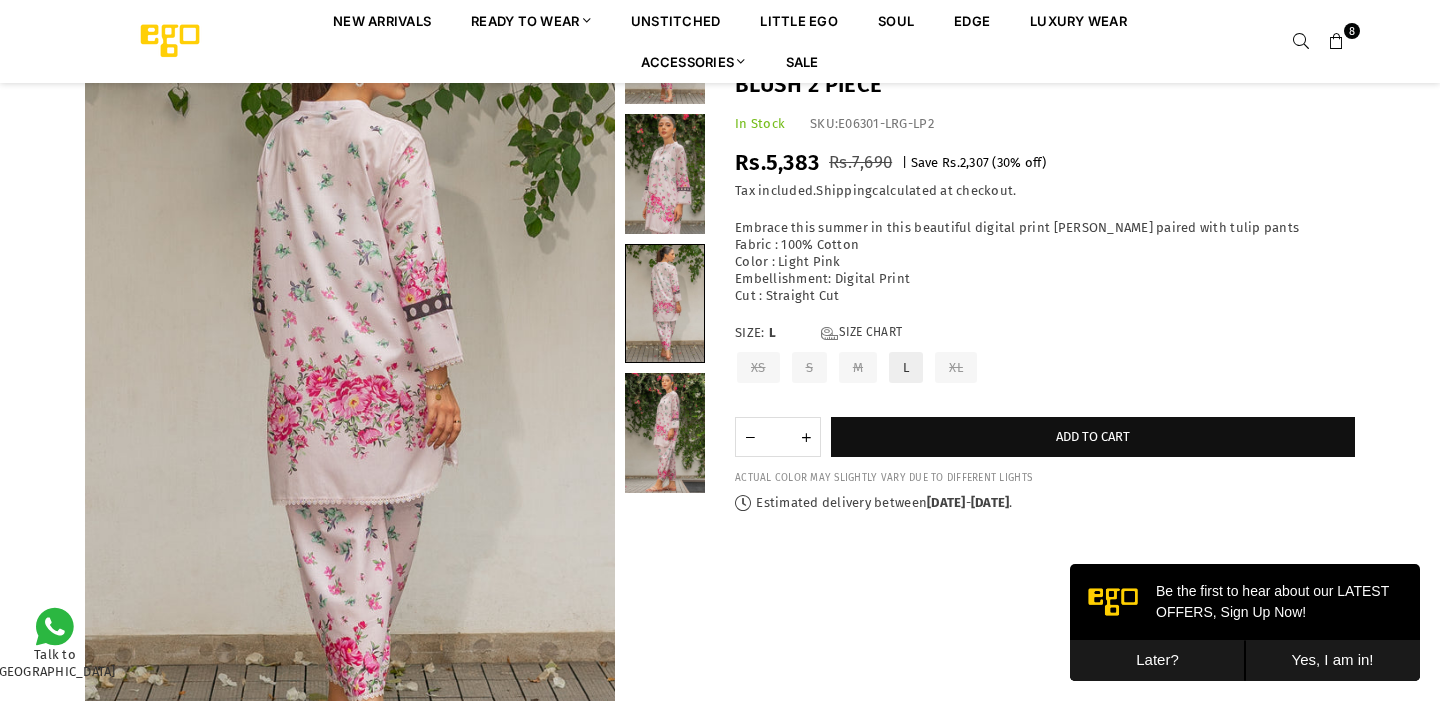 click at bounding box center [665, 433] 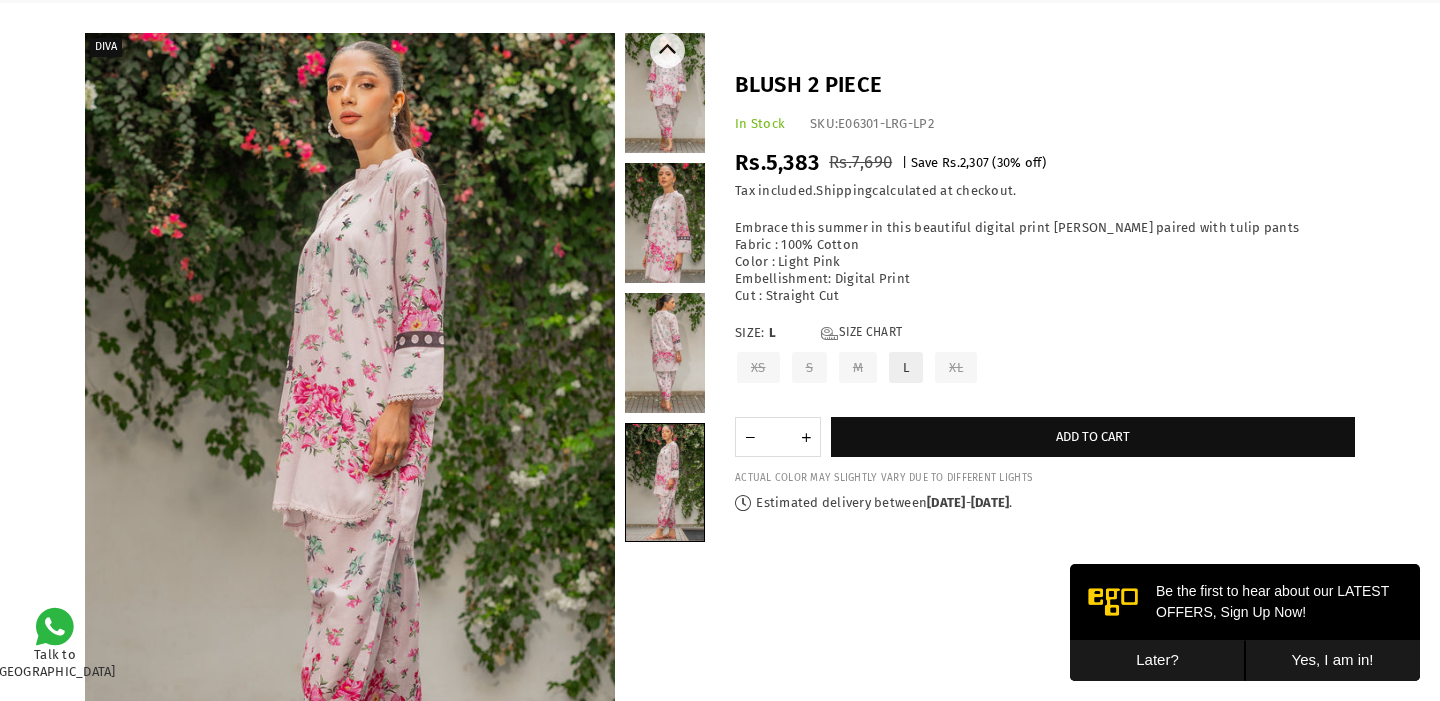 scroll, scrollTop: 98, scrollLeft: 0, axis: vertical 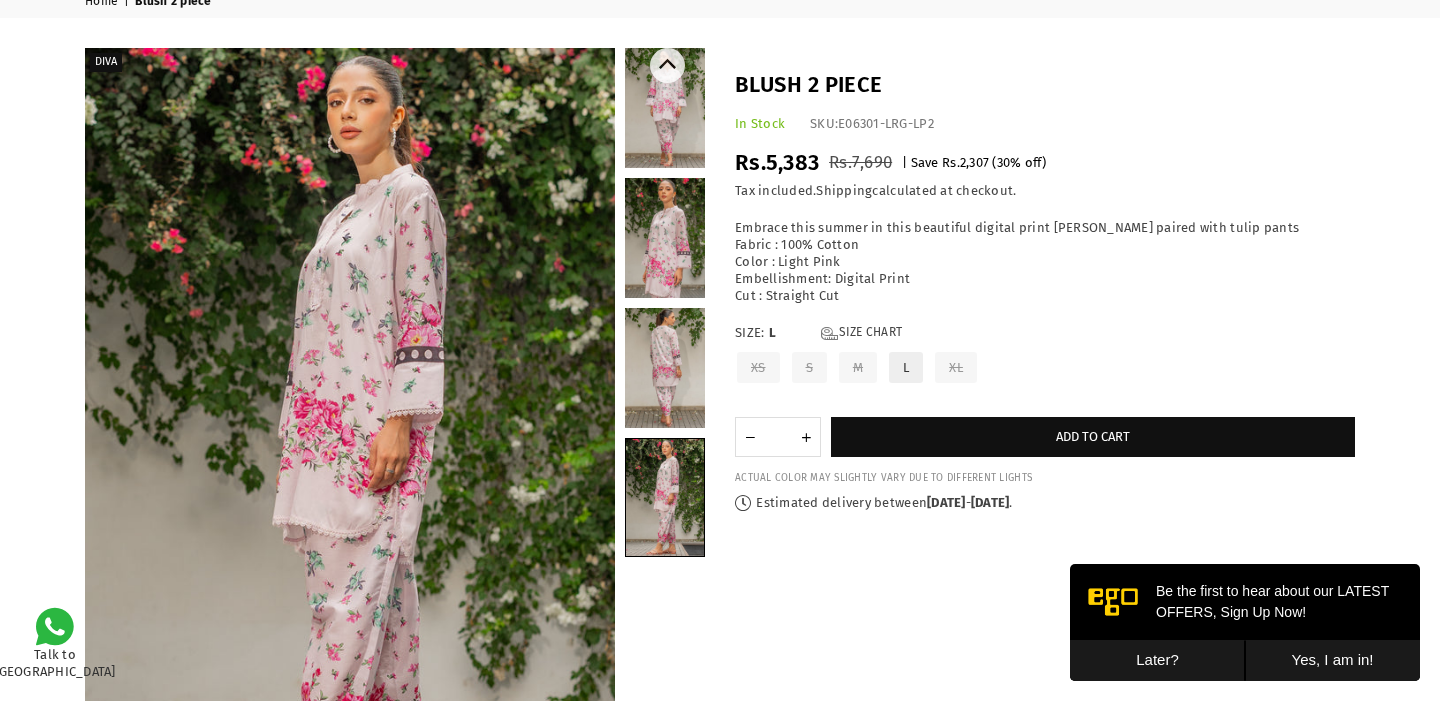 click at bounding box center [665, 238] 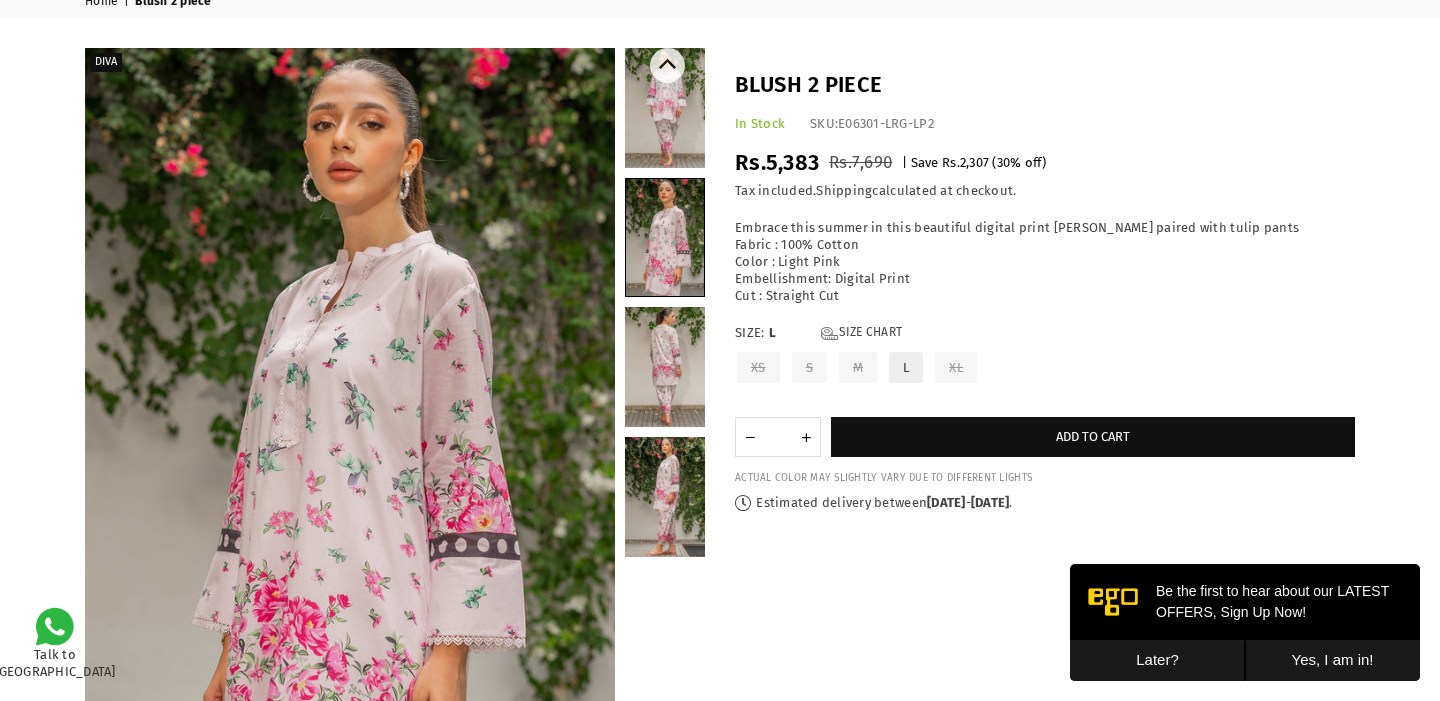 click at bounding box center (665, 367) 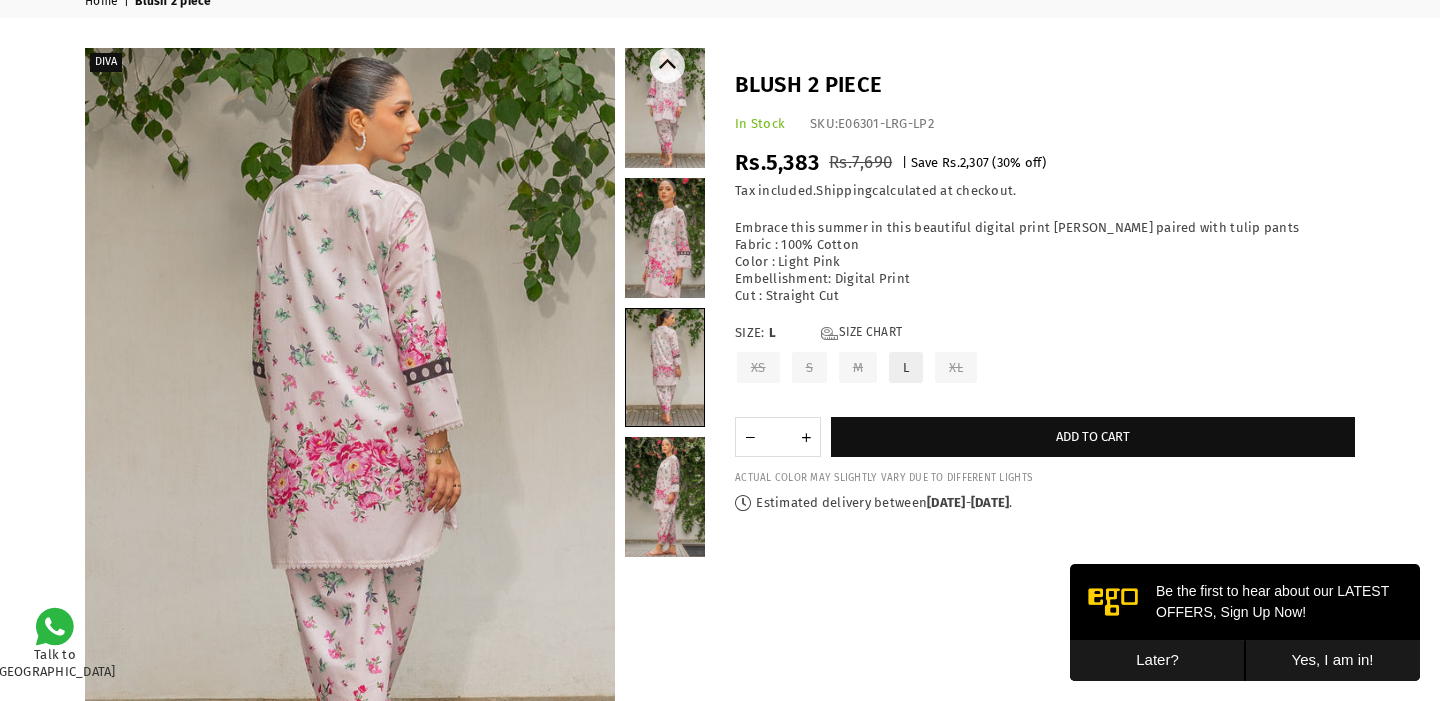 click at bounding box center [665, 497] 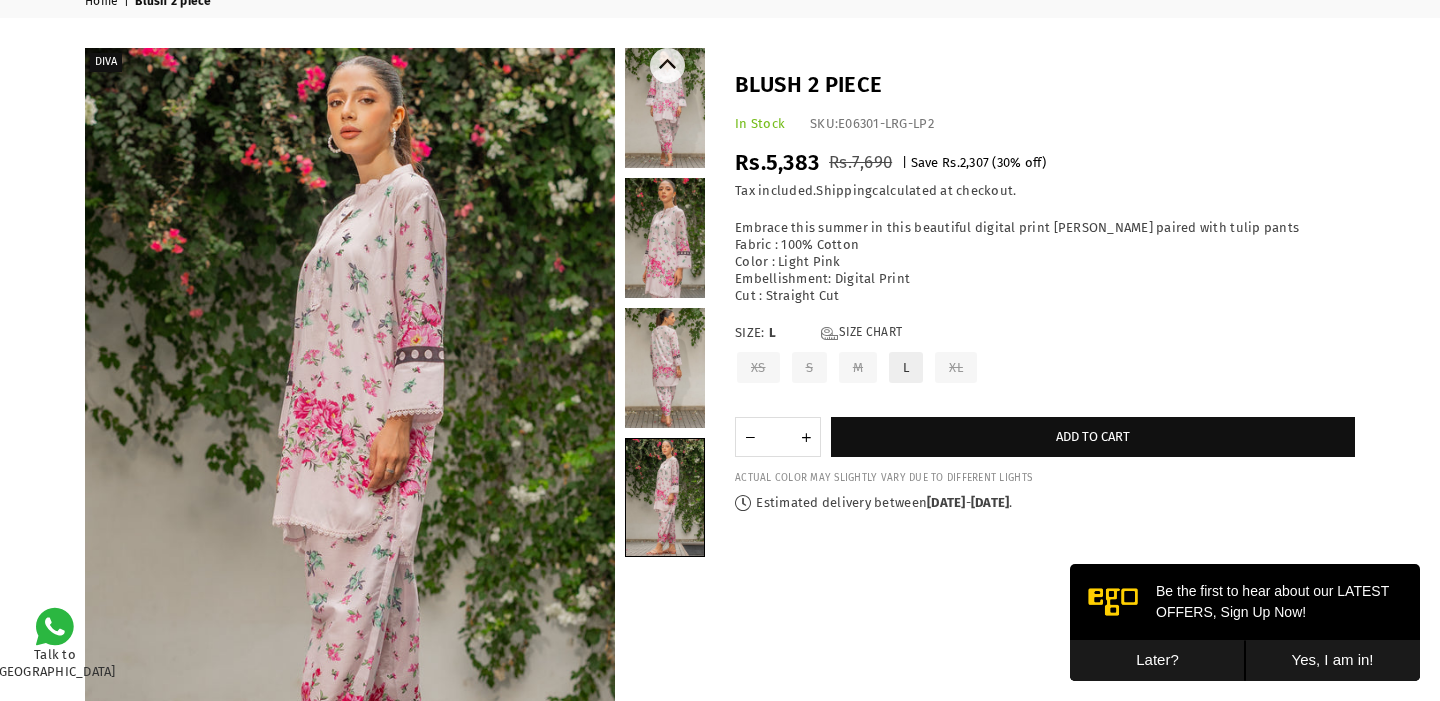 click at bounding box center (665, 108) 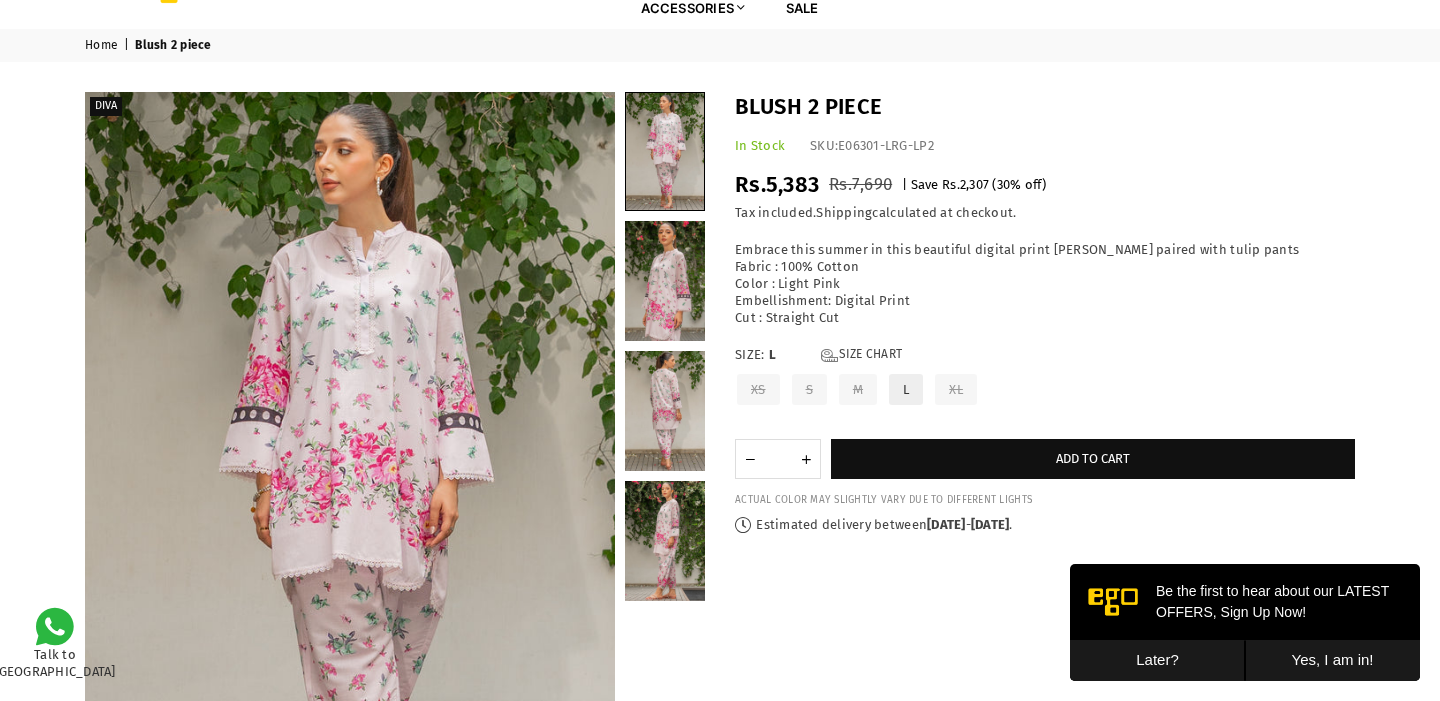 scroll, scrollTop: 0, scrollLeft: 0, axis: both 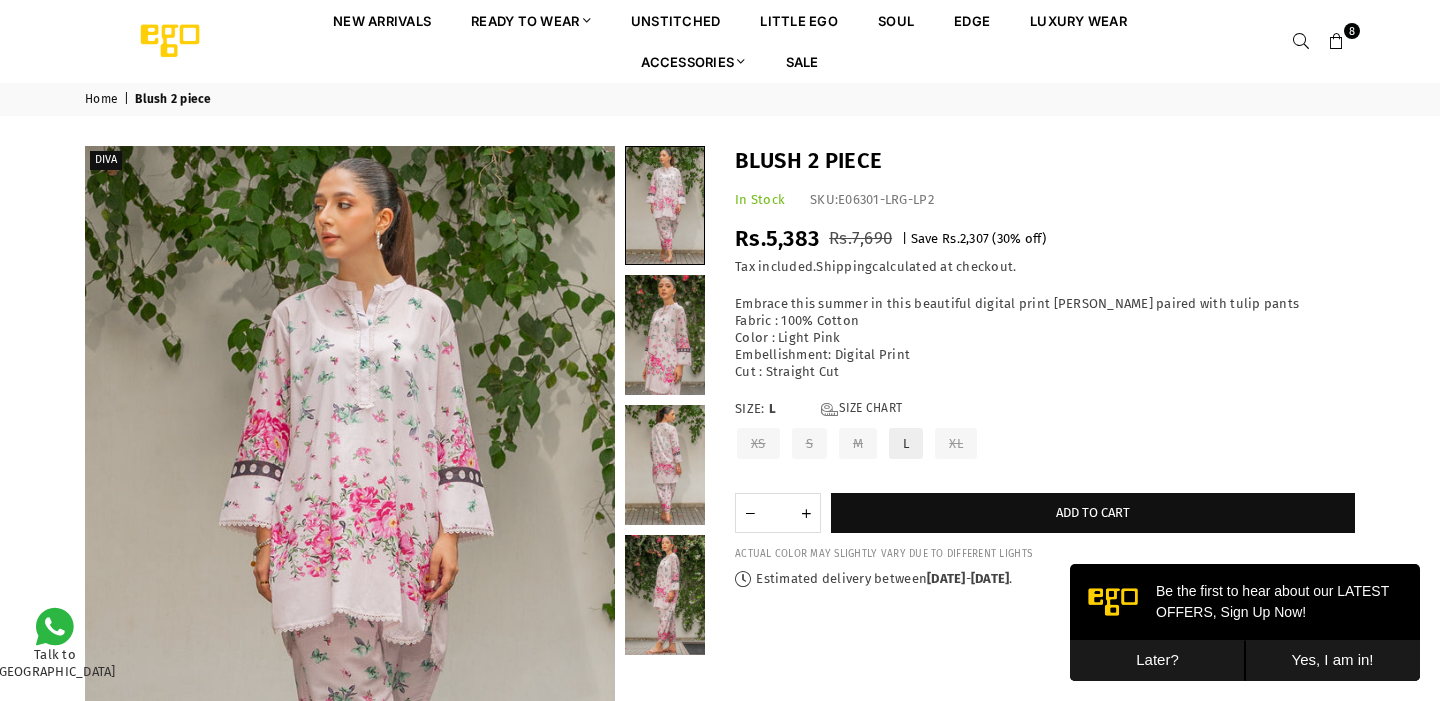 click at bounding box center [1337, 42] 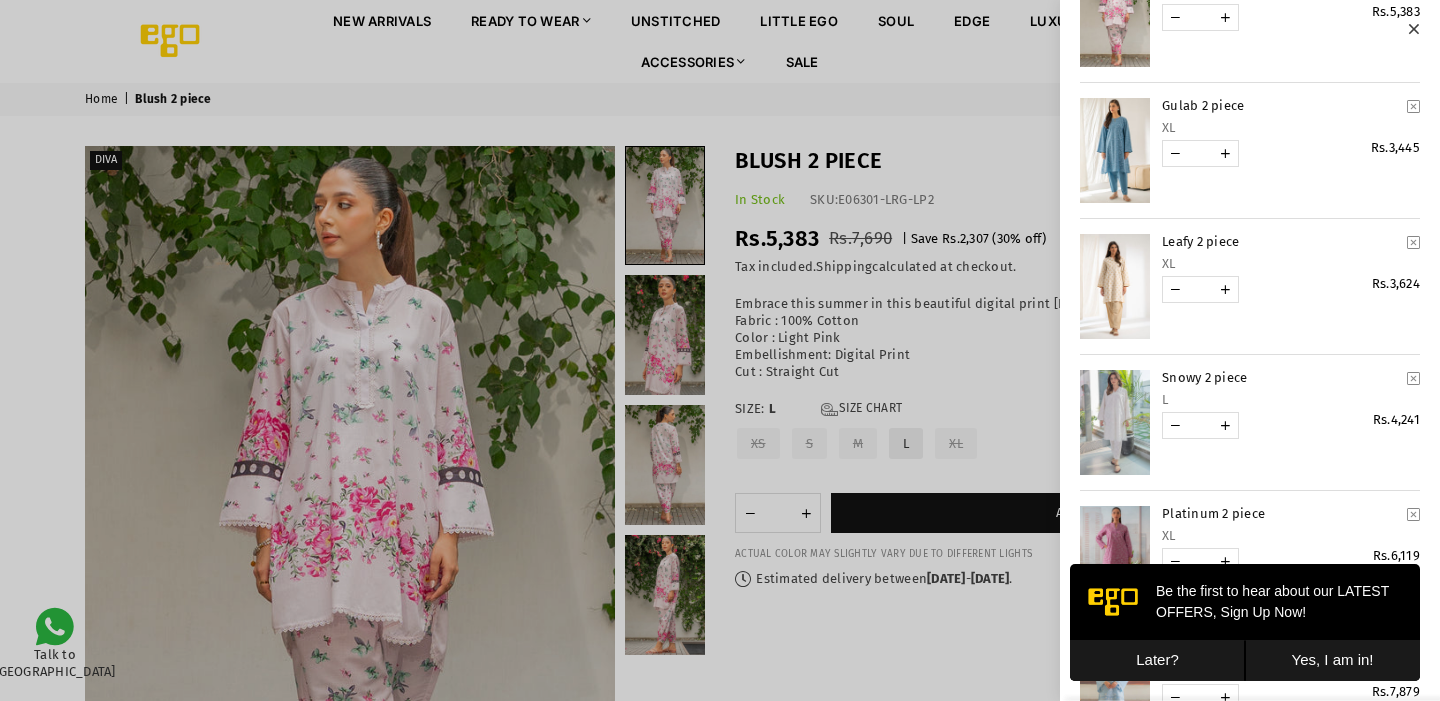 scroll, scrollTop: 0, scrollLeft: 0, axis: both 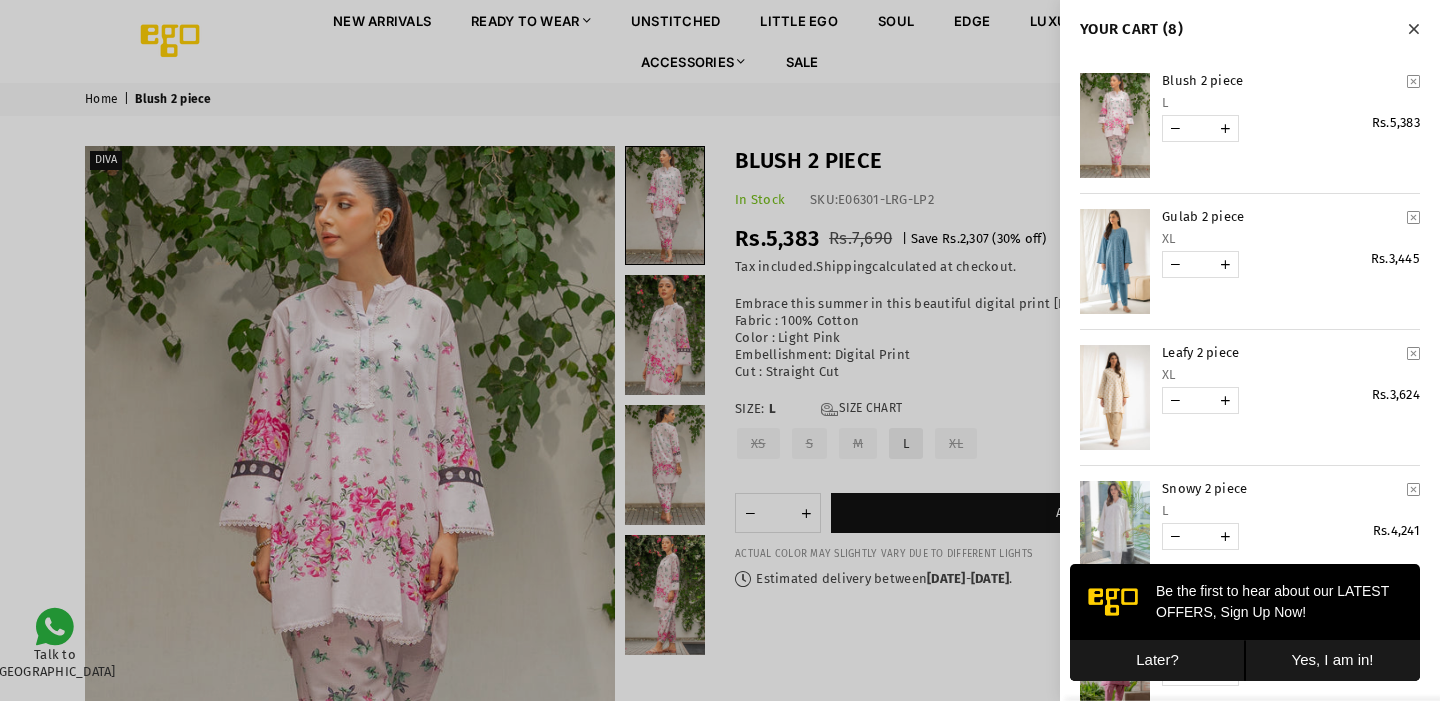 click on "Later?" at bounding box center (1157, 660) 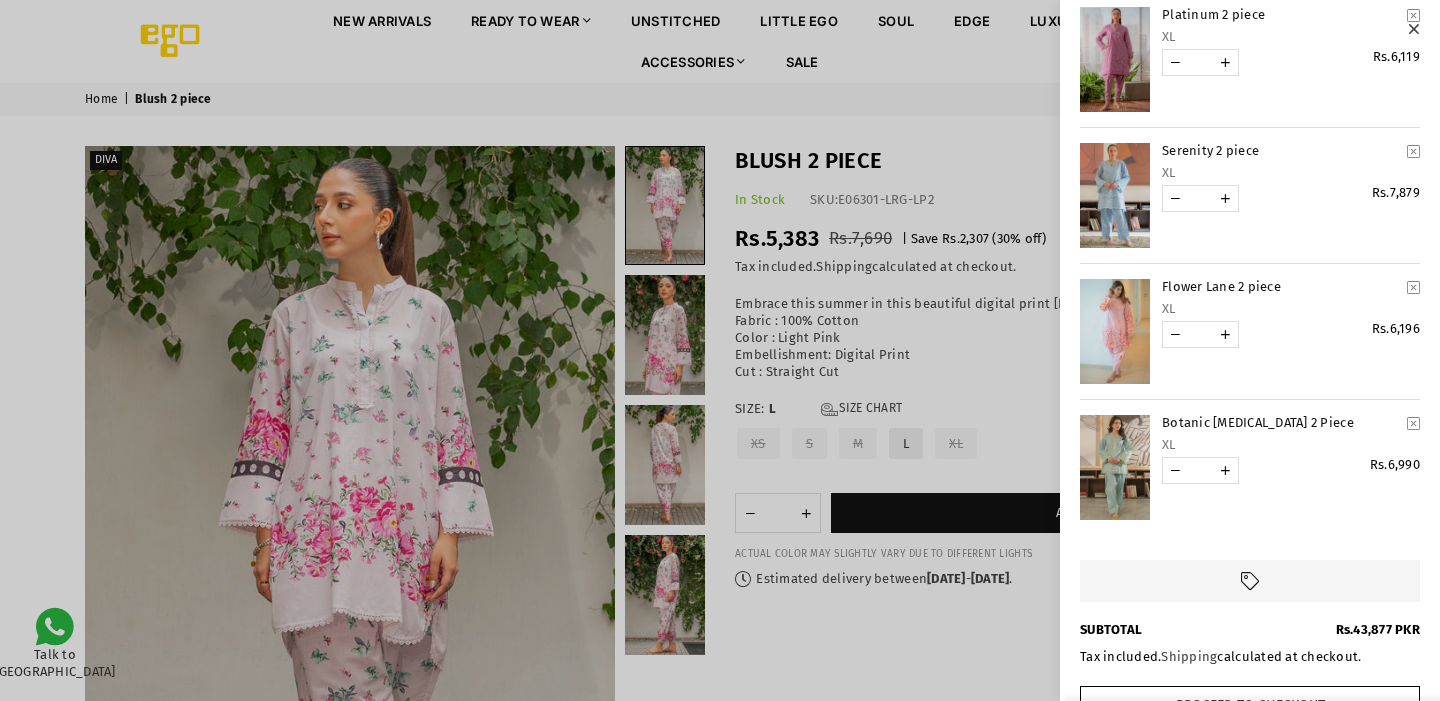 scroll, scrollTop: 710, scrollLeft: 0, axis: vertical 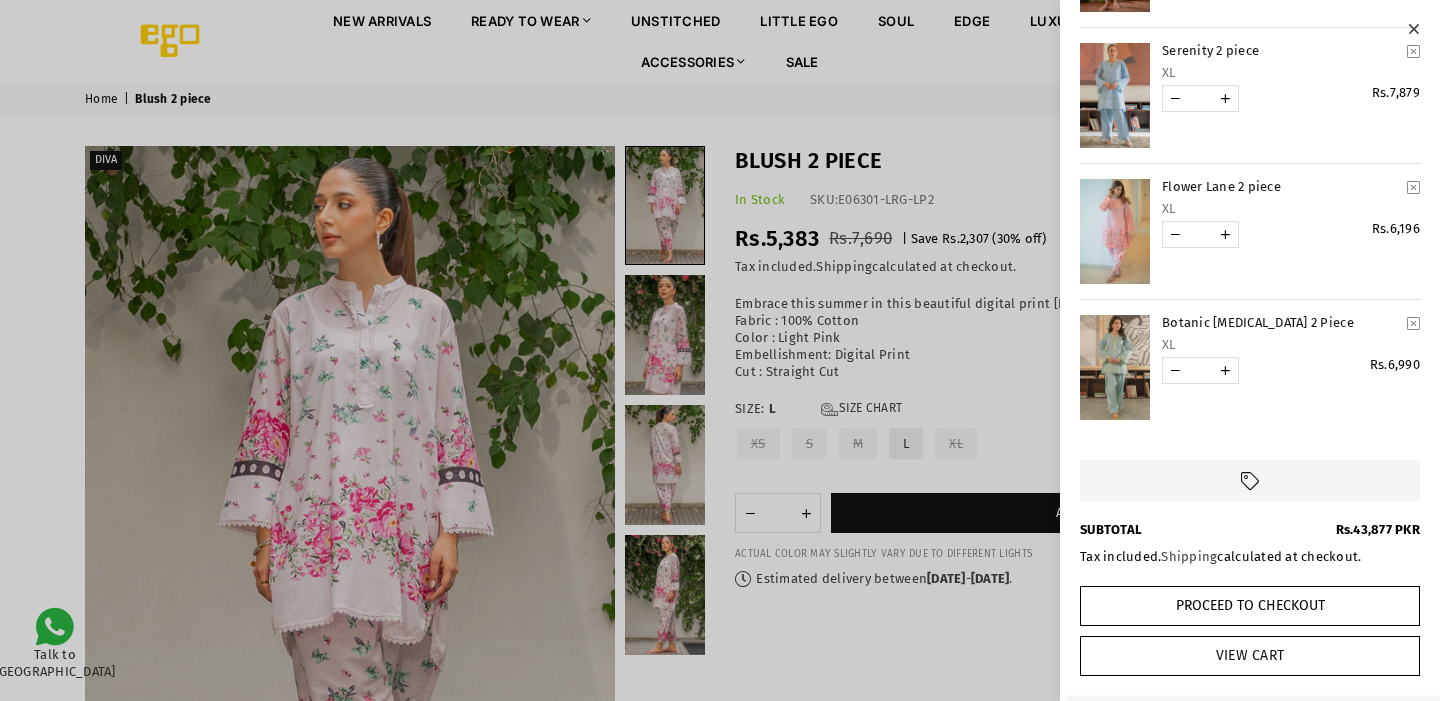 click on "View Cart" at bounding box center [1250, 656] 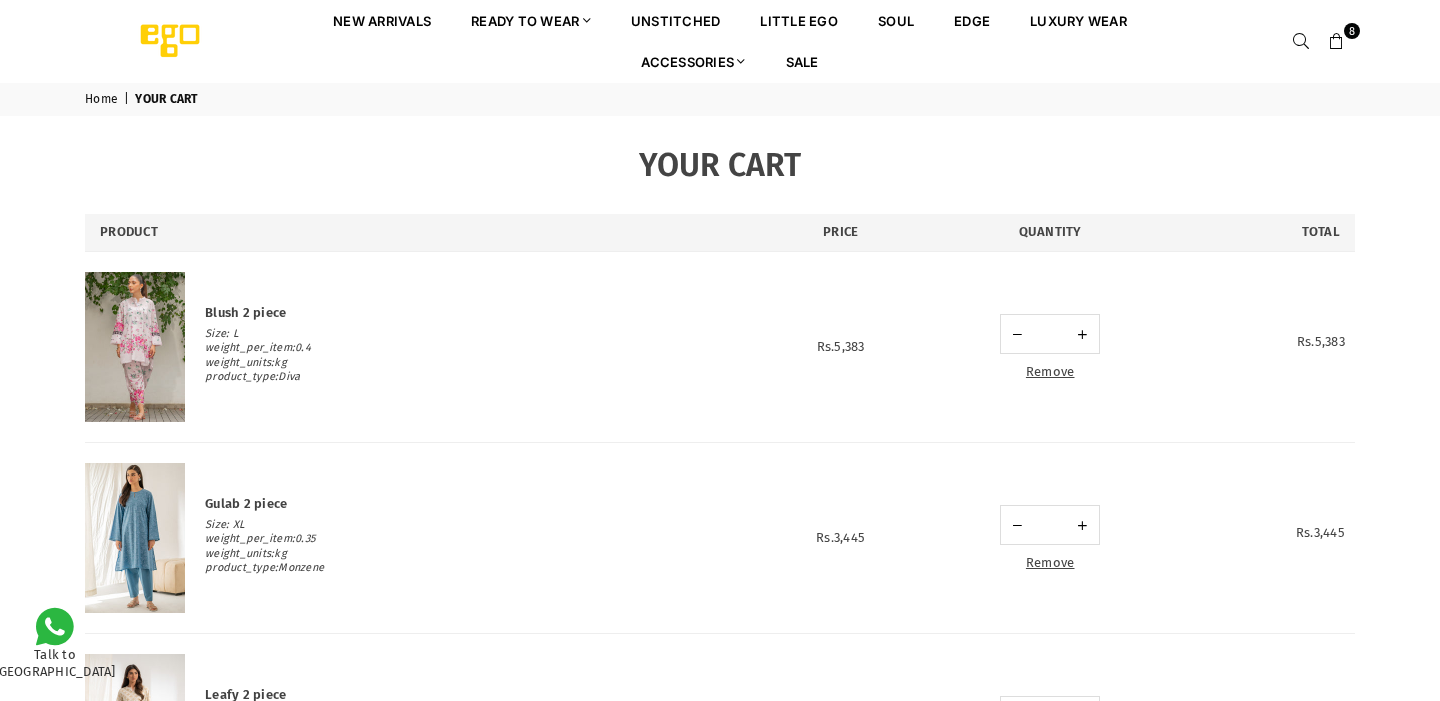 scroll, scrollTop: 0, scrollLeft: 0, axis: both 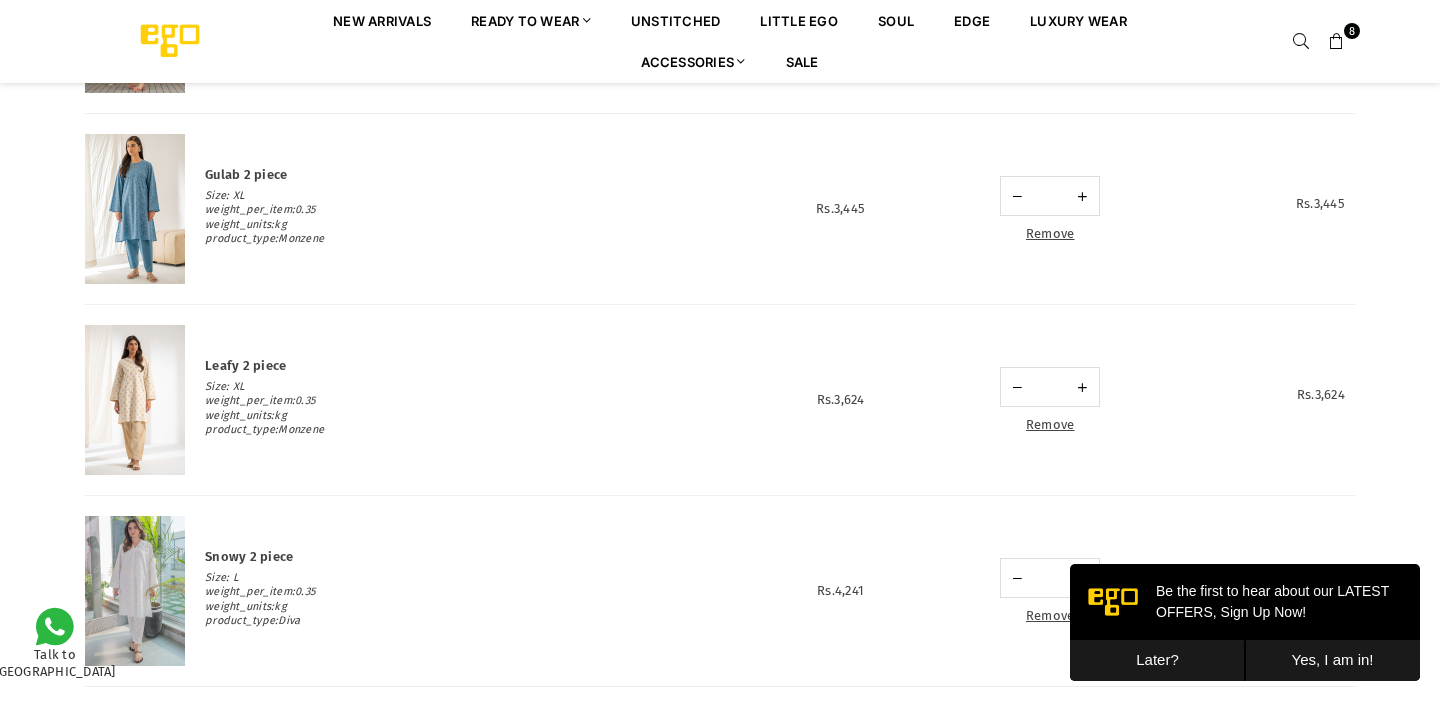 click on "Later?" at bounding box center (1157, 660) 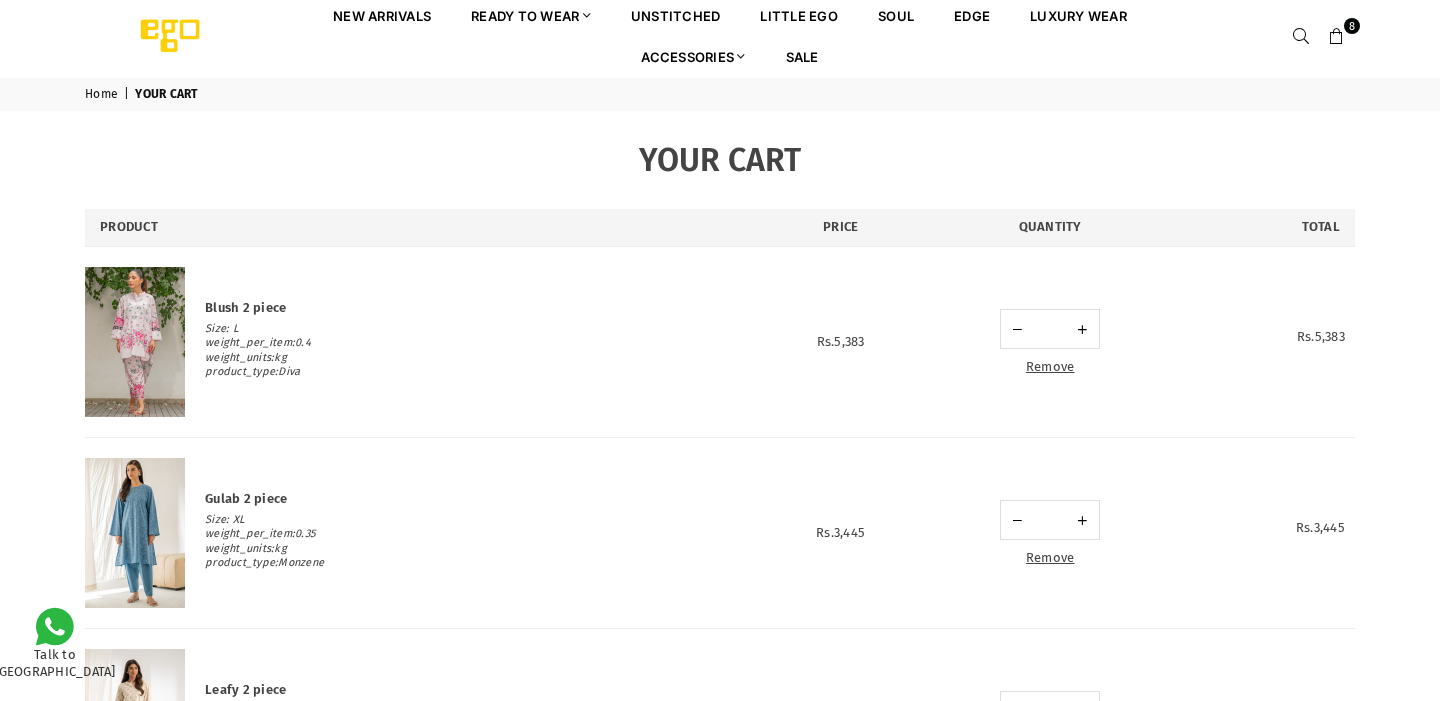 scroll, scrollTop: 0, scrollLeft: 0, axis: both 